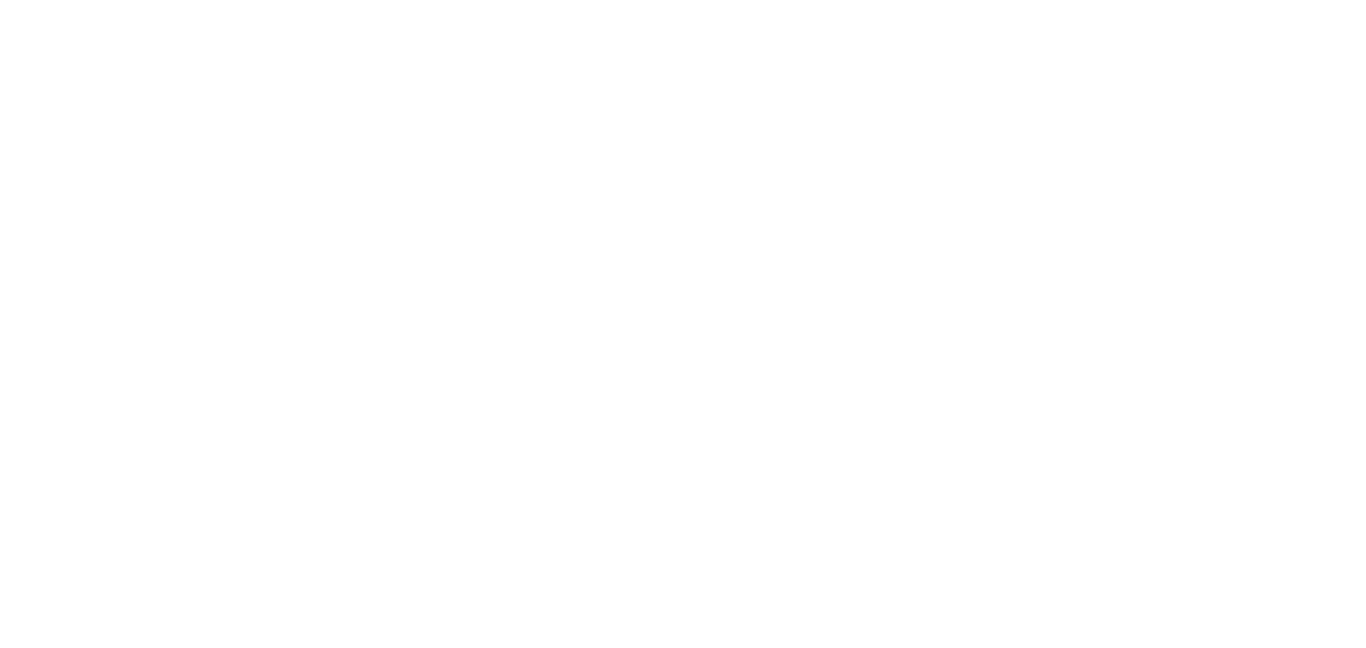 scroll, scrollTop: 0, scrollLeft: 0, axis: both 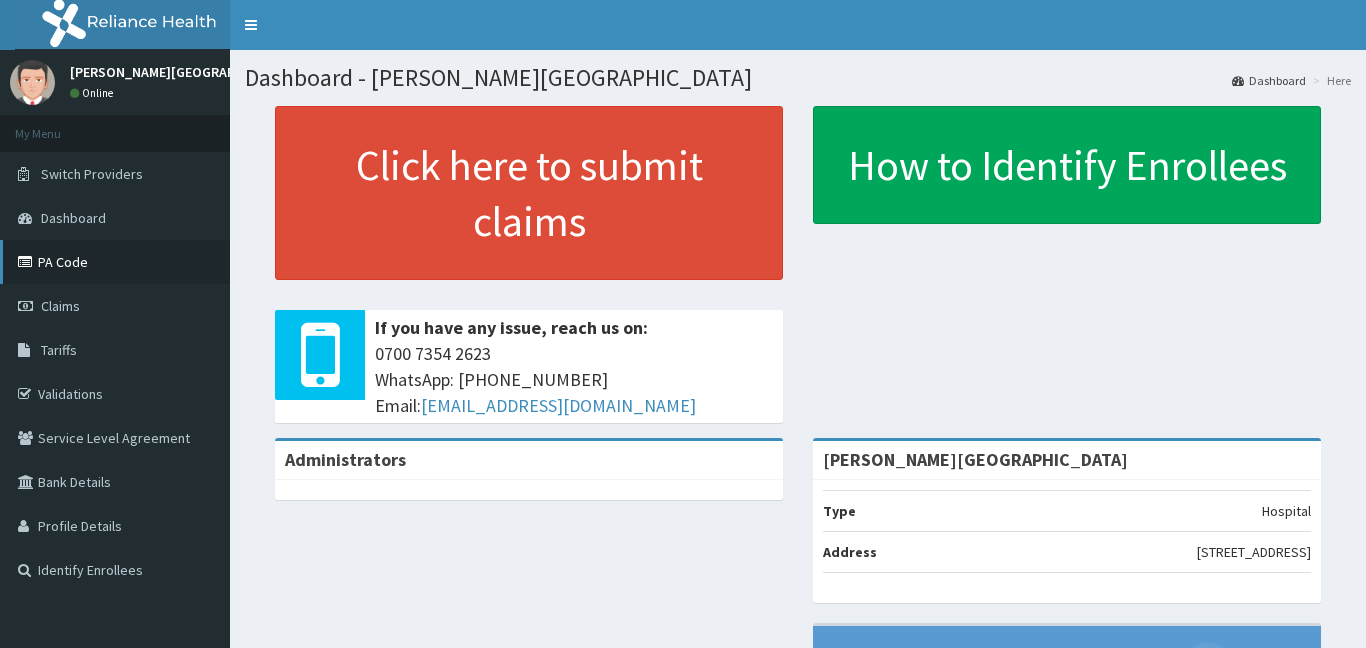 drag, startPoint x: 75, startPoint y: 267, endPoint x: 91, endPoint y: 268, distance: 16.03122 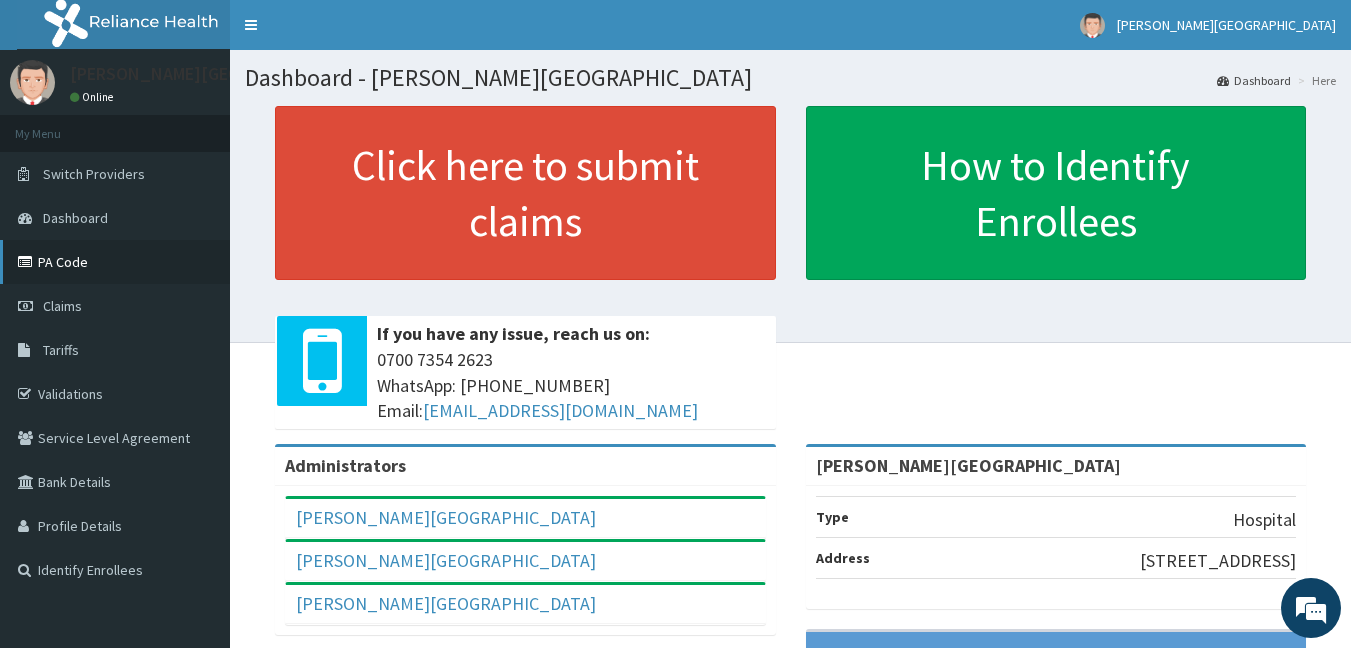 scroll, scrollTop: 0, scrollLeft: 0, axis: both 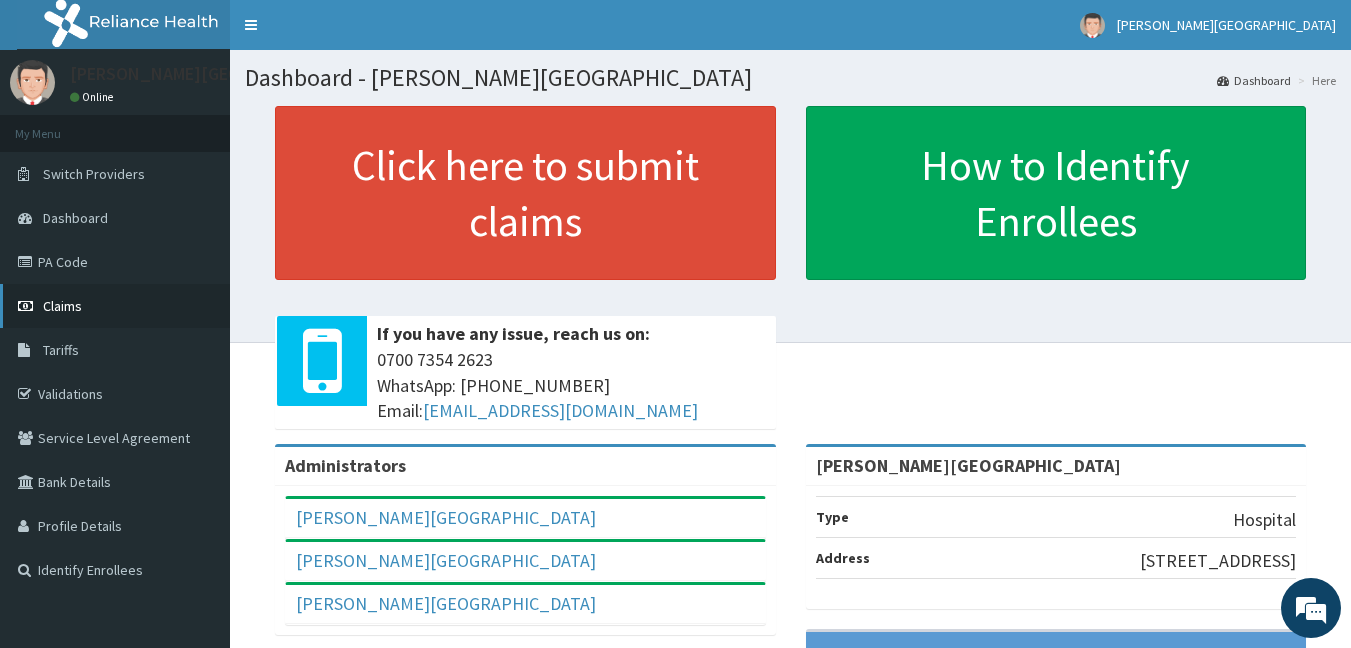 click on "Claims" at bounding box center (62, 306) 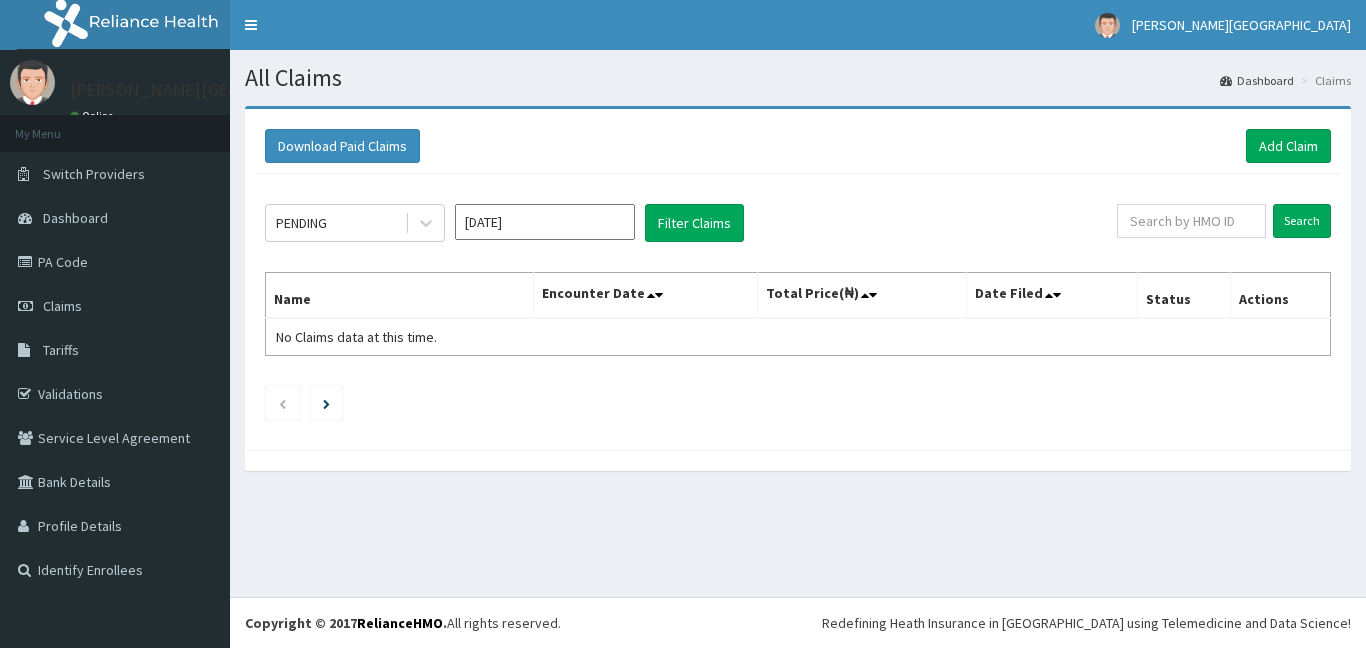 scroll, scrollTop: 0, scrollLeft: 0, axis: both 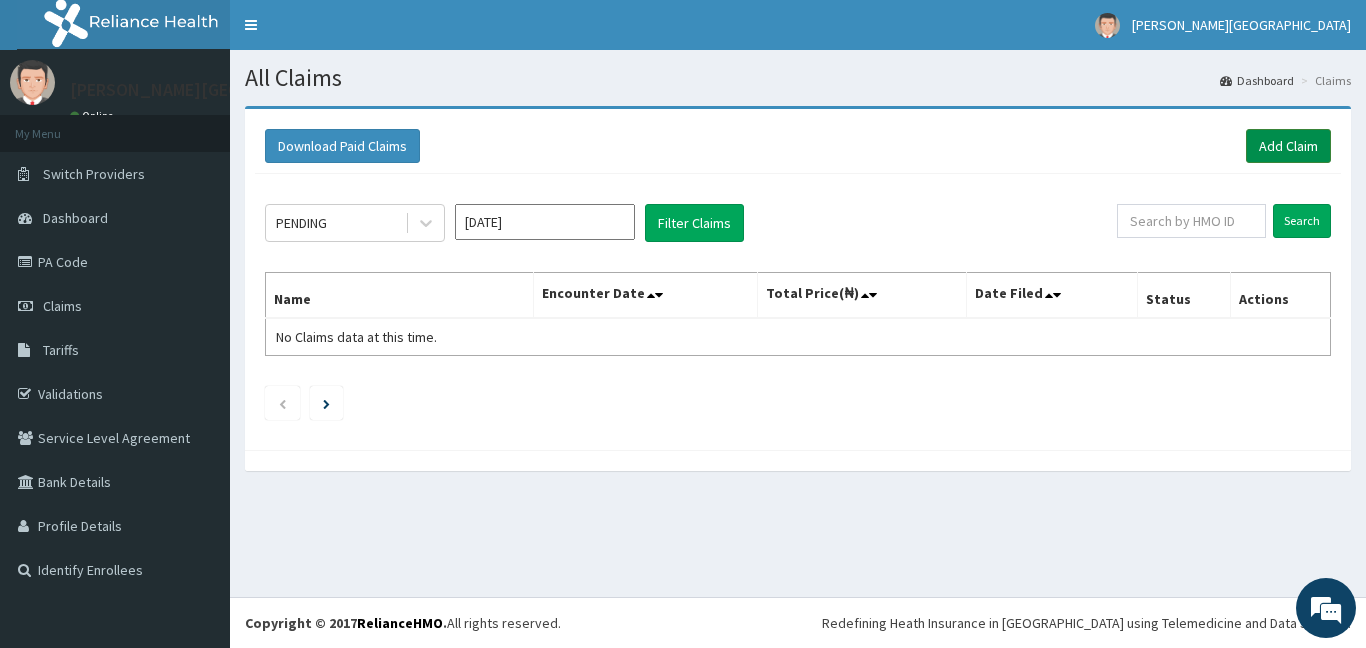 click on "Add Claim" at bounding box center (1288, 146) 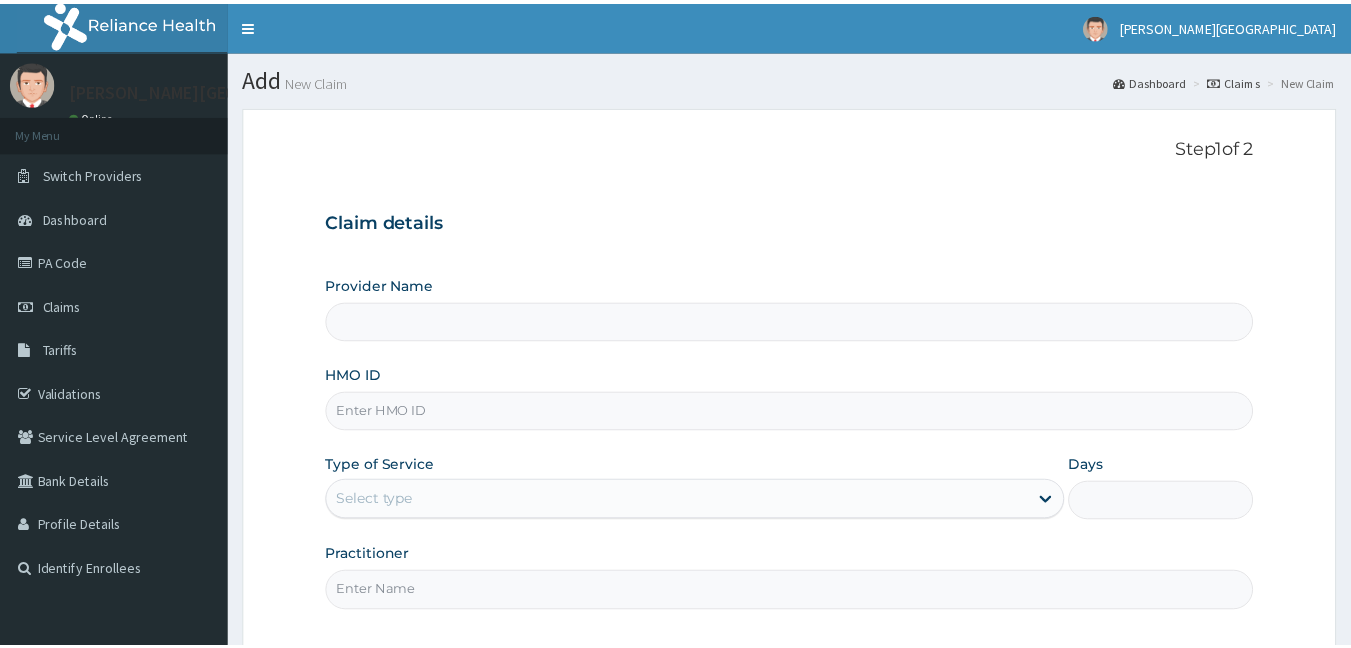 scroll, scrollTop: 0, scrollLeft: 0, axis: both 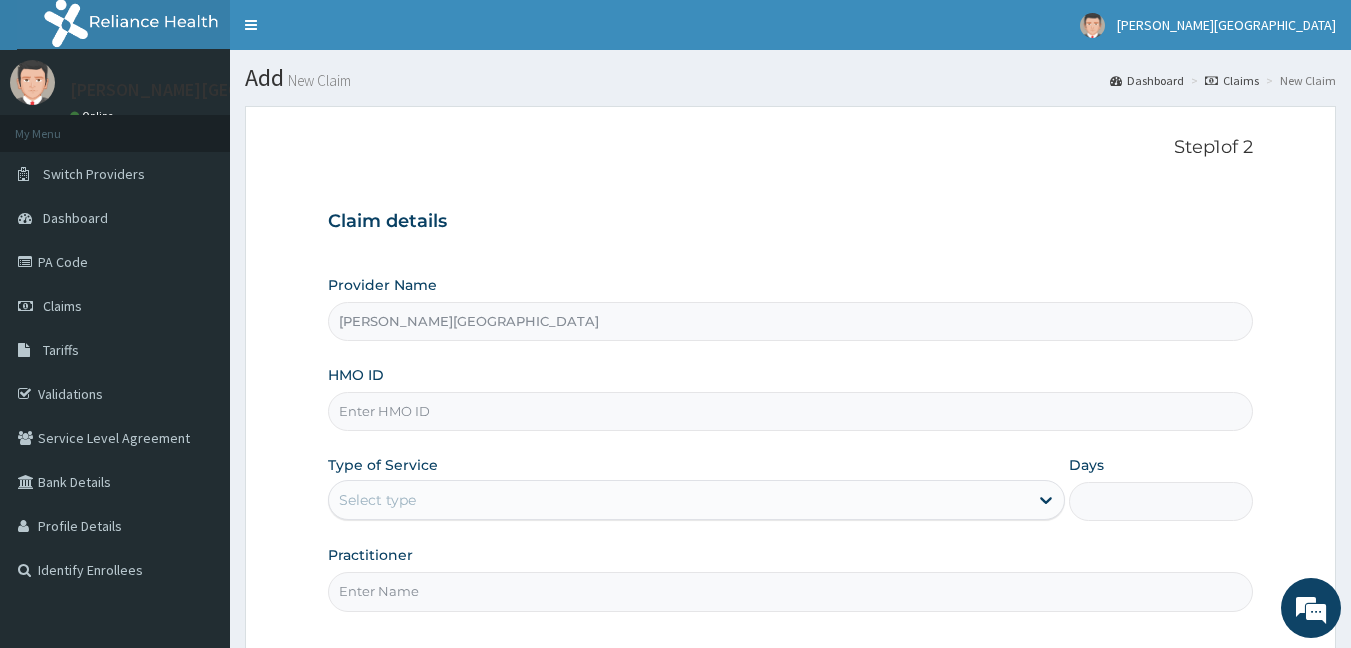 type on "[PERSON_NAME][GEOGRAPHIC_DATA]" 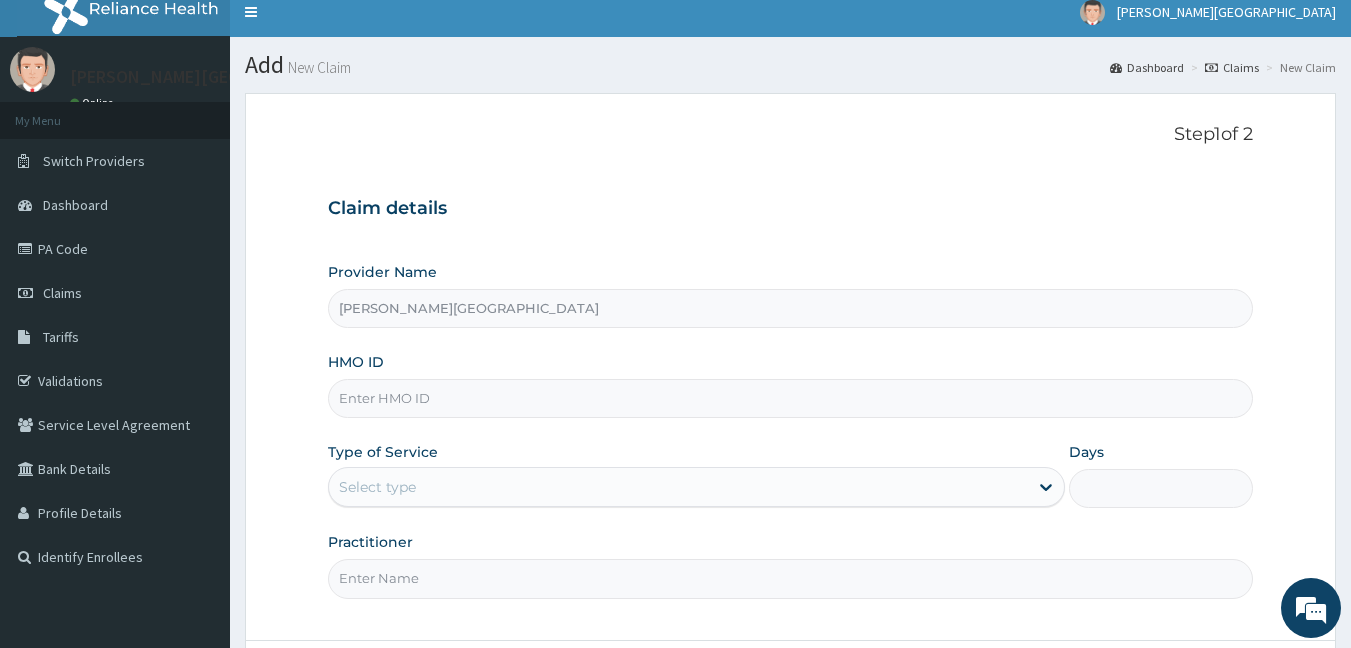 scroll, scrollTop: 0, scrollLeft: 0, axis: both 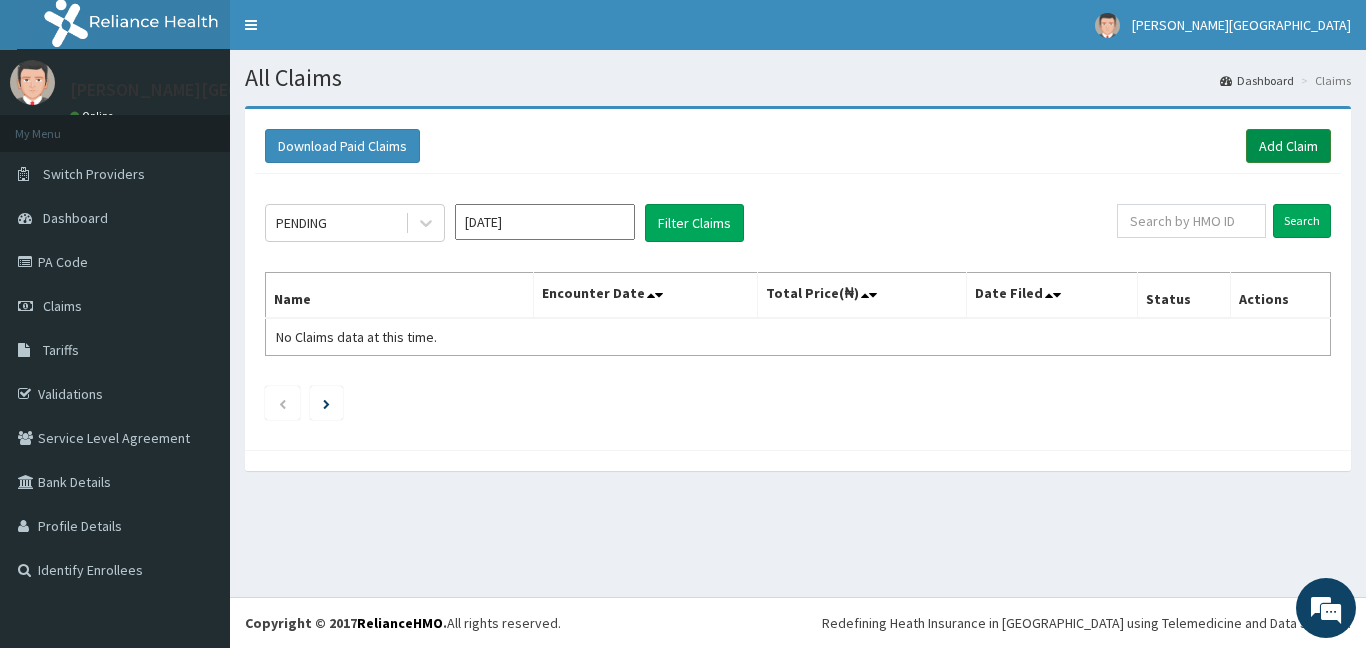 click on "Add Claim" at bounding box center [1288, 146] 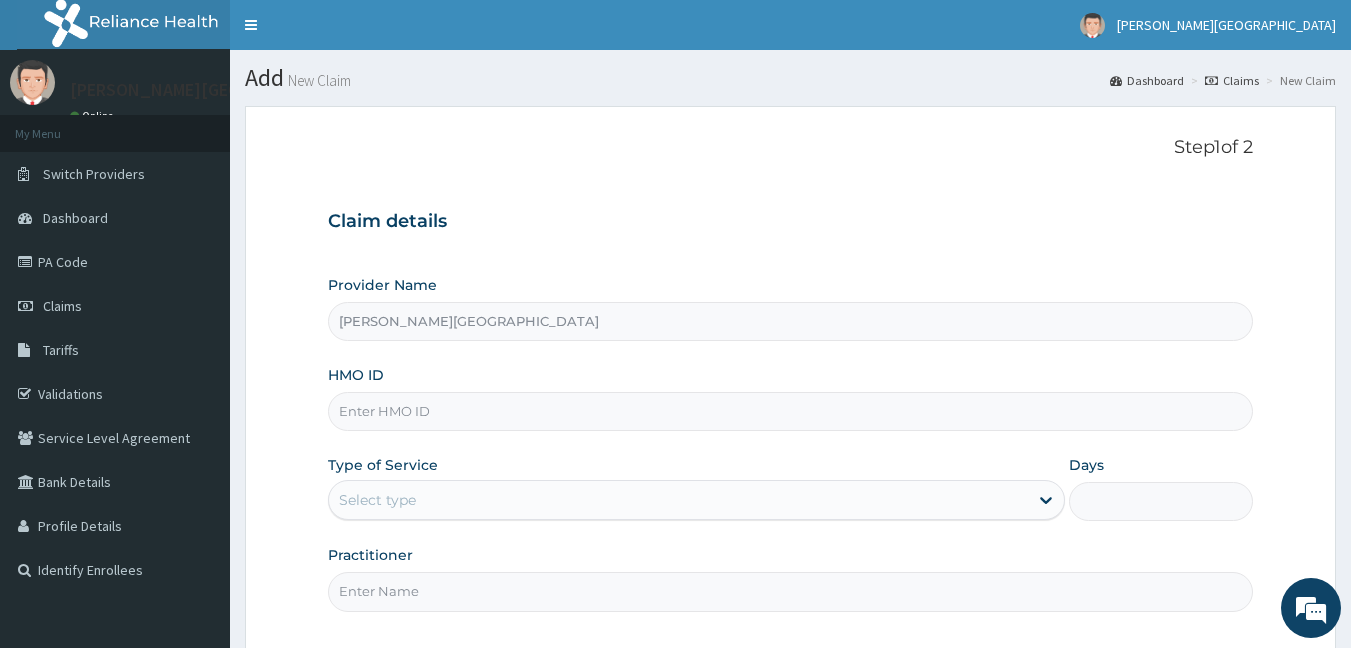 scroll, scrollTop: 0, scrollLeft: 0, axis: both 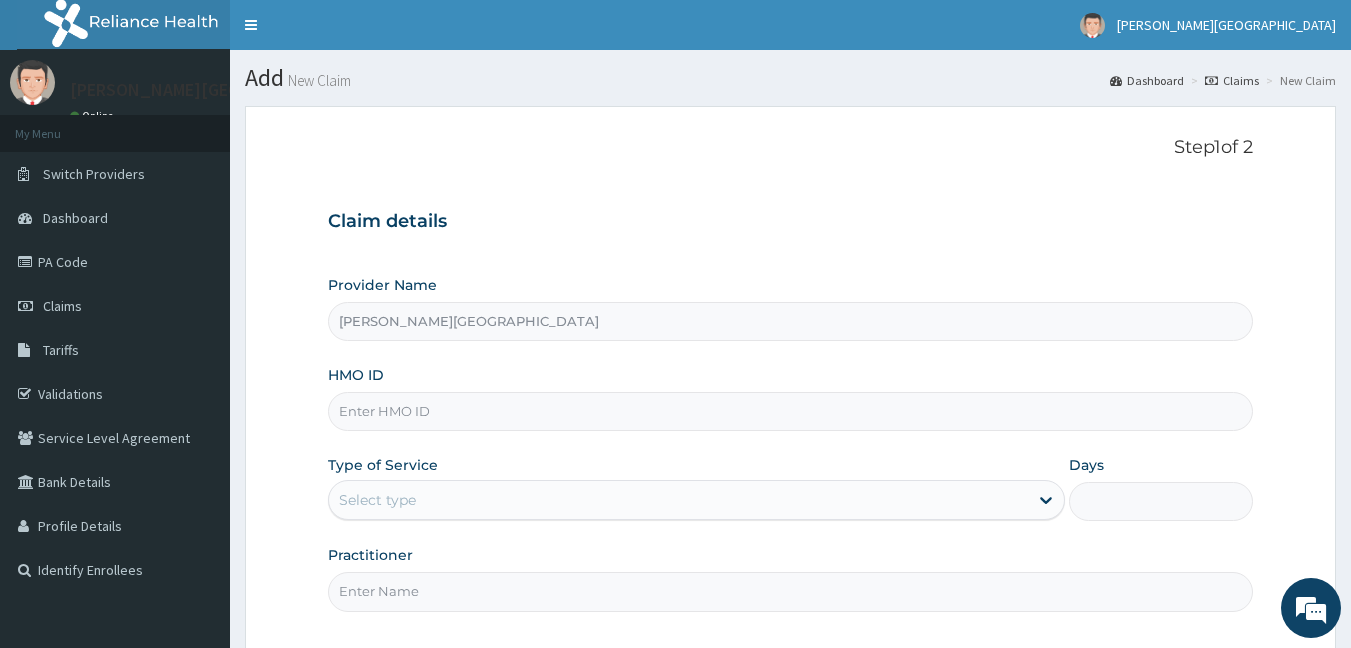 click on "HMO ID" at bounding box center [791, 411] 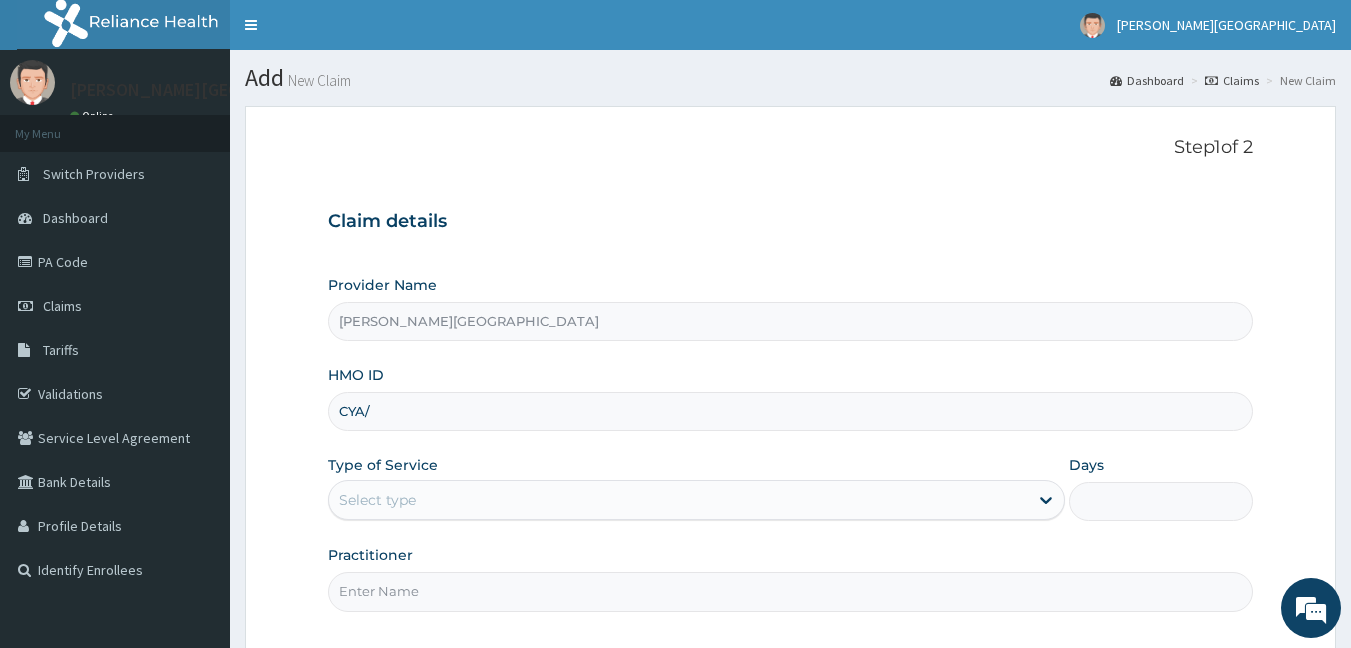 scroll, scrollTop: 0, scrollLeft: 0, axis: both 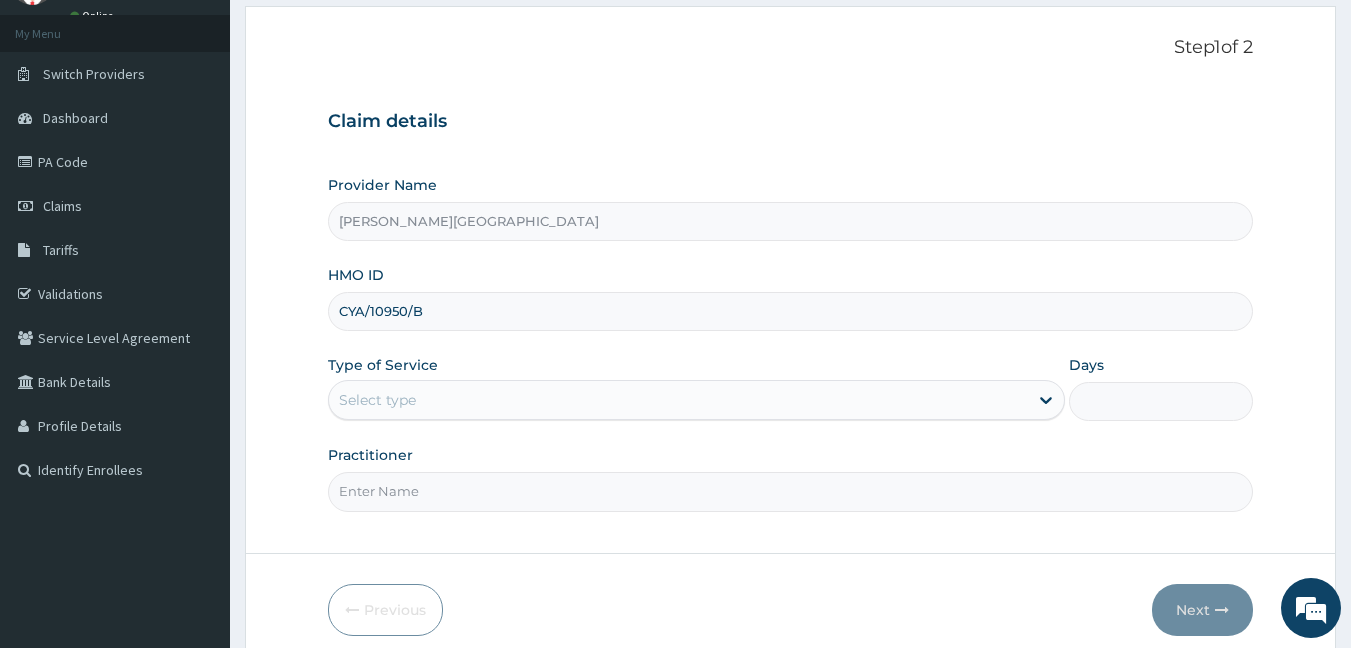 type on "CYA/10950/B" 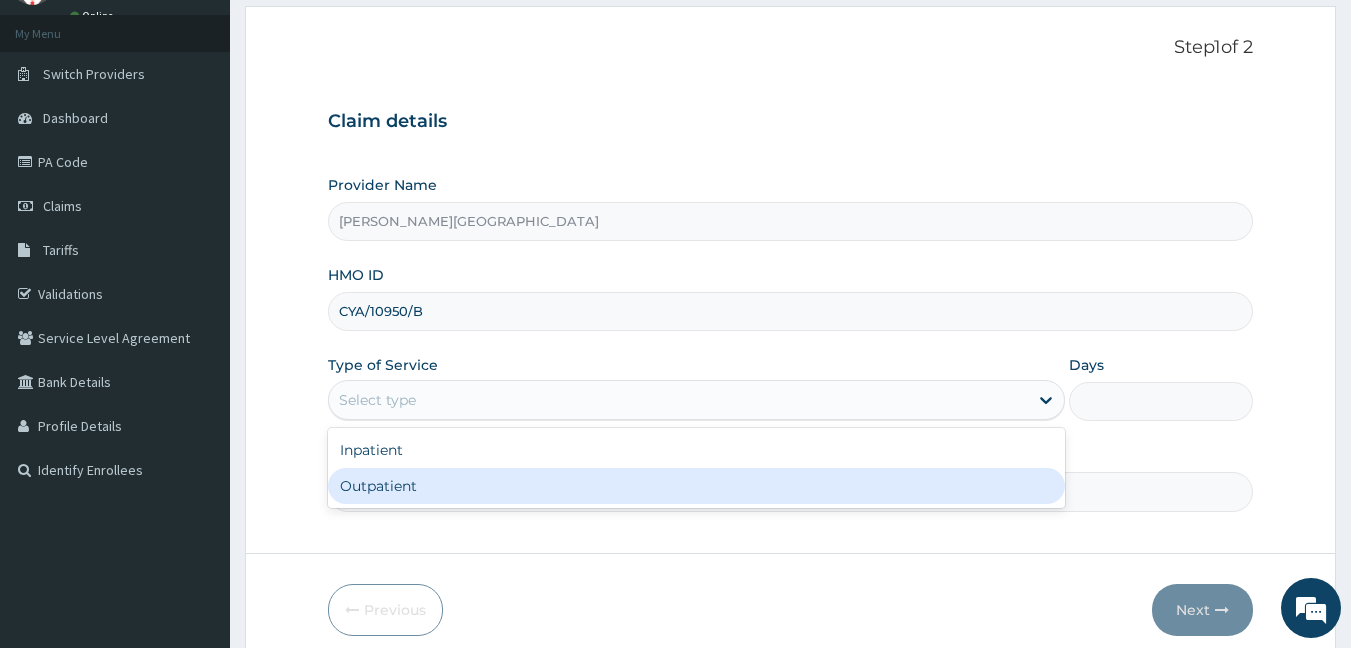 click on "Outpatient" at bounding box center [696, 486] 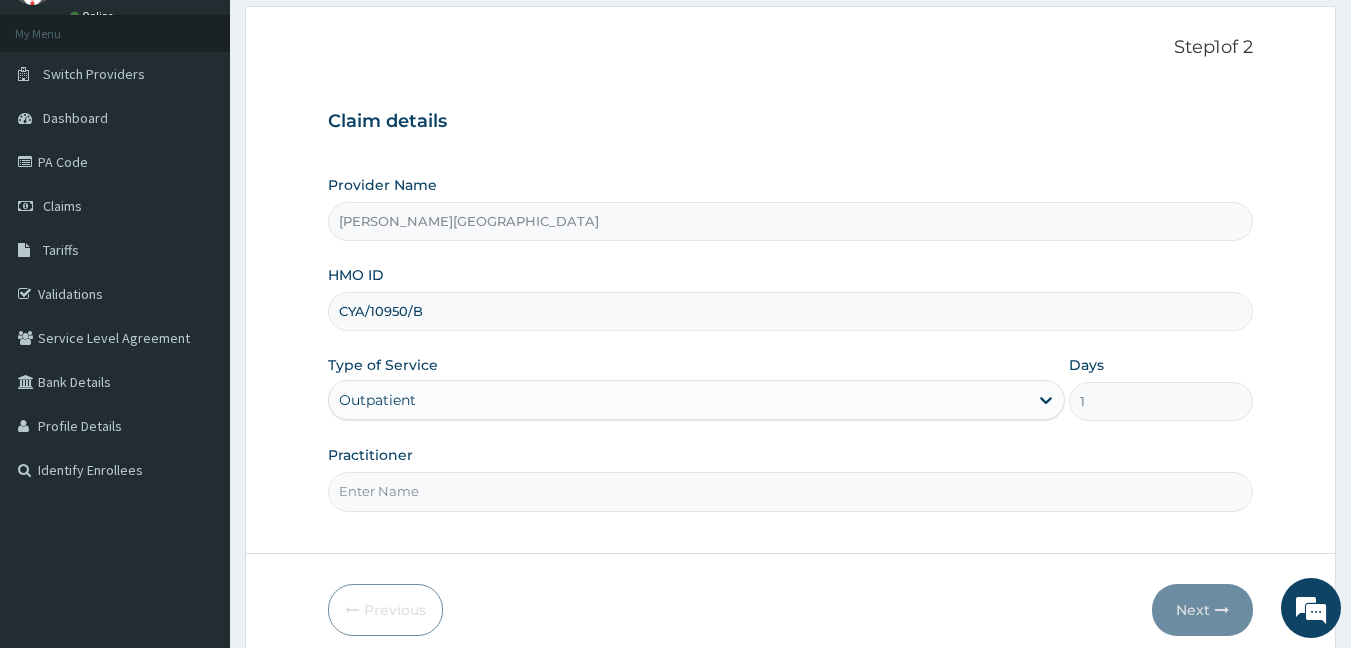 click on "Practitioner" at bounding box center (791, 491) 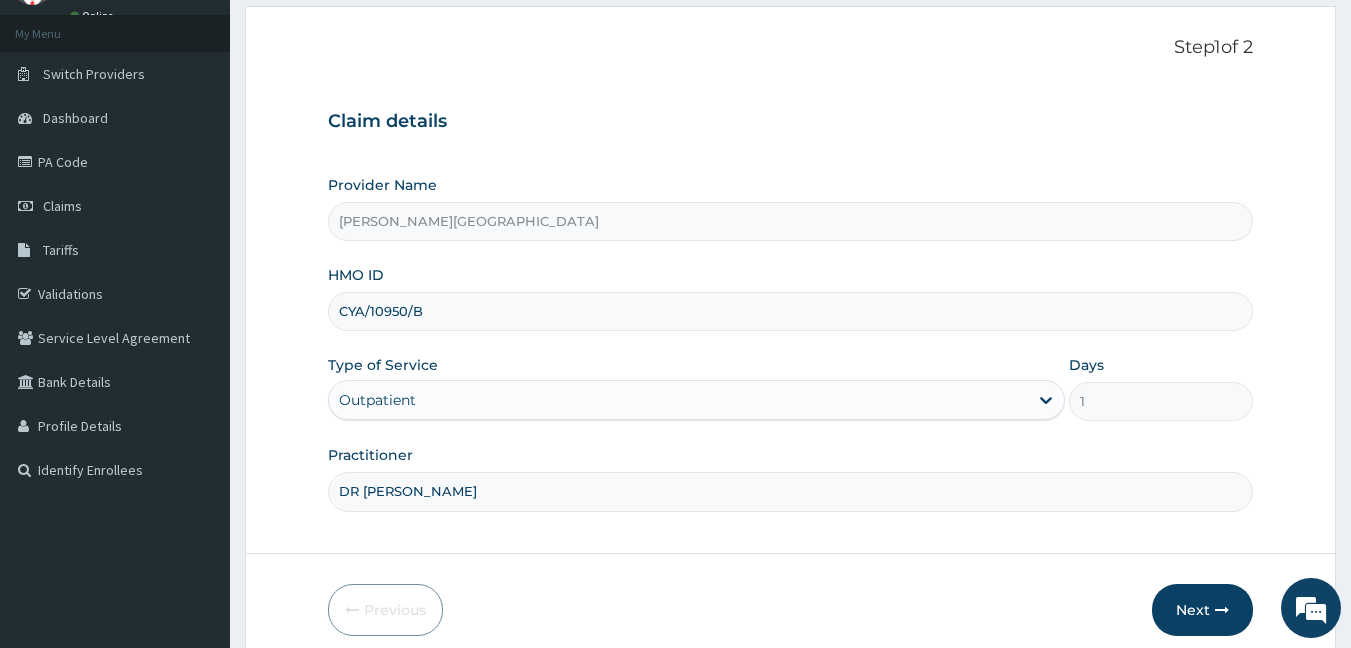 scroll, scrollTop: 185, scrollLeft: 0, axis: vertical 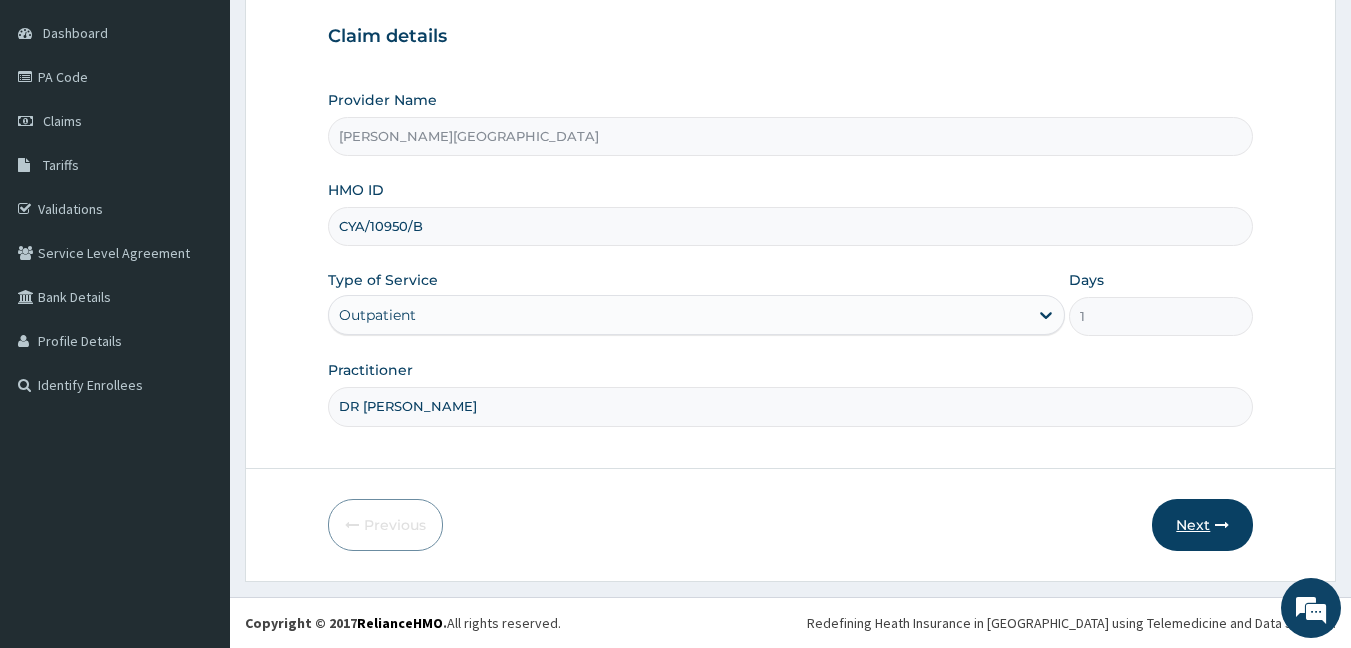 type on "DR OGUCHE" 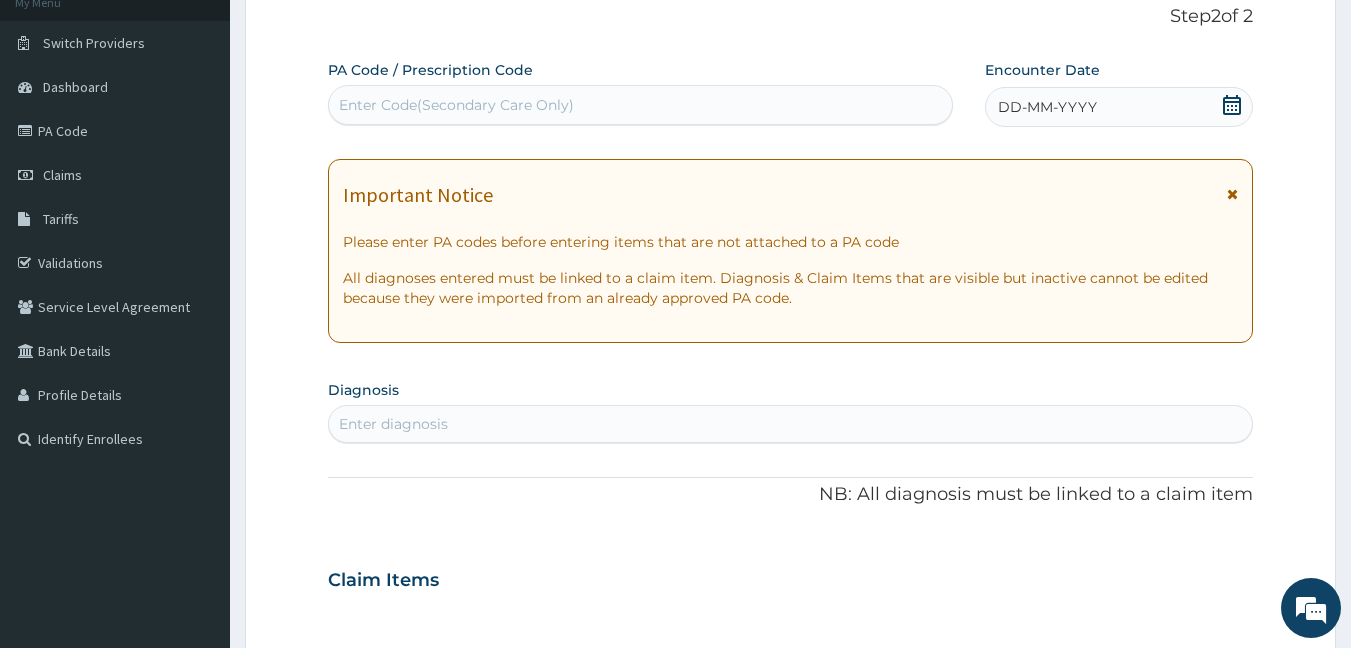 scroll, scrollTop: 85, scrollLeft: 0, axis: vertical 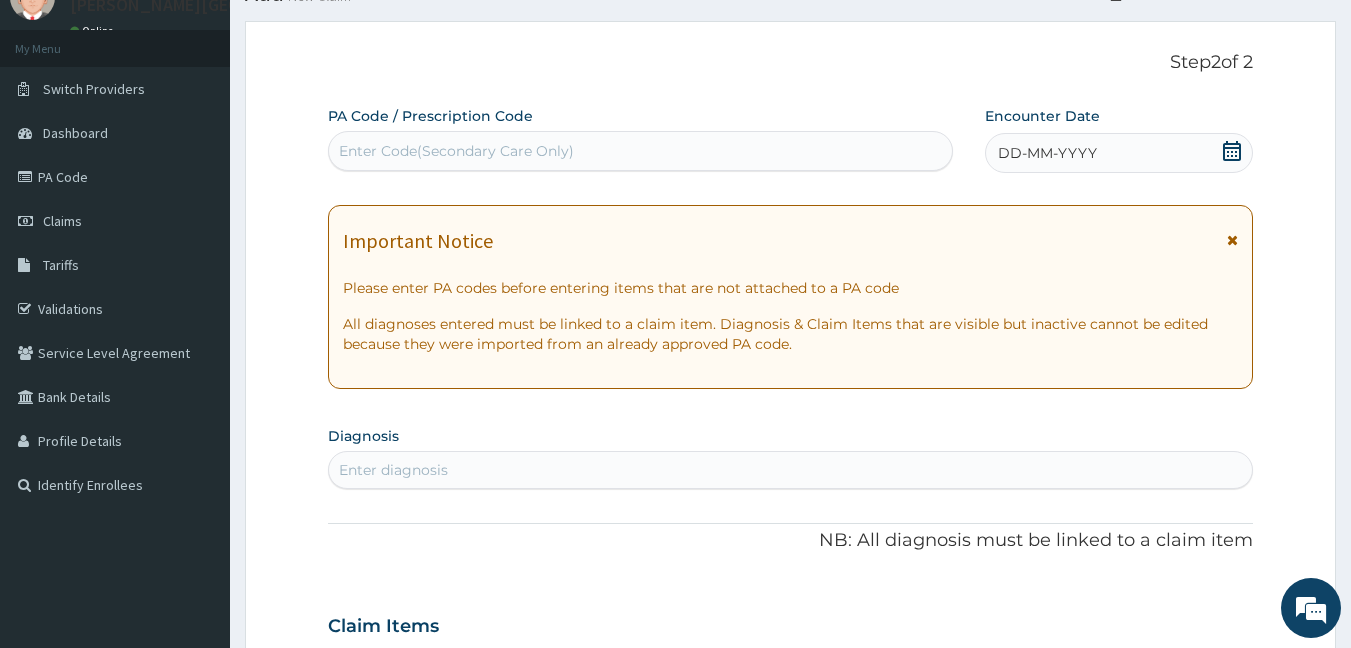 drag, startPoint x: 419, startPoint y: 145, endPoint x: 306, endPoint y: 127, distance: 114.424644 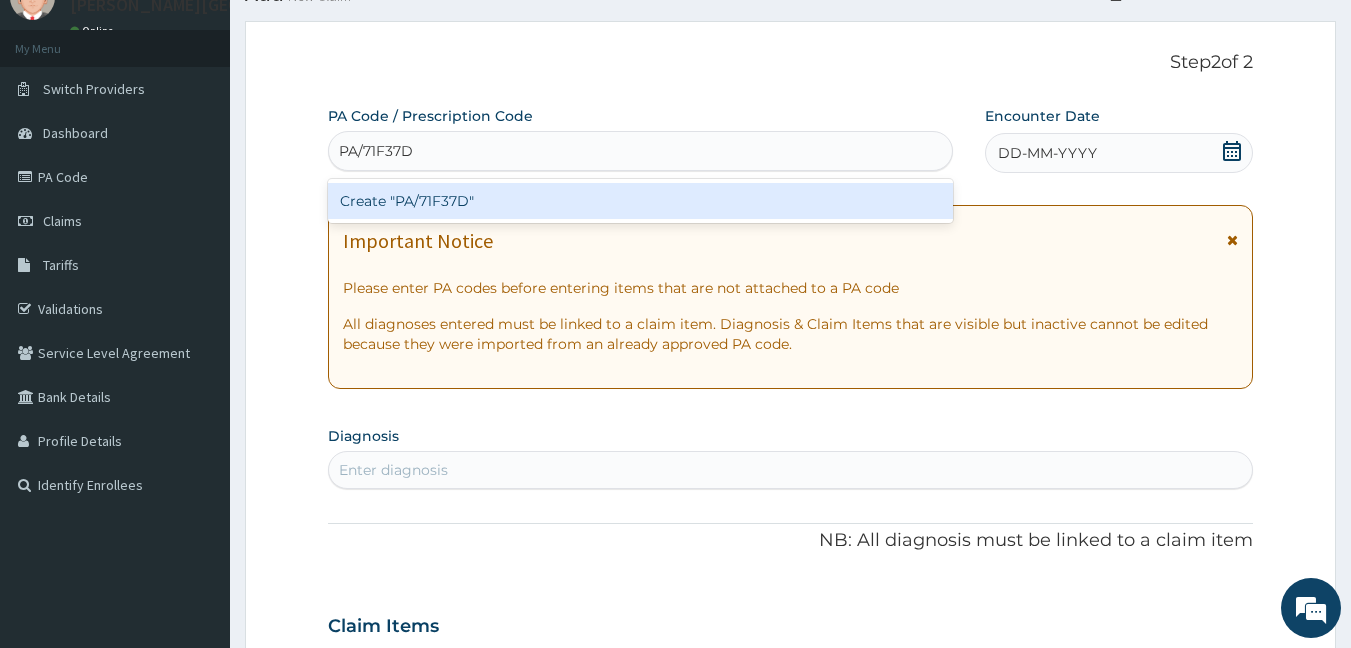 click on "Create "PA/71F37D"" at bounding box center [641, 201] 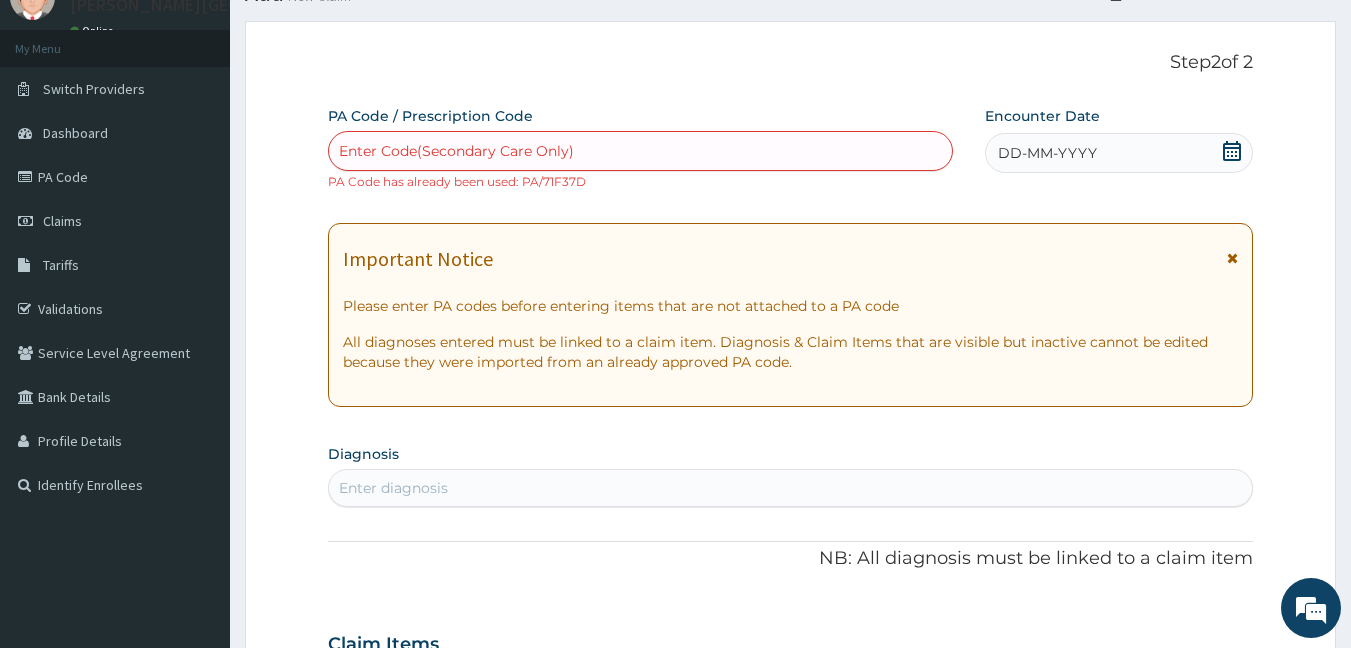 click on "Enter Code(Secondary Care Only)" at bounding box center [641, 151] 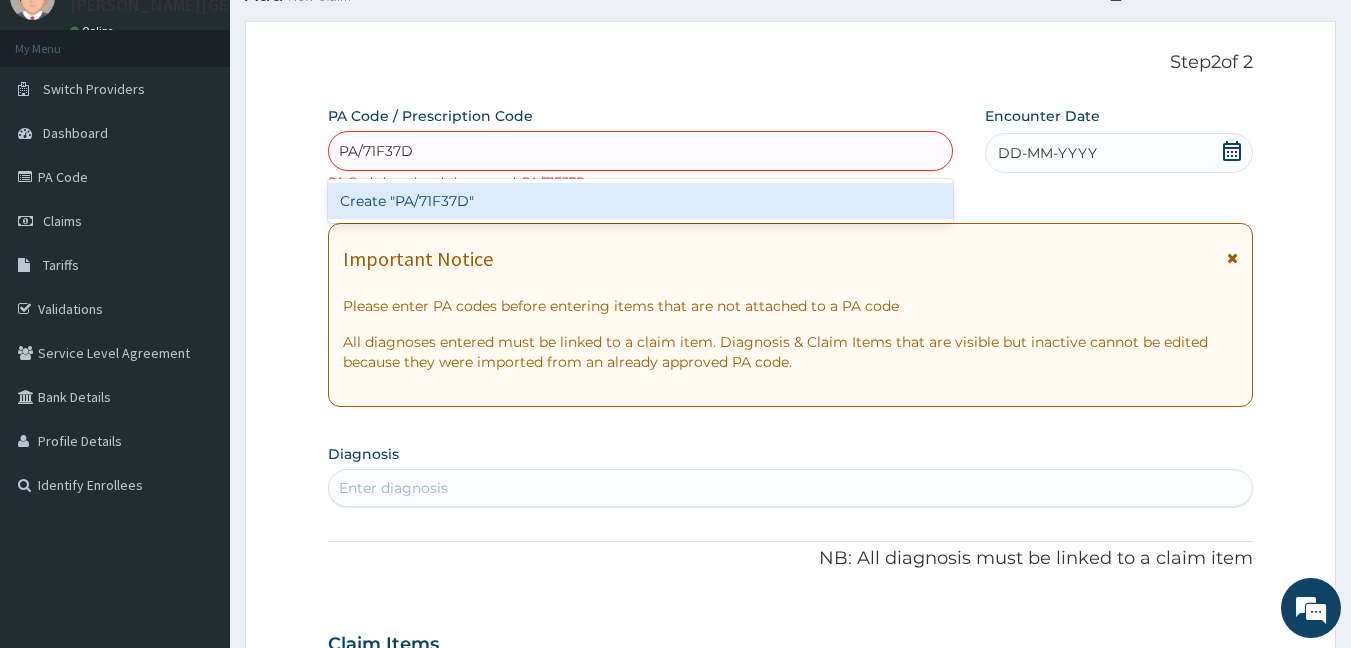 click on "Create "PA/71F37D"" at bounding box center (641, 201) 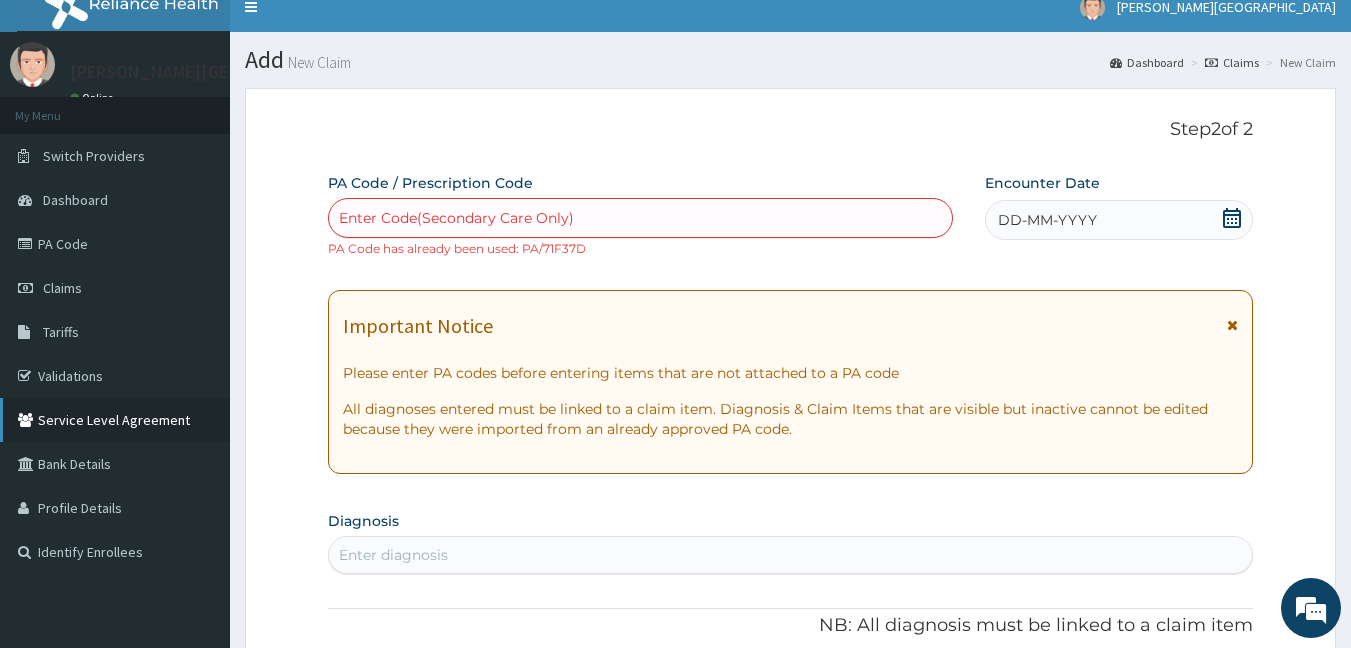 scroll, scrollTop: 0, scrollLeft: 0, axis: both 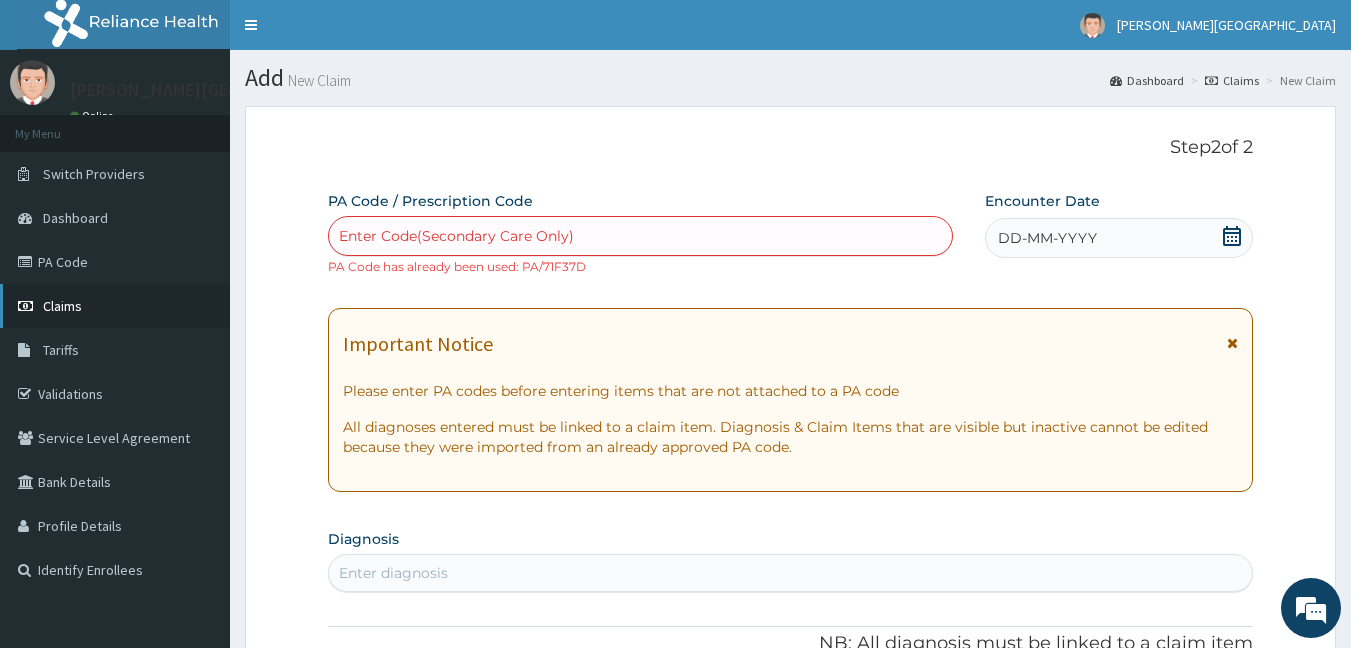 click on "Claims" at bounding box center (62, 306) 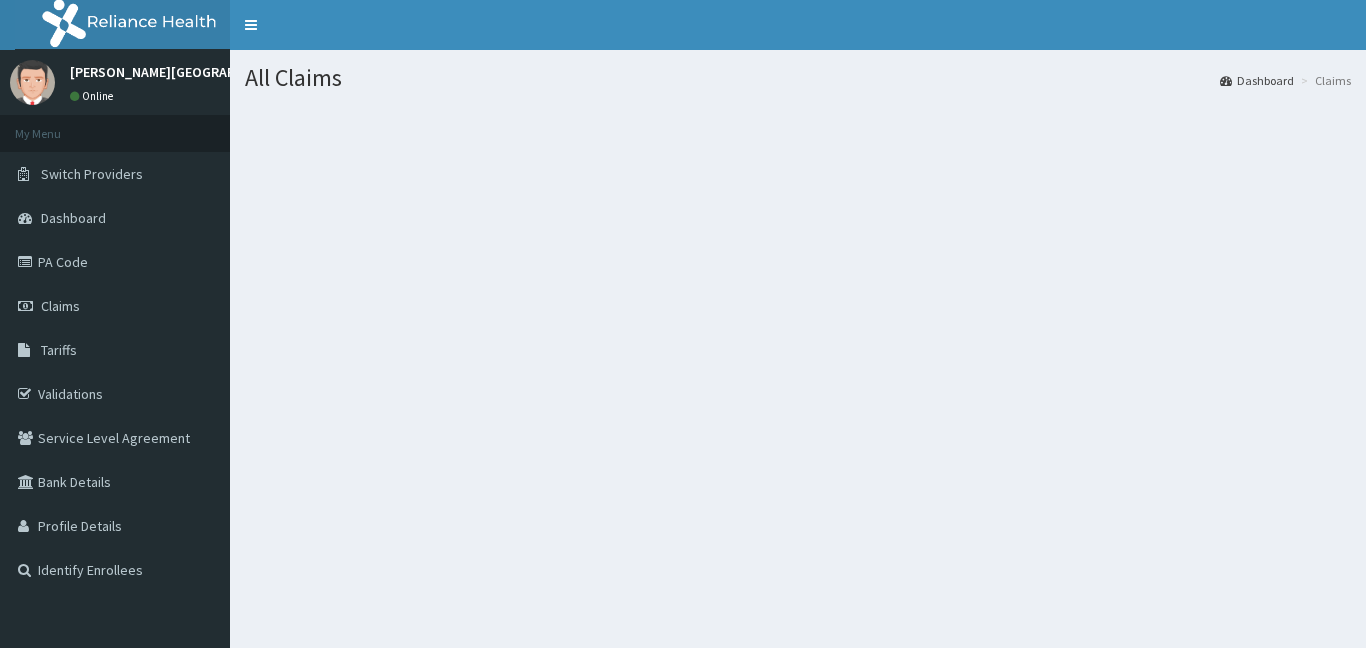 scroll, scrollTop: 0, scrollLeft: 0, axis: both 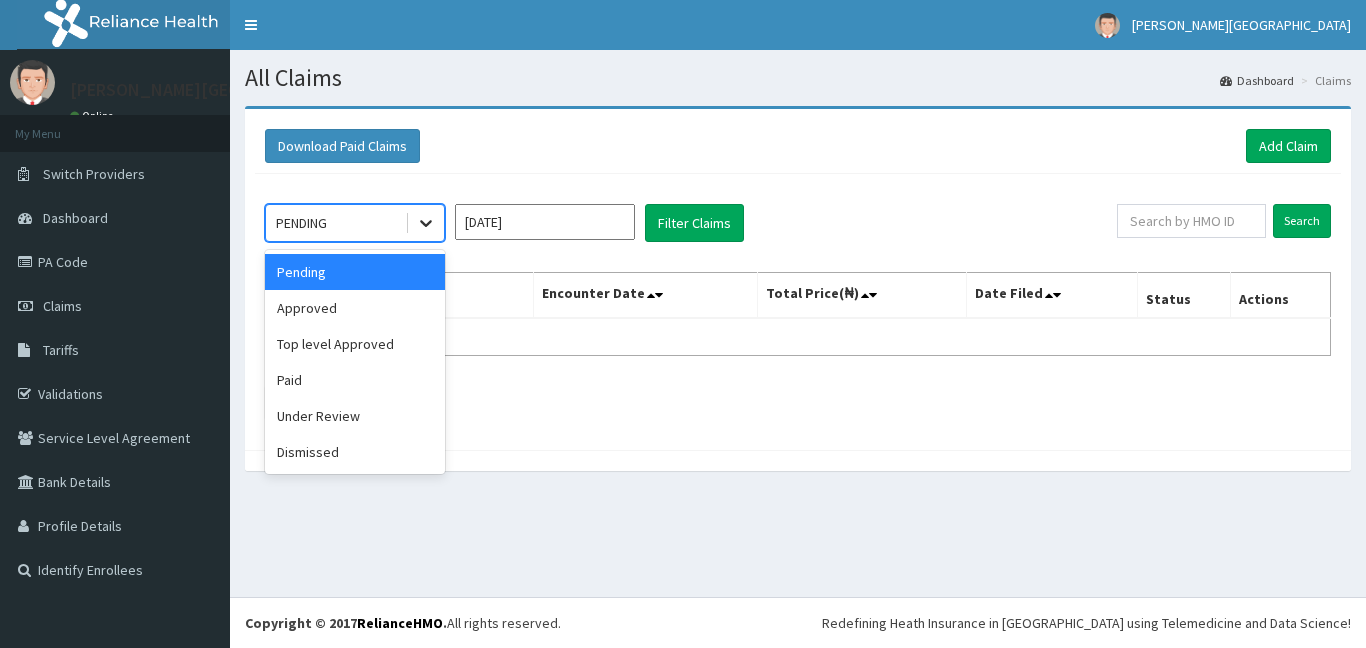 click 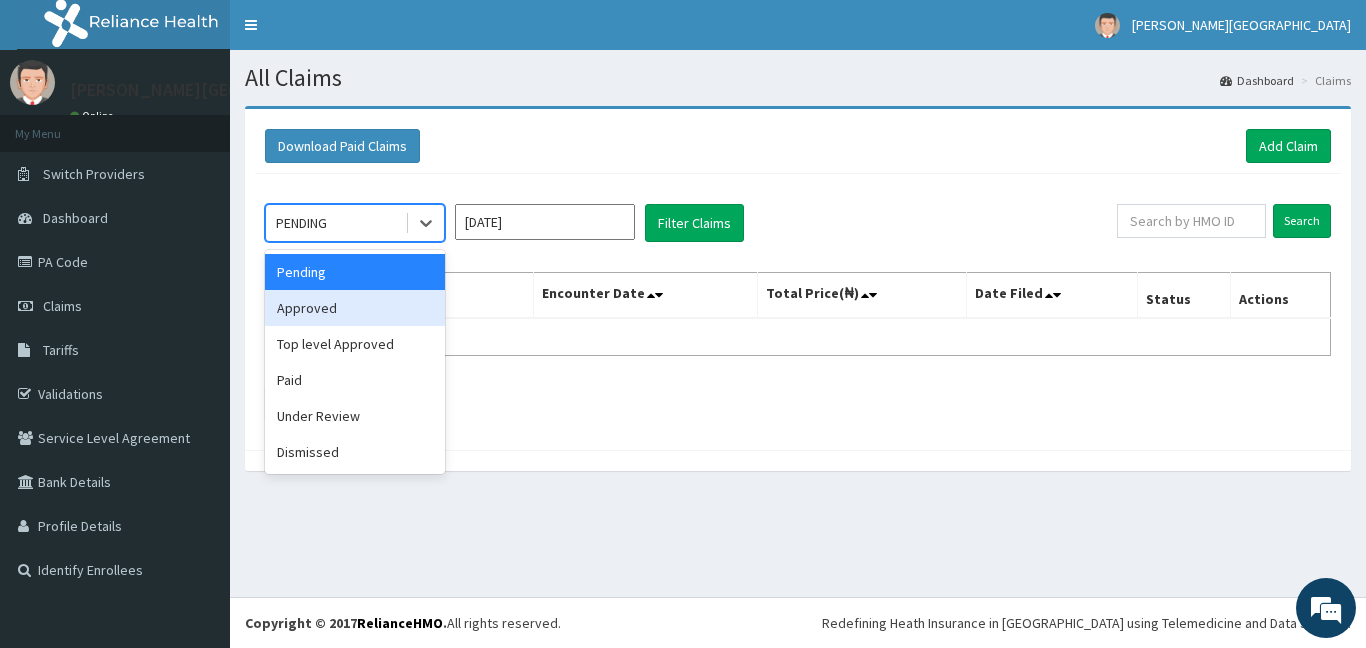 click on "Approved" at bounding box center [355, 308] 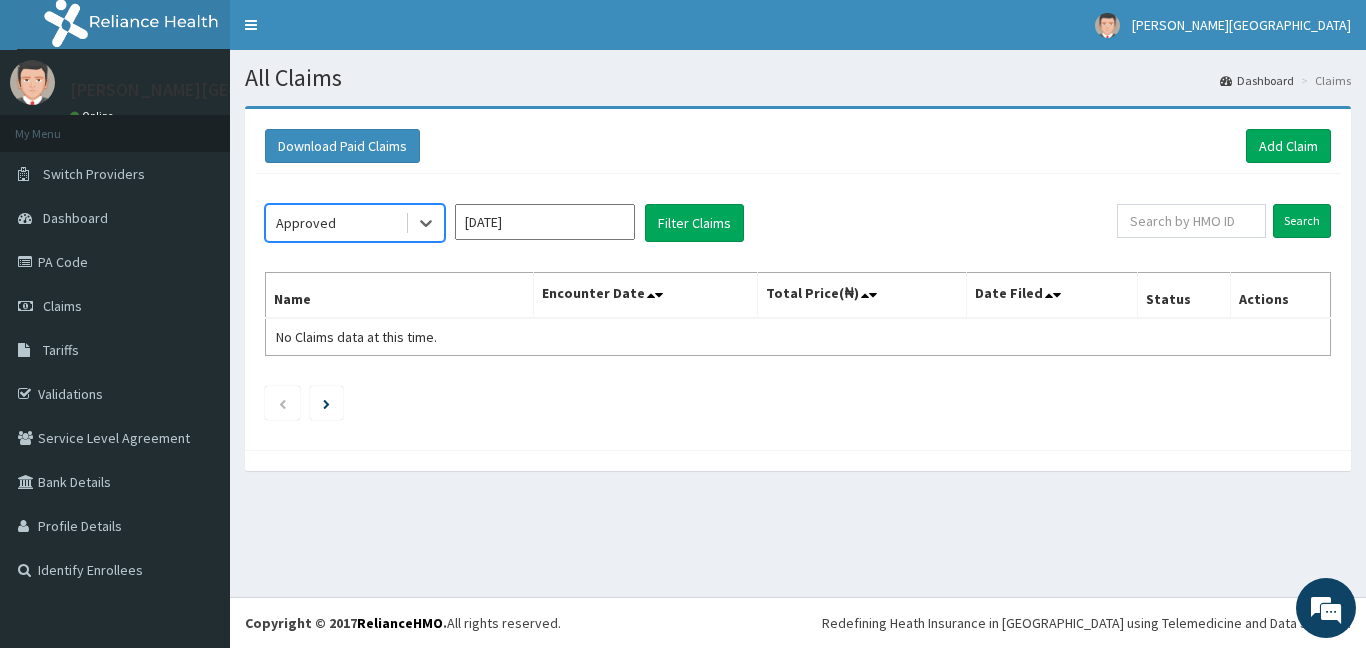 click on "Jul 2025" at bounding box center (545, 222) 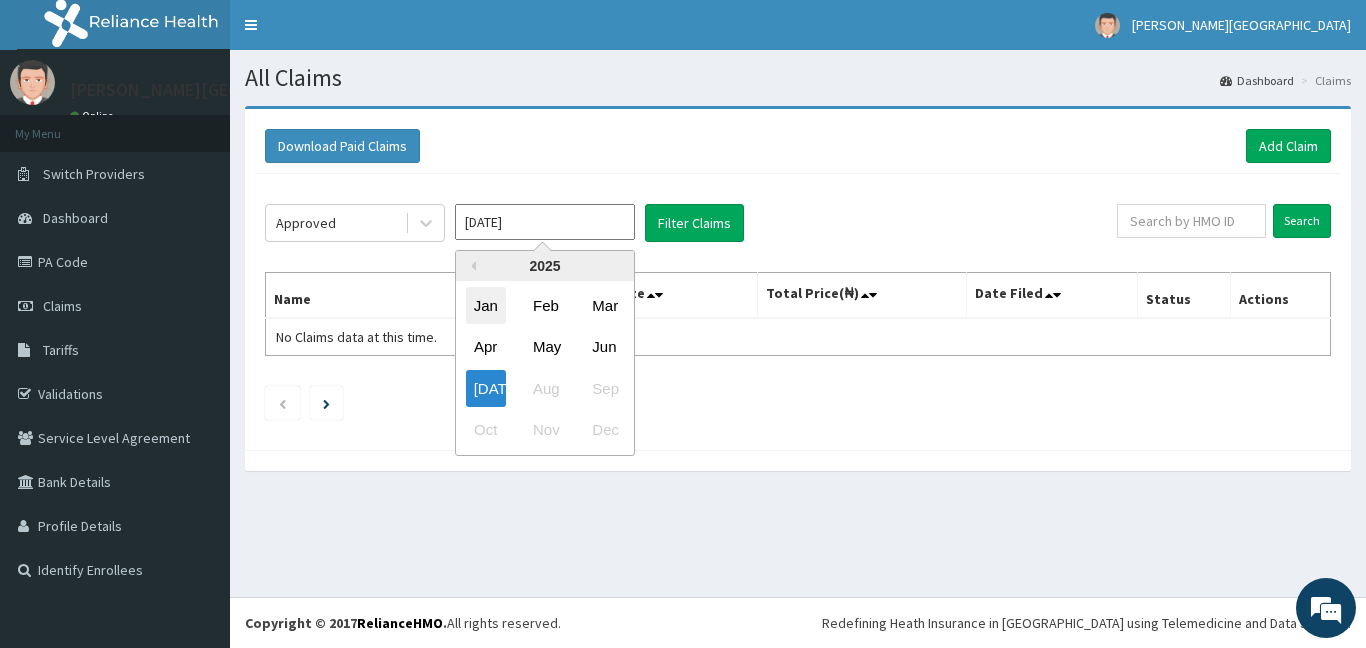 click on "Jan" at bounding box center (486, 305) 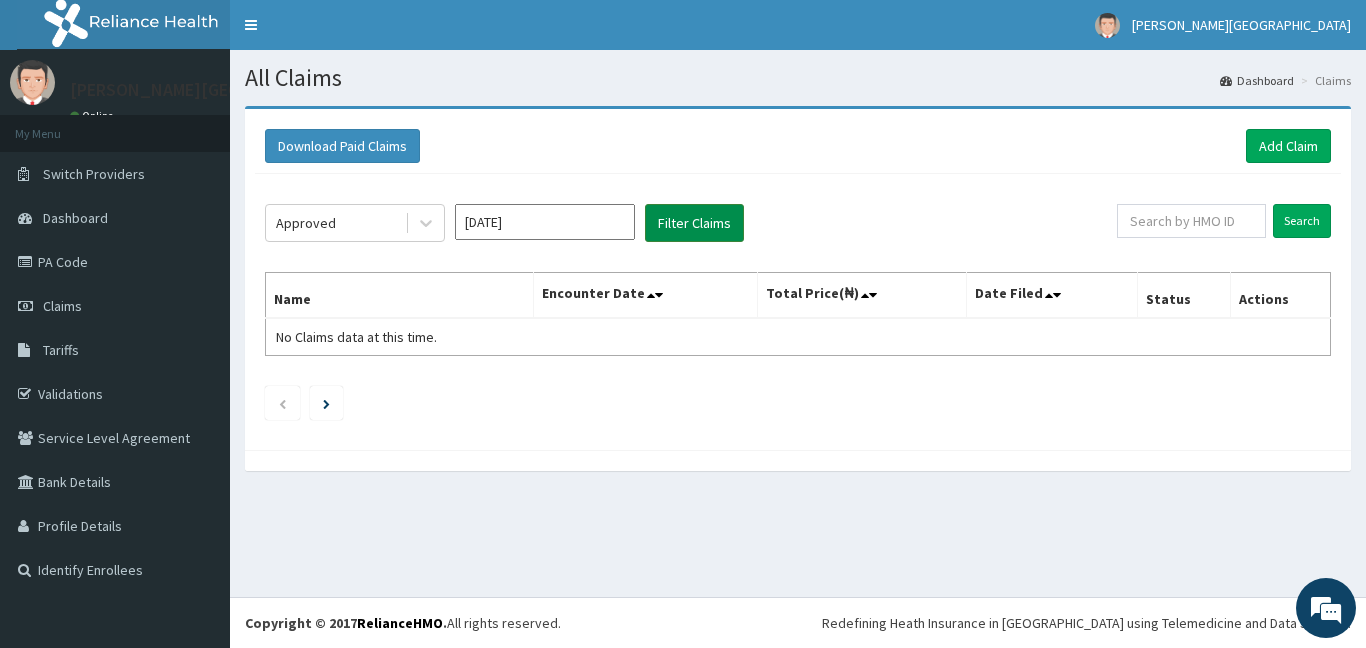 click on "Filter Claims" at bounding box center (694, 223) 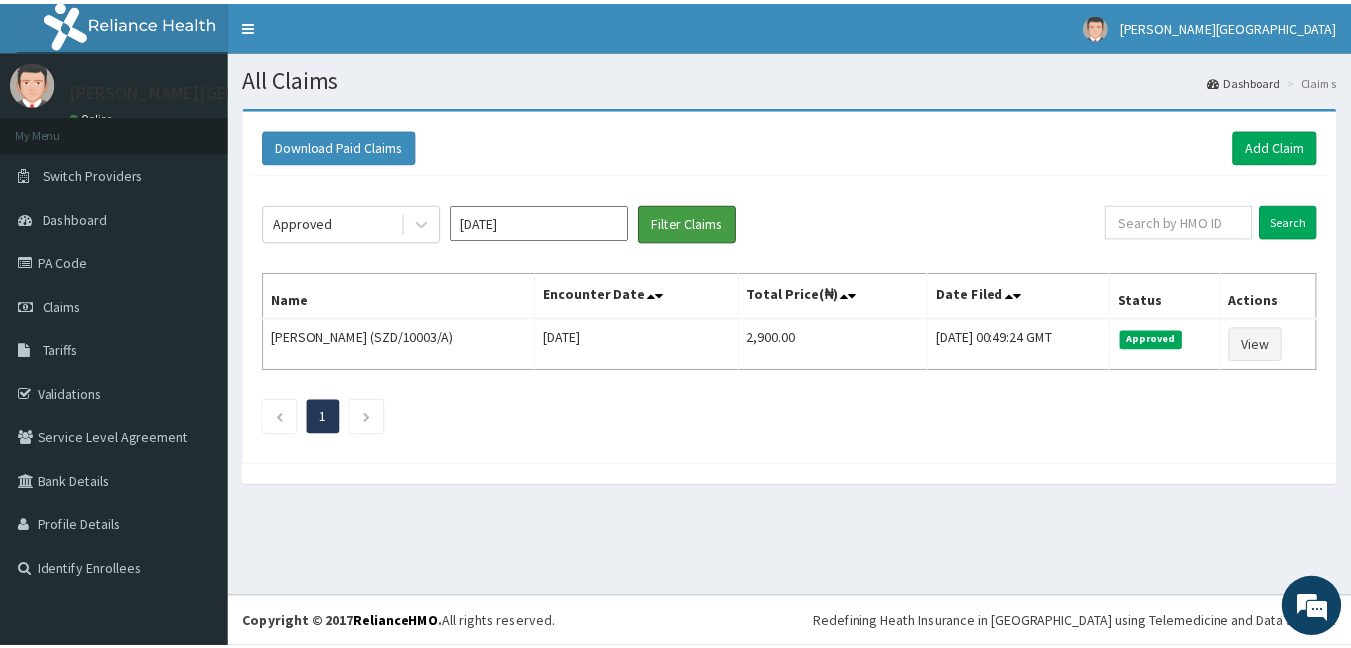 scroll, scrollTop: 0, scrollLeft: 0, axis: both 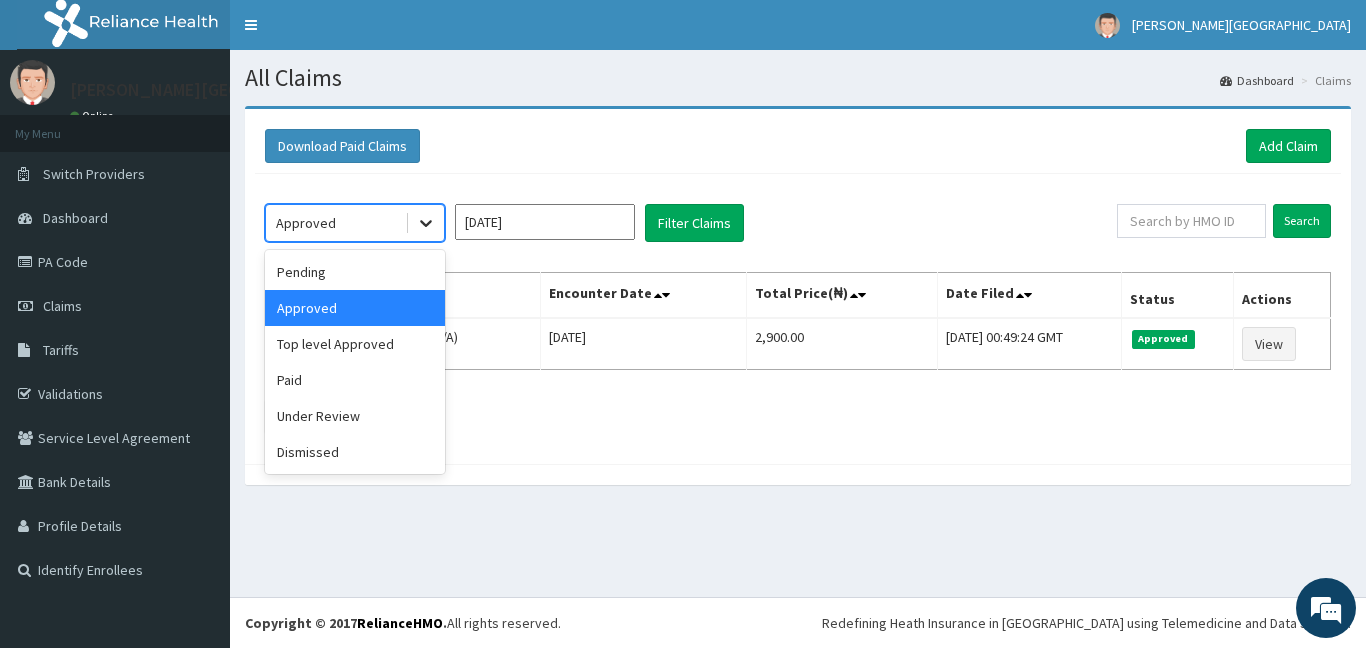 click 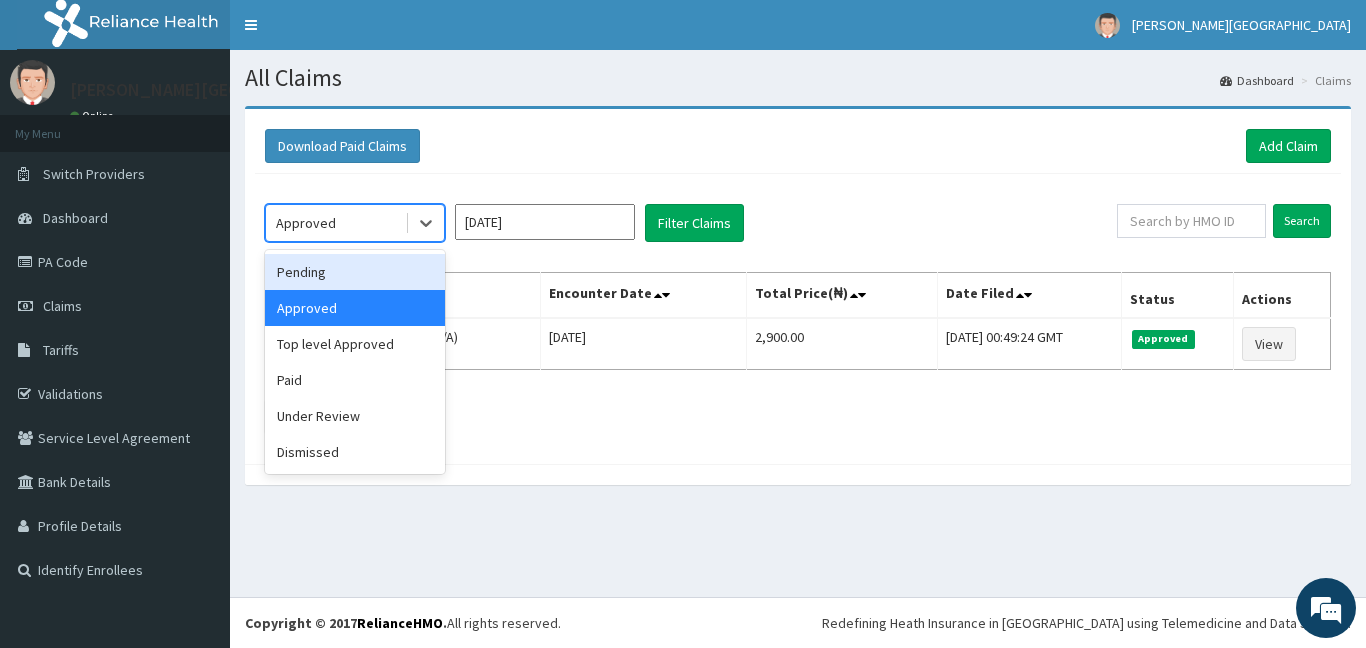 click on "Pending" at bounding box center (355, 272) 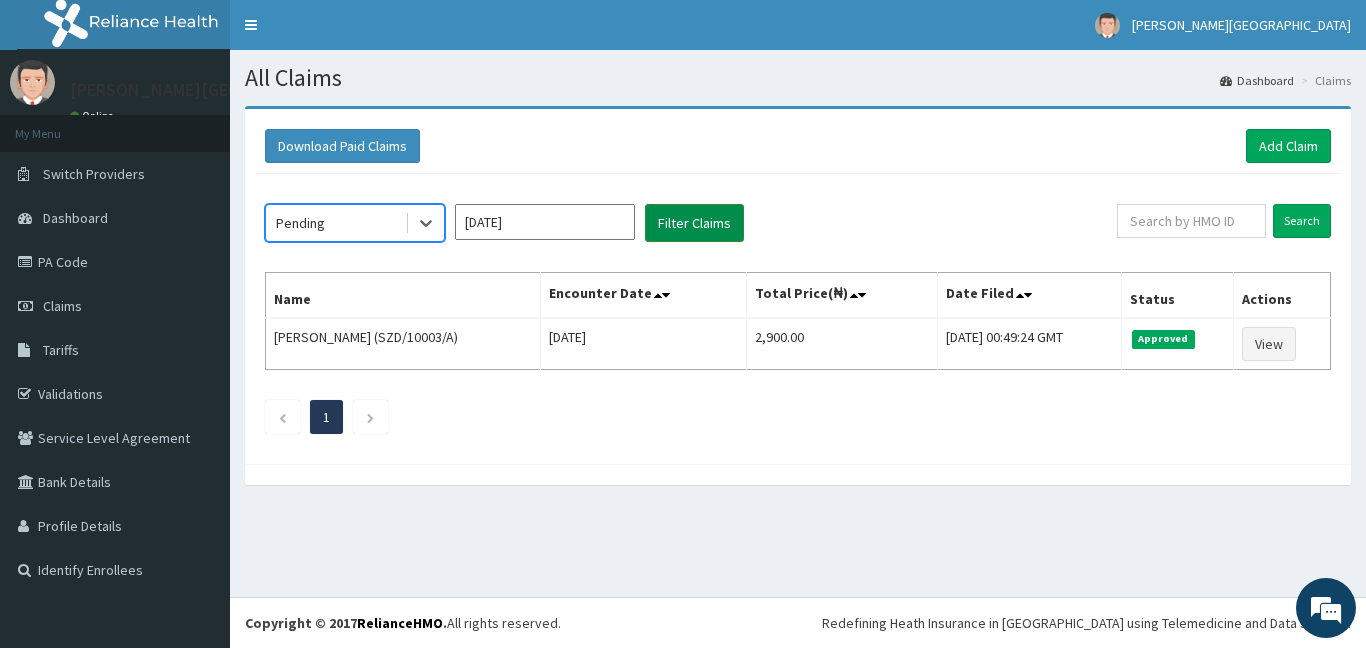 click on "Filter Claims" at bounding box center [694, 223] 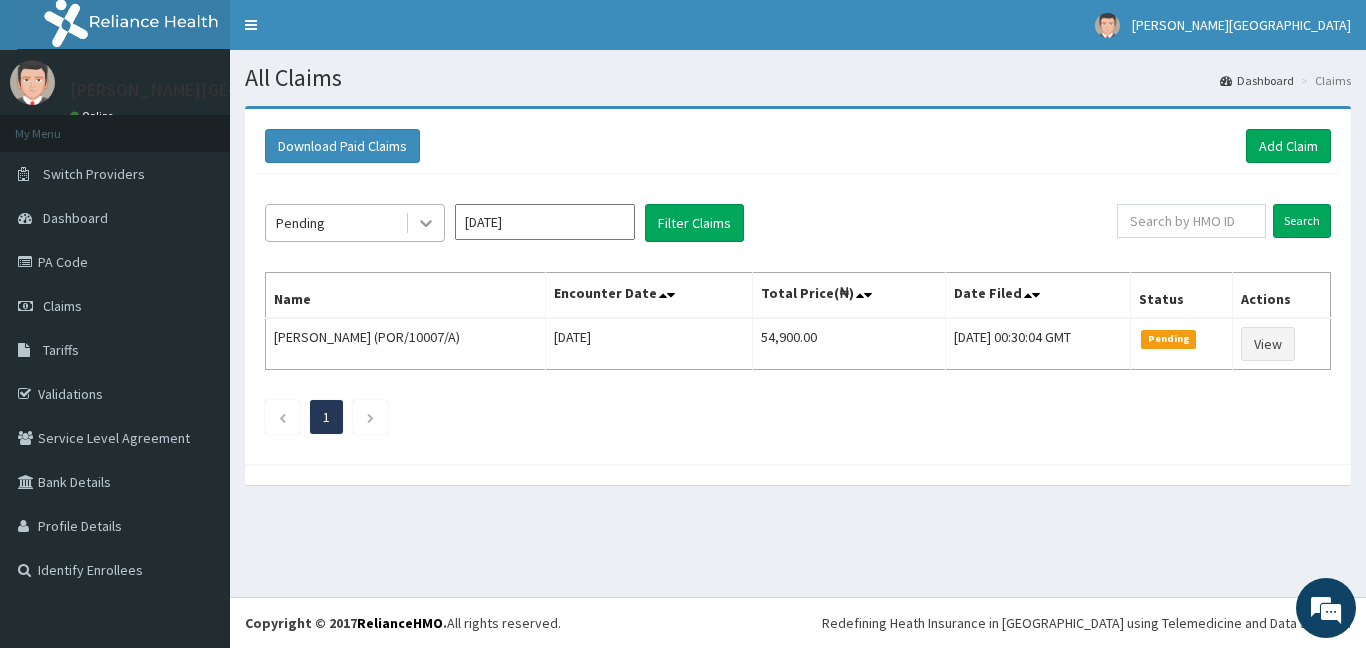 click 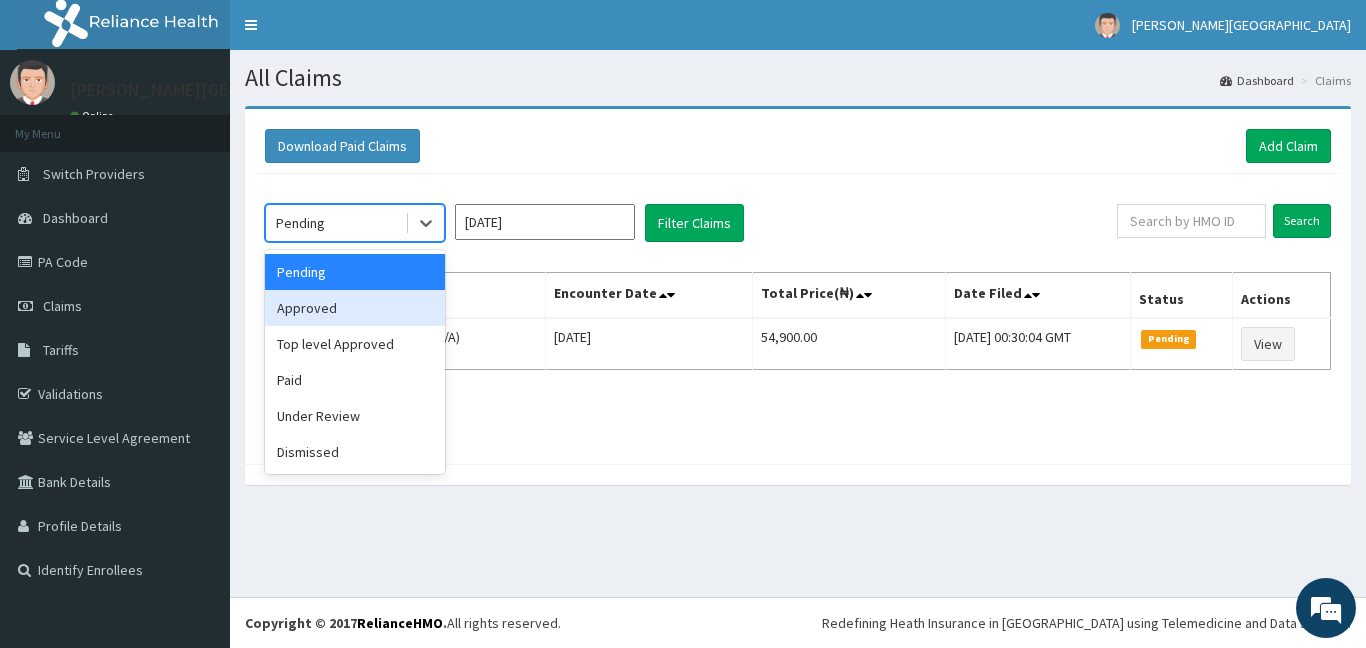 click on "Jan 2025" at bounding box center [545, 222] 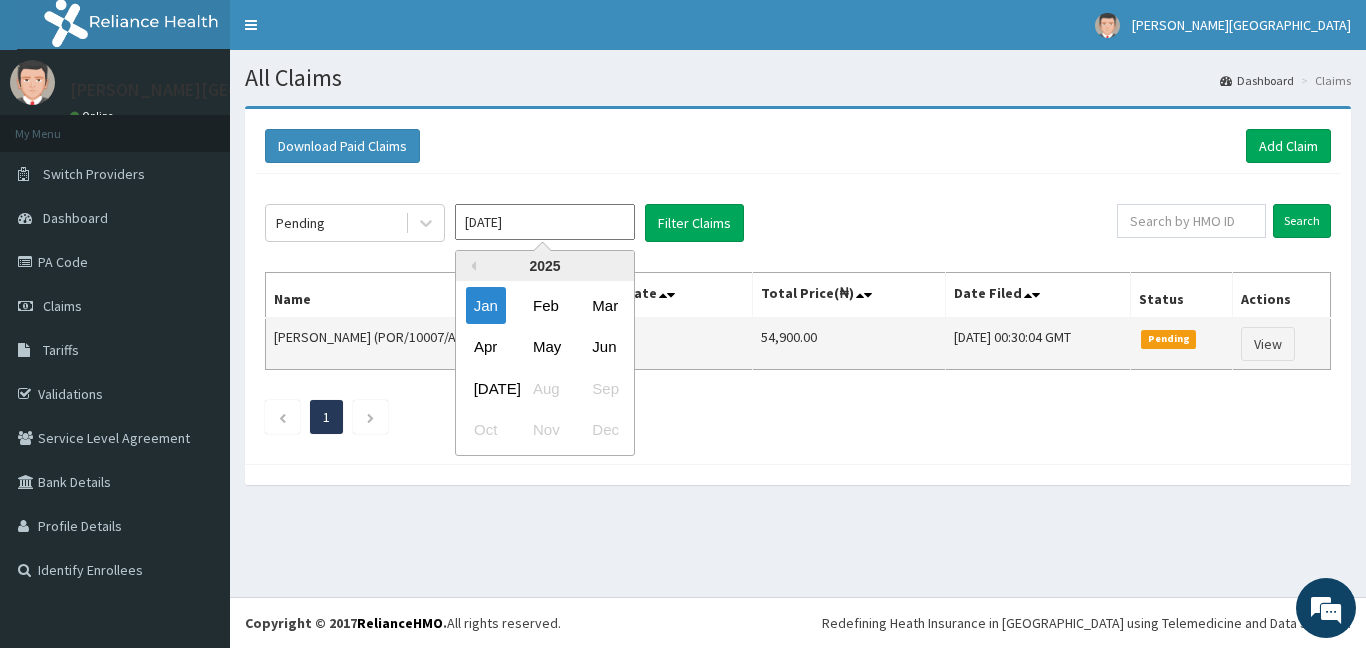 drag, startPoint x: 600, startPoint y: 345, endPoint x: 583, endPoint y: 339, distance: 18.027756 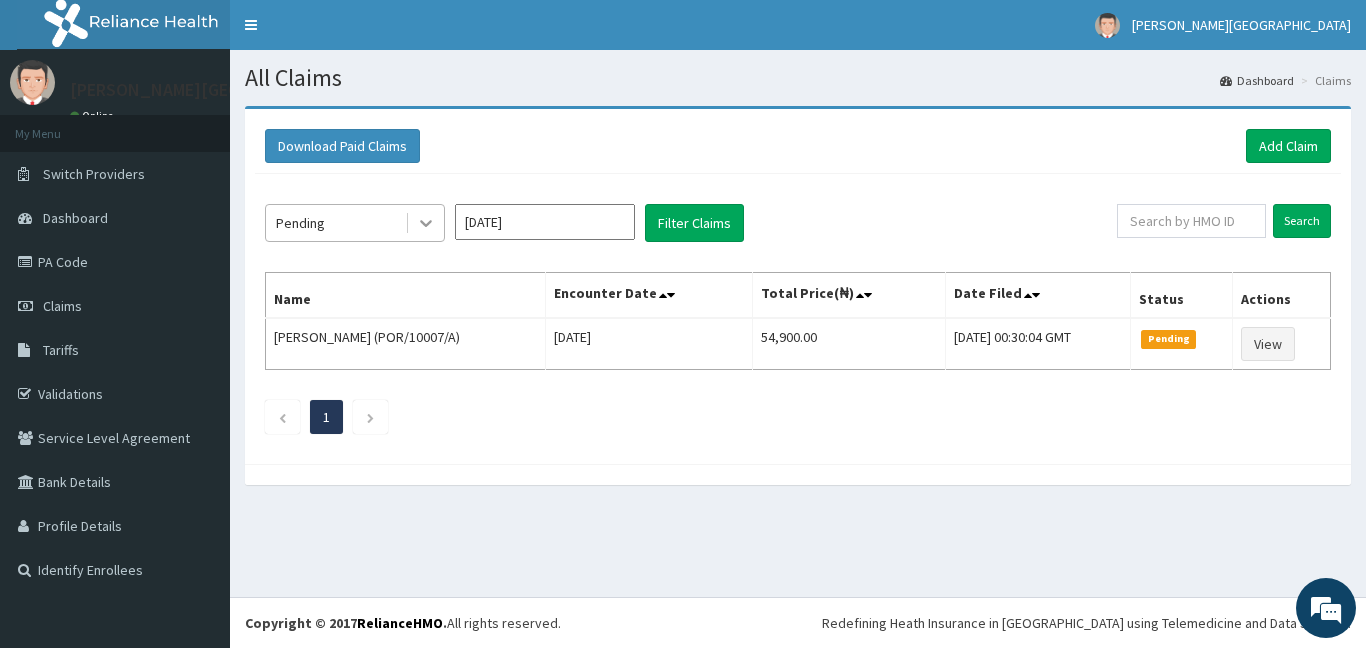 click 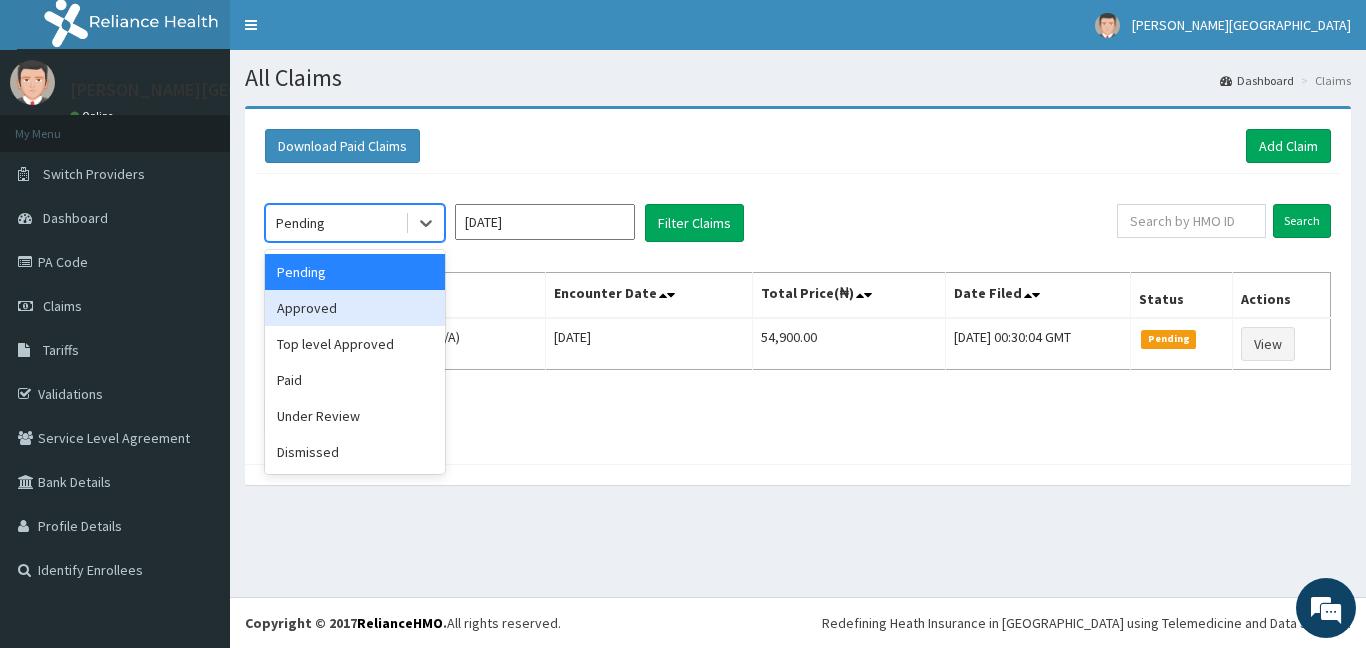 click on "Approved" at bounding box center (355, 308) 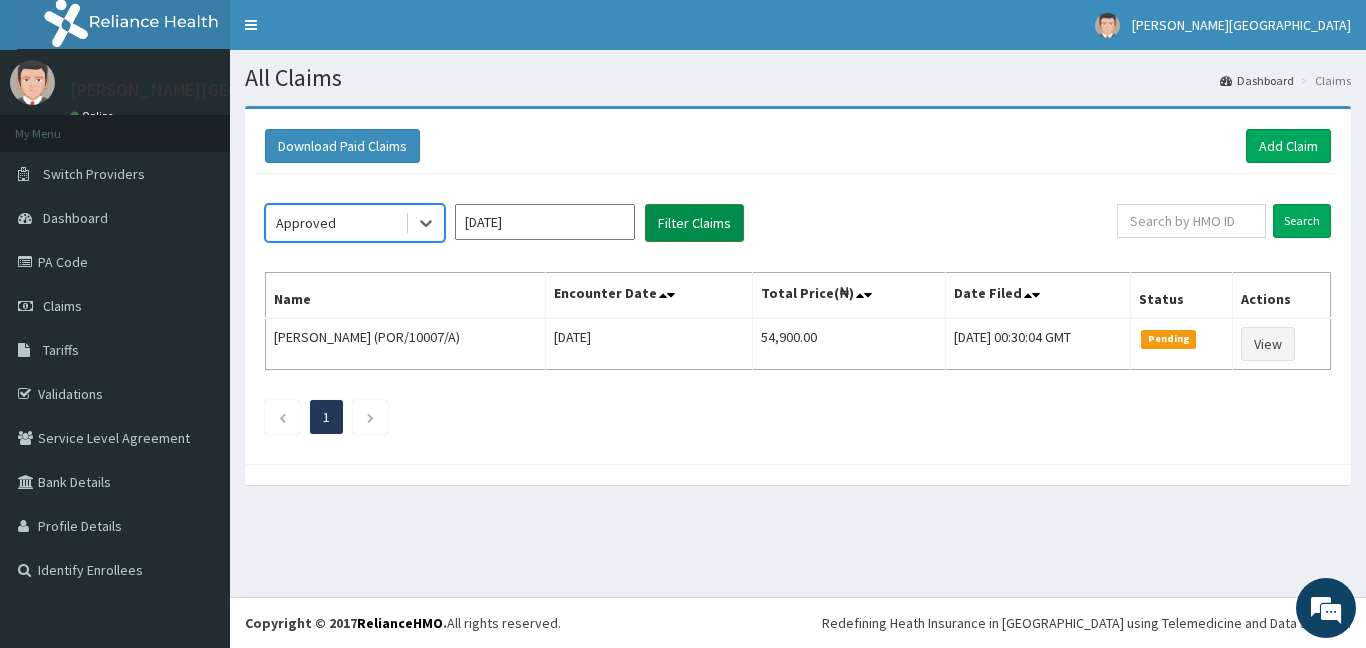 click on "Filter Claims" at bounding box center (694, 223) 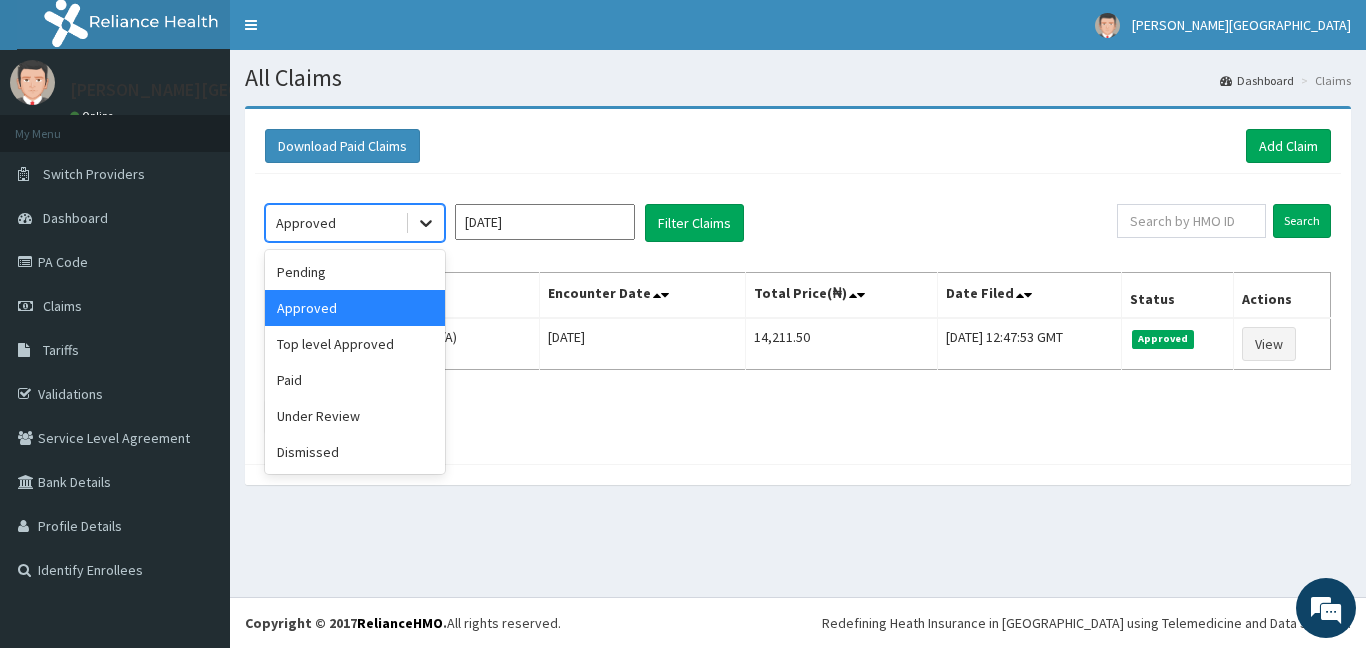click at bounding box center [426, 223] 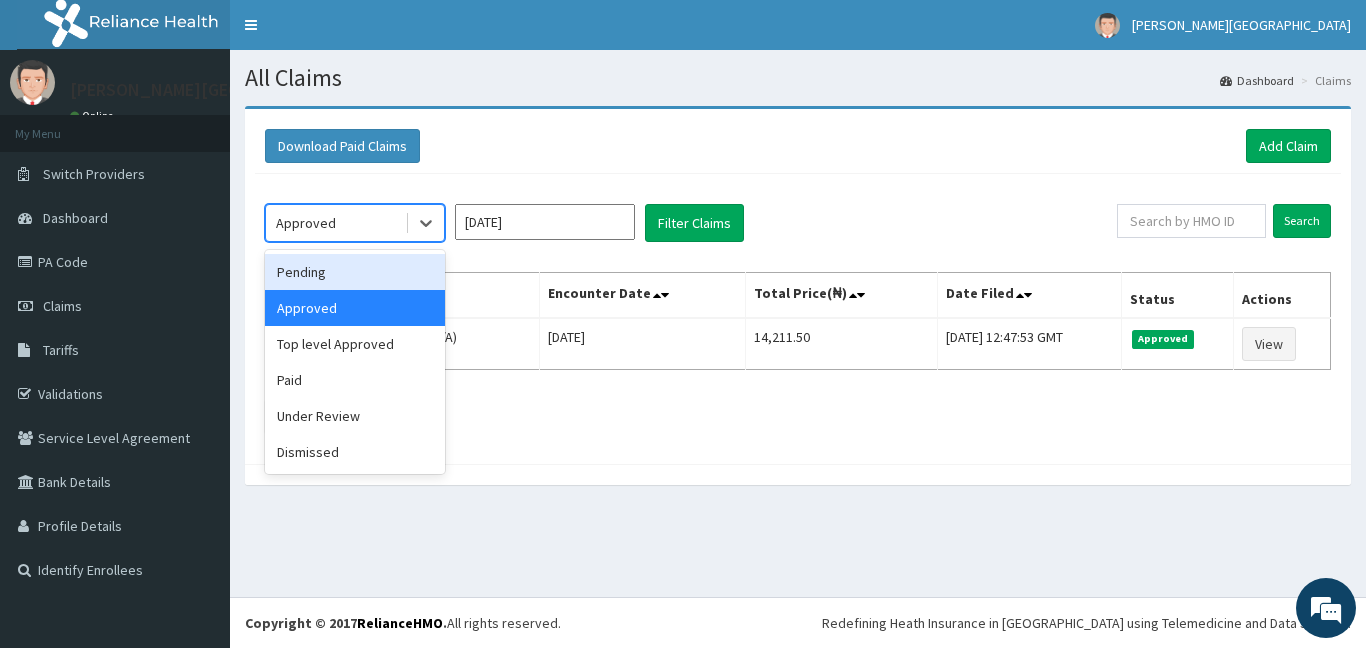 click on "Pending" at bounding box center [355, 272] 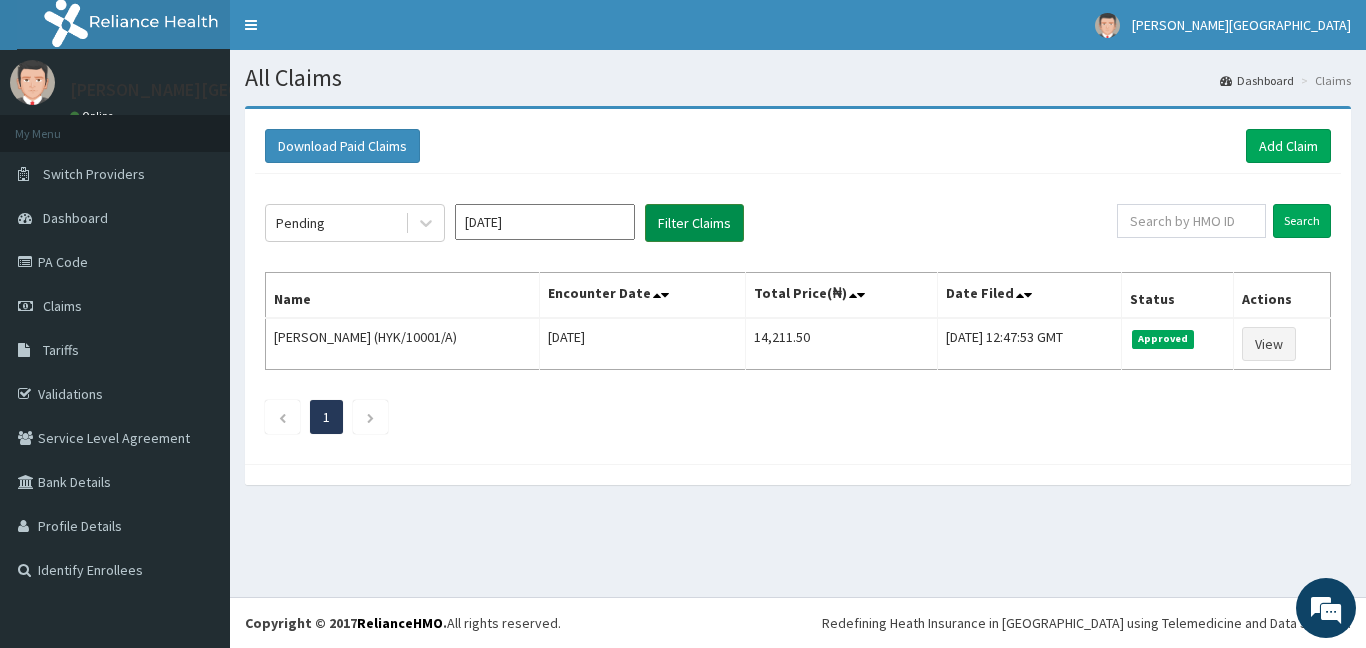 drag, startPoint x: 710, startPoint y: 218, endPoint x: 691, endPoint y: 226, distance: 20.615528 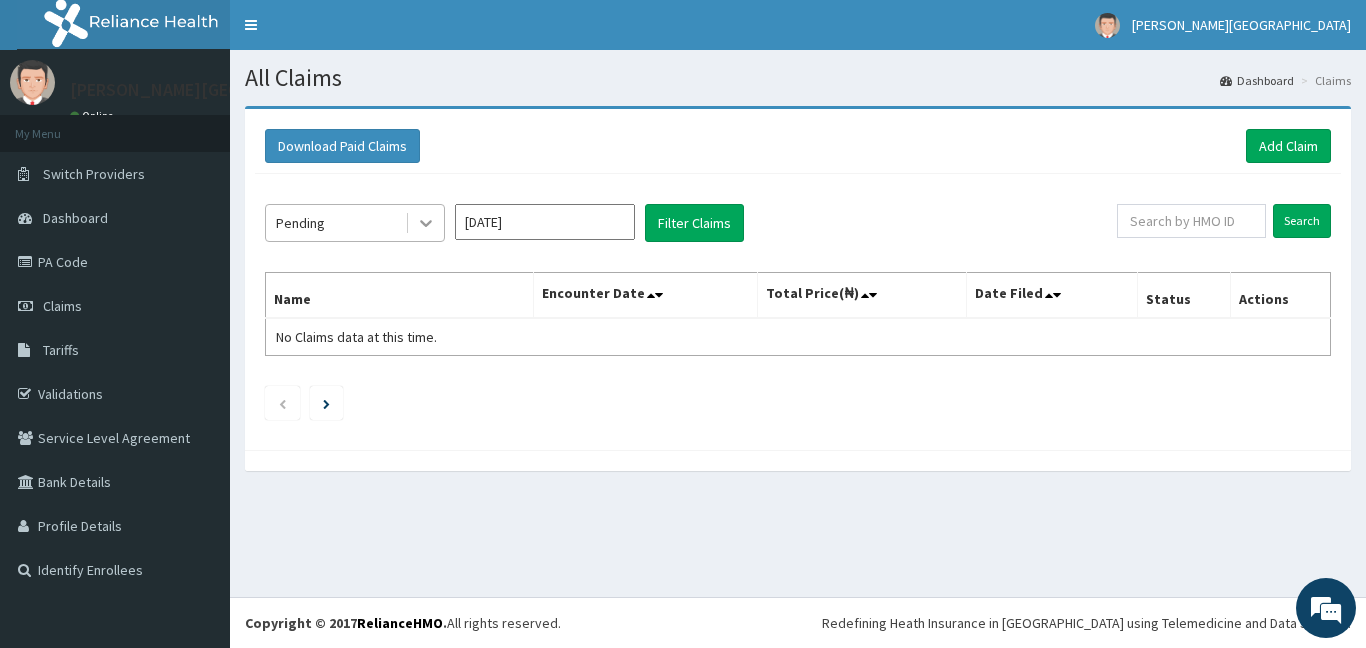 click 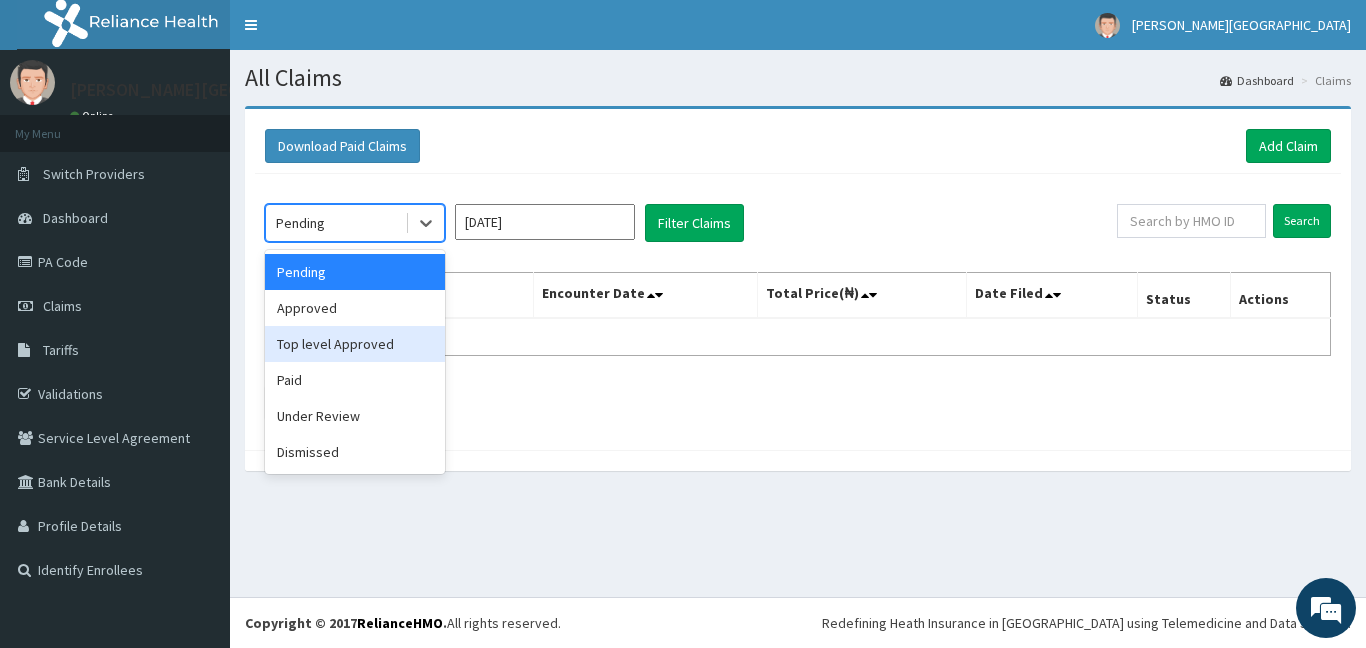 click on "Top level Approved" at bounding box center [355, 344] 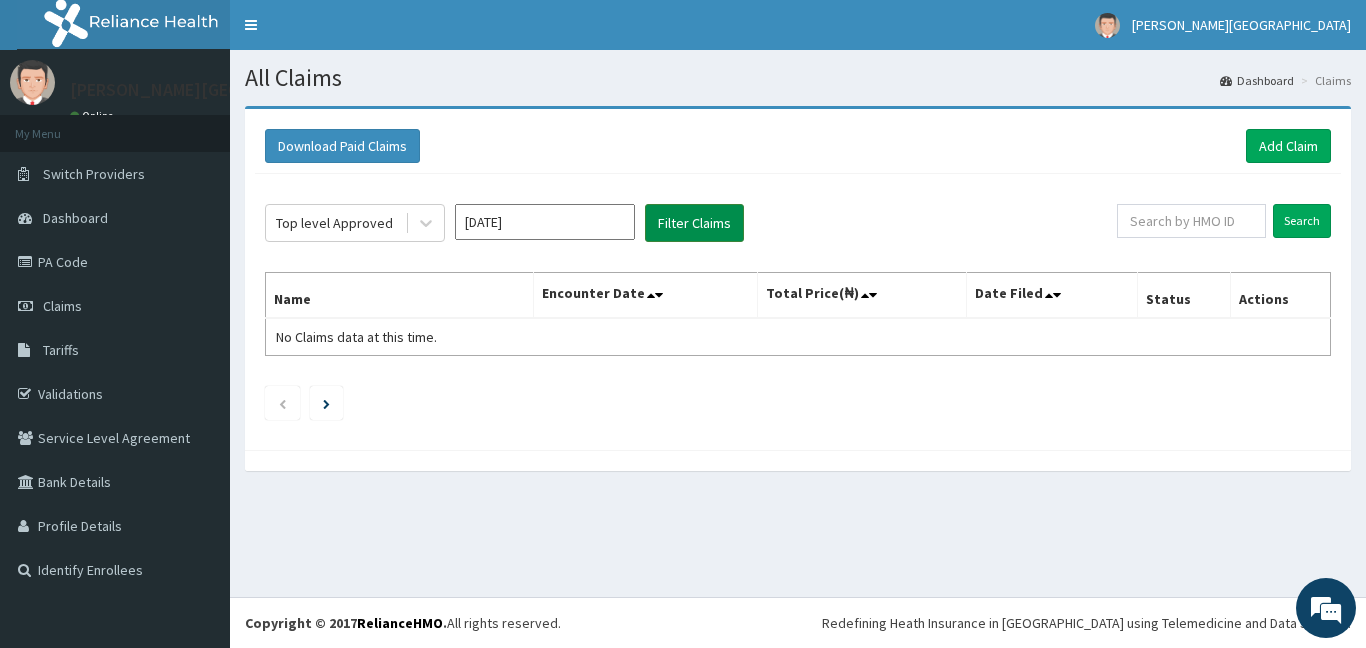 click on "Filter Claims" at bounding box center [694, 223] 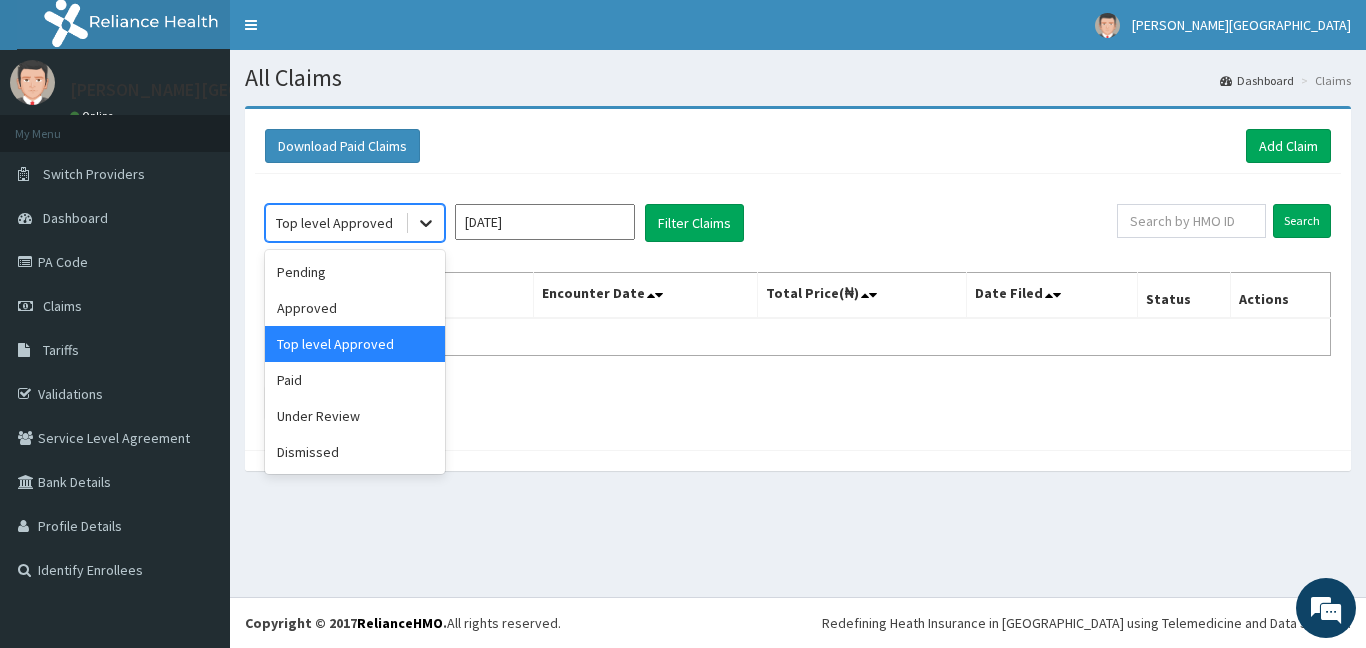 click 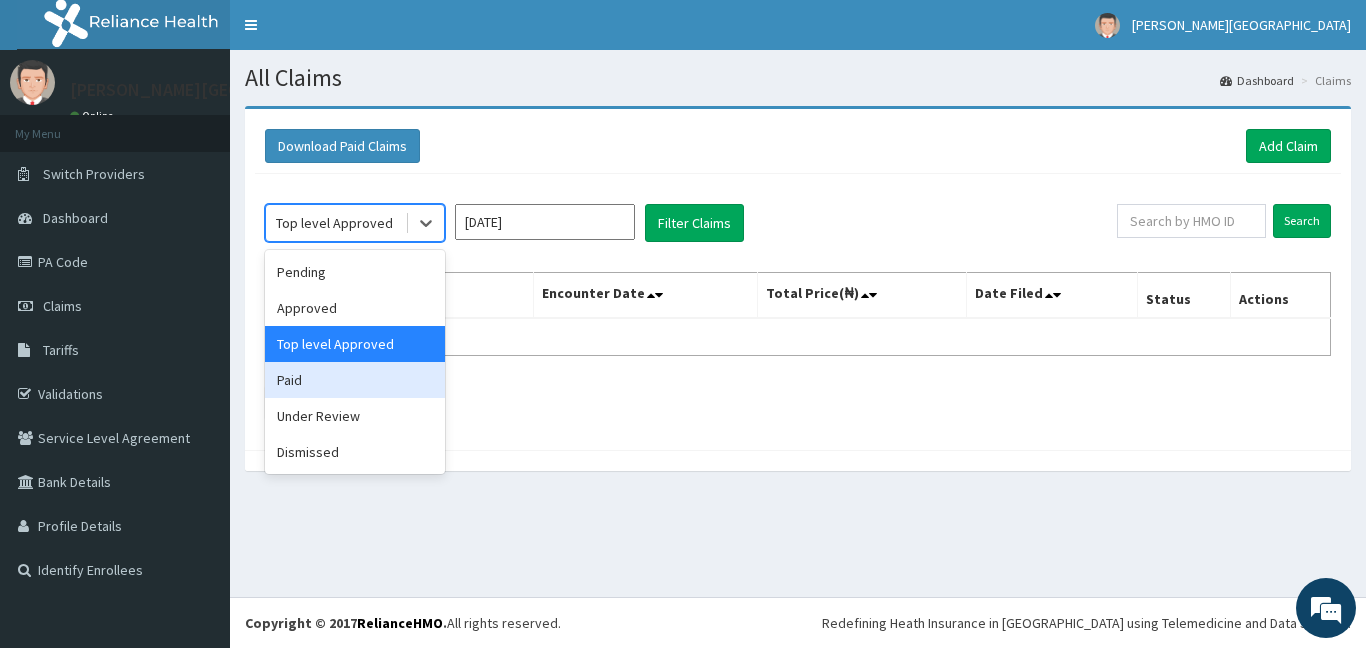 click on "Paid" at bounding box center [355, 380] 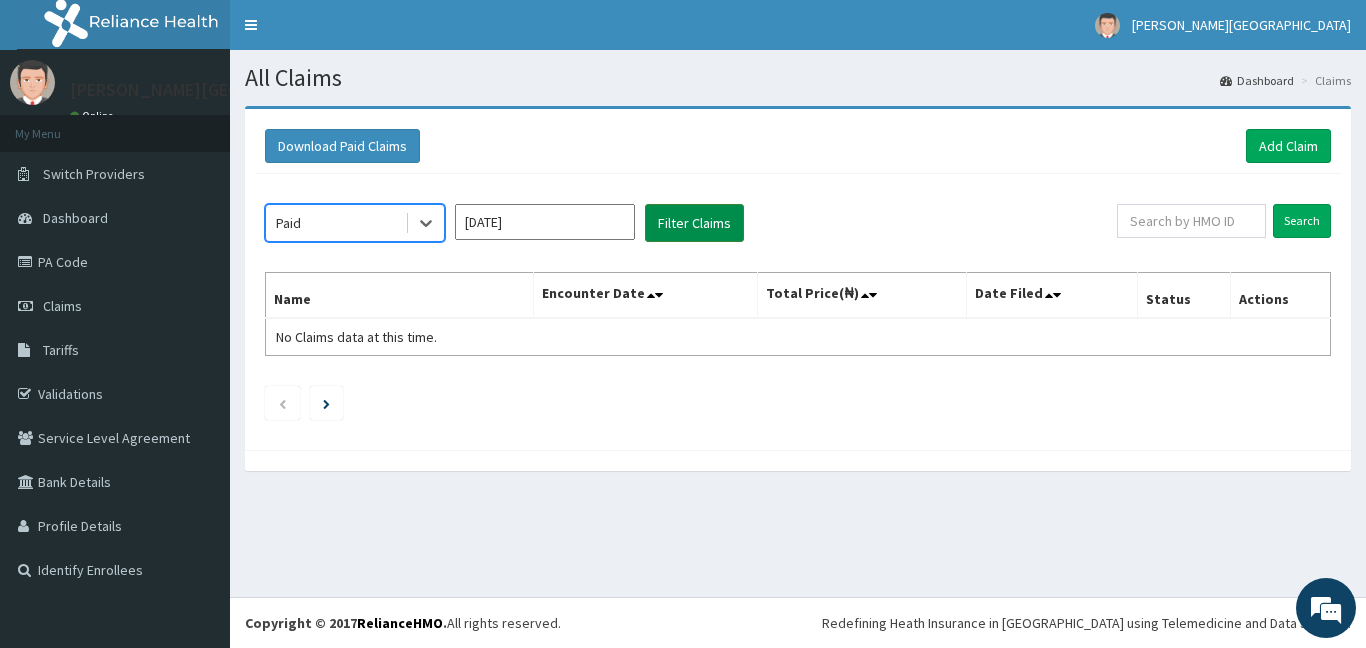click on "Filter Claims" at bounding box center (694, 223) 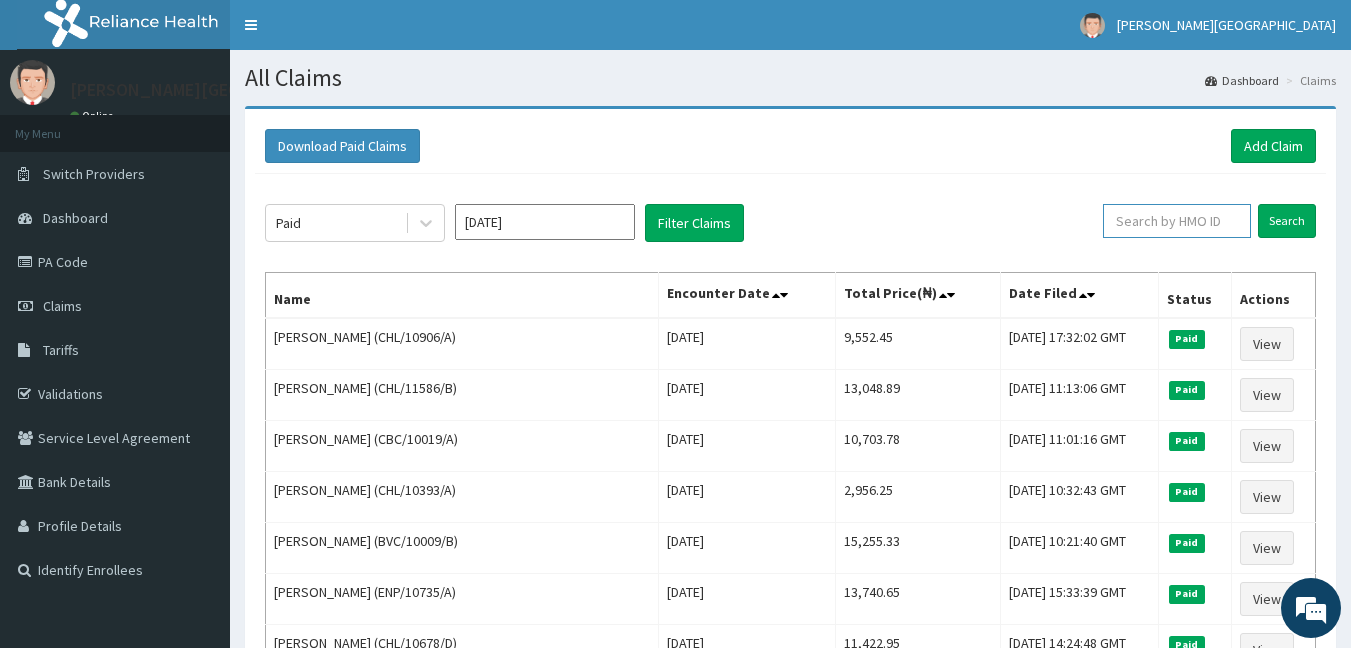click at bounding box center (1177, 221) 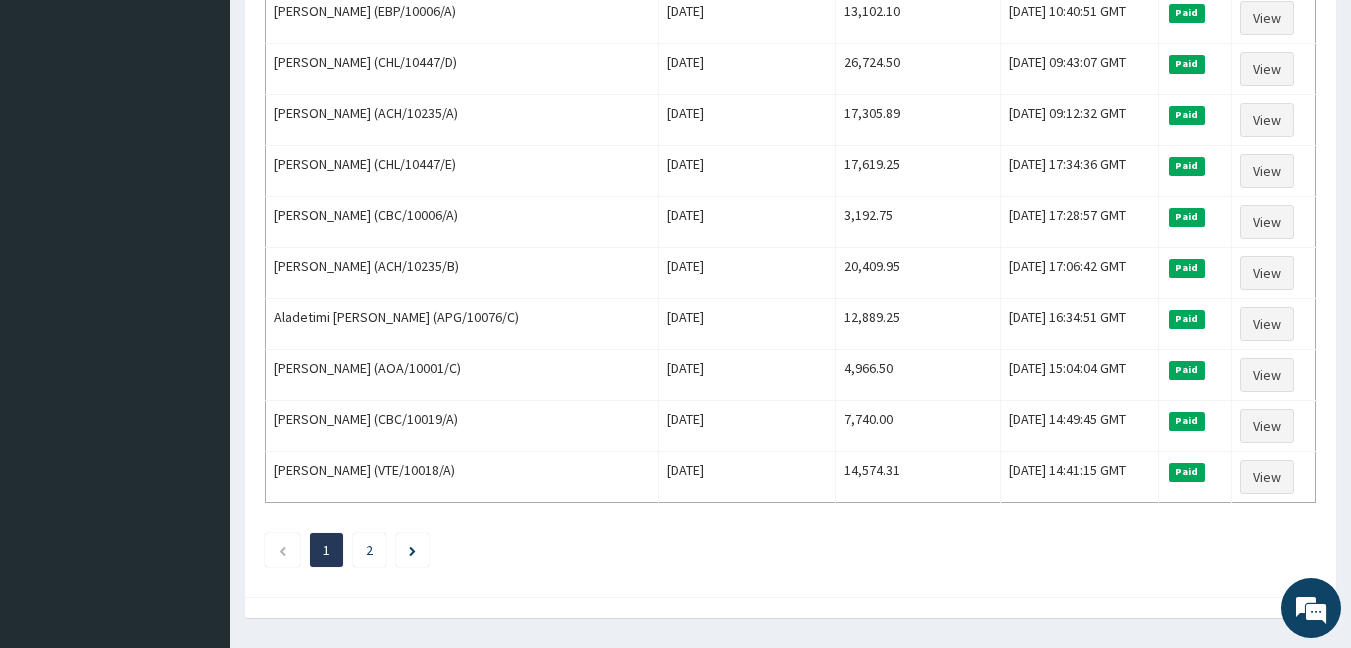 scroll, scrollTop: 2422, scrollLeft: 0, axis: vertical 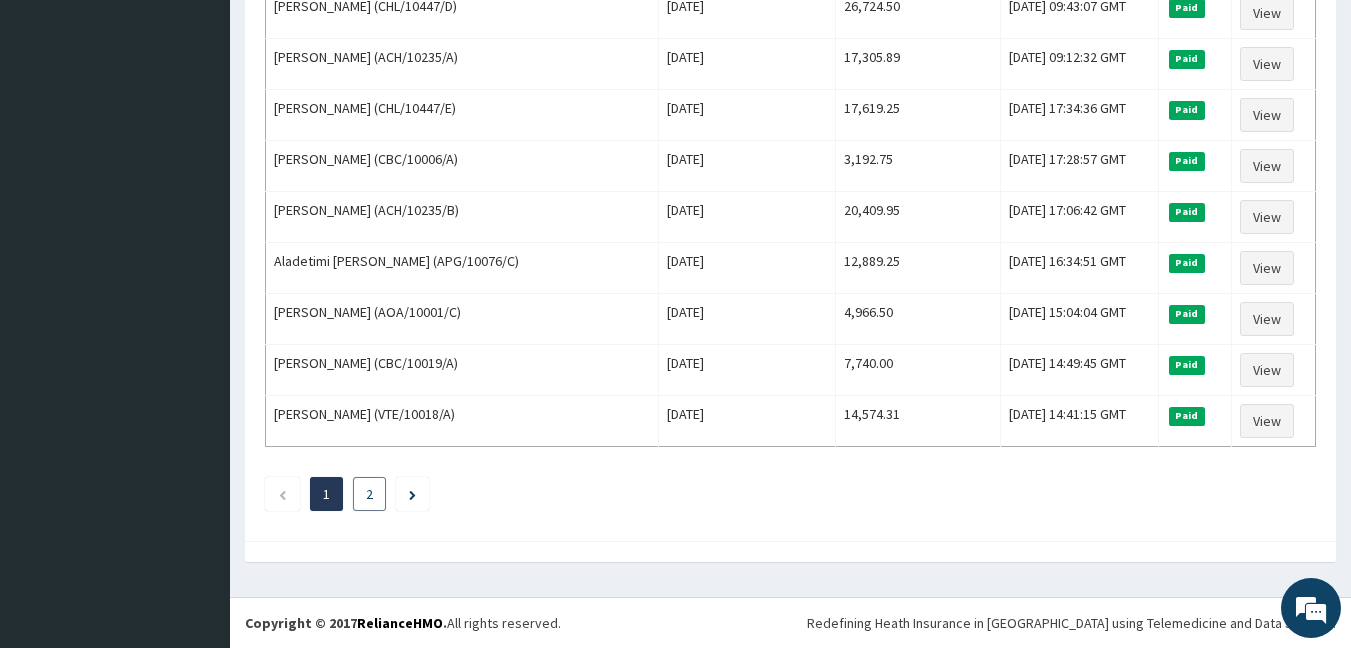 type on "CYA10950/B" 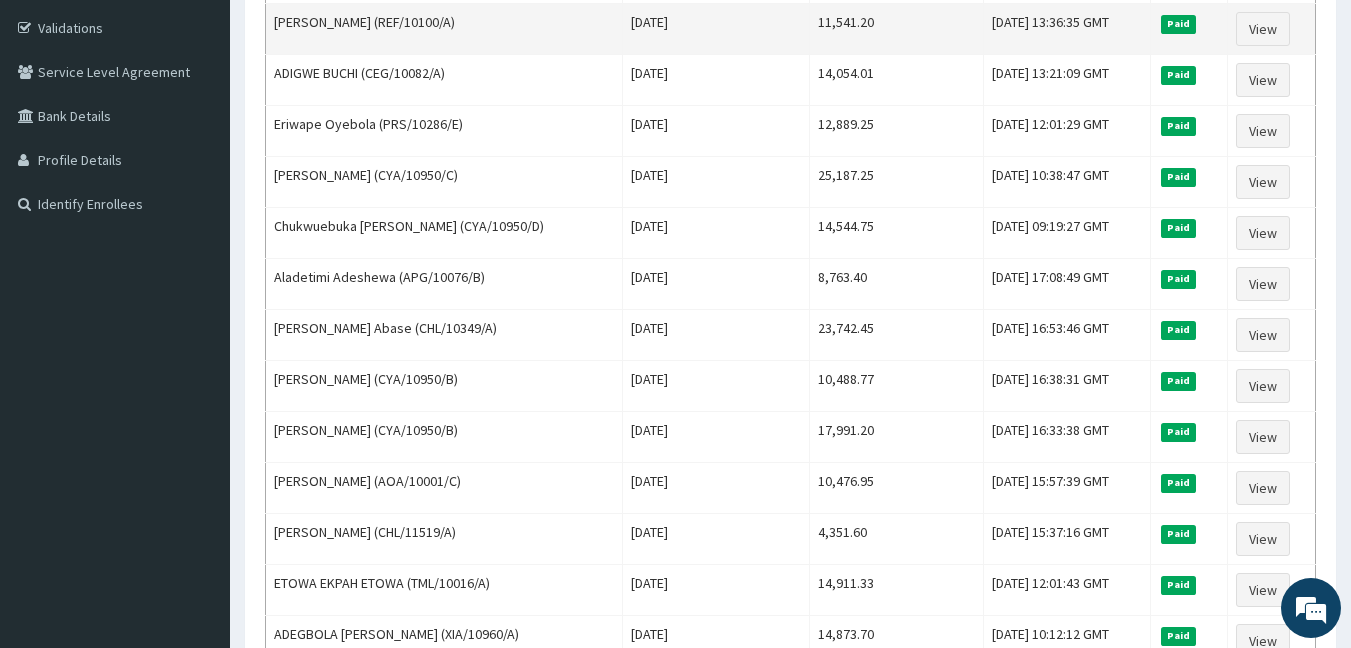 scroll, scrollTop: 400, scrollLeft: 0, axis: vertical 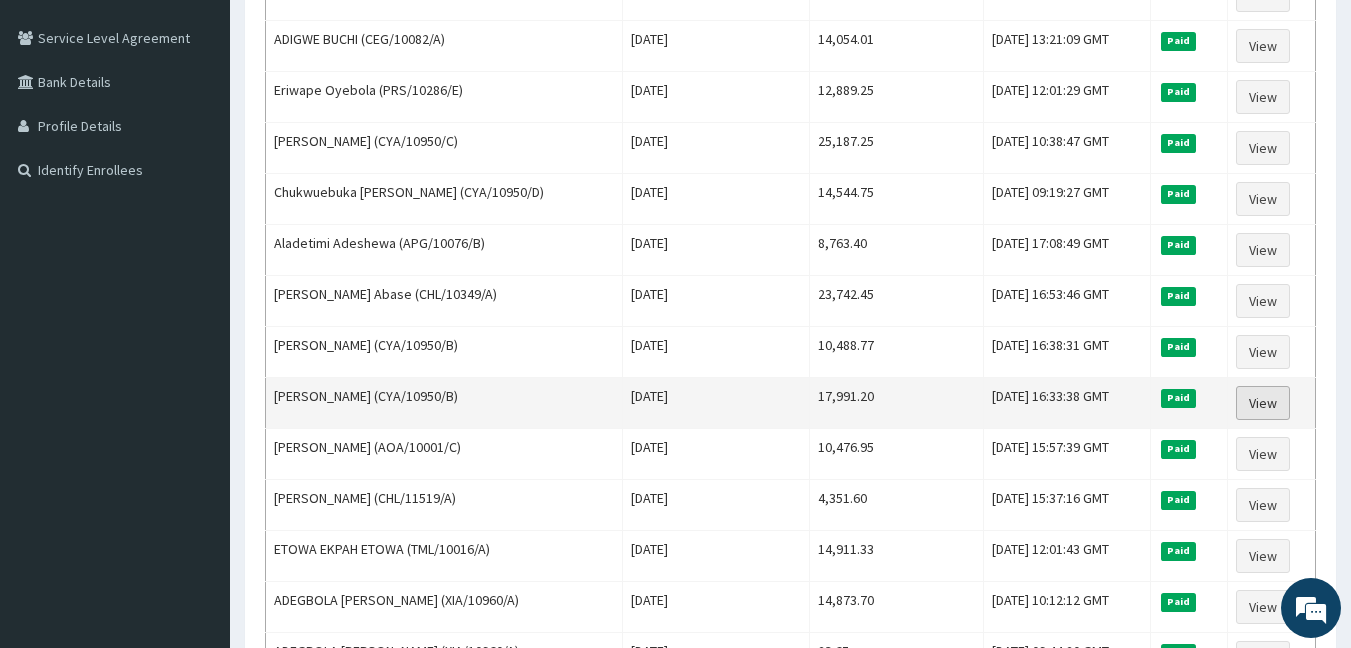 click on "View" at bounding box center (1263, 403) 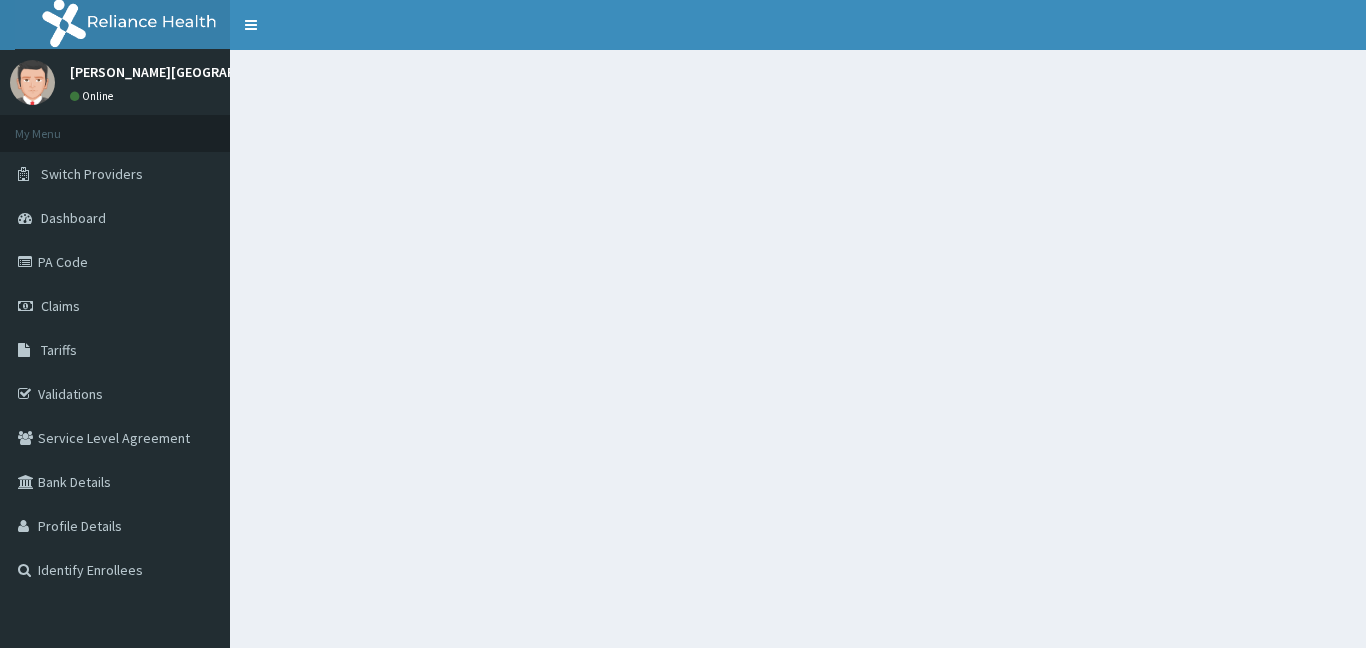 scroll, scrollTop: 0, scrollLeft: 0, axis: both 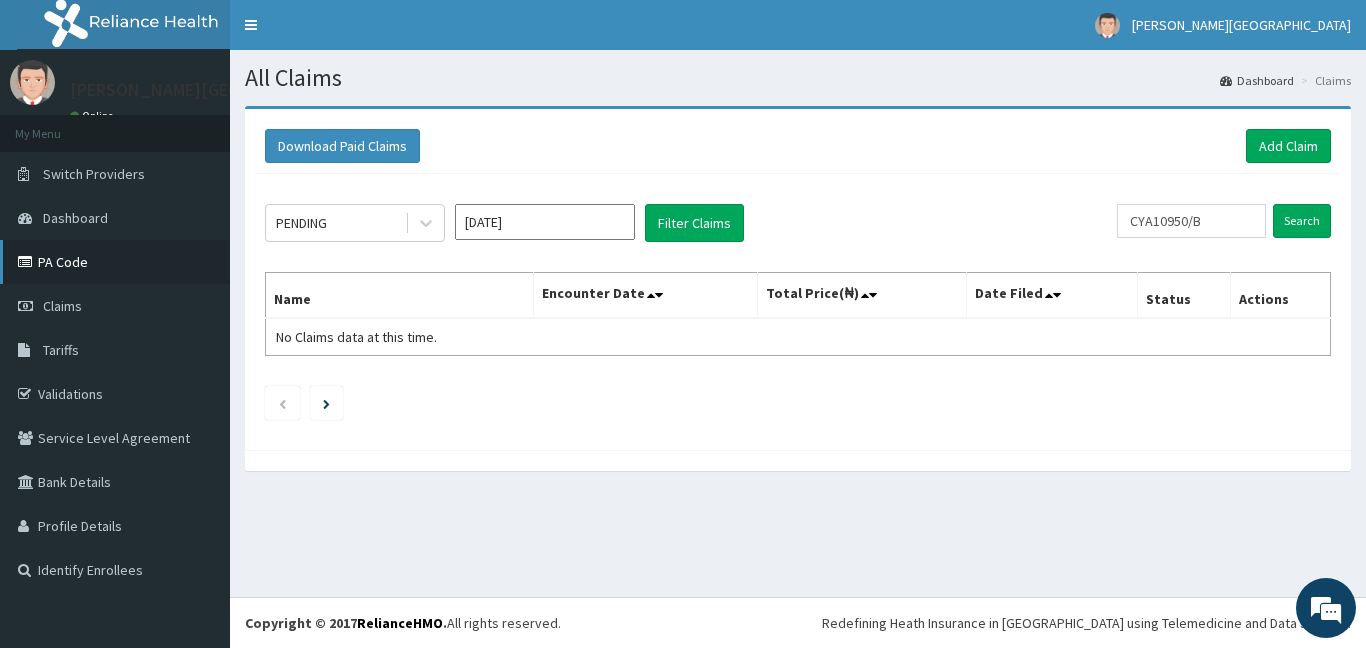 click on "PA Code" at bounding box center [115, 262] 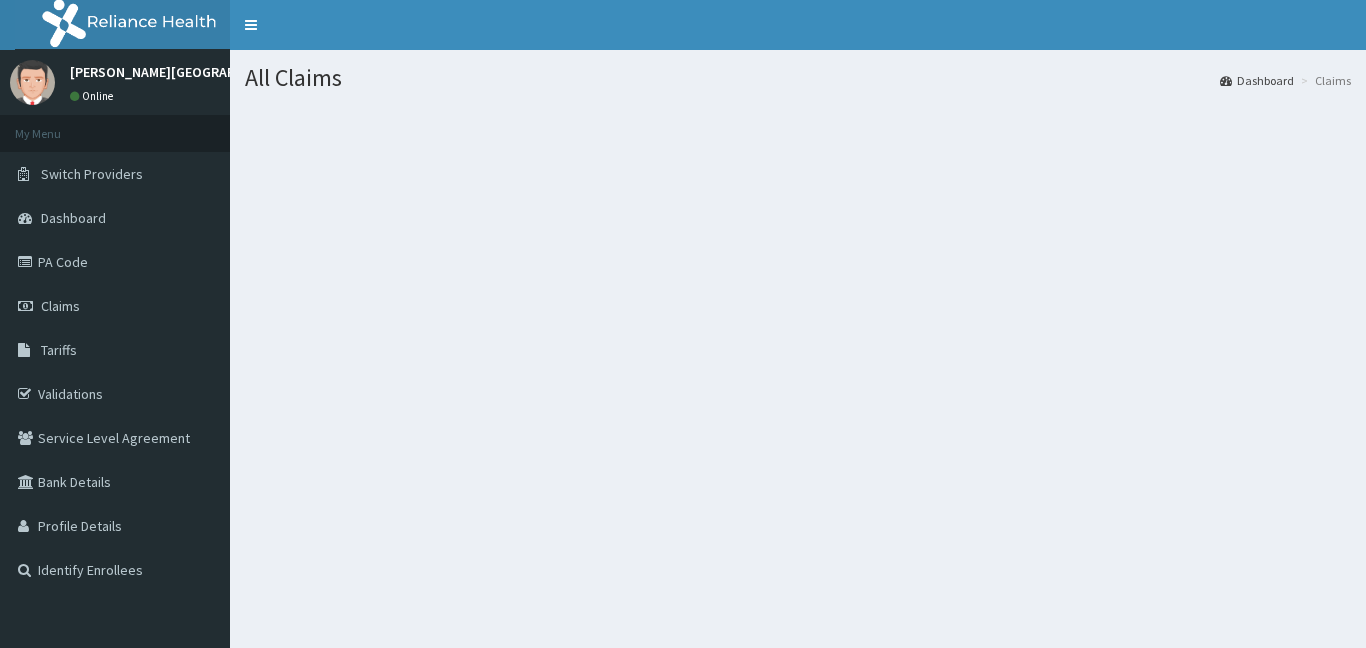 scroll, scrollTop: 0, scrollLeft: 0, axis: both 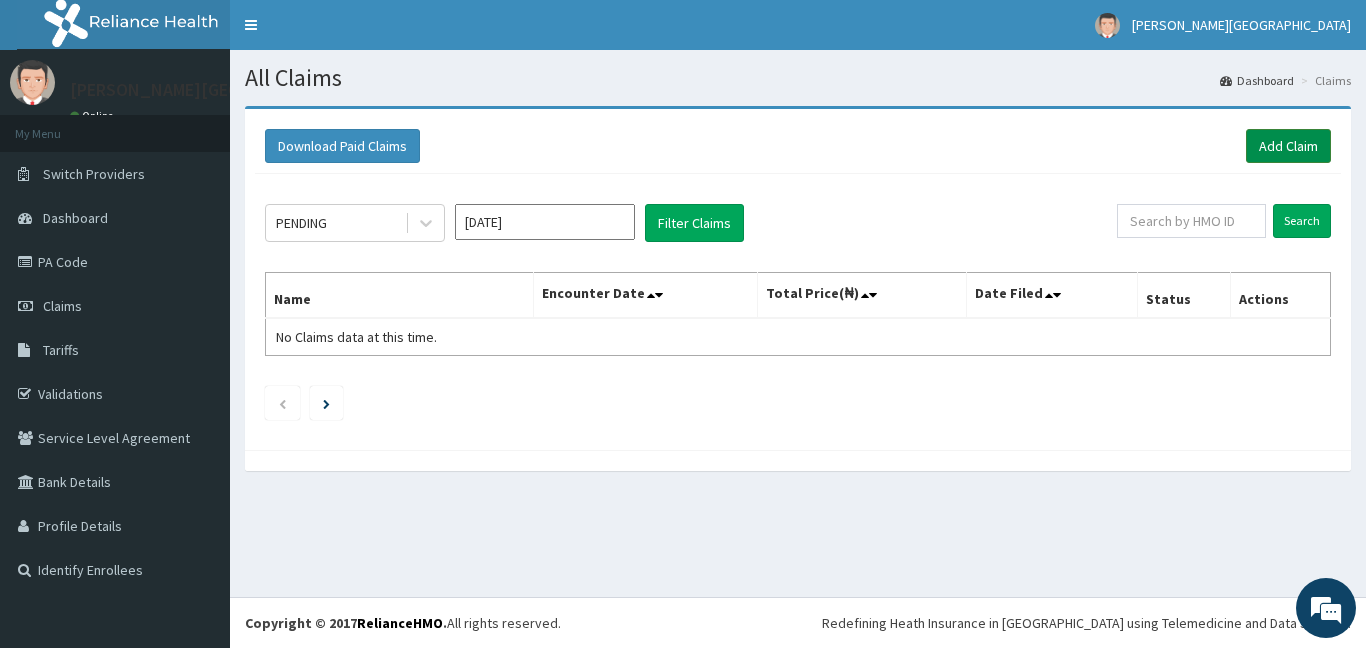 click on "Add Claim" at bounding box center (1288, 146) 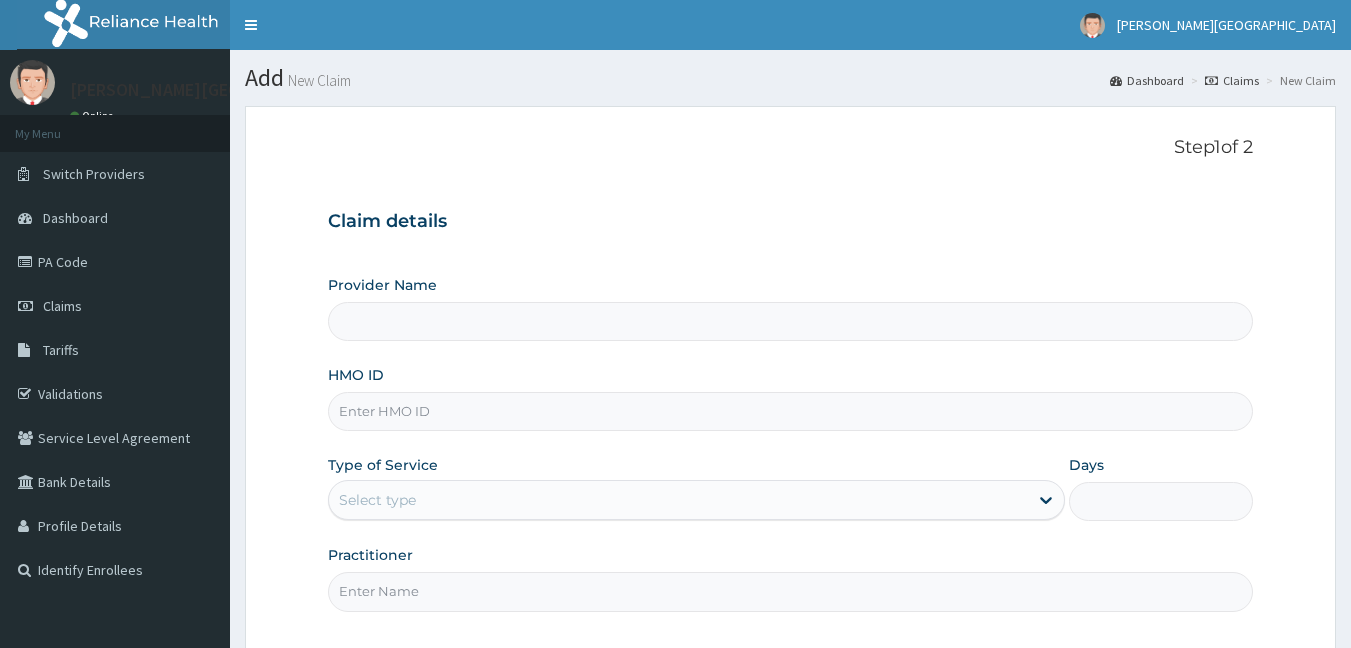 scroll, scrollTop: 0, scrollLeft: 0, axis: both 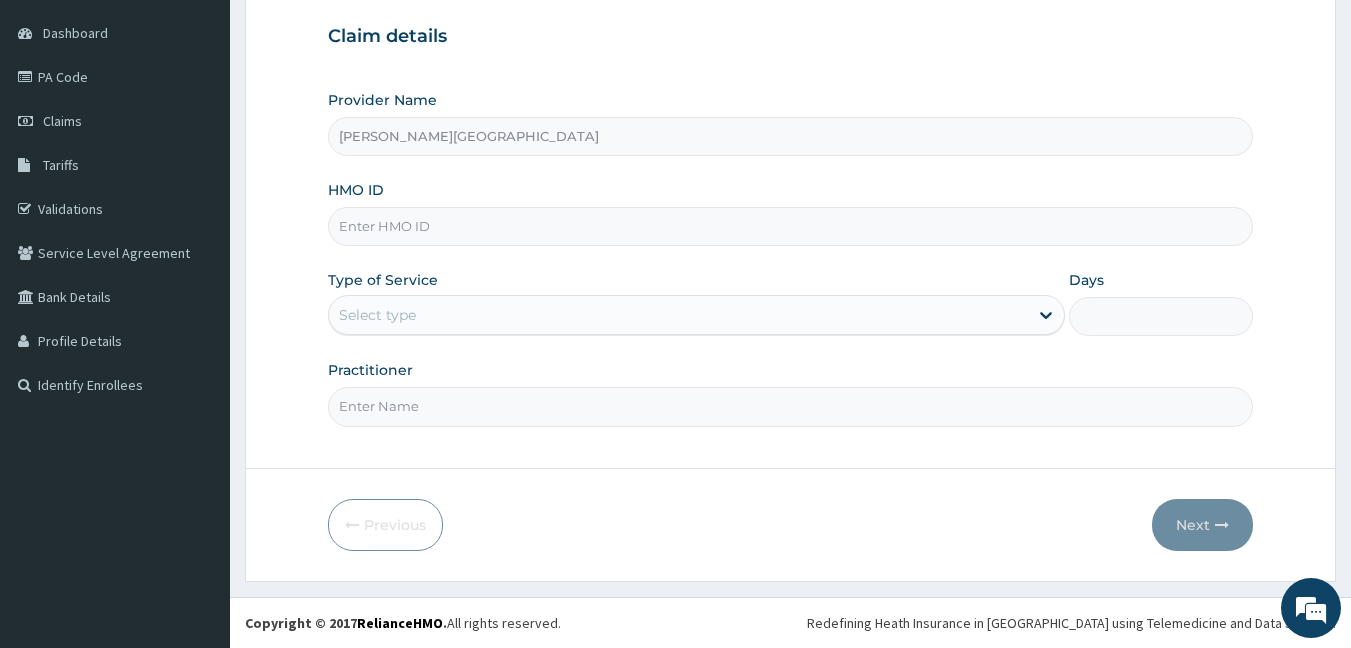 click on "HMO ID" at bounding box center [791, 226] 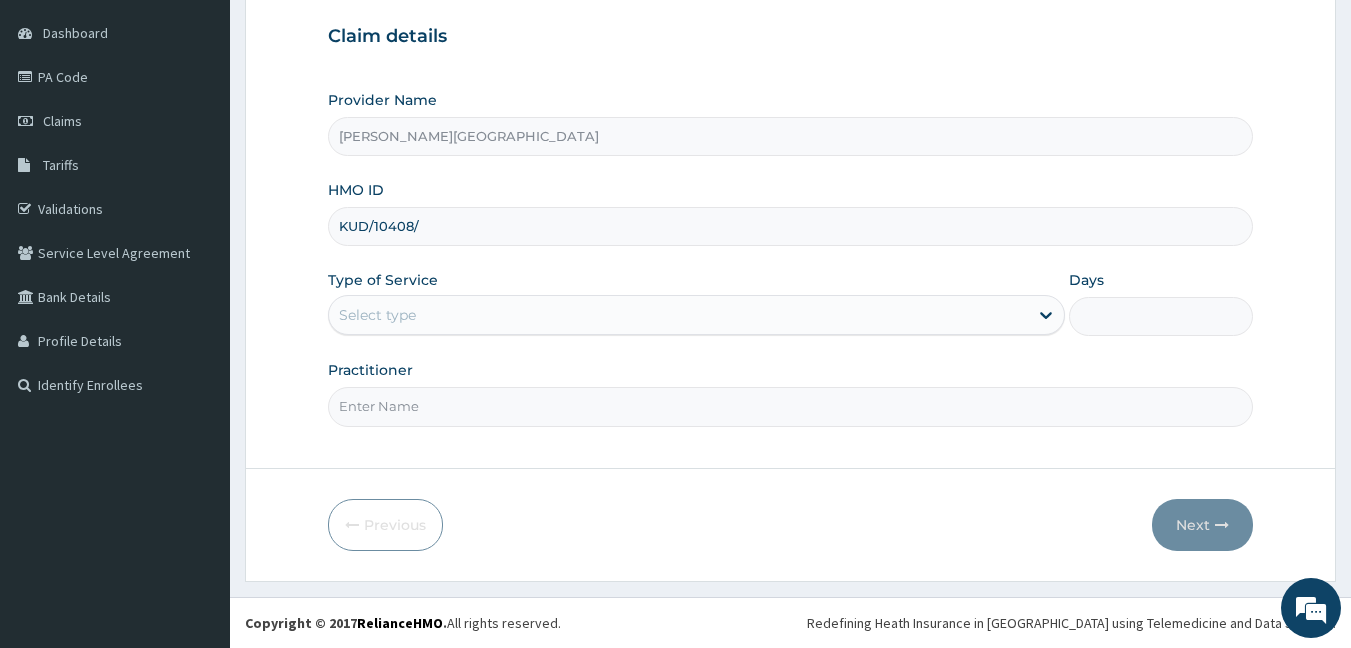 scroll, scrollTop: 0, scrollLeft: 0, axis: both 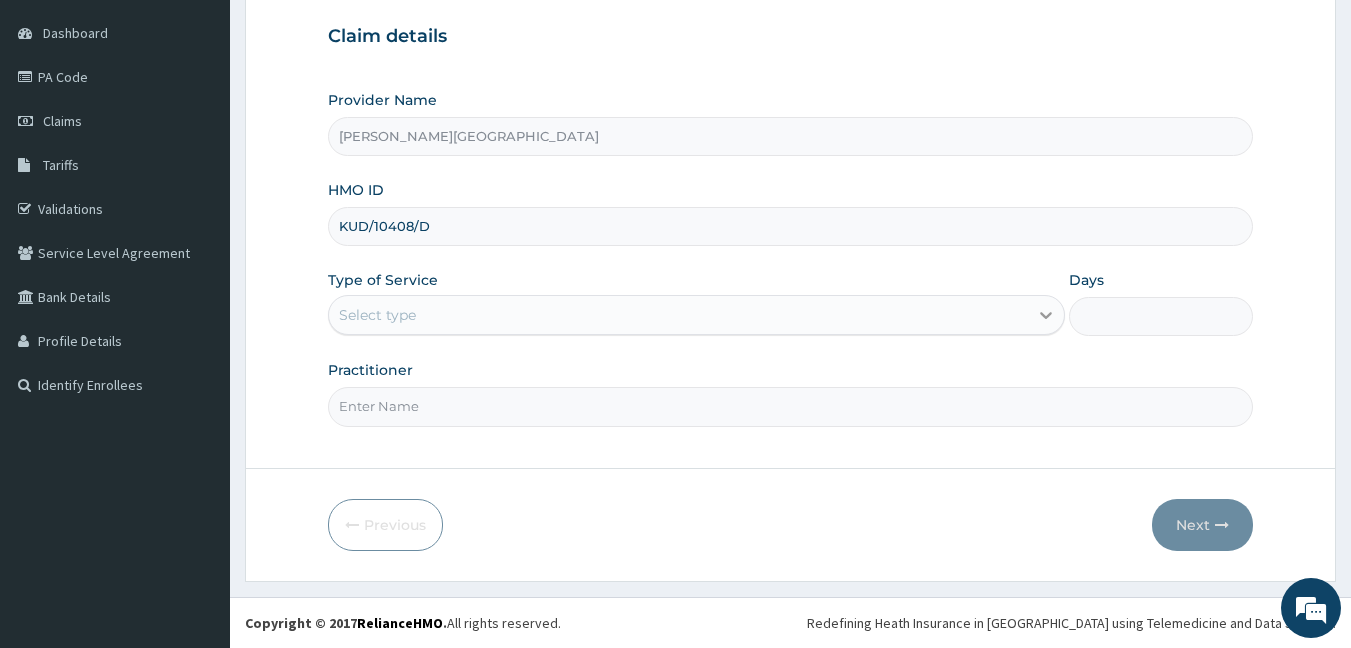 type on "KUD/10408/D" 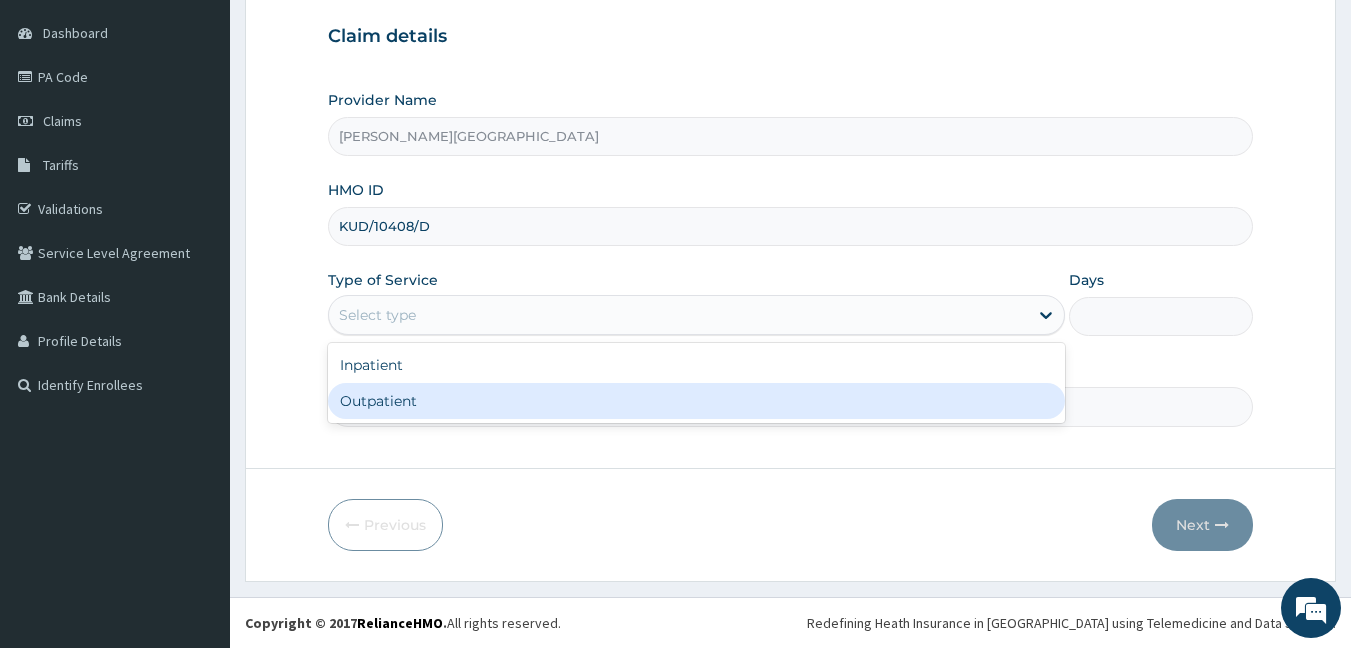 click on "Outpatient" at bounding box center (696, 401) 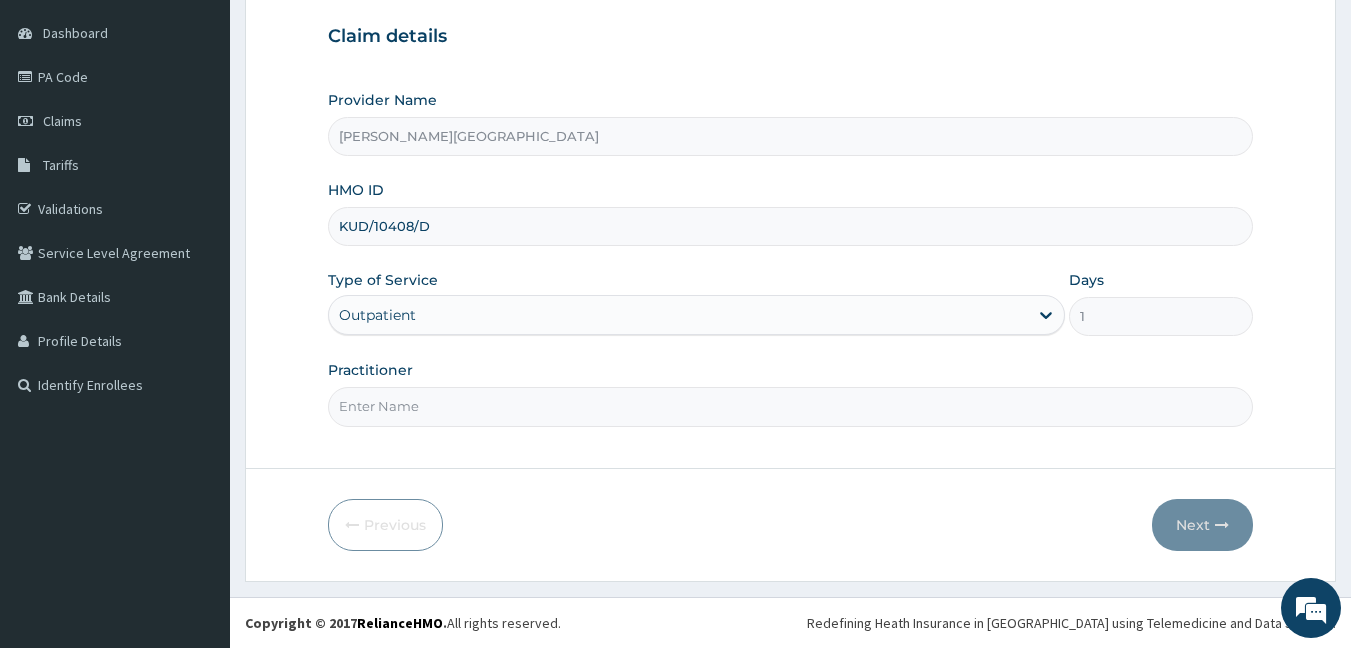 click on "Practitioner" at bounding box center [791, 406] 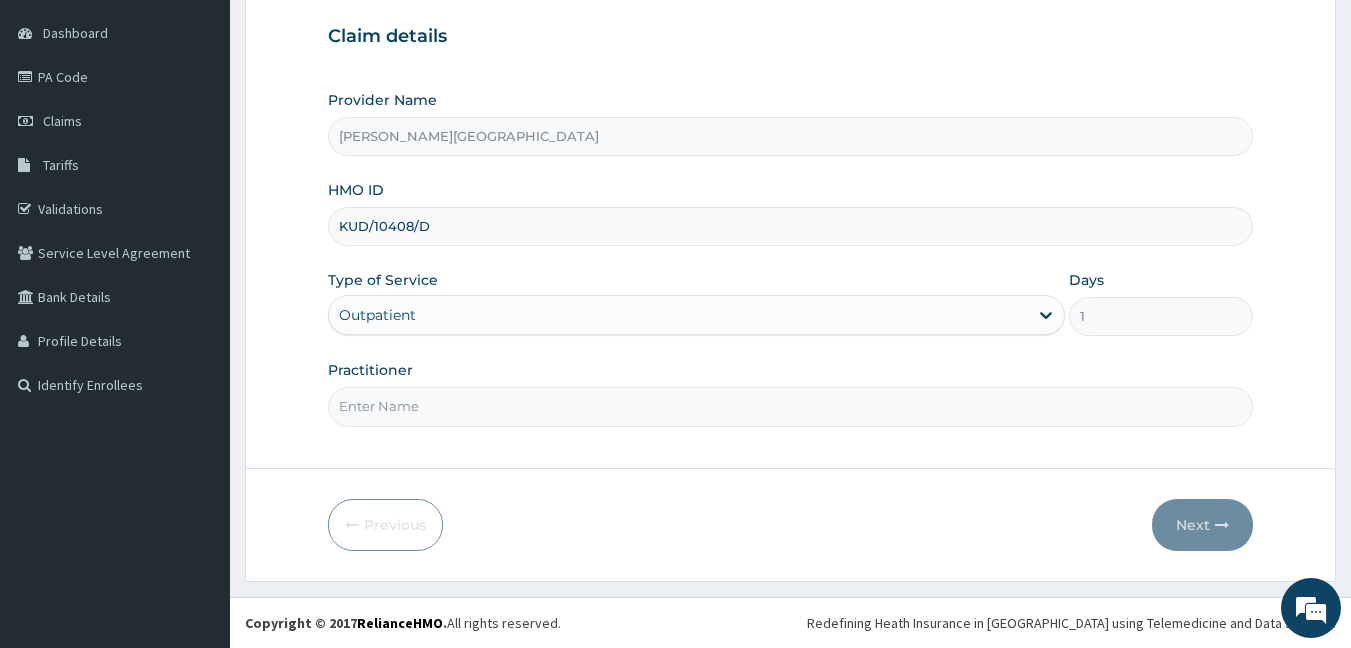 type on "DR. ADEYINKA" 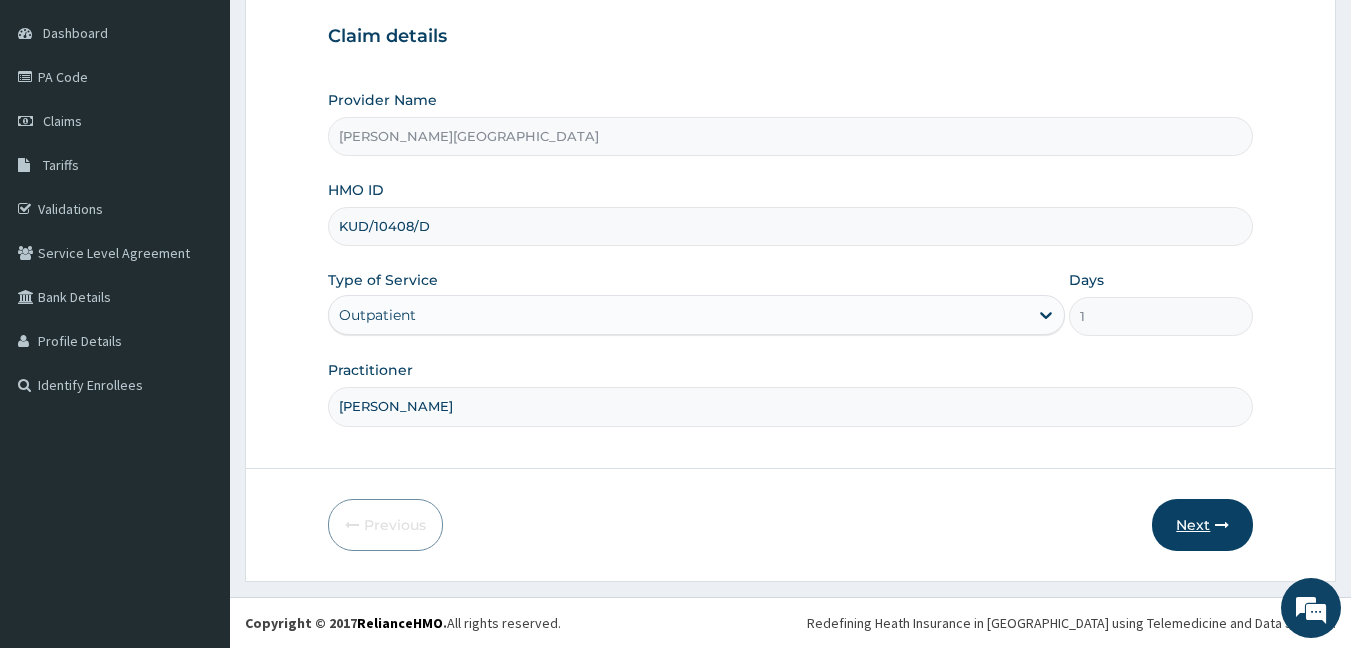 click on "Next" at bounding box center (1202, 525) 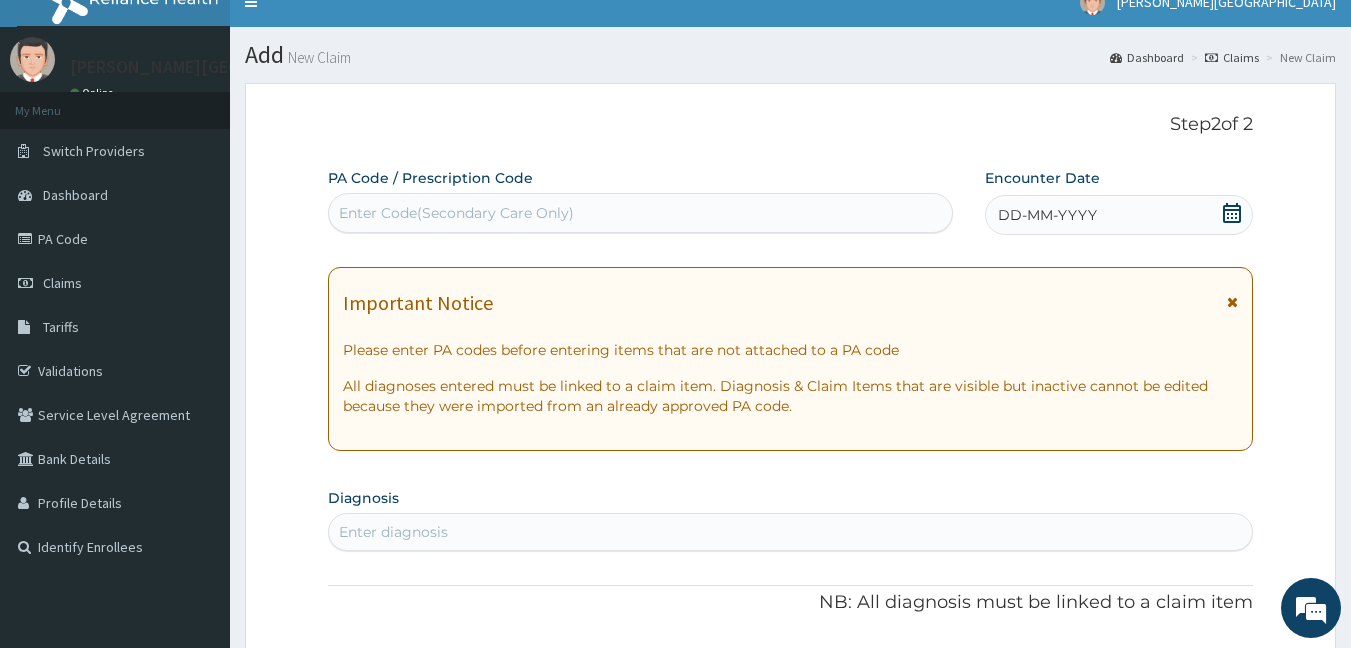 scroll, scrollTop: 0, scrollLeft: 0, axis: both 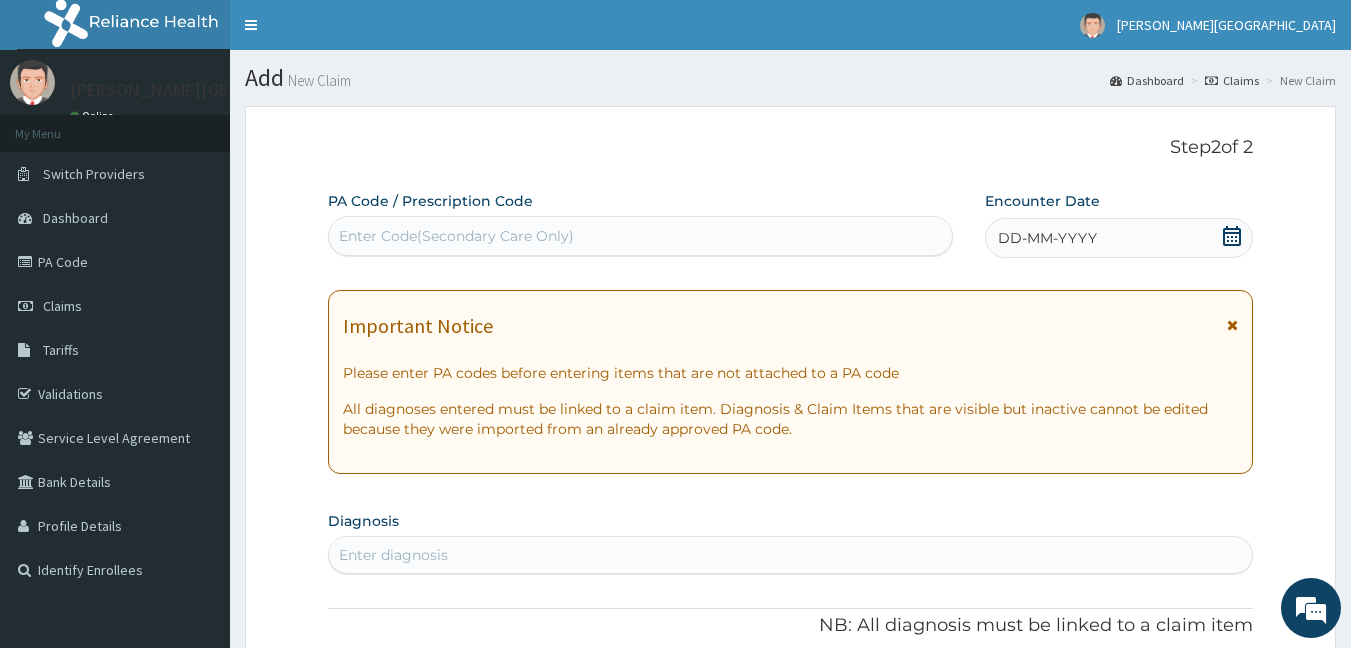 click on "Enter Code(Secondary Care Only)" at bounding box center (456, 236) 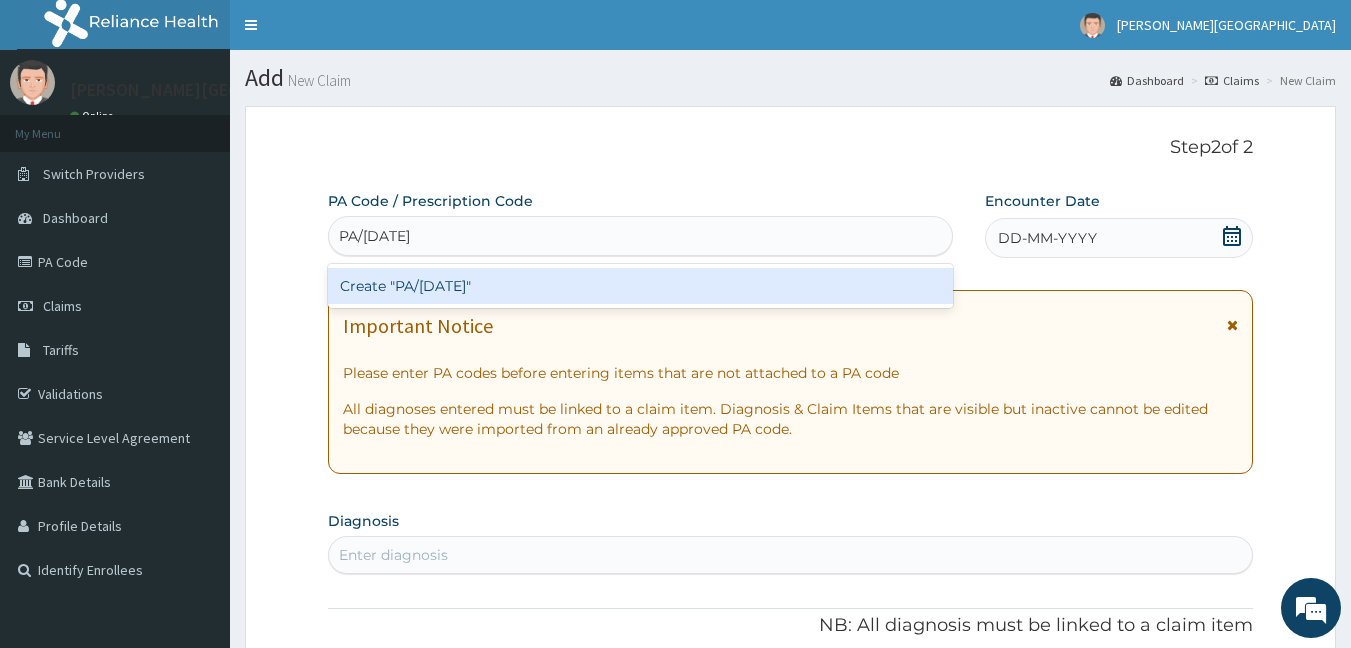 click on "Create "PA/C239AD"" at bounding box center (641, 286) 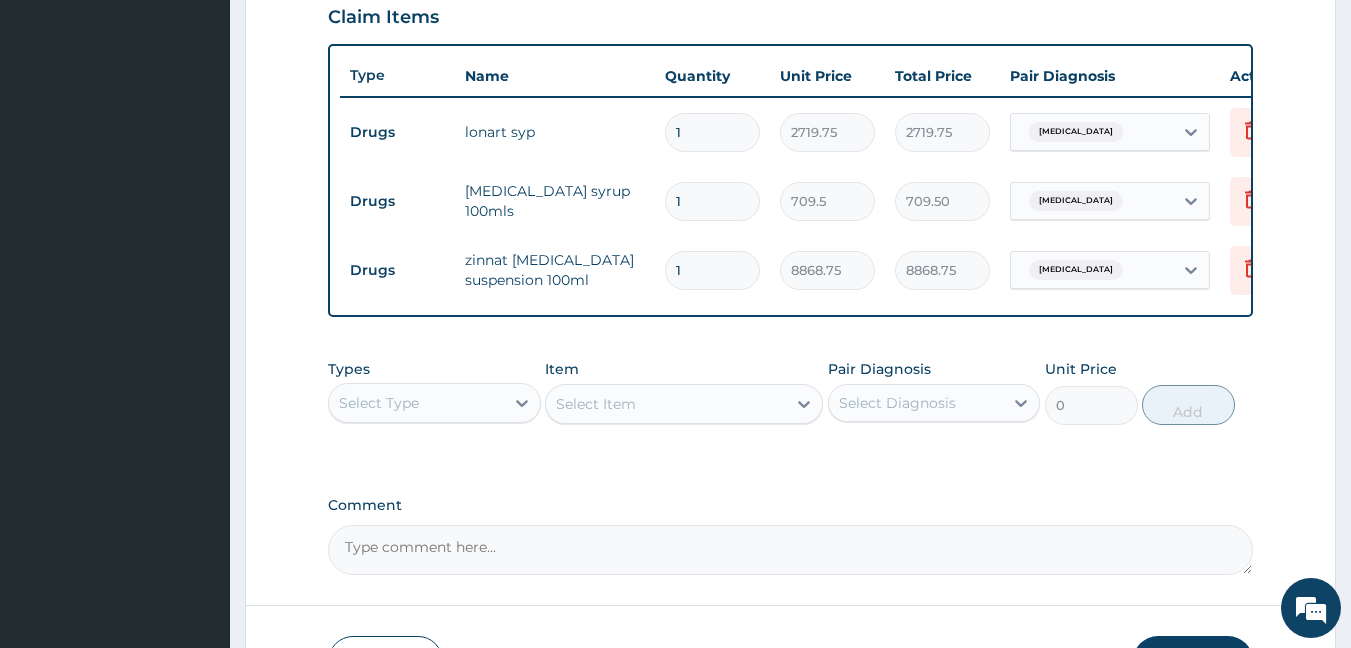 scroll, scrollTop: 852, scrollLeft: 0, axis: vertical 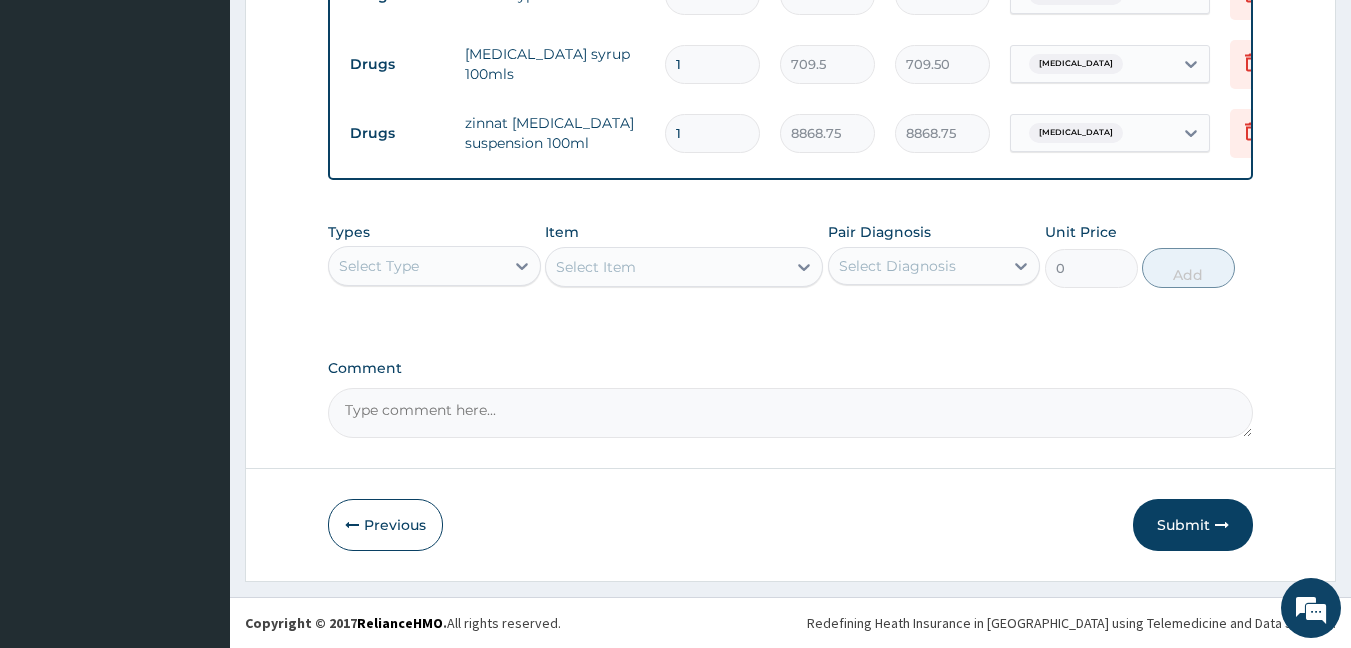 click on "Select Type" at bounding box center (416, 266) 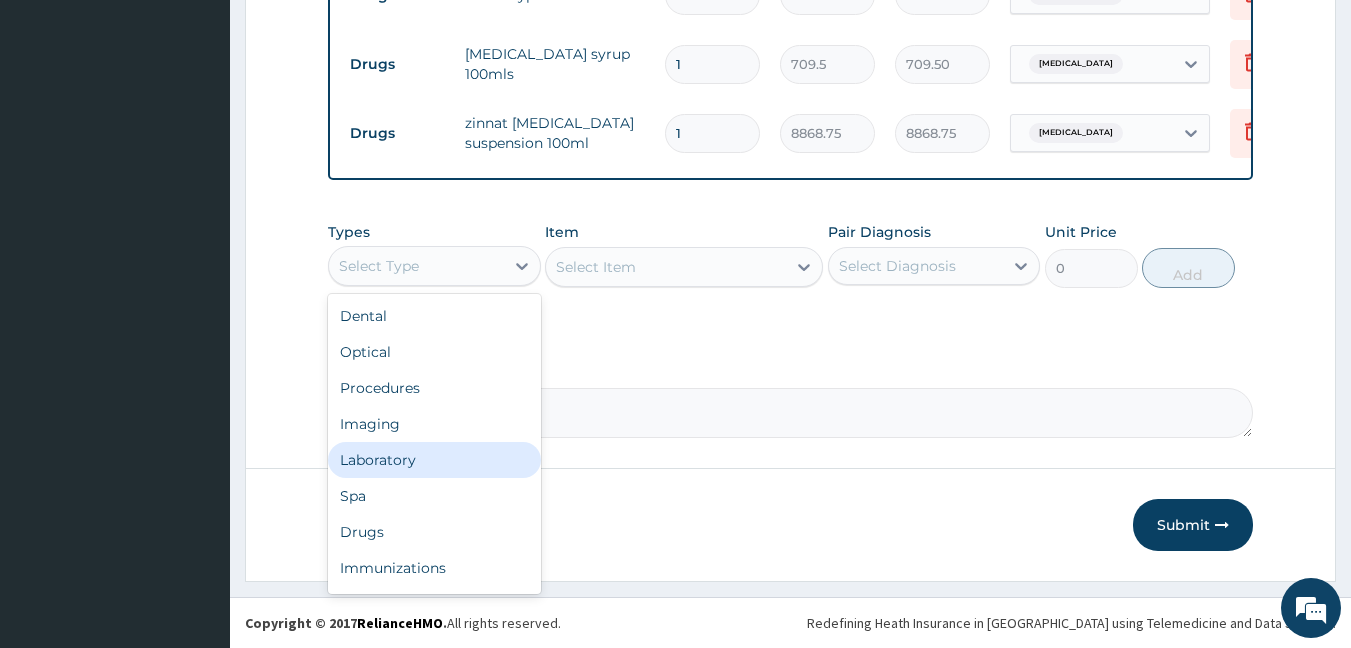 click on "Laboratory" at bounding box center [434, 460] 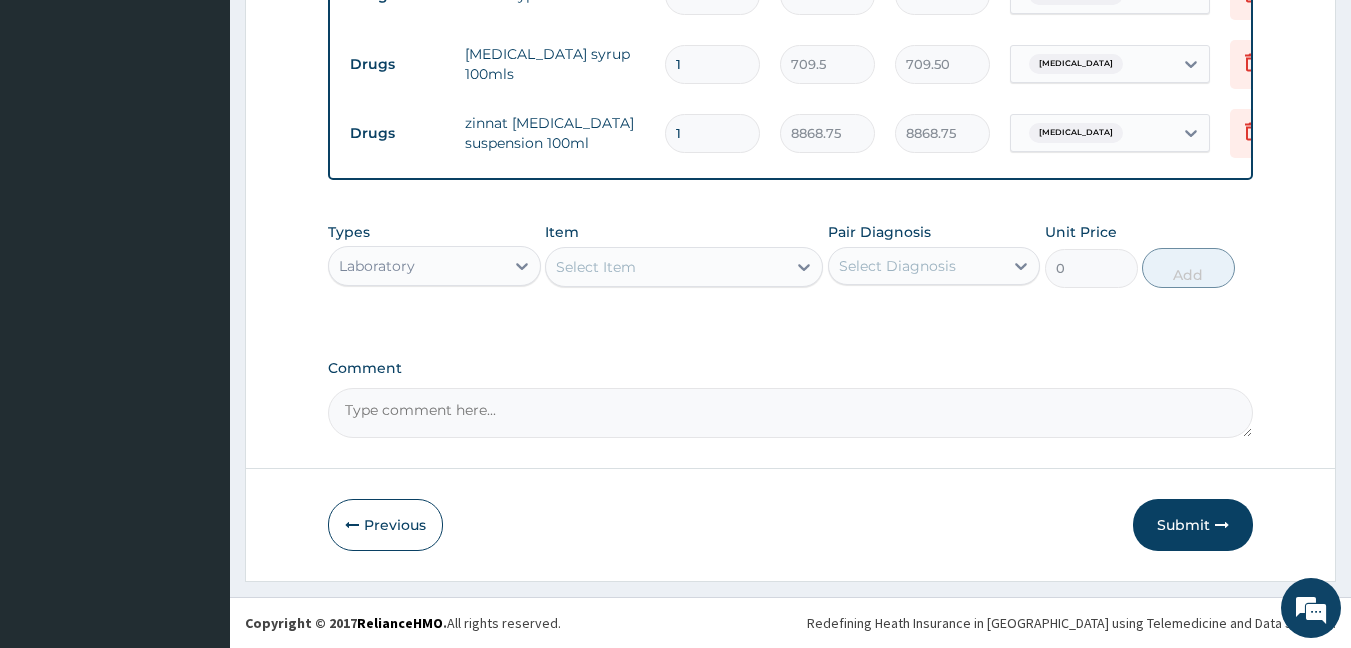 click on "Select Item" at bounding box center (666, 267) 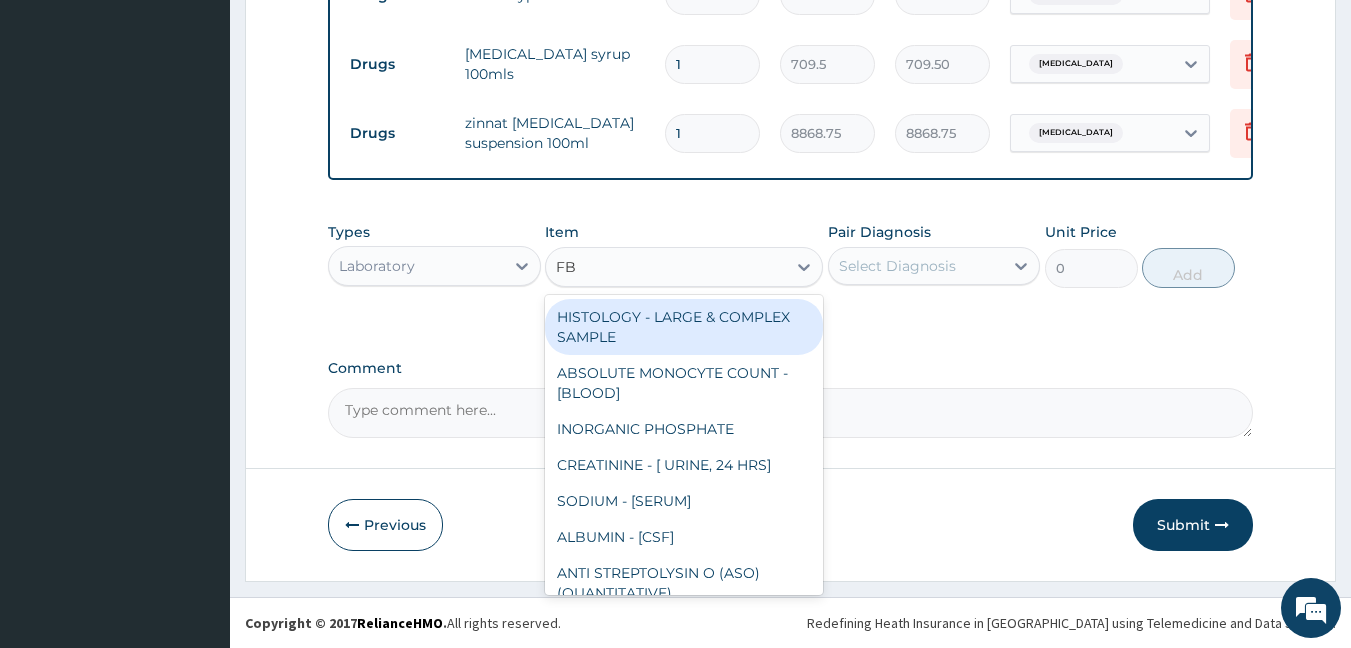type on "FBC" 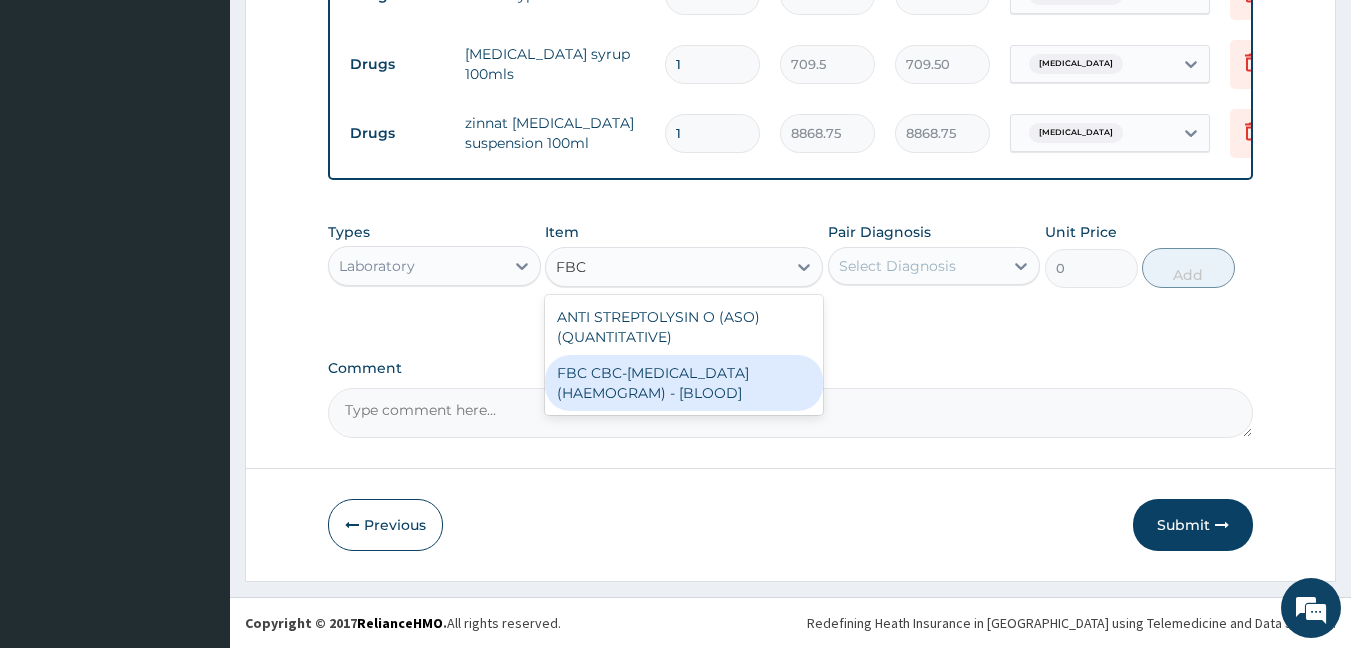 click on "FBC CBC-COMPLETE BLOOD COUNT (HAEMOGRAM) - [BLOOD]" at bounding box center [684, 383] 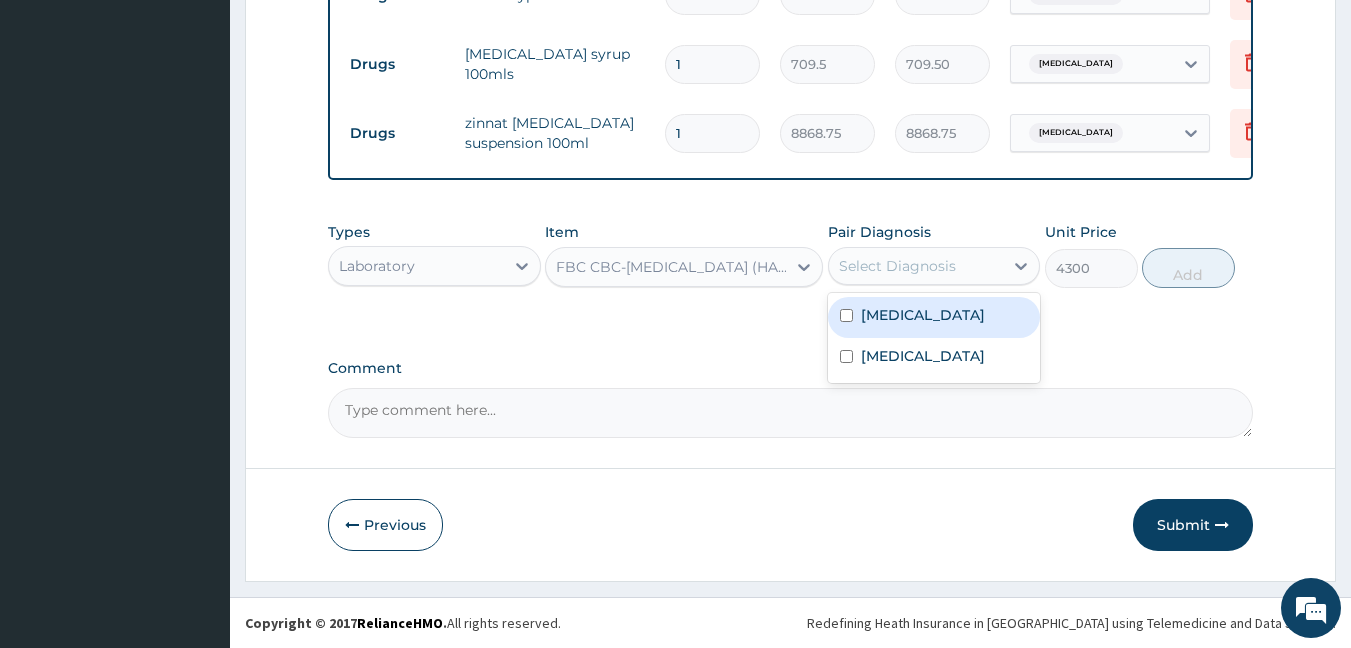 click on "Select Diagnosis" at bounding box center [897, 266] 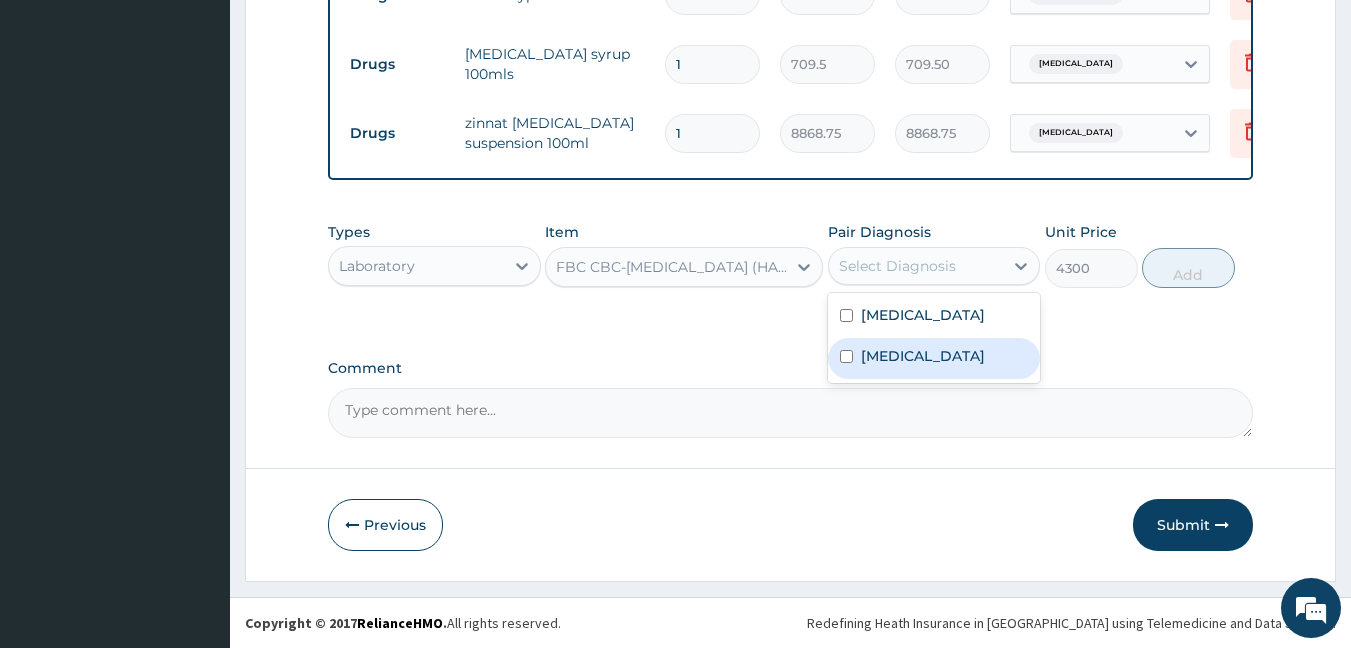 click on "PA Code / Prescription Code PA/C239AD Encounter Date 23-06-2025 Important Notice Please enter PA codes before entering items that are not attached to a PA code   All diagnoses entered must be linked to a claim item. Diagnosis & Claim Items that are visible but inactive cannot be edited because they were imported from an already approved PA code. Diagnosis Malaria confirmed Parasitic disease confirmed NB: All diagnosis must be linked to a claim item Claim Items Type Name Quantity Unit Price Total Price Pair Diagnosis Actions Drugs lonart syp 1 2719.75 2719.75 Malaria Delete Drugs paracetamol syrup 100mls 1 709.5 709.50 Malaria Delete Drugs zinnat cefuroxime suspension 100ml 1 8868.75 8868.75 Parasitic disease Delete Types Laboratory Item FBC CBC-COMPLETE BLOOD COUNT (HAEMOGRAM) - [BLOOD] Pair Diagnosis Select Diagnosis Malaria Parasitic disease Unit Price 4300 Add Comment" at bounding box center (791, -104) 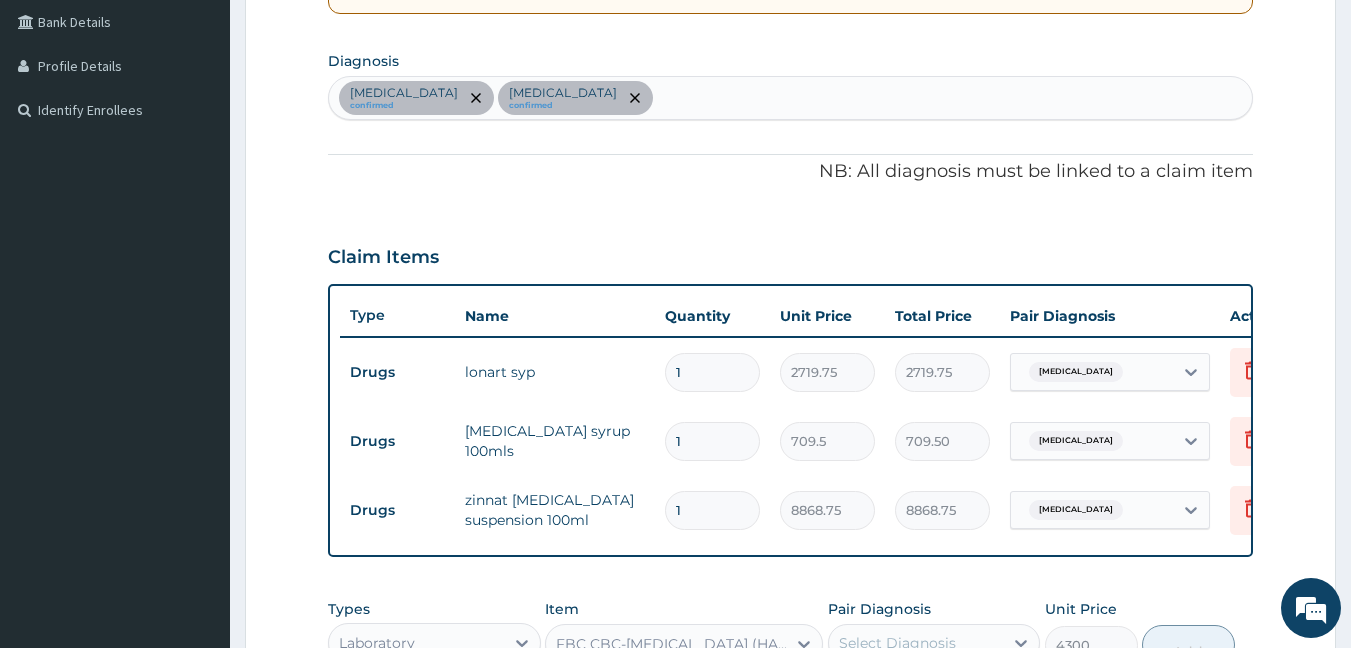 scroll, scrollTop: 452, scrollLeft: 0, axis: vertical 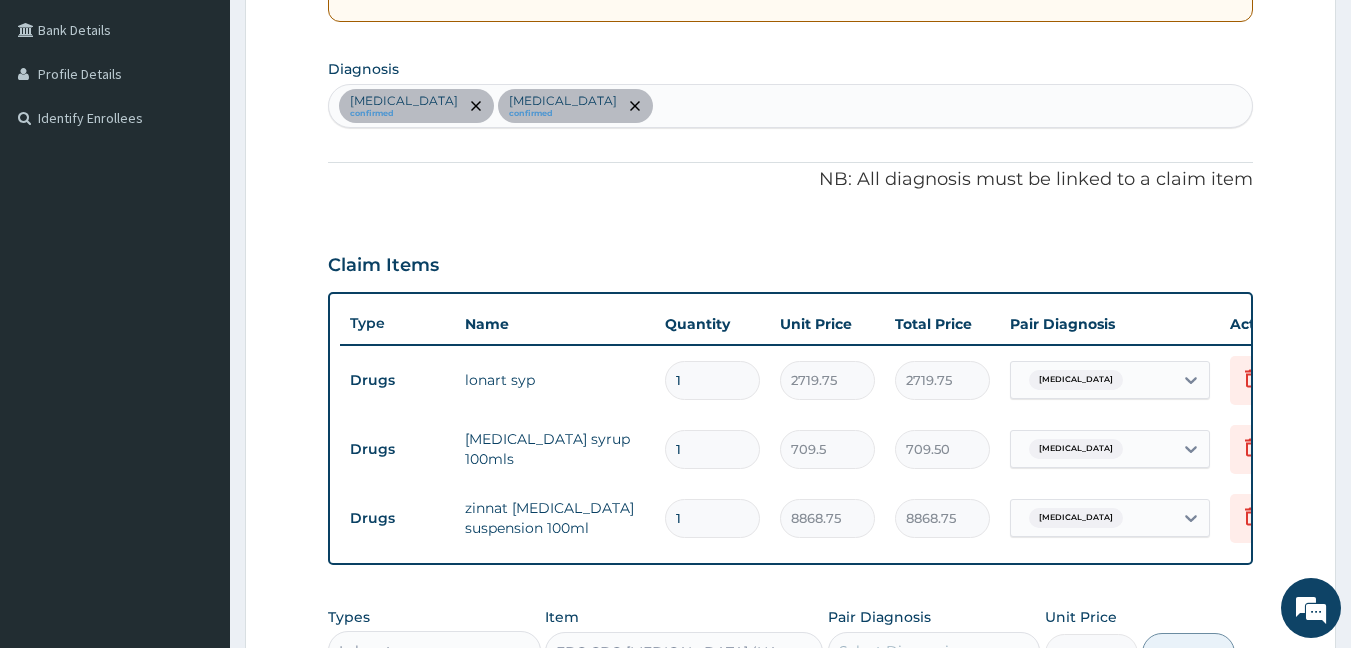 click on "Malaria confirmed Parasitic disease confirmed" at bounding box center [791, 106] 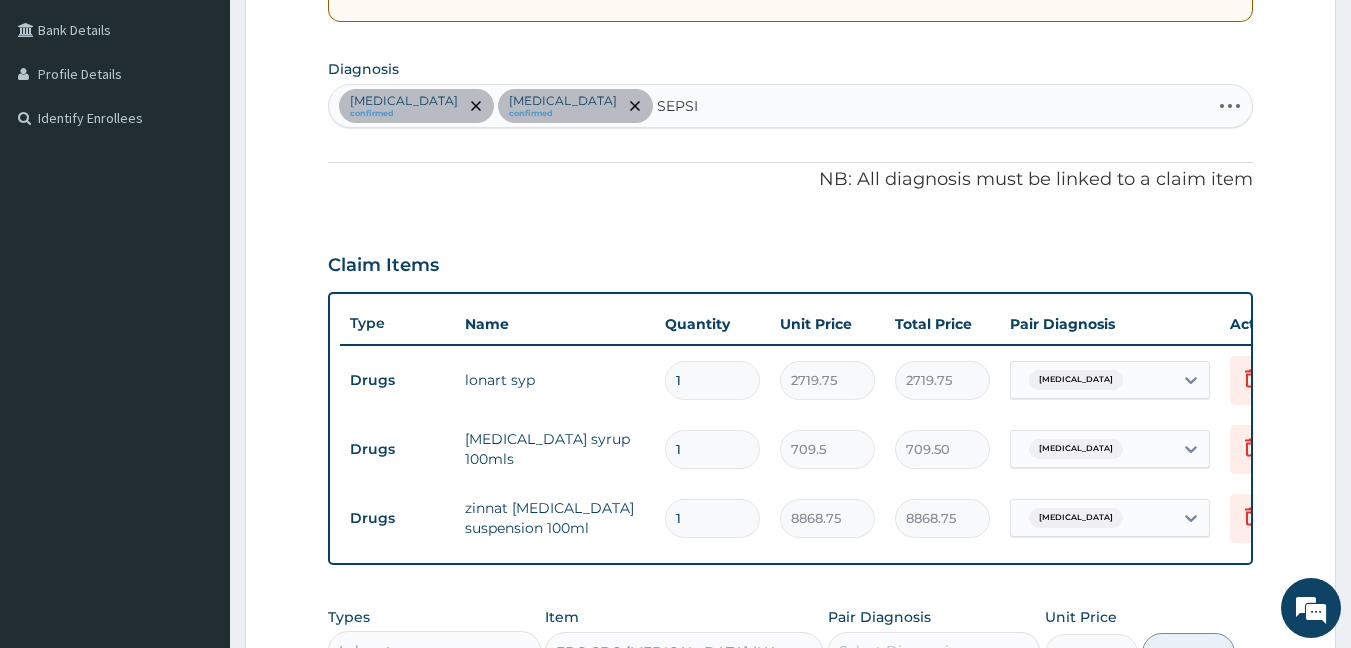 type on "SEPSIS" 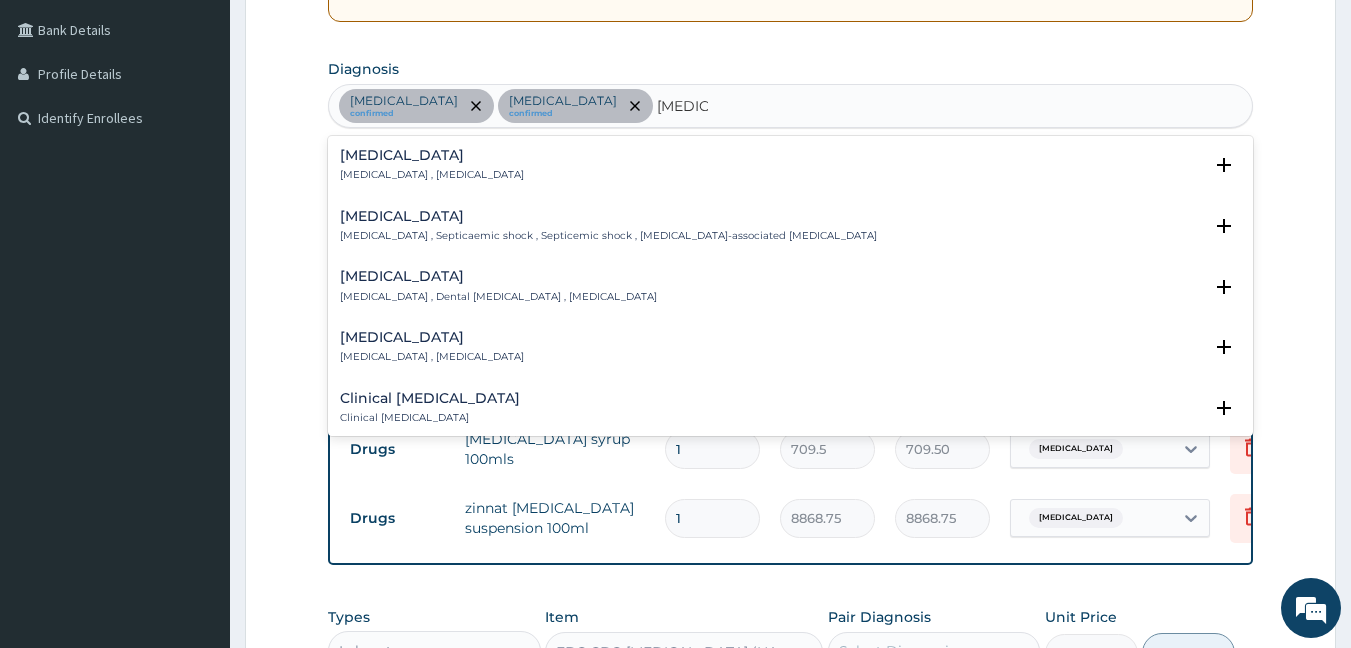 click on "Sepsis" at bounding box center [432, 155] 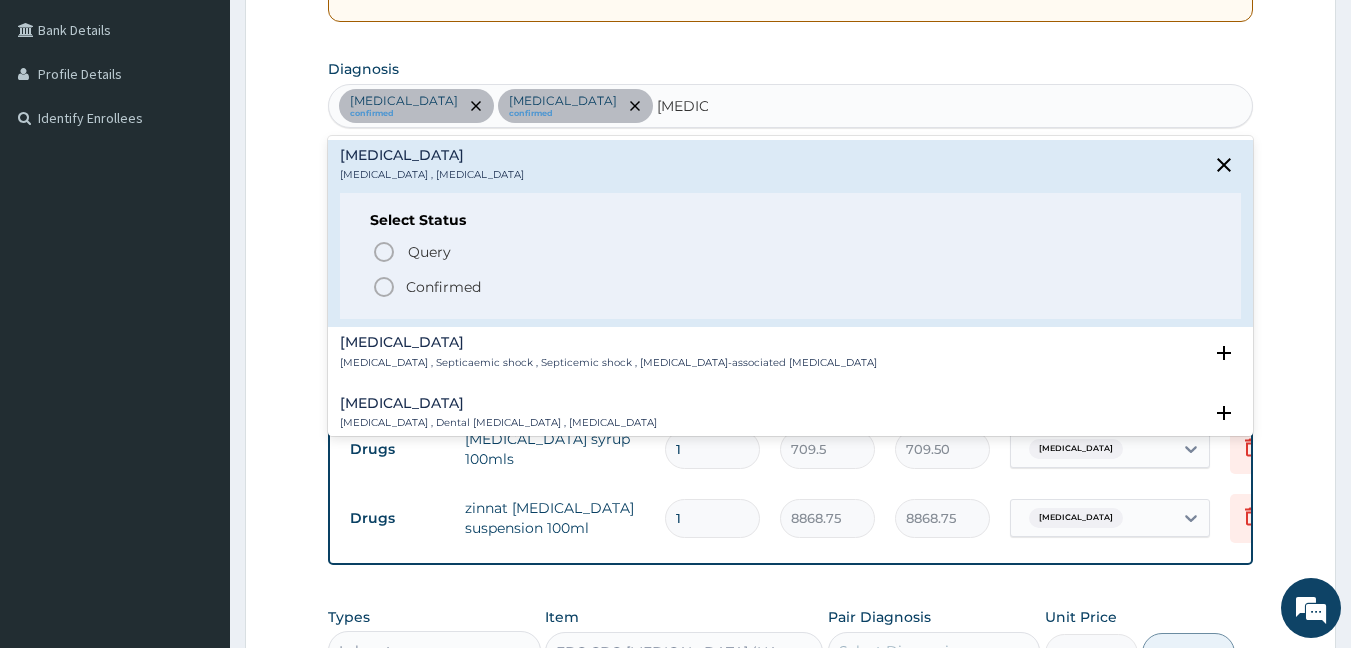 click on "Sepsis" at bounding box center (432, 155) 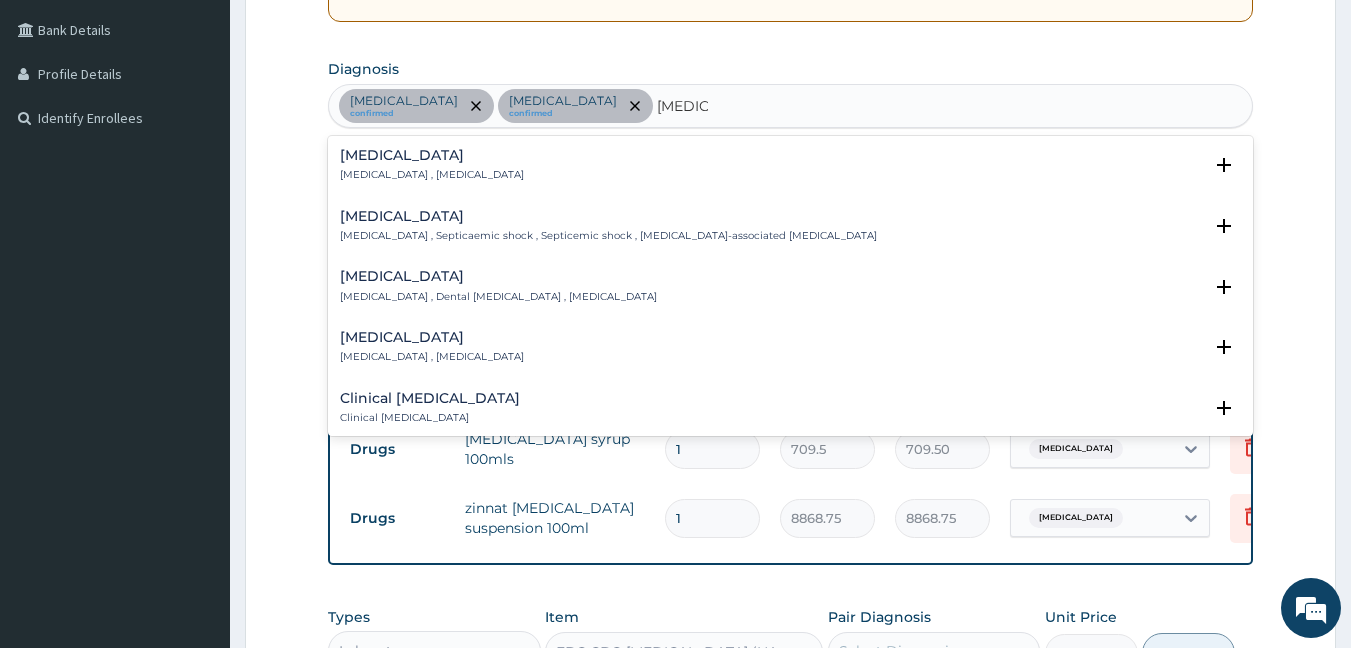click on "Sepsis" at bounding box center [432, 155] 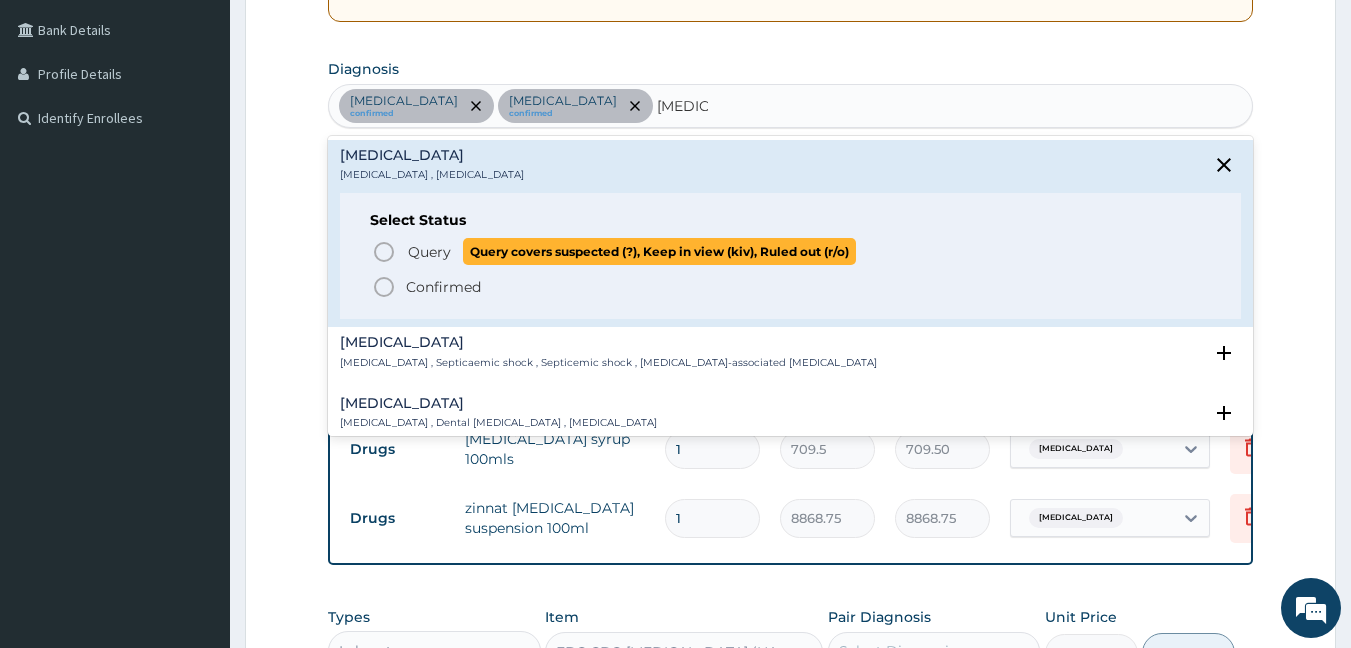 click 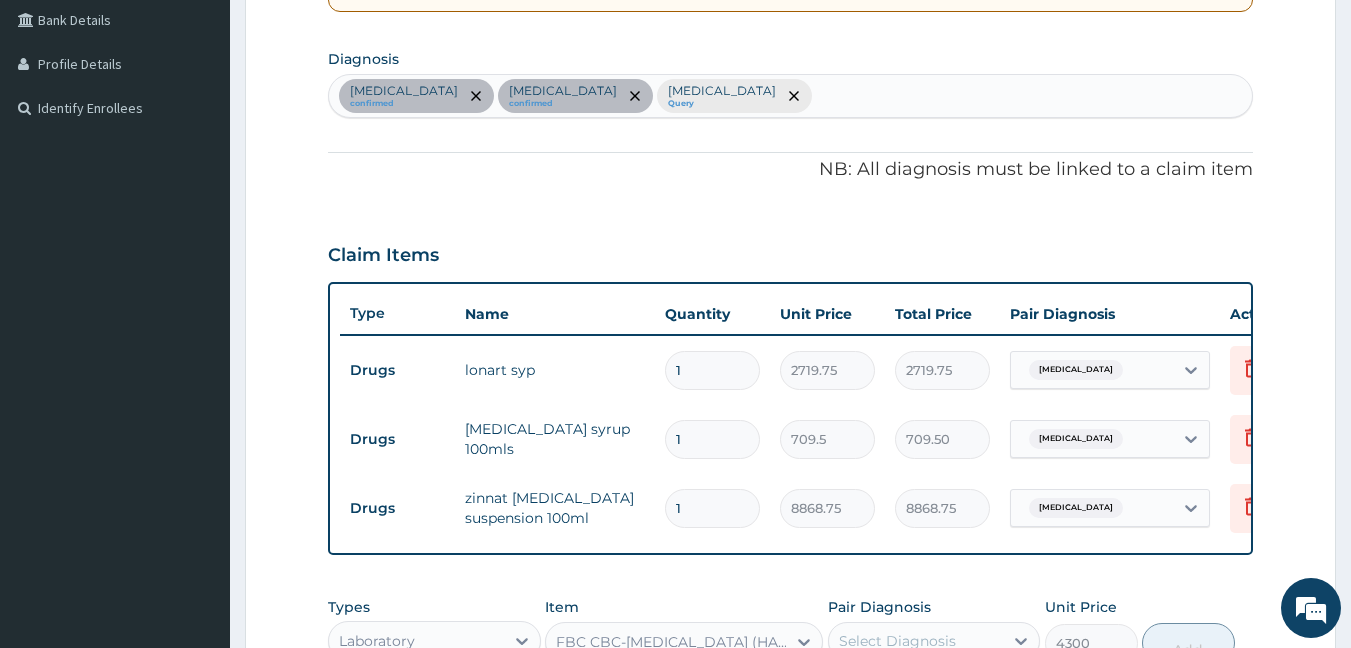 scroll, scrollTop: 852, scrollLeft: 0, axis: vertical 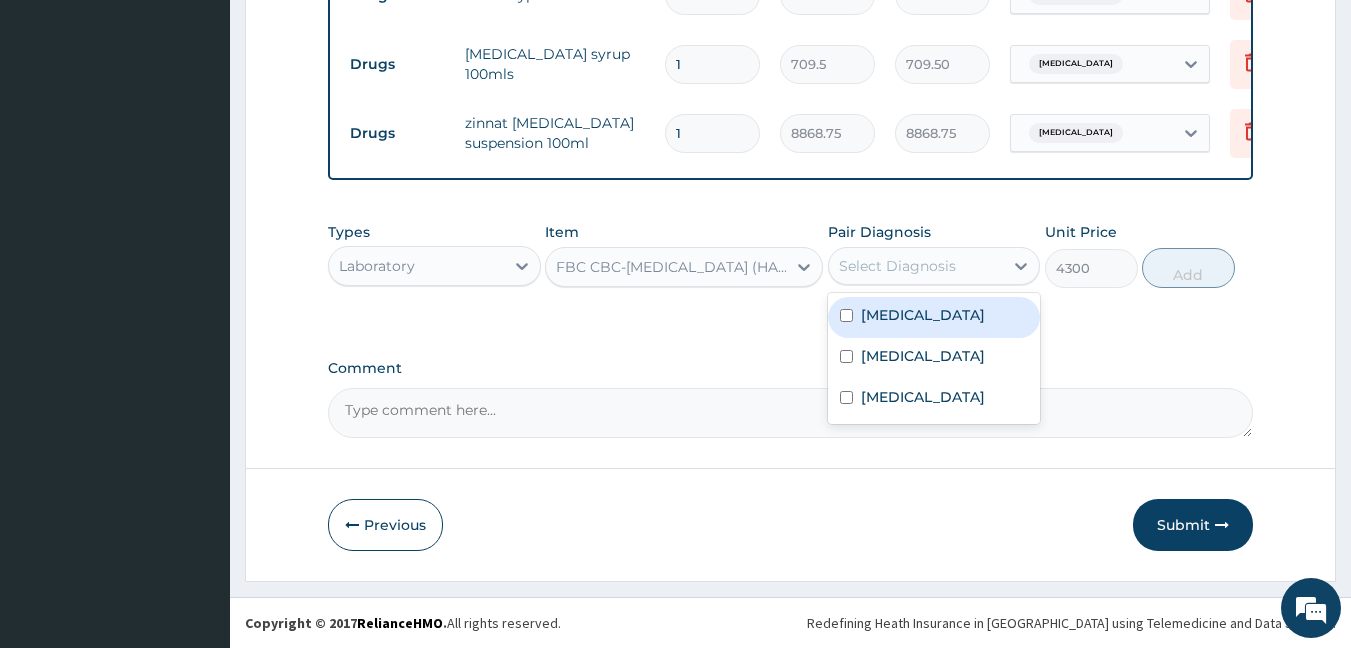 click on "Select Diagnosis" at bounding box center (897, 266) 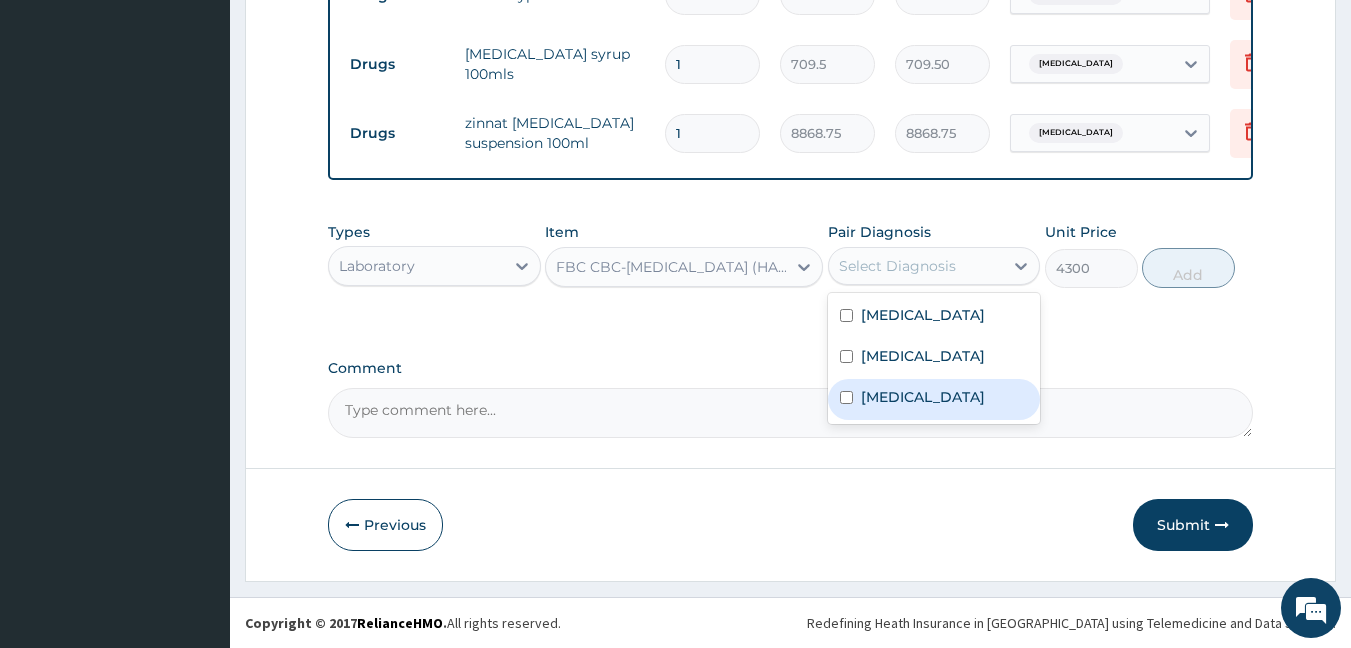 click on "Sepsis" at bounding box center (934, 399) 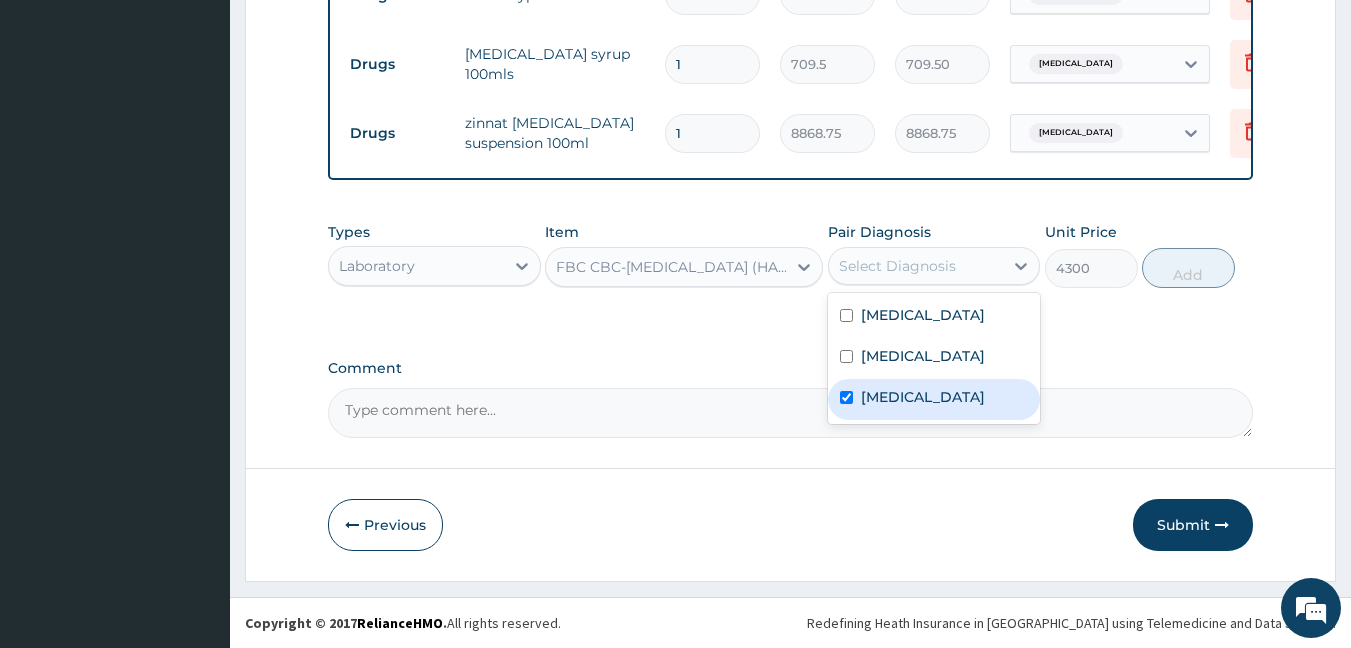 checkbox on "true" 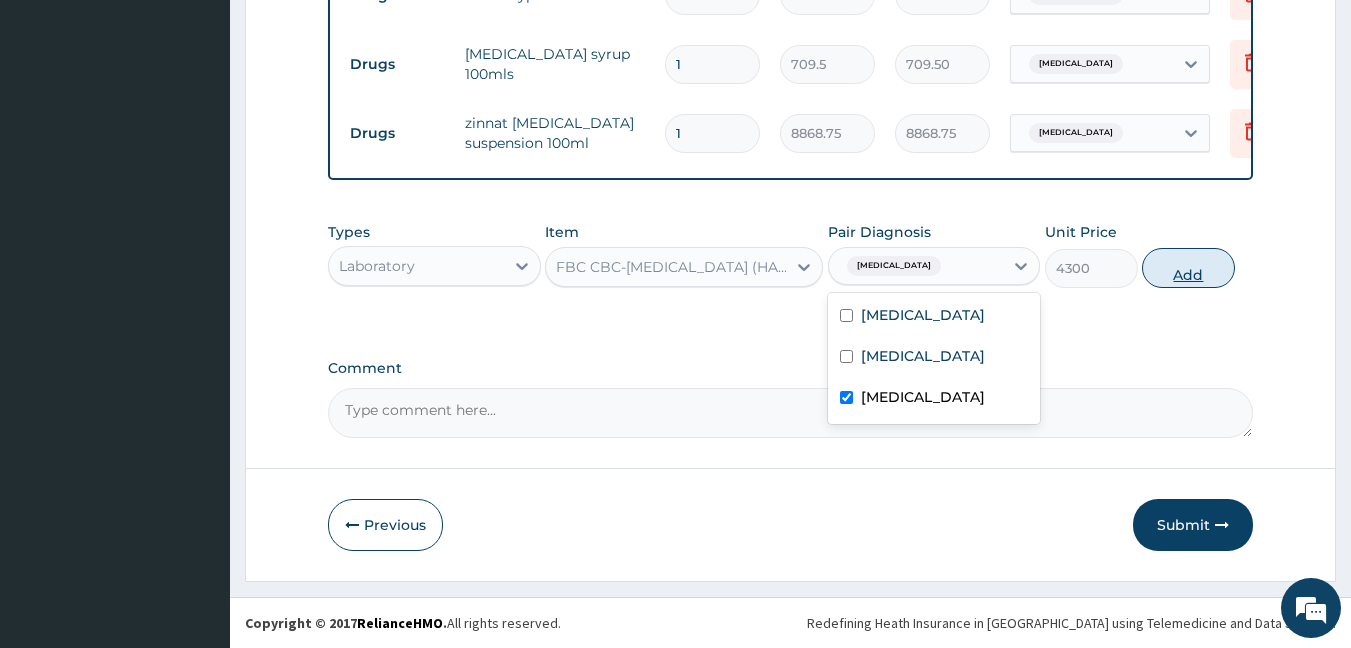 click on "Add" at bounding box center [1188, 268] 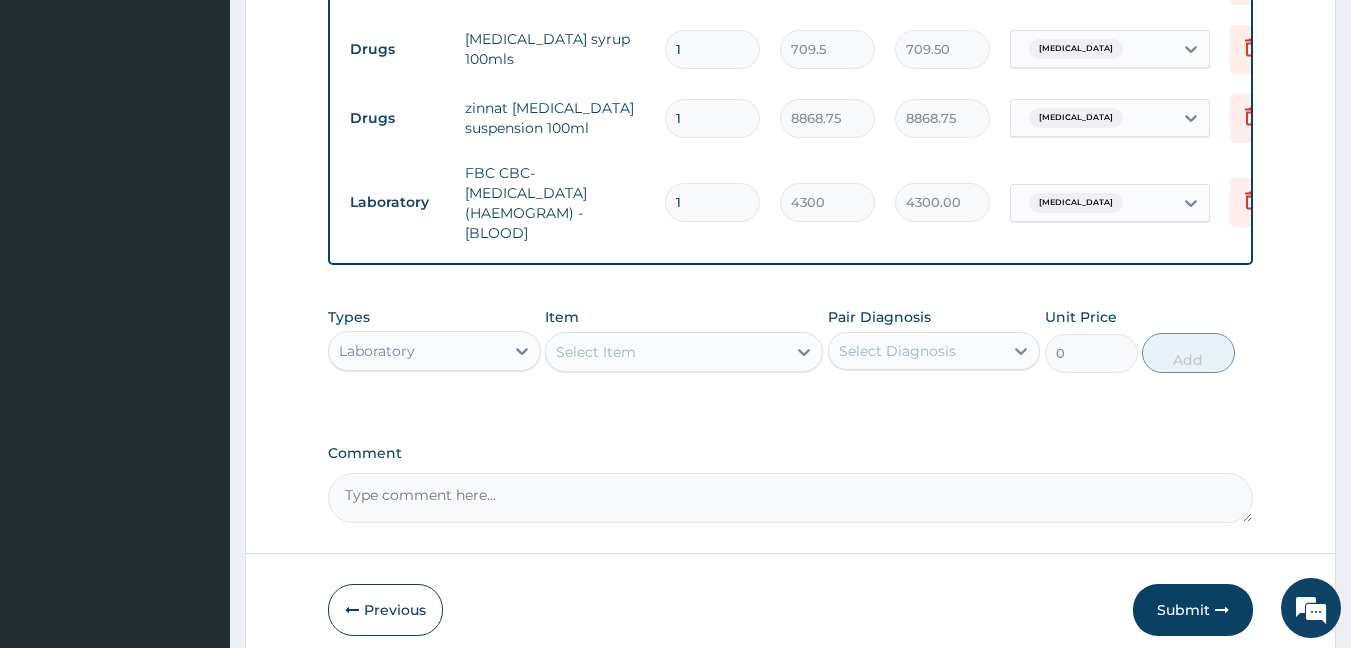 click on "Select Item" at bounding box center [666, 352] 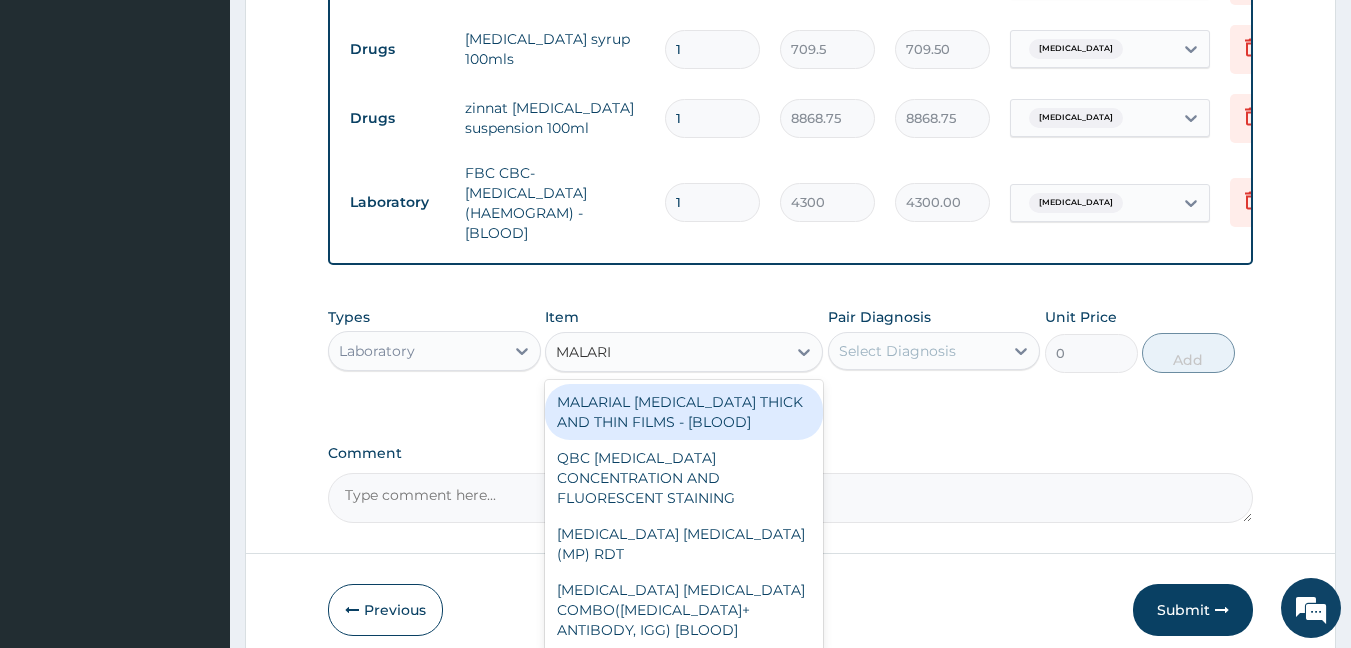 type on "MALARIA" 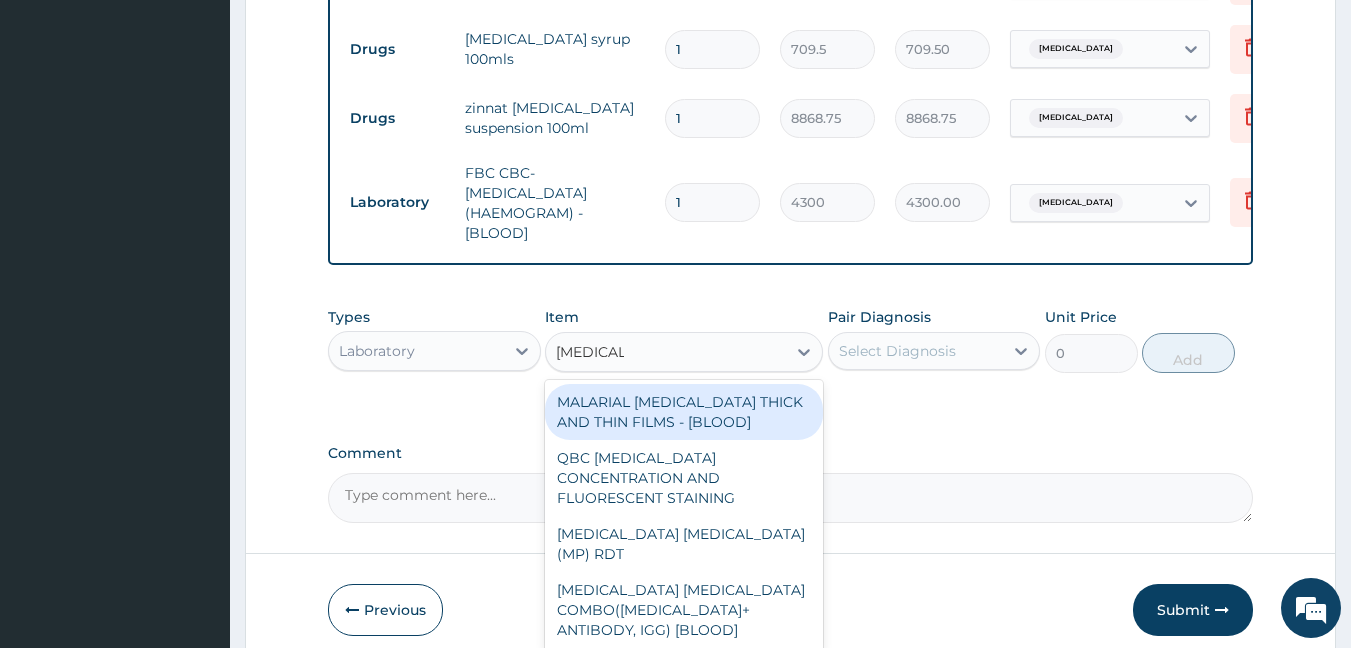 click on "MALARIAL PARASITE THICK AND THIN FILMS - [BLOOD]" at bounding box center [684, 412] 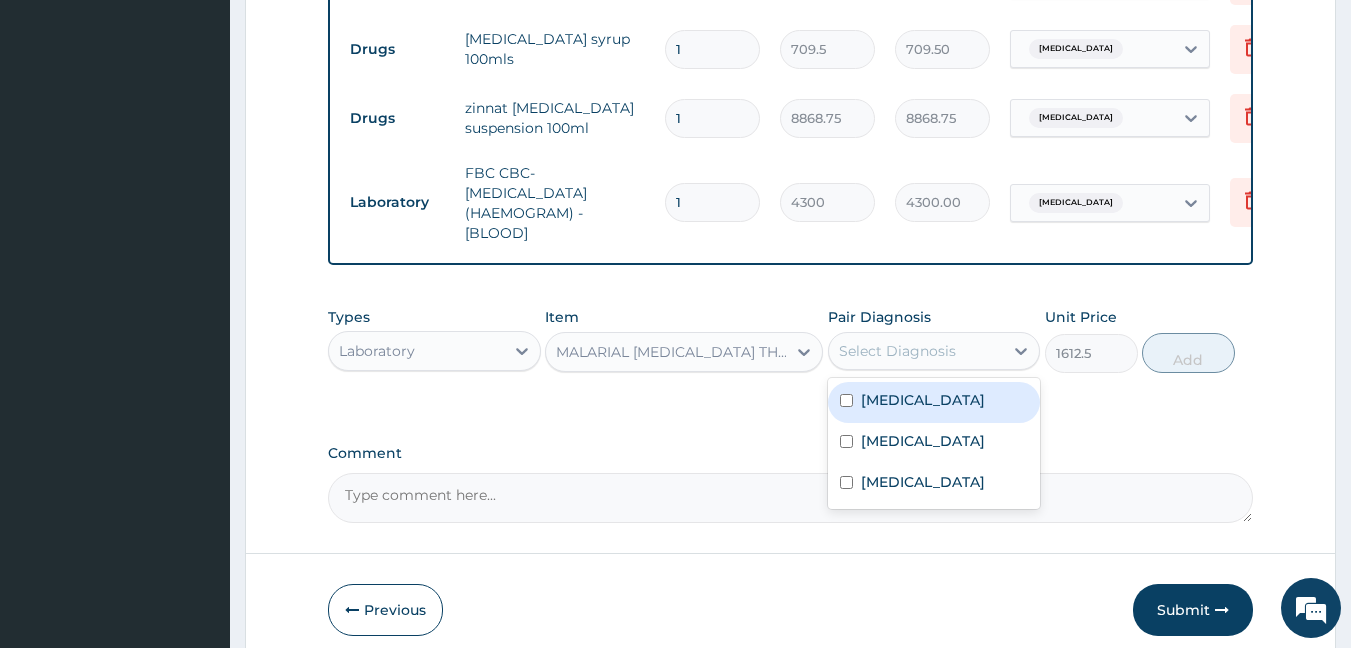click on "Select Diagnosis" at bounding box center [897, 351] 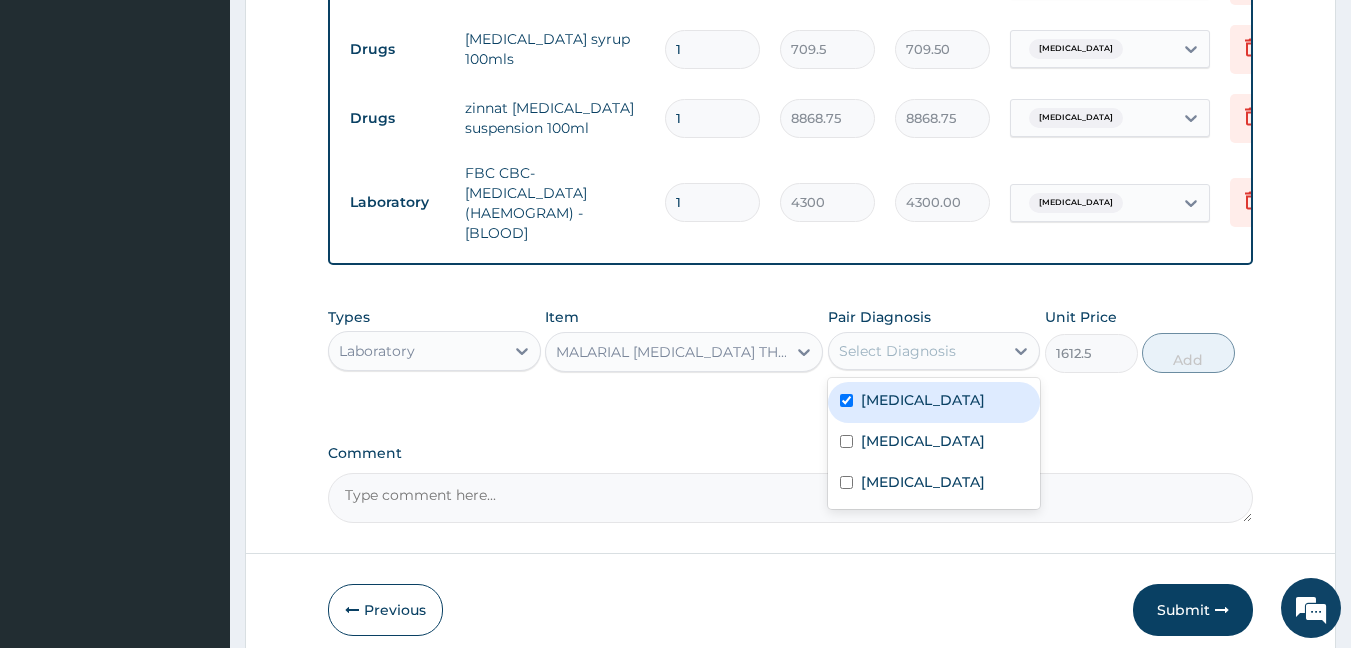 checkbox on "true" 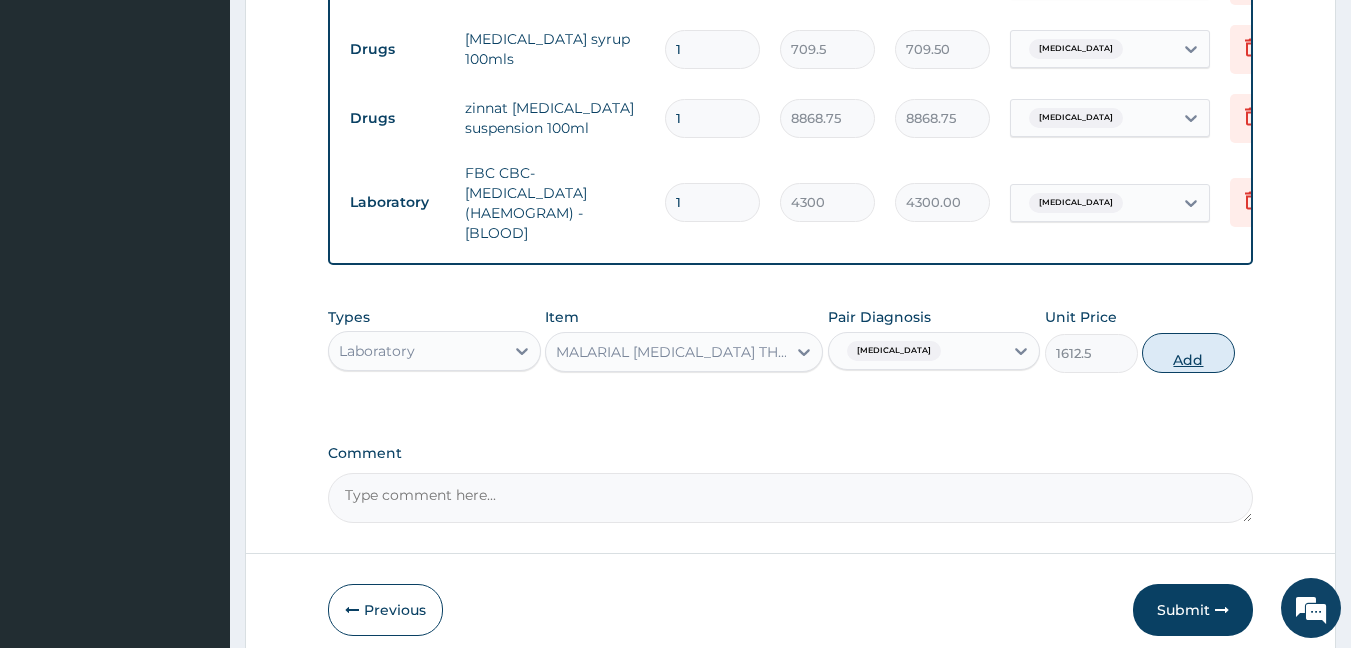 click on "Add" at bounding box center (1188, 353) 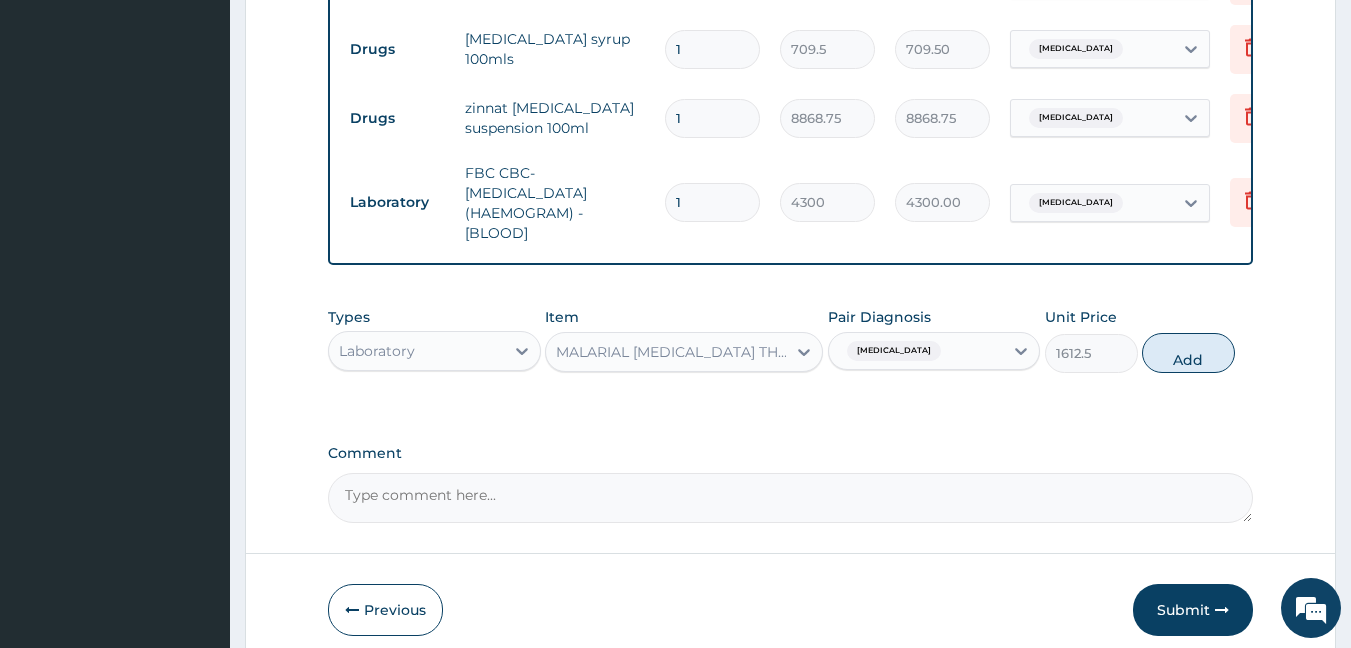 type on "0" 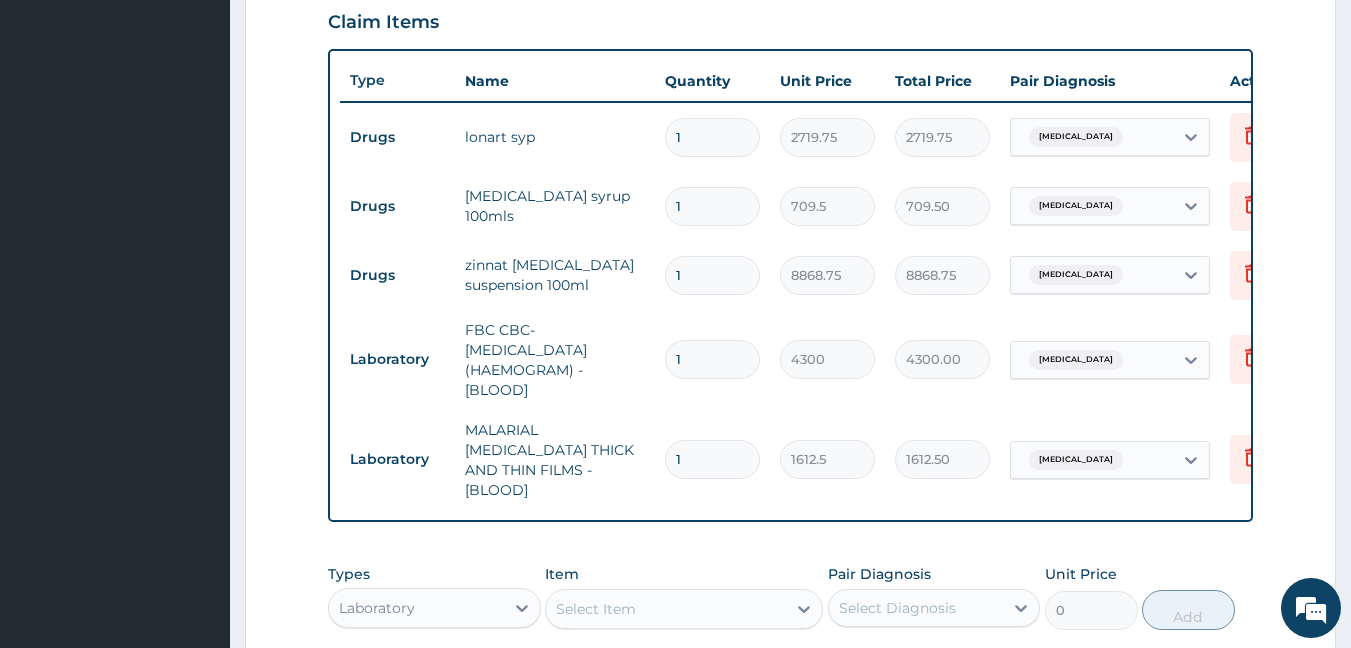scroll, scrollTop: 652, scrollLeft: 0, axis: vertical 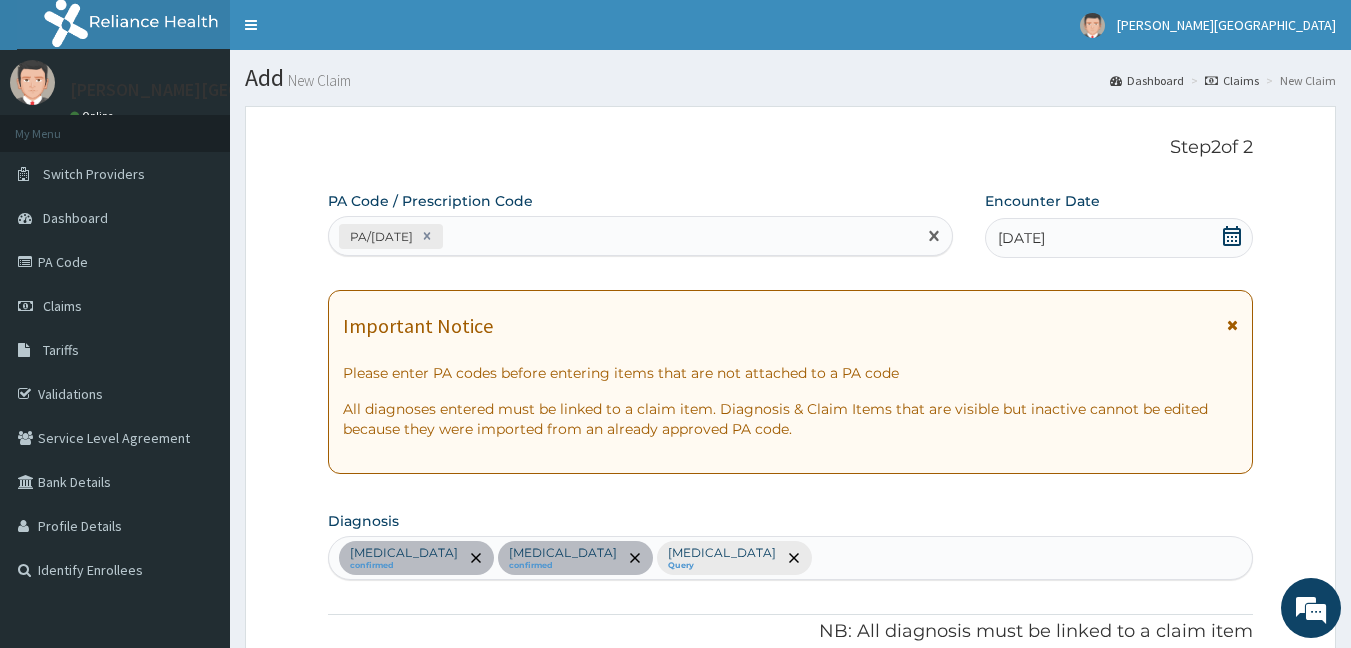 click on "PA/C239AD" at bounding box center [623, 236] 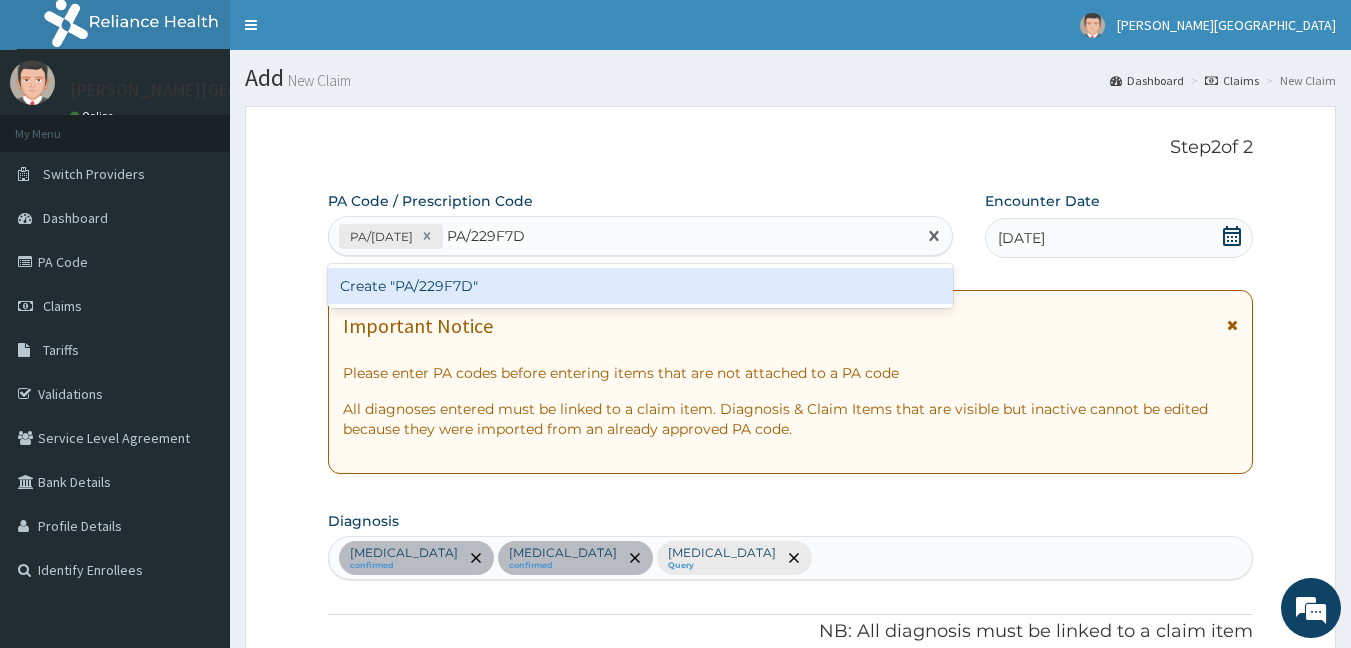 click on "Create "PA/229F7D"" at bounding box center (641, 286) 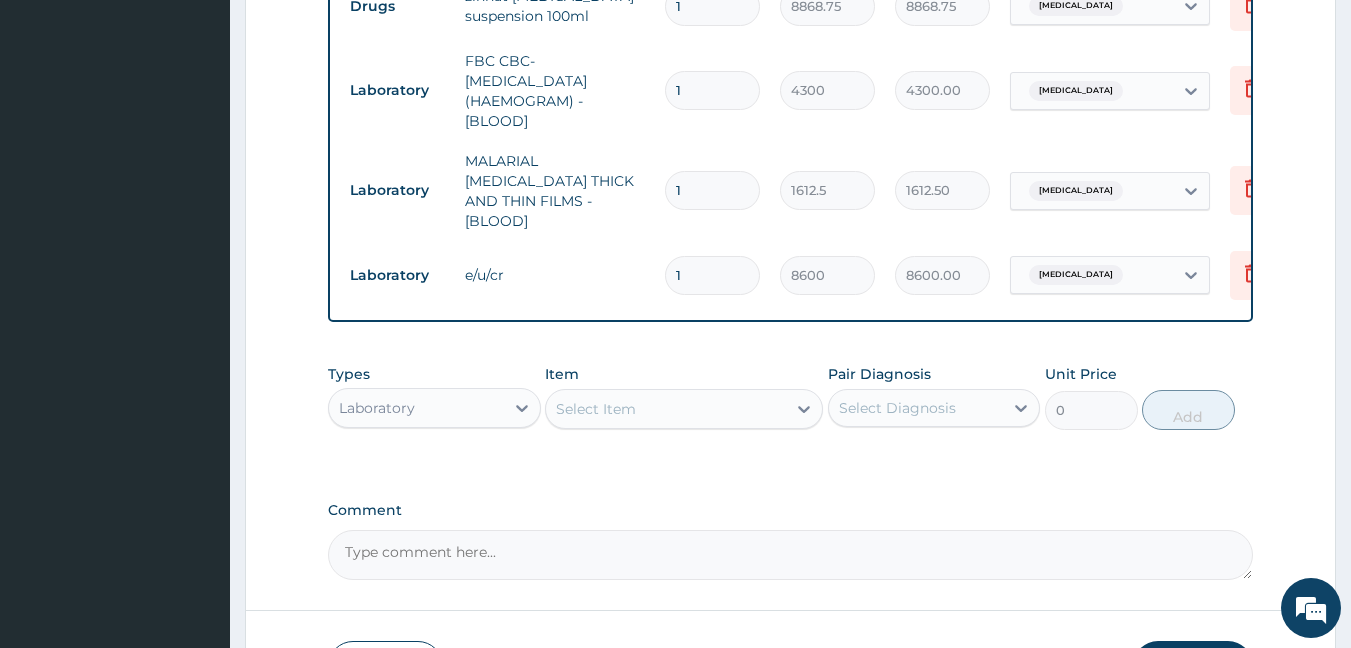 scroll, scrollTop: 995, scrollLeft: 0, axis: vertical 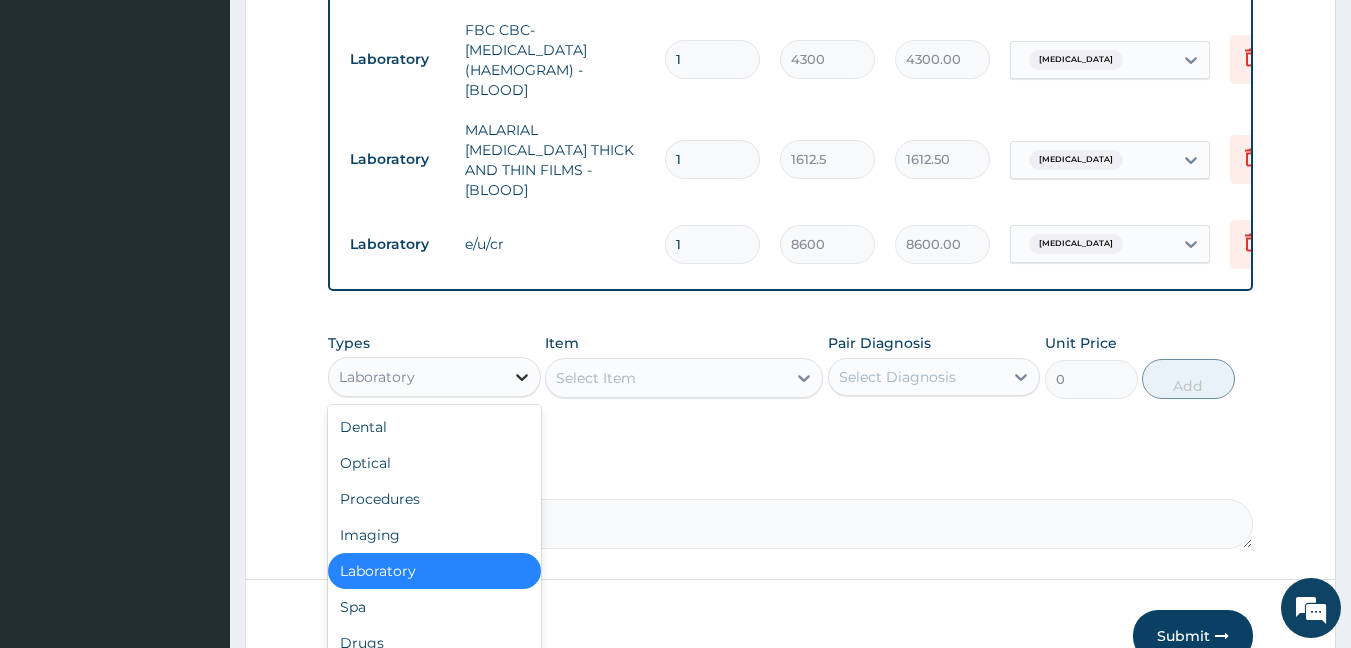 click 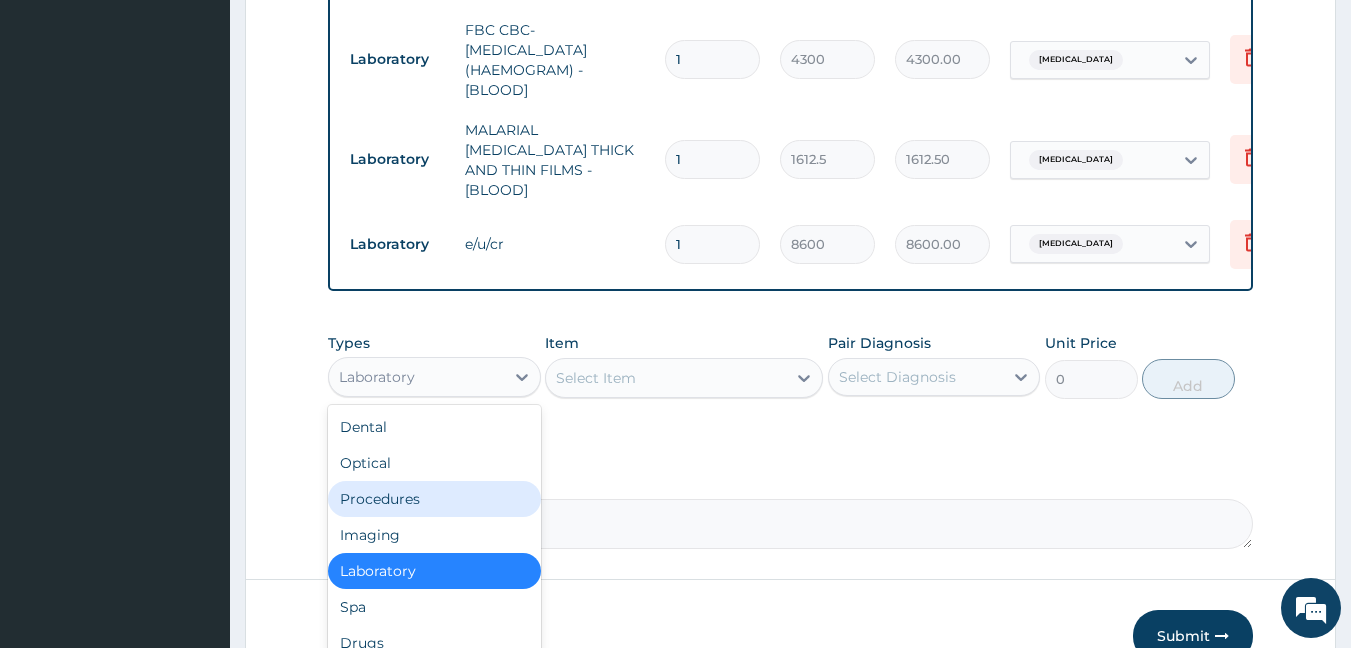 click on "Procedures" at bounding box center [434, 499] 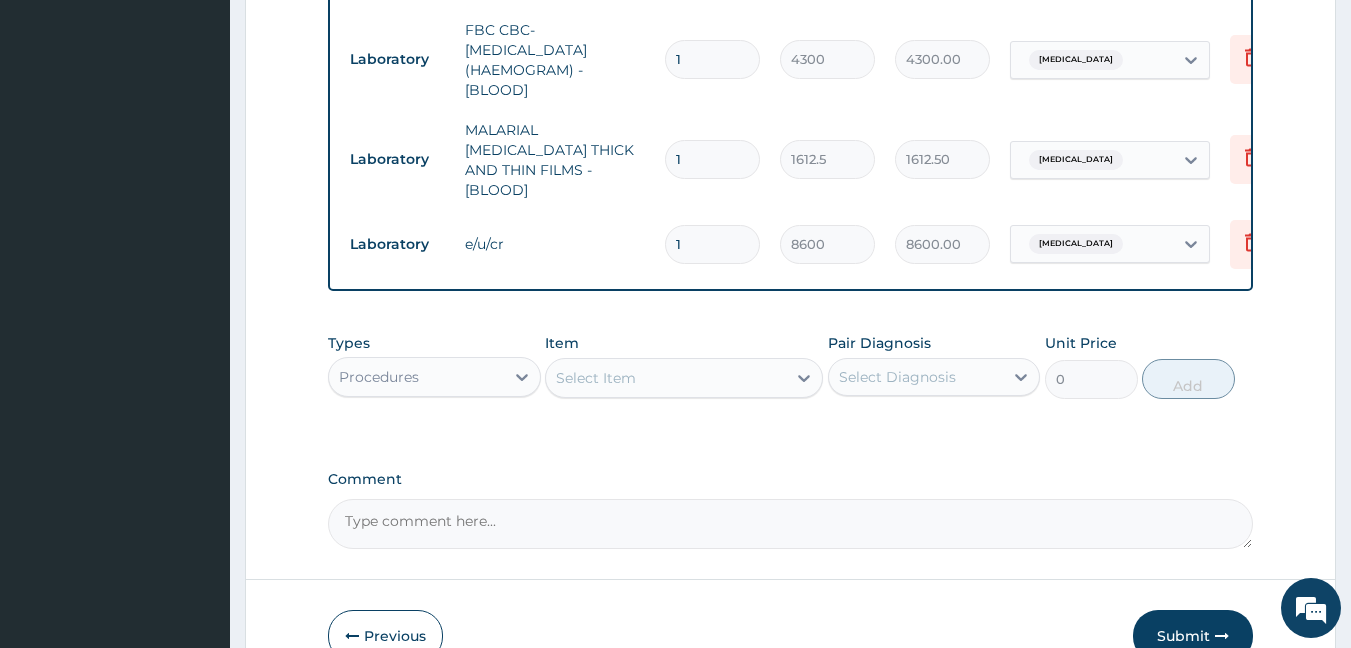 click on "Select Item" at bounding box center (666, 378) 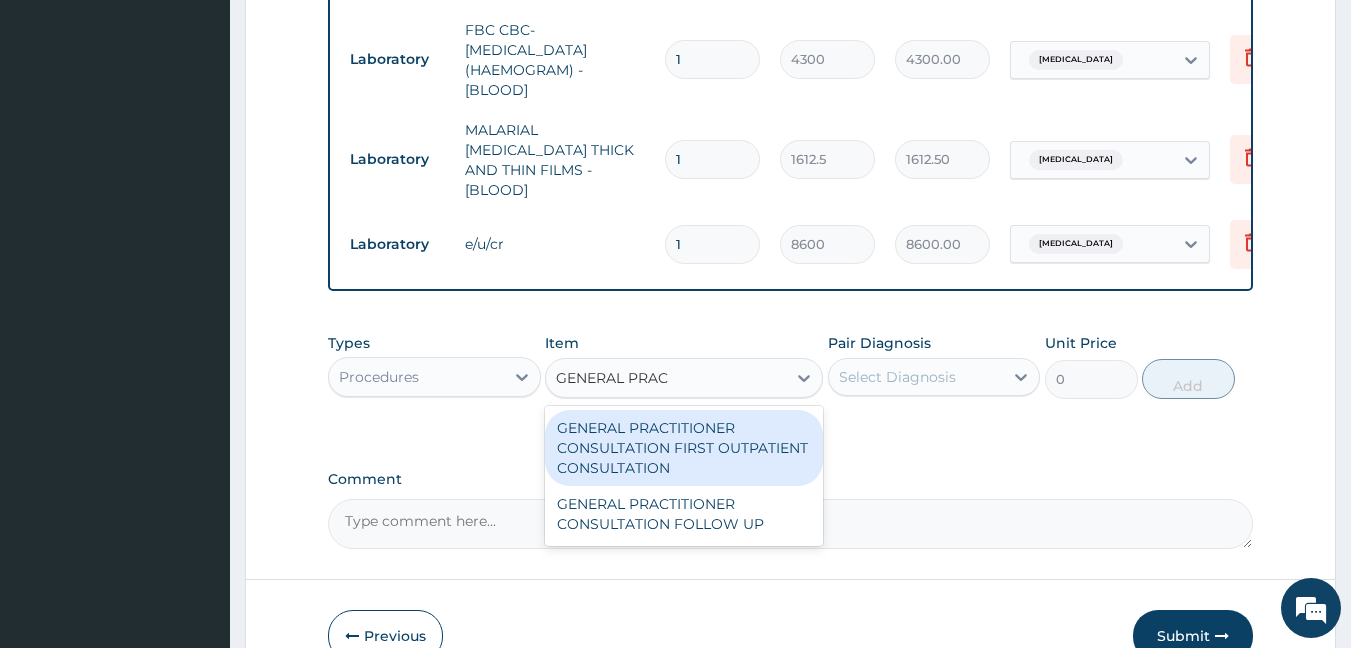 type on "GENERAL PRACT" 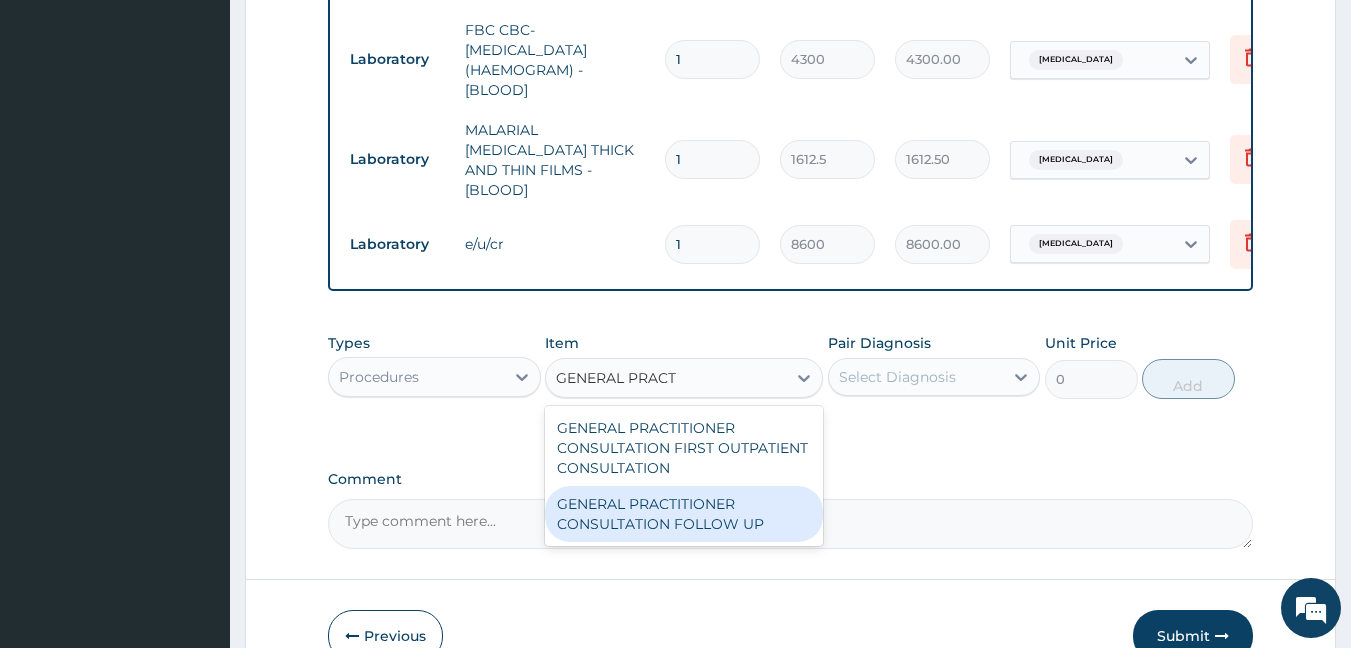 click on "GENERAL PRACTITIONER CONSULTATION FOLLOW UP" at bounding box center (684, 514) 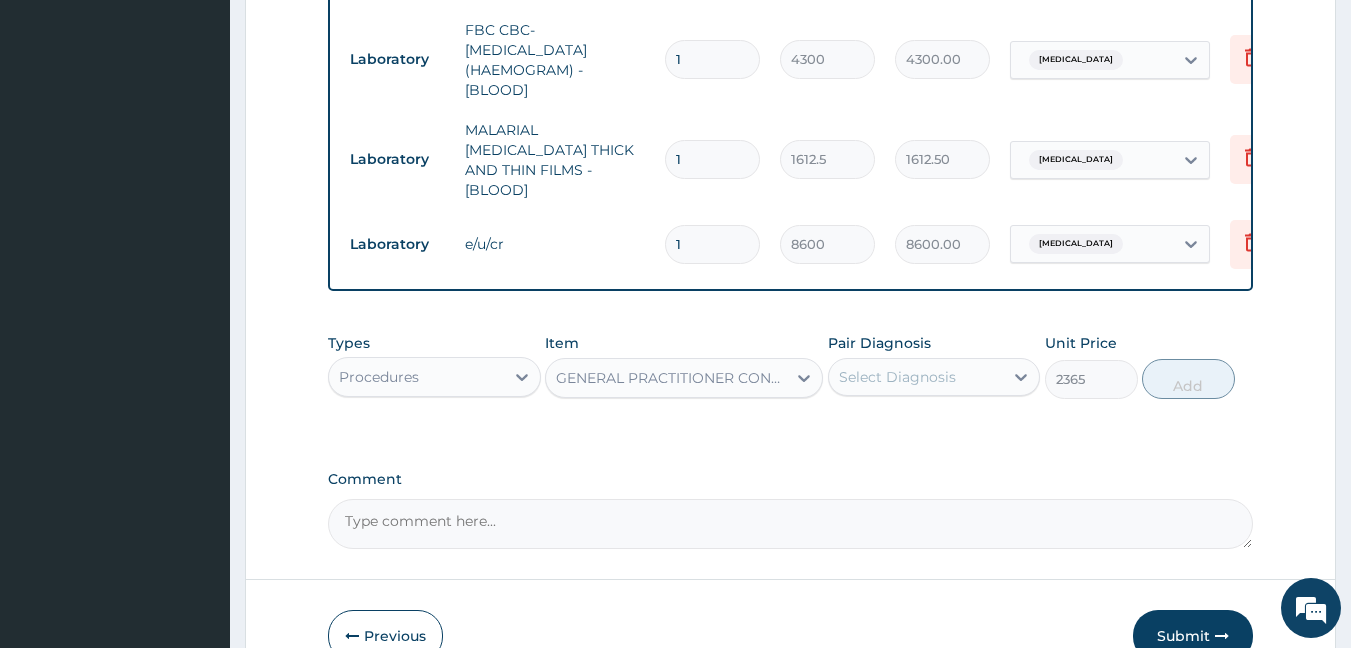 click on "Select Diagnosis" at bounding box center (897, 377) 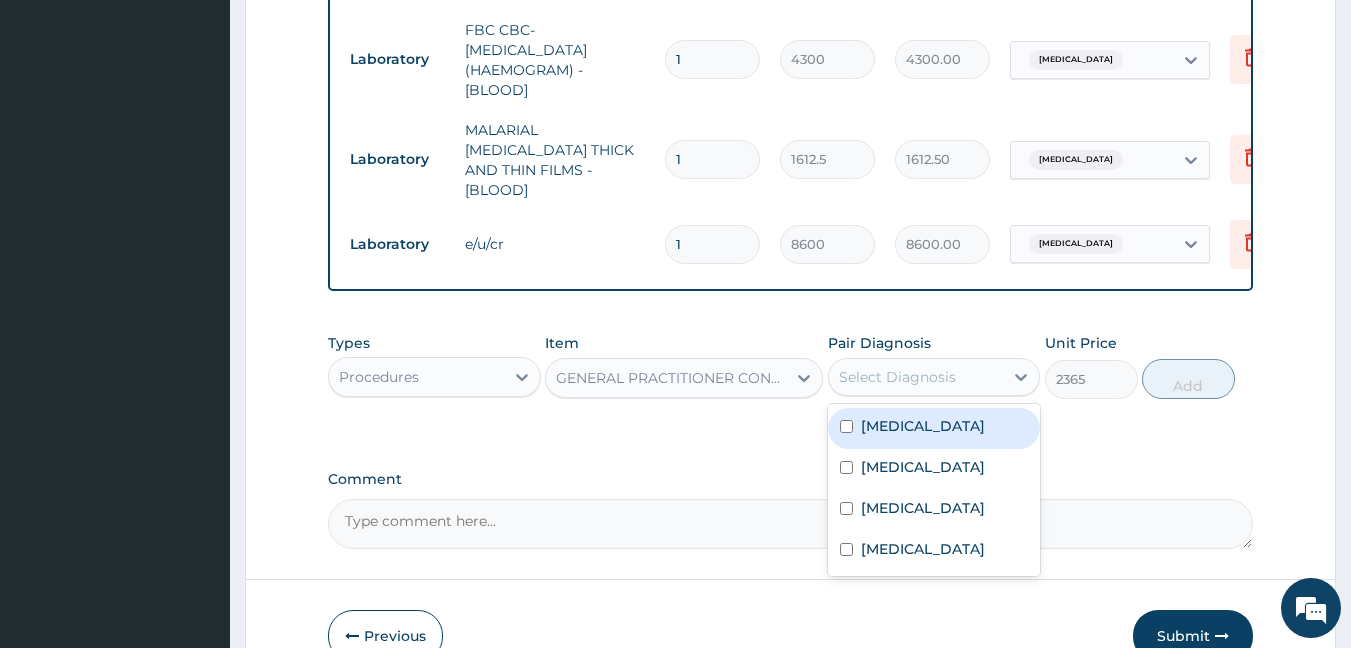 click on "Malaria" at bounding box center [923, 426] 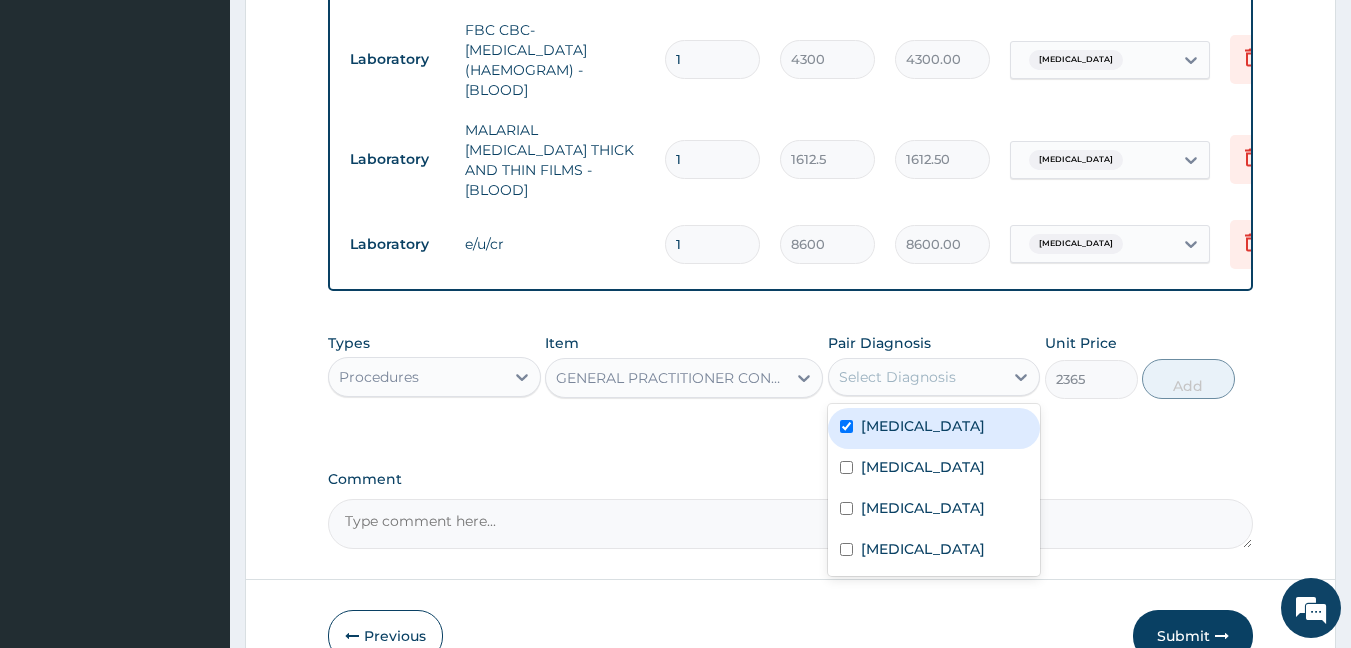 checkbox on "true" 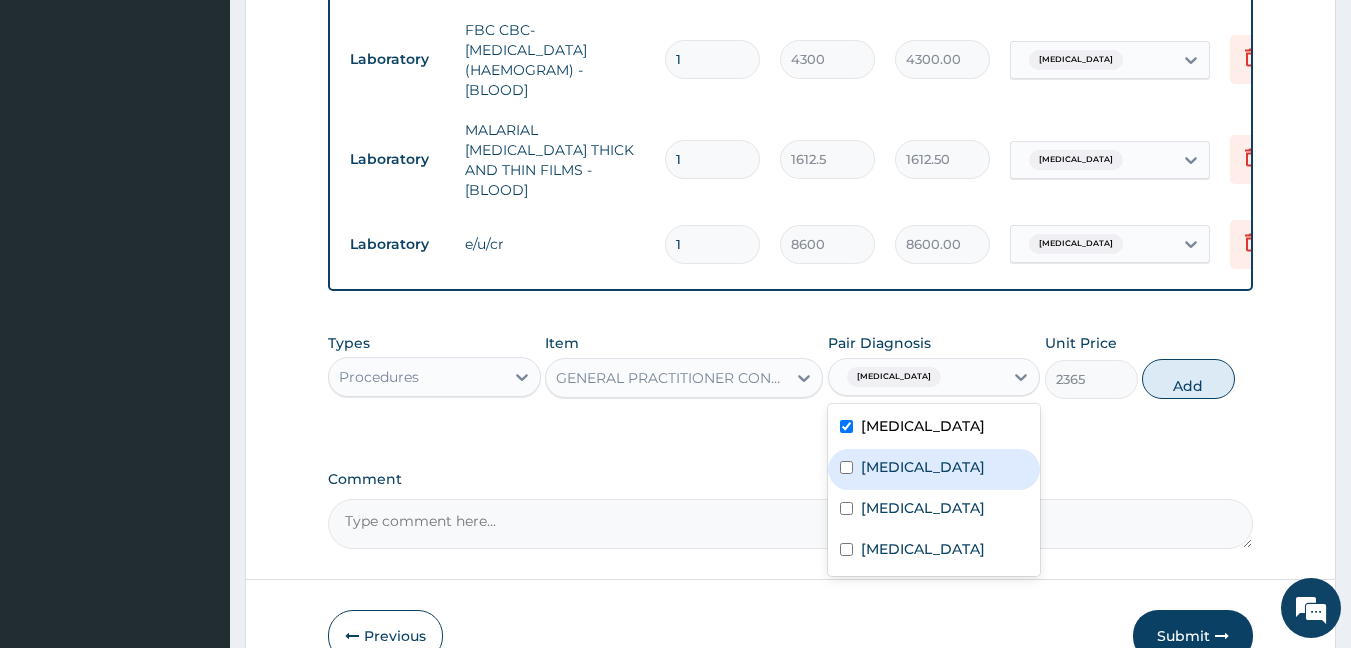 click on "Parasitic disease" at bounding box center [934, 469] 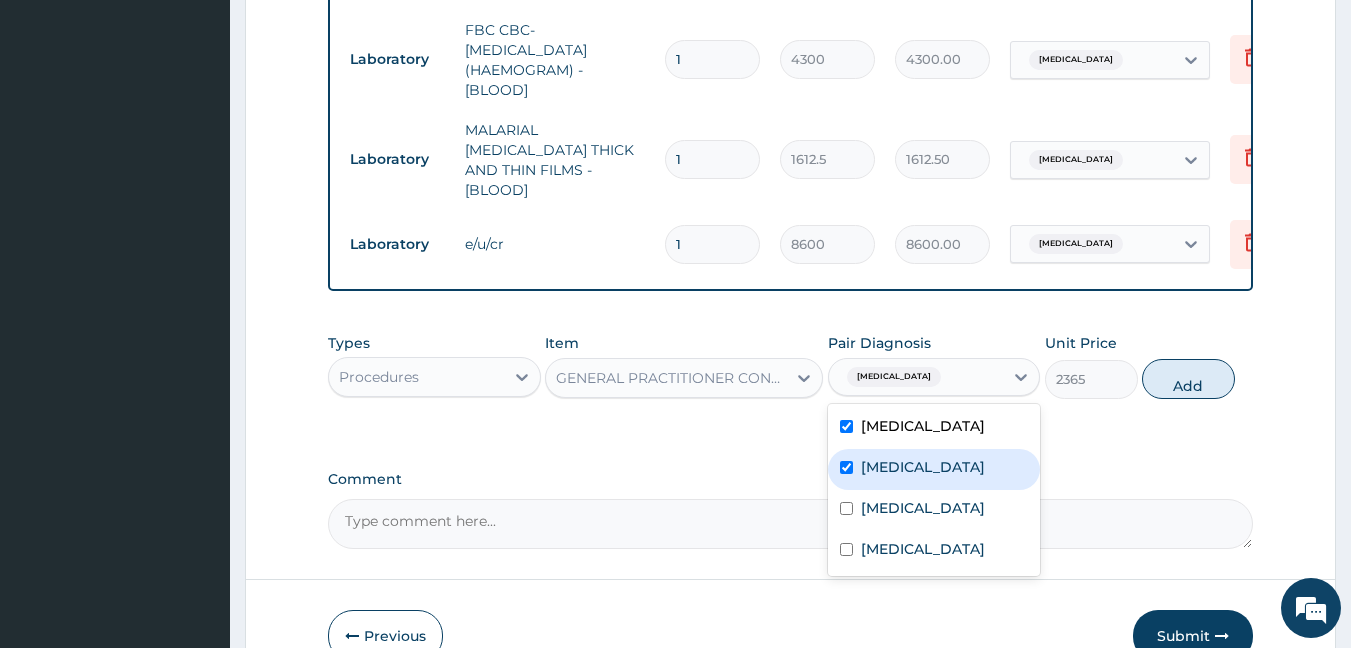 checkbox on "true" 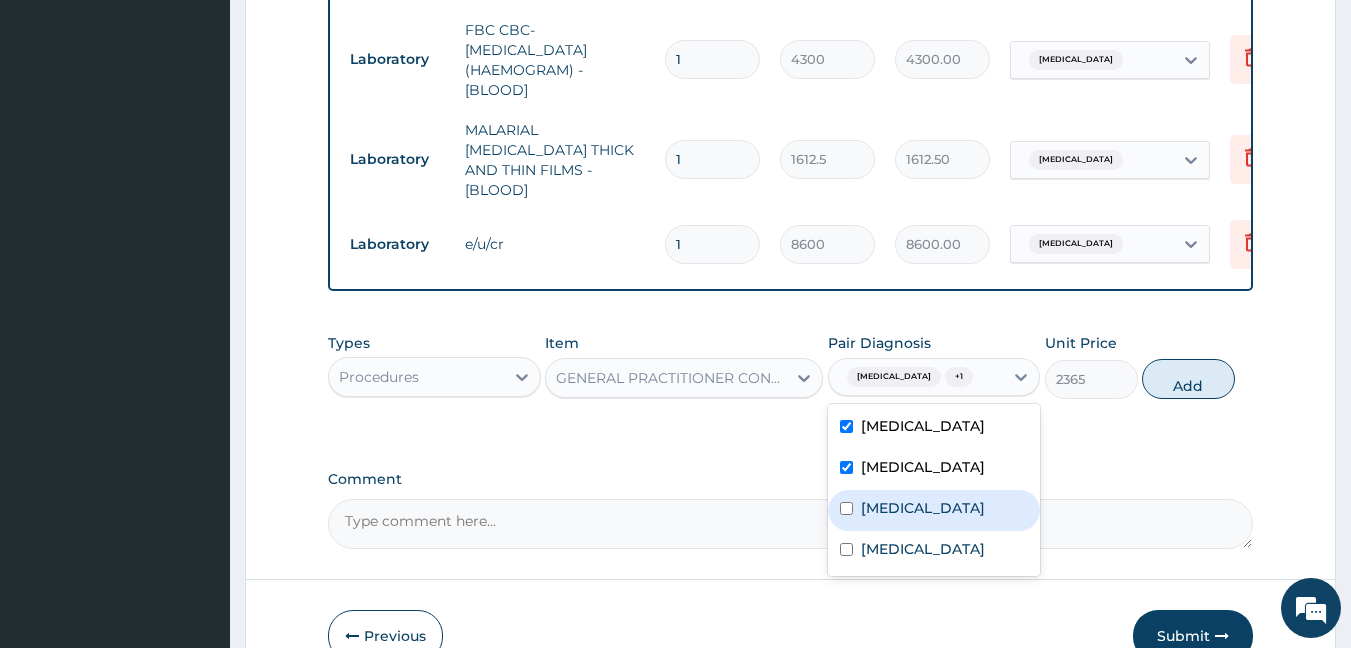 click on "Sepsis" at bounding box center (923, 508) 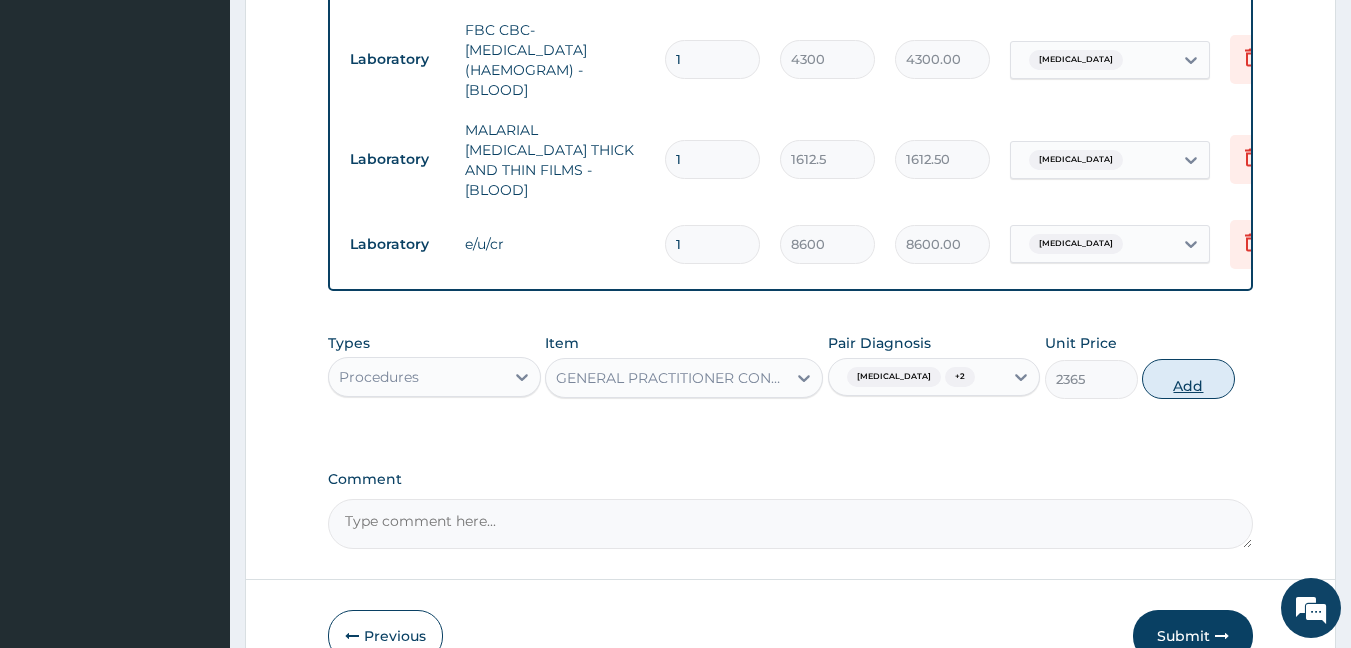 click on "Add" at bounding box center [1188, 379] 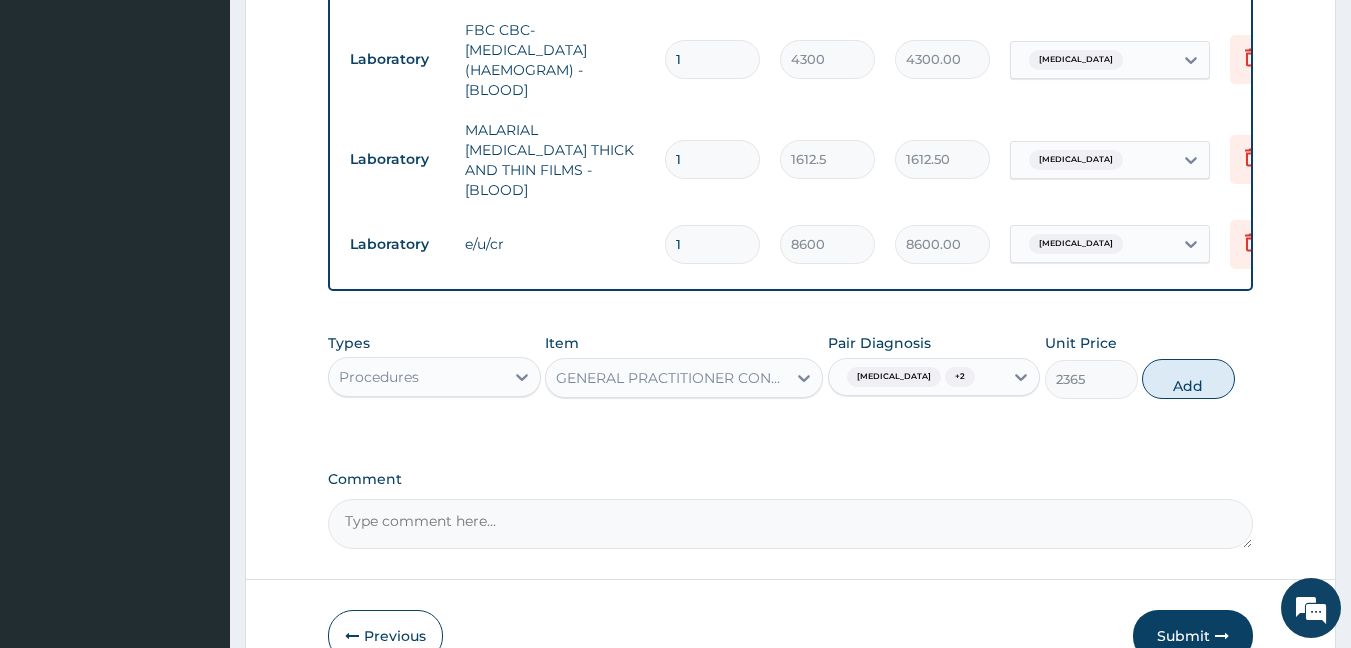 type on "0" 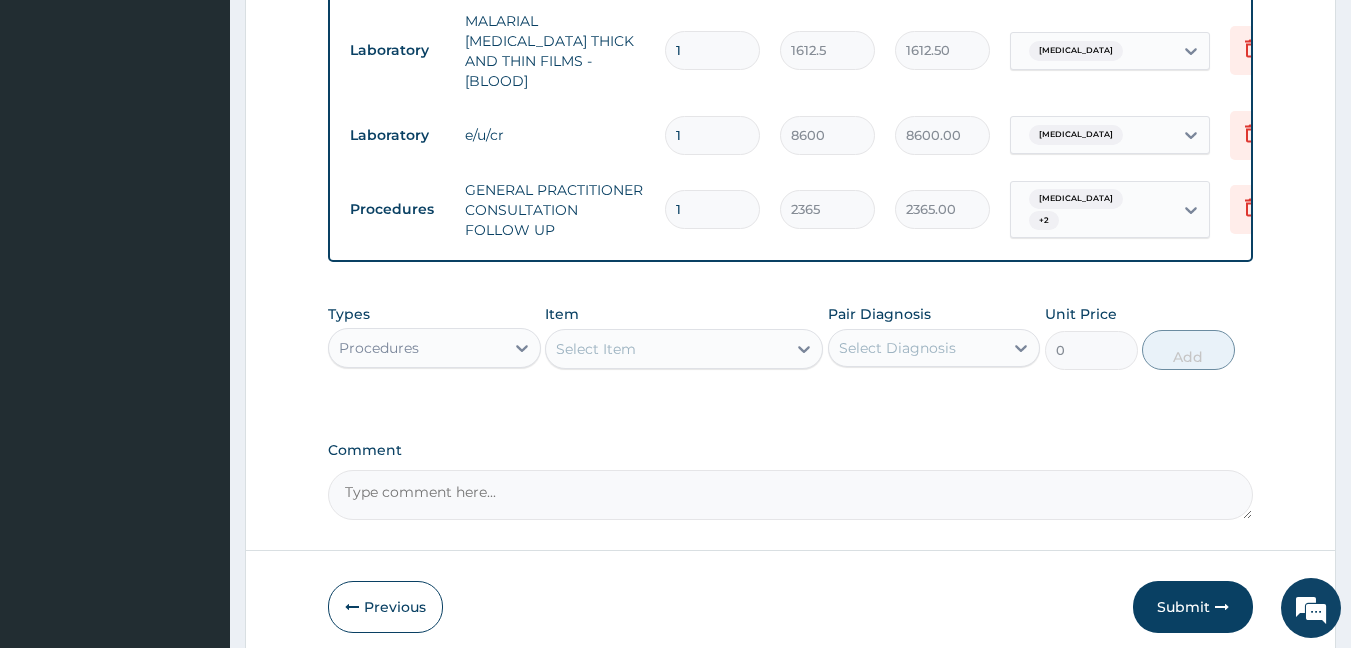 scroll, scrollTop: 1181, scrollLeft: 0, axis: vertical 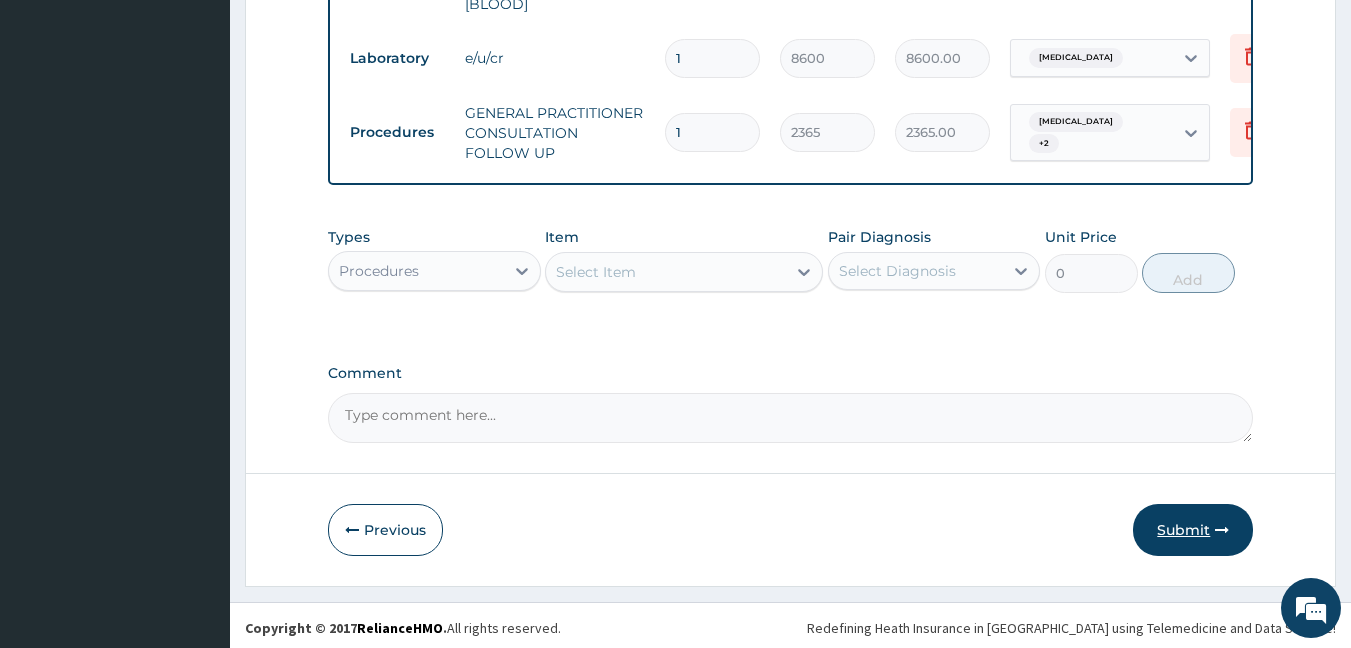 click on "Submit" at bounding box center (1193, 530) 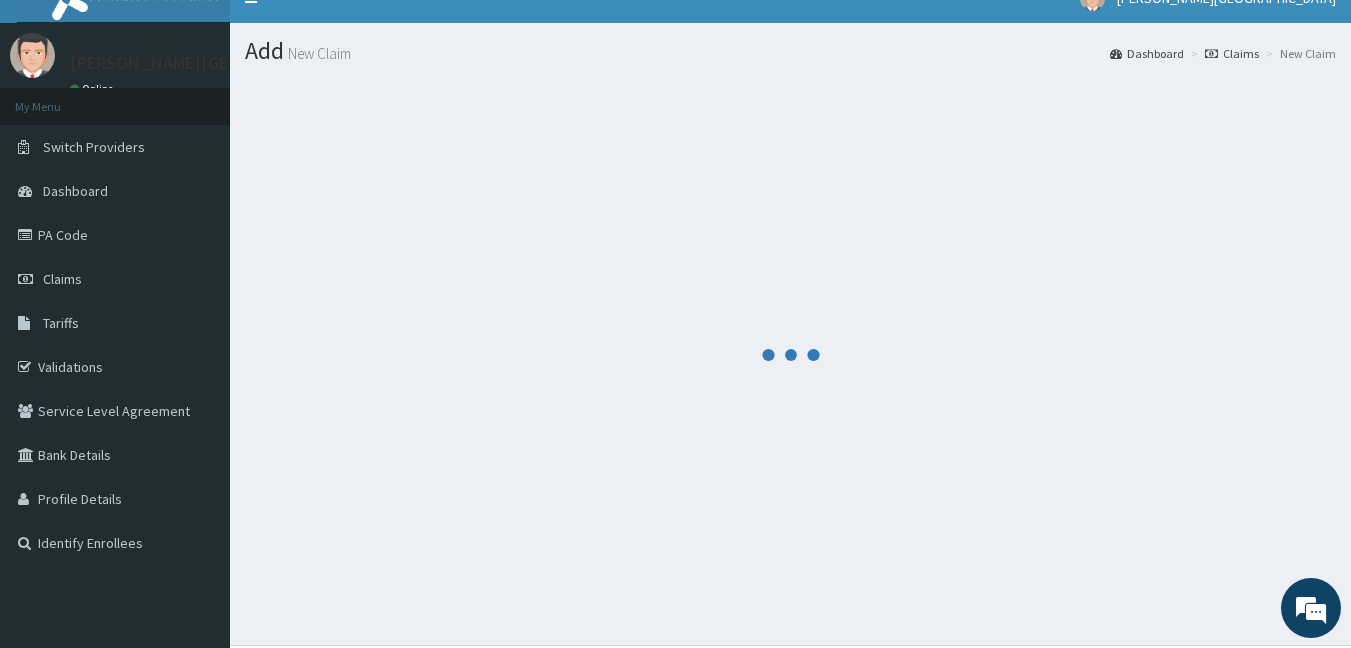 scroll, scrollTop: 0, scrollLeft: 0, axis: both 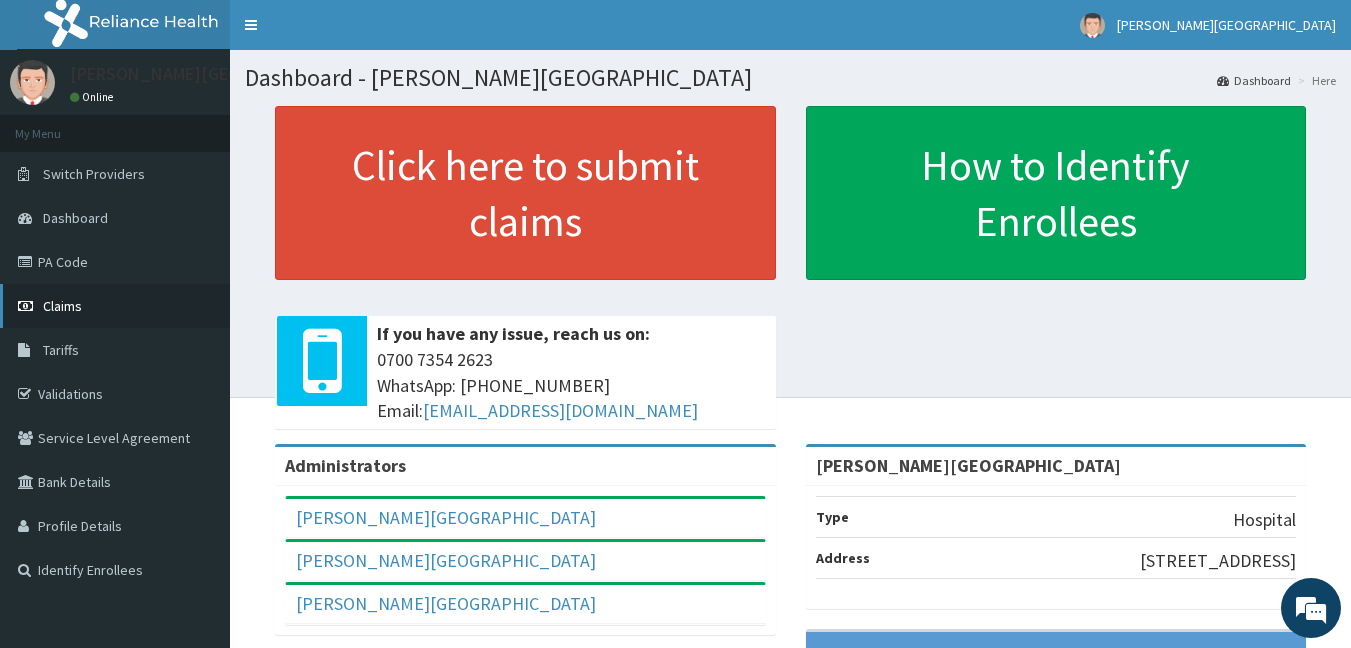 click on "Claims" at bounding box center [62, 306] 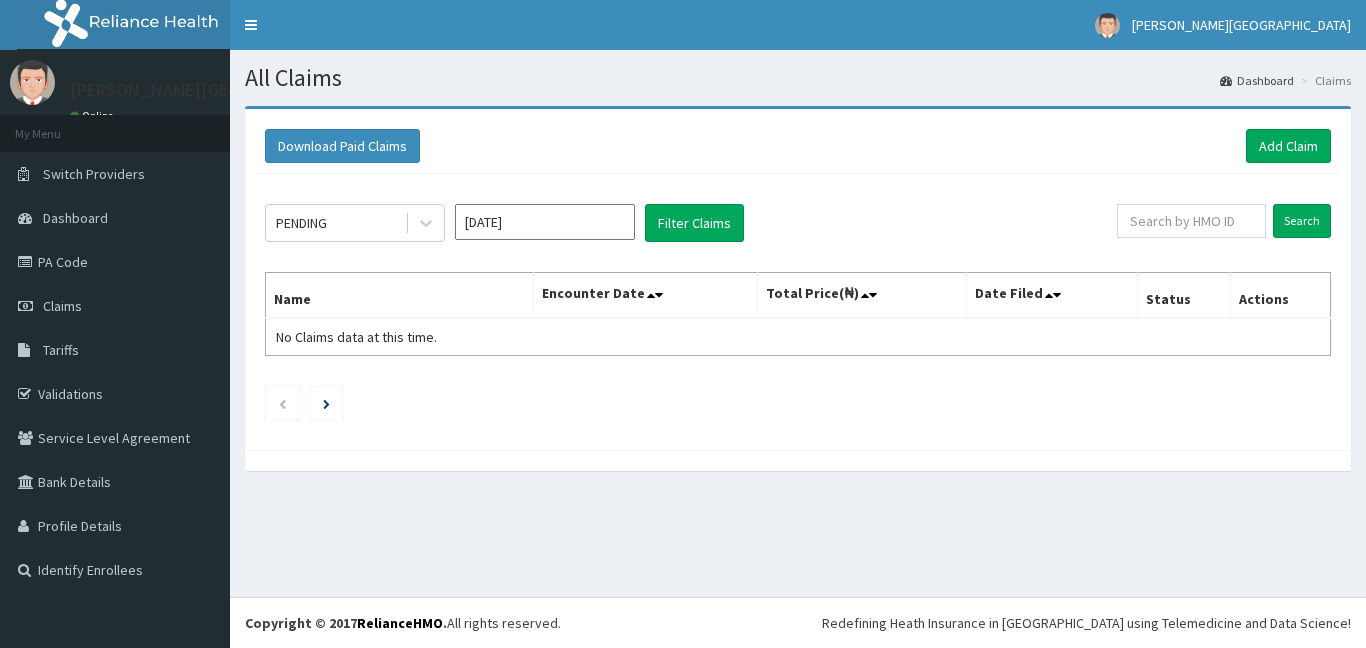 scroll, scrollTop: 0, scrollLeft: 0, axis: both 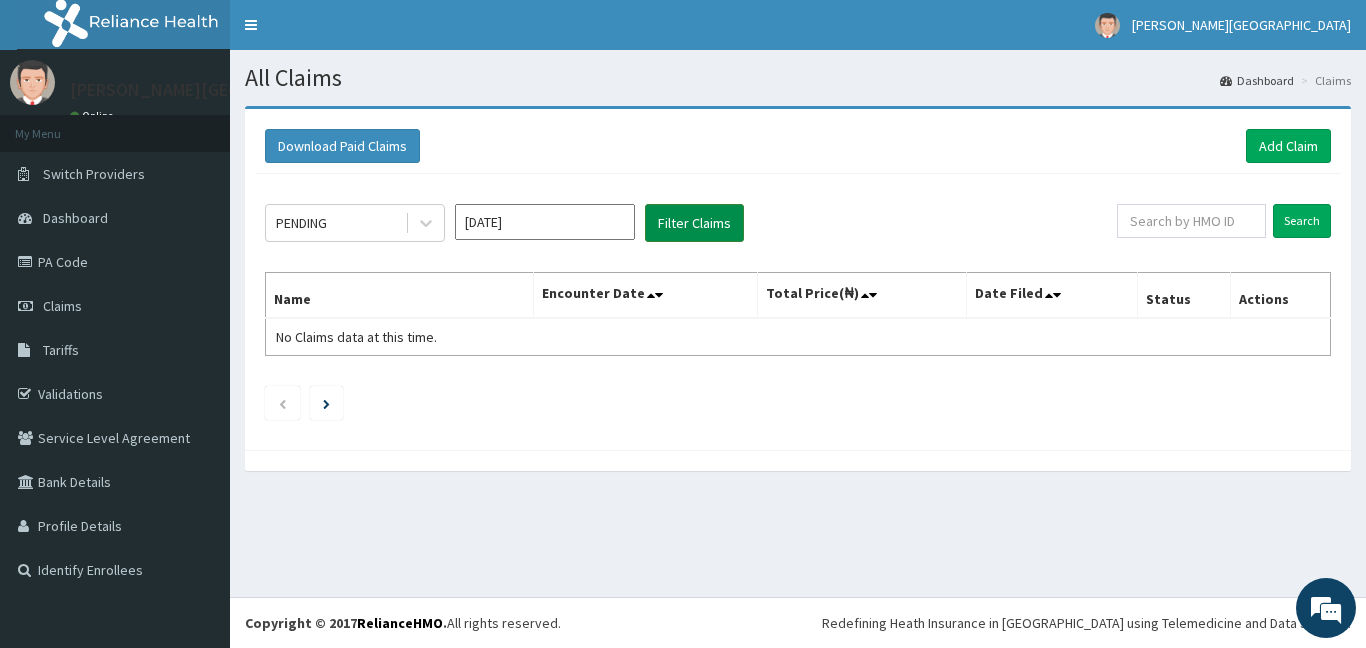 click on "Filter Claims" at bounding box center [694, 223] 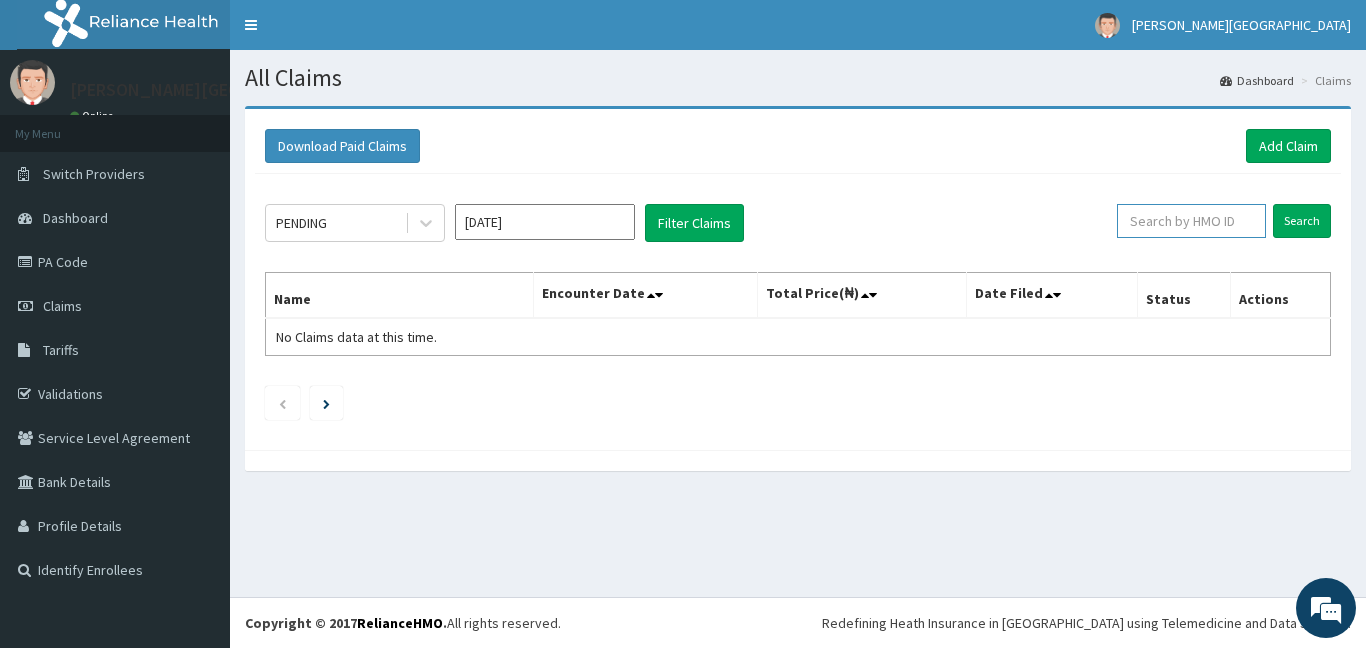 click at bounding box center (1191, 221) 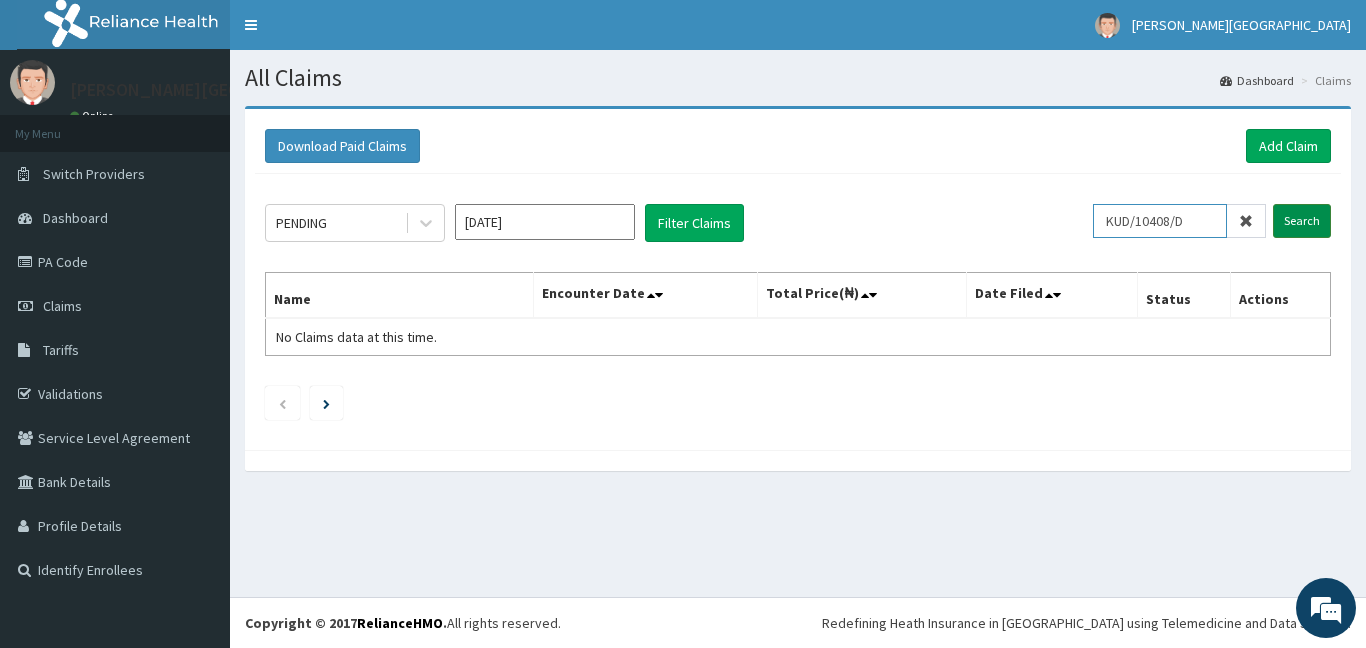 type on "KUD/10408/D" 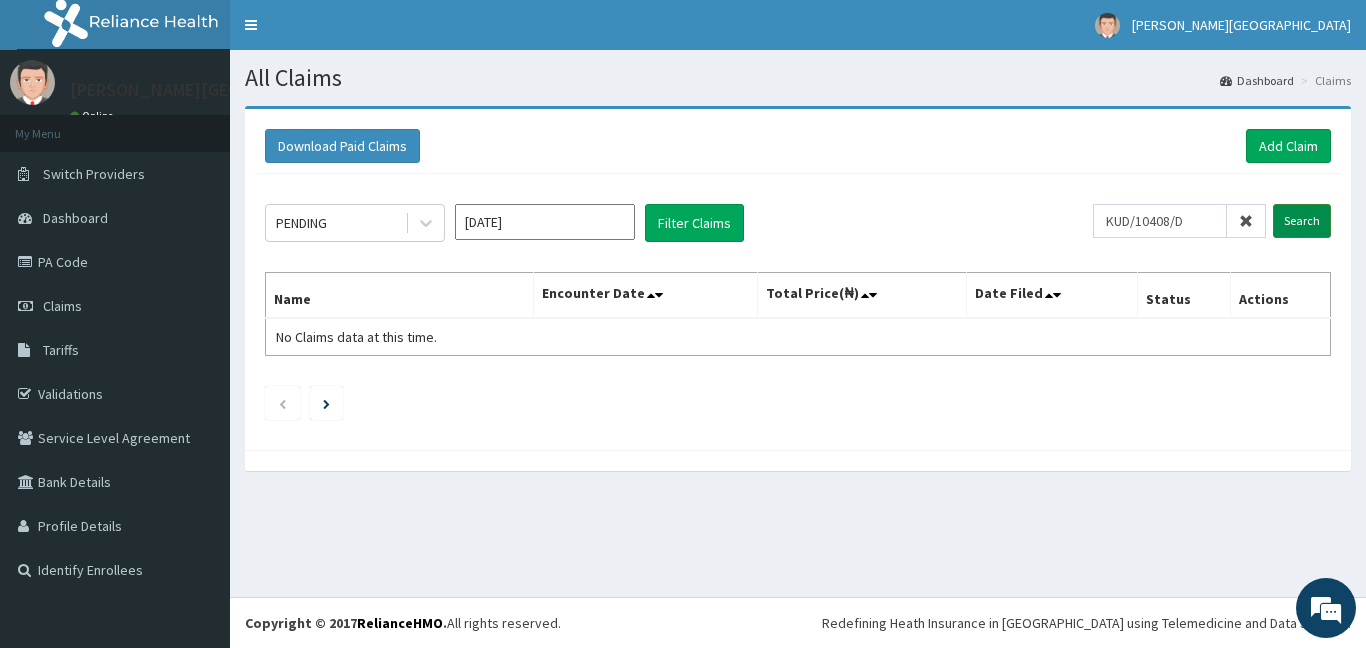 click on "Search" at bounding box center [1302, 221] 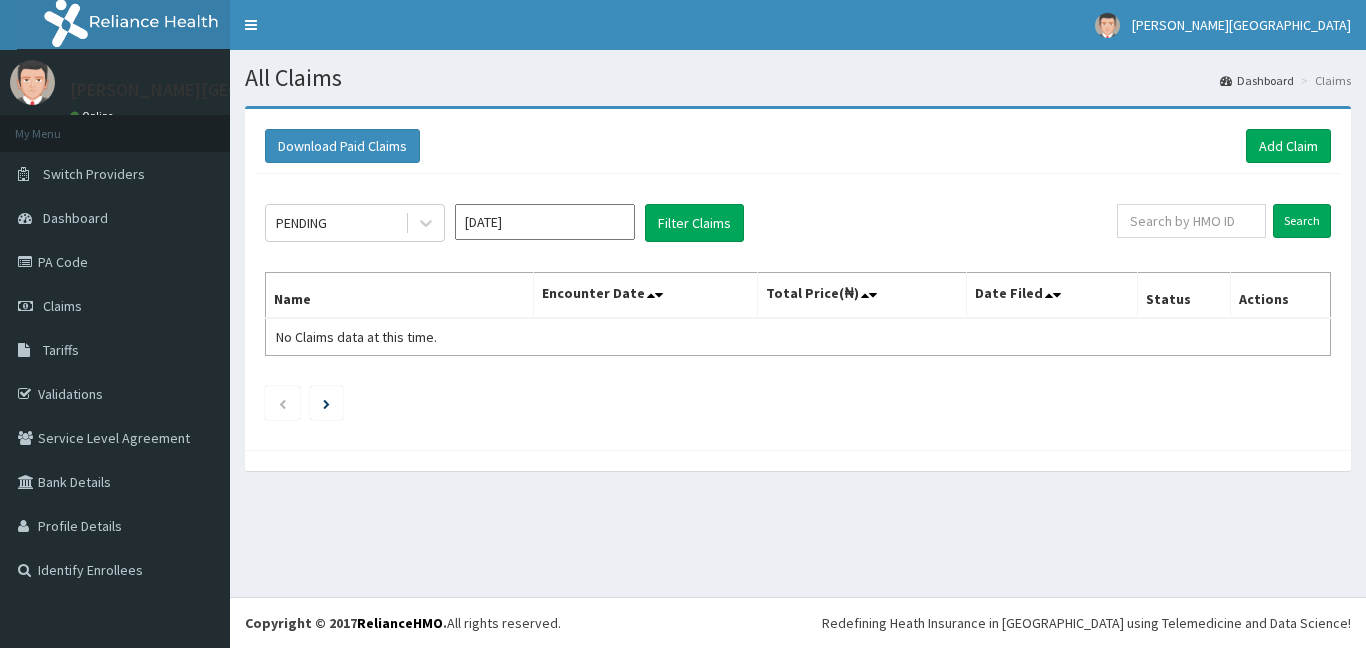 scroll, scrollTop: 0, scrollLeft: 0, axis: both 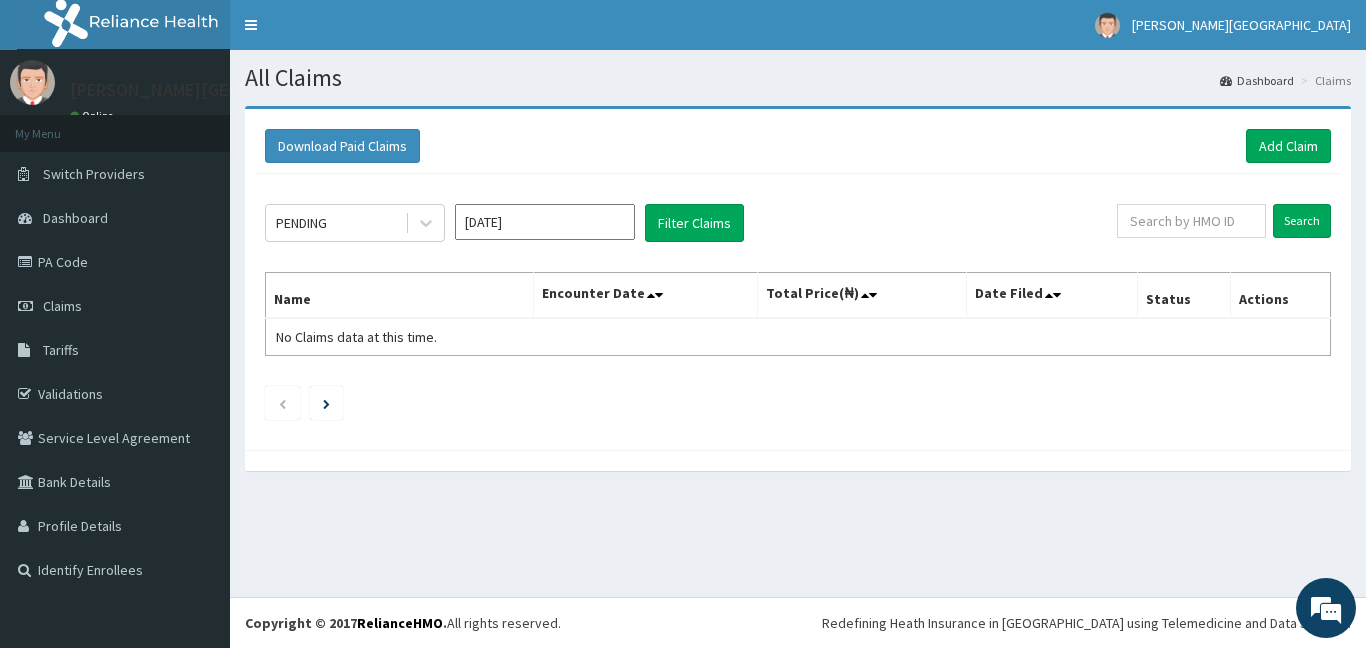 click on "PENDING [DATE] Filter Claims Search Name Encounter Date Total Price(₦) Date Filed Status Actions No Claims data at this time." 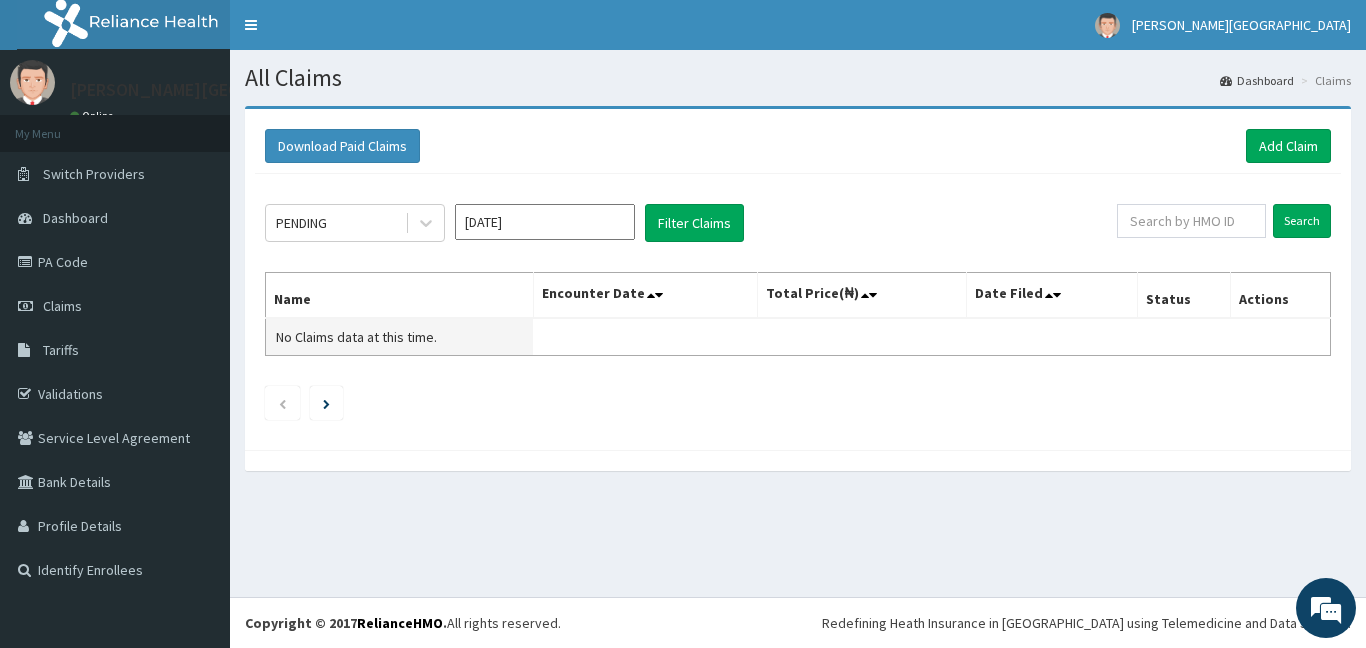 click on "No Claims data at this time." at bounding box center (400, 337) 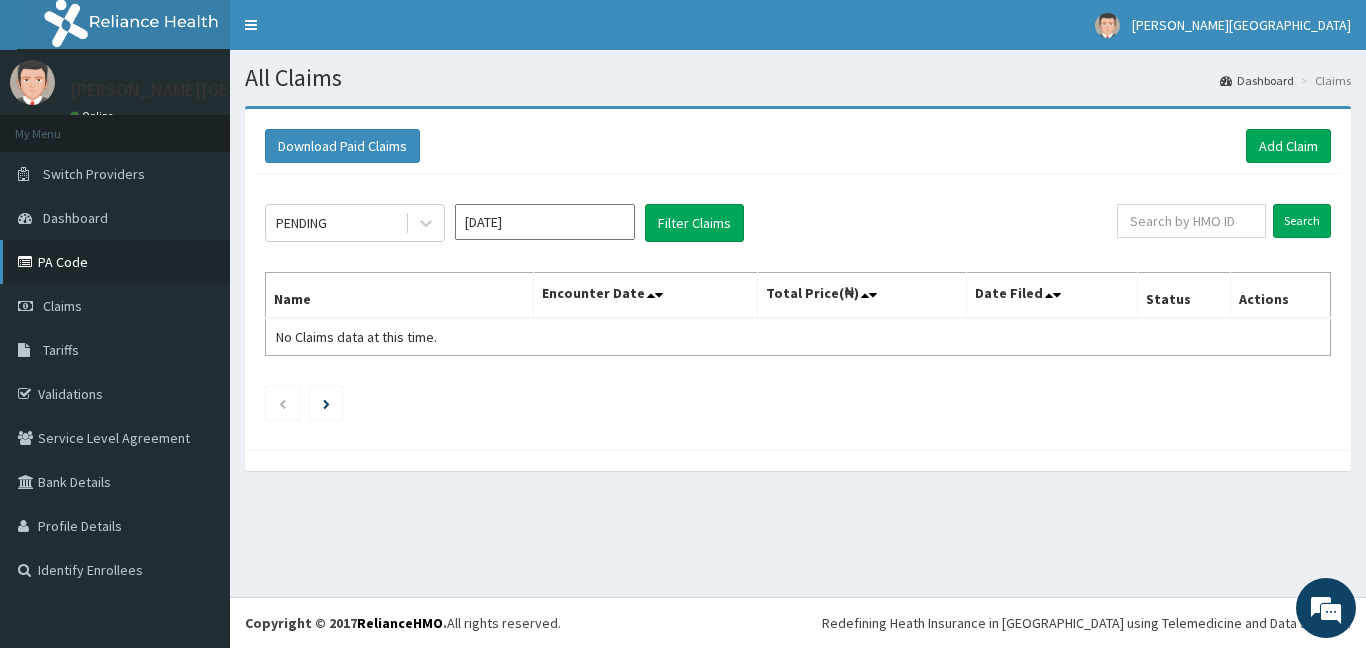 click on "PA Code" at bounding box center [115, 262] 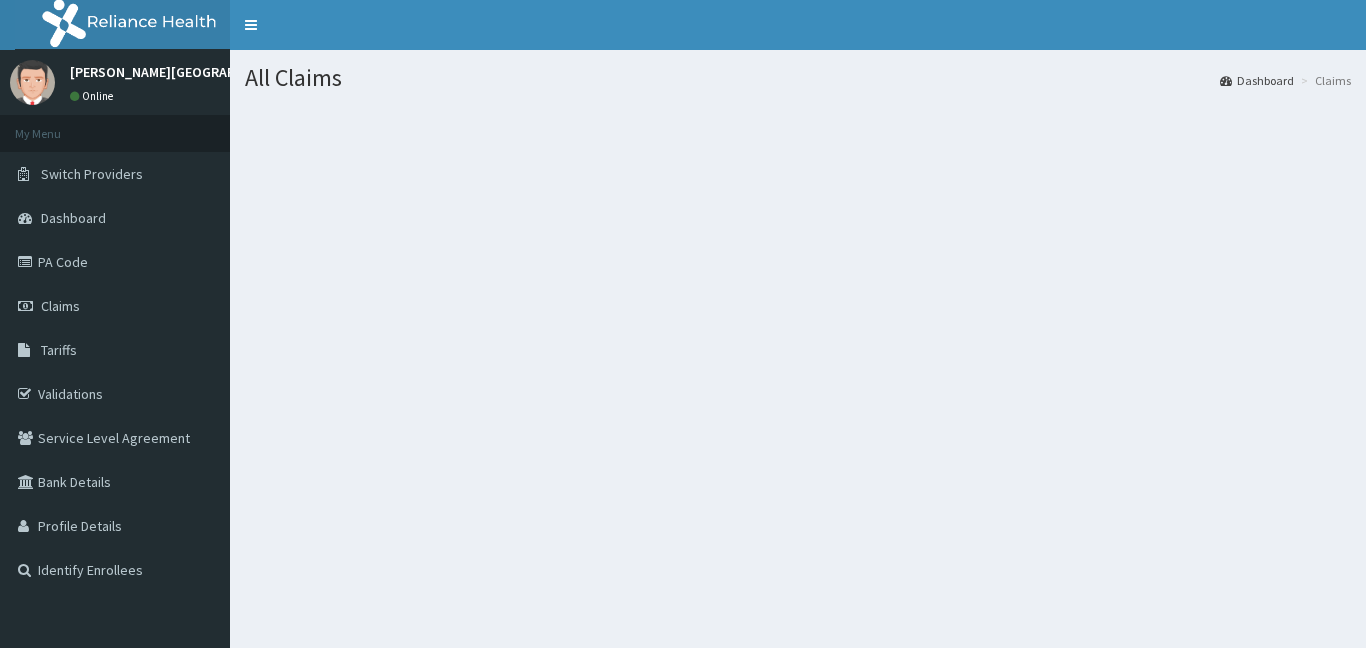 scroll, scrollTop: 0, scrollLeft: 0, axis: both 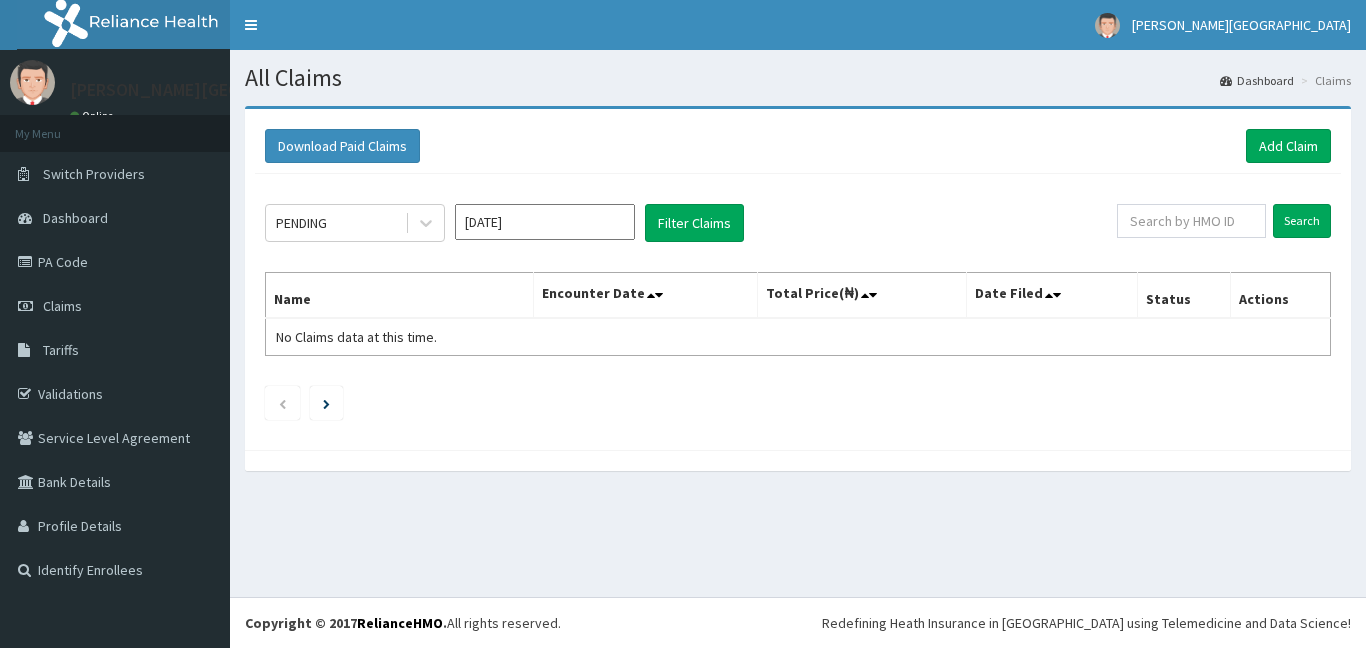 click on "[DATE]" at bounding box center [545, 222] 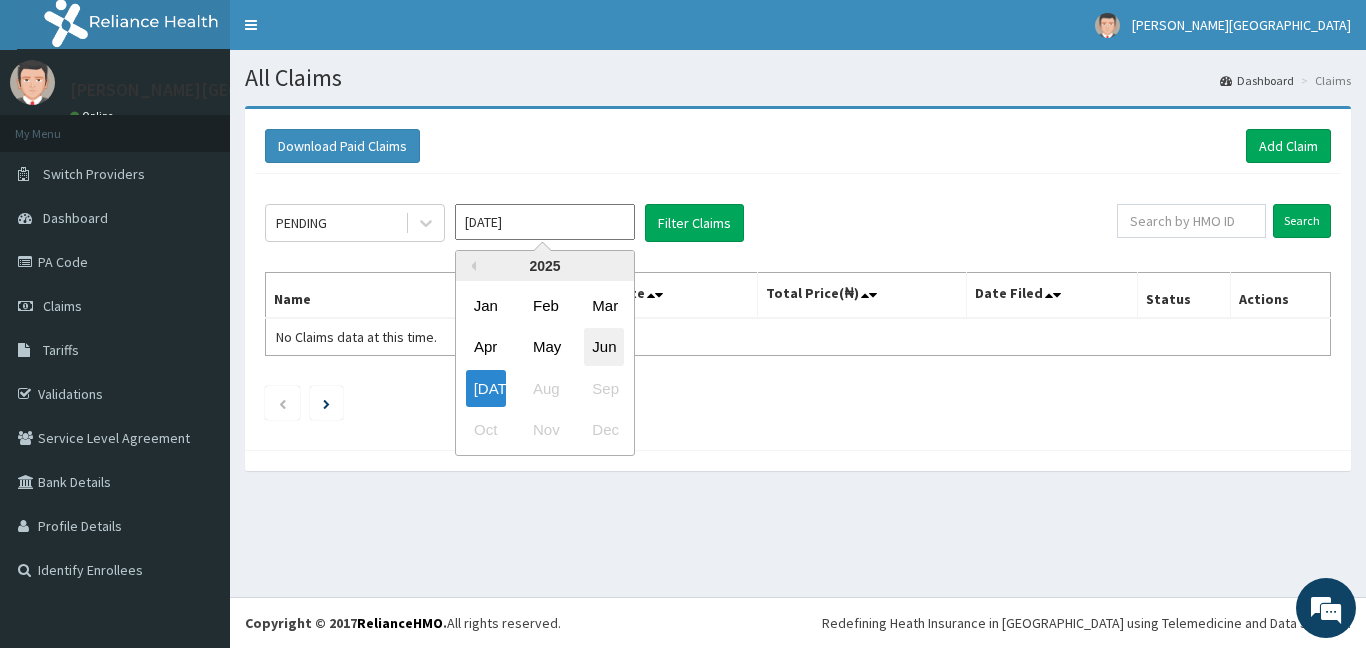 click on "Jun" at bounding box center [604, 347] 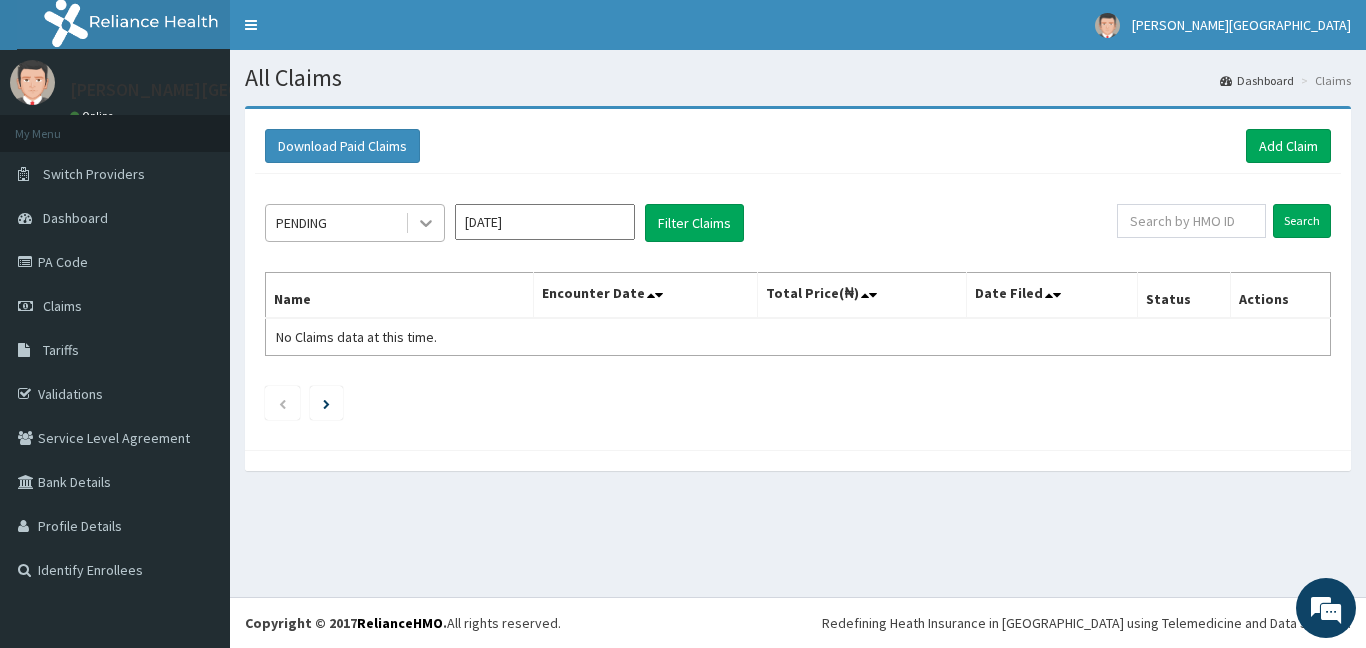 click at bounding box center (426, 223) 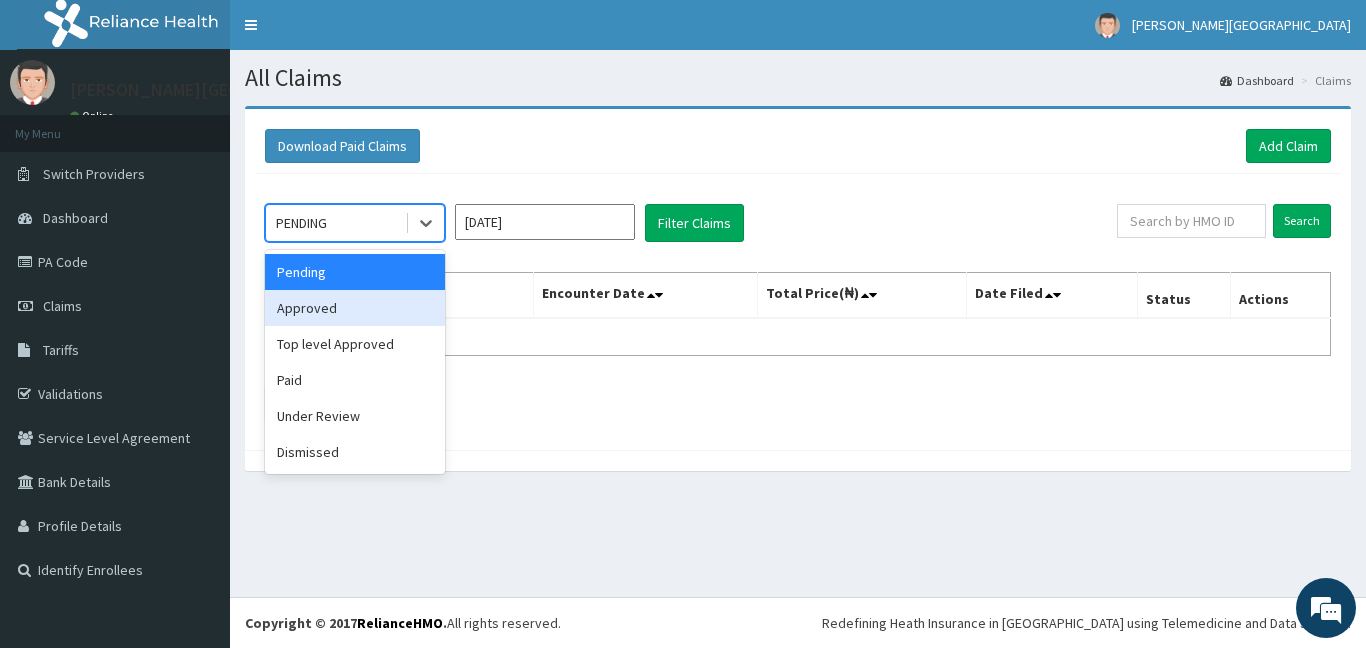 click on "Approved" at bounding box center [355, 308] 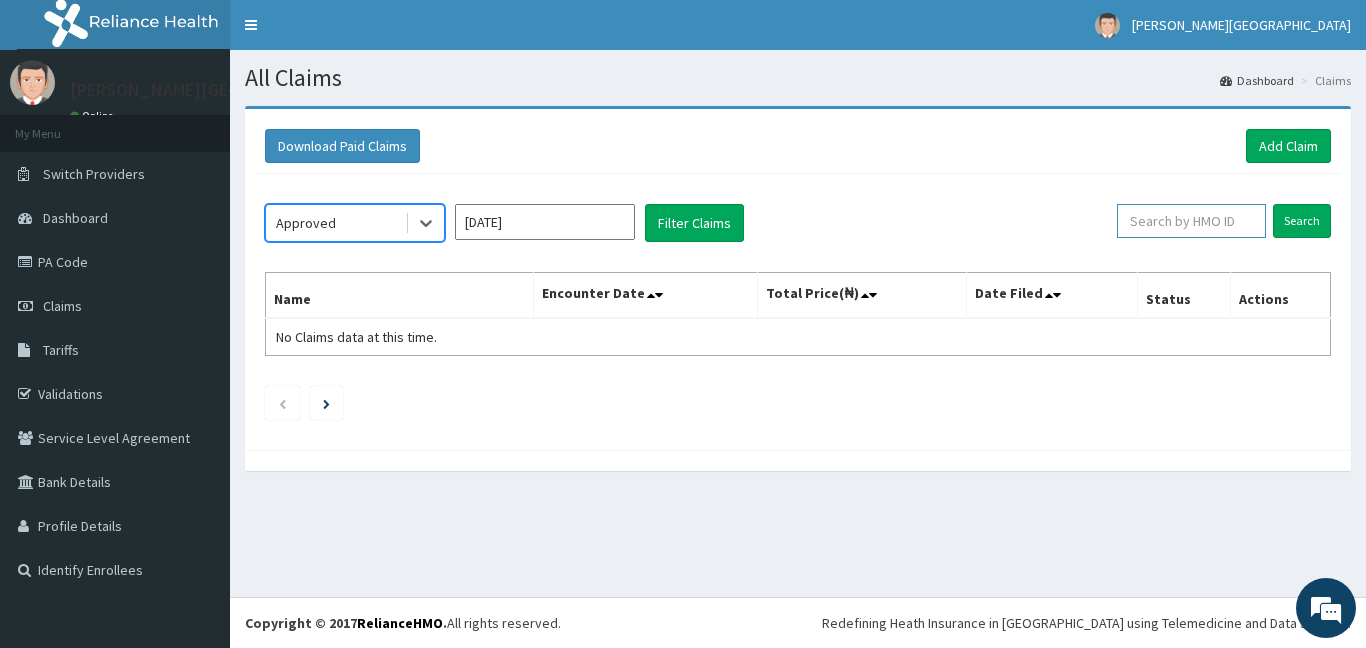 click at bounding box center (1191, 221) 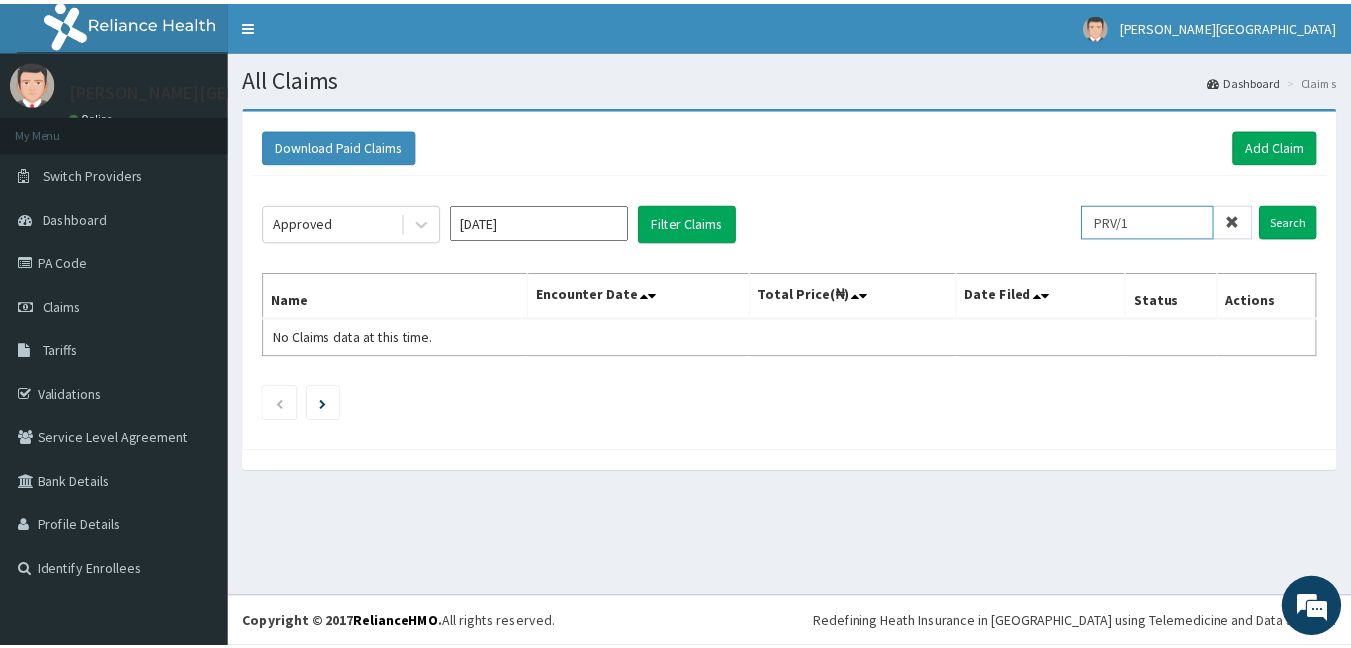 scroll, scrollTop: 0, scrollLeft: 0, axis: both 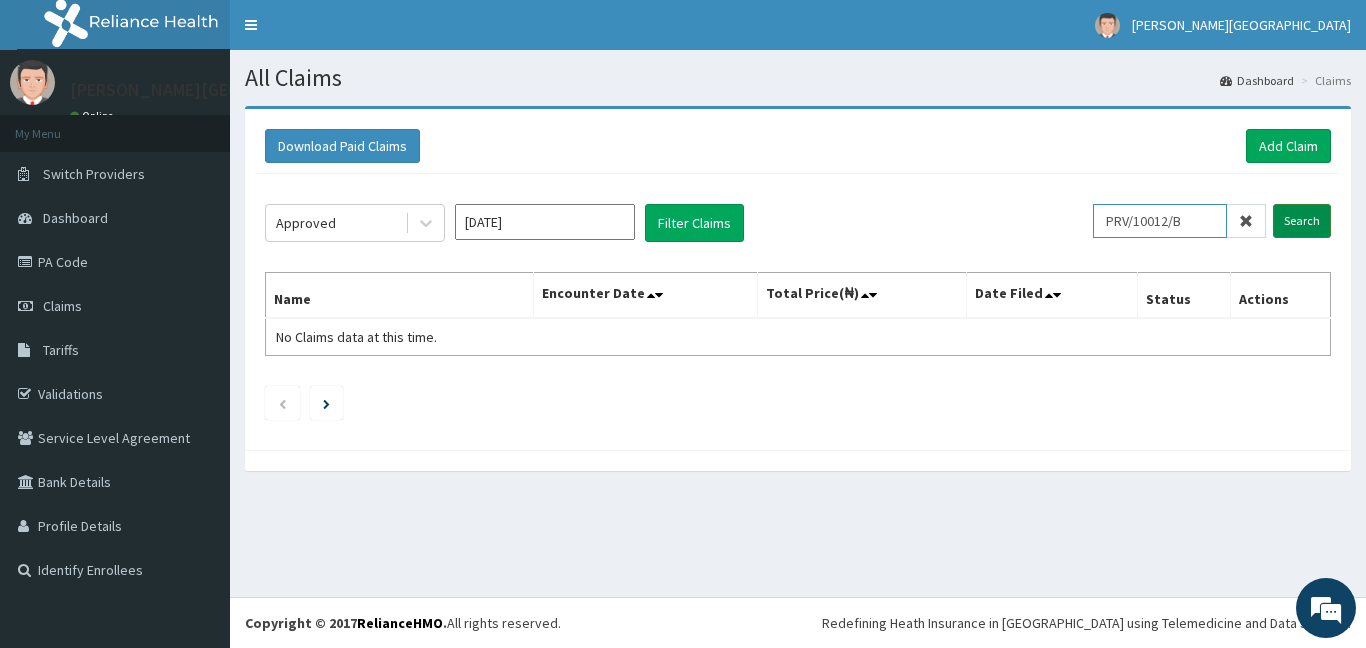 type on "PRV/10012/B" 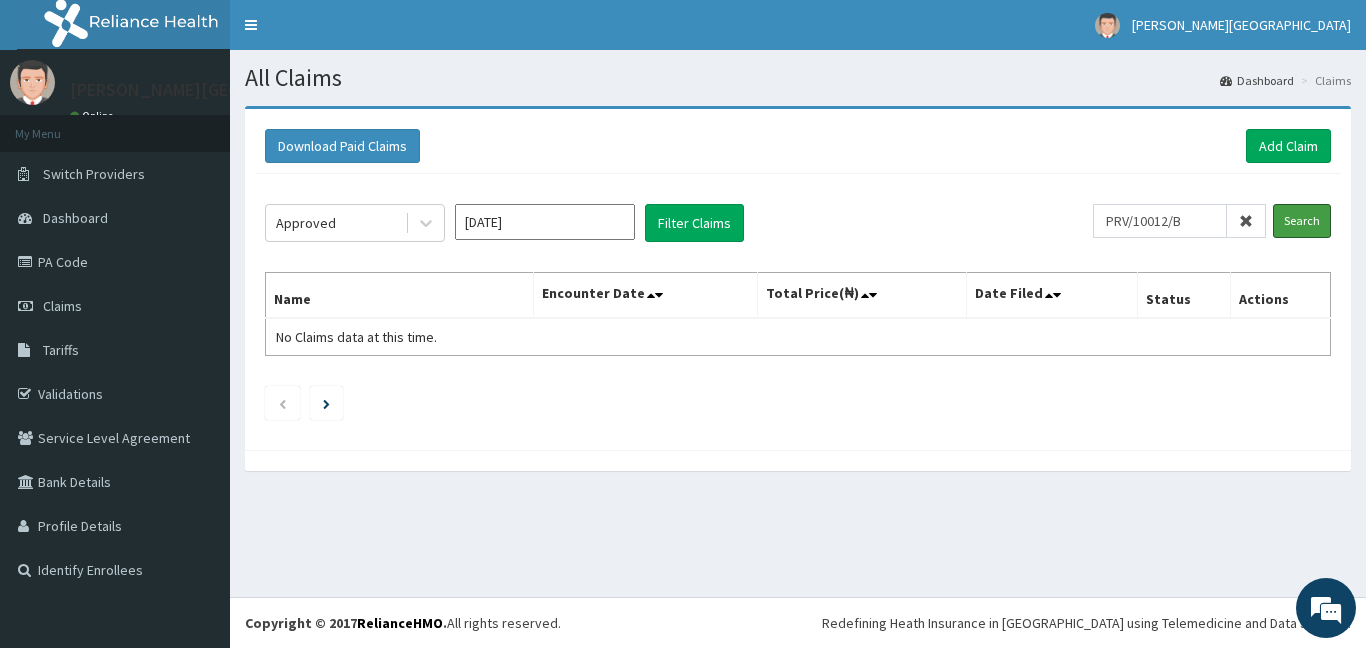 drag, startPoint x: 1296, startPoint y: 224, endPoint x: 1288, endPoint y: 242, distance: 19.697716 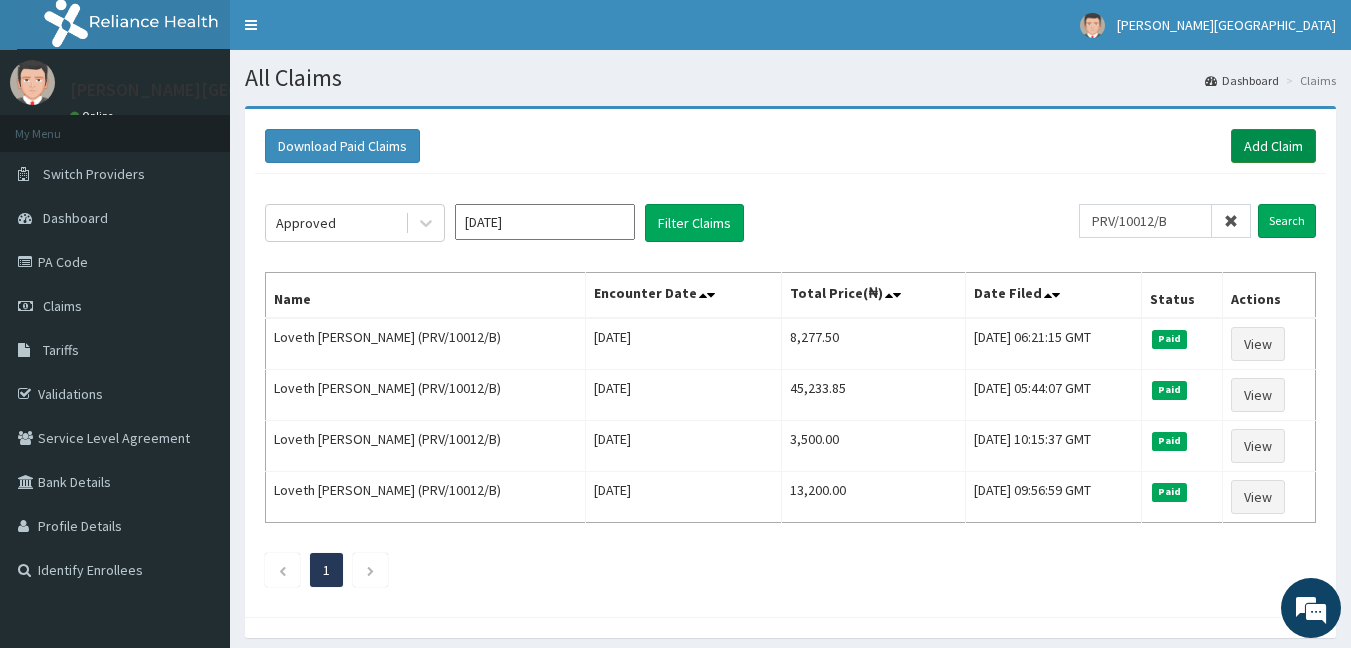 click on "Add Claim" at bounding box center [1273, 146] 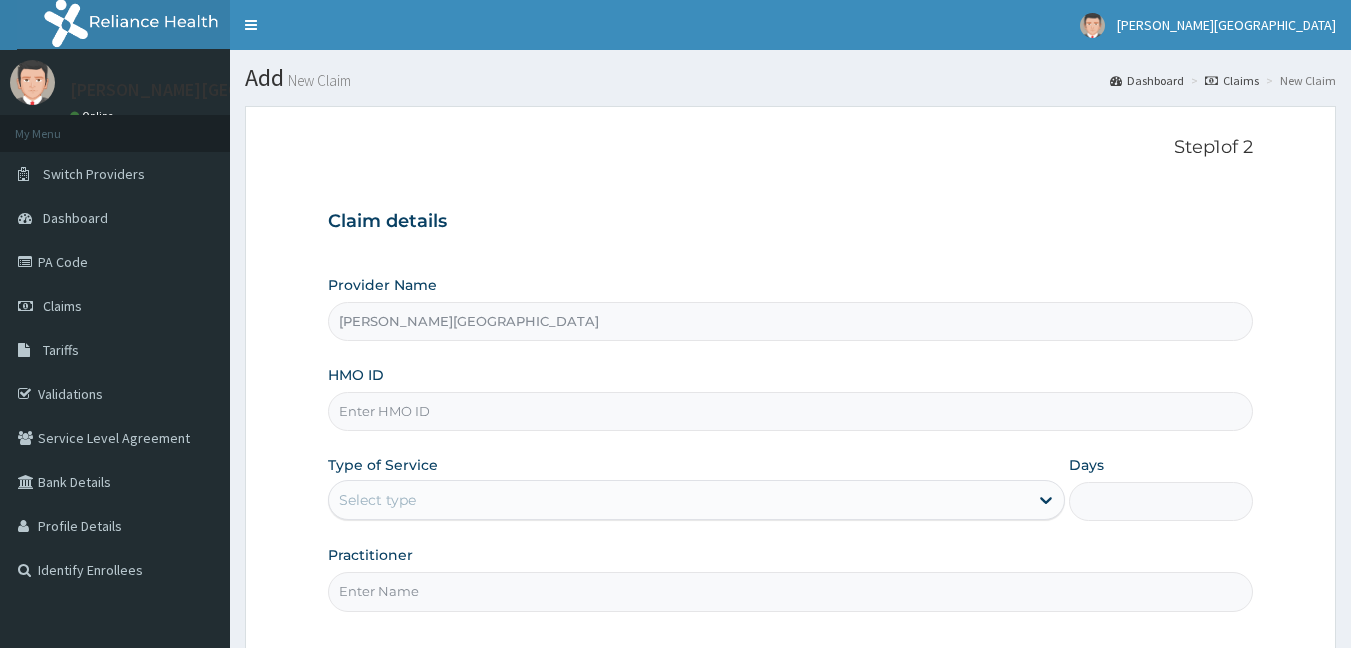 scroll, scrollTop: 0, scrollLeft: 0, axis: both 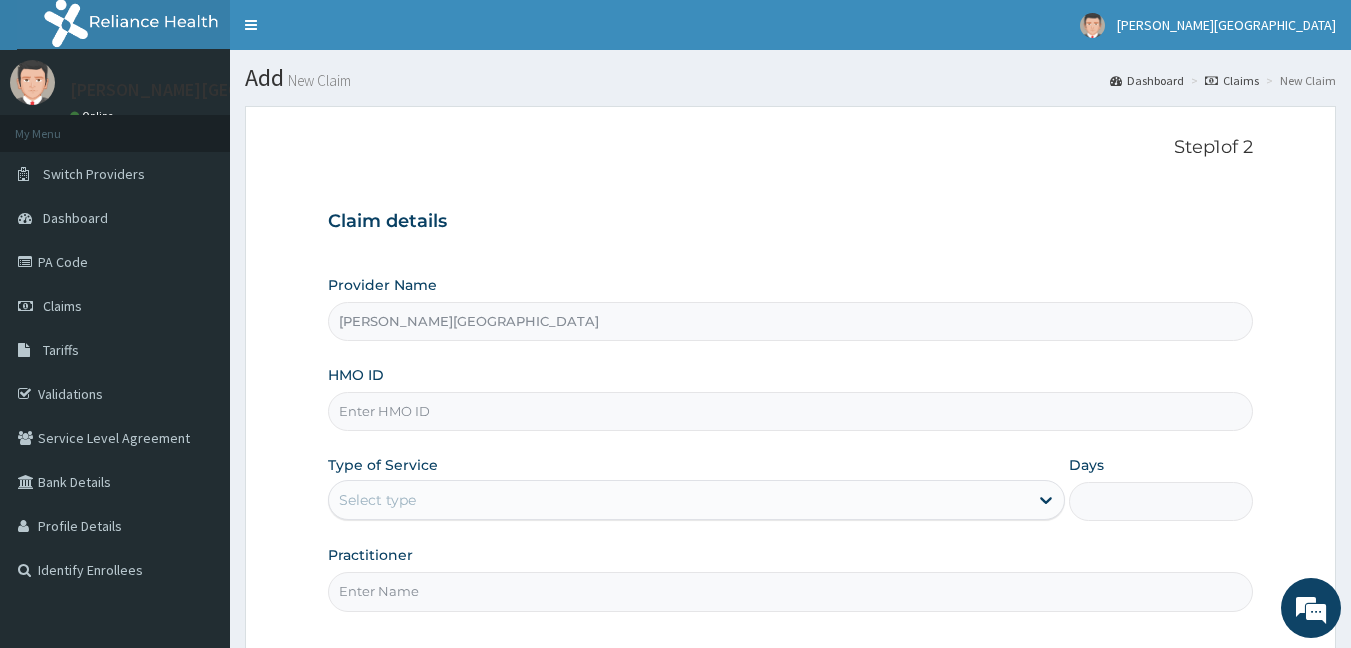click on "PA Code" at bounding box center (115, 262) 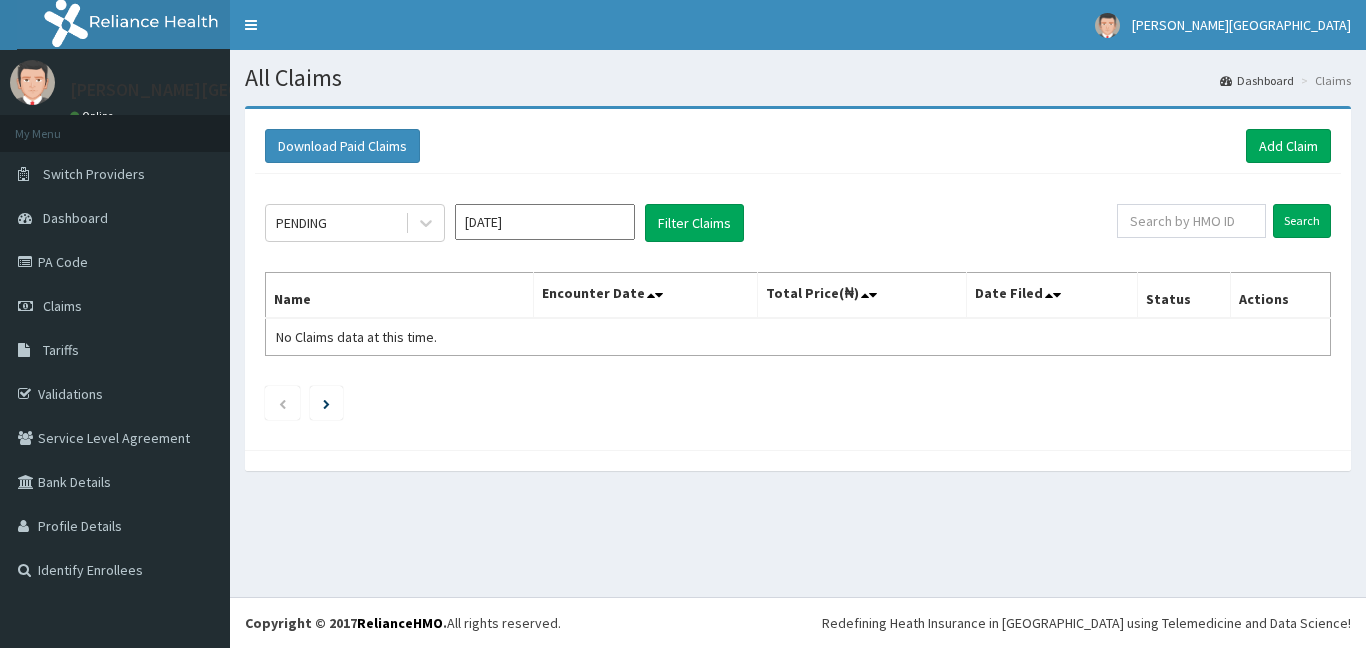 scroll, scrollTop: 0, scrollLeft: 0, axis: both 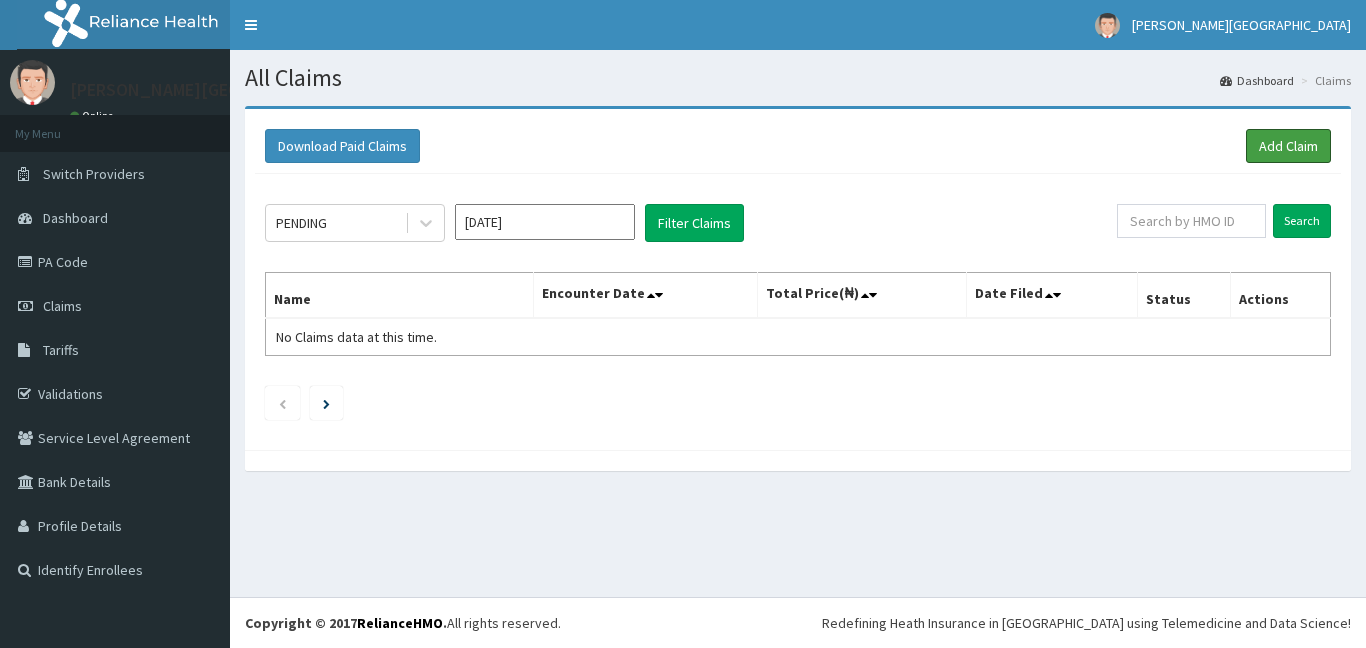 click on "Add Claim" at bounding box center (1288, 146) 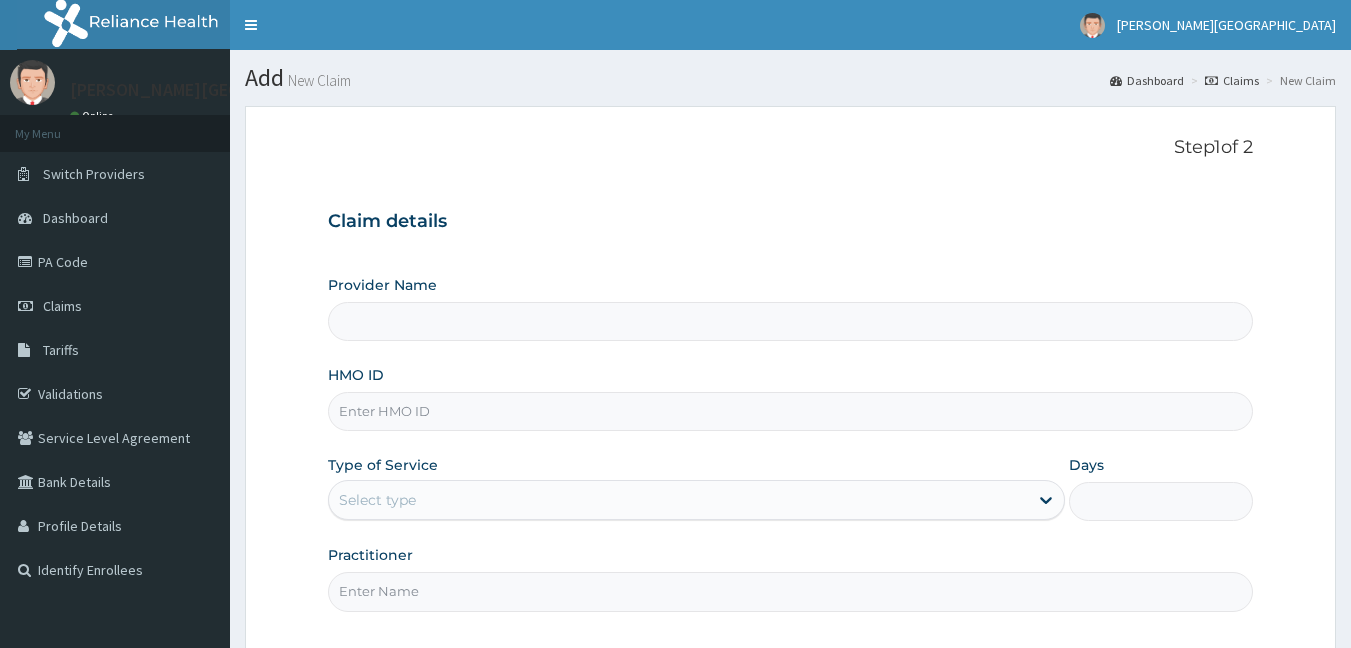 scroll, scrollTop: 0, scrollLeft: 0, axis: both 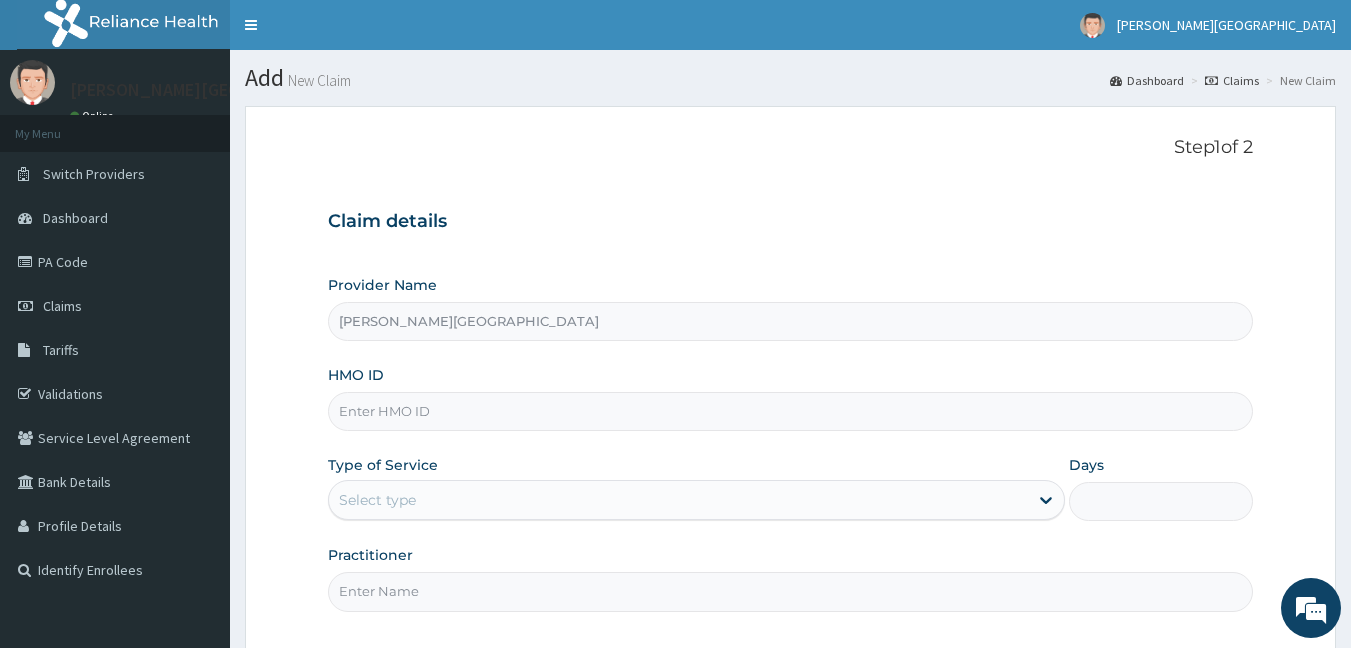 click on "HMO ID" at bounding box center [791, 411] 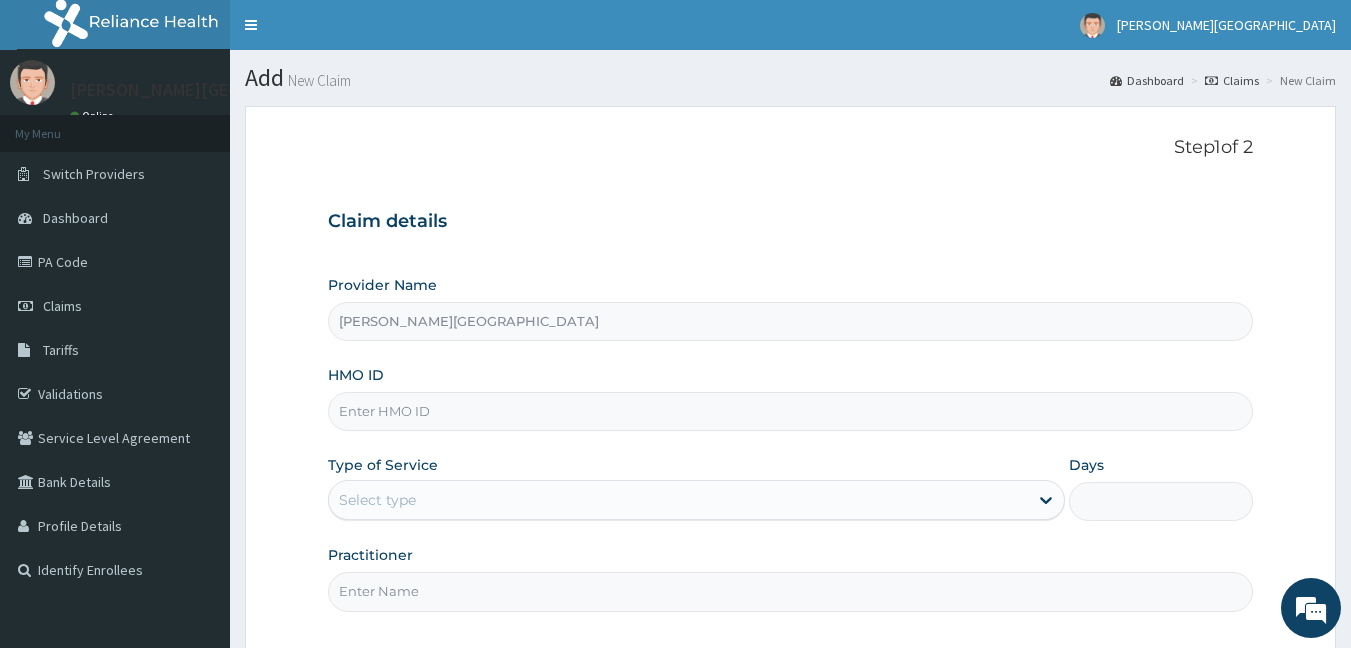 paste on "PRV/10012/B" 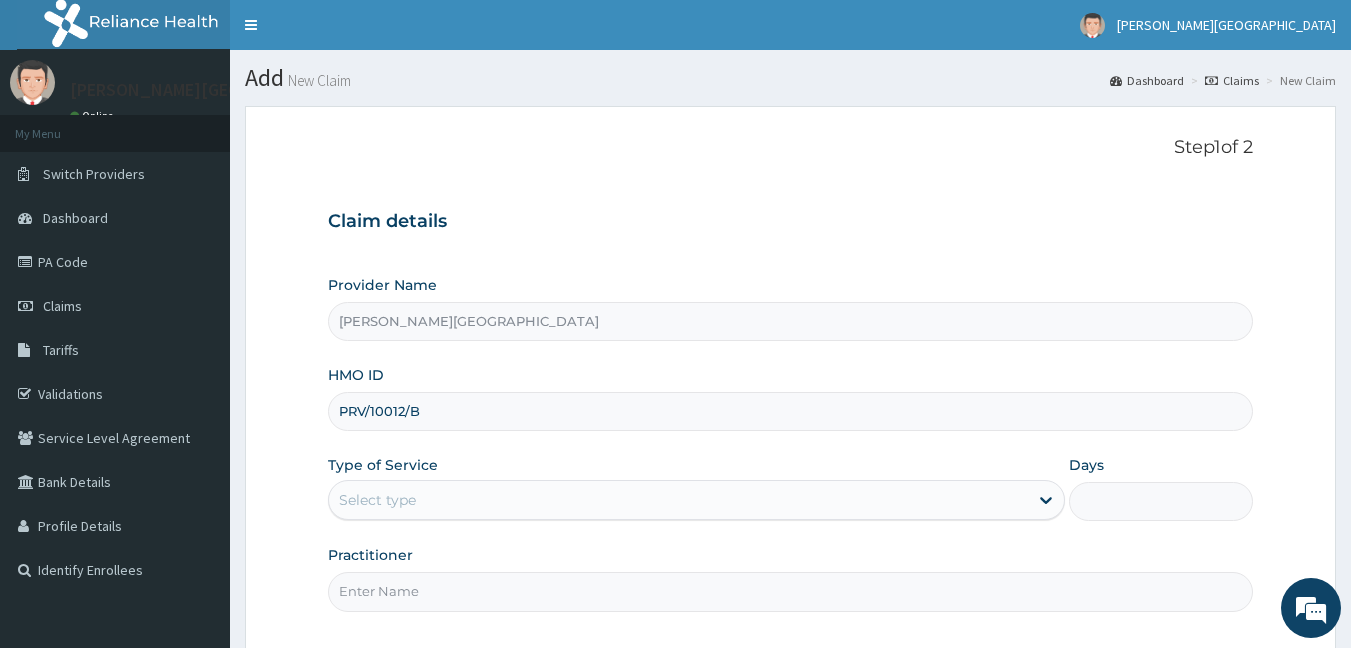 type on "PRV/10012/B" 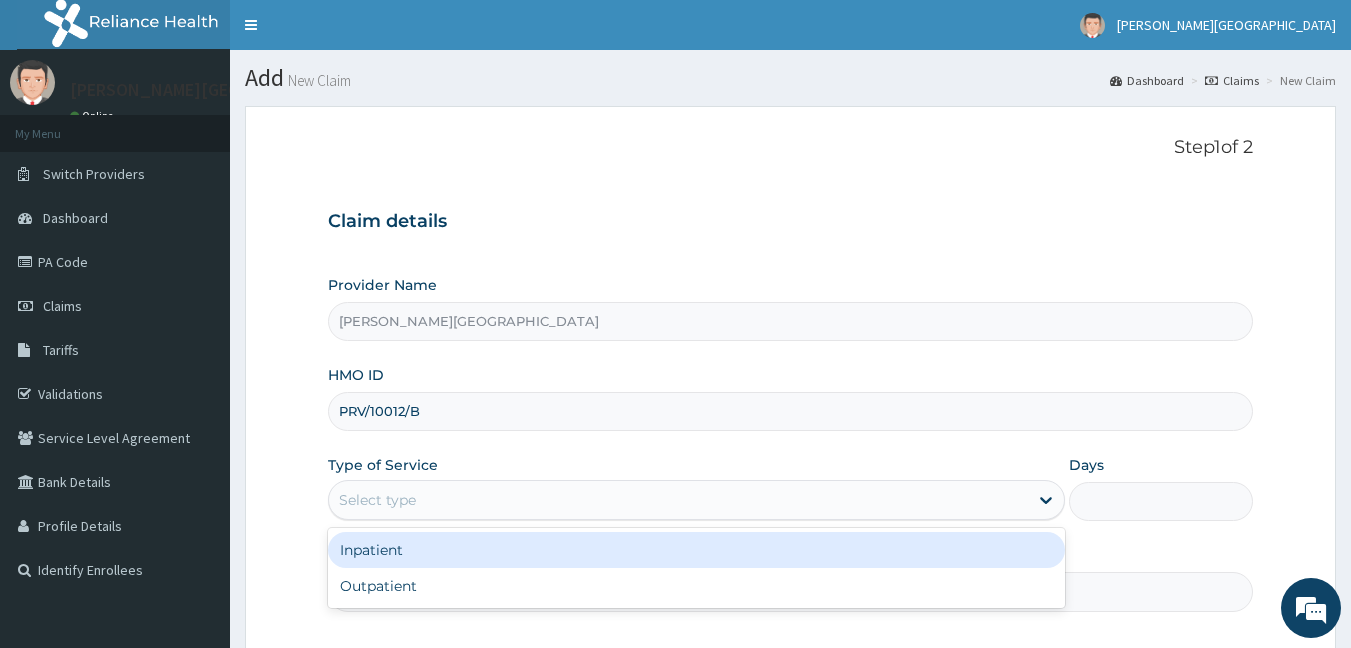 click on "Select type" at bounding box center (678, 500) 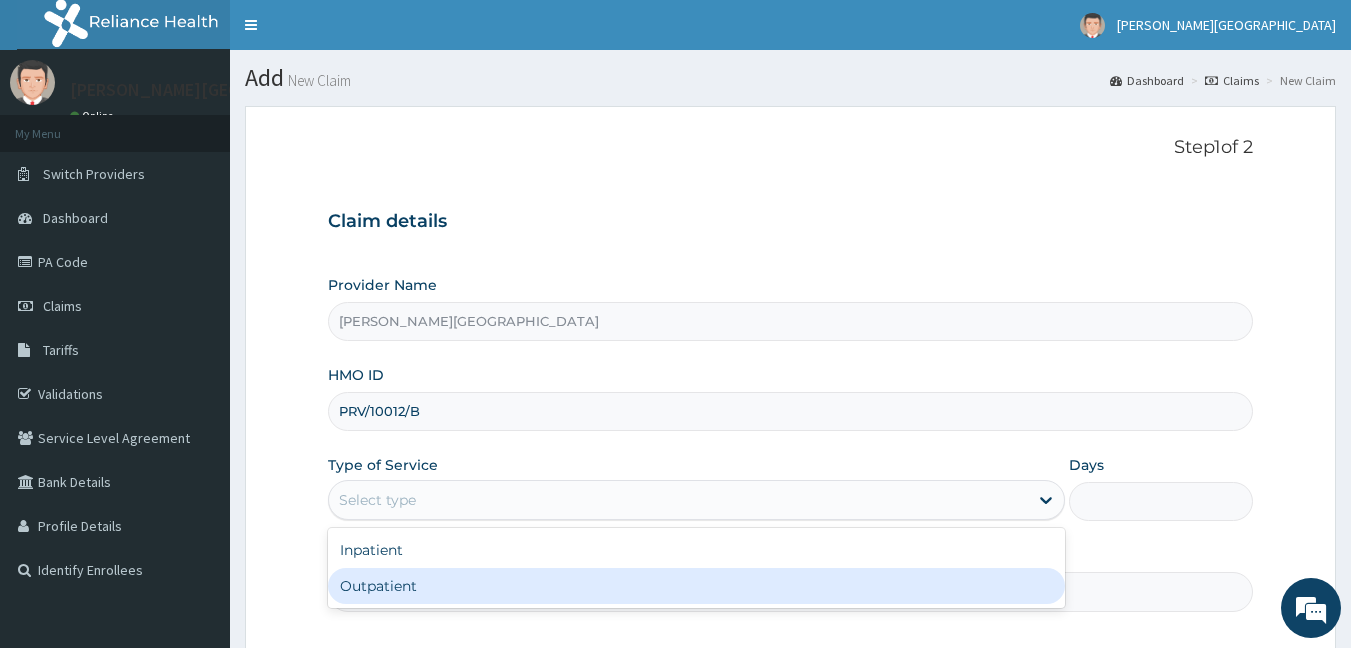 click on "Outpatient" at bounding box center [696, 586] 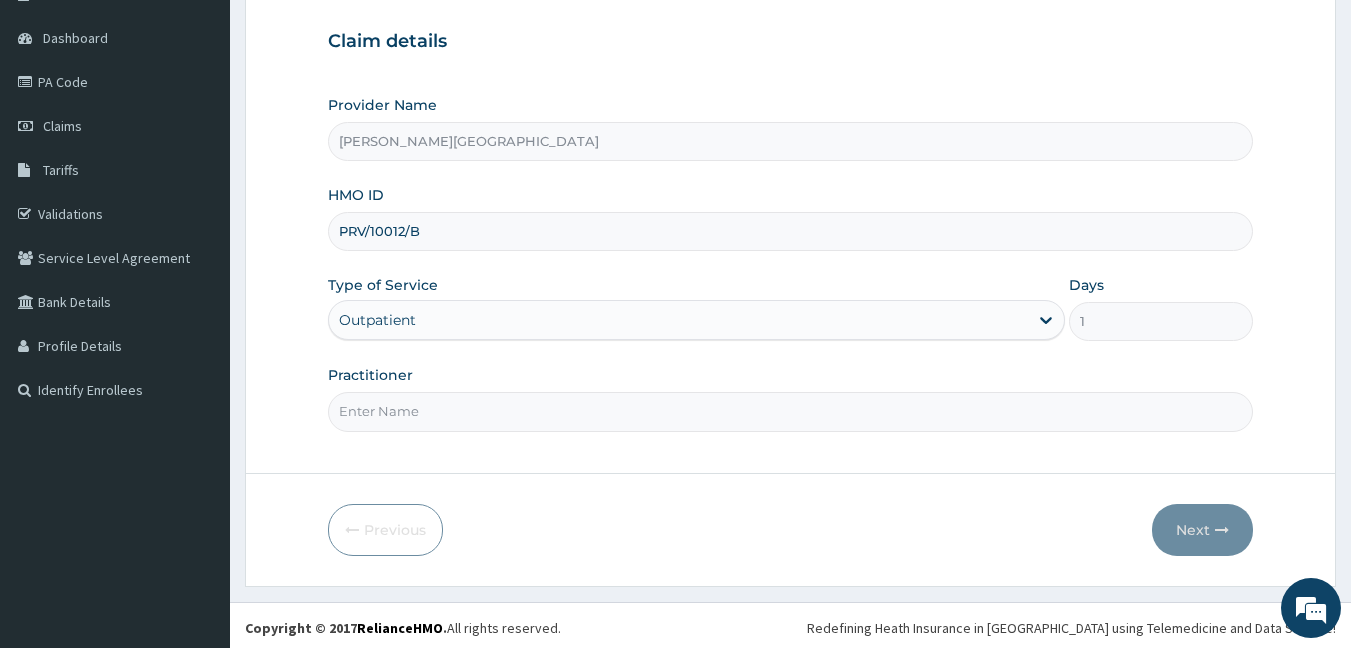 scroll, scrollTop: 185, scrollLeft: 0, axis: vertical 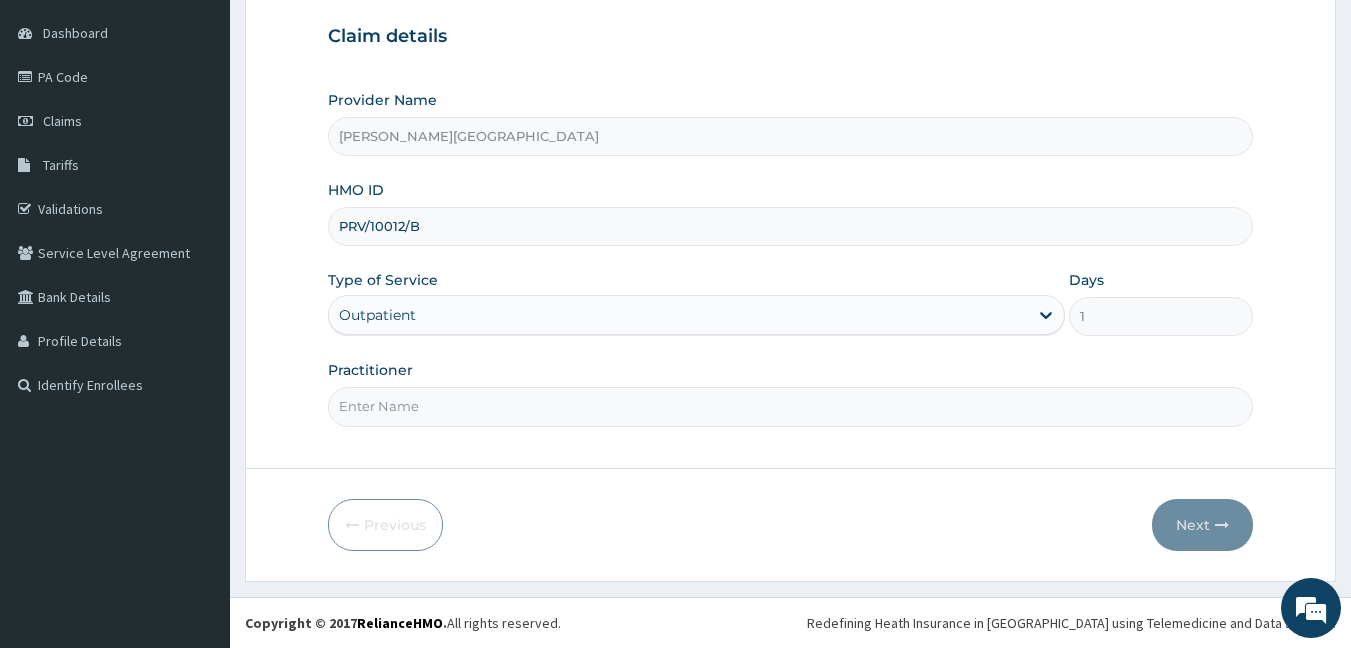 click on "Practitioner" at bounding box center (791, 406) 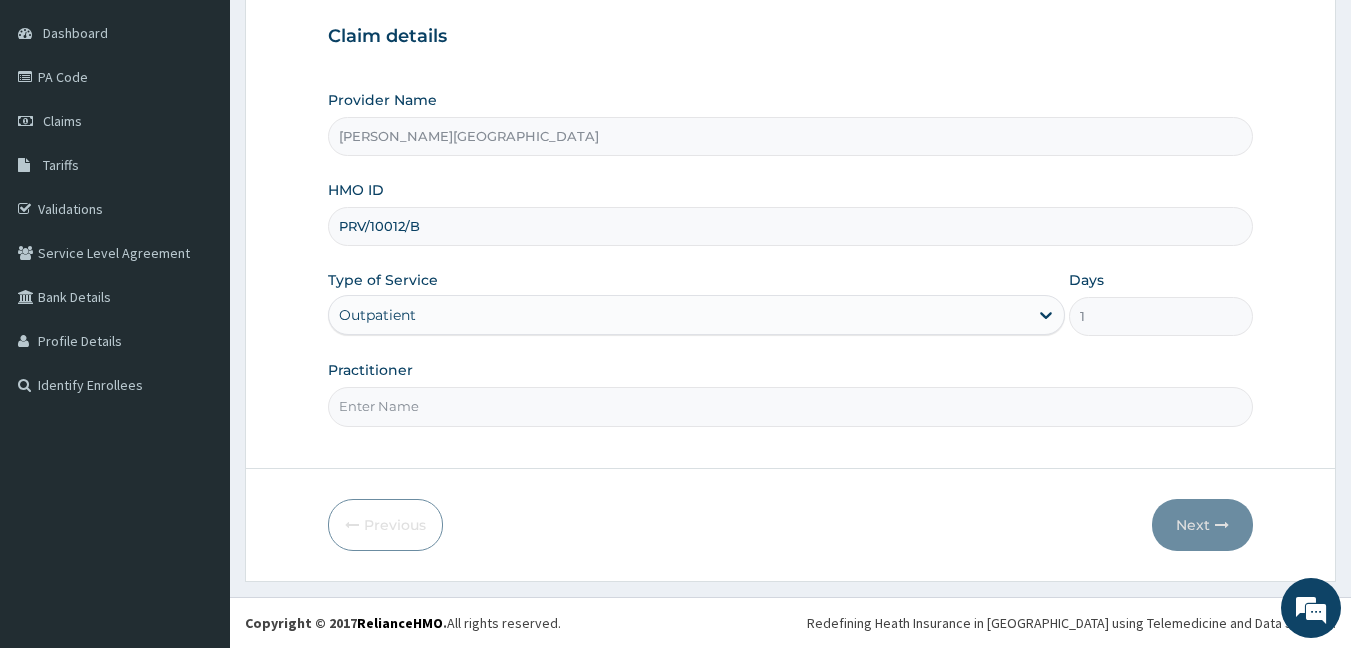 type on "R" 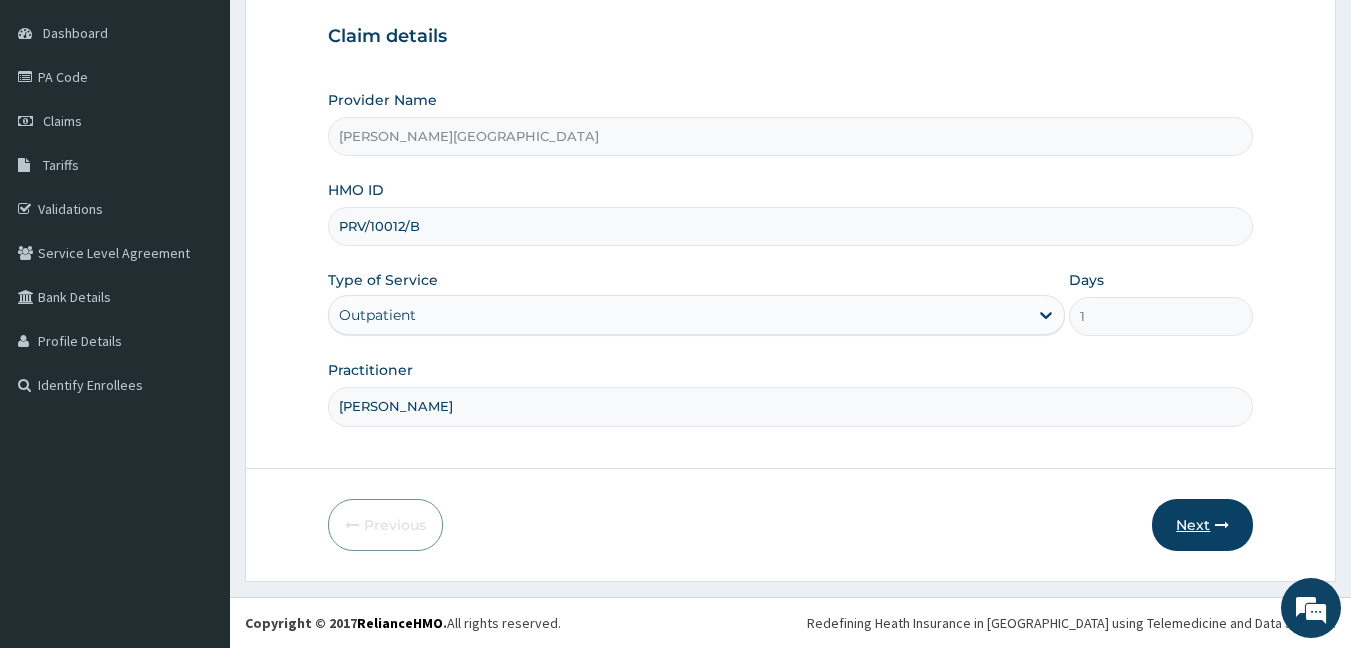type on "DR CHARLES" 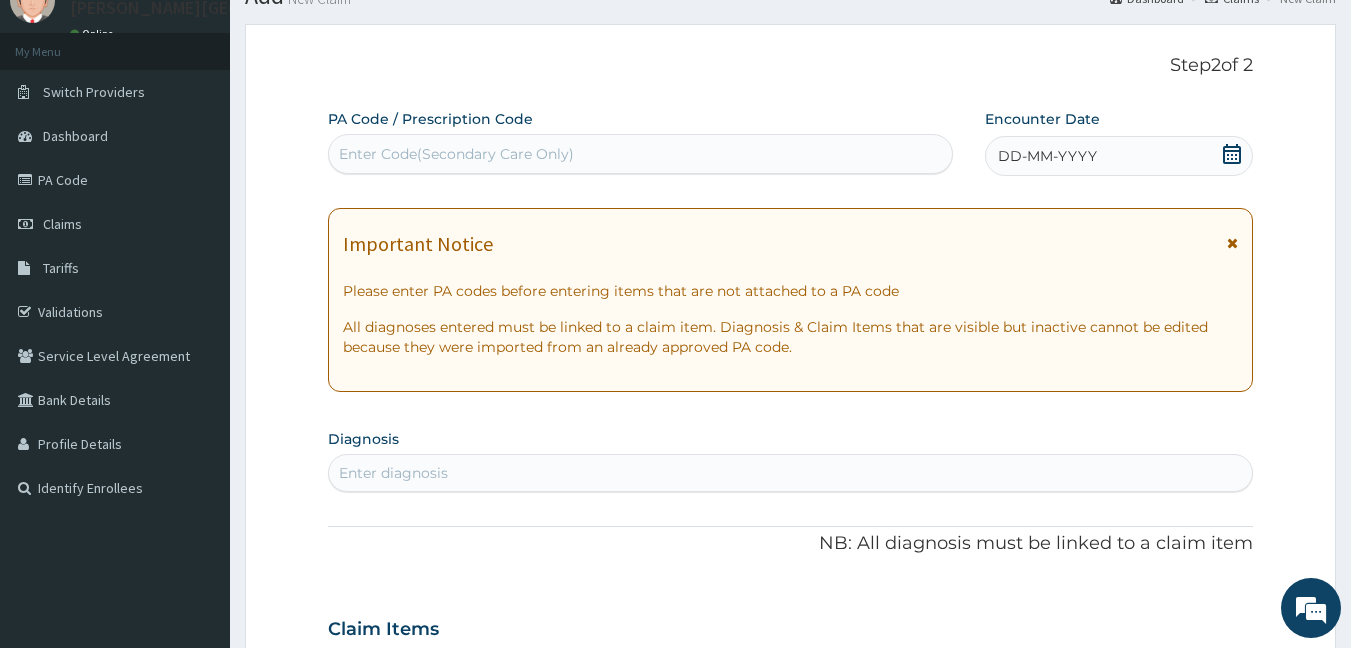 scroll, scrollTop: 0, scrollLeft: 0, axis: both 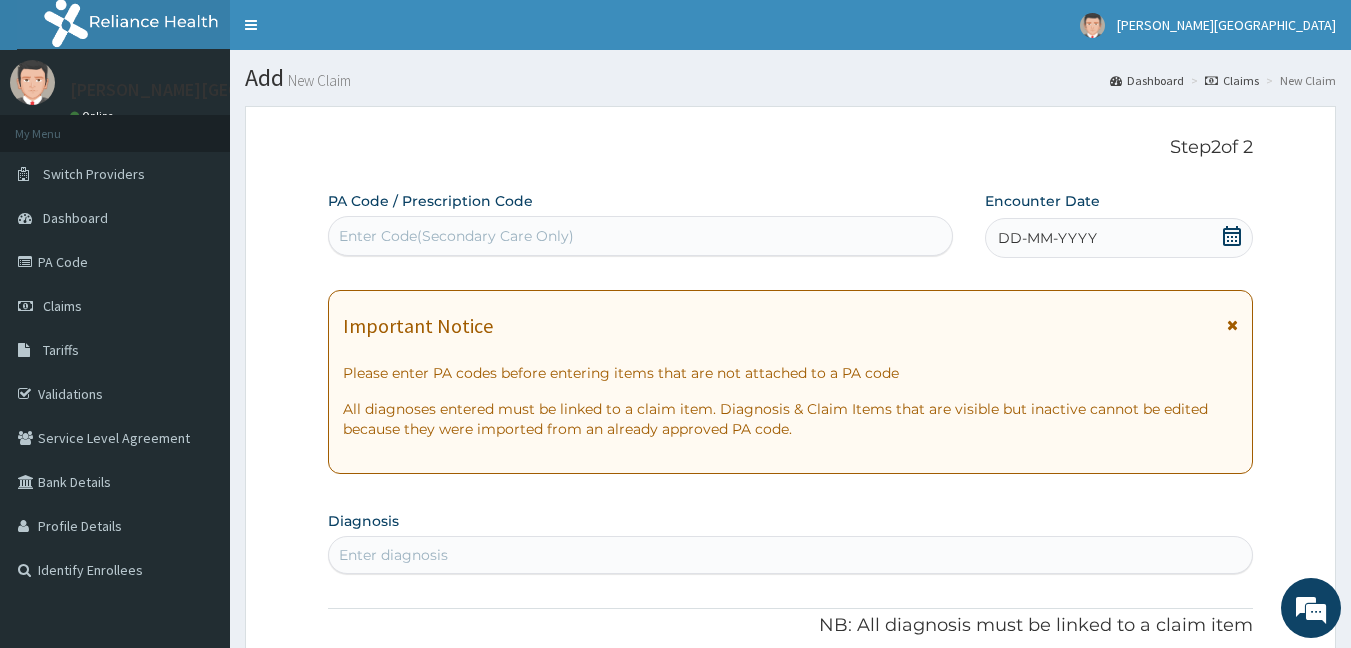 click on "Enter Code(Secondary Care Only)" at bounding box center [641, 236] 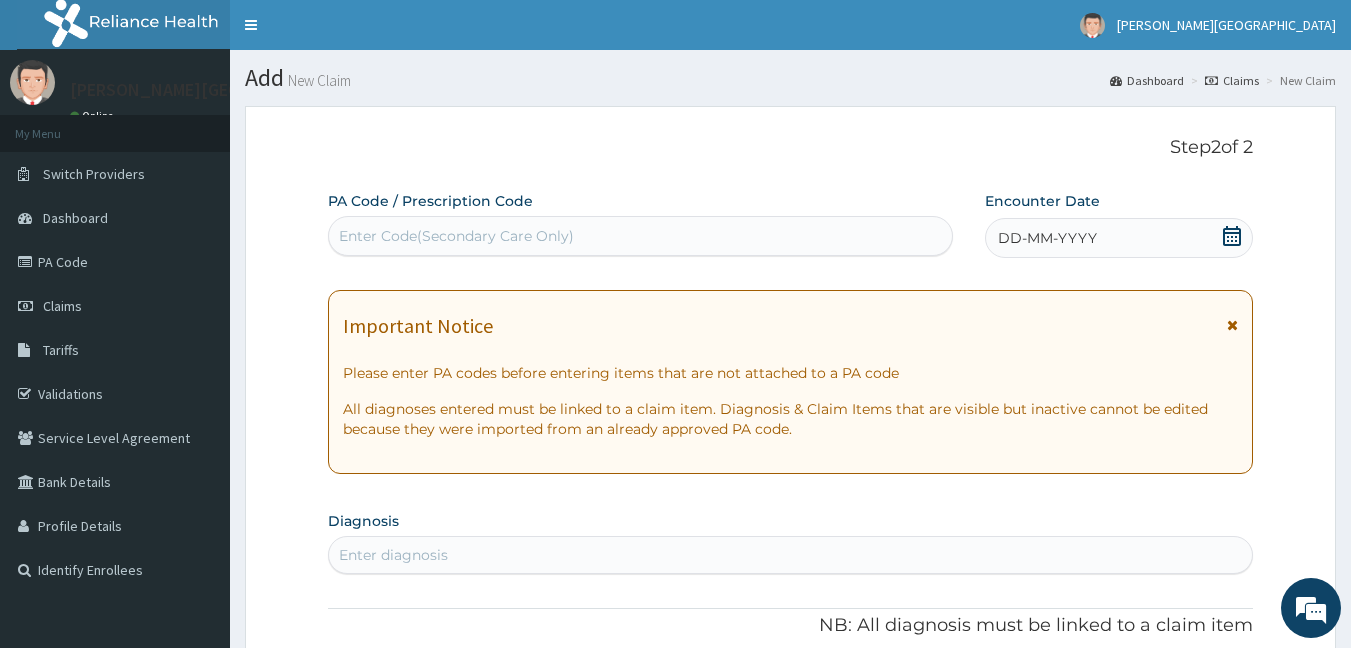 click on "Enter Code(Secondary Care Only)" at bounding box center (641, 236) 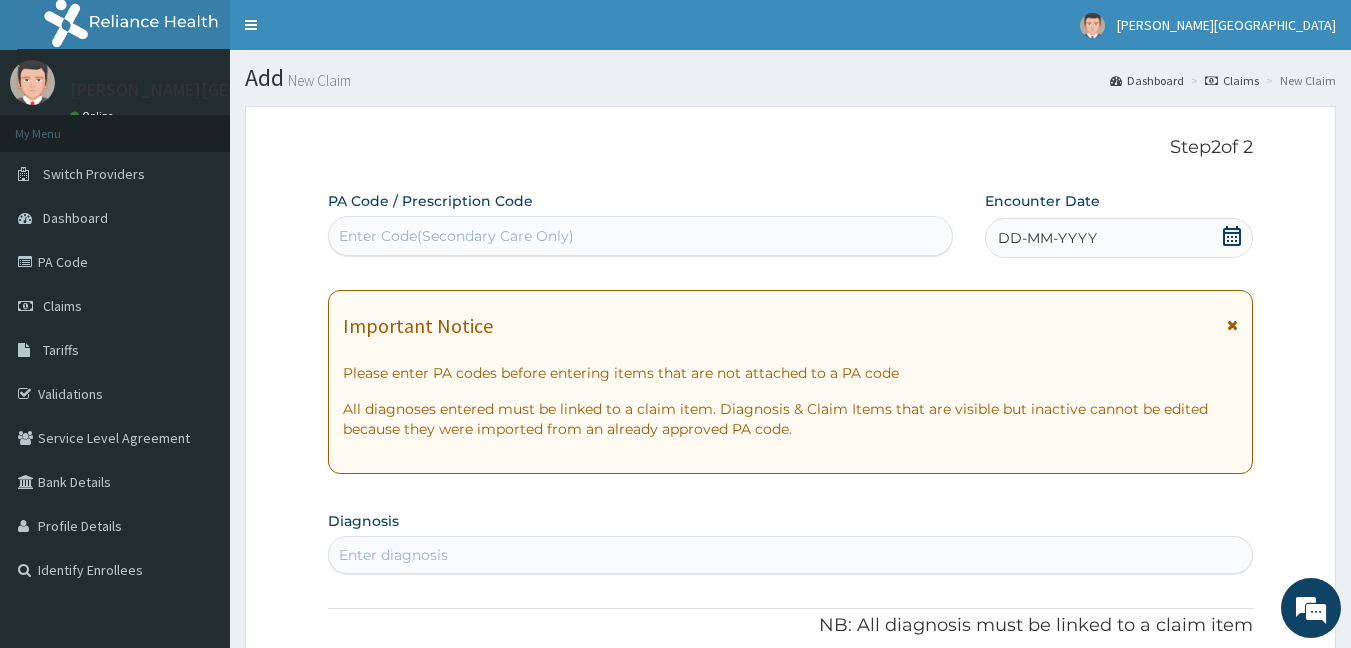 drag, startPoint x: 448, startPoint y: 228, endPoint x: 400, endPoint y: 235, distance: 48.507732 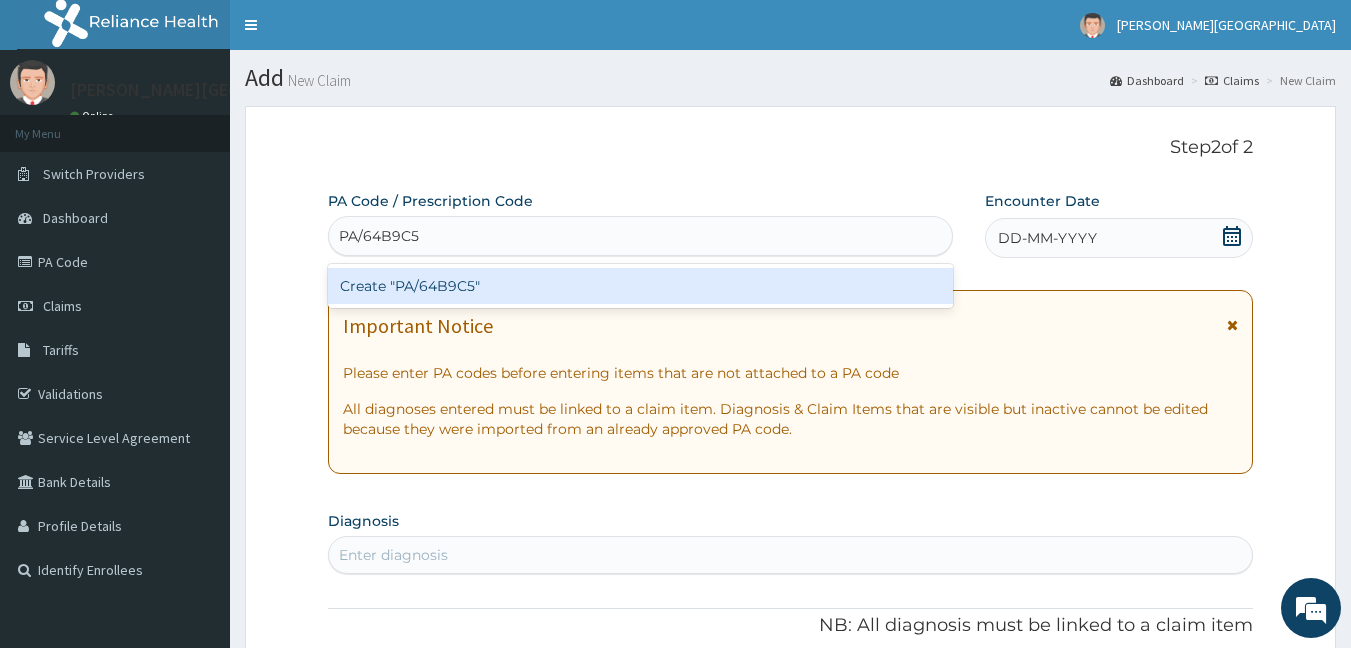 click on "Create "PA/64B9C5"" at bounding box center [641, 286] 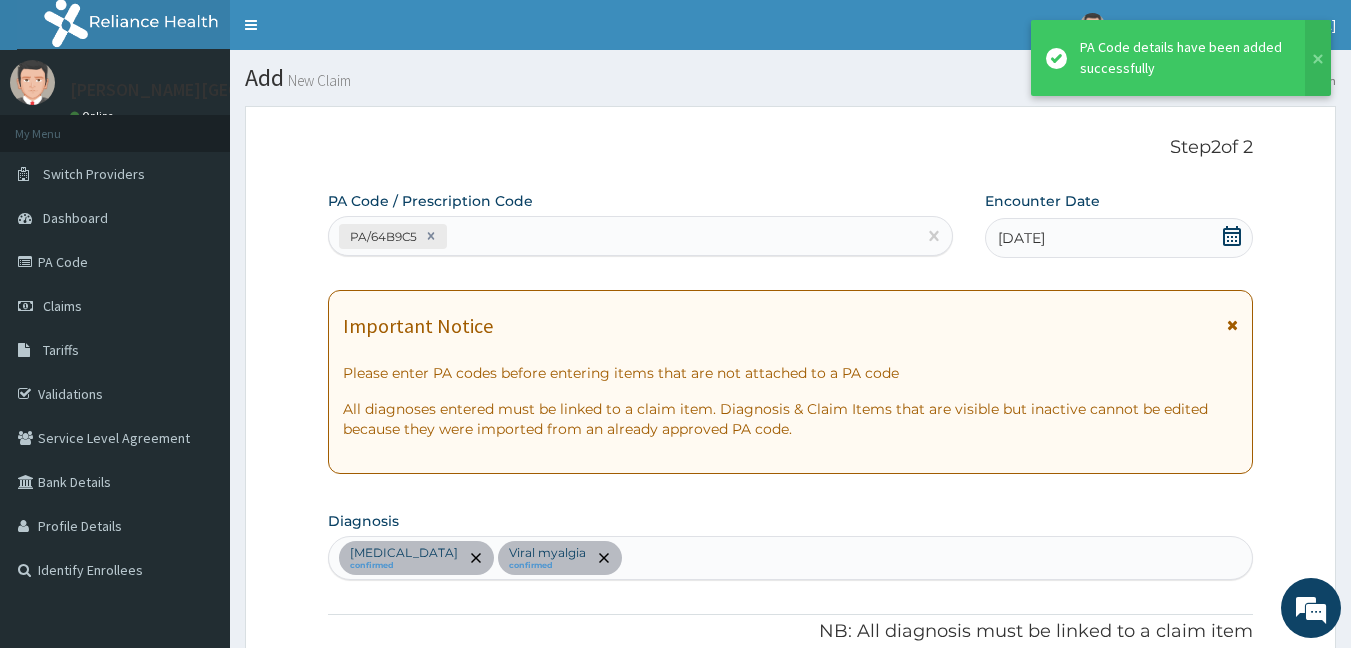 scroll, scrollTop: 715, scrollLeft: 0, axis: vertical 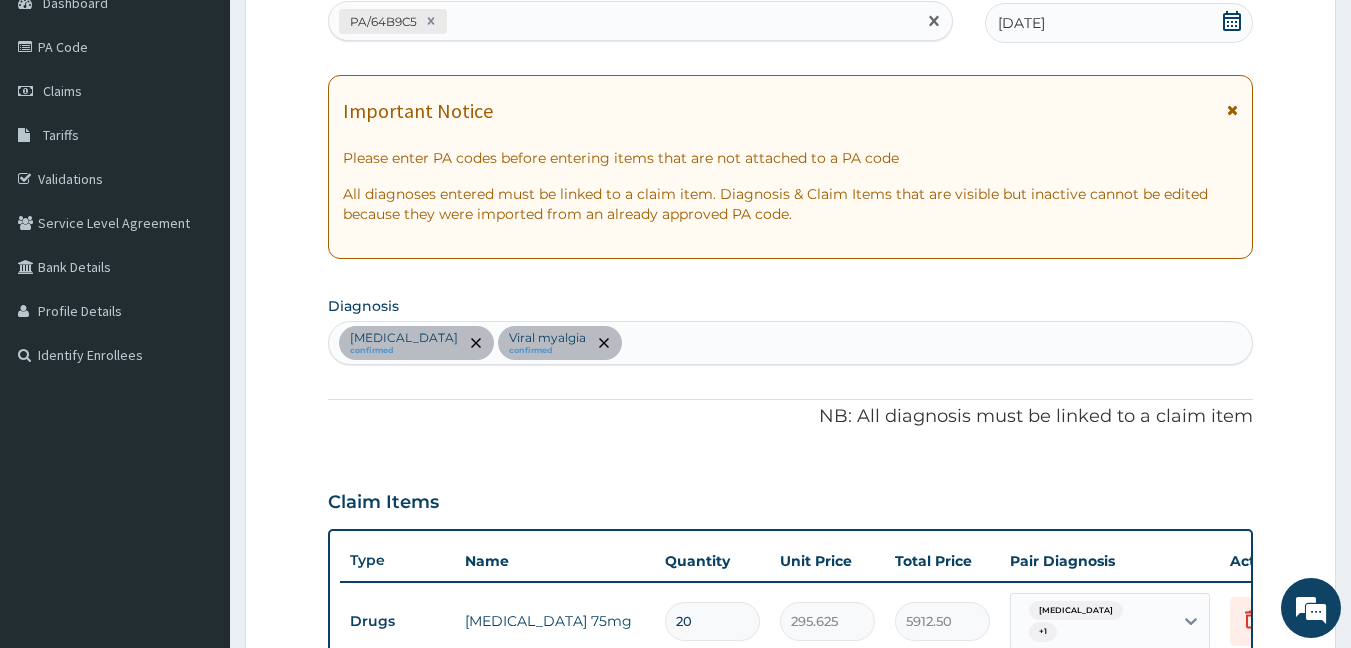 click on "PA/64B9C5" at bounding box center [623, 21] 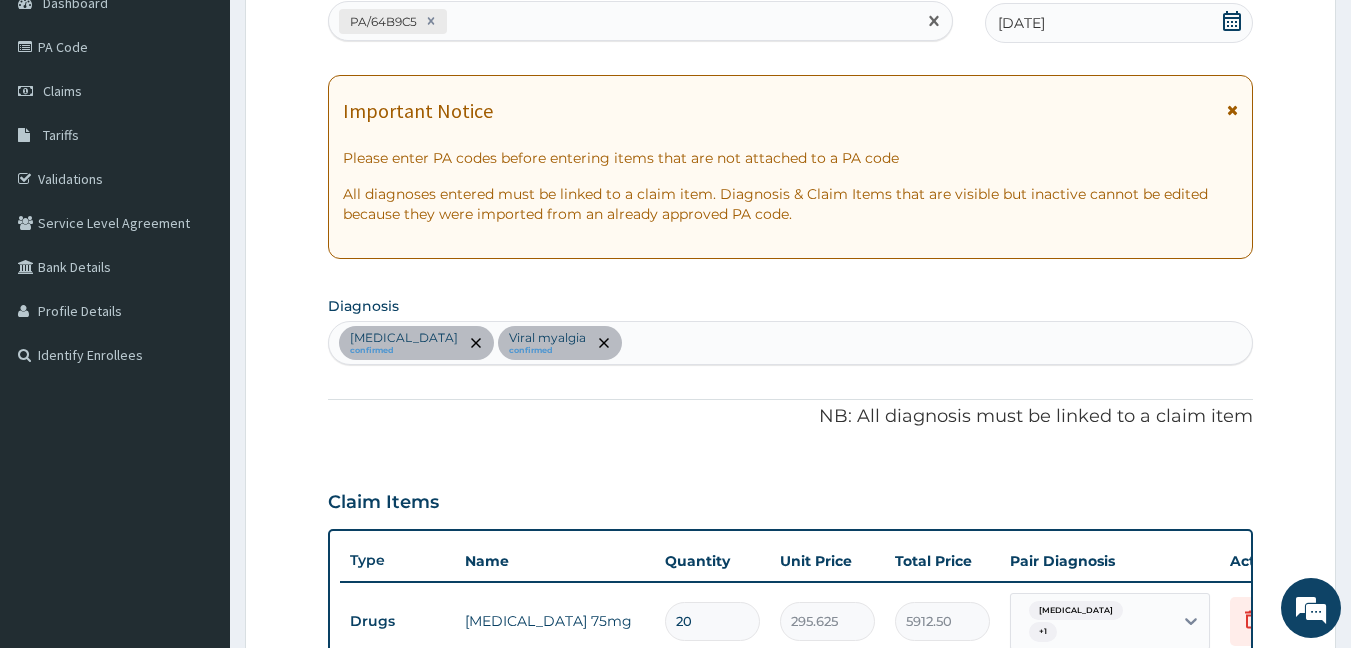 paste on "PA/22DC1A" 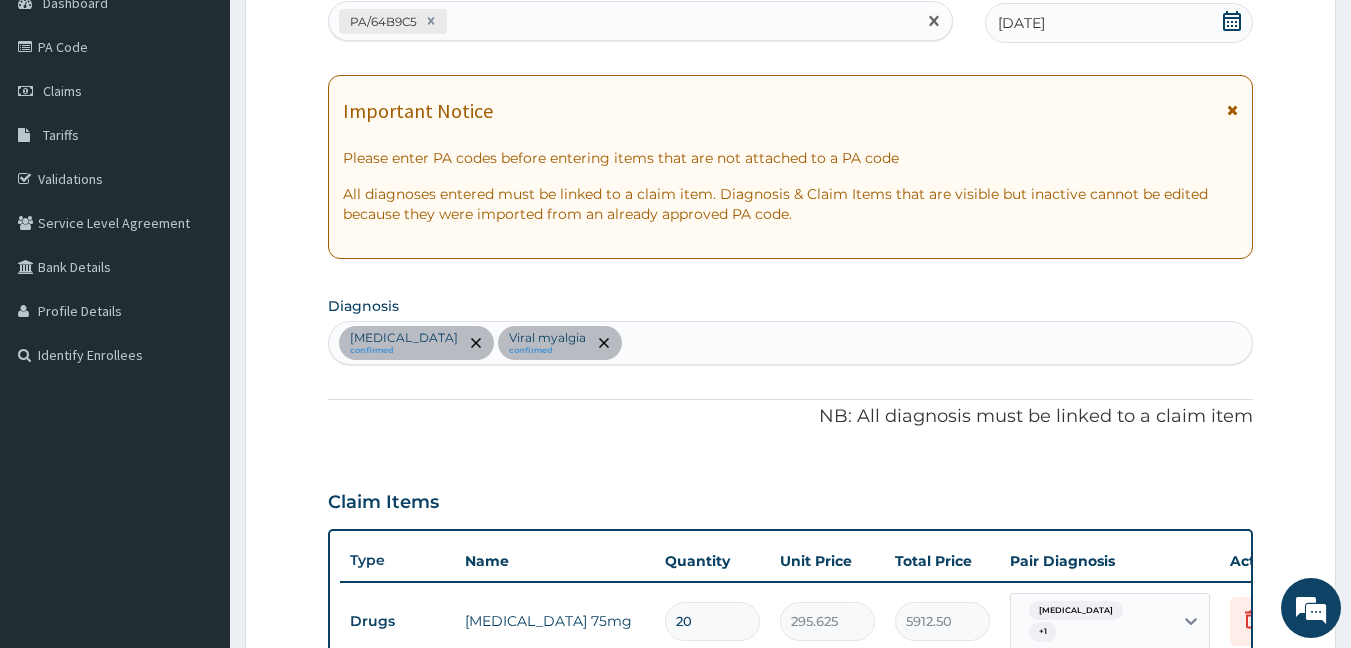 type on "PA/22DC1A" 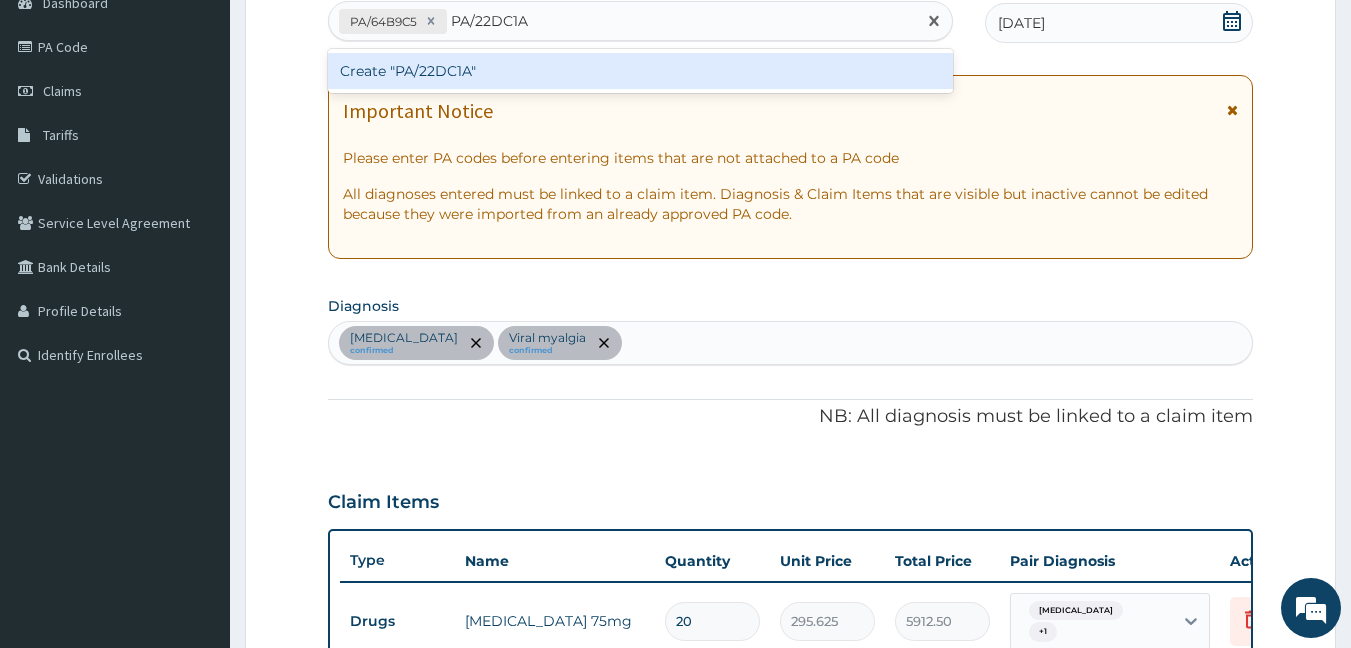 click on "Create "PA/22DC1A"" at bounding box center [641, 71] 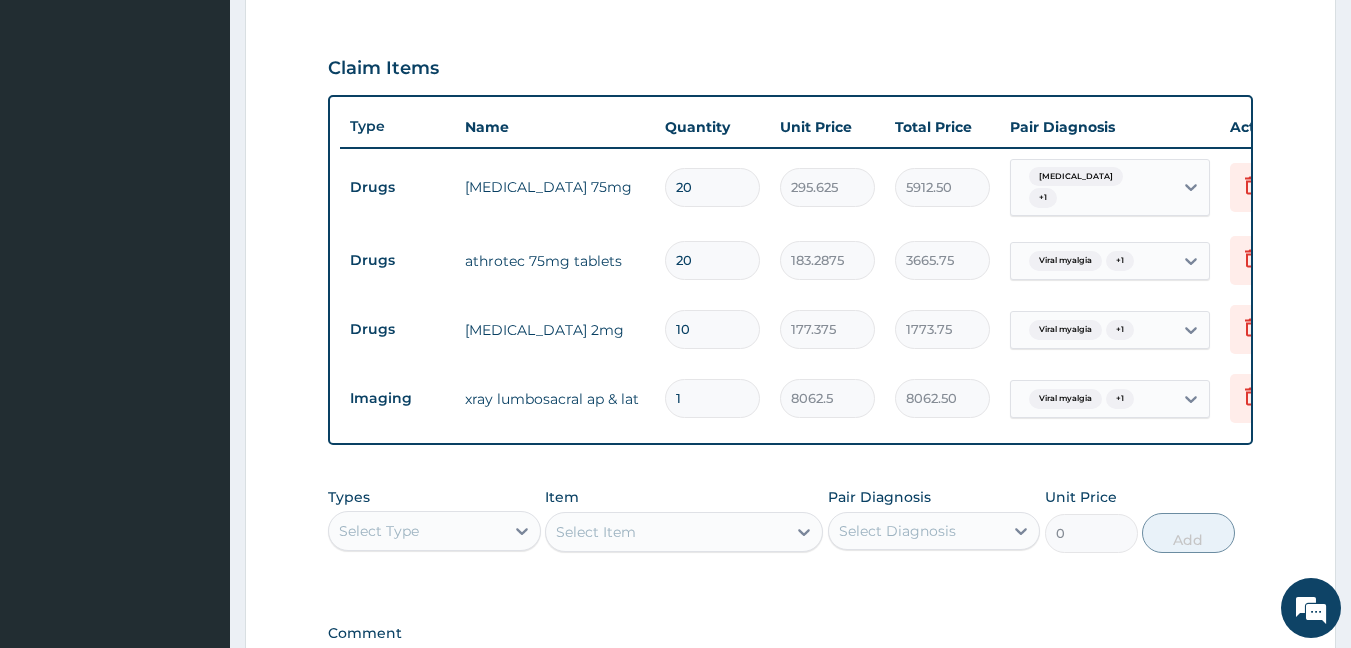 scroll, scrollTop: 633, scrollLeft: 0, axis: vertical 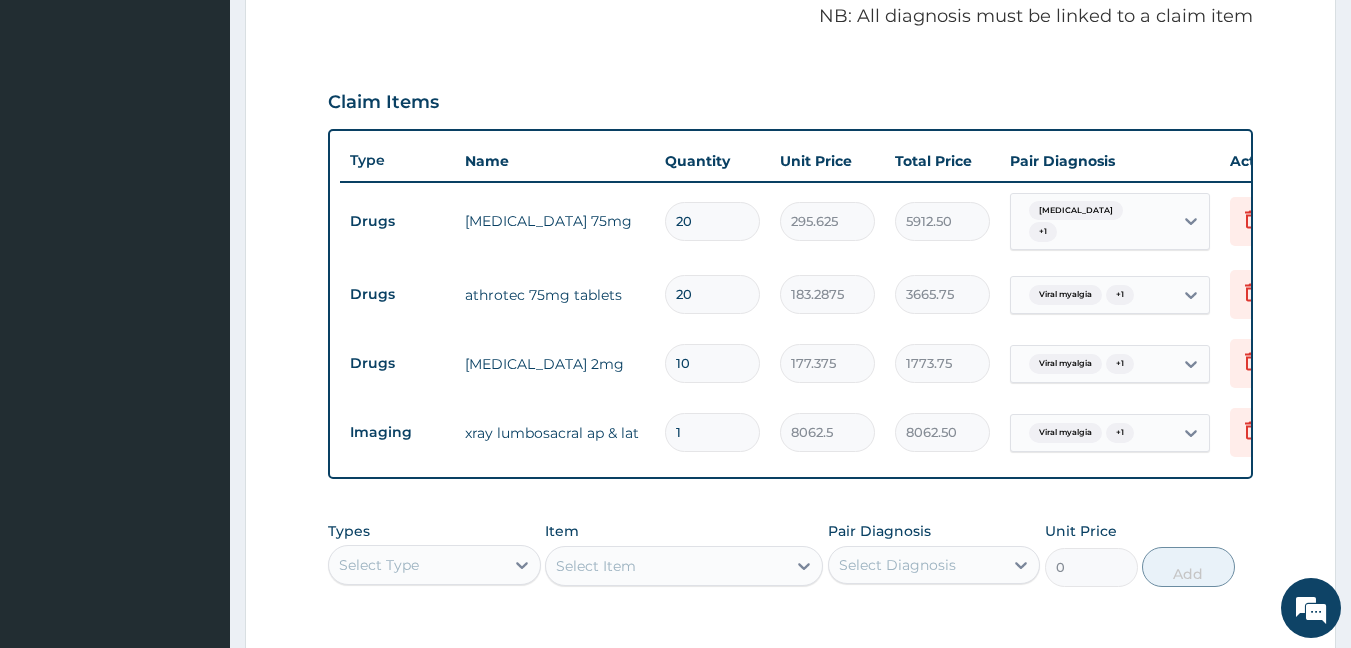 type on "0" 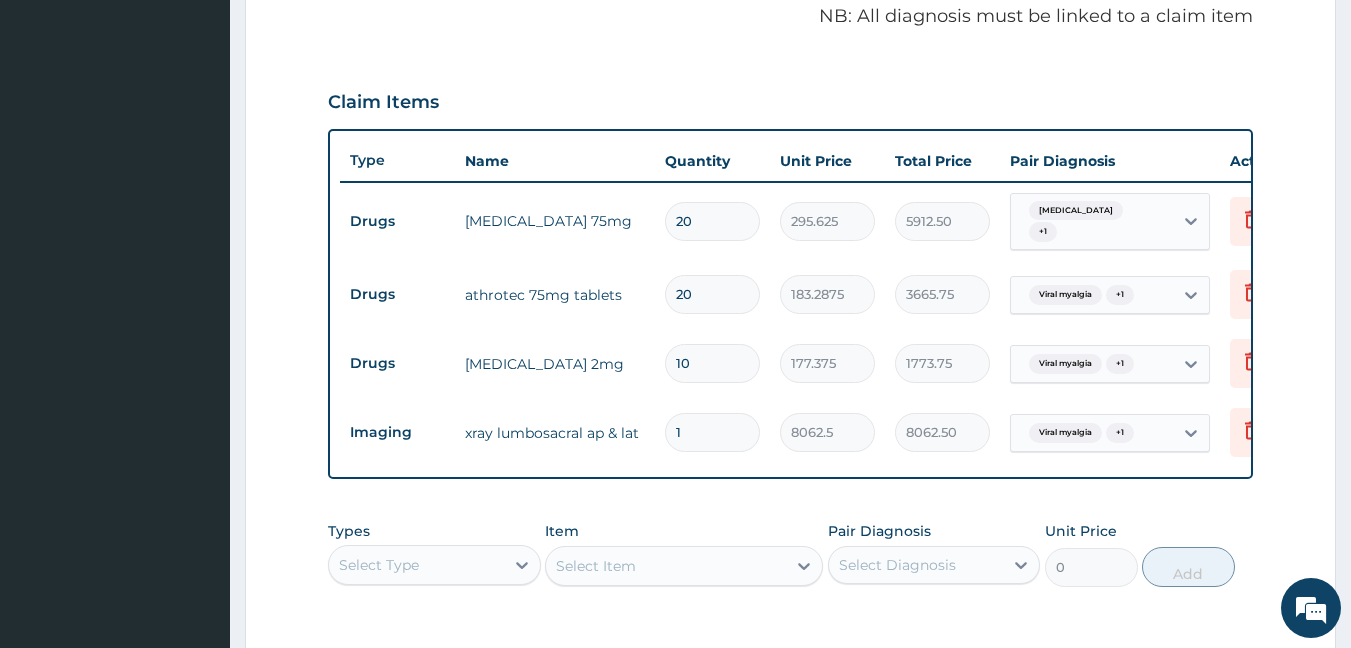 type on "0.00" 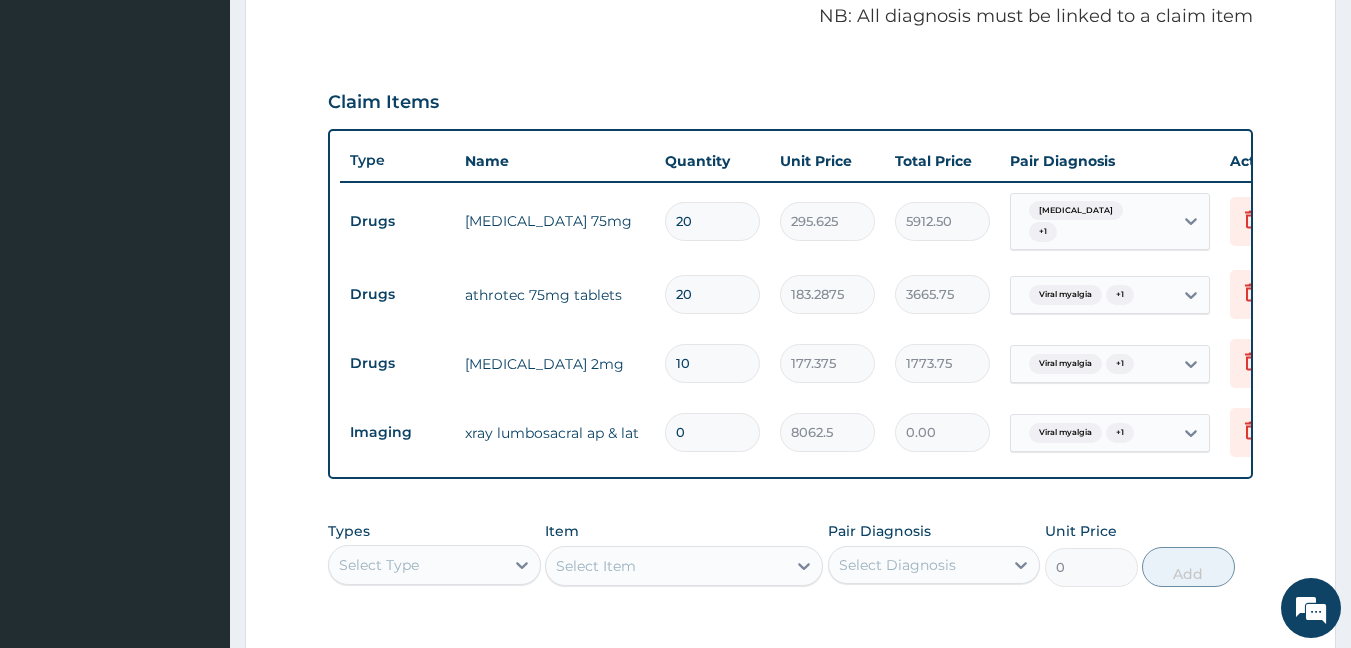 type on "1" 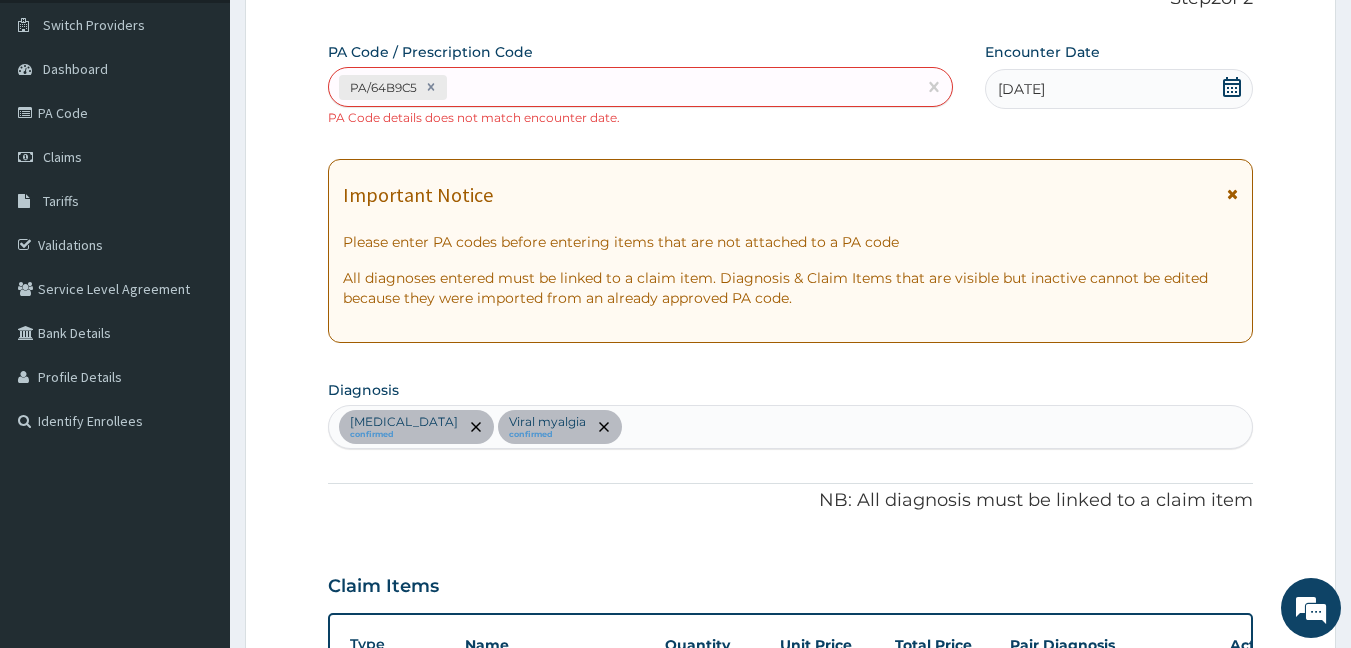 scroll, scrollTop: 33, scrollLeft: 0, axis: vertical 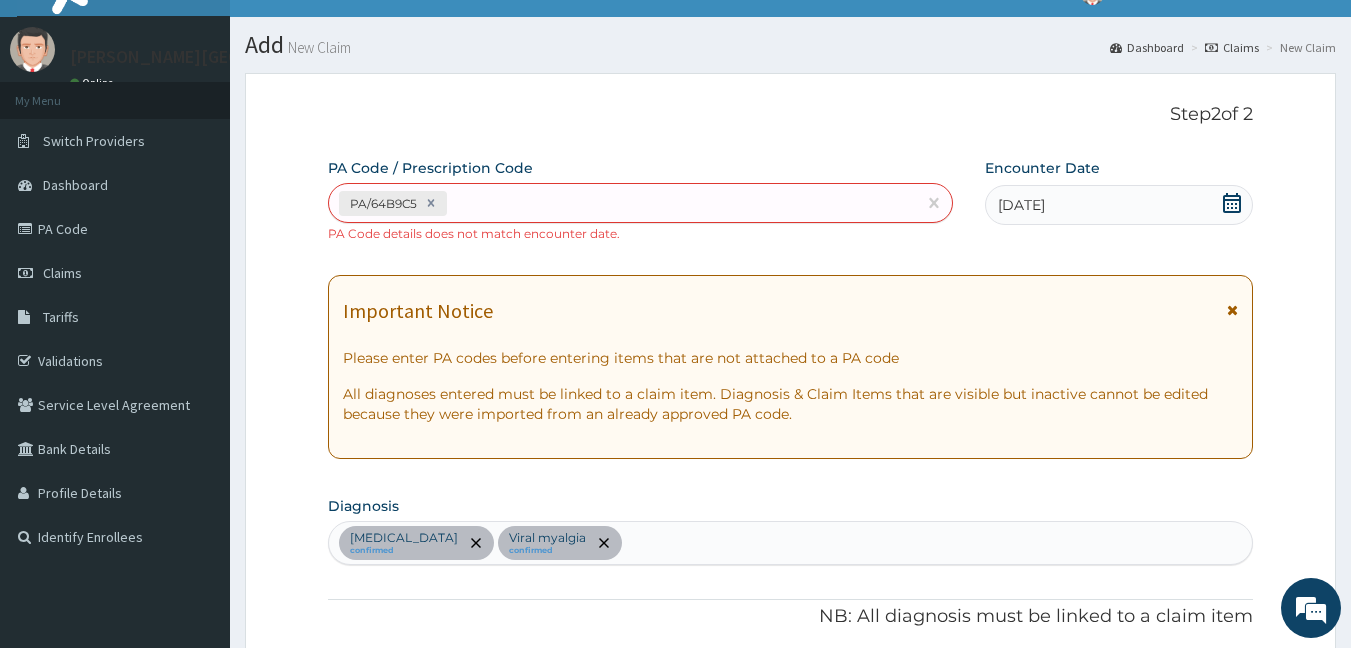click on "PA/64B9C5" at bounding box center [623, 203] 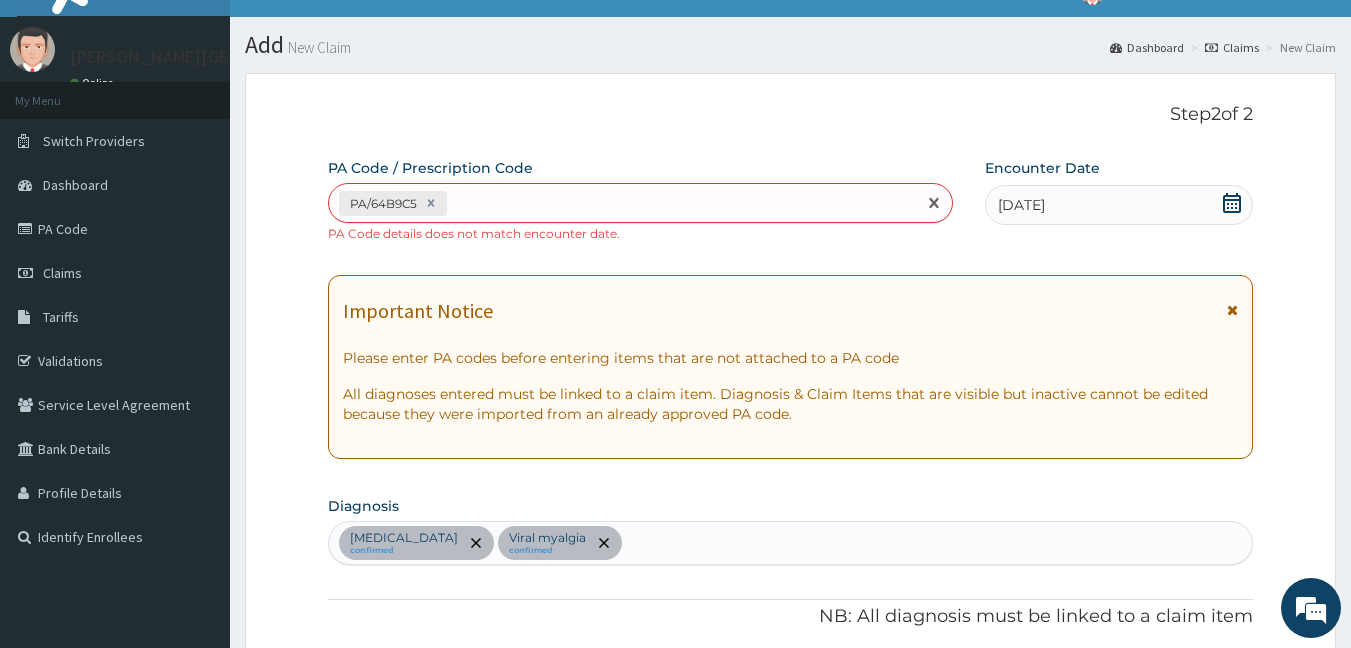 drag, startPoint x: 498, startPoint y: 205, endPoint x: 477, endPoint y: 190, distance: 25.806976 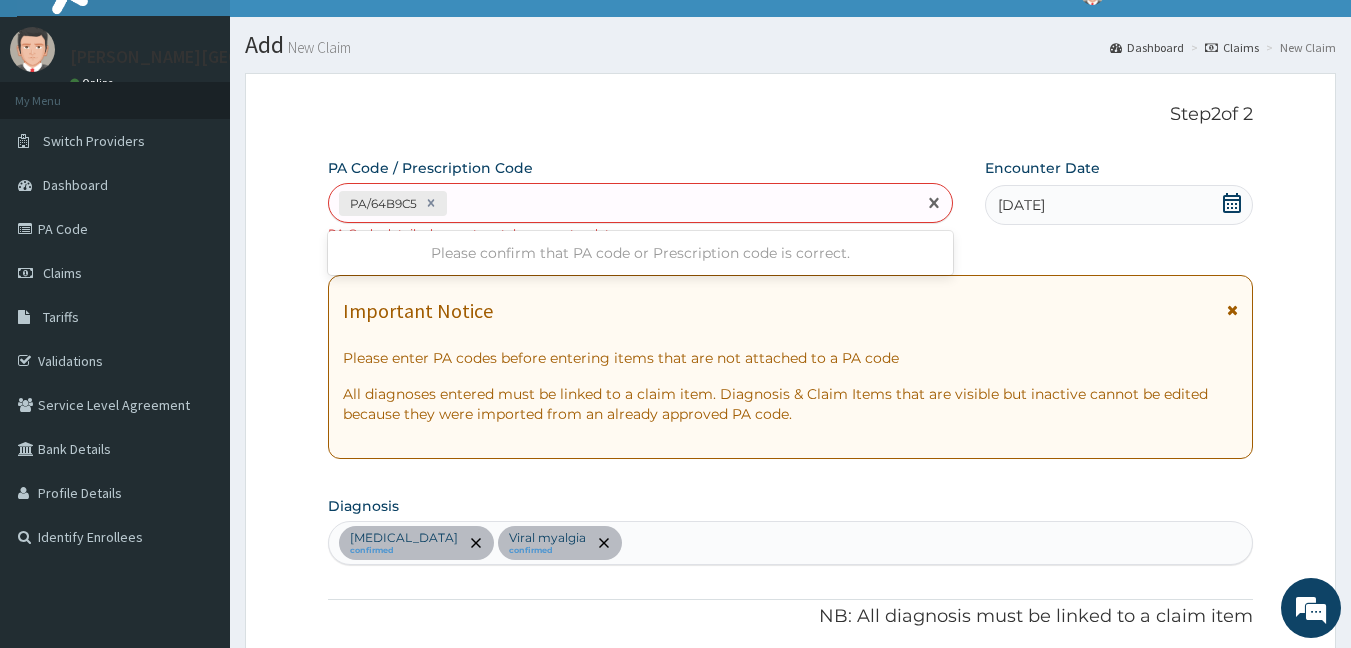 click on "PA/64B9C5 PA/64B9C5" at bounding box center [623, 203] 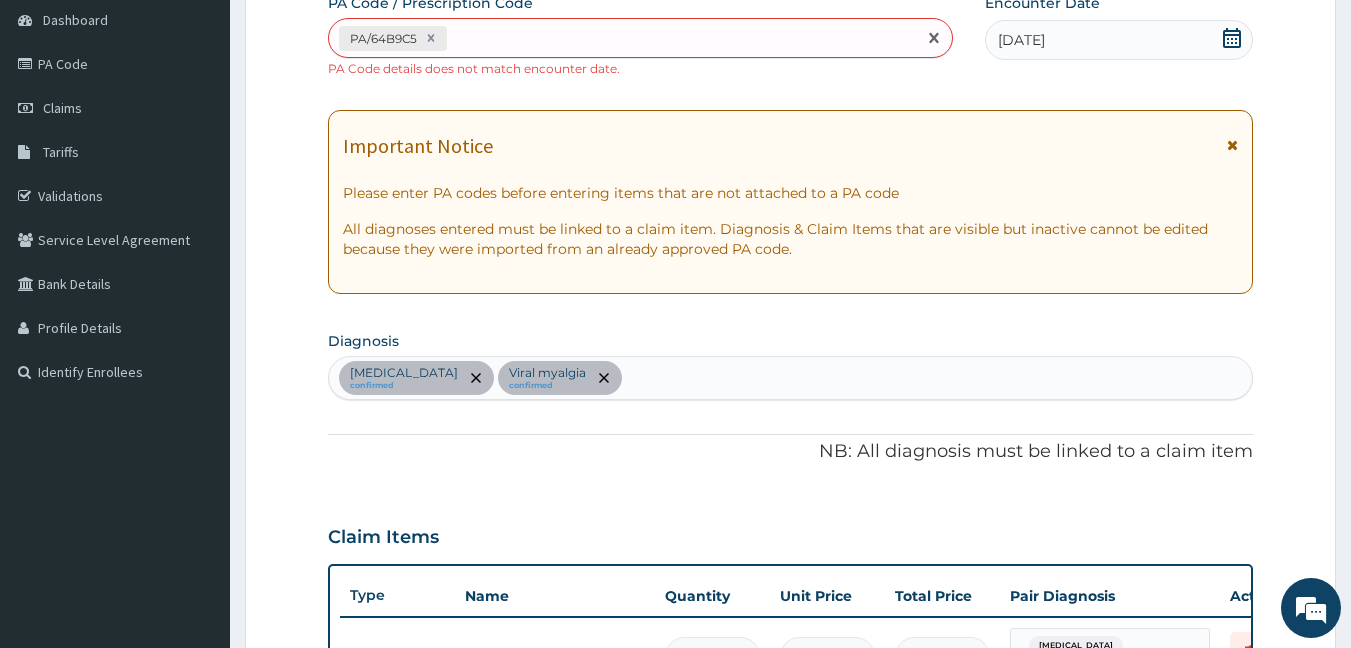 scroll, scrollTop: 0, scrollLeft: 0, axis: both 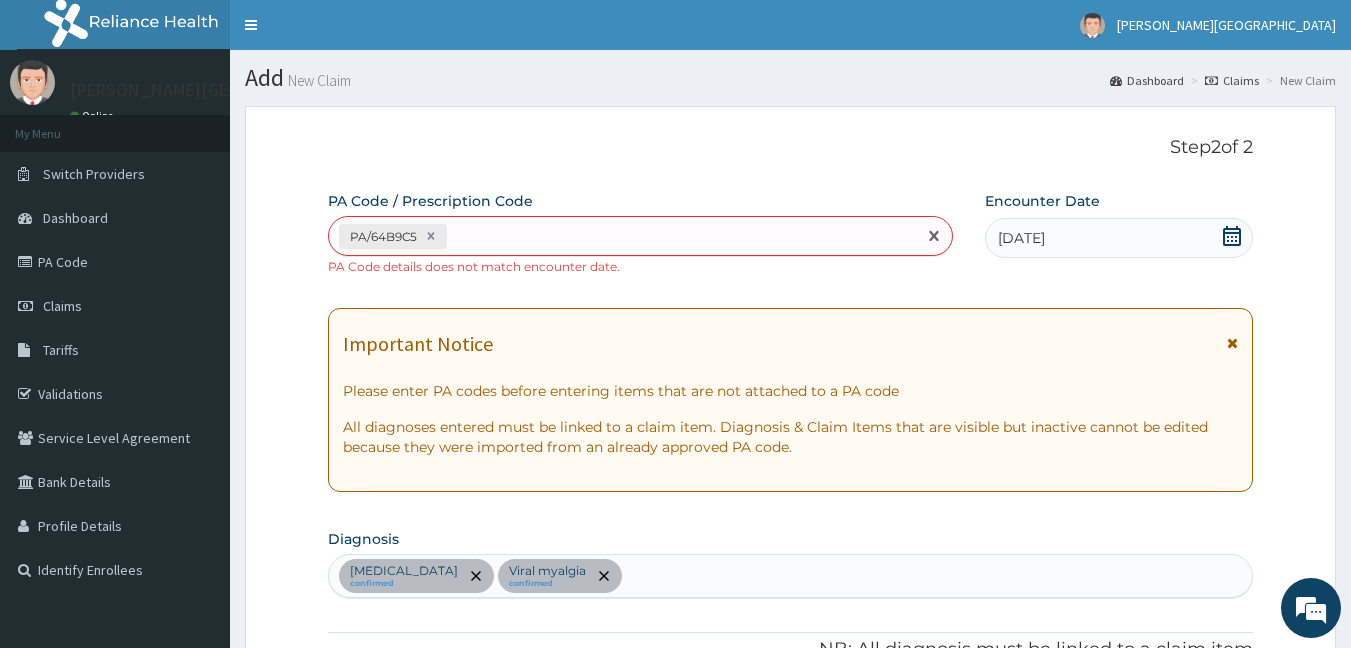 click on "PA/64B9C5" at bounding box center [623, 236] 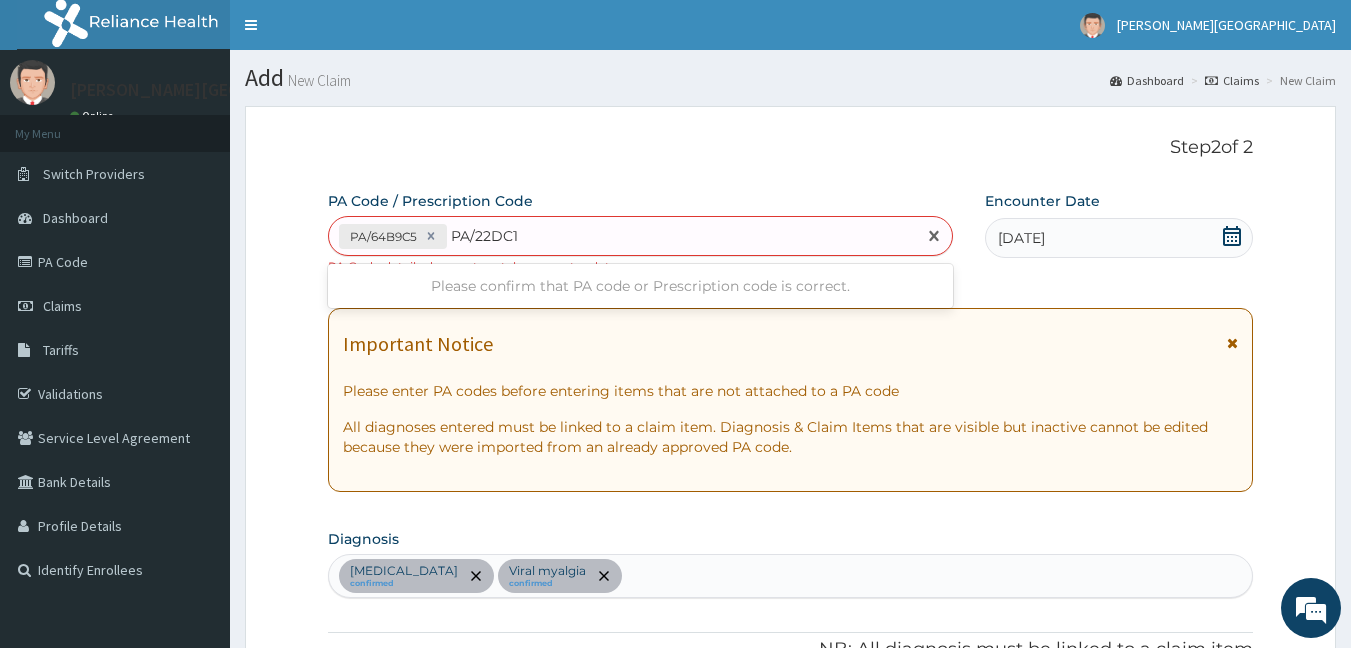 type on "PA/22DC1A" 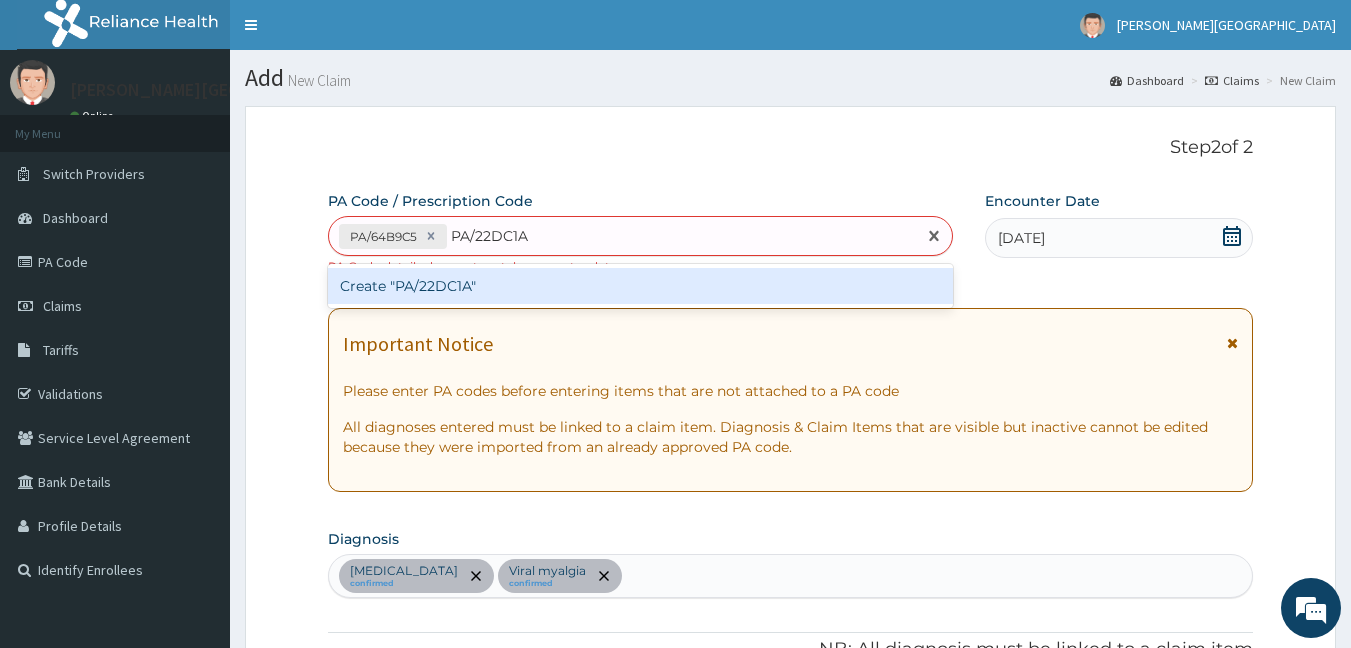 click on "Create "PA/22DC1A"" at bounding box center (641, 286) 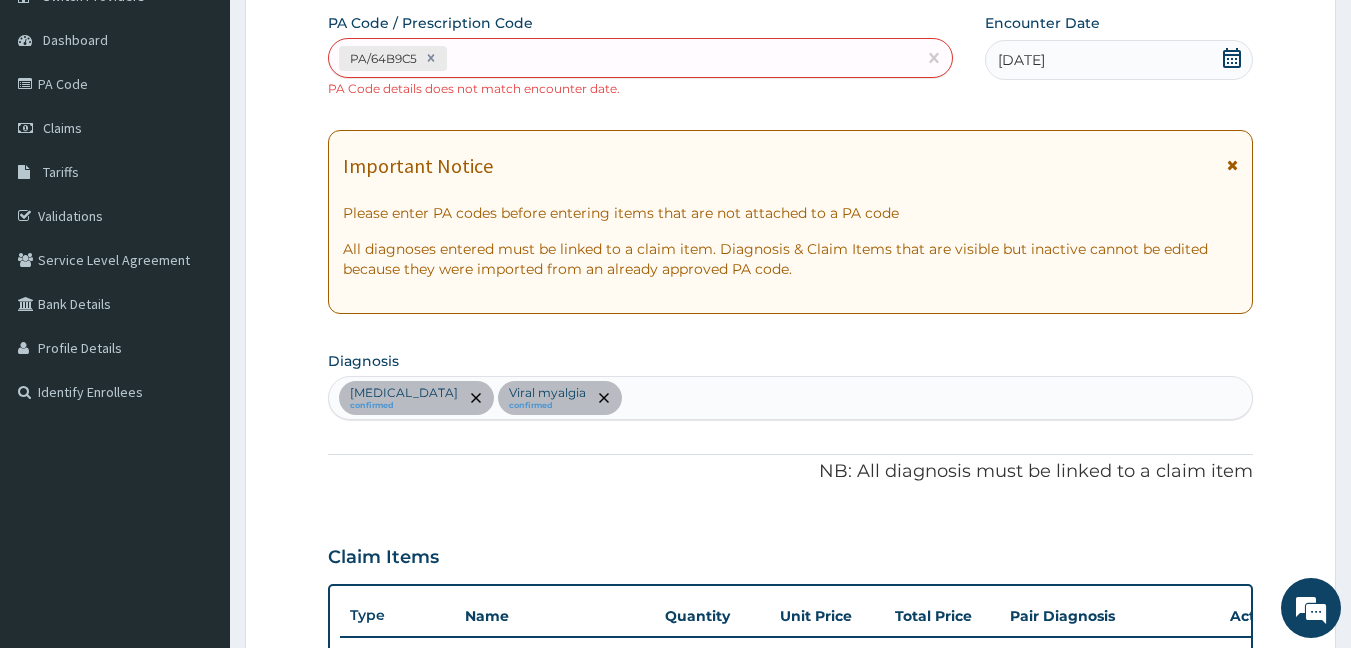 scroll, scrollTop: 133, scrollLeft: 0, axis: vertical 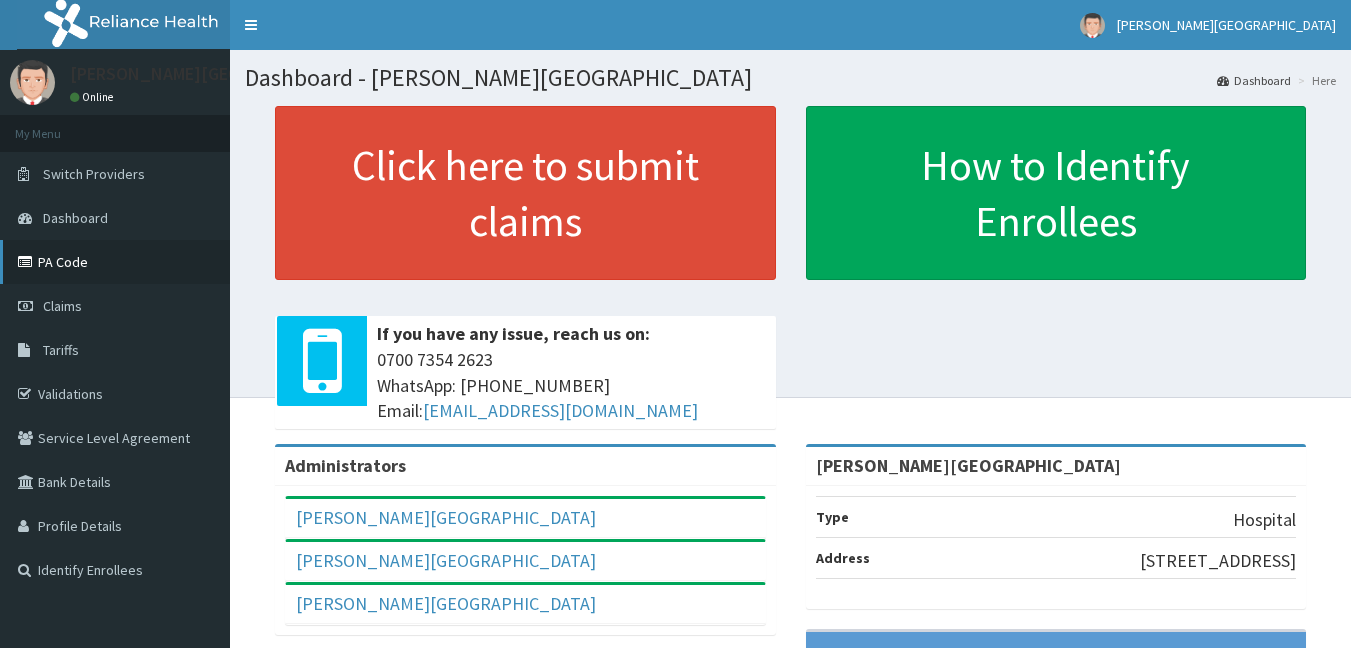 click on "PA Code" at bounding box center (115, 262) 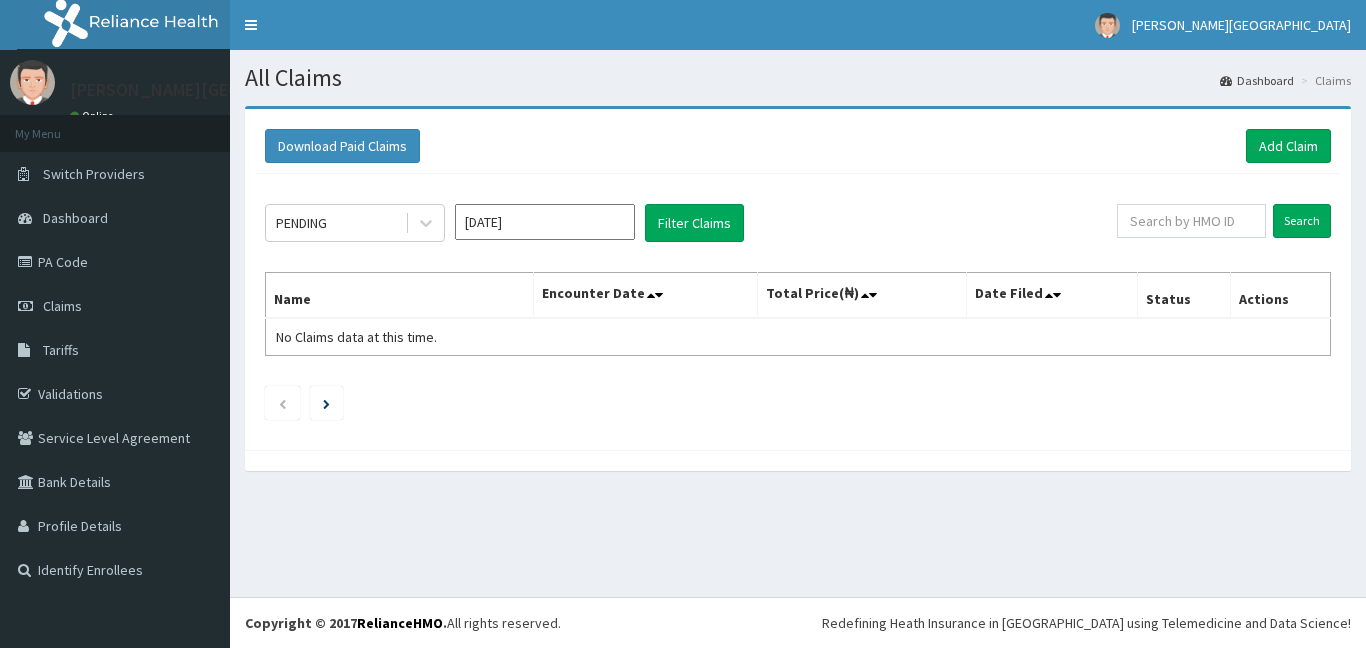 scroll, scrollTop: 0, scrollLeft: 0, axis: both 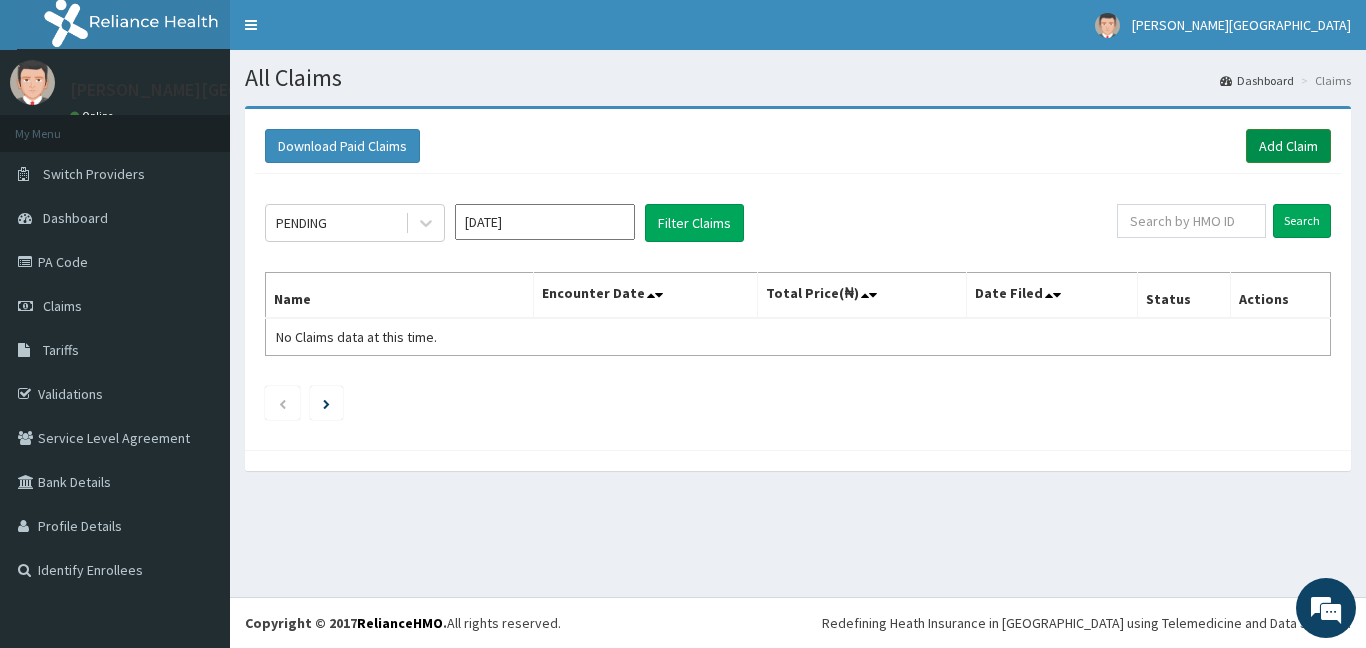 click on "Add Claim" at bounding box center [1288, 146] 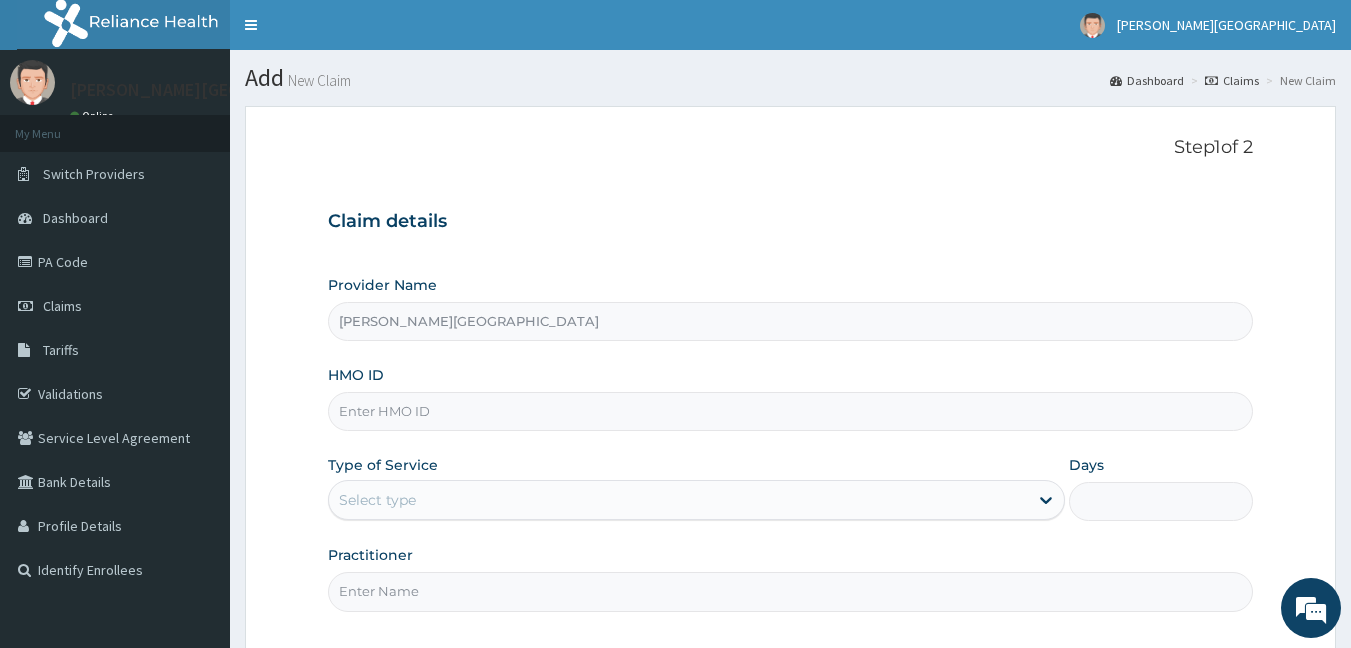 scroll, scrollTop: 0, scrollLeft: 0, axis: both 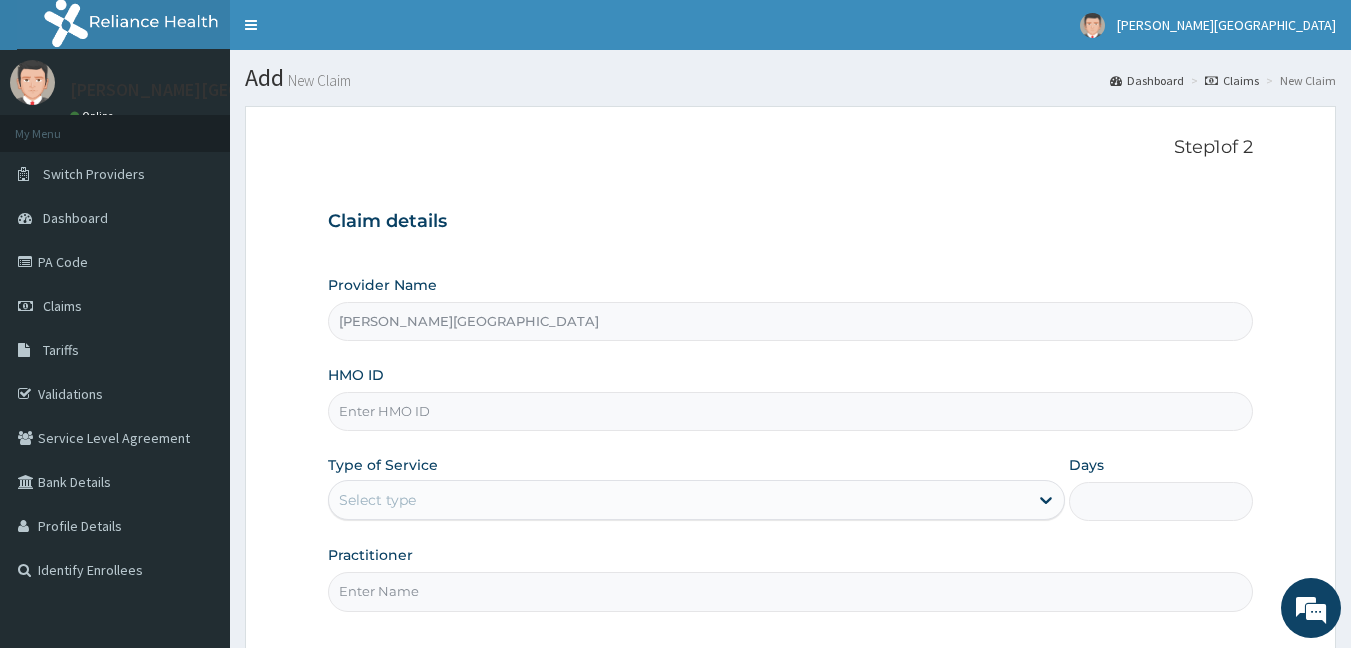 click on "HMO ID" at bounding box center [791, 411] 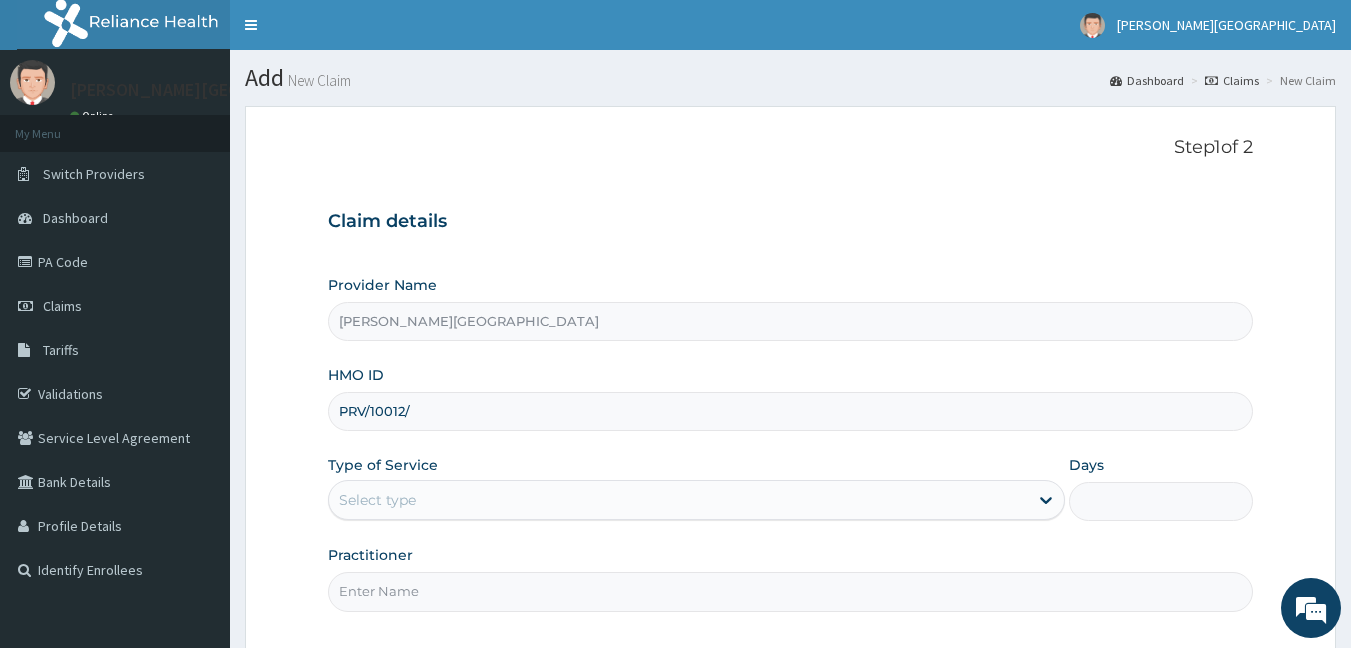 scroll, scrollTop: 0, scrollLeft: 0, axis: both 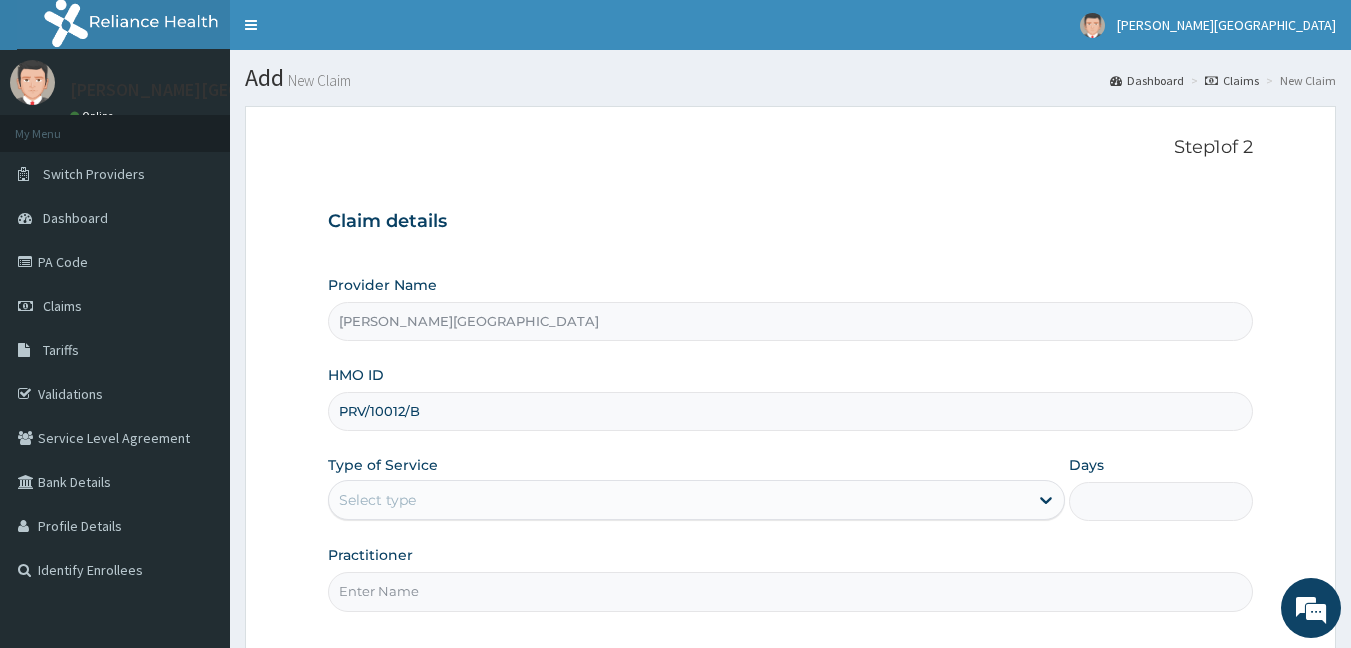 type on "PRV/10012/B" 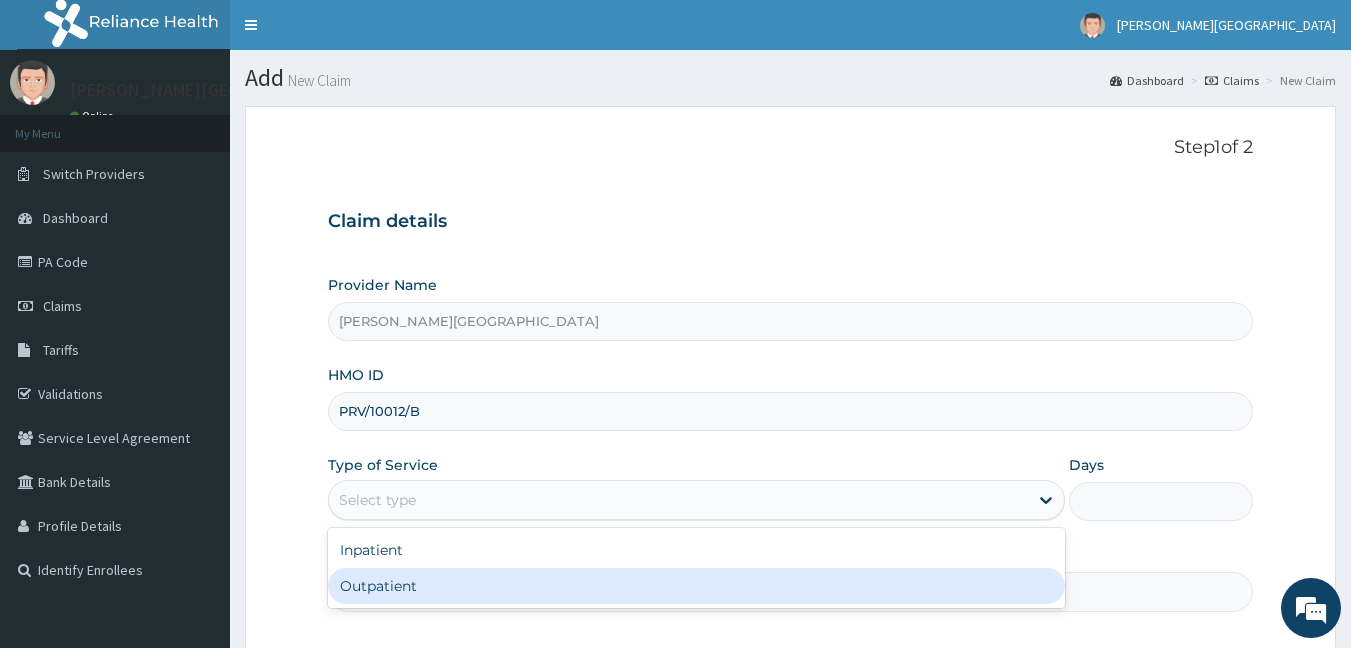 click on "Outpatient" at bounding box center (696, 586) 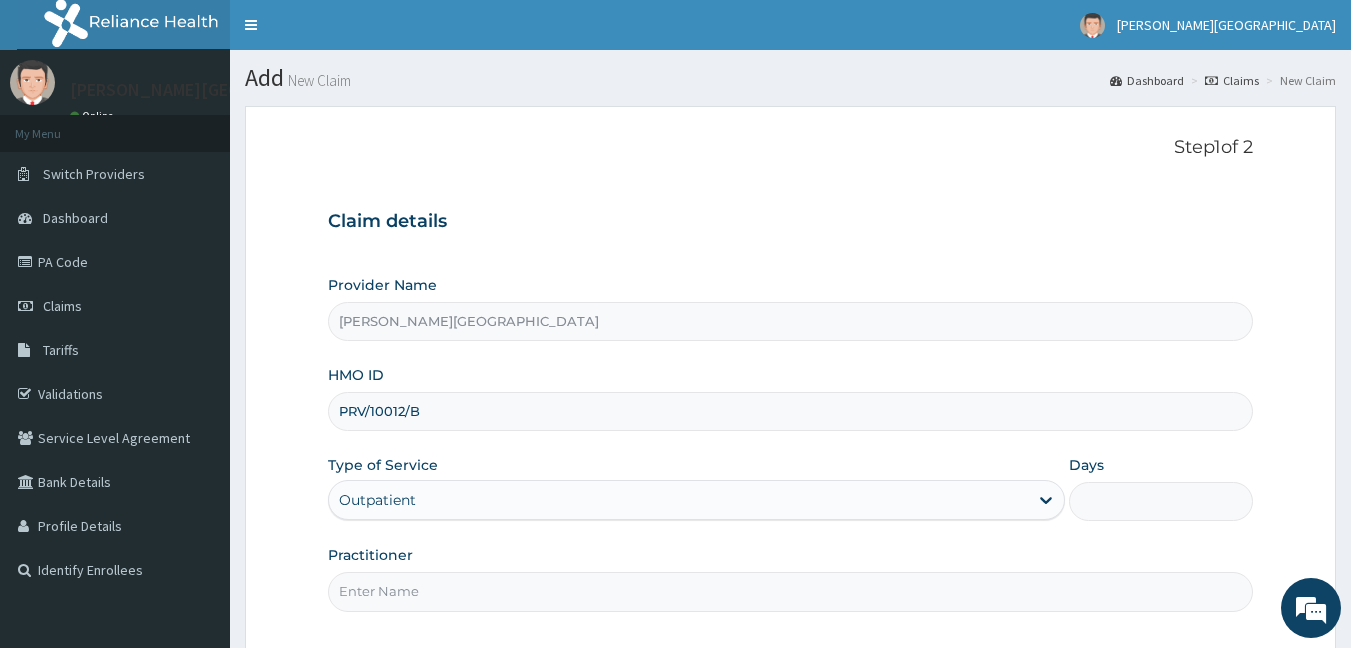 type on "1" 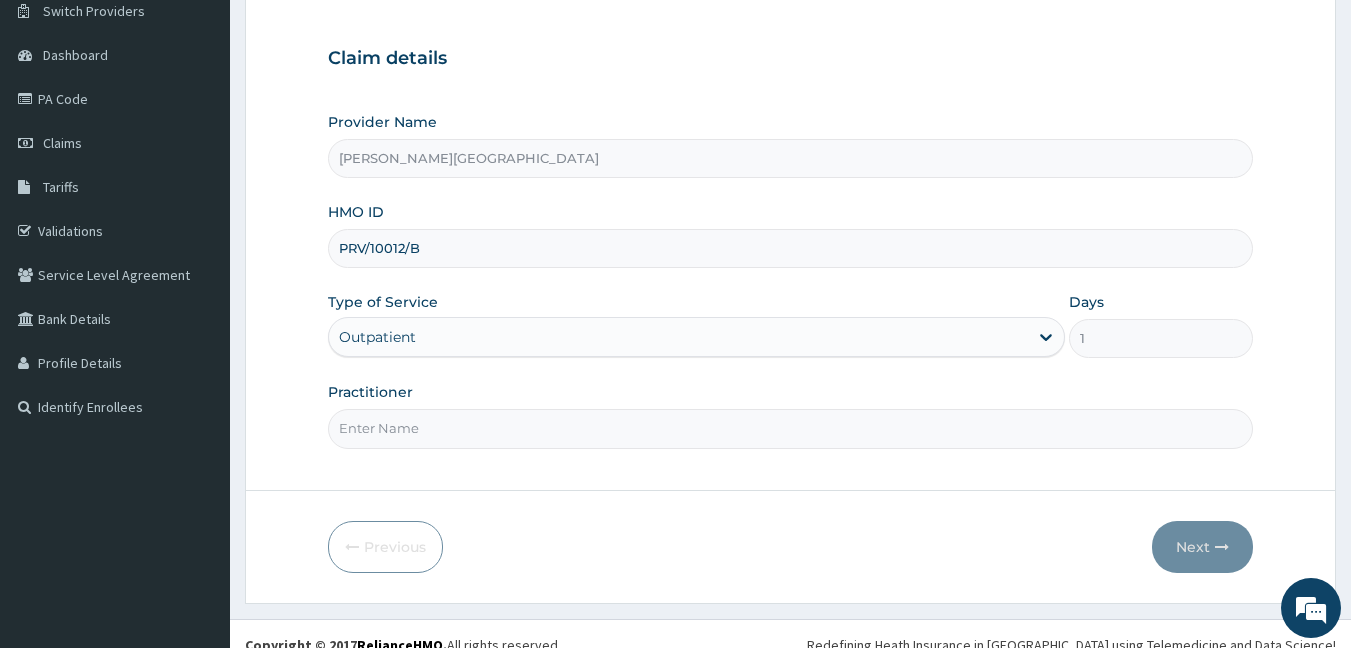 scroll, scrollTop: 185, scrollLeft: 0, axis: vertical 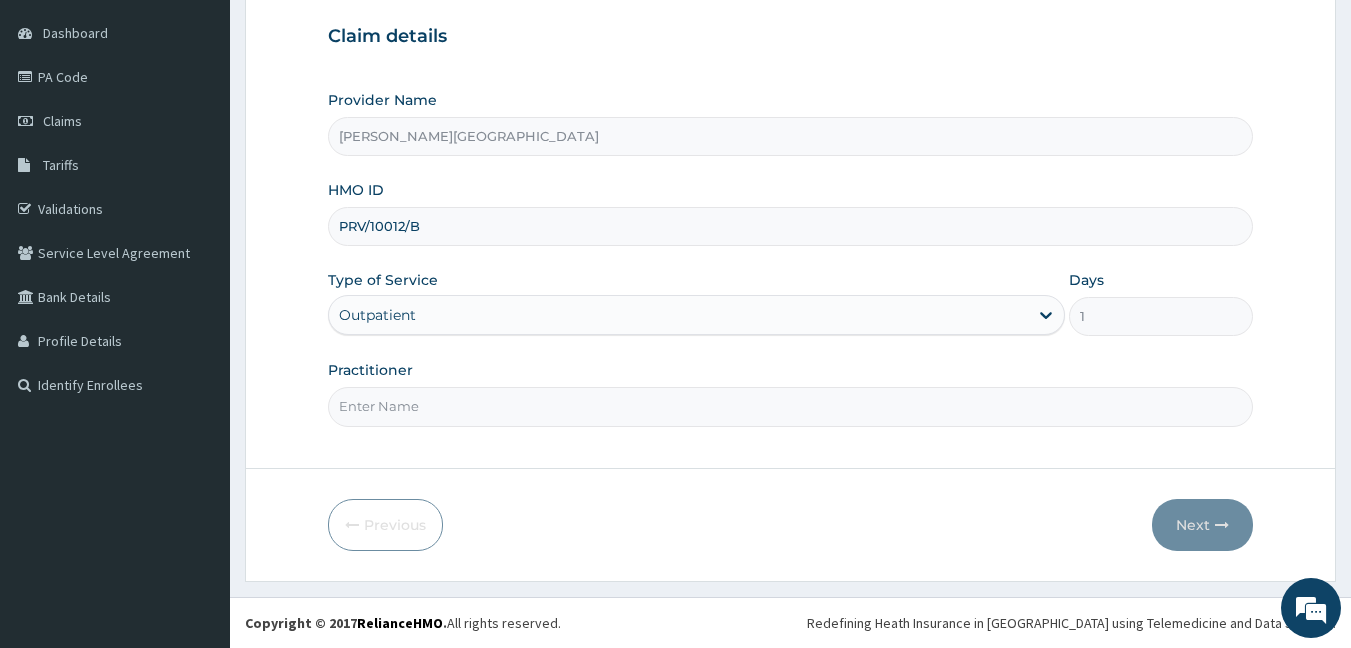 click on "Practitioner" at bounding box center (791, 406) 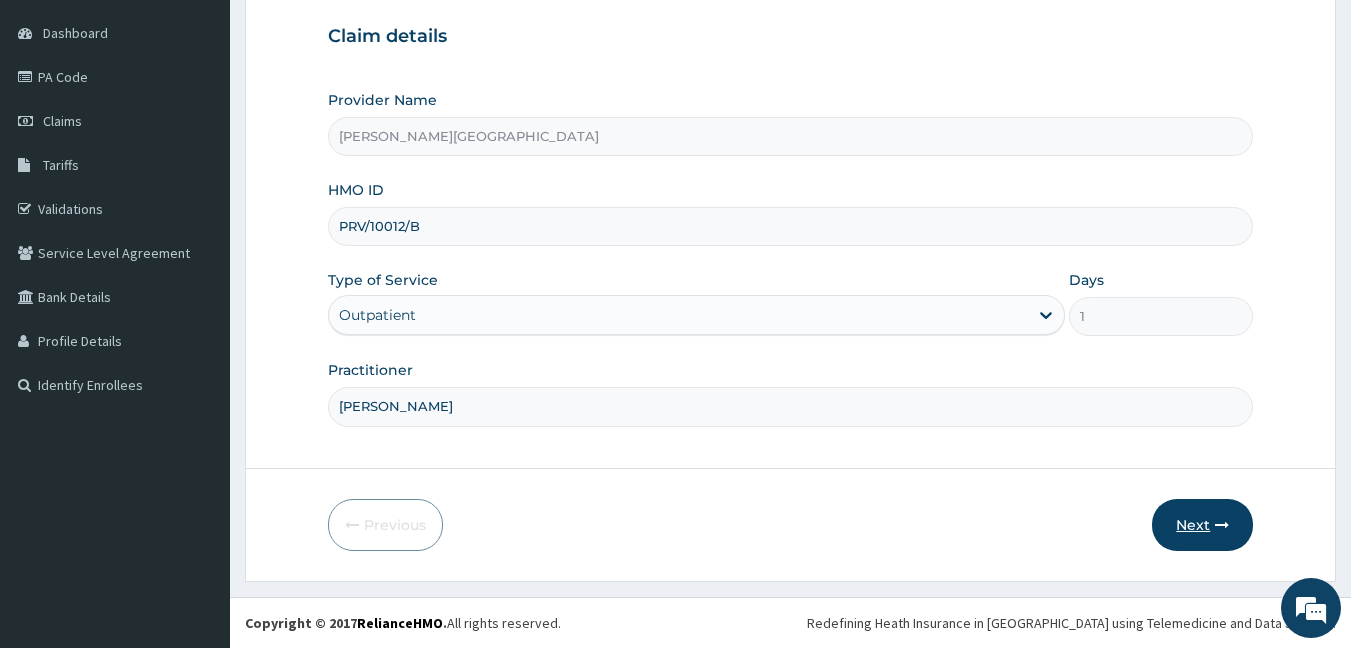 type on "DR. CHARLES" 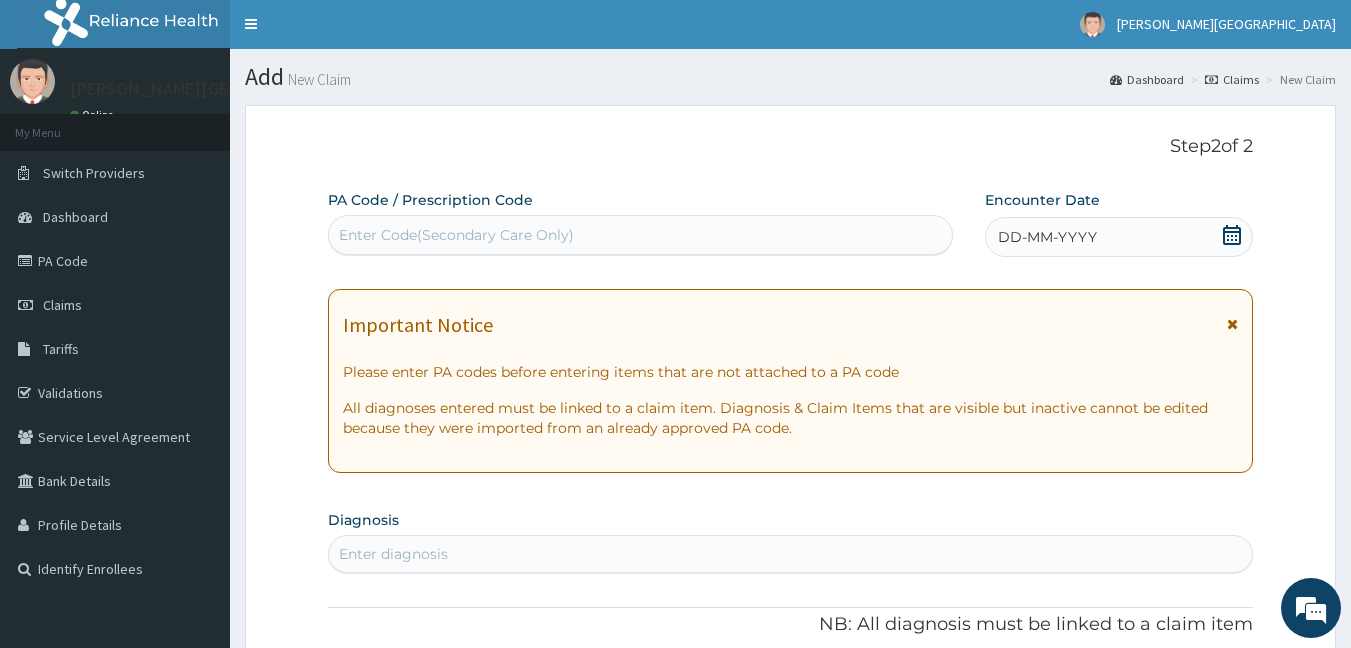 scroll, scrollTop: 0, scrollLeft: 0, axis: both 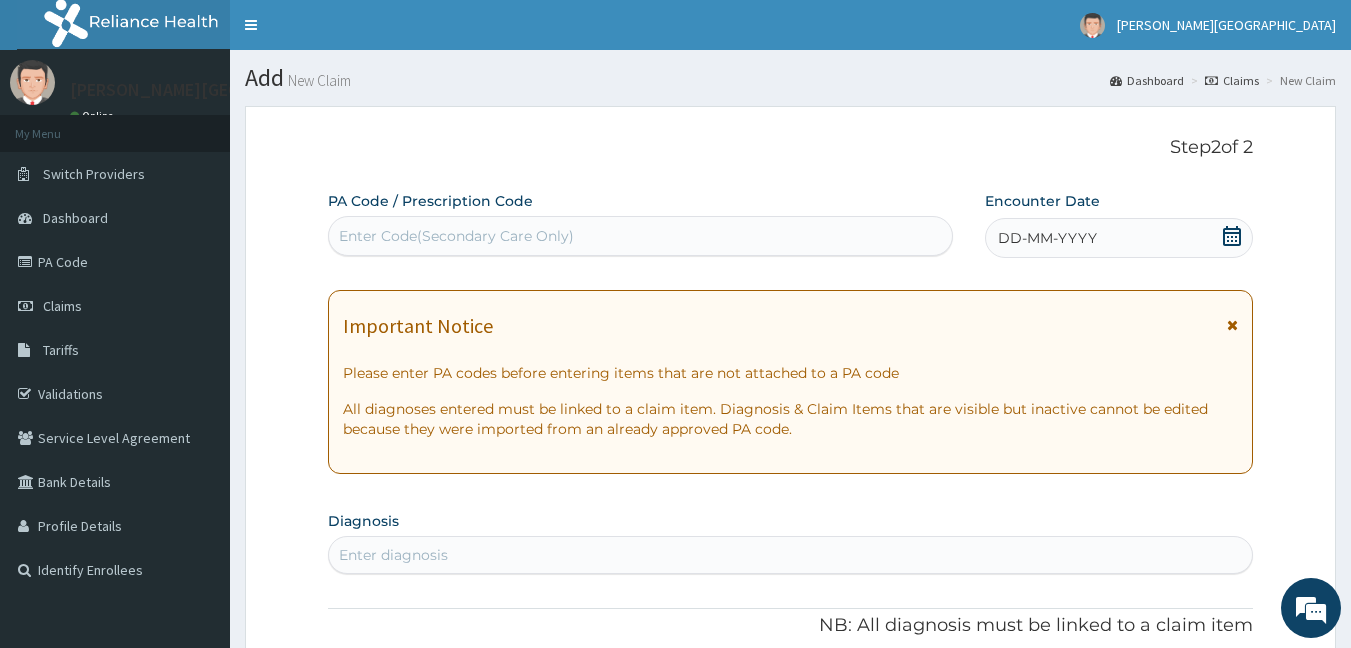 click on "Enter Code(Secondary Care Only)" at bounding box center (456, 236) 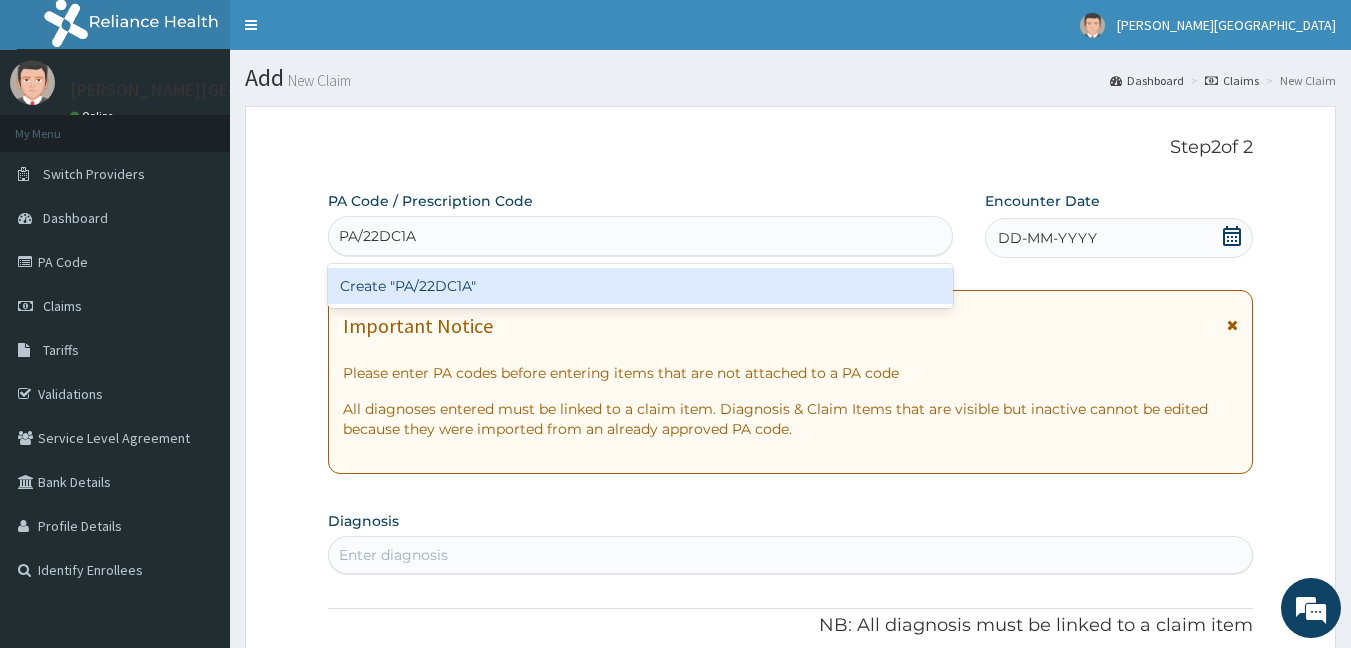 type on "PA/22DC1A" 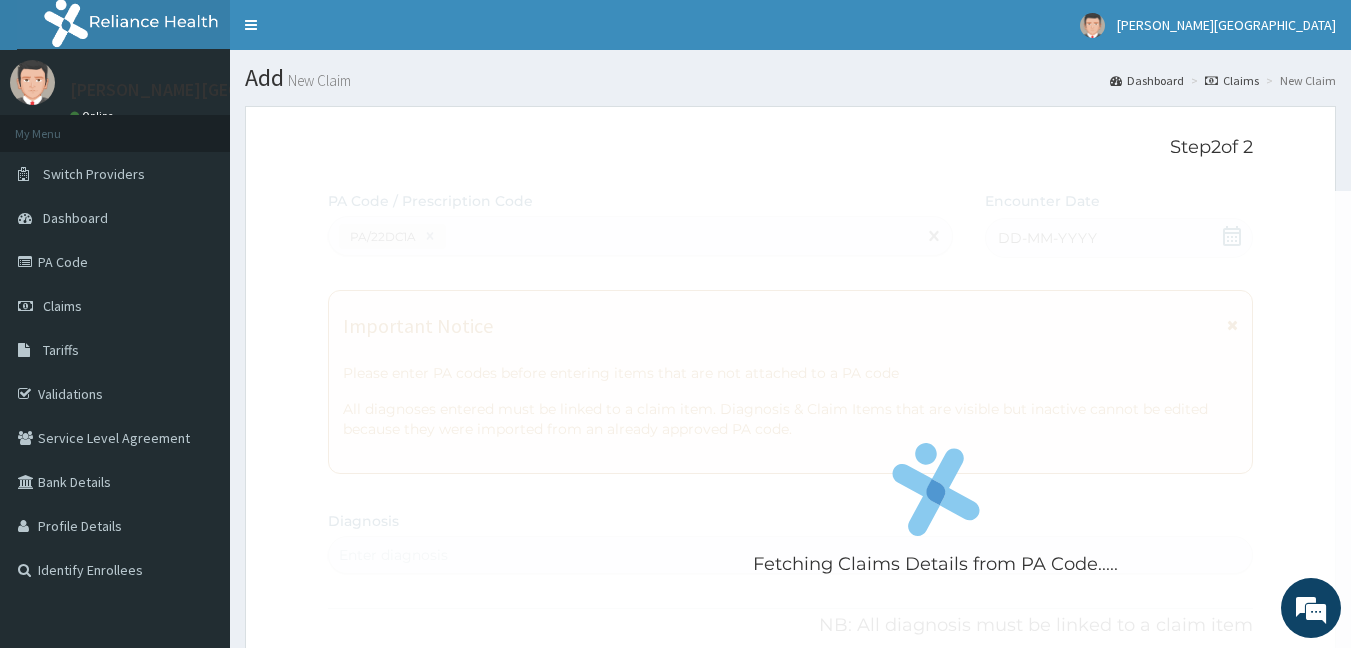 scroll, scrollTop: 514, scrollLeft: 0, axis: vertical 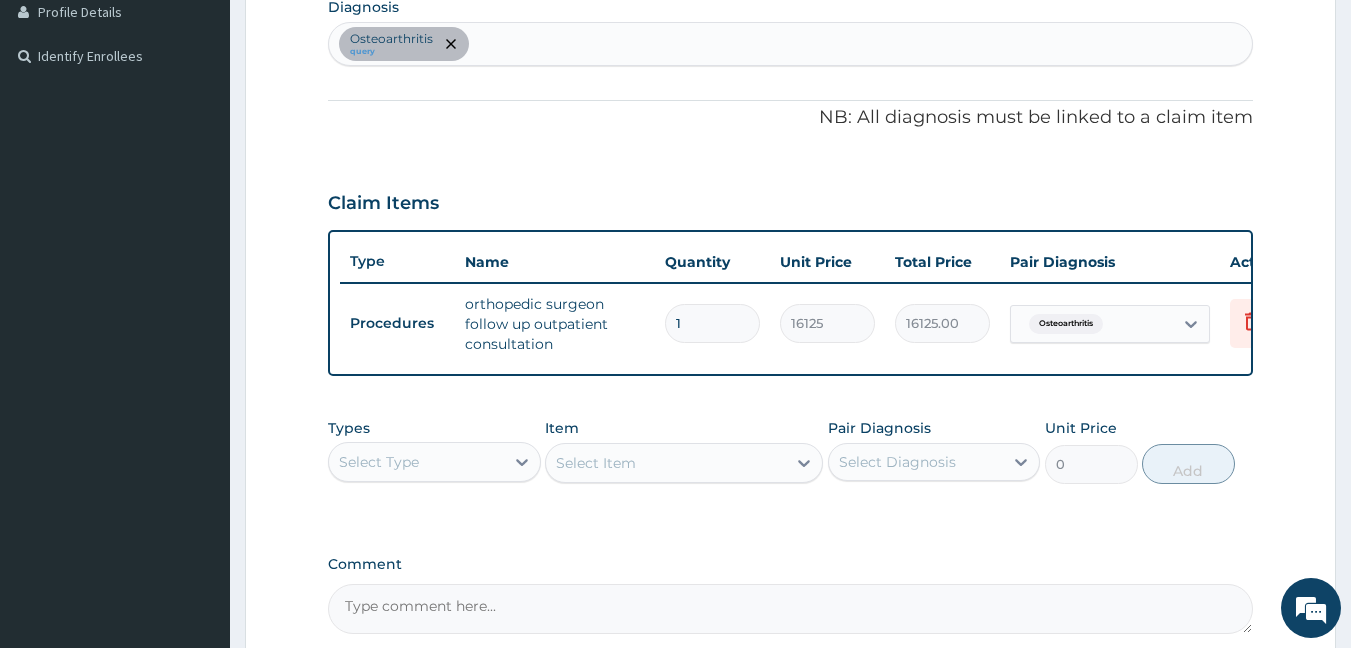 type on "0" 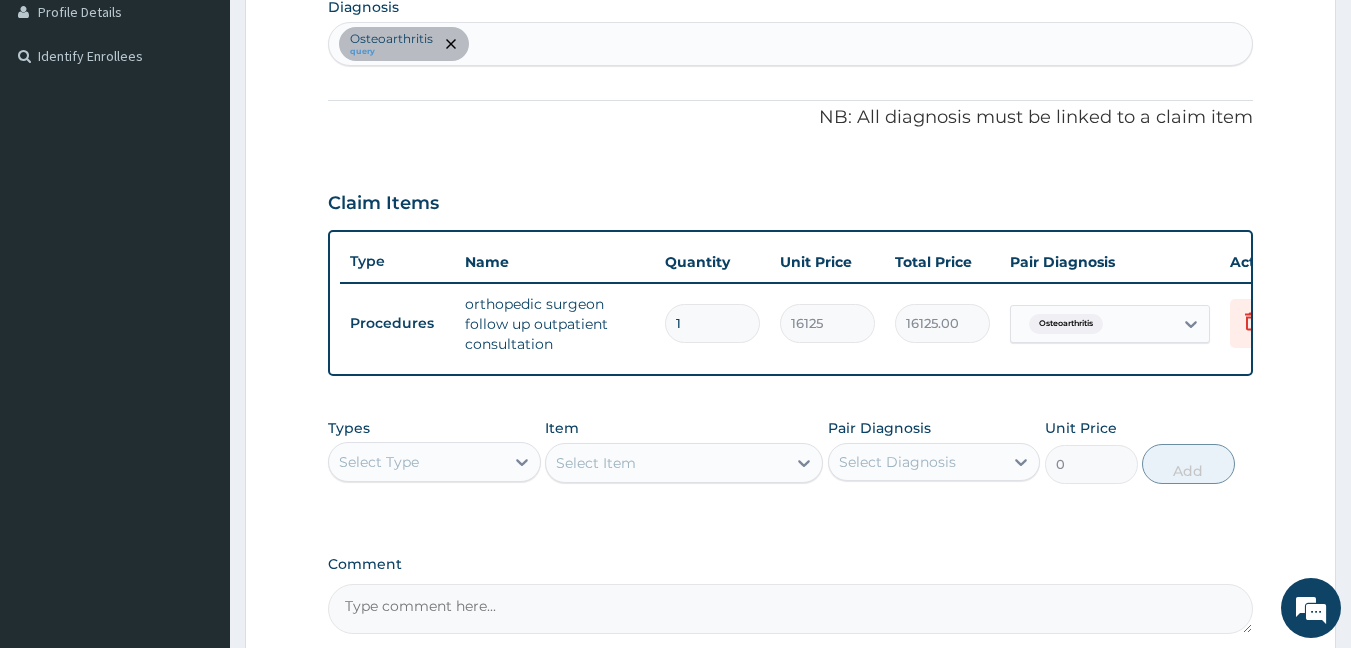 type on "0.00" 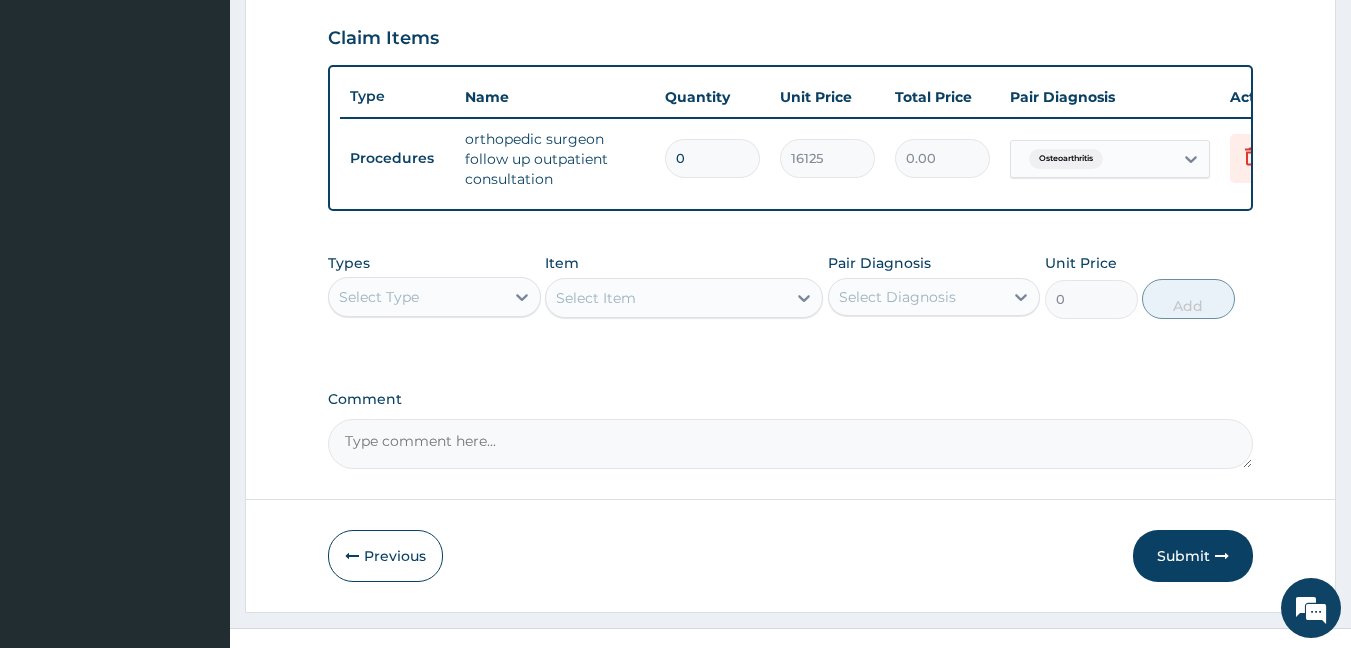 scroll, scrollTop: 725, scrollLeft: 0, axis: vertical 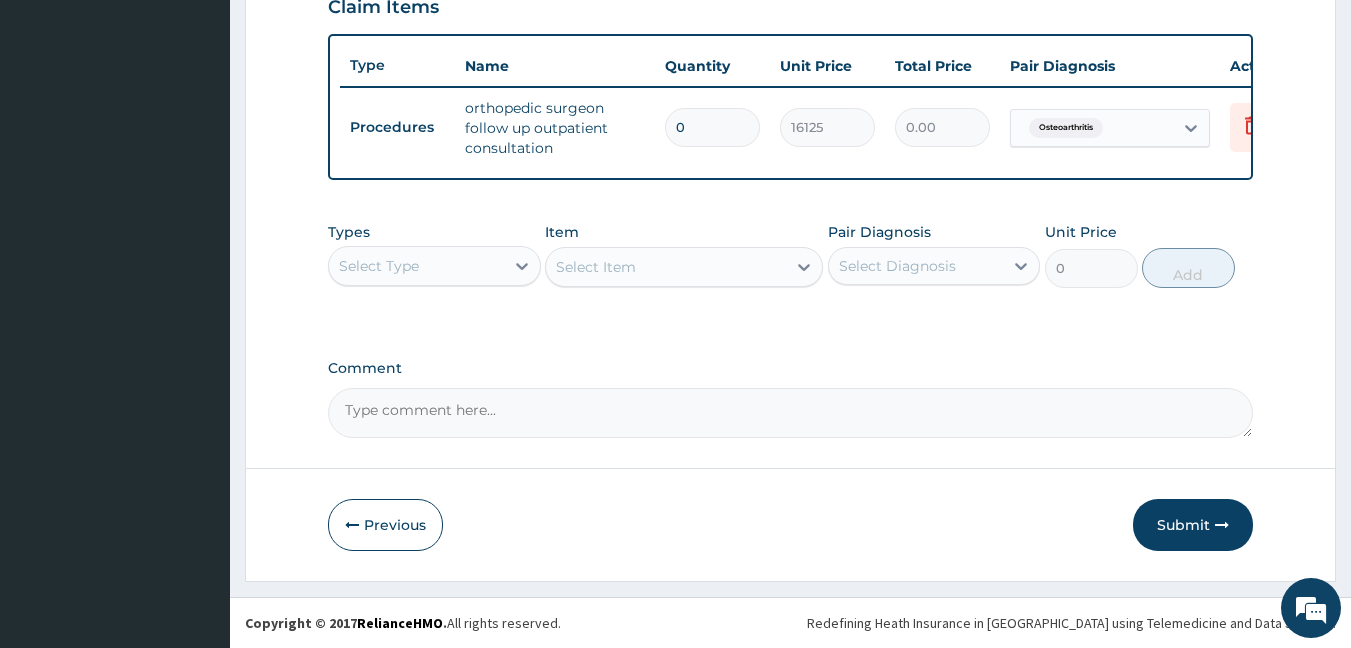 click on "0" at bounding box center [712, 127] 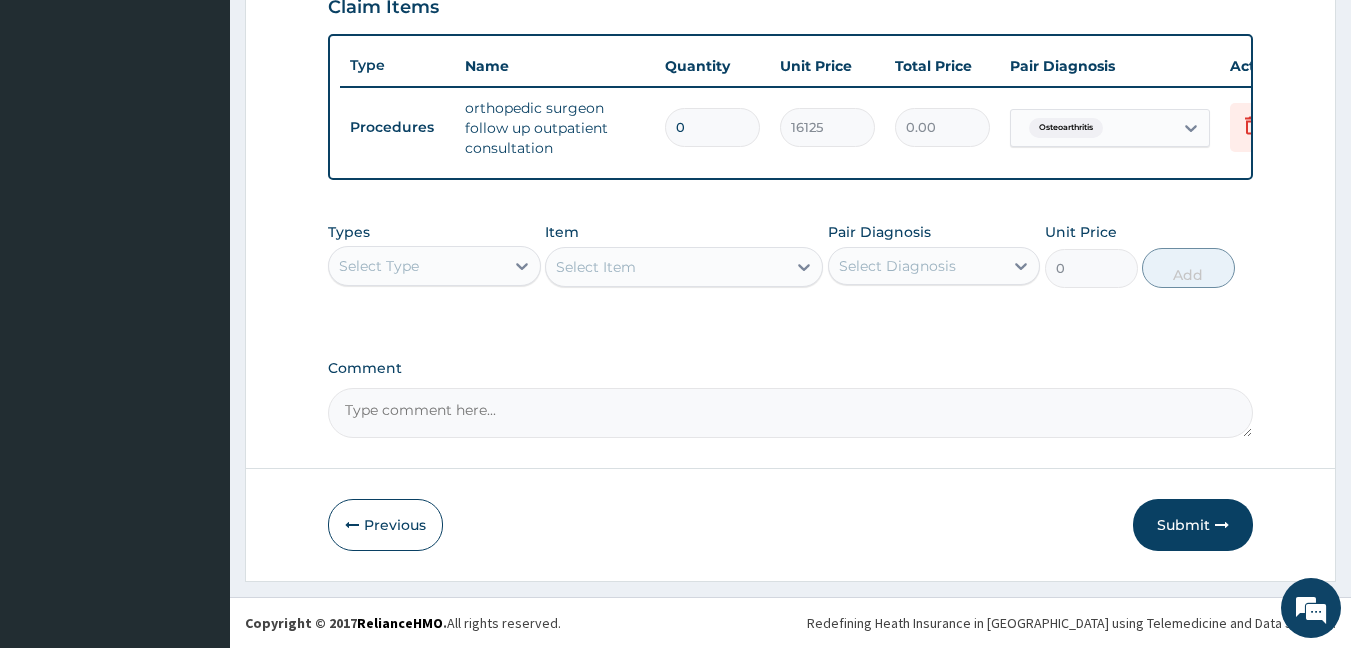 type on "01" 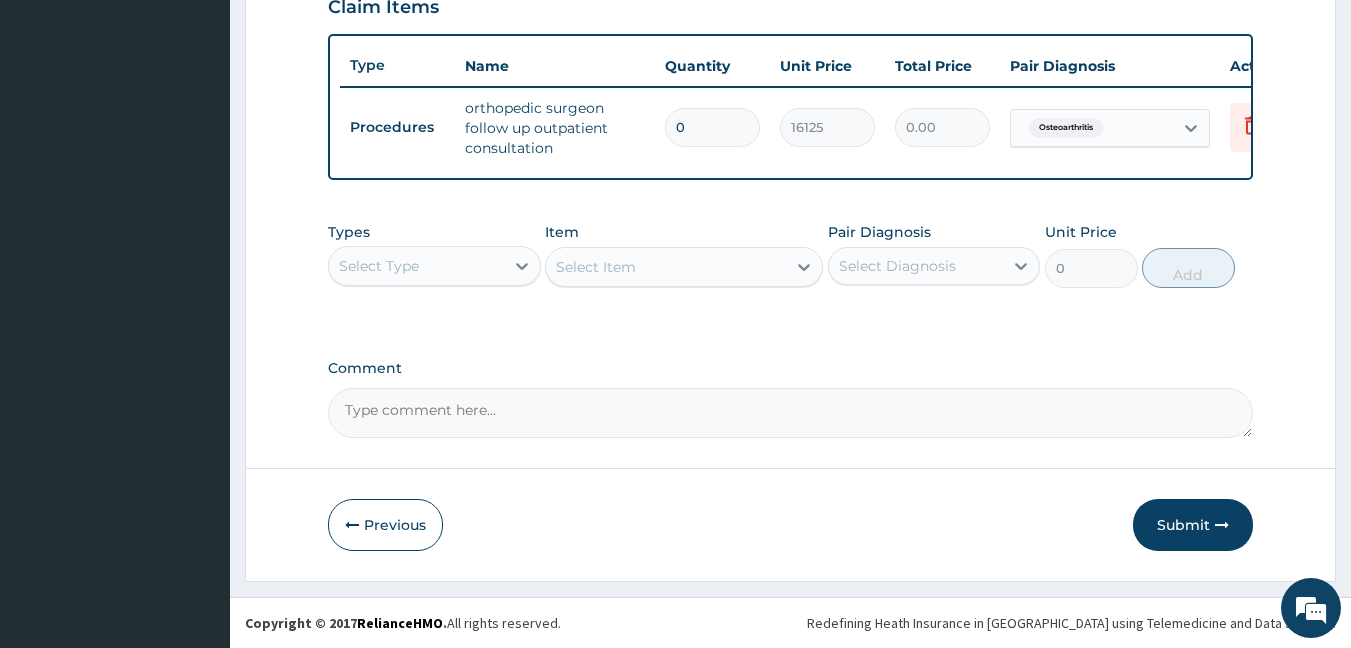 type on "16125.00" 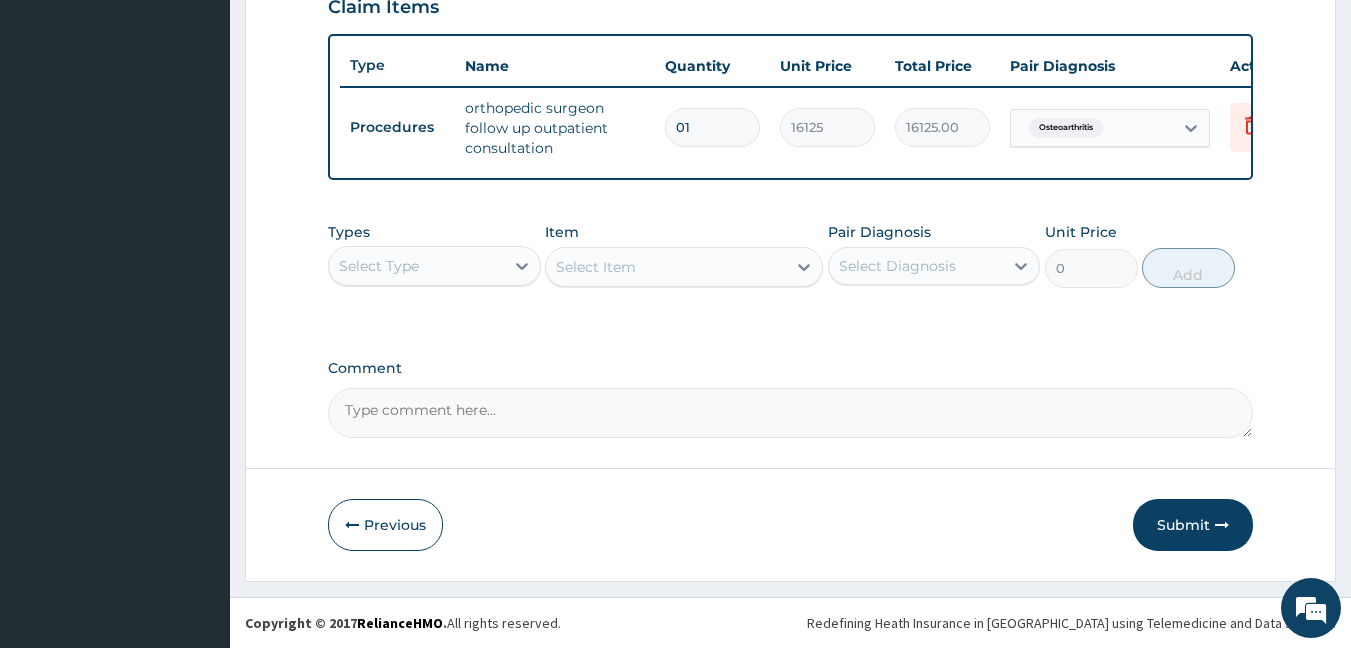 click on "01" at bounding box center (712, 127) 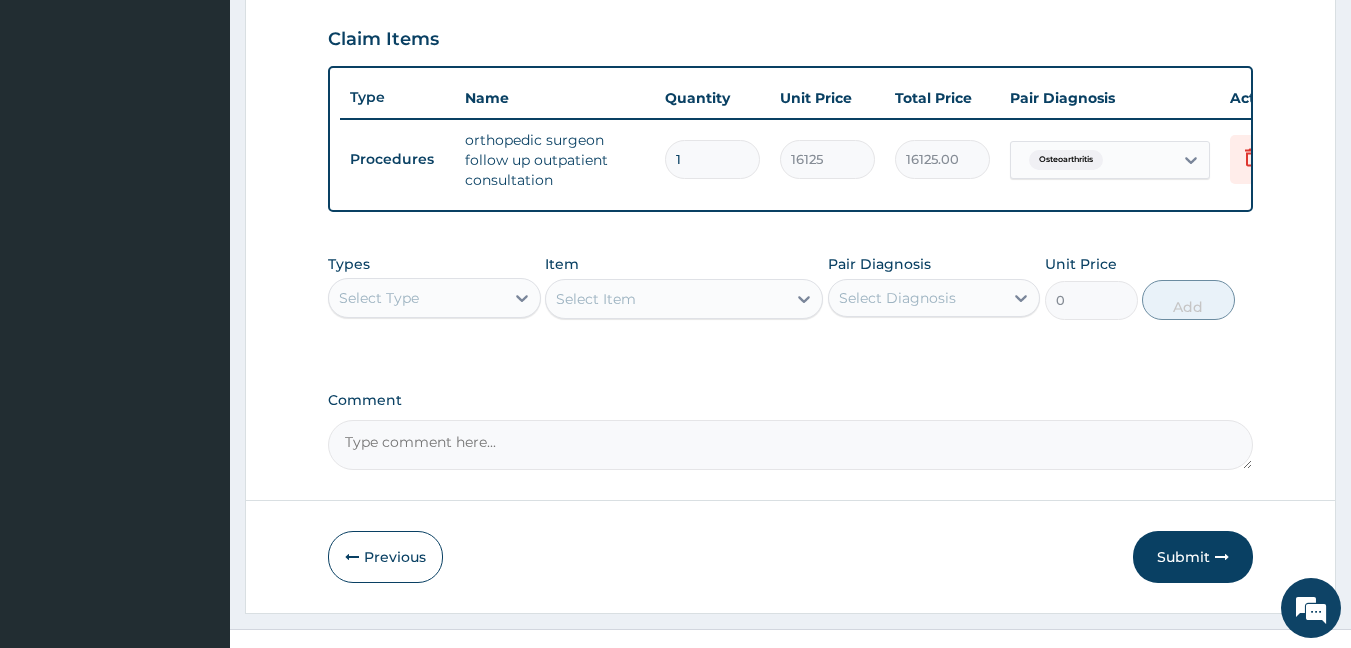 scroll, scrollTop: 725, scrollLeft: 0, axis: vertical 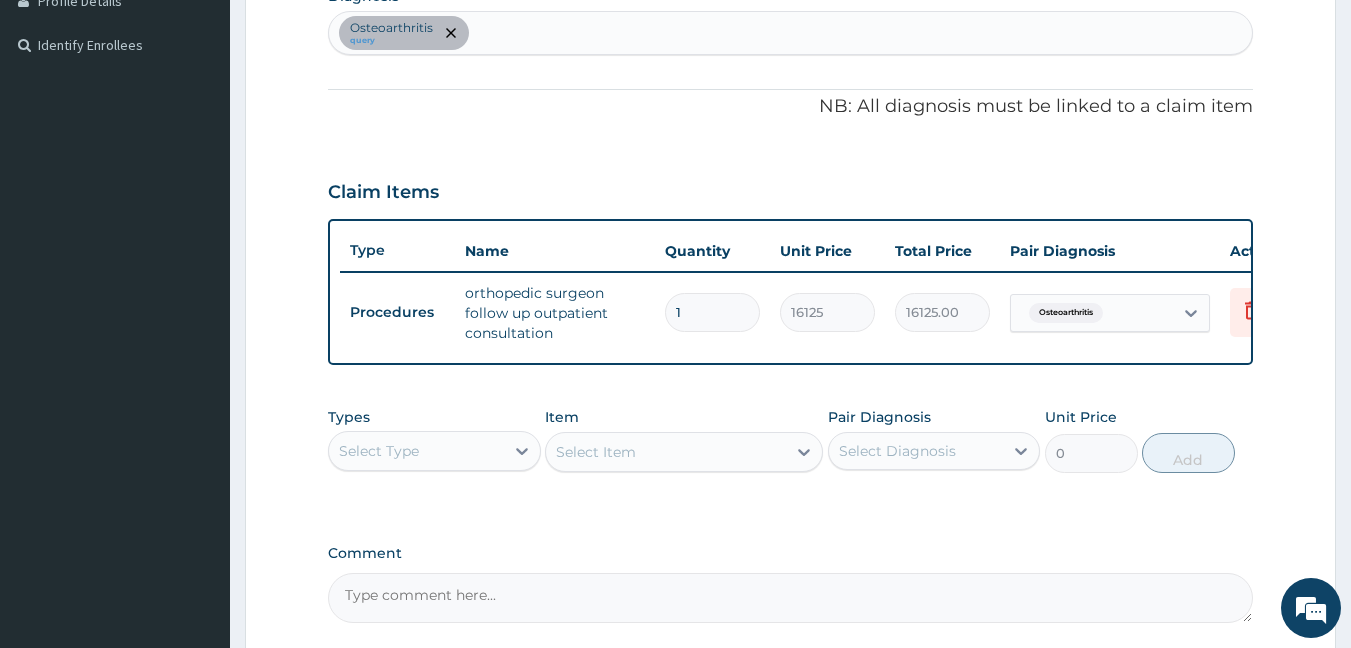 click on "Osteoarthritis query" at bounding box center (791, 33) 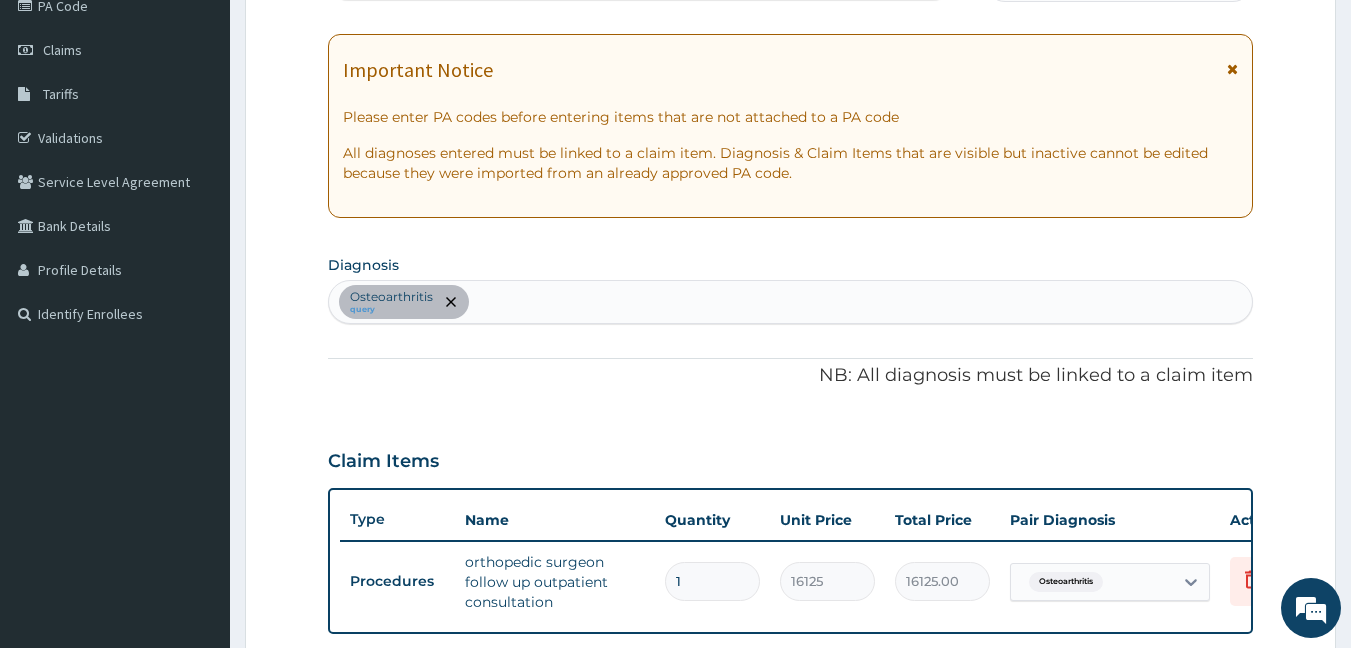 scroll, scrollTop: 225, scrollLeft: 0, axis: vertical 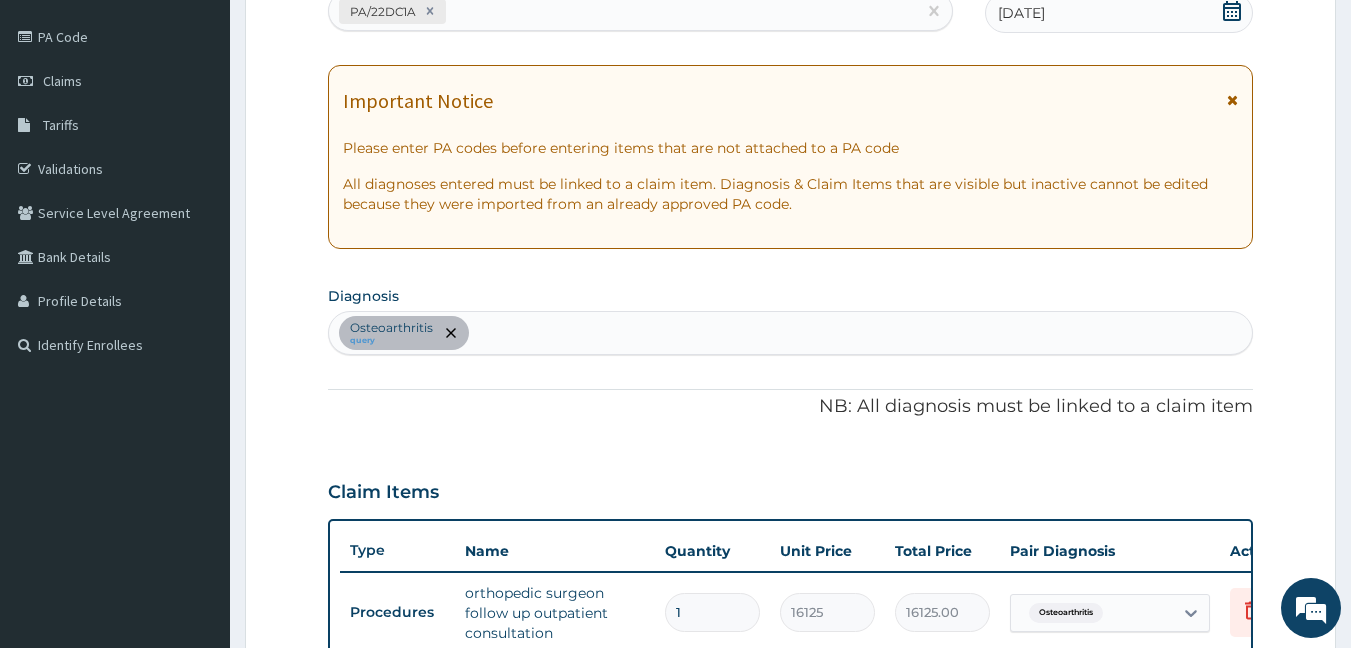 drag, startPoint x: 498, startPoint y: 331, endPoint x: 485, endPoint y: 327, distance: 13.601471 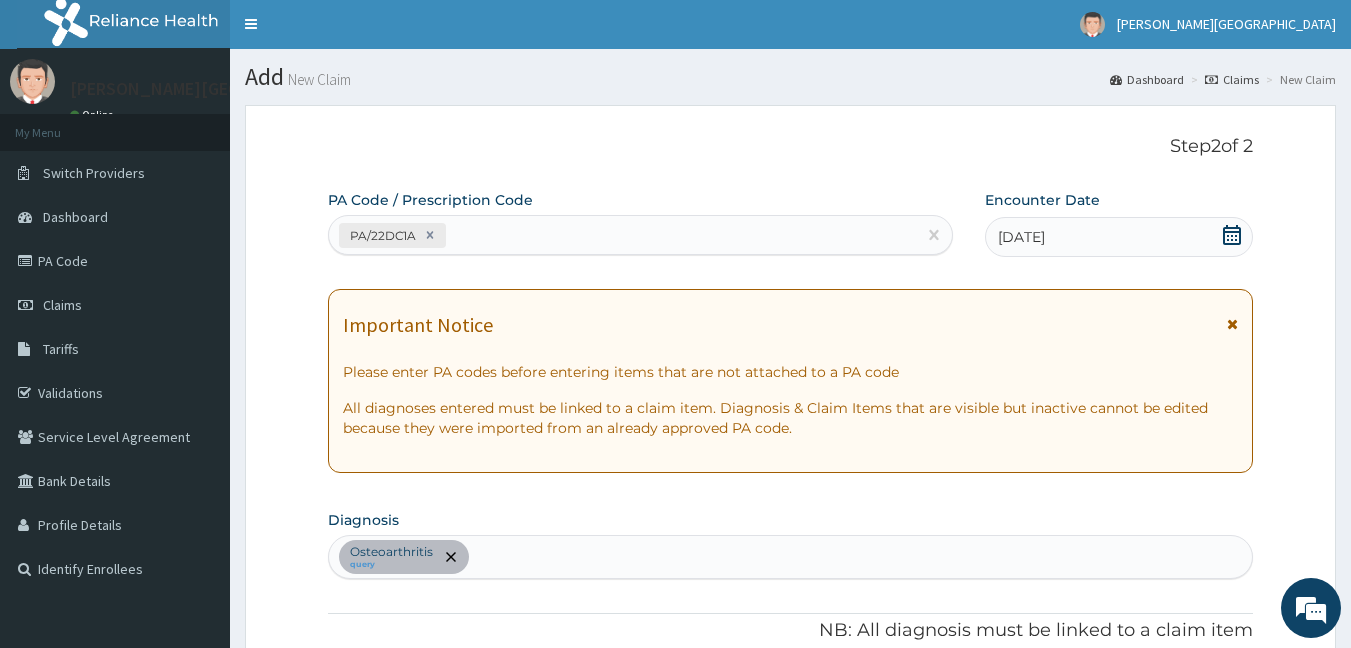 scroll, scrollTop: 0, scrollLeft: 0, axis: both 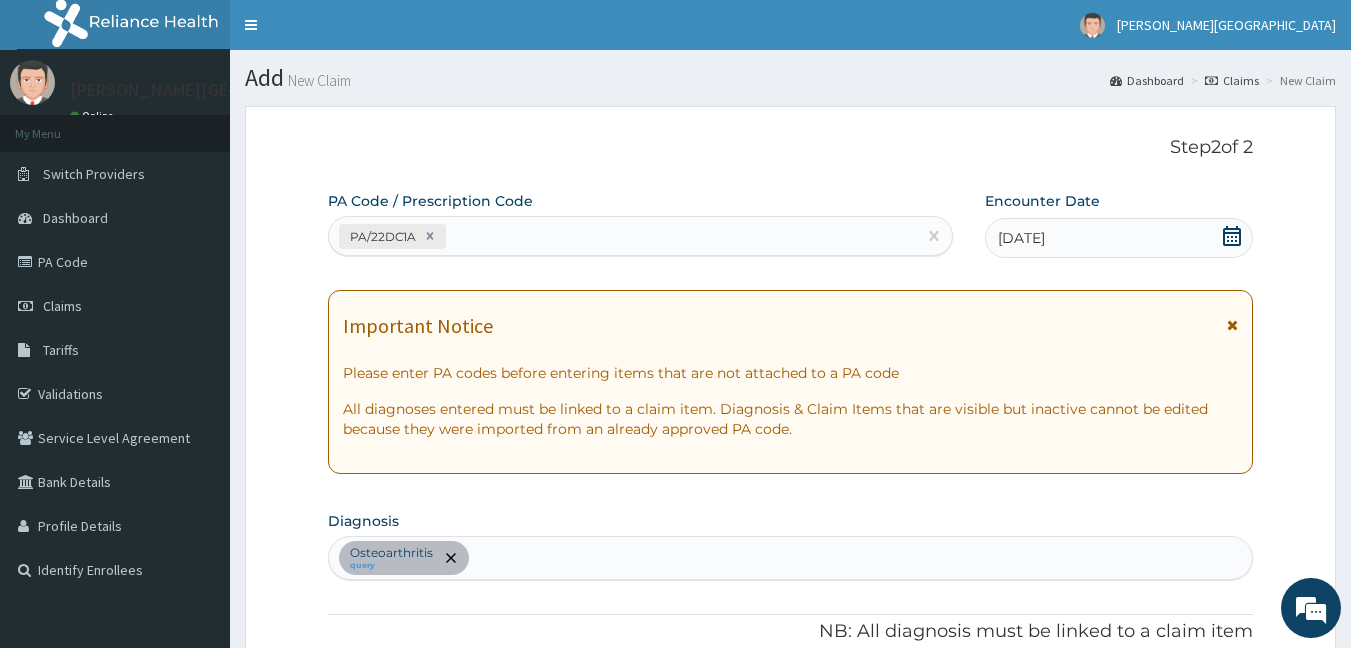click on "PA/22DC1A" at bounding box center (623, 236) 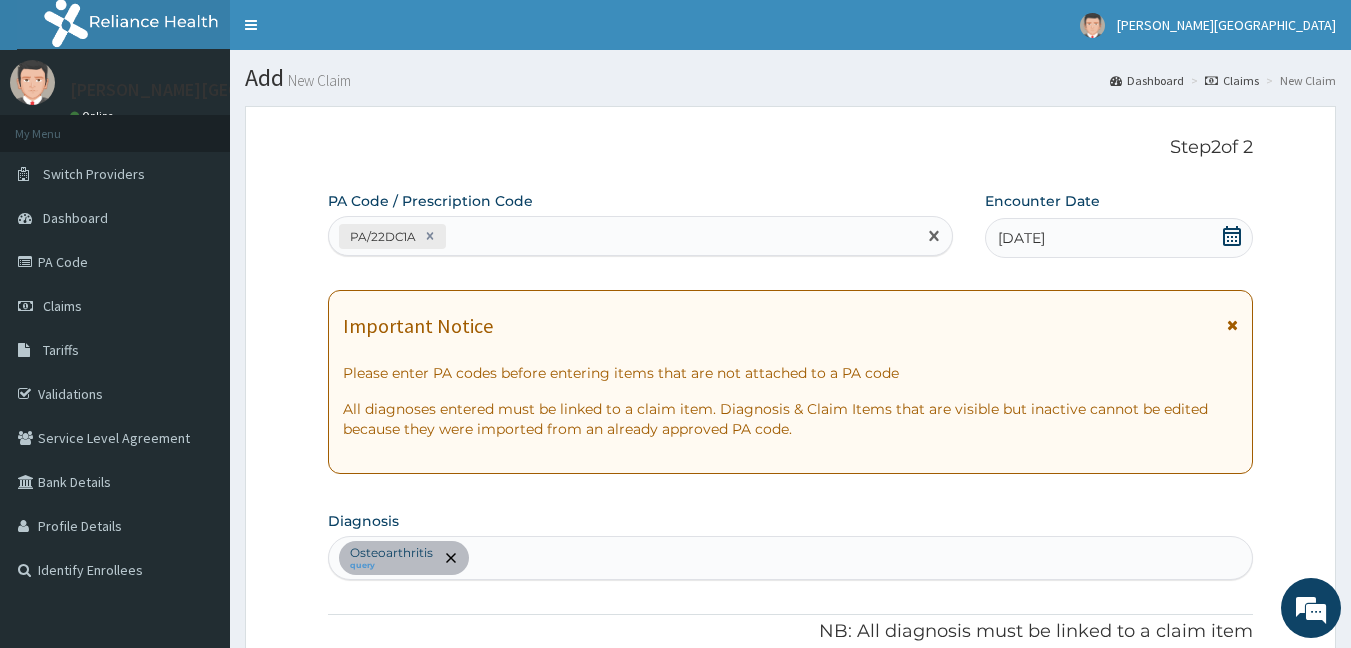 paste on "PA/22DC1A" 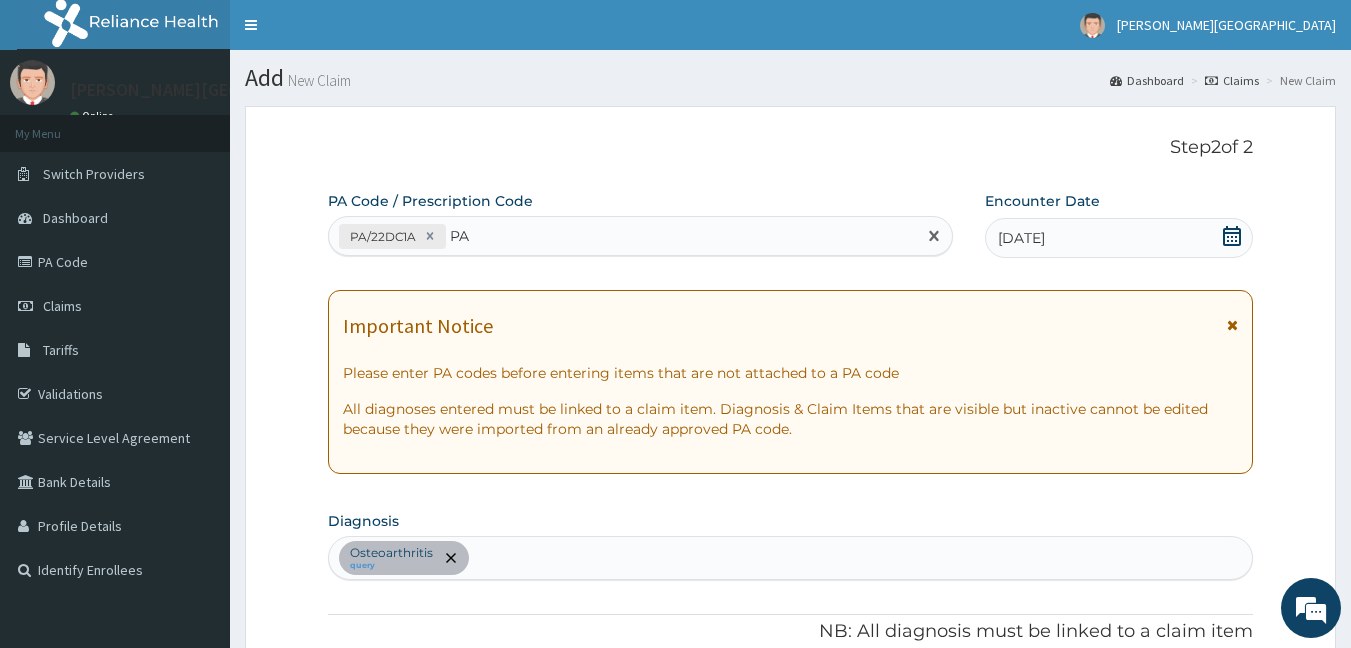 type on "P" 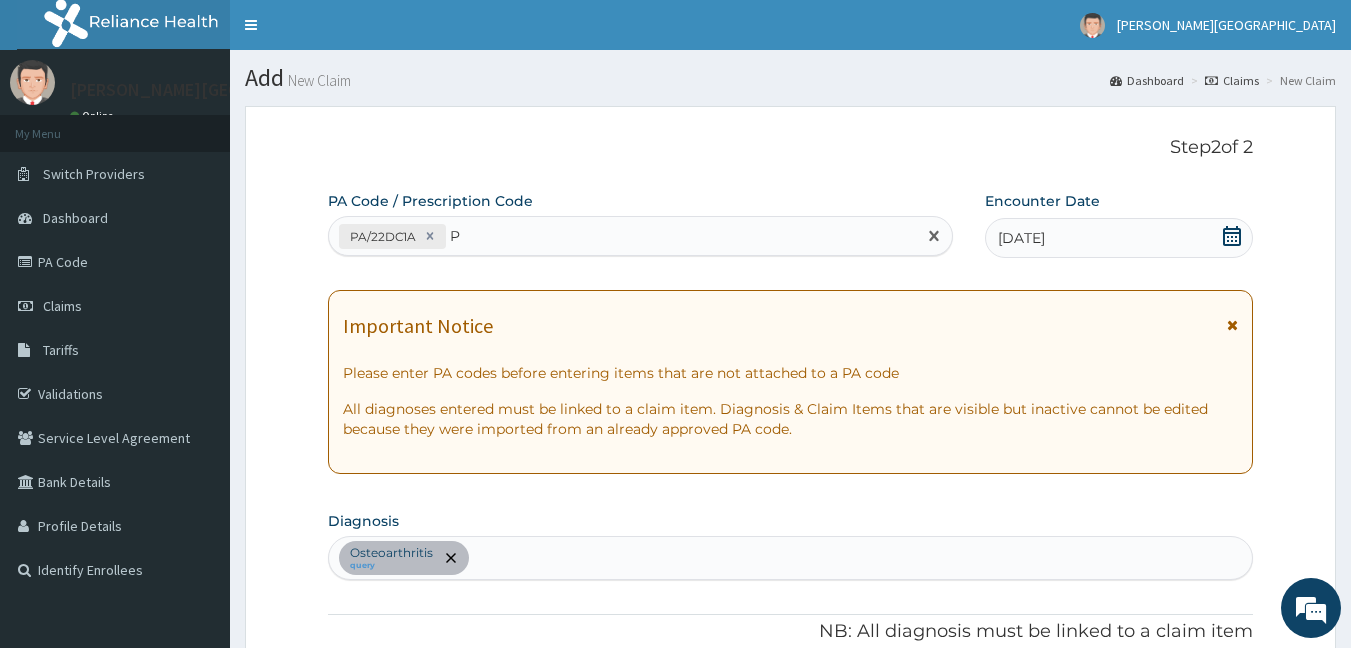 type 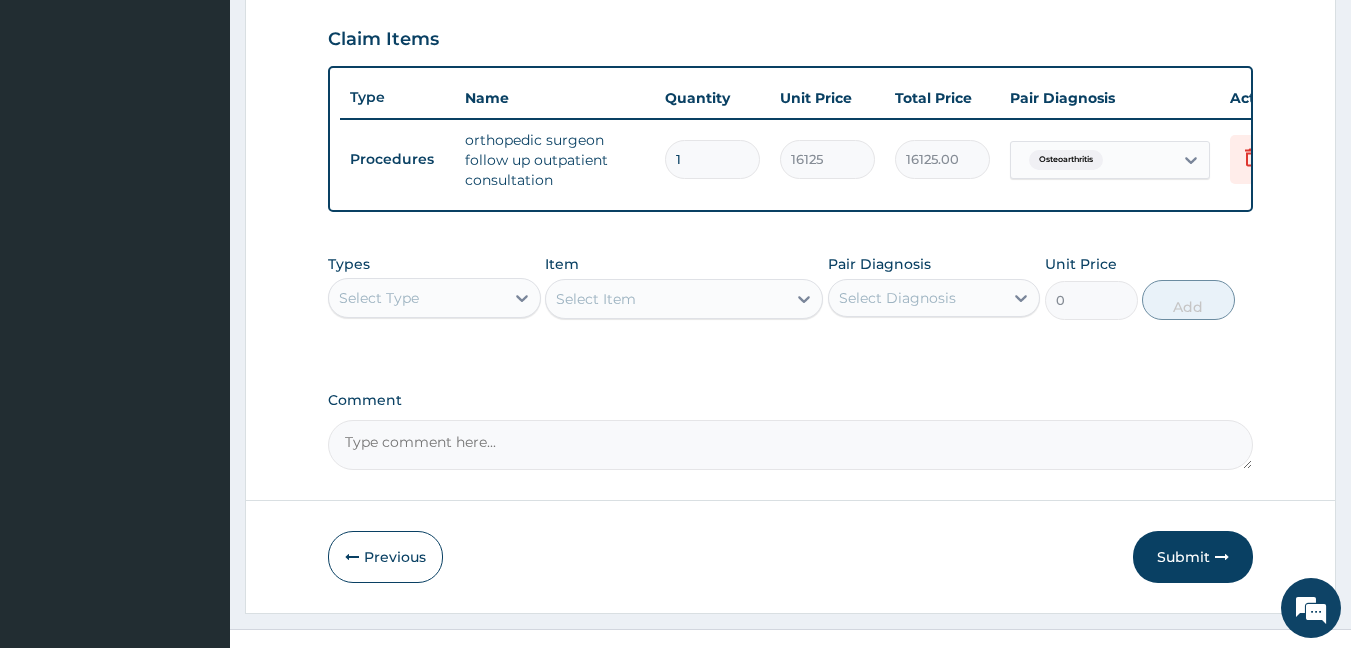 scroll, scrollTop: 725, scrollLeft: 0, axis: vertical 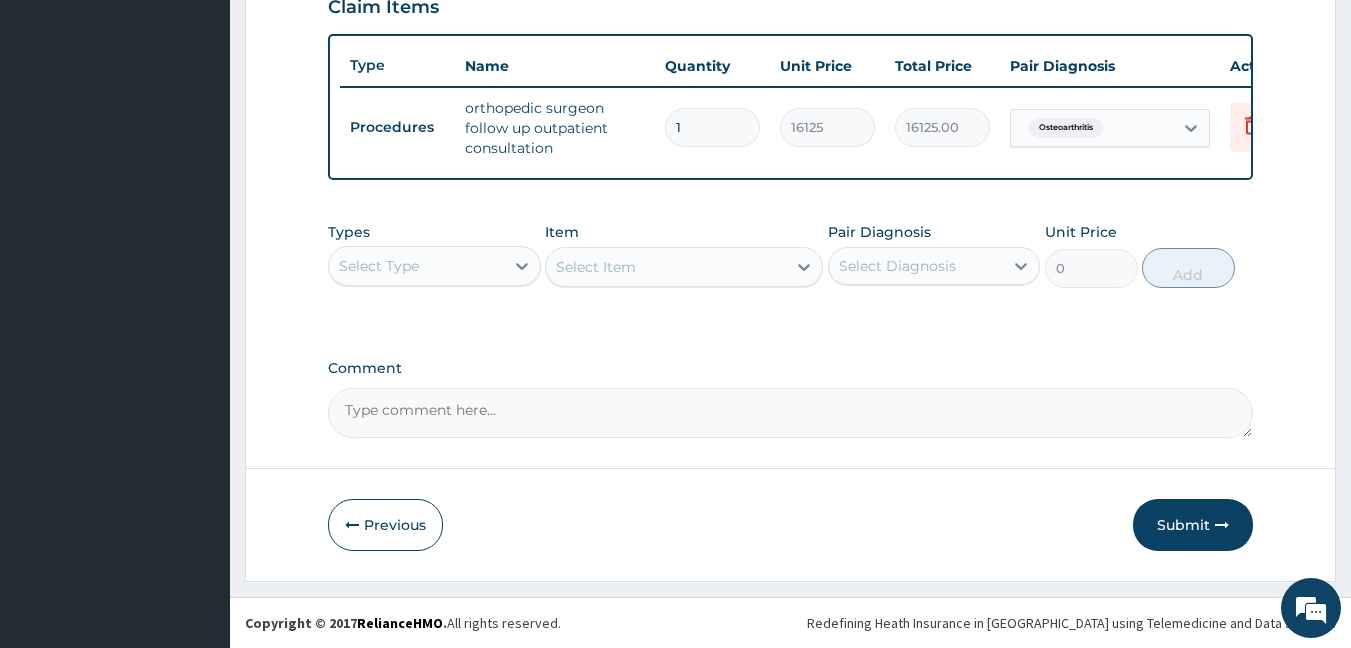 click on "Submit" at bounding box center (1193, 525) 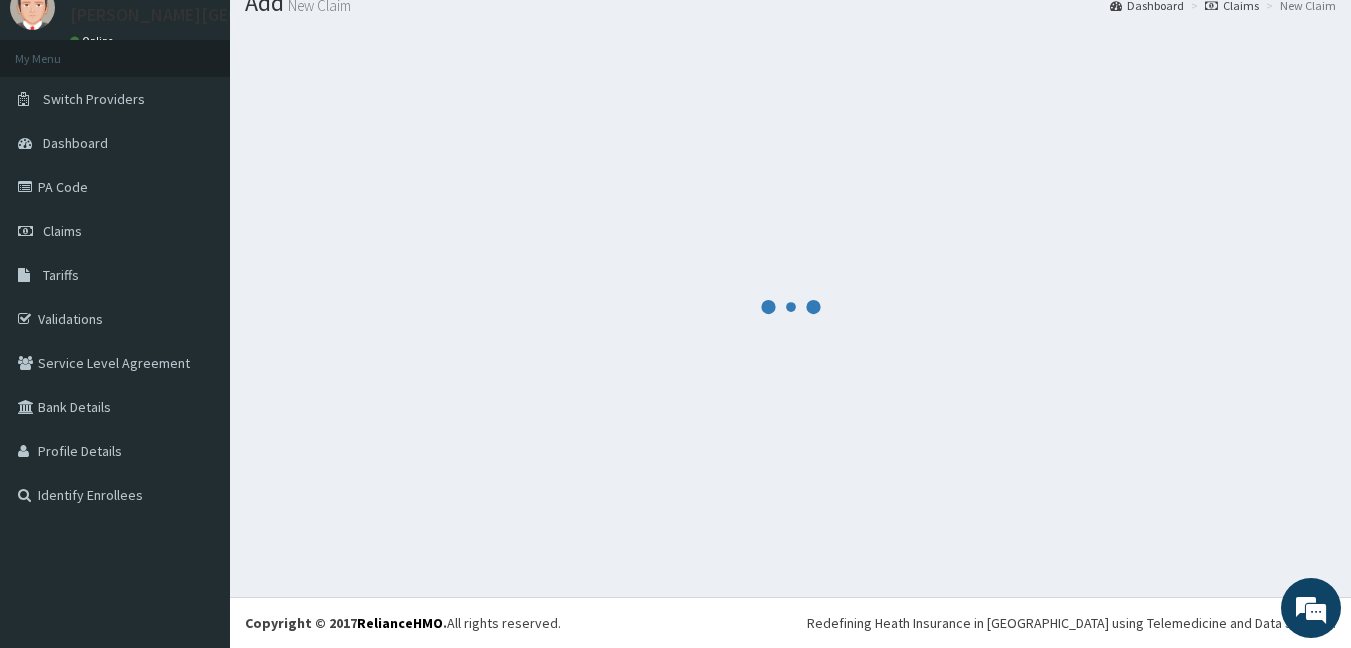 scroll, scrollTop: 75, scrollLeft: 0, axis: vertical 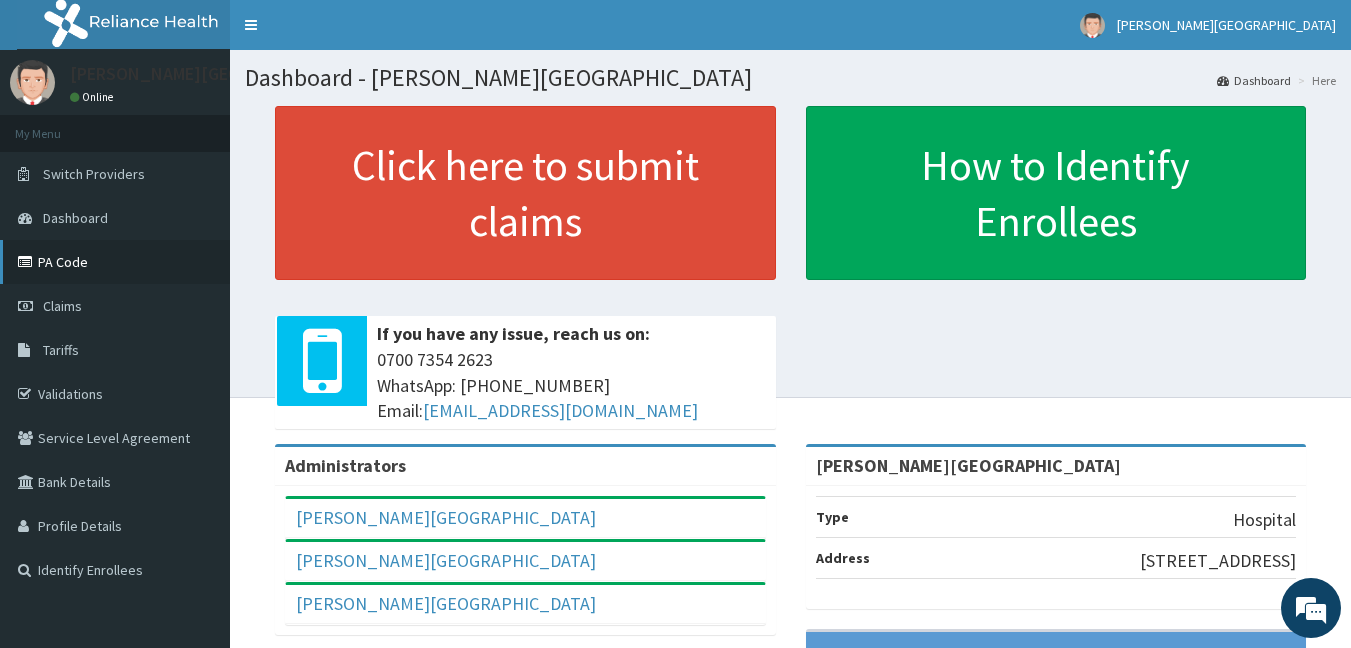 click on "PA Code" at bounding box center [115, 262] 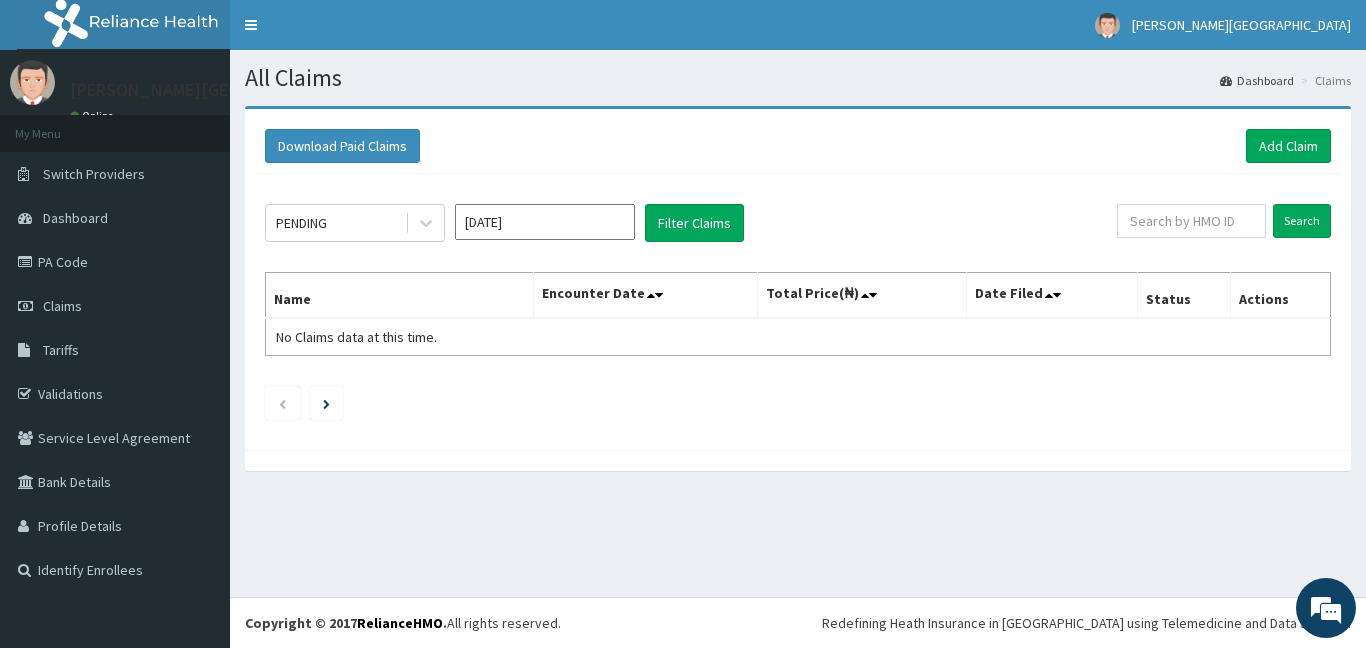 scroll, scrollTop: 0, scrollLeft: 0, axis: both 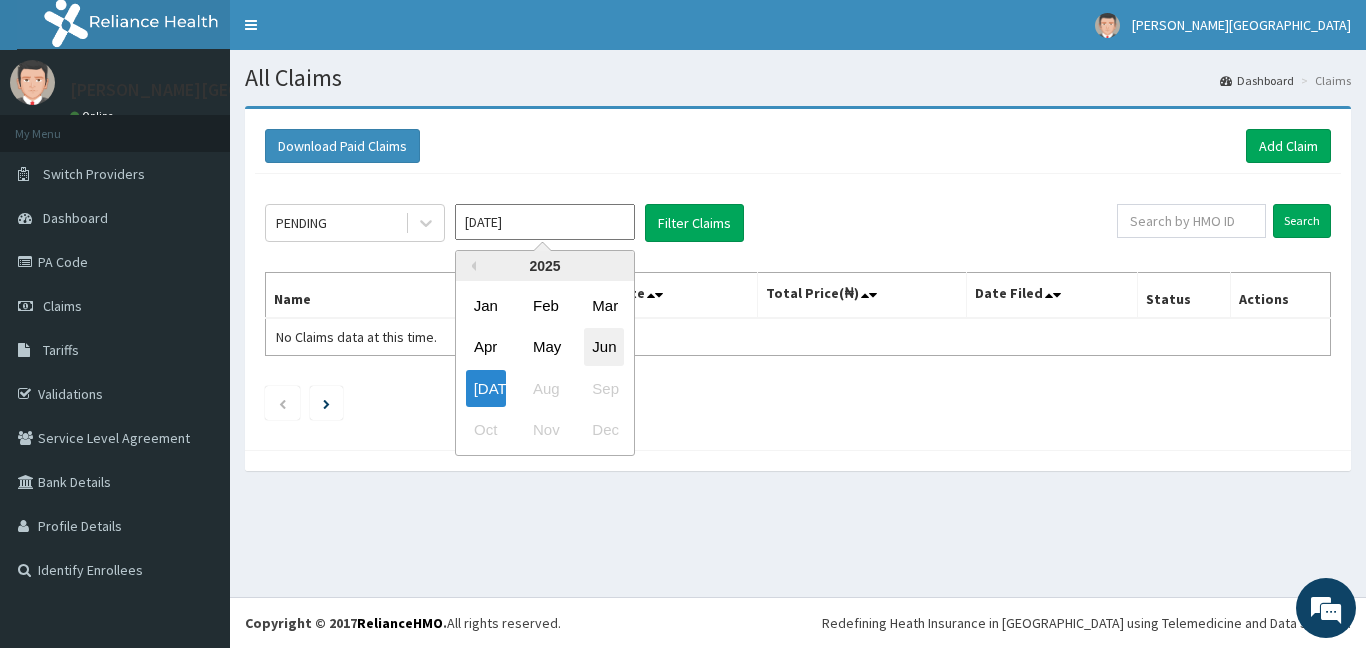 click on "Jun" at bounding box center (604, 347) 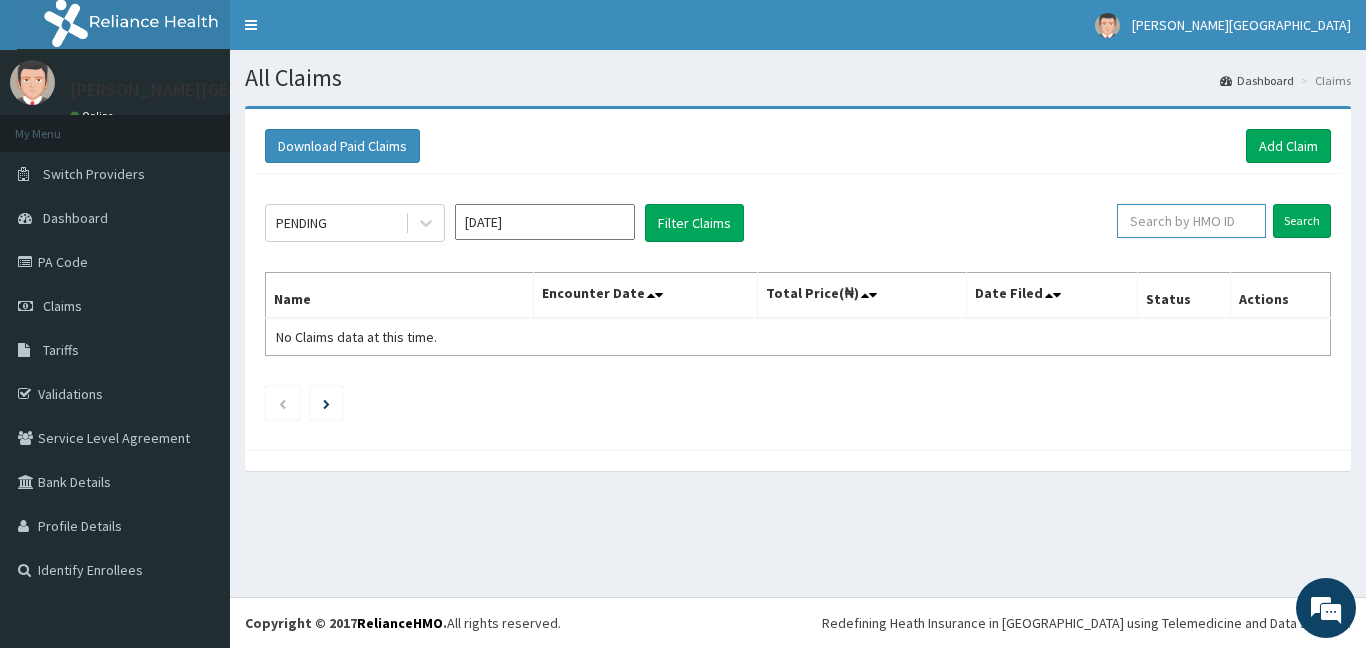 click at bounding box center (1191, 221) 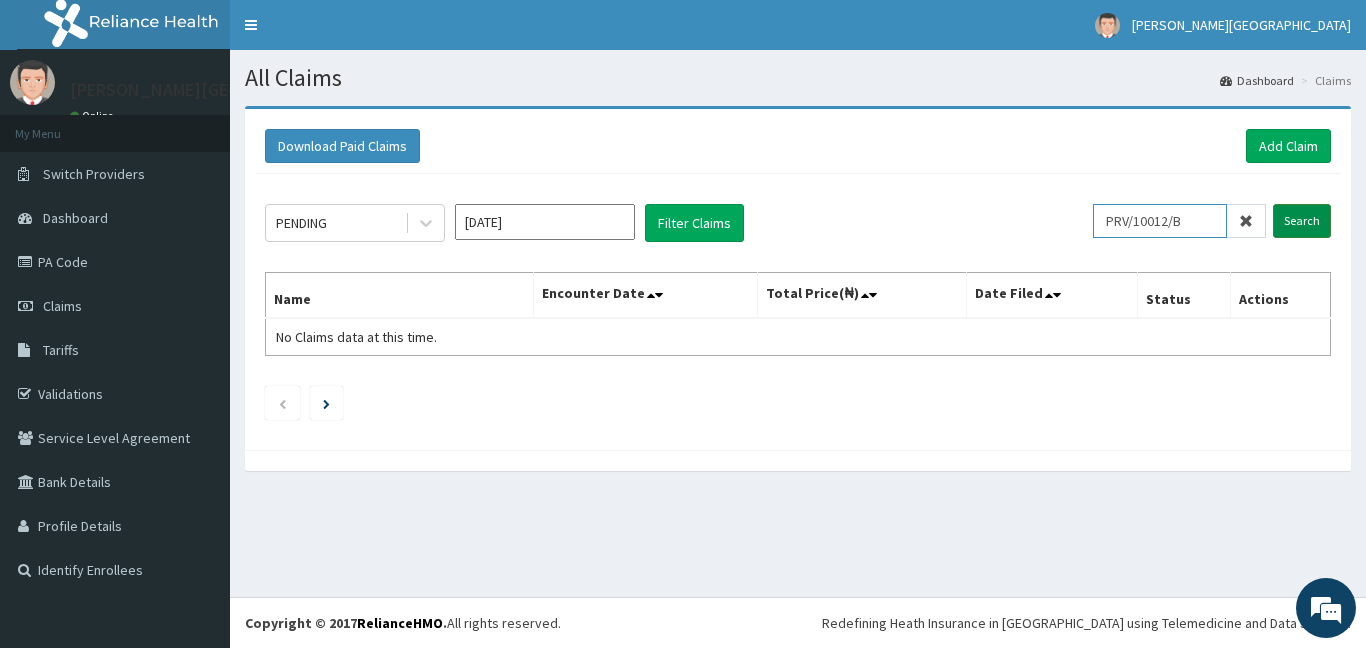type on "PRV/10012/B" 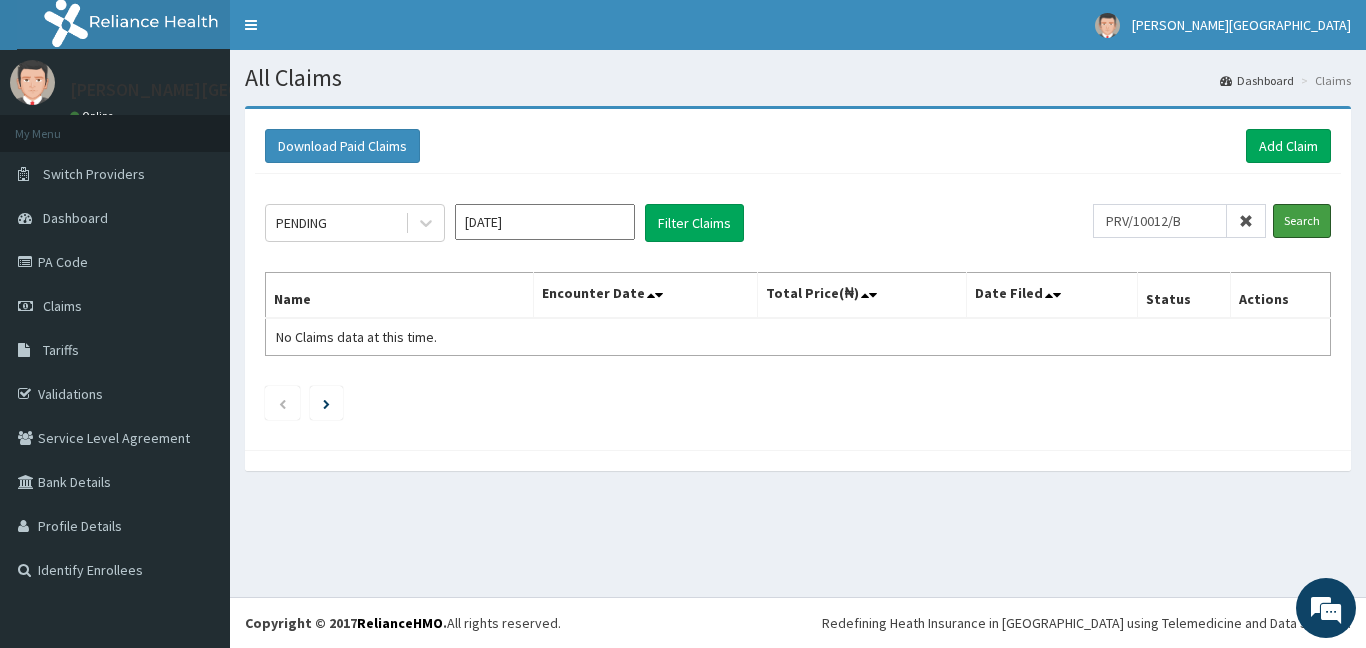 drag, startPoint x: 1294, startPoint y: 222, endPoint x: 1289, endPoint y: 240, distance: 18.681541 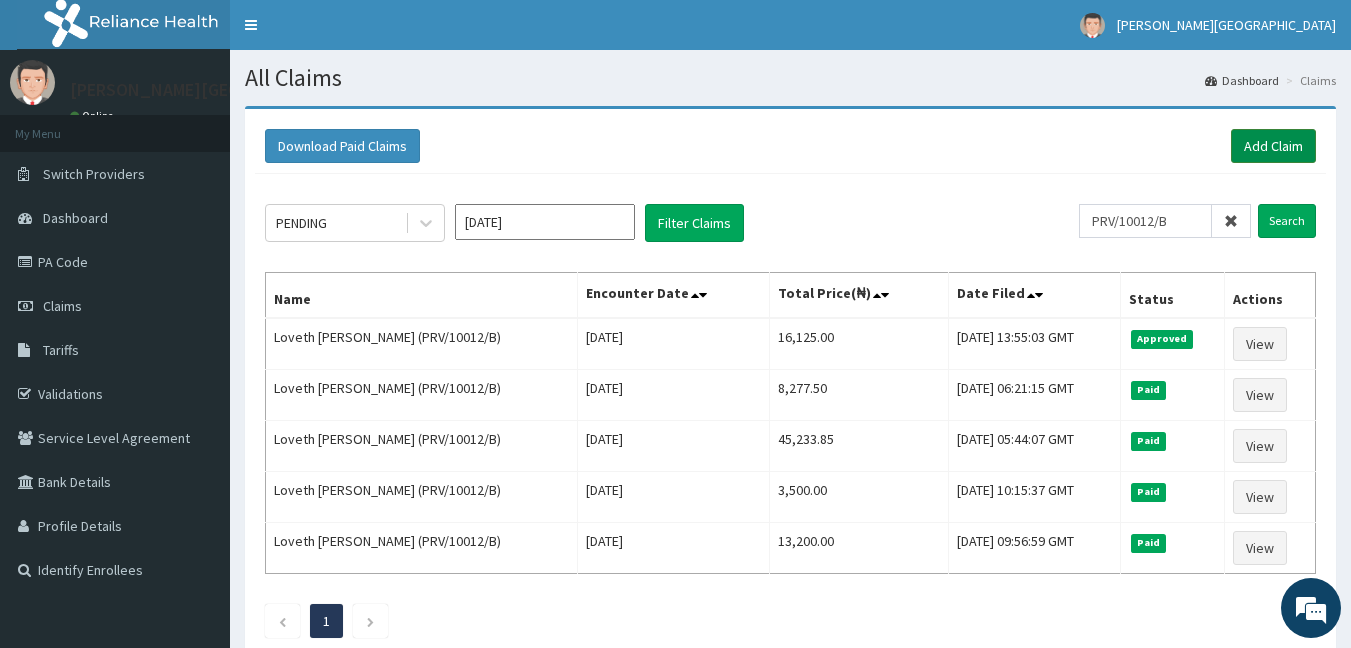 click on "Add Claim" at bounding box center (1273, 146) 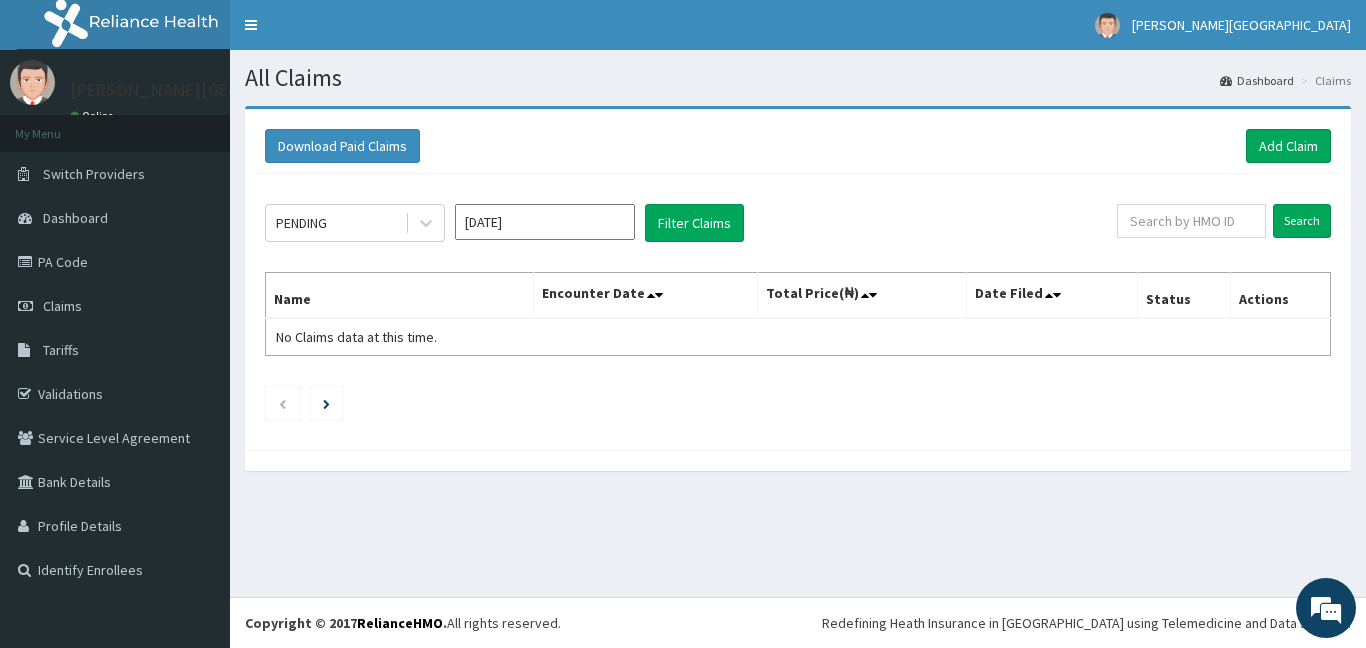 scroll, scrollTop: 0, scrollLeft: 0, axis: both 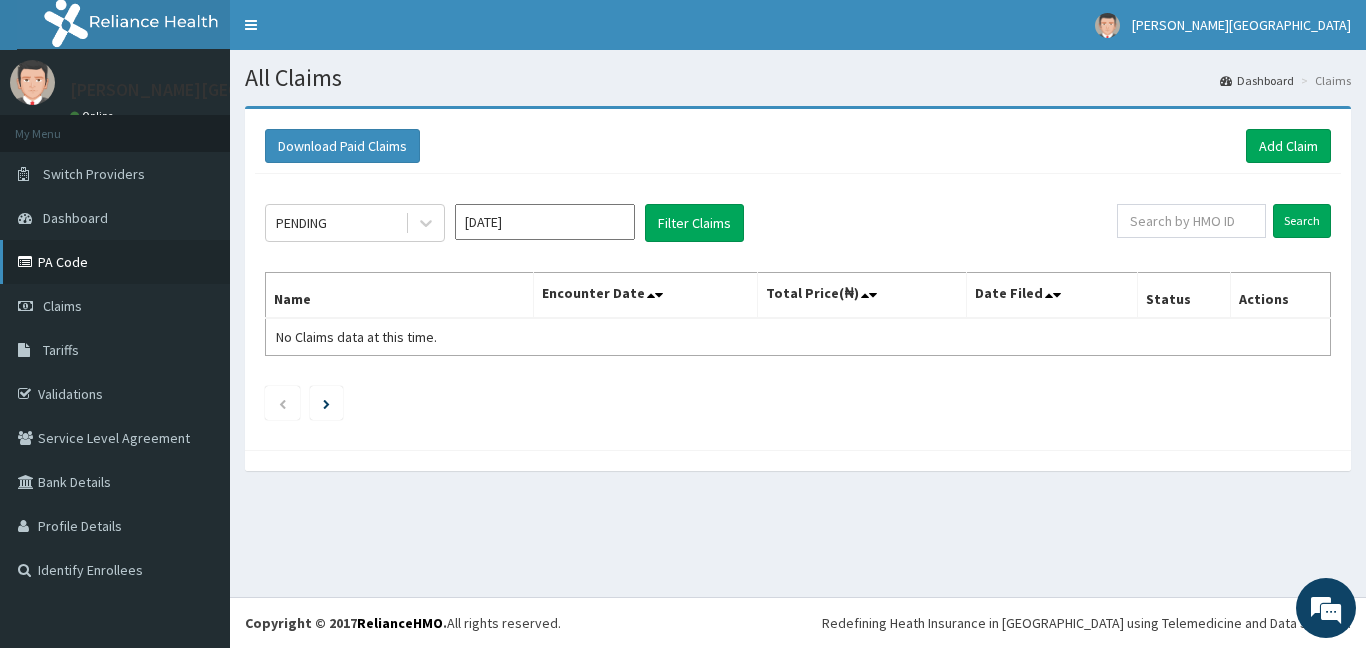 click on "PA Code" at bounding box center [115, 262] 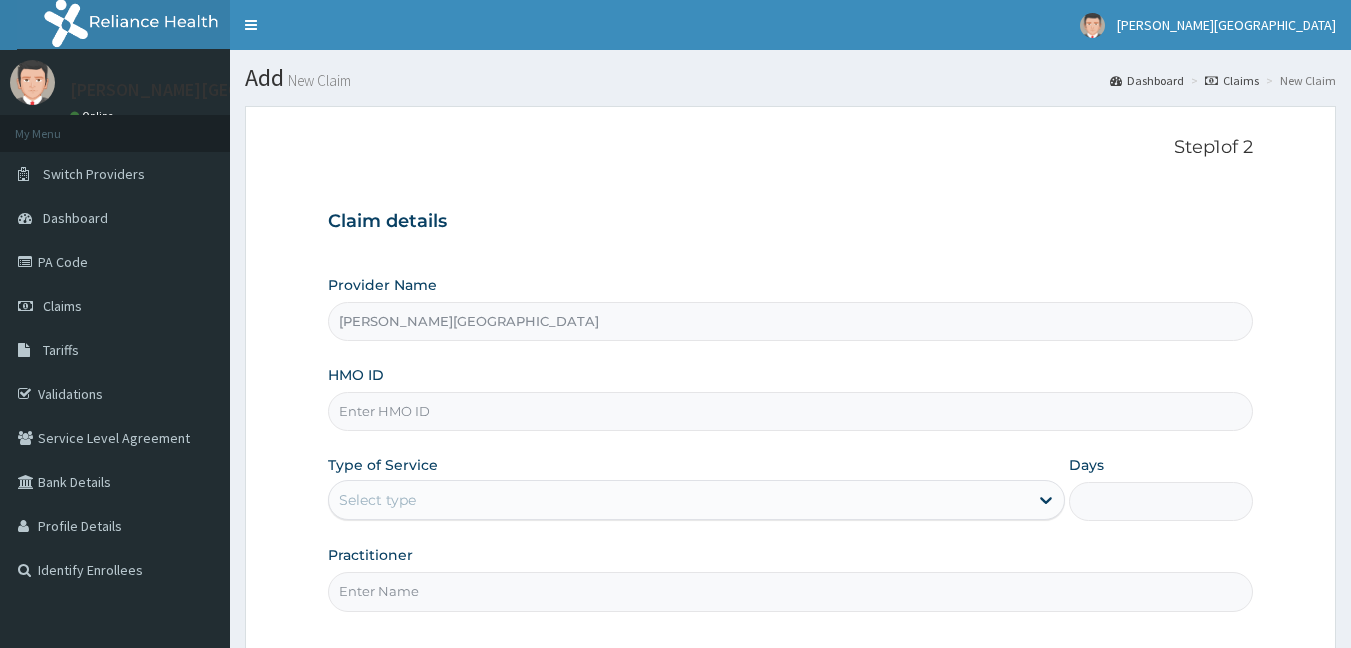 scroll, scrollTop: 0, scrollLeft: 0, axis: both 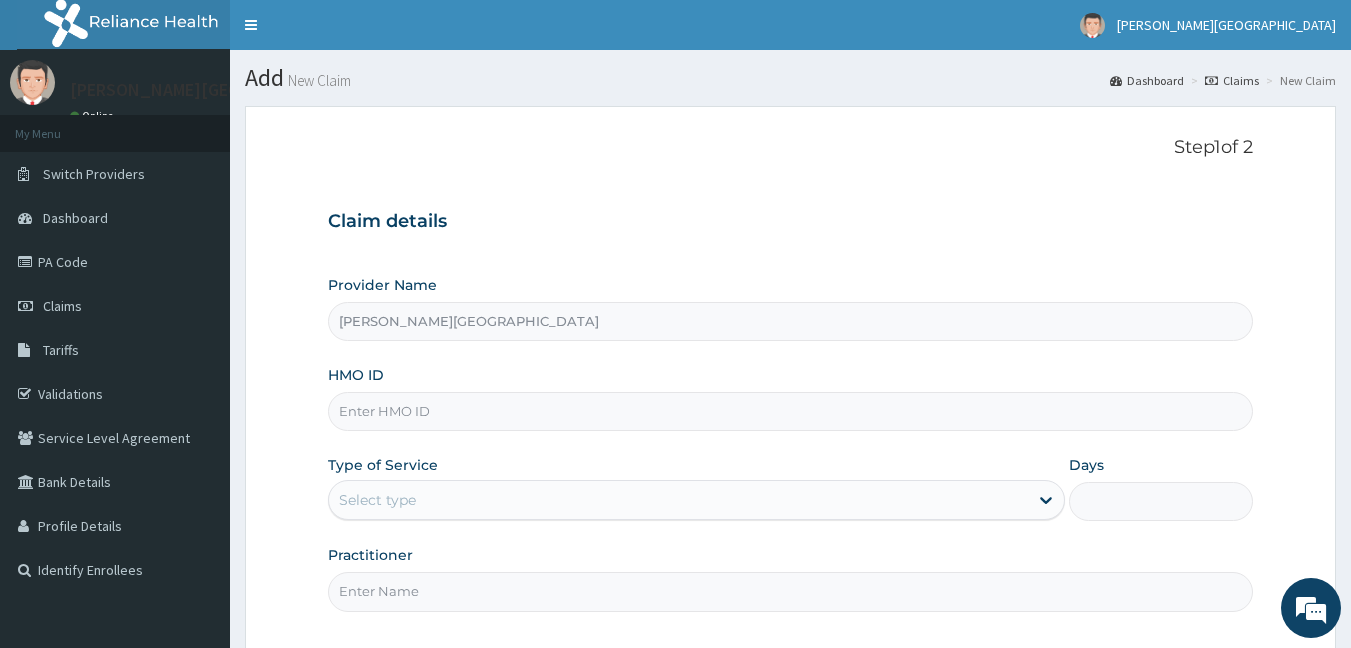 click on "HMO ID" at bounding box center [791, 411] 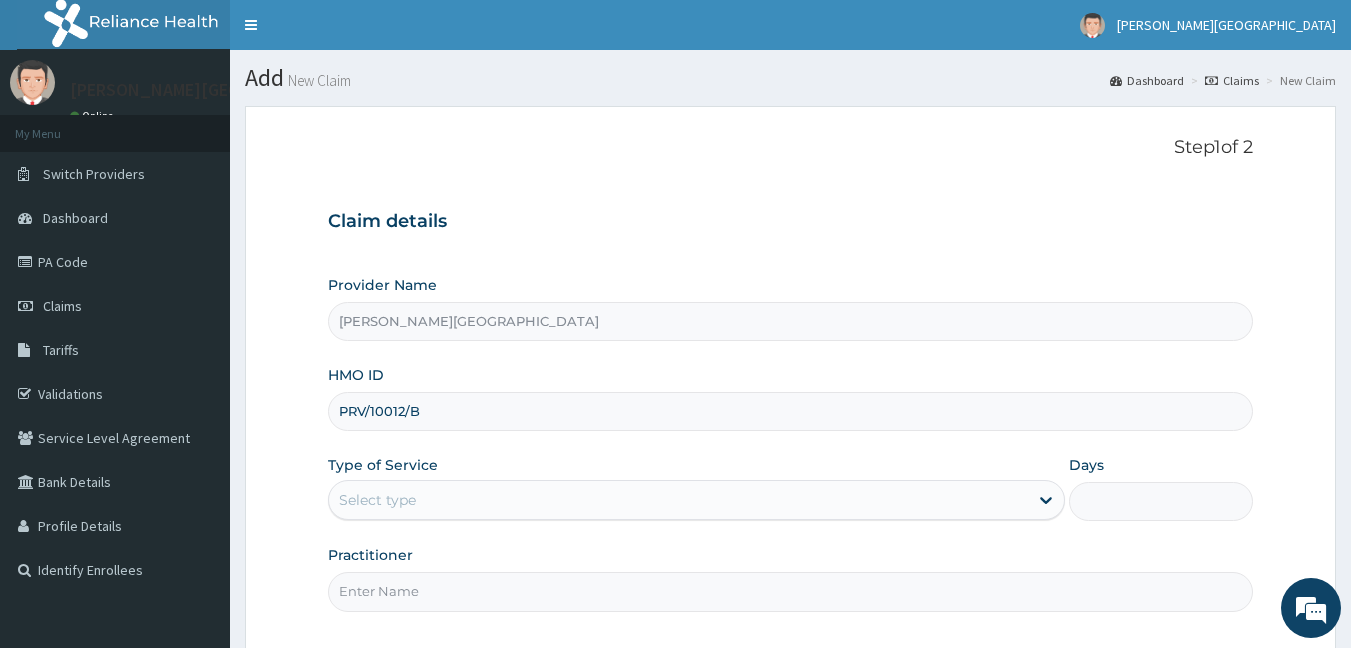 scroll, scrollTop: 0, scrollLeft: 0, axis: both 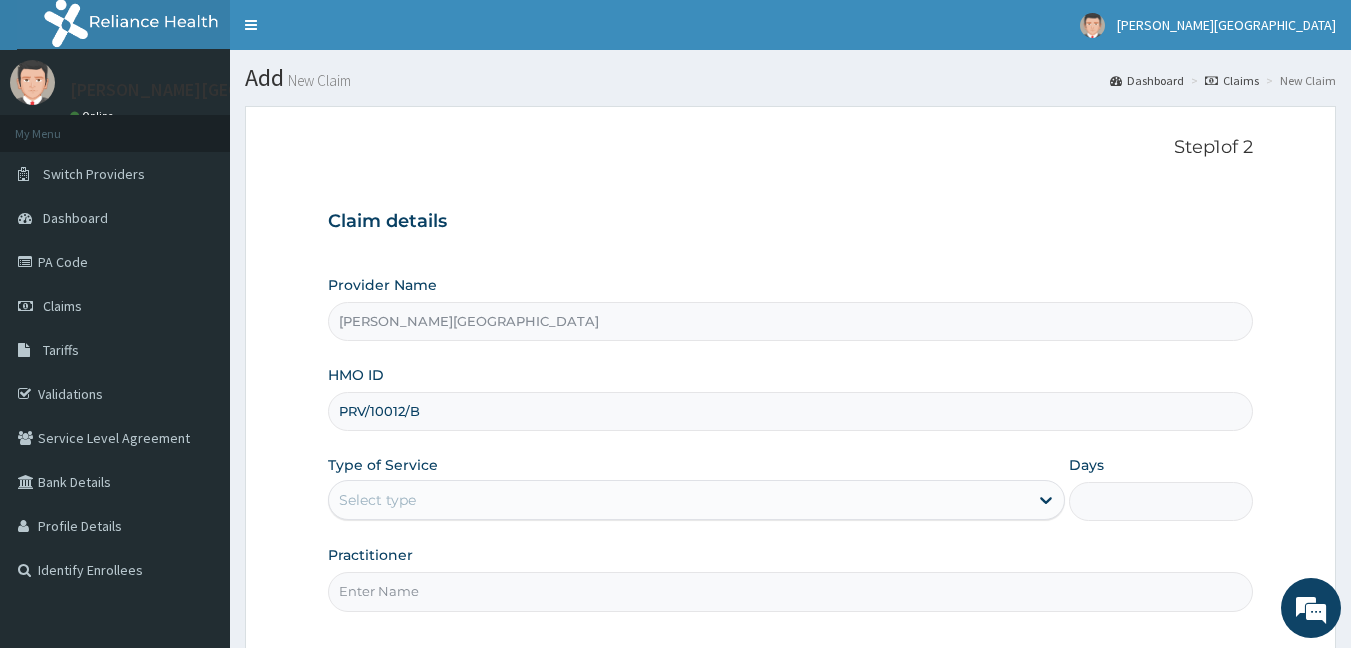 type on "PRV/10012/B" 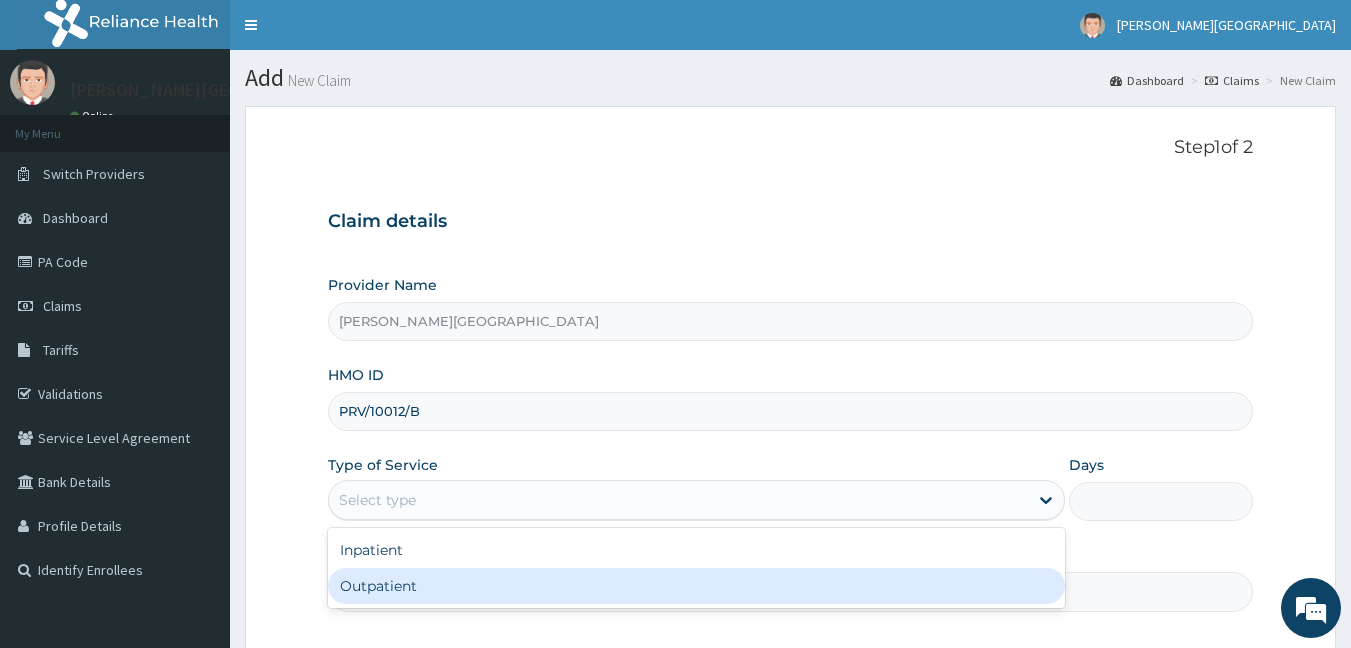 click on "Outpatient" at bounding box center [696, 586] 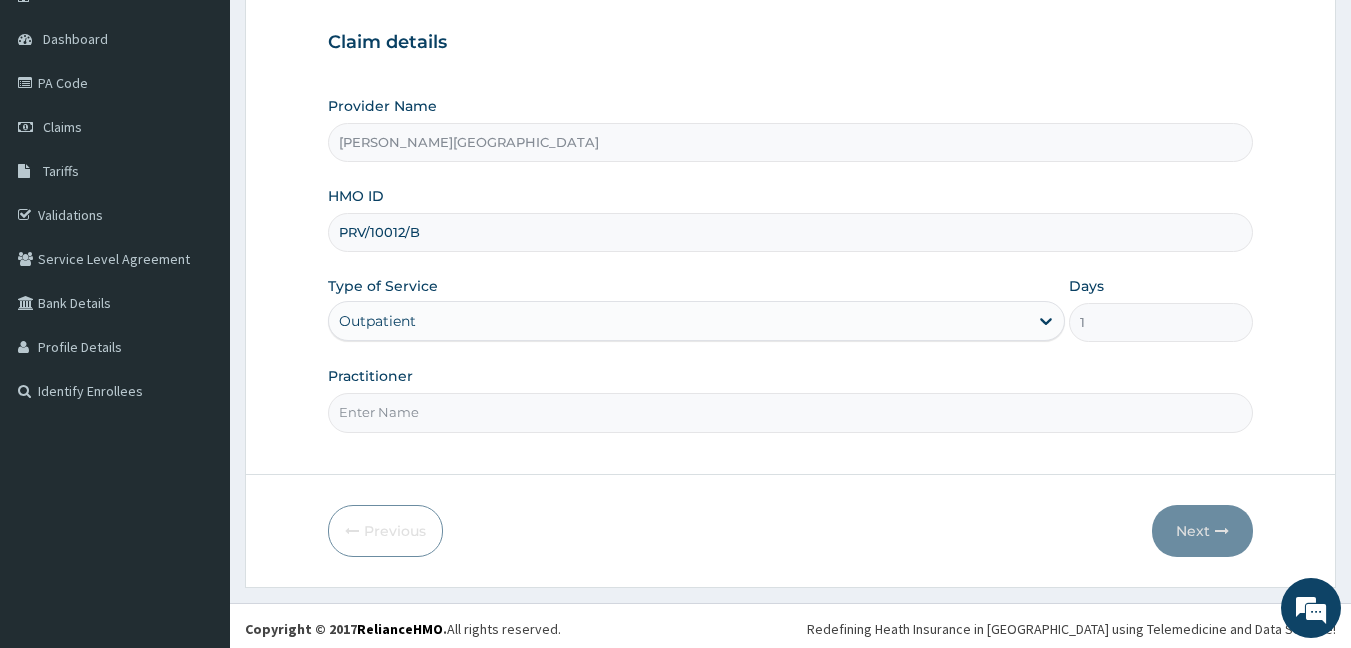 scroll, scrollTop: 185, scrollLeft: 0, axis: vertical 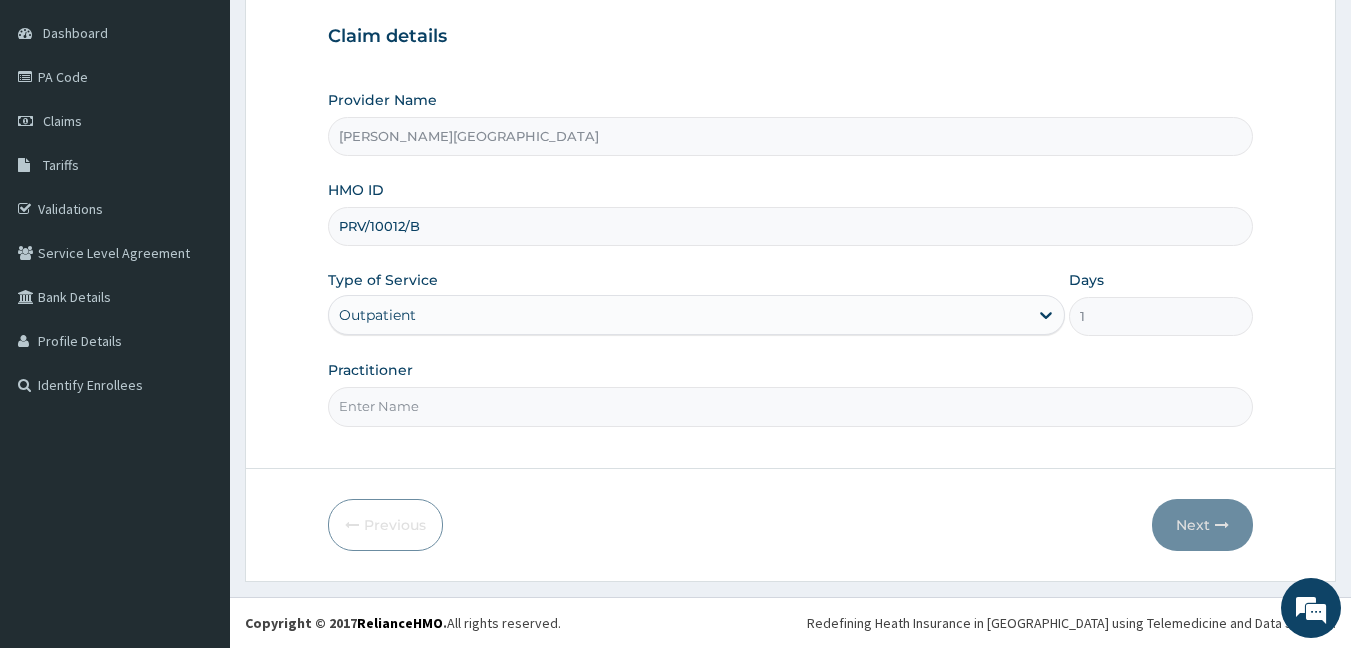 click on "Practitioner" at bounding box center [791, 406] 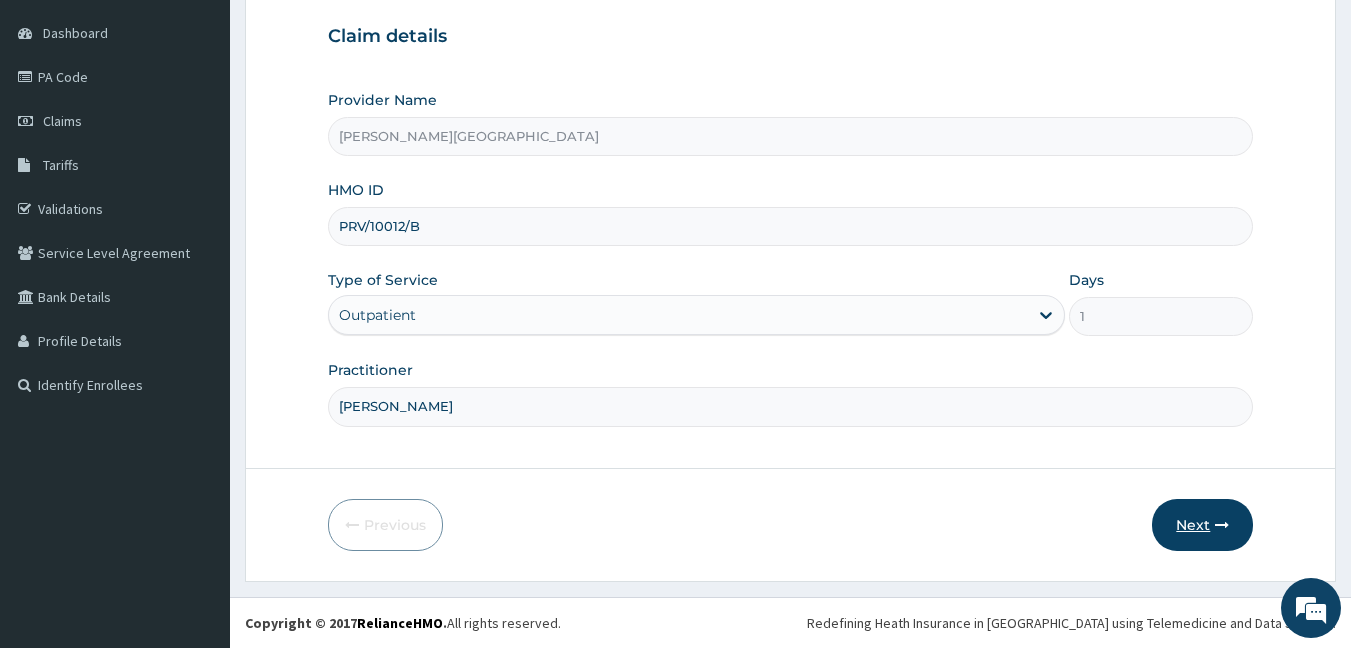 type on "DR CHARLES" 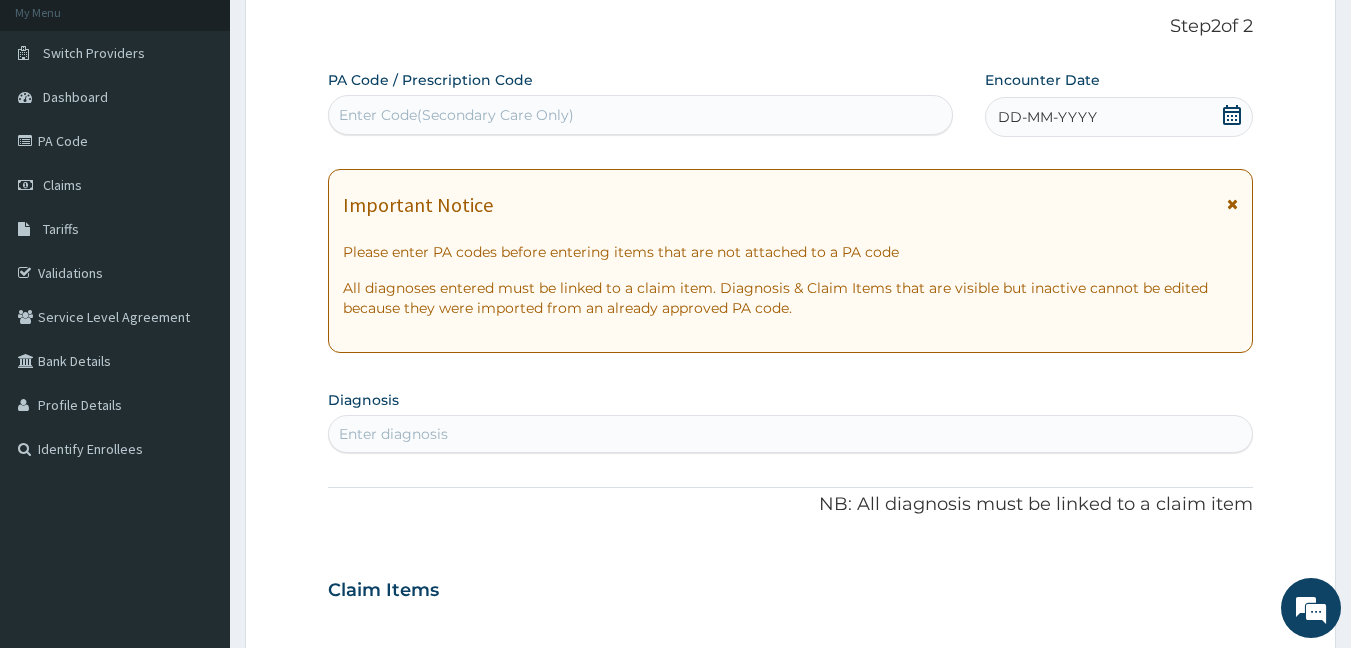 scroll, scrollTop: 0, scrollLeft: 0, axis: both 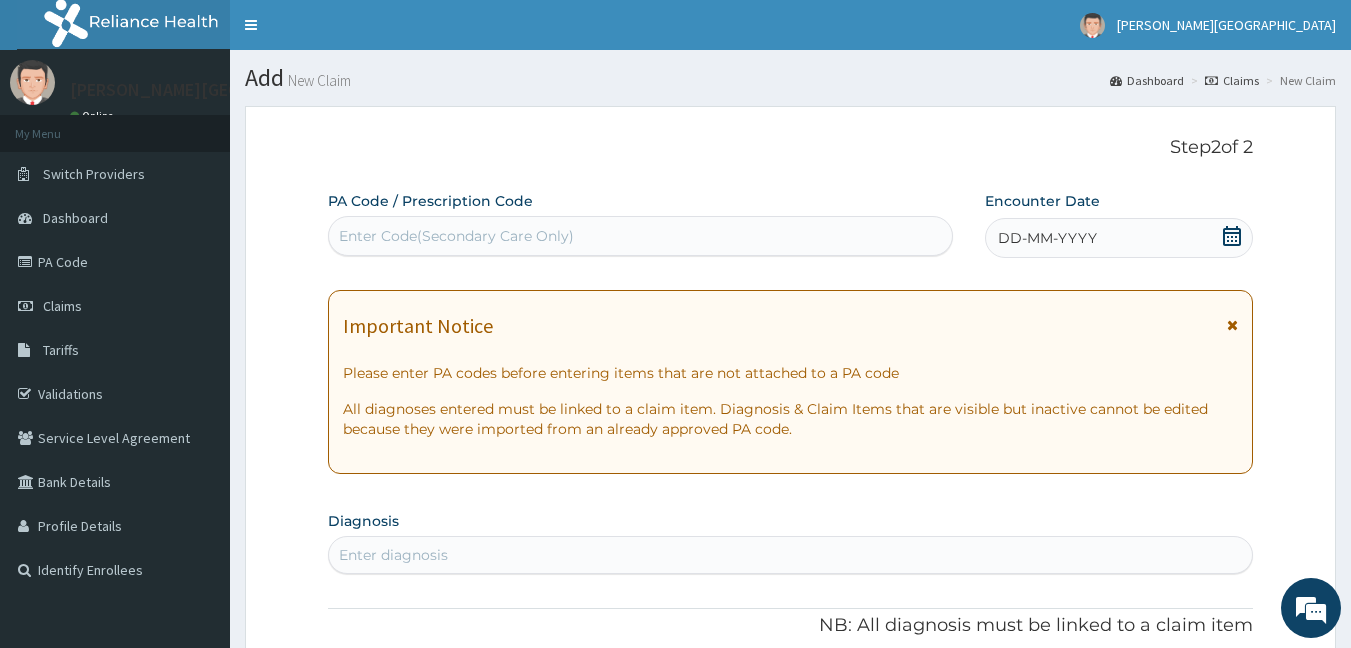 click on "Enter Code(Secondary Care Only)" at bounding box center (456, 236) 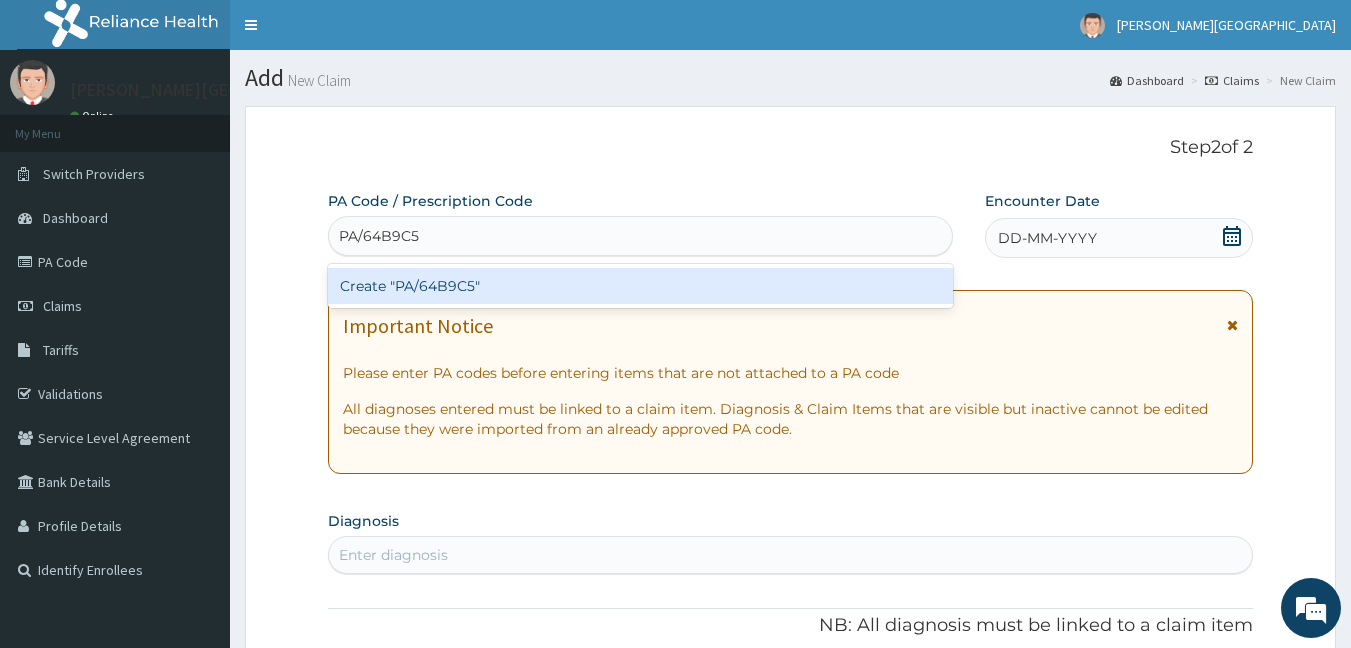 click on "Create "PA/64B9C5"" at bounding box center [641, 286] 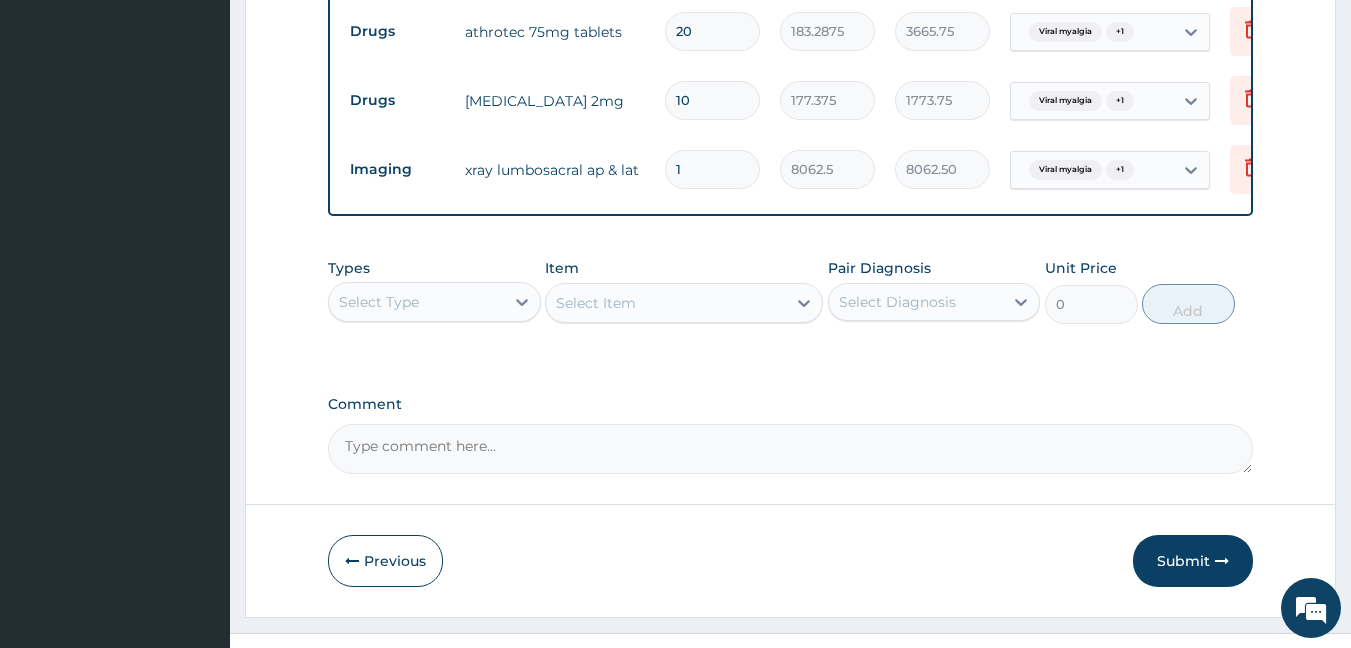 scroll, scrollTop: 921, scrollLeft: 0, axis: vertical 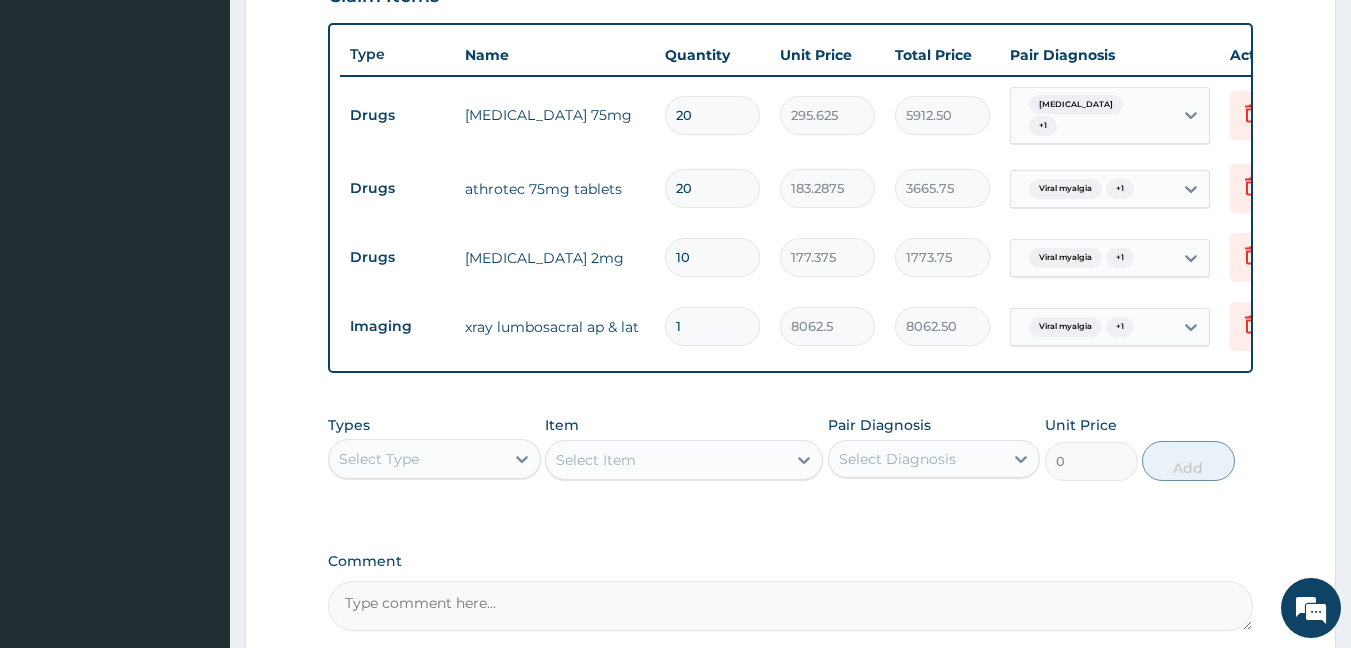 type on "0" 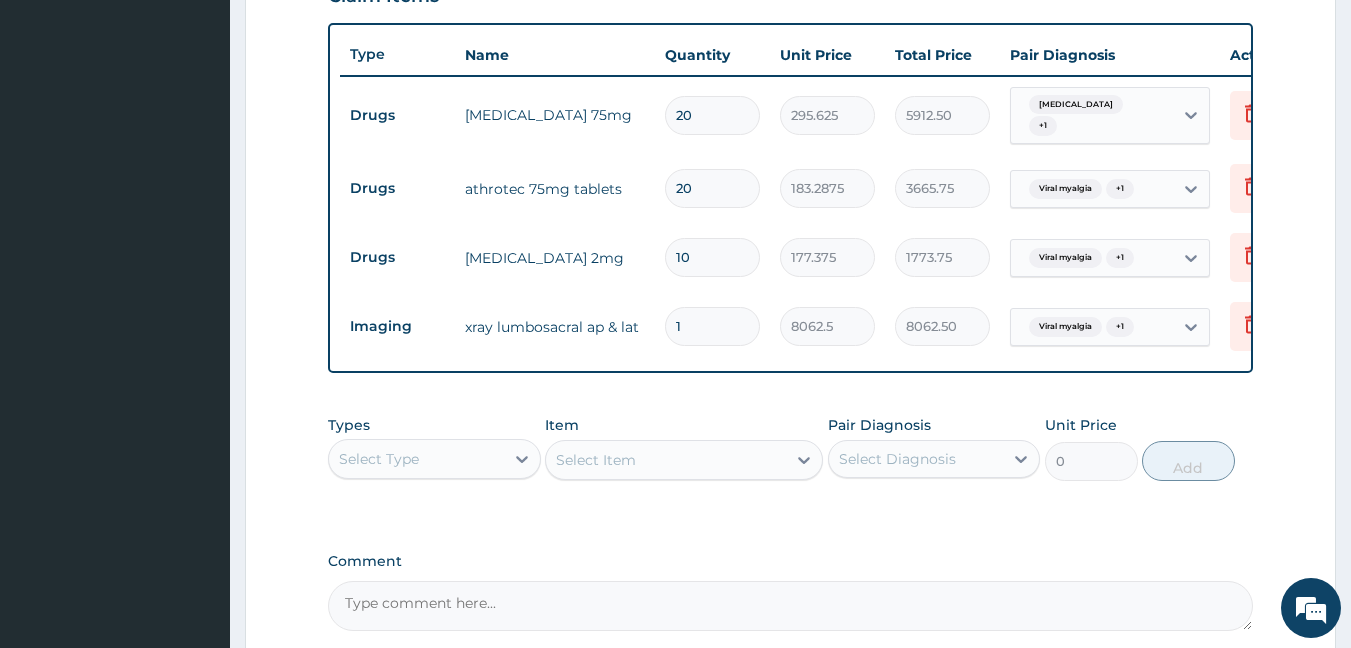 type on "0.00" 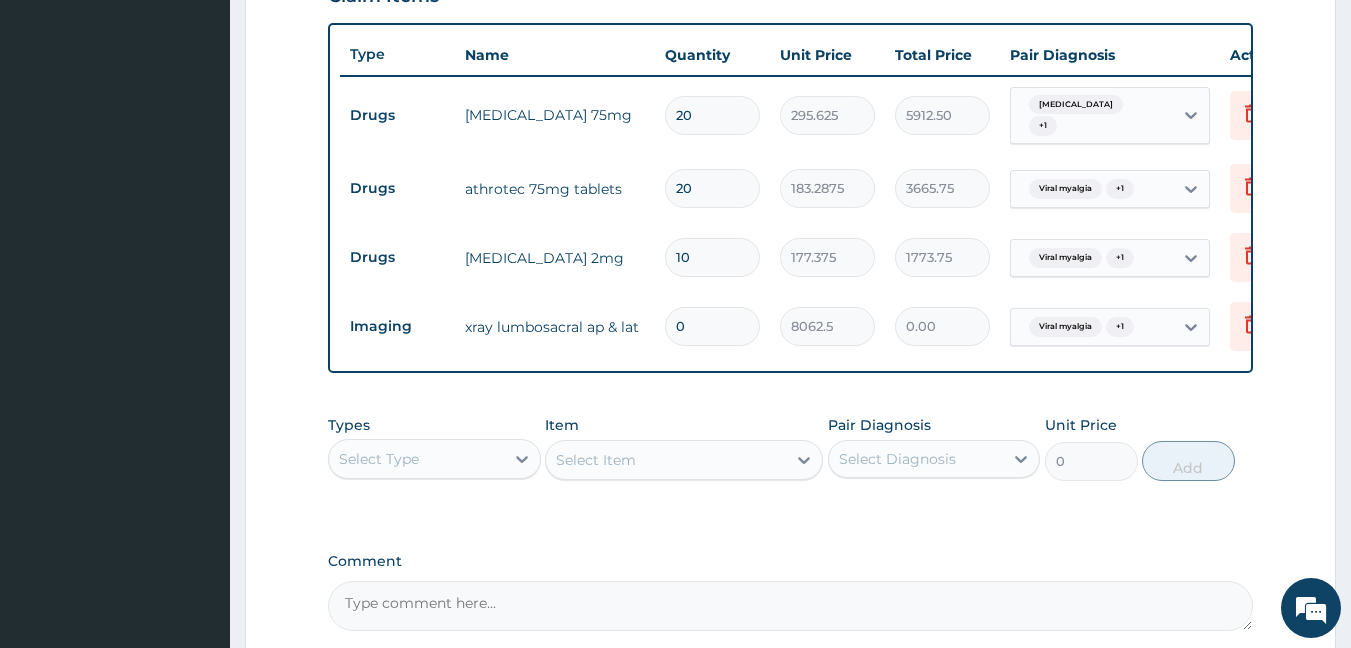 type on "1" 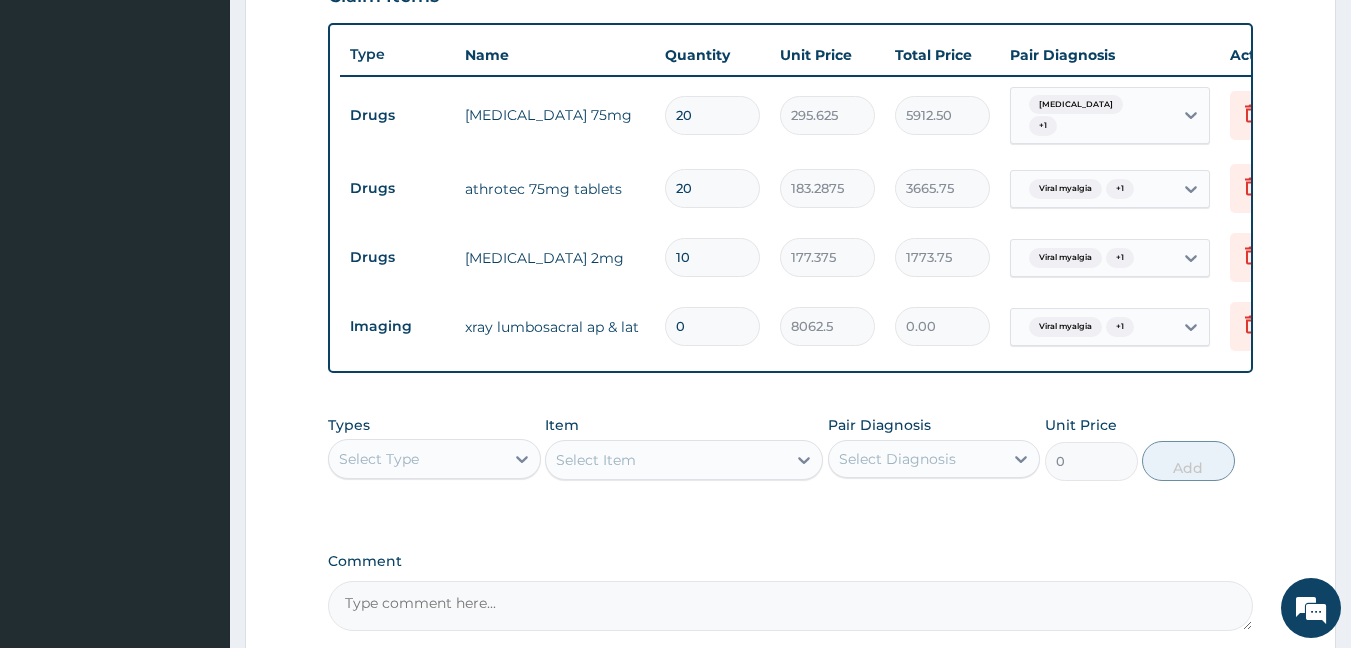 type on "8062.50" 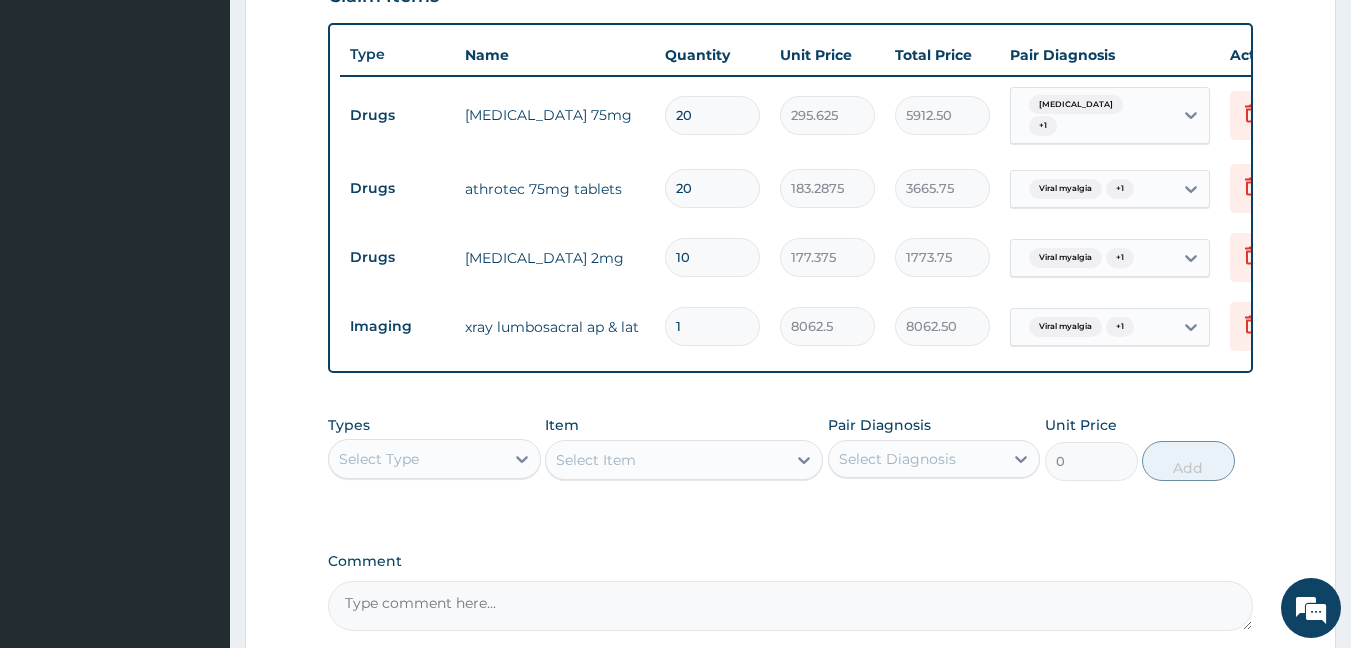 scroll, scrollTop: 921, scrollLeft: 0, axis: vertical 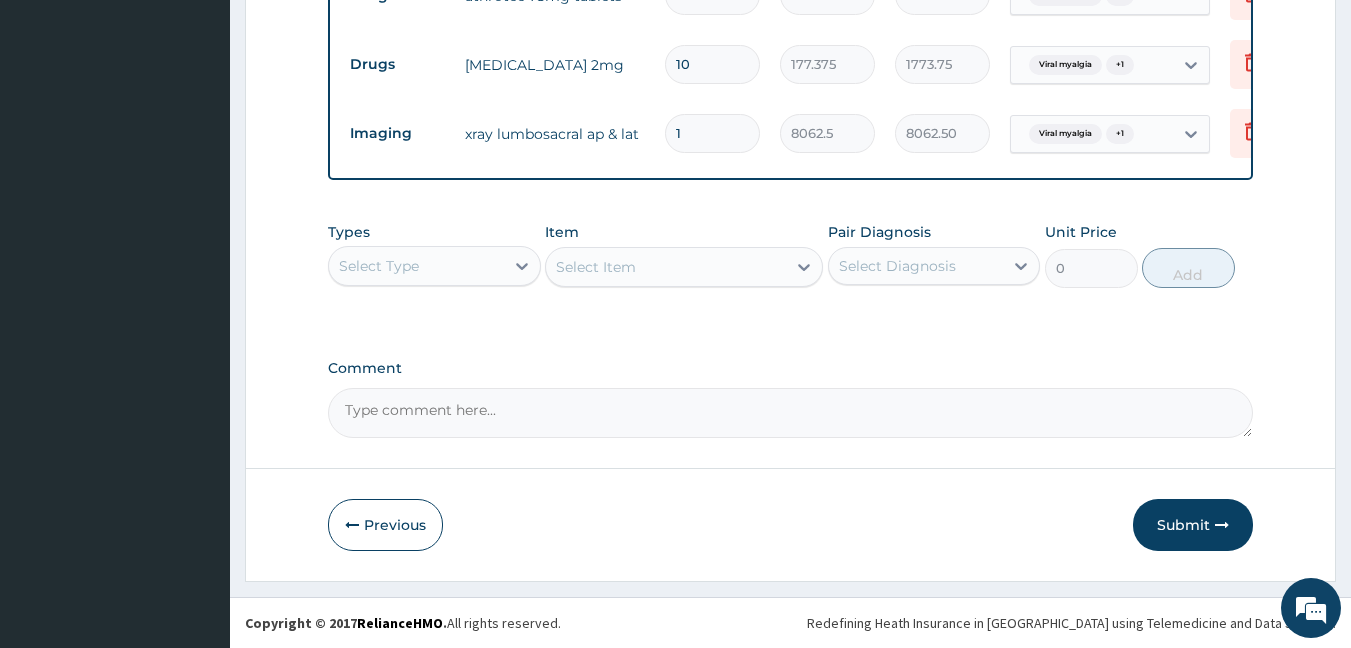 click on "Submit" at bounding box center [1193, 525] 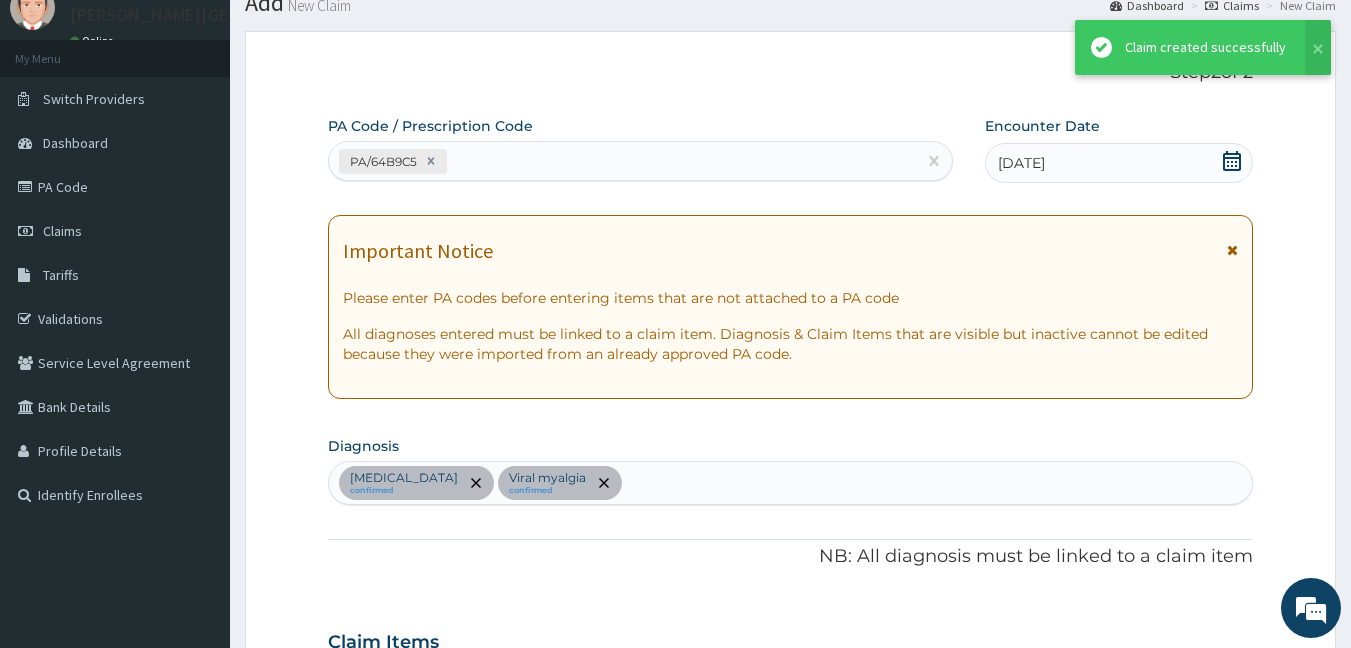 scroll, scrollTop: 921, scrollLeft: 0, axis: vertical 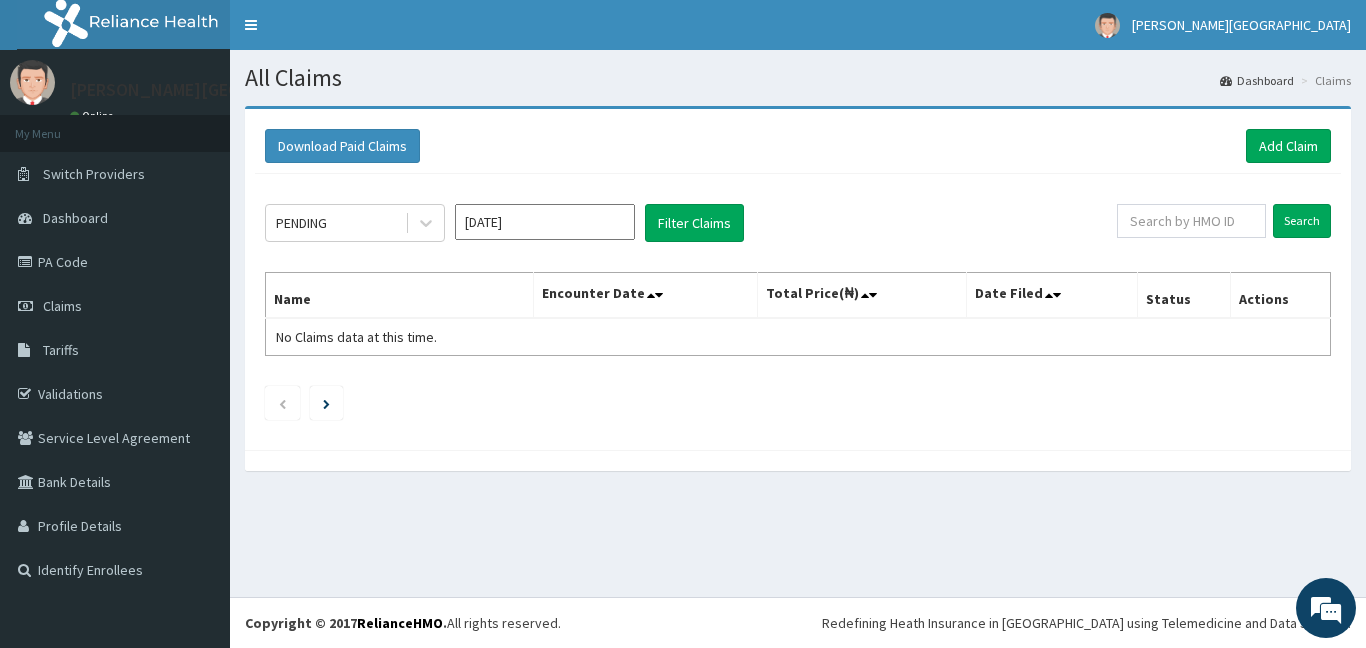 click on "[DATE]" at bounding box center (545, 222) 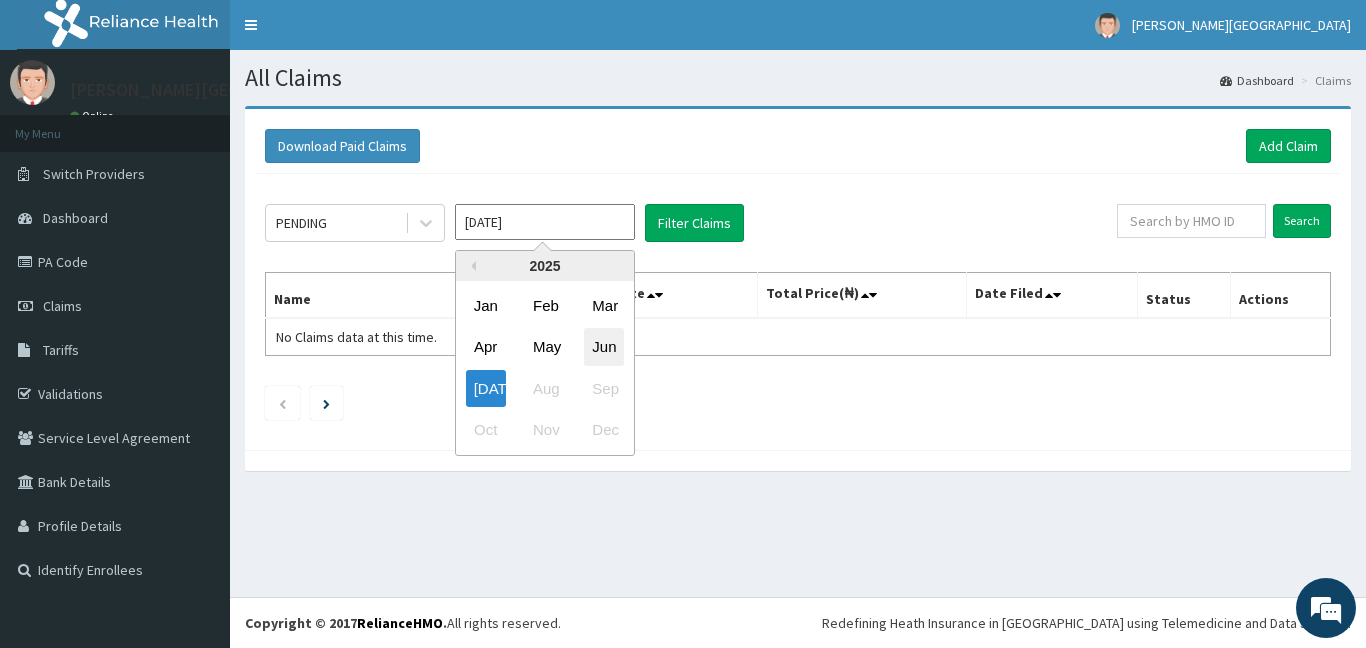 click on "Jun" at bounding box center (604, 347) 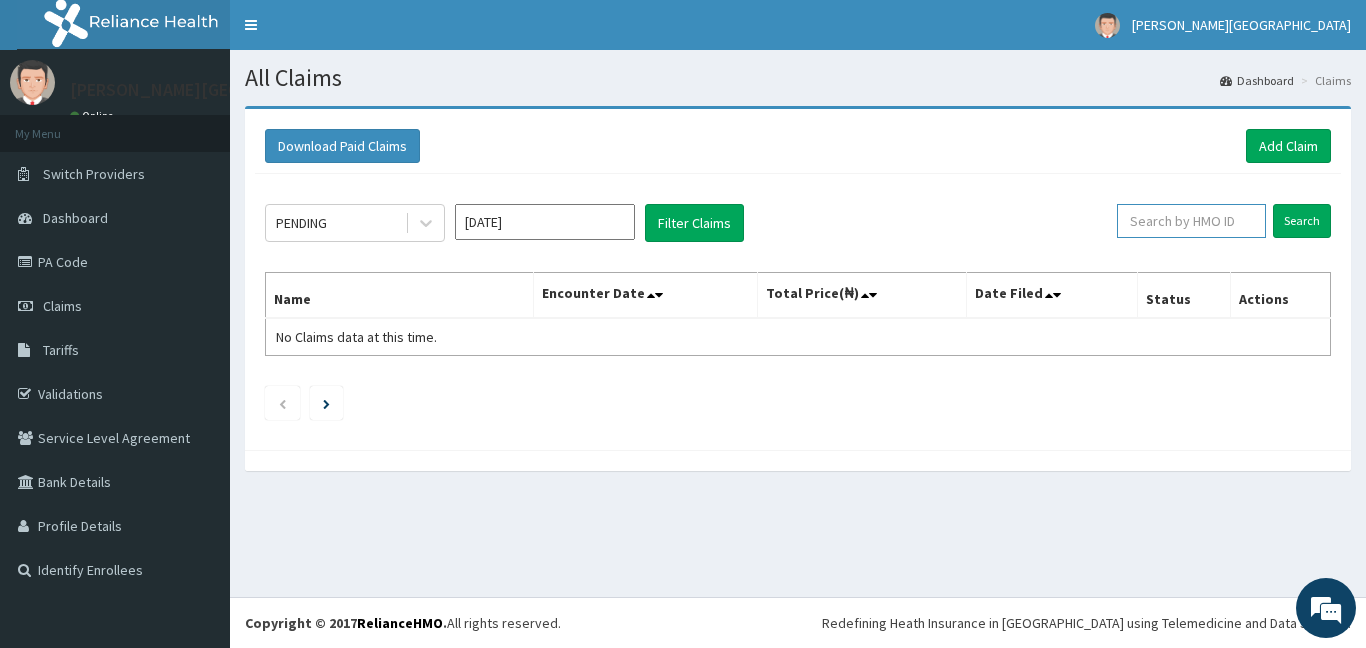 click at bounding box center [1191, 221] 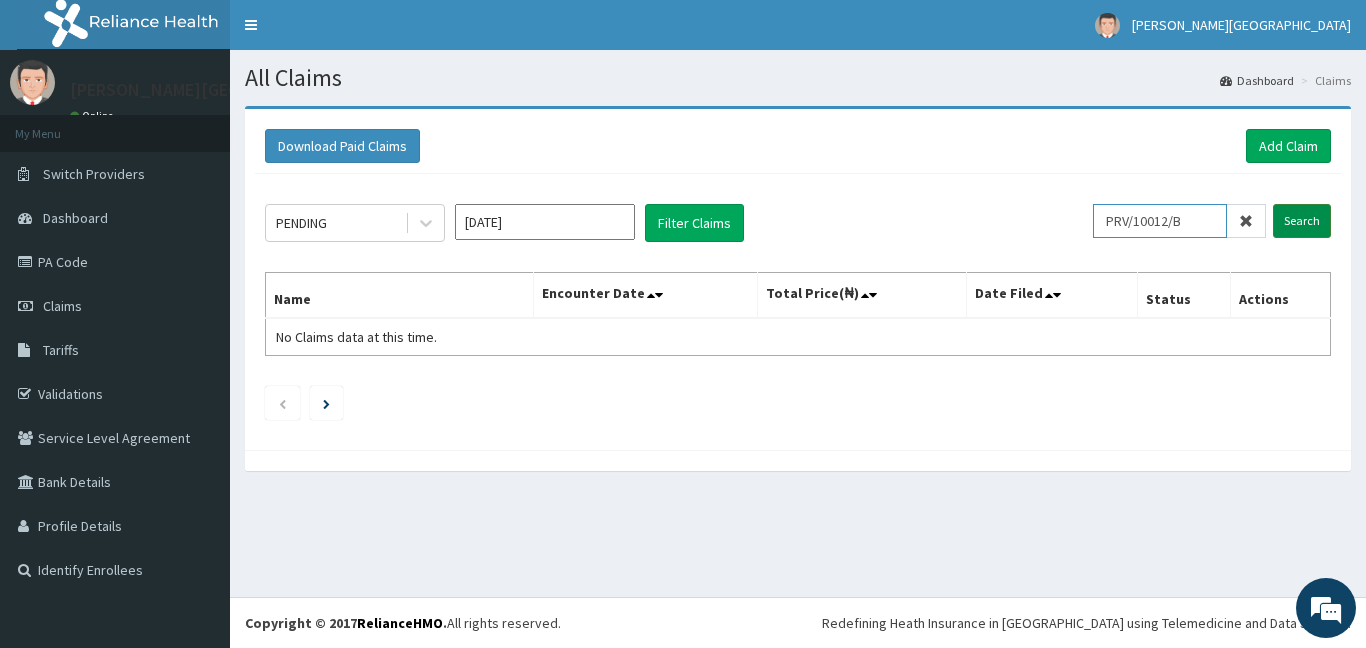 type on "PRV/10012/B" 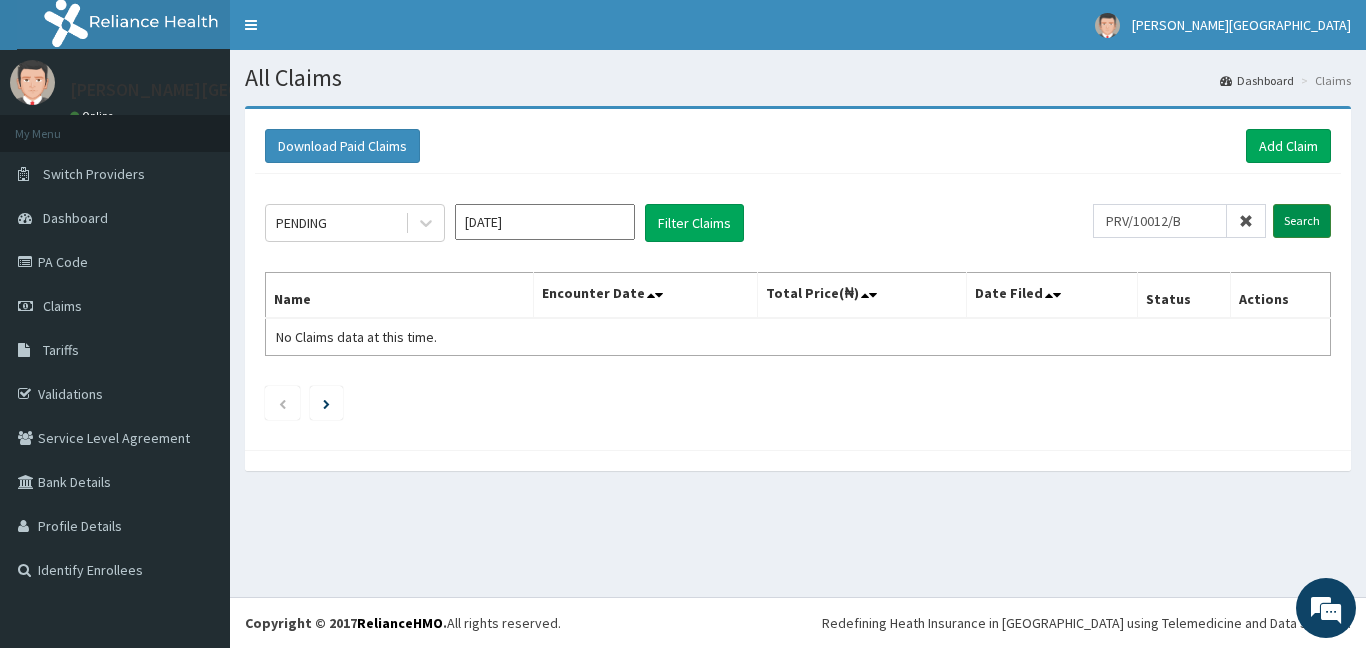 click on "Search" at bounding box center [1302, 221] 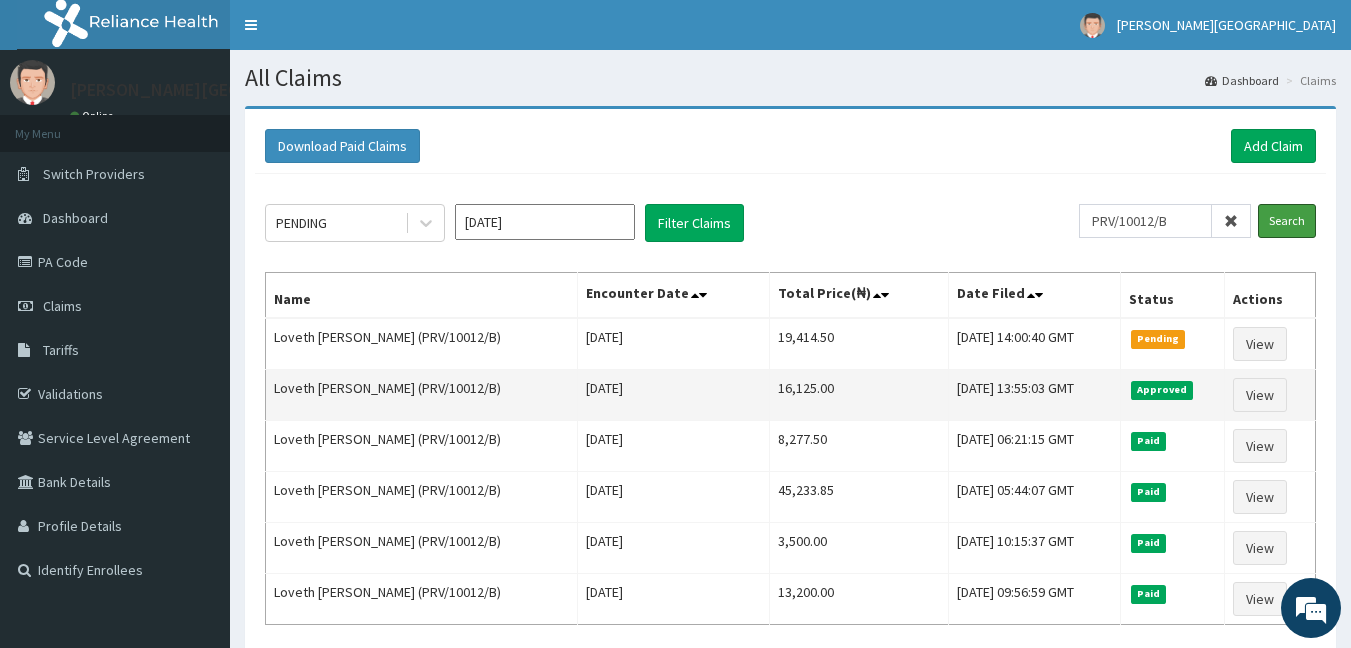 scroll, scrollTop: 100, scrollLeft: 0, axis: vertical 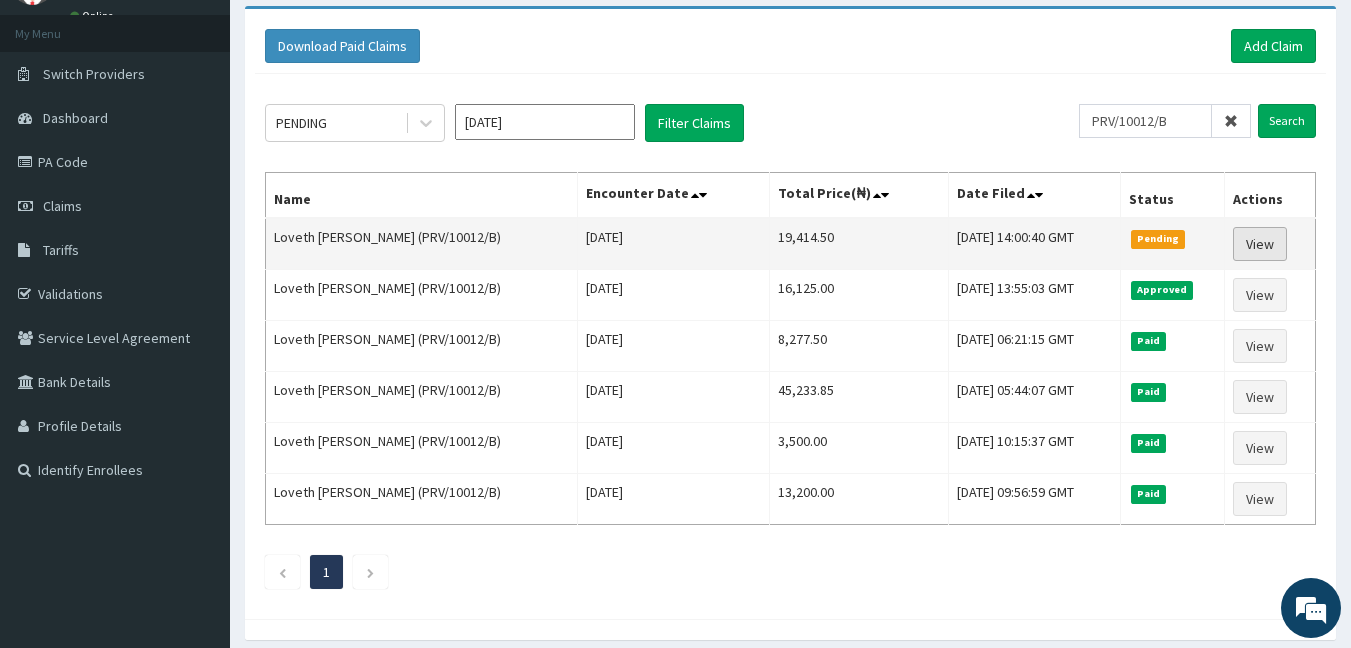 click on "View" at bounding box center [1260, 244] 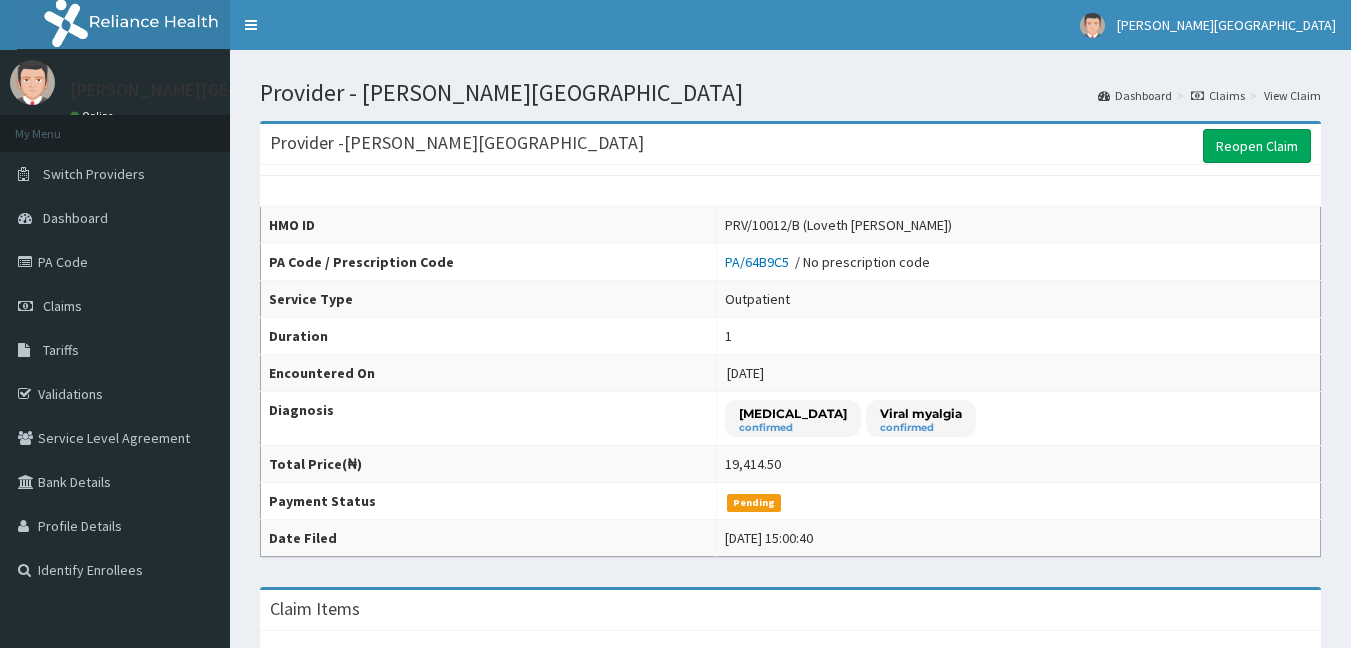 scroll, scrollTop: 0, scrollLeft: 0, axis: both 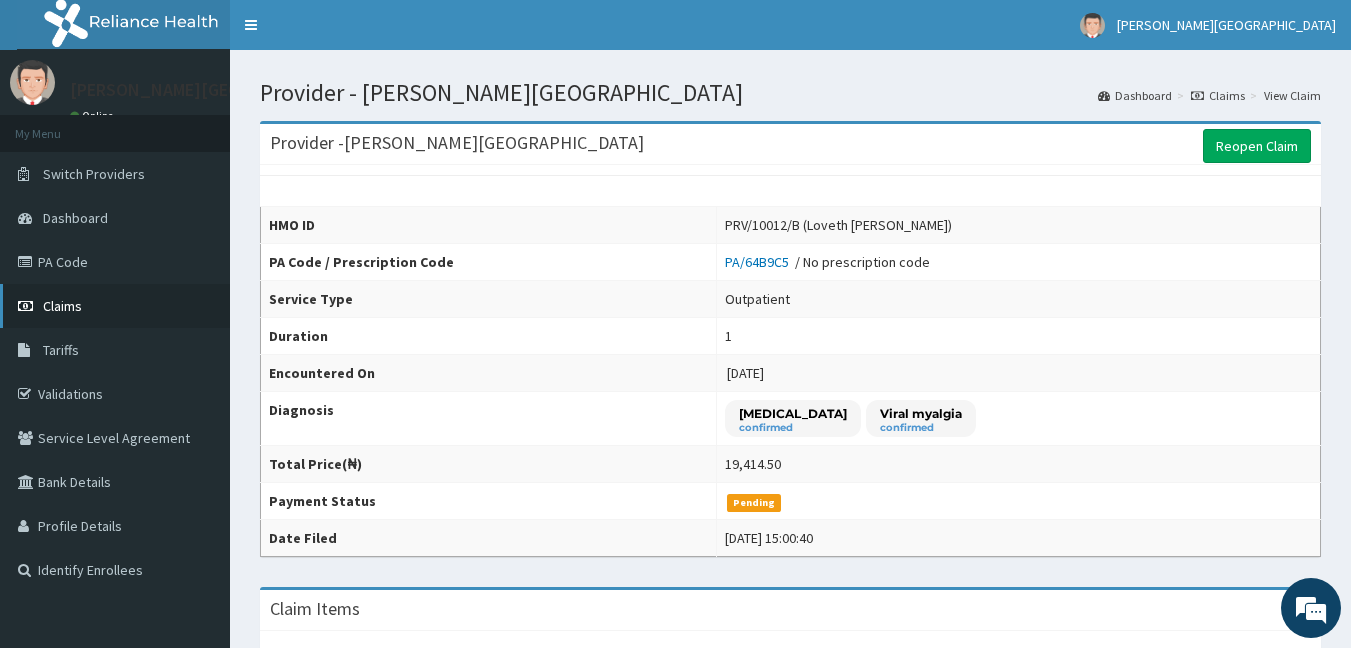 click on "Claims" at bounding box center [62, 306] 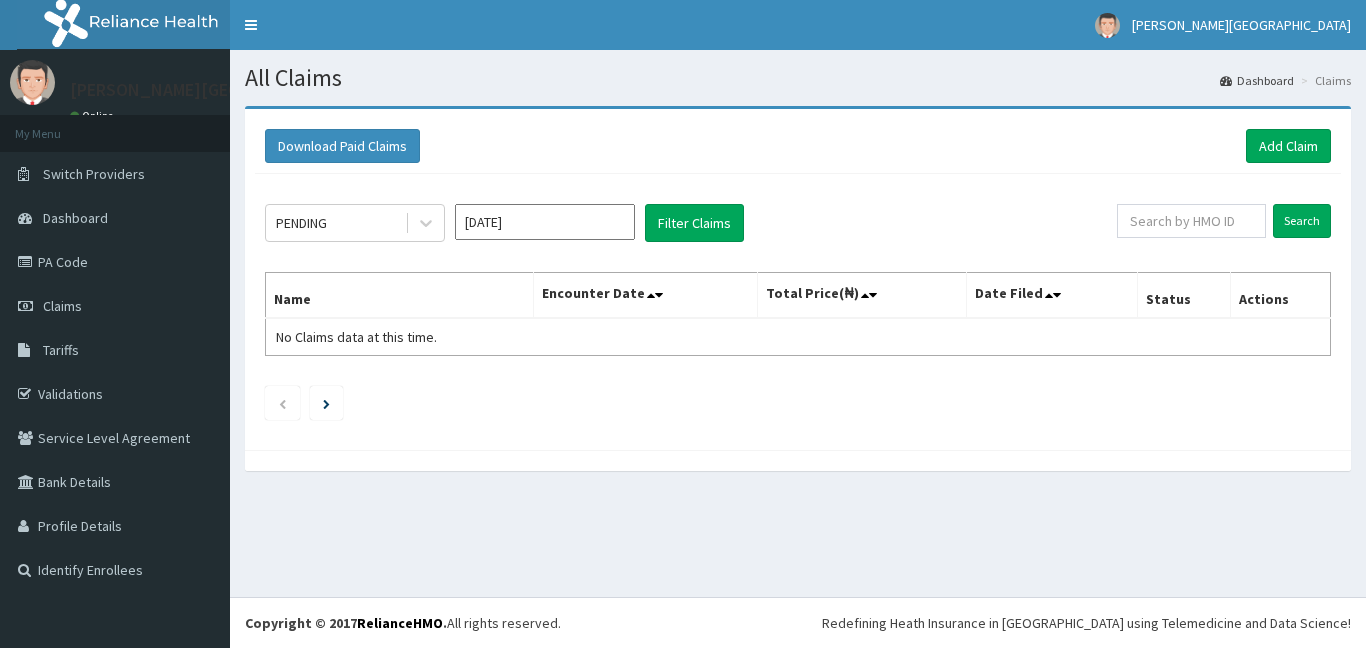 scroll, scrollTop: 0, scrollLeft: 0, axis: both 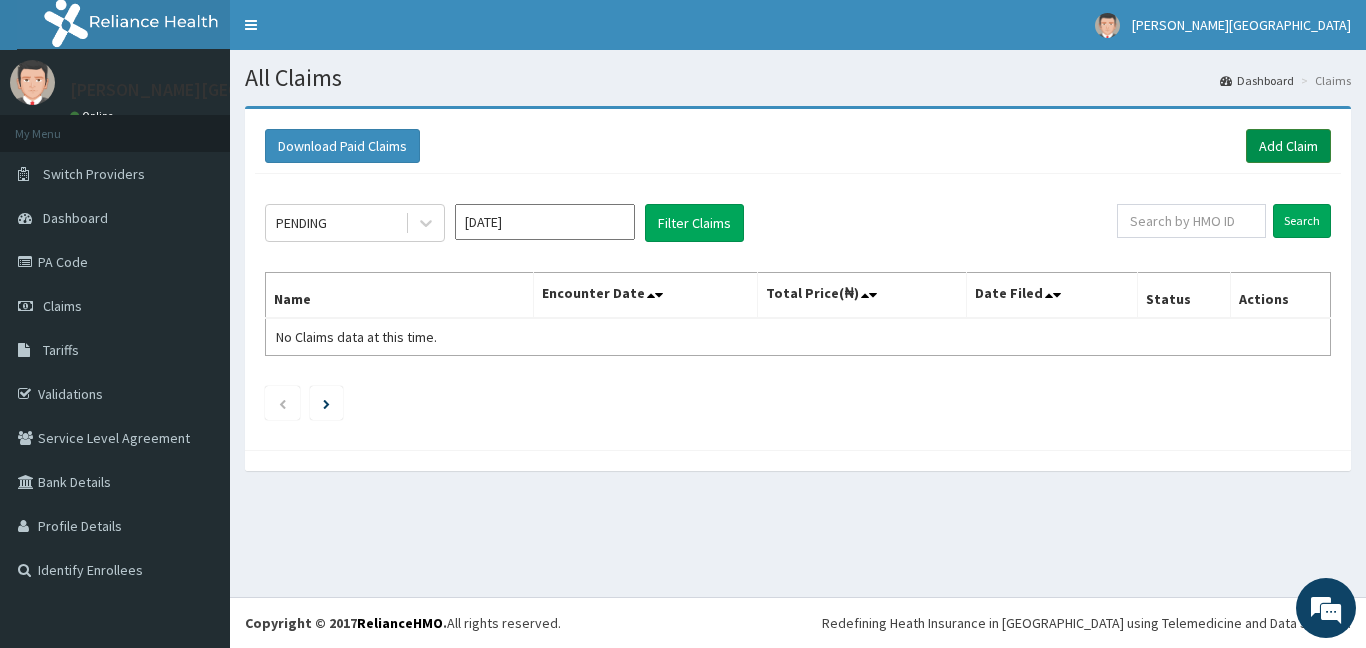 click on "Add Claim" at bounding box center (1288, 146) 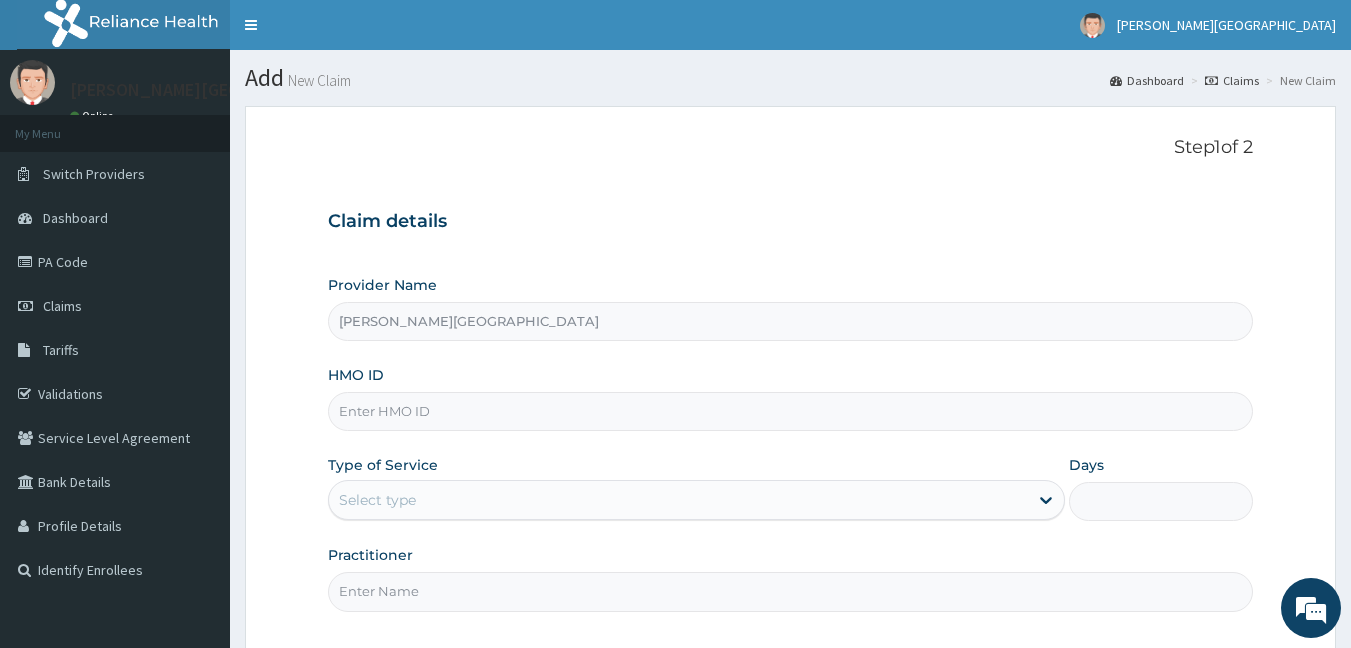 scroll, scrollTop: 0, scrollLeft: 0, axis: both 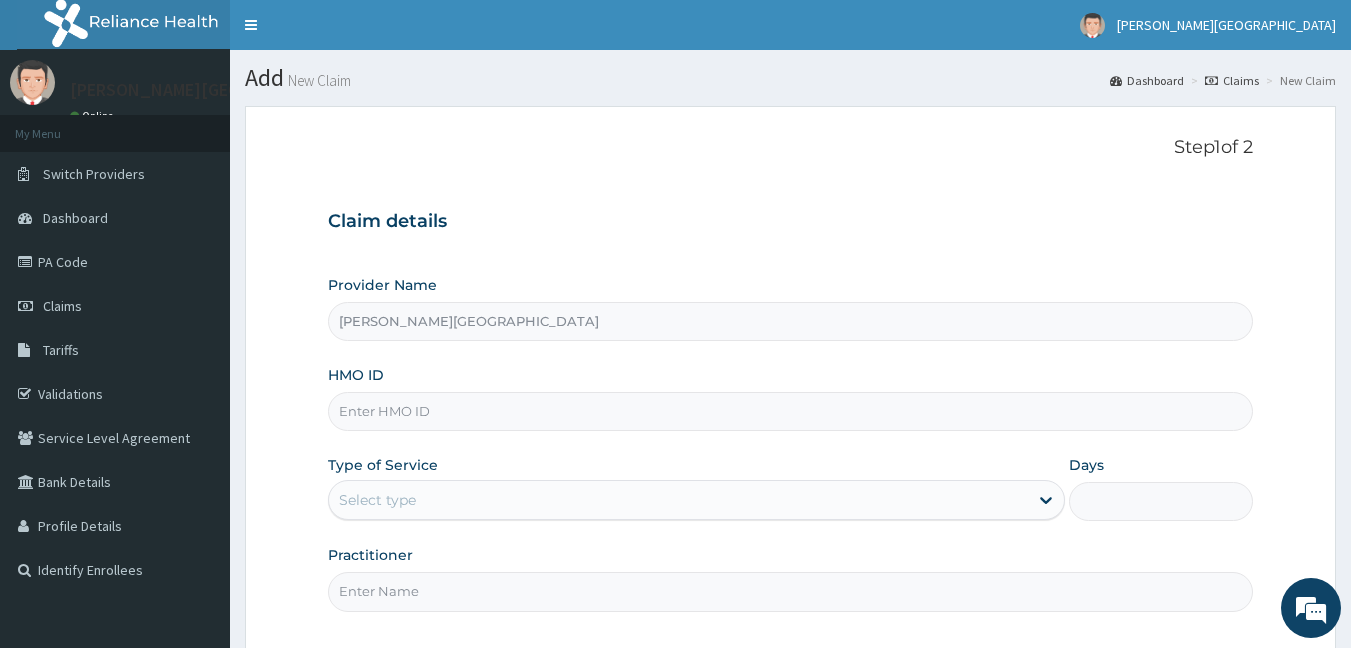 click on "HMO ID" at bounding box center (791, 411) 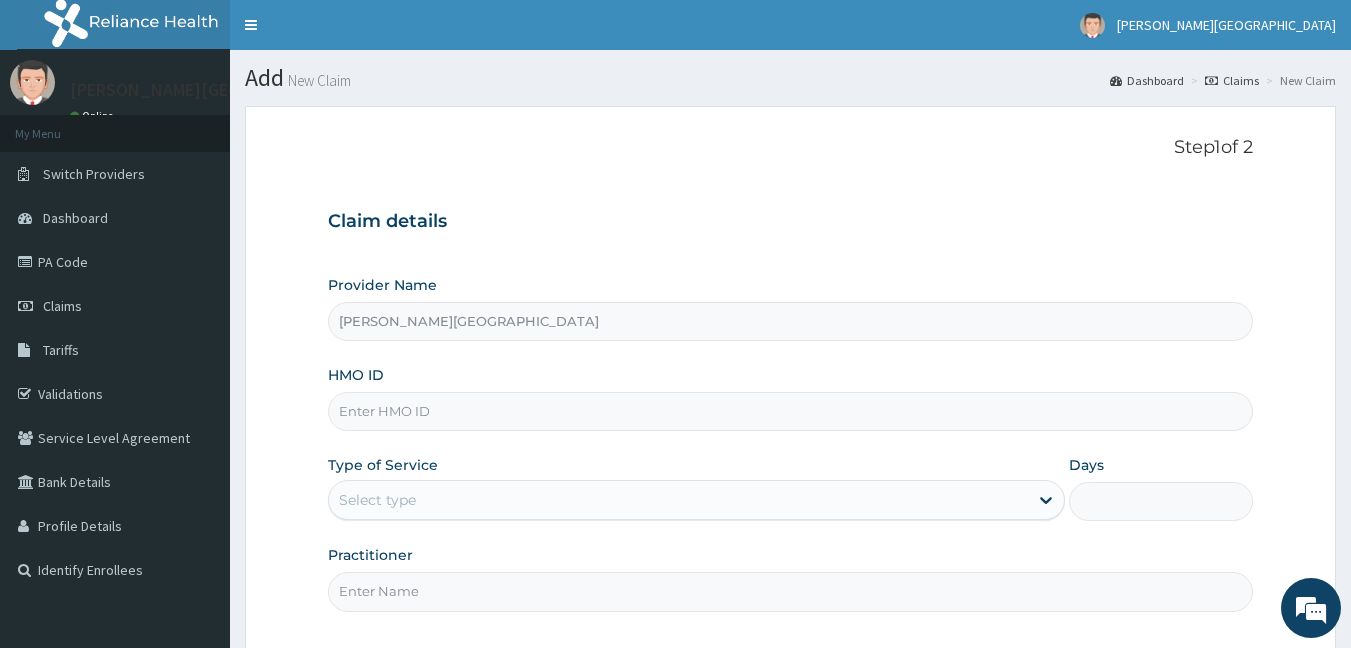 paste on "TUD/10062/A" 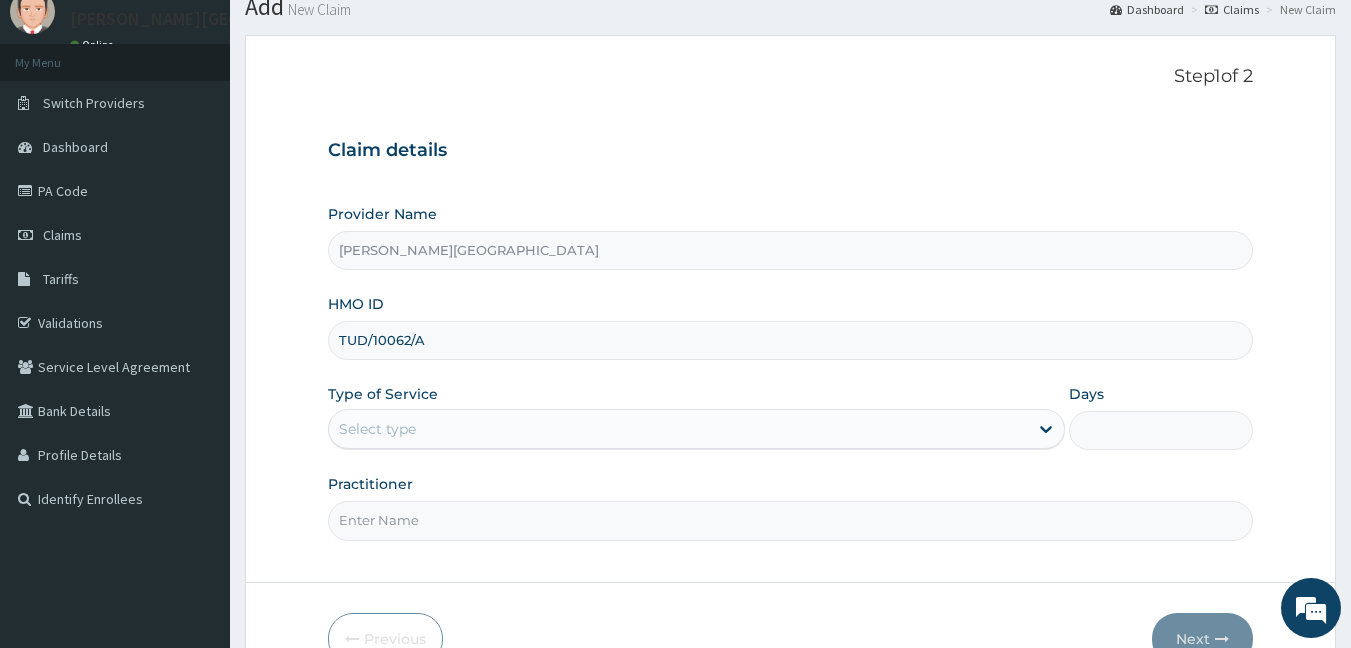 scroll, scrollTop: 100, scrollLeft: 0, axis: vertical 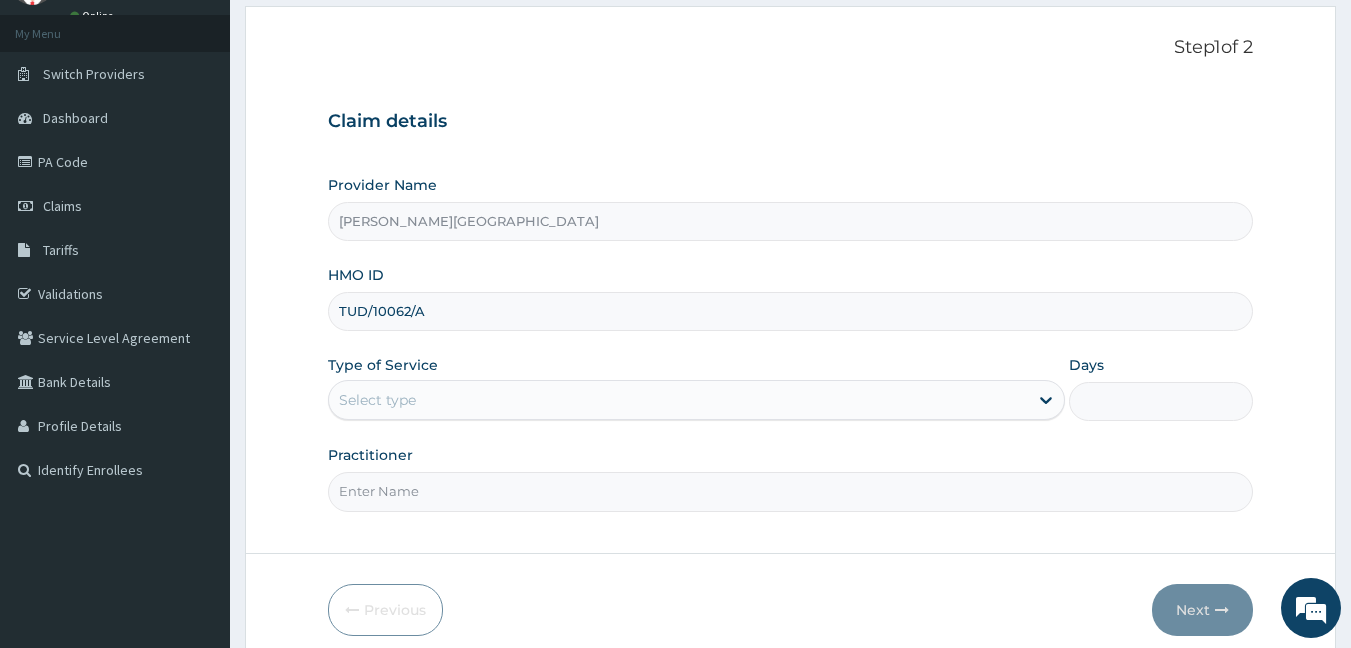 type on "TUD/10062/A" 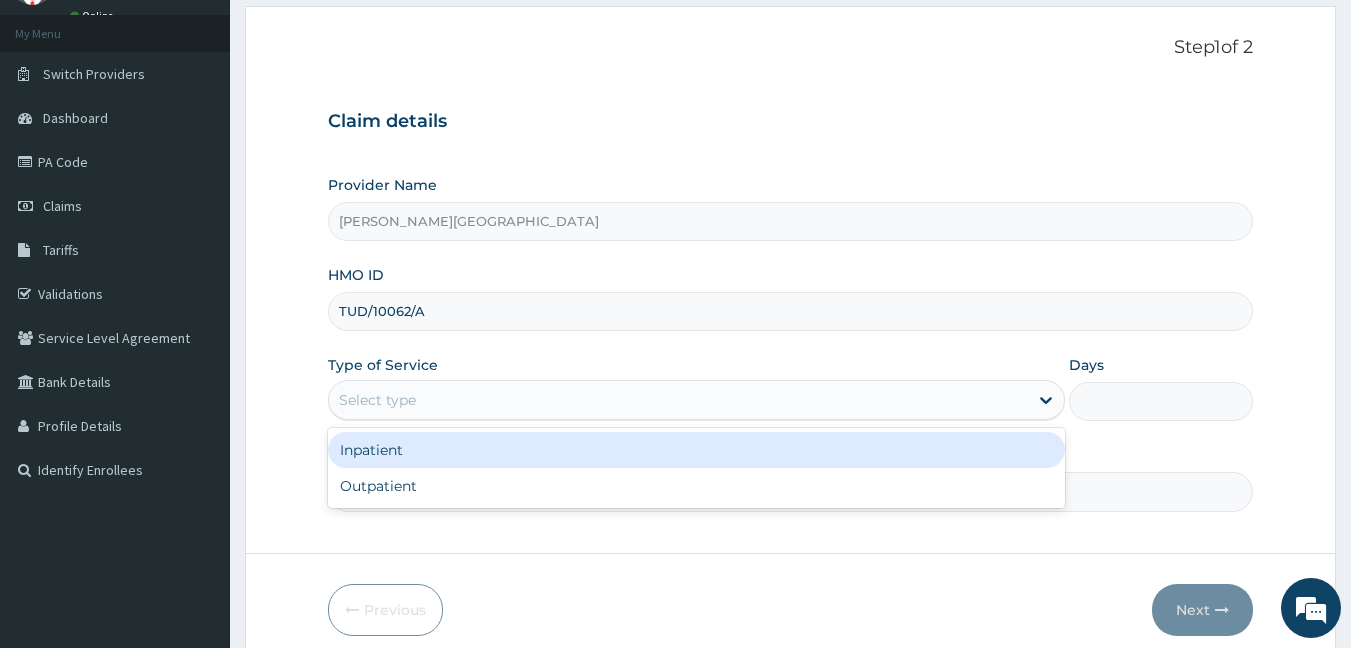 click on "Select type" at bounding box center [678, 400] 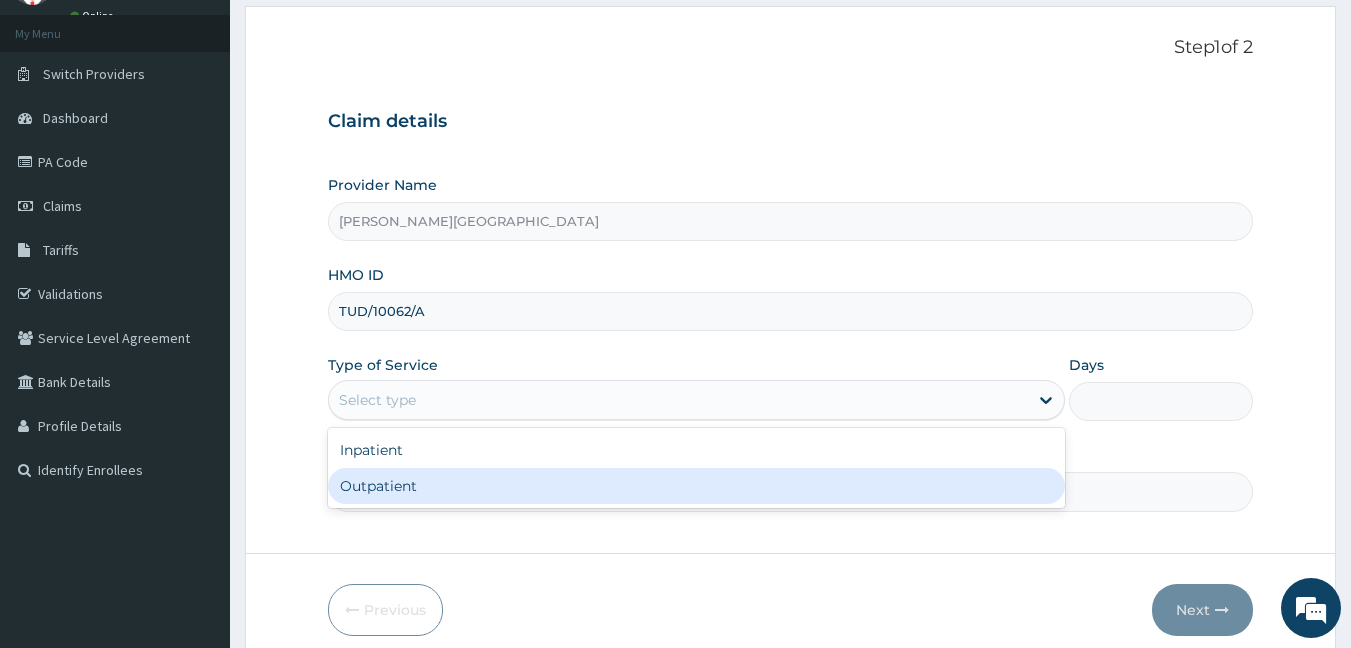 click on "Outpatient" at bounding box center [696, 486] 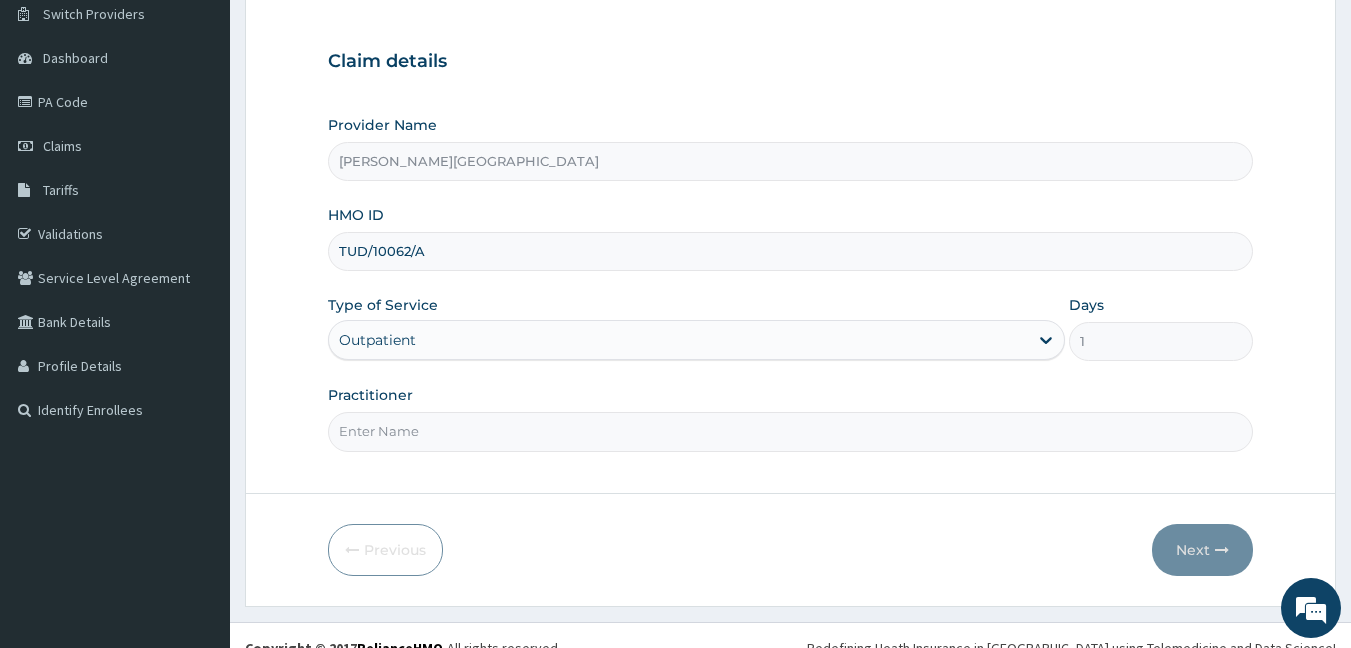 scroll, scrollTop: 185, scrollLeft: 0, axis: vertical 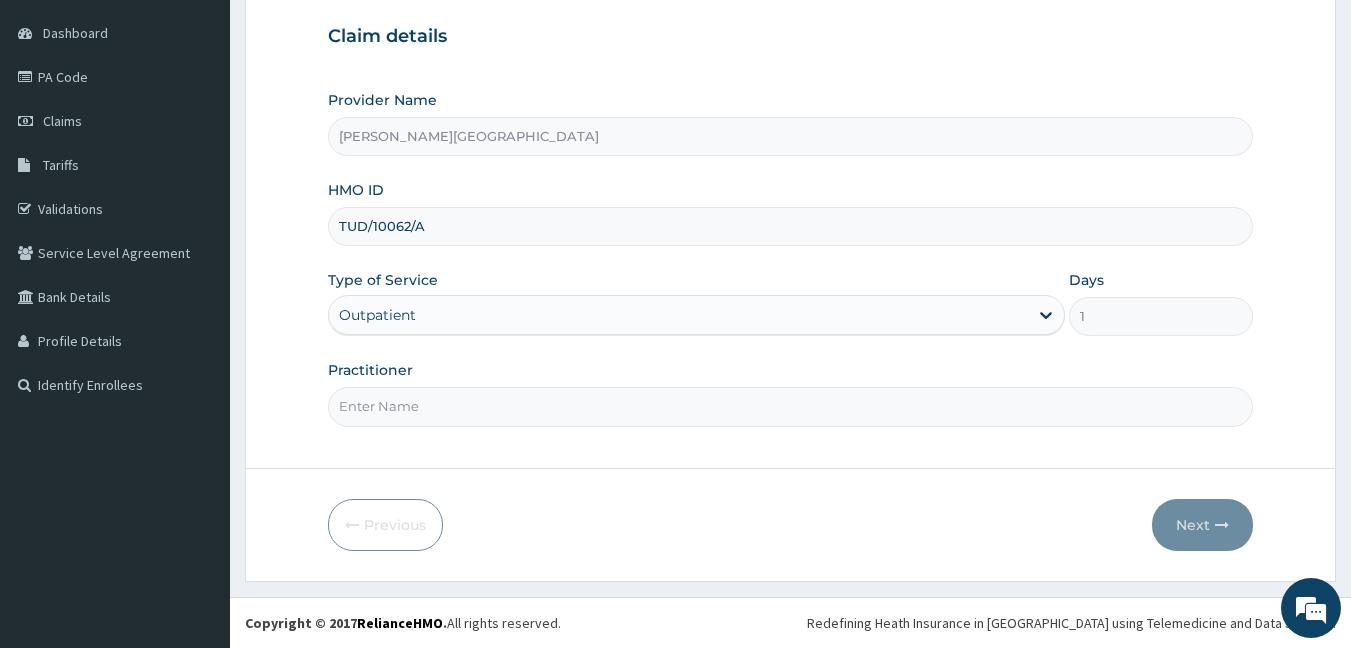 click on "Practitioner" at bounding box center [791, 406] 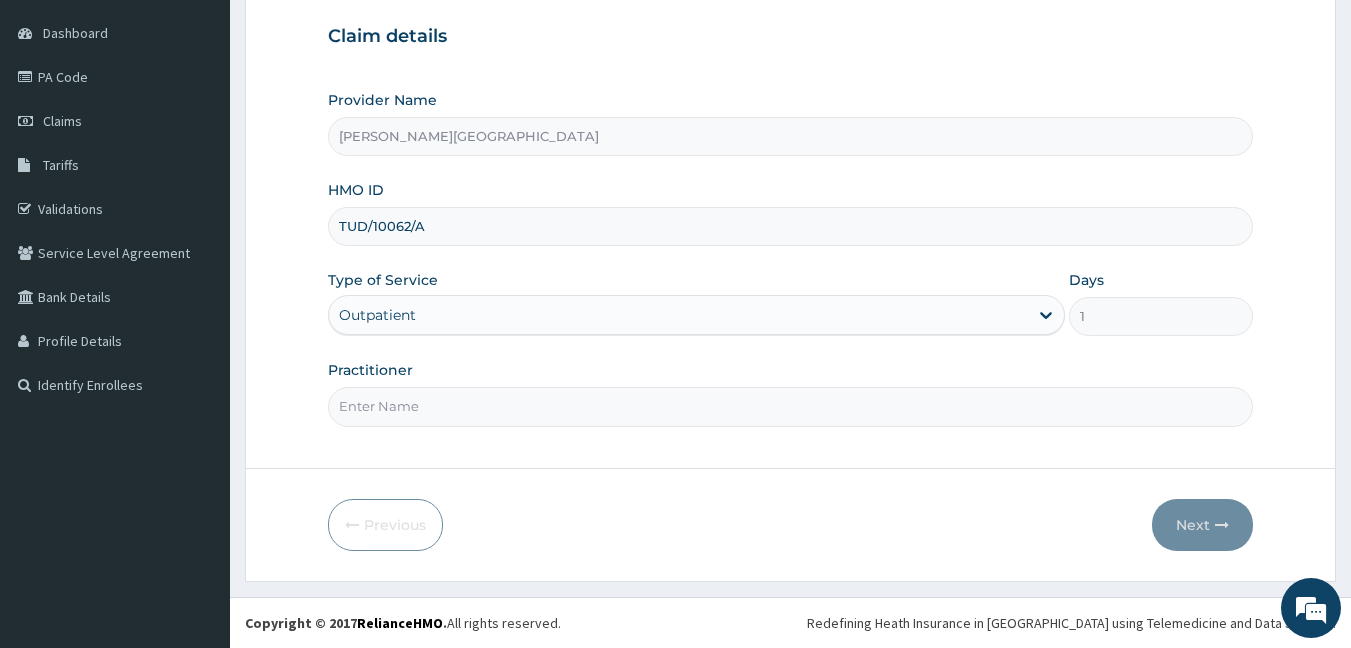 type on "DR. ADEYINKA" 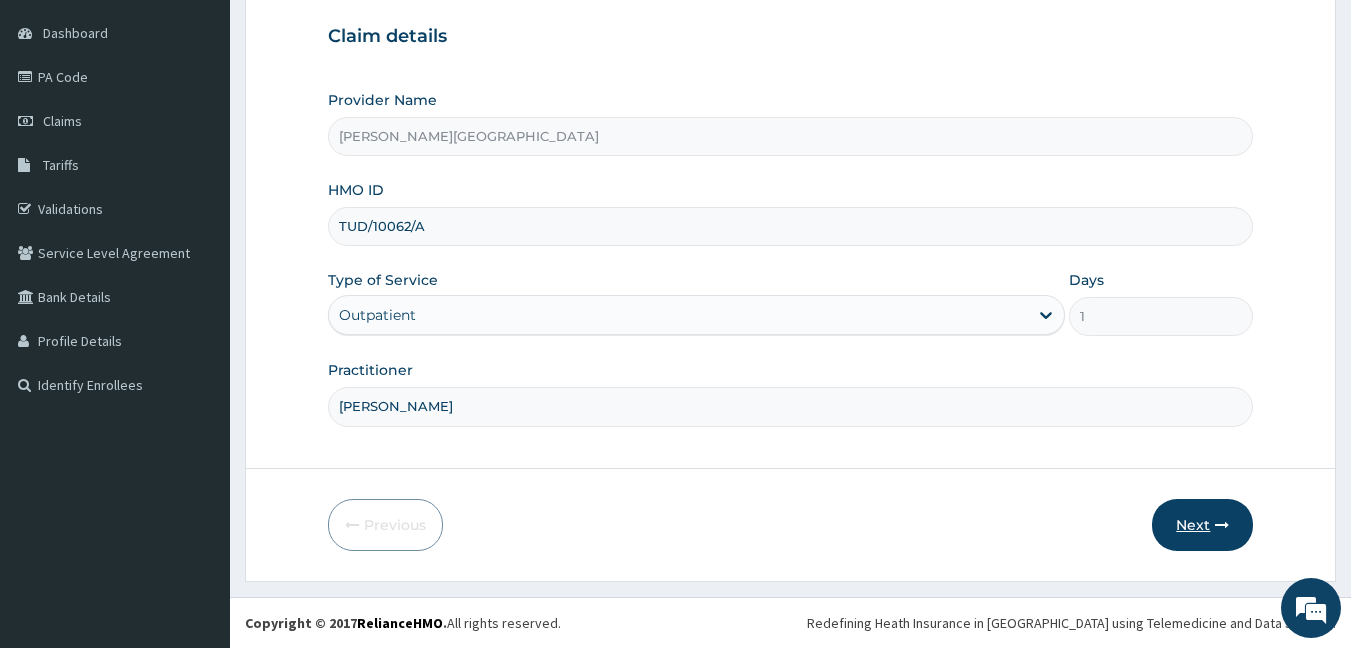 drag, startPoint x: 1194, startPoint y: 530, endPoint x: 1169, endPoint y: 530, distance: 25 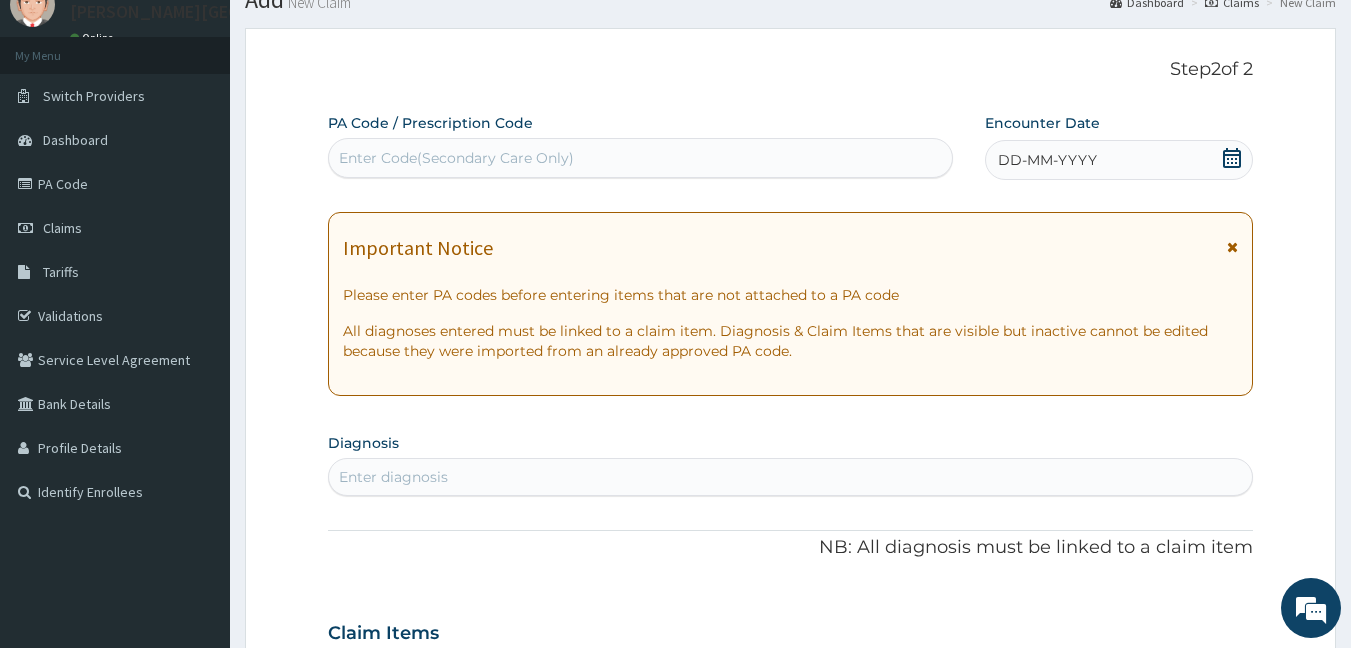 scroll, scrollTop: 0, scrollLeft: 0, axis: both 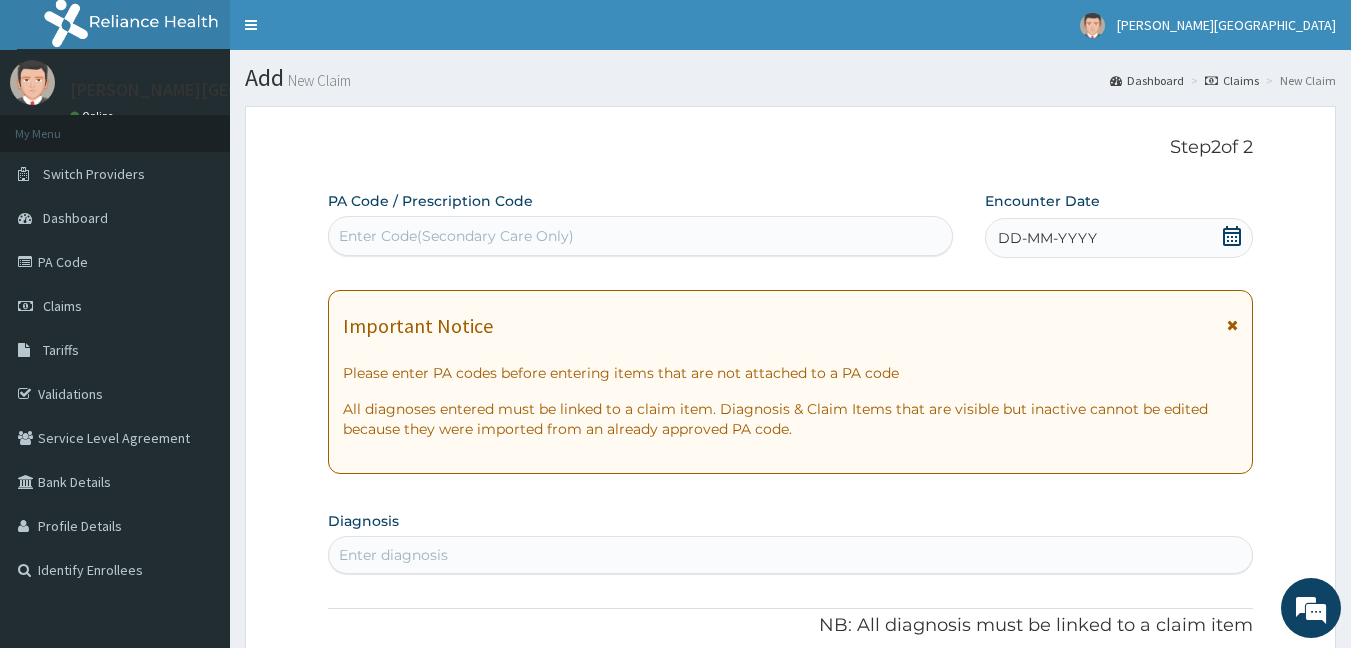 click on "DD-MM-YYYY" at bounding box center (1047, 238) 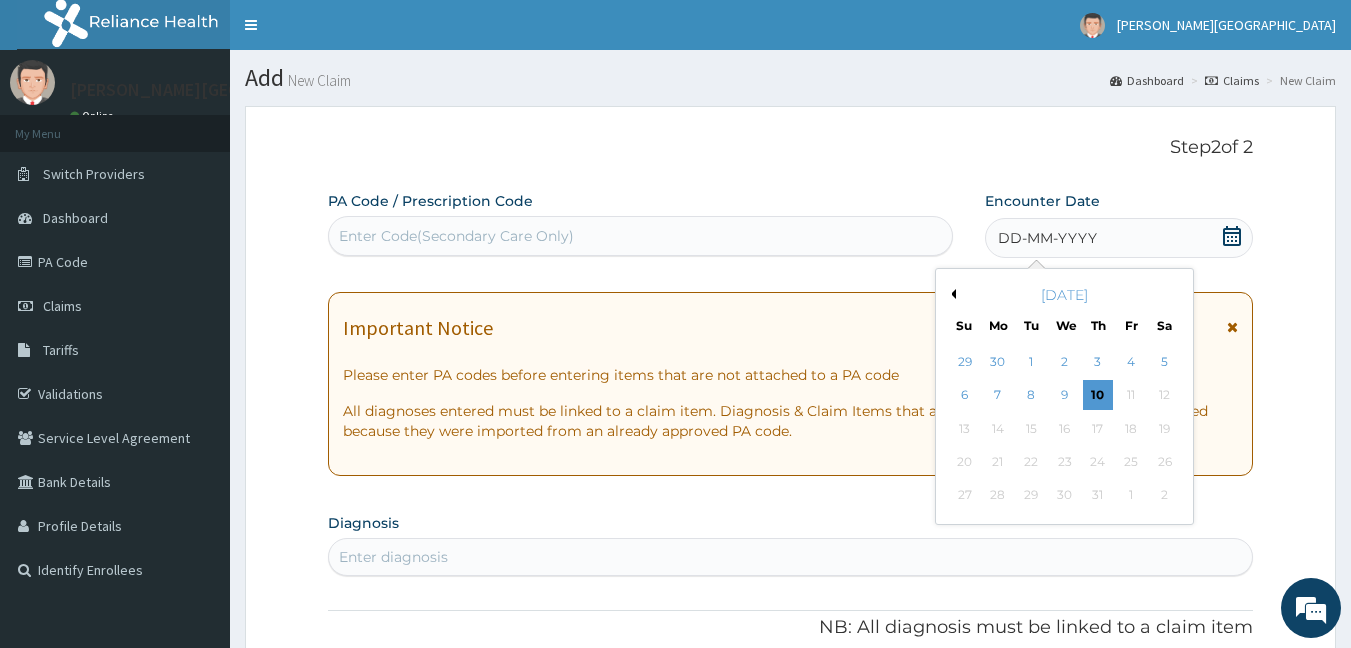 click on "Previous Month" at bounding box center [951, 294] 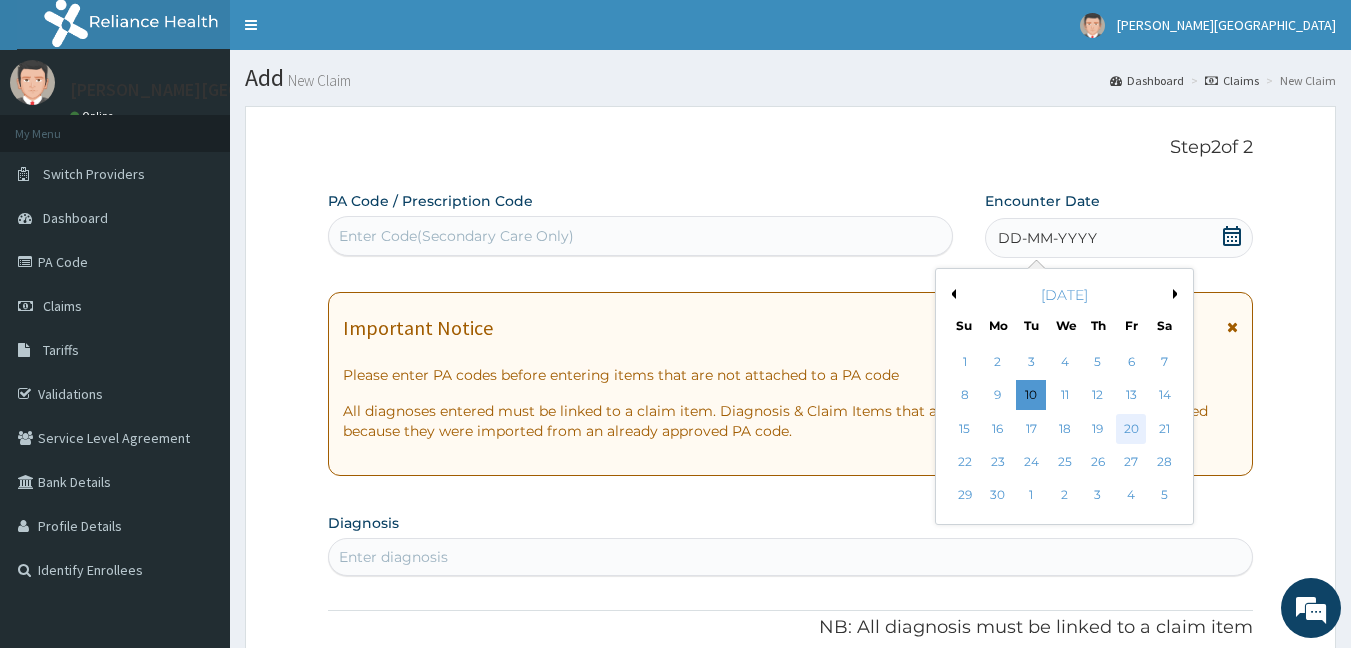 click on "20" at bounding box center [1131, 429] 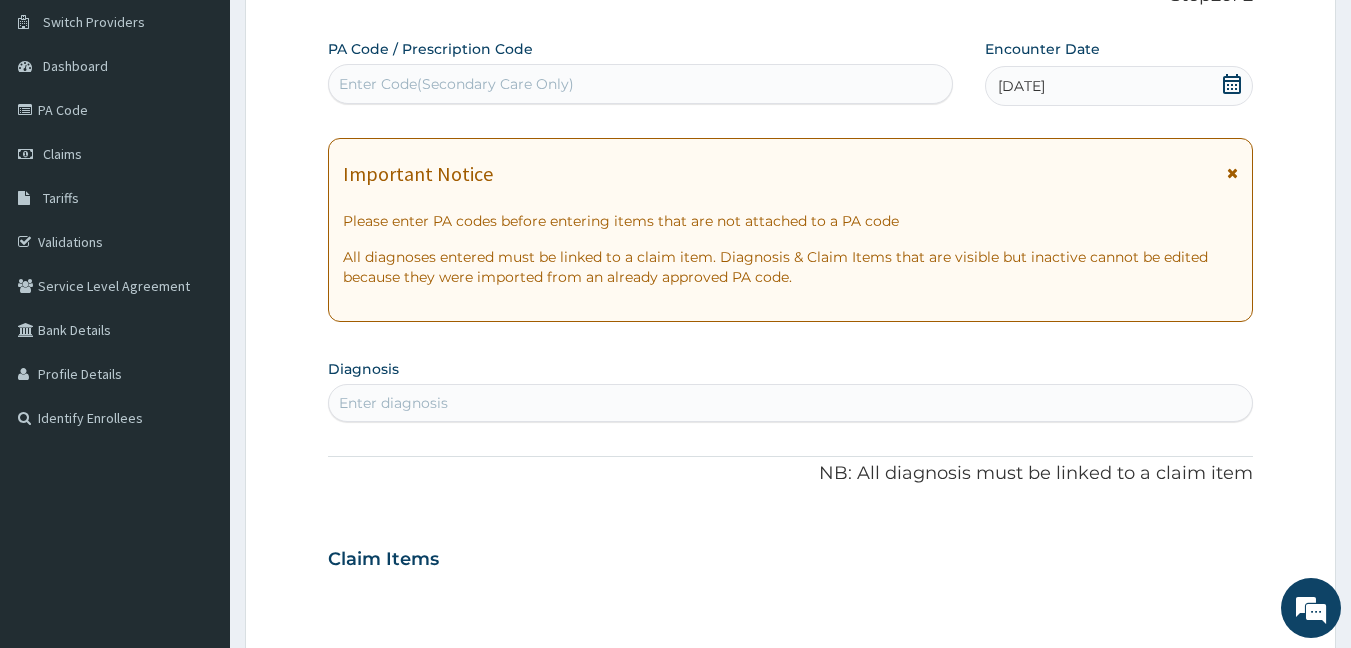 scroll, scrollTop: 200, scrollLeft: 0, axis: vertical 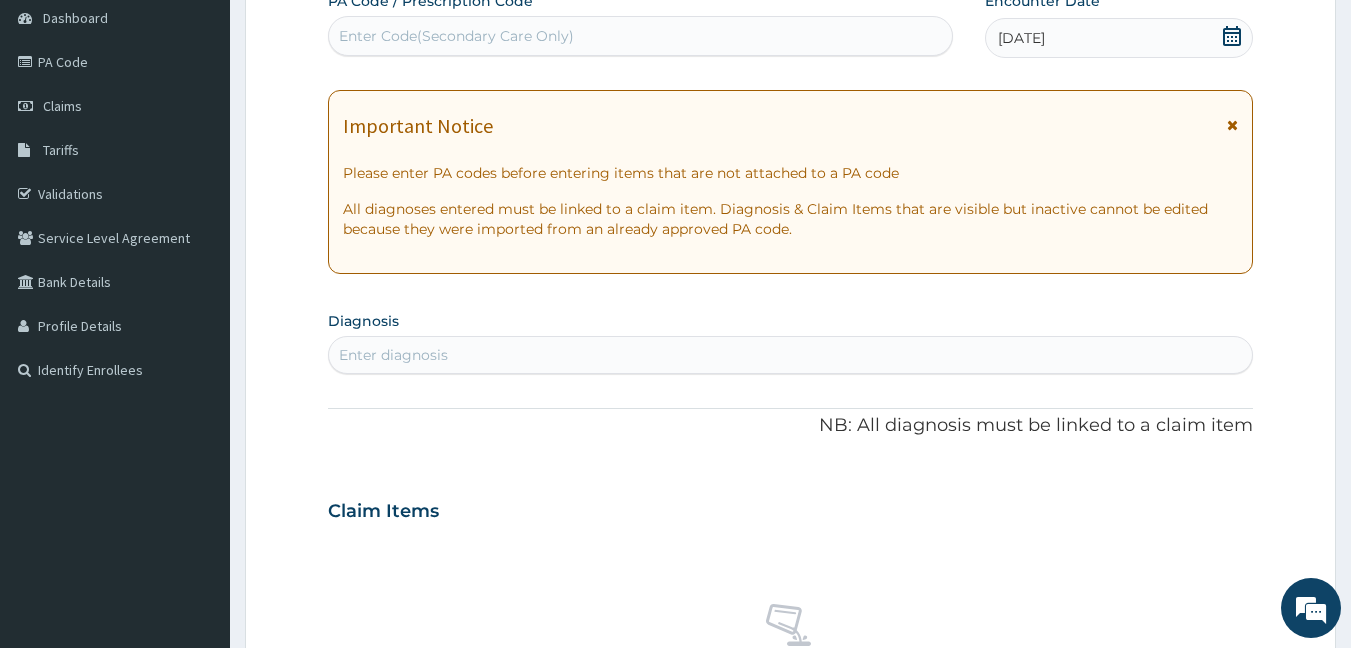 click on "Enter diagnosis" at bounding box center (791, 355) 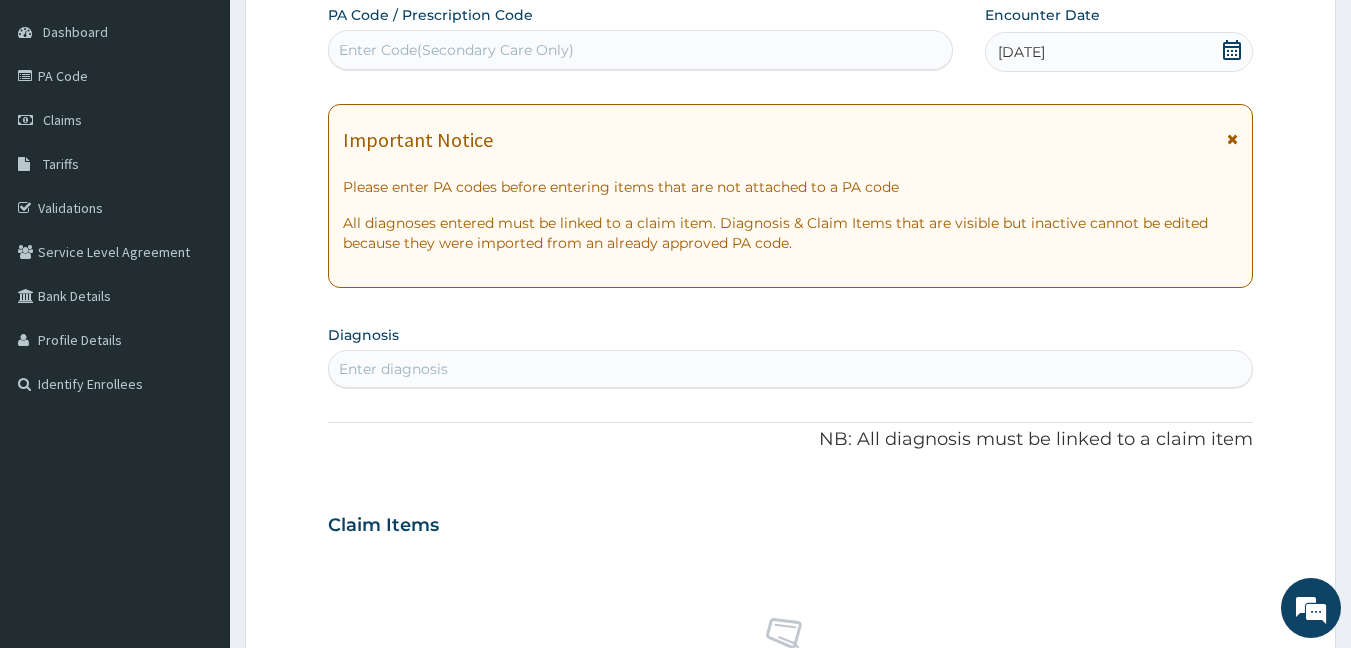 scroll, scrollTop: 300, scrollLeft: 0, axis: vertical 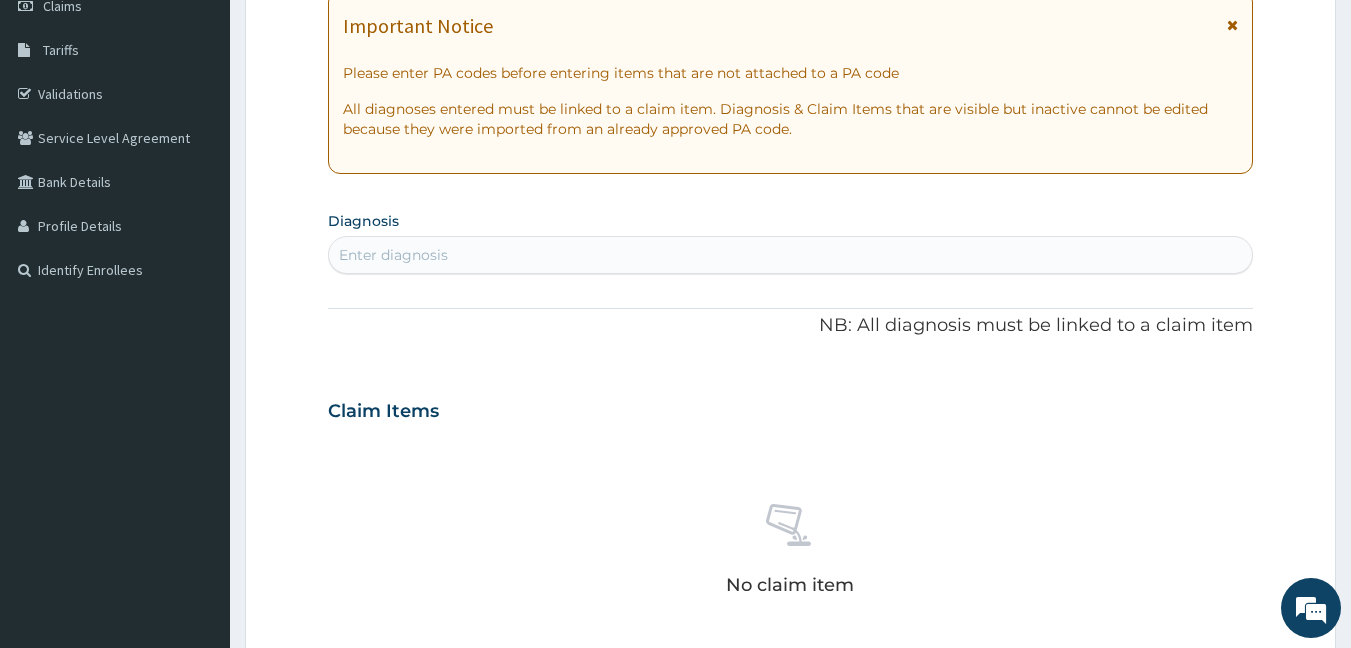 click on "Enter diagnosis" at bounding box center (393, 255) 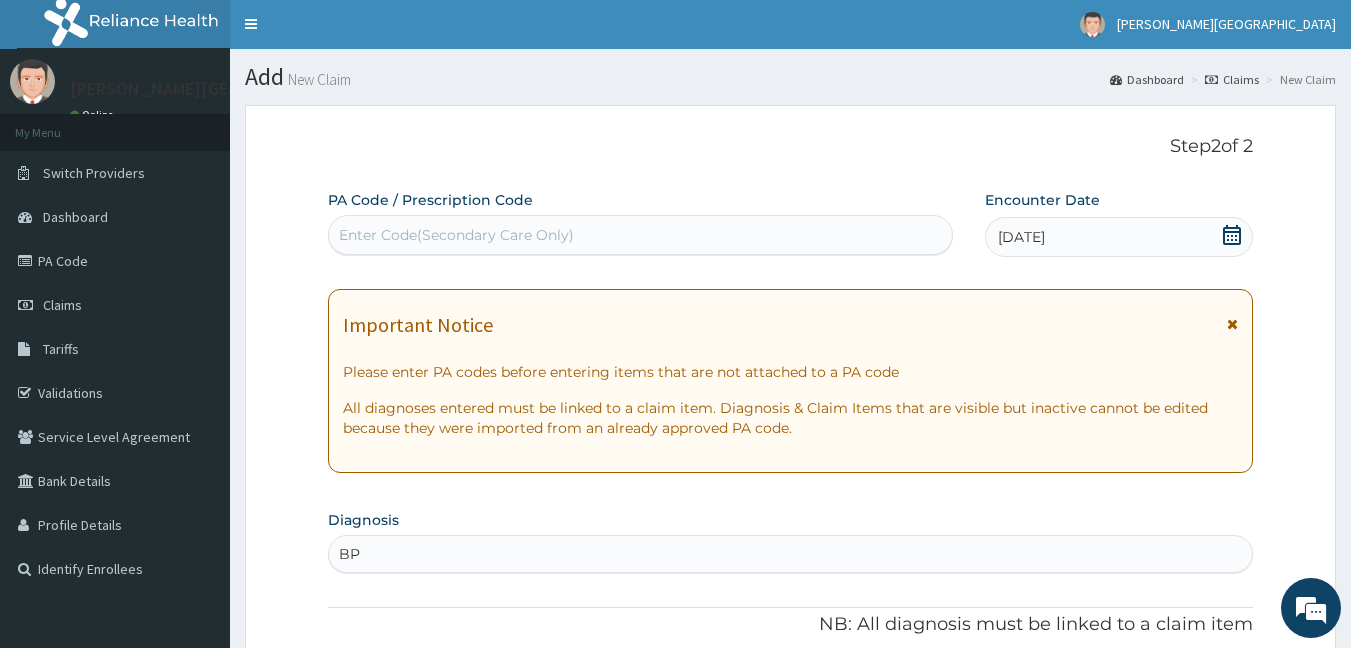scroll, scrollTop: 0, scrollLeft: 0, axis: both 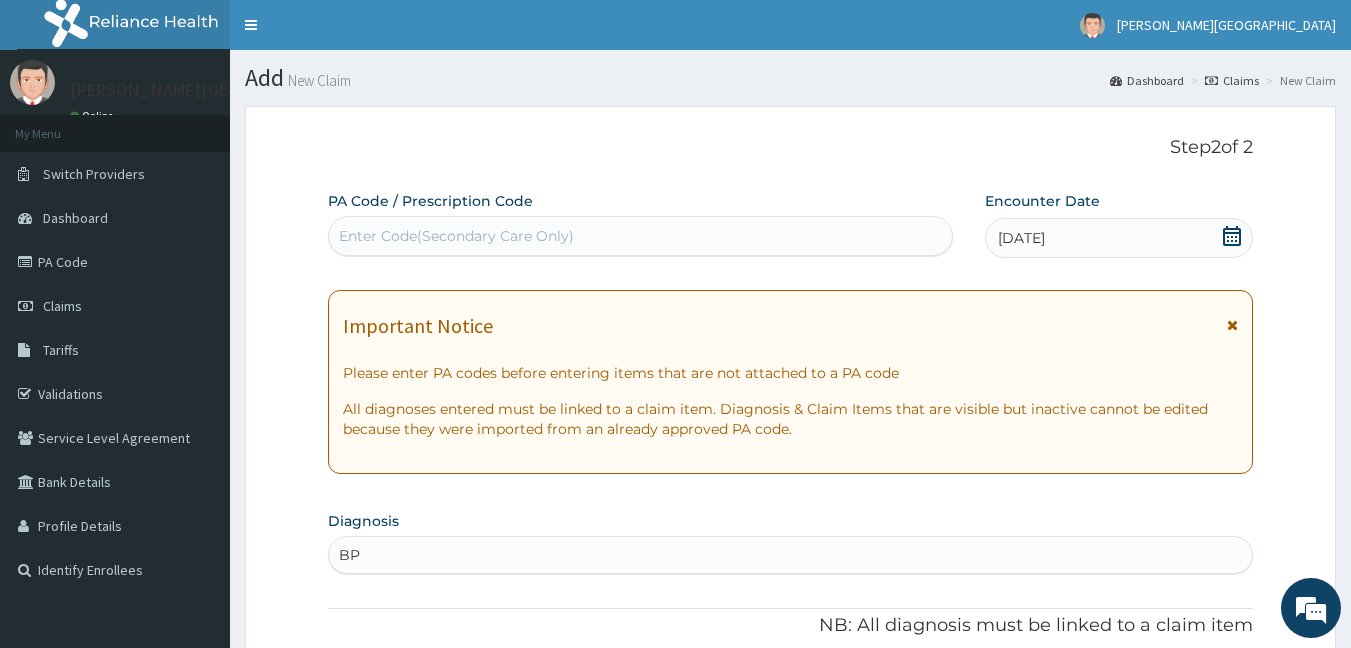 type on "B" 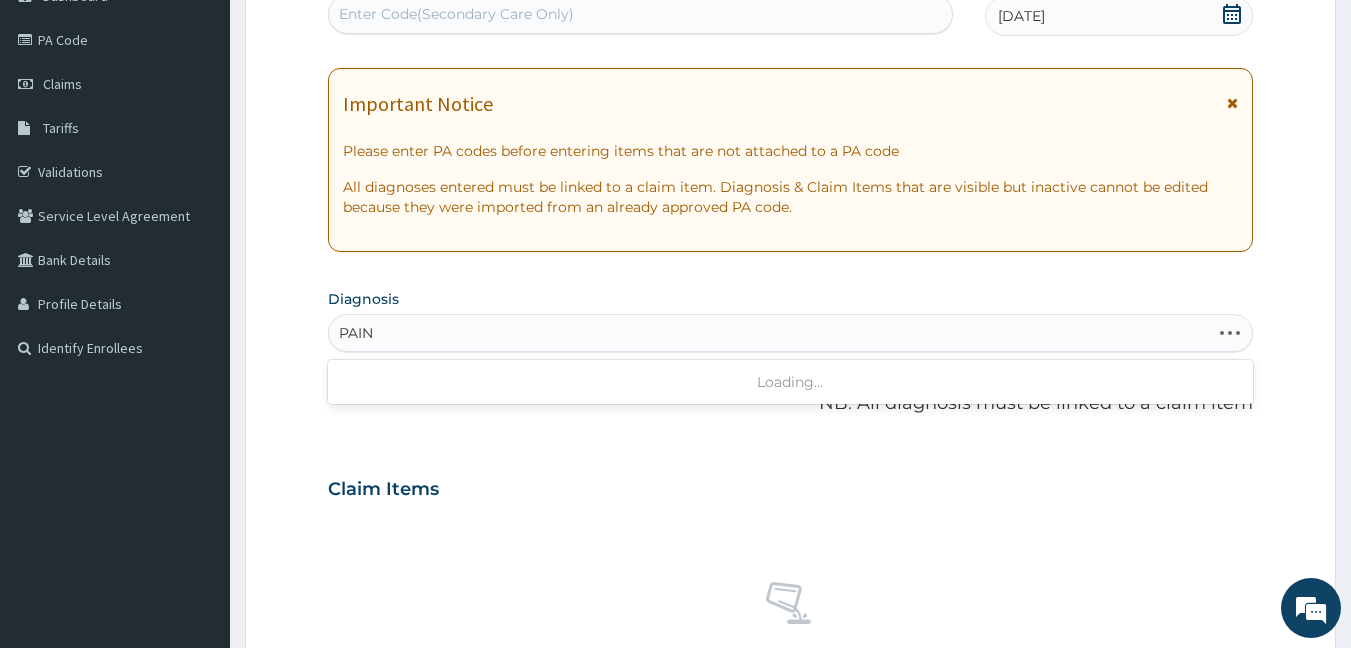 scroll, scrollTop: 400, scrollLeft: 0, axis: vertical 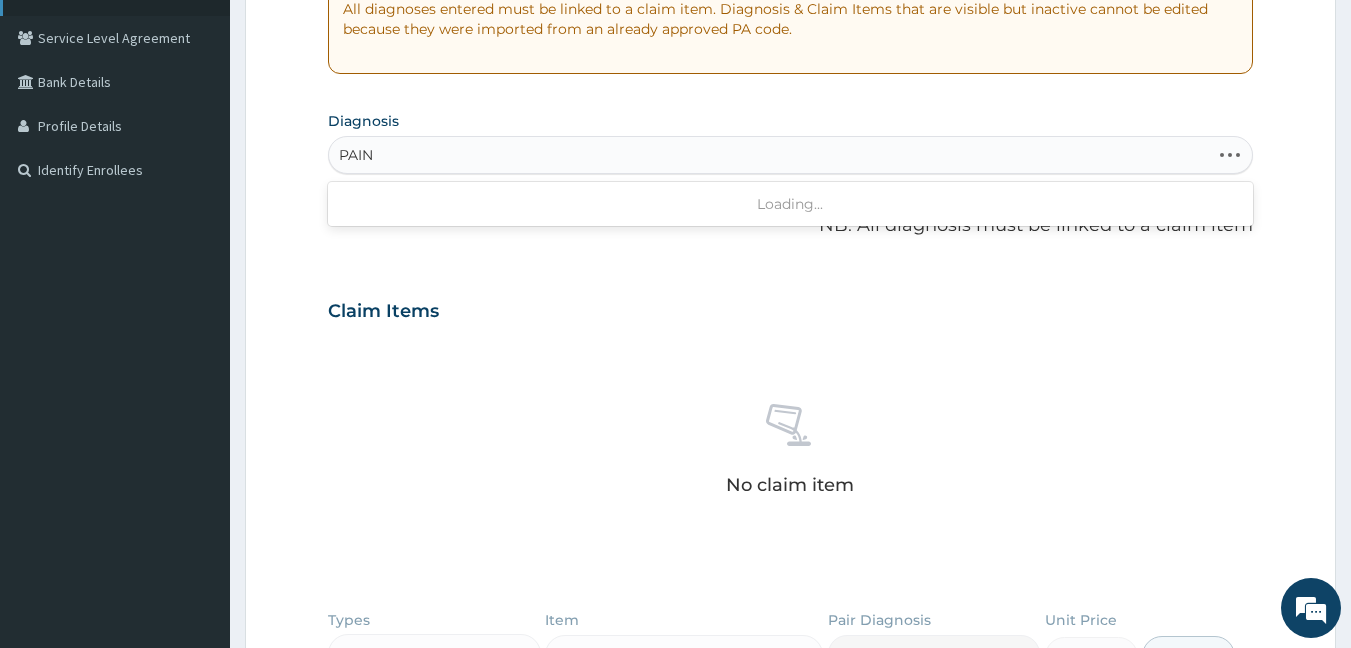 type on "PAIN" 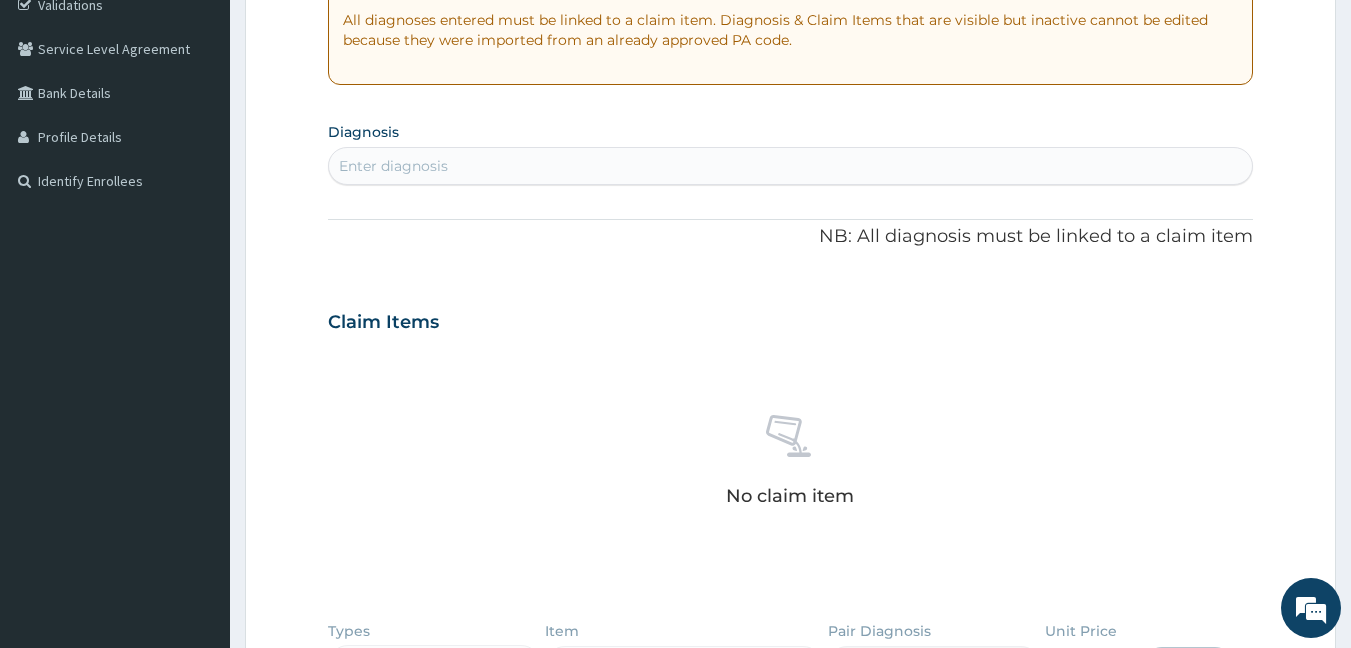 scroll, scrollTop: 400, scrollLeft: 0, axis: vertical 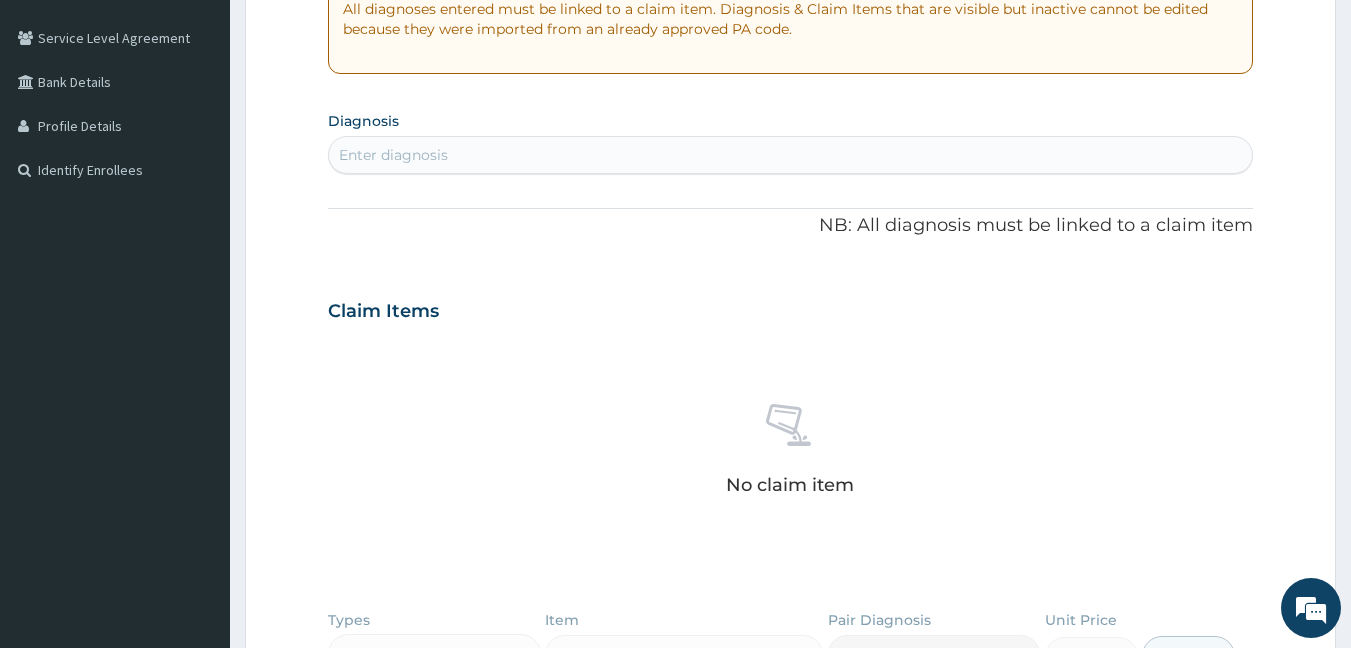 click on "Enter diagnosis" at bounding box center (791, 155) 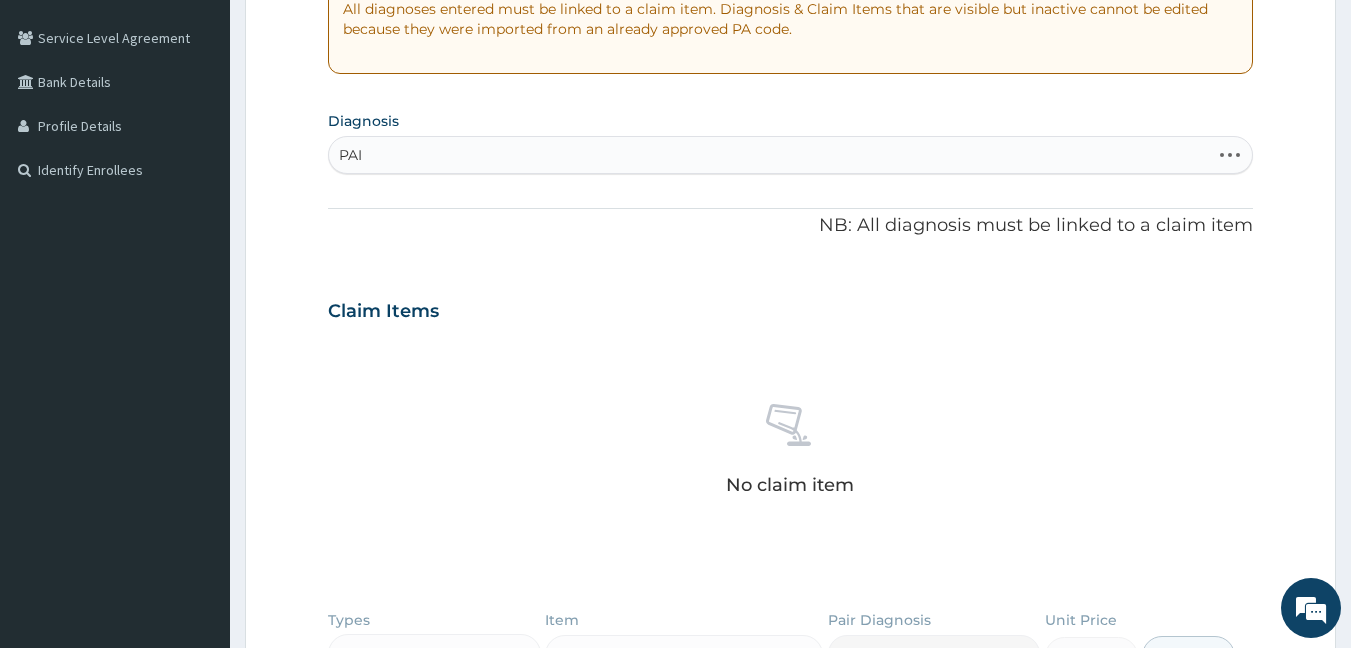 type on "PAIN" 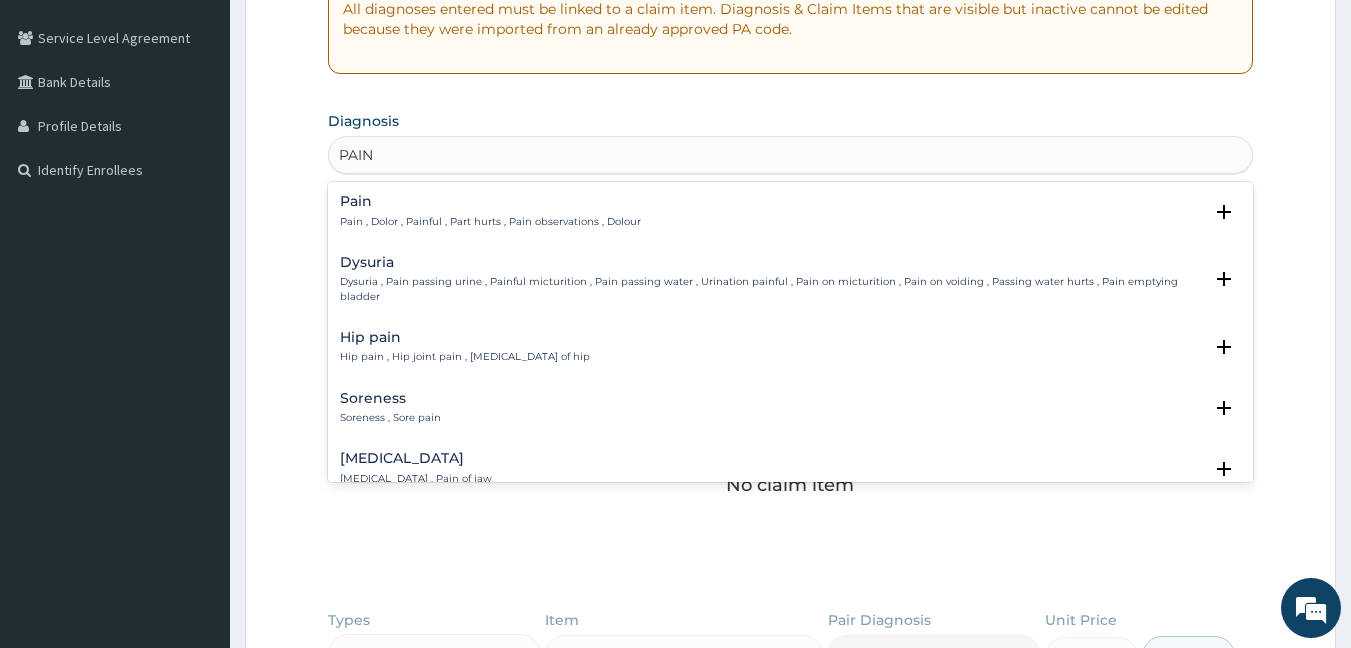 click on "Pain , Dolor , Painful , Part hurts , Pain observations , Dolour" at bounding box center [490, 222] 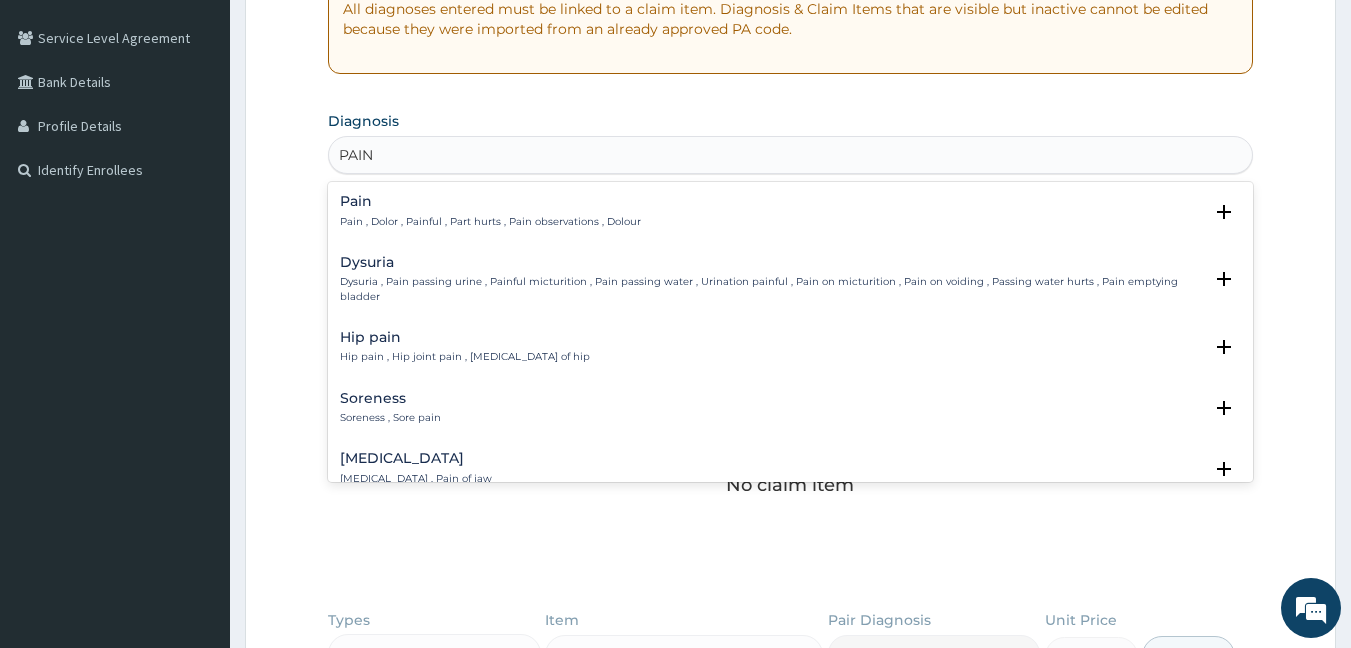 click on "Pain Pain , Dolor , Painful , Part hurts , Pain observations , Dolour" at bounding box center [490, 211] 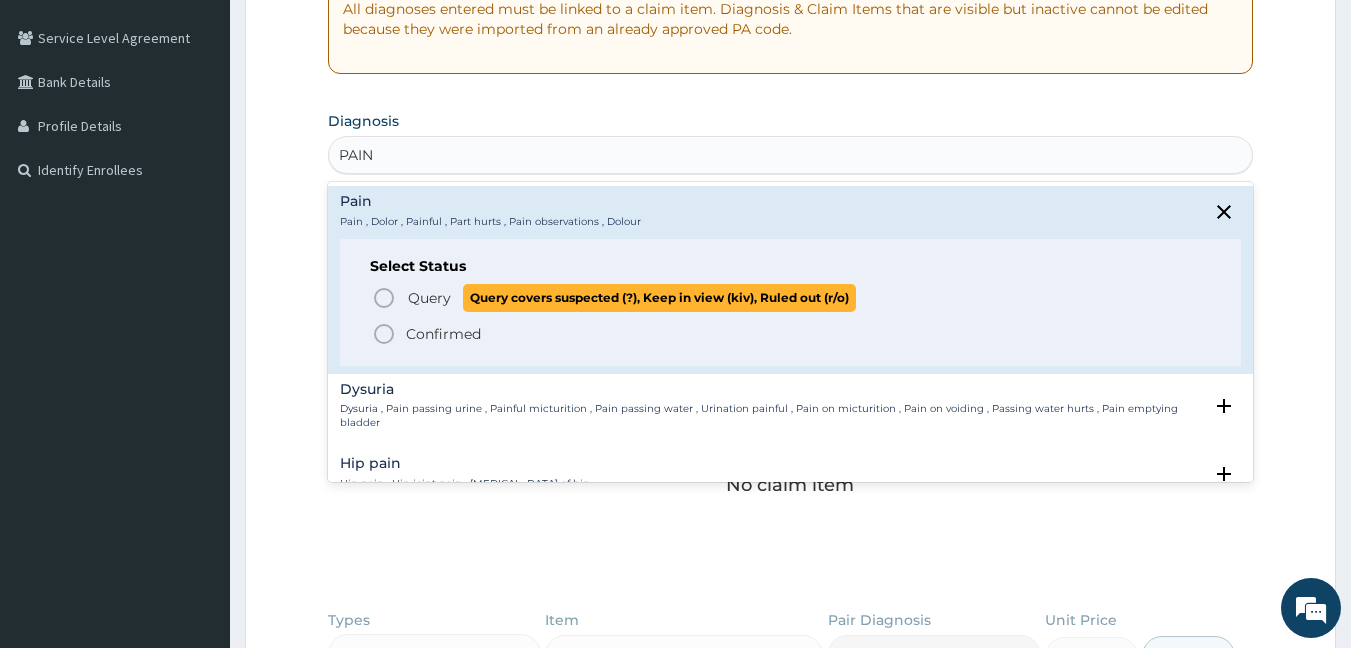 click 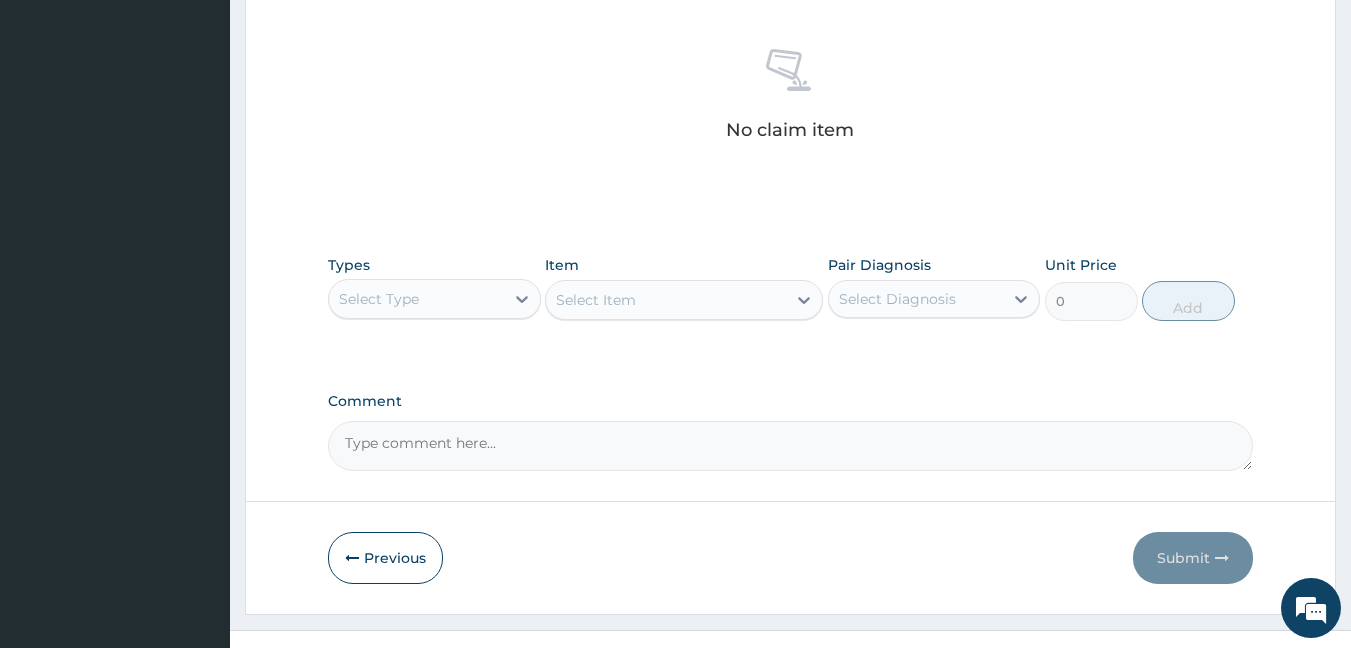 scroll, scrollTop: 794, scrollLeft: 0, axis: vertical 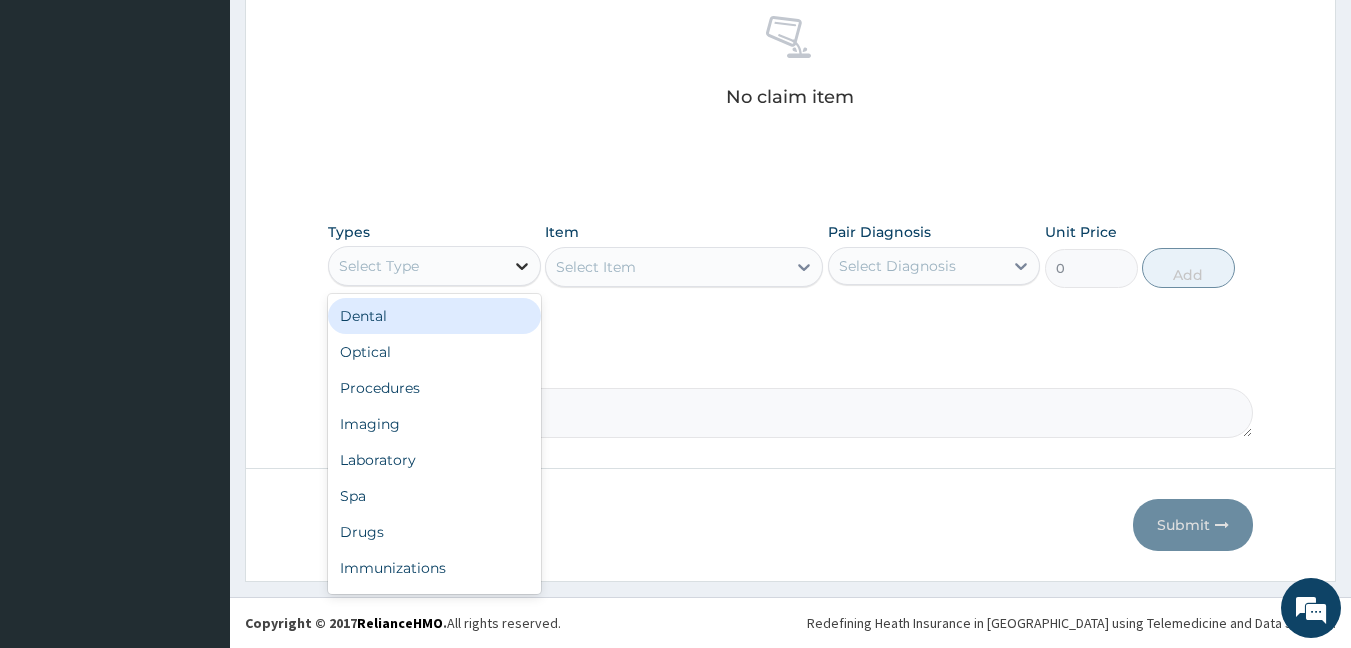 click 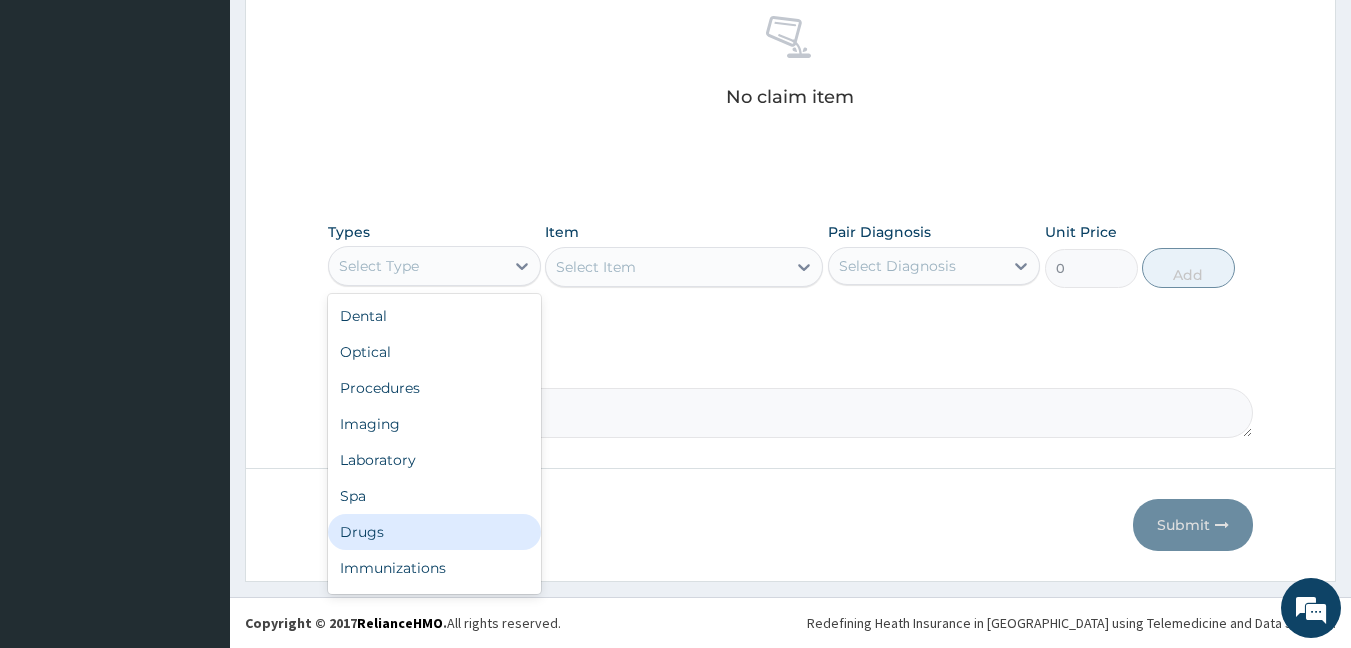 click on "Drugs" at bounding box center (434, 532) 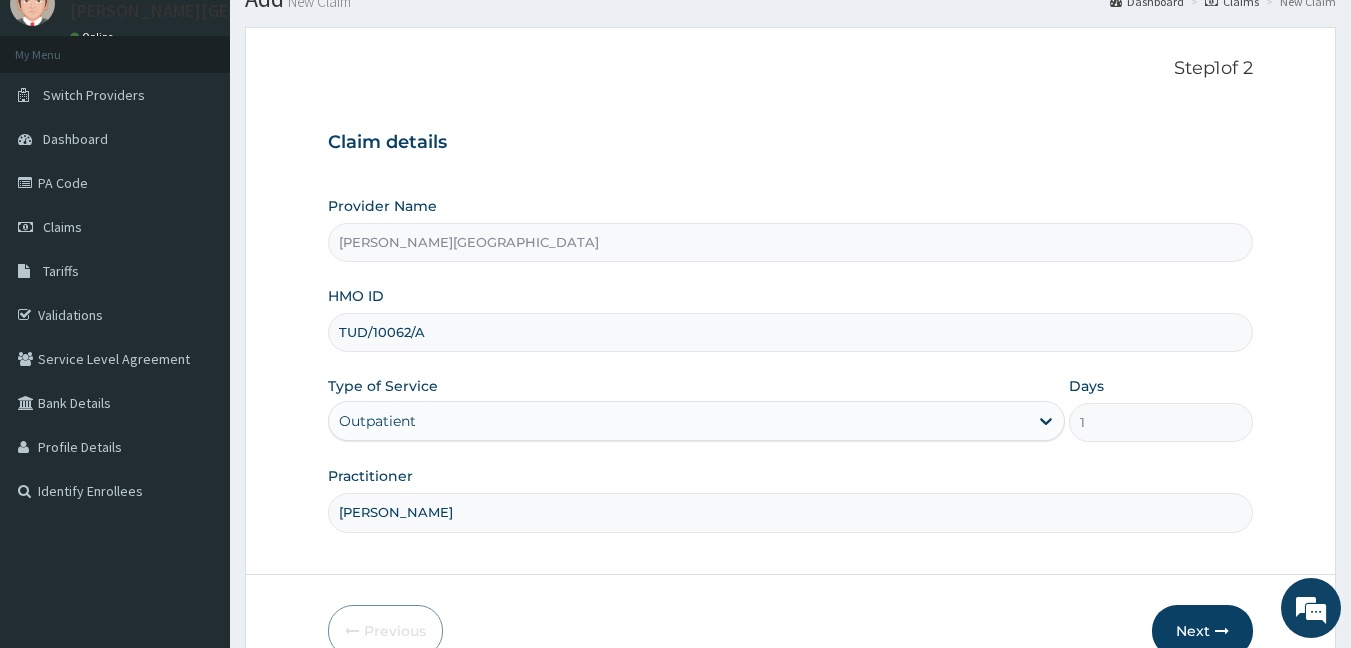 scroll, scrollTop: 185, scrollLeft: 0, axis: vertical 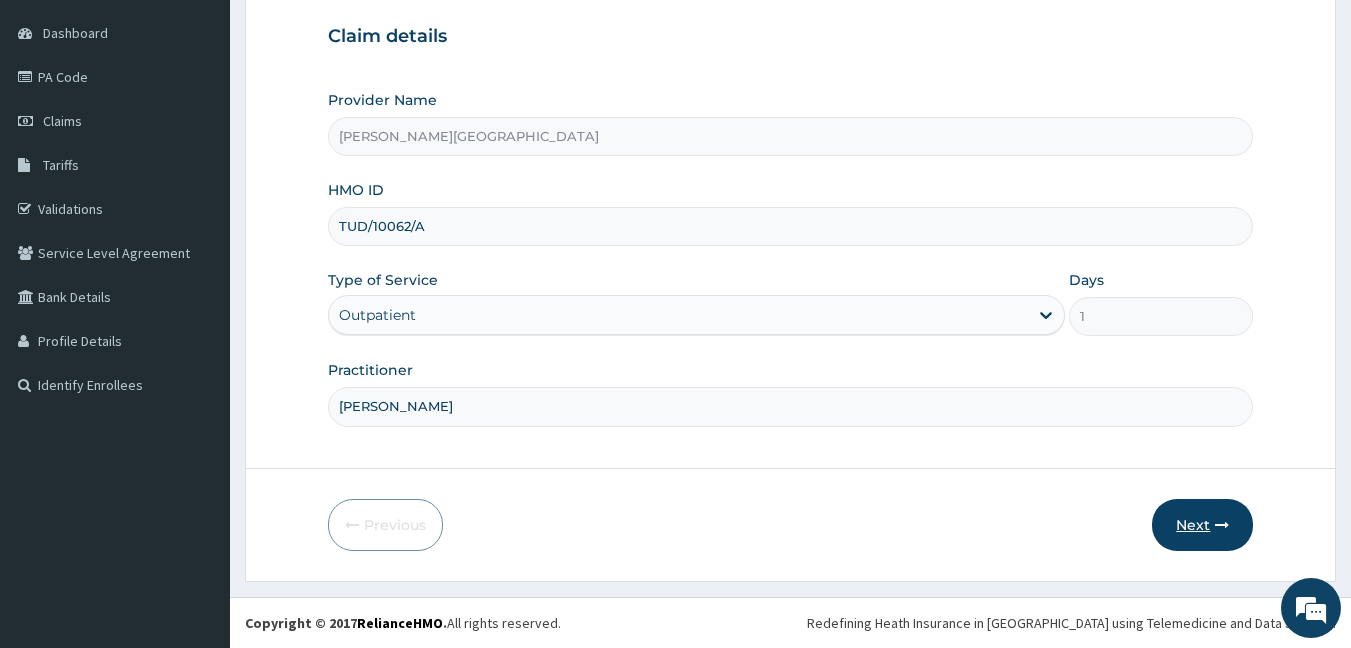 click on "Next" at bounding box center [1202, 525] 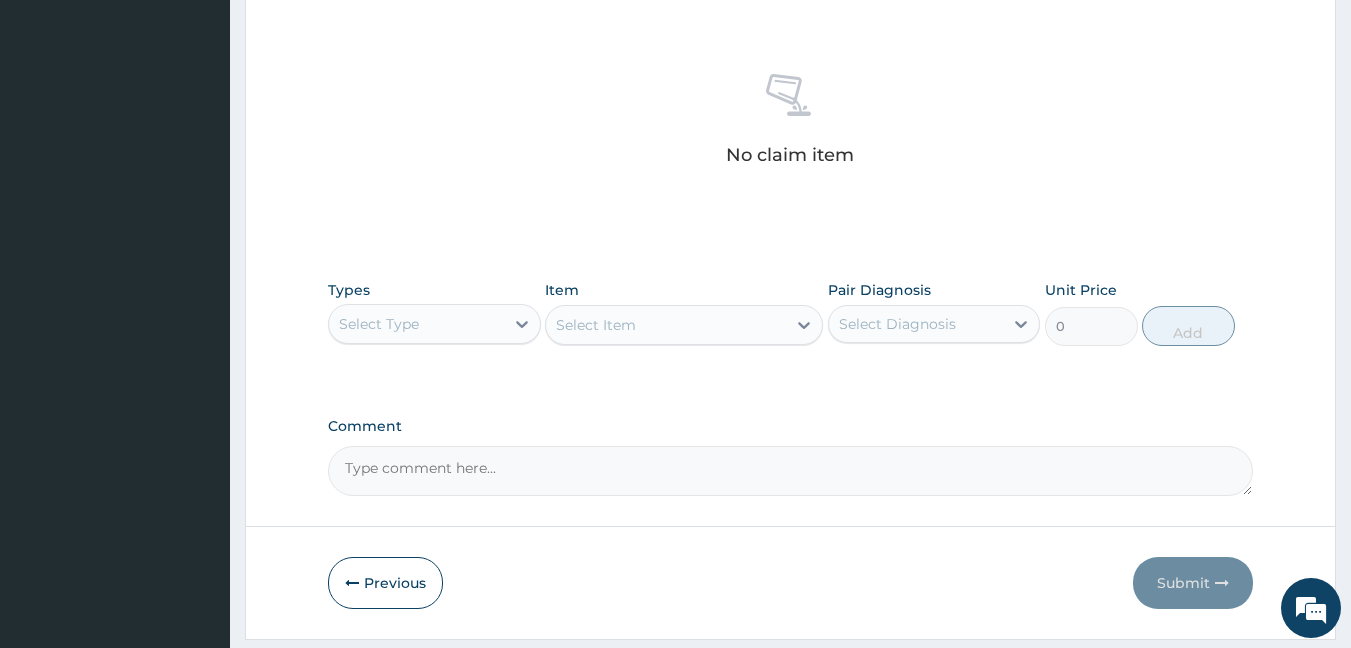 scroll, scrollTop: 785, scrollLeft: 0, axis: vertical 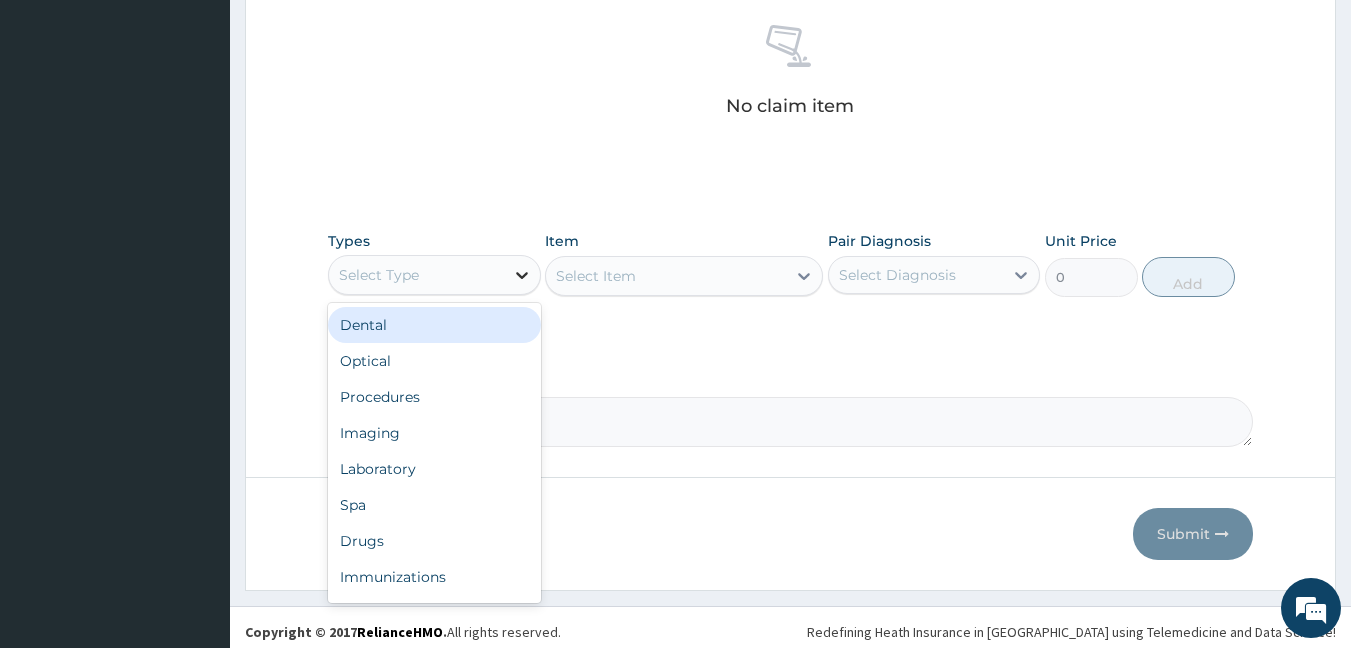 click 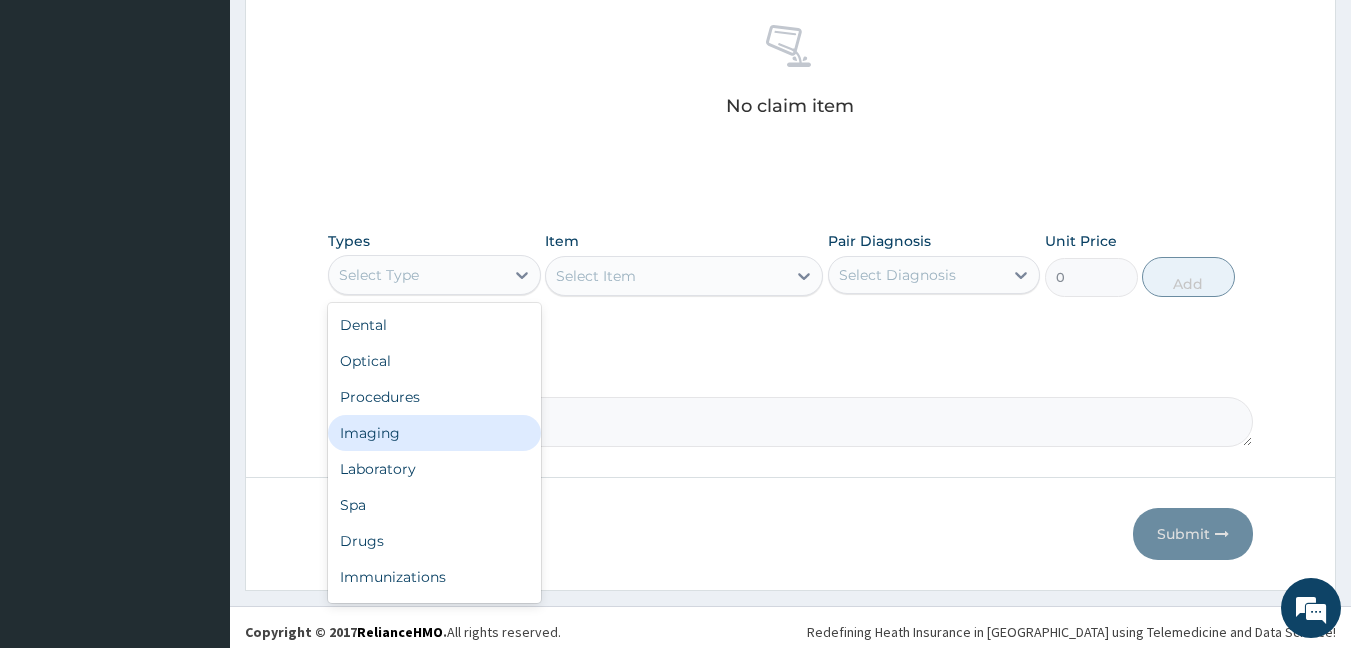 scroll, scrollTop: 68, scrollLeft: 0, axis: vertical 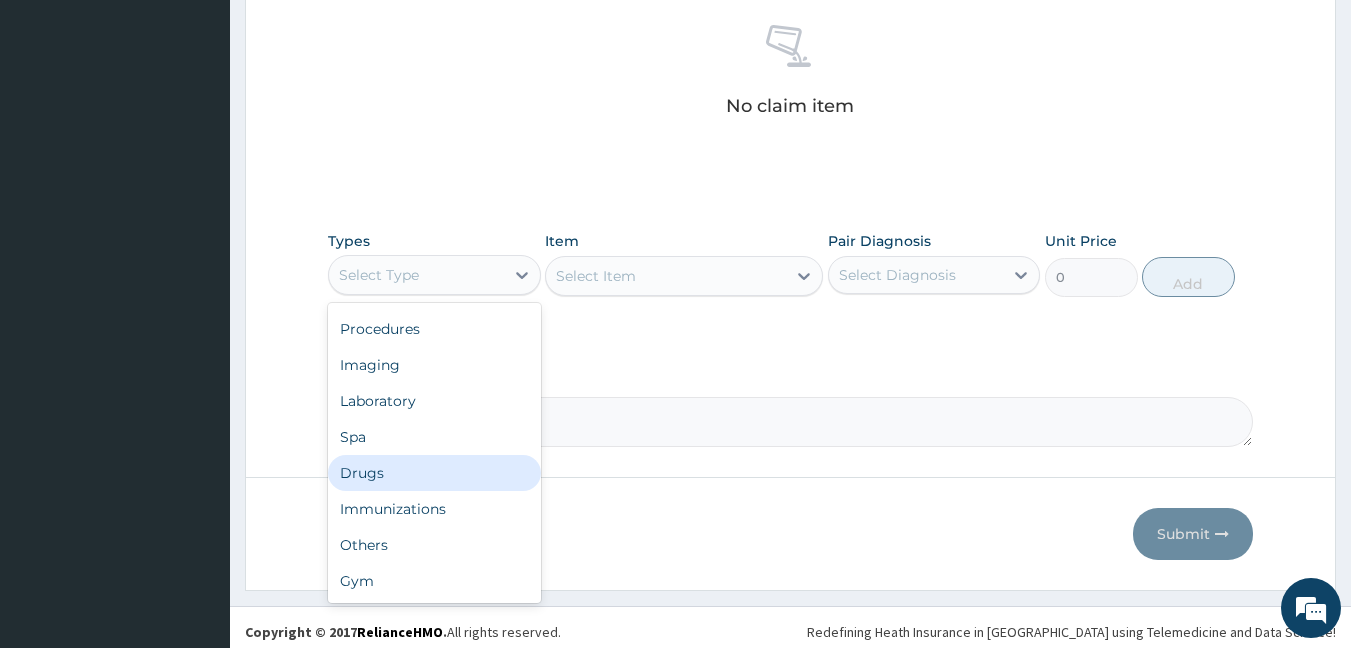 click on "Drugs" at bounding box center (434, 473) 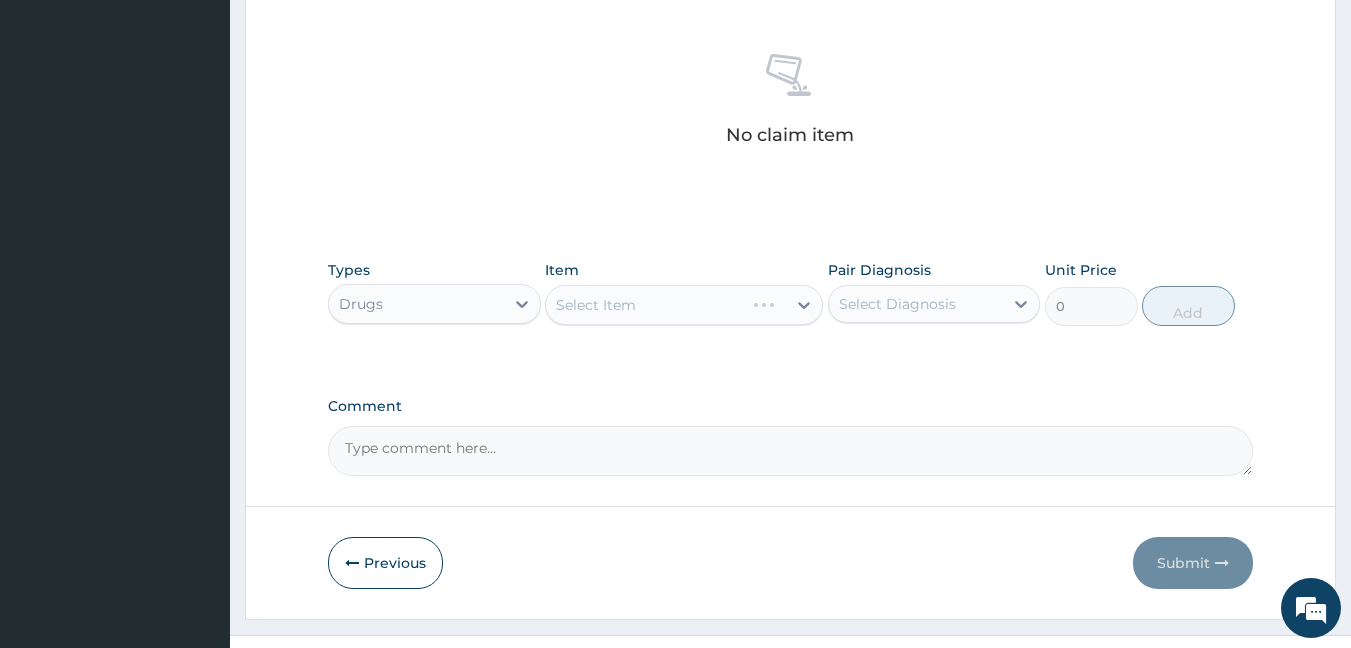 scroll, scrollTop: 785, scrollLeft: 0, axis: vertical 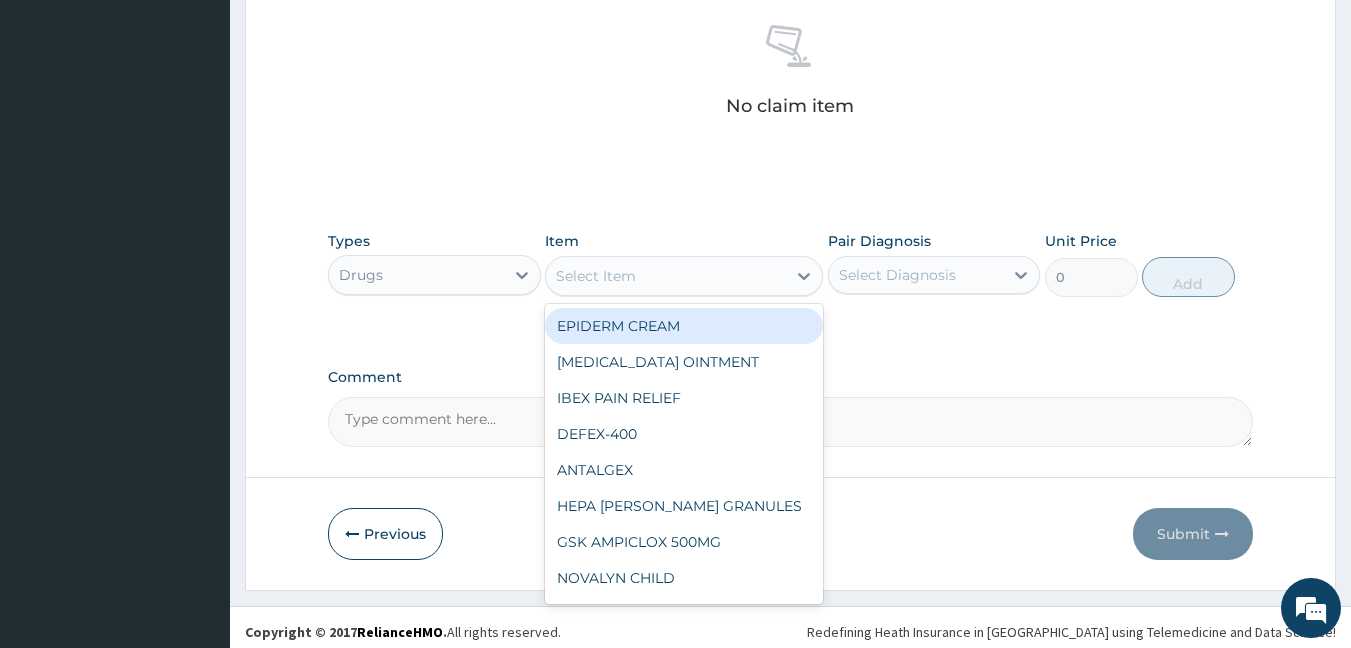 click on "Select Item" at bounding box center [666, 276] 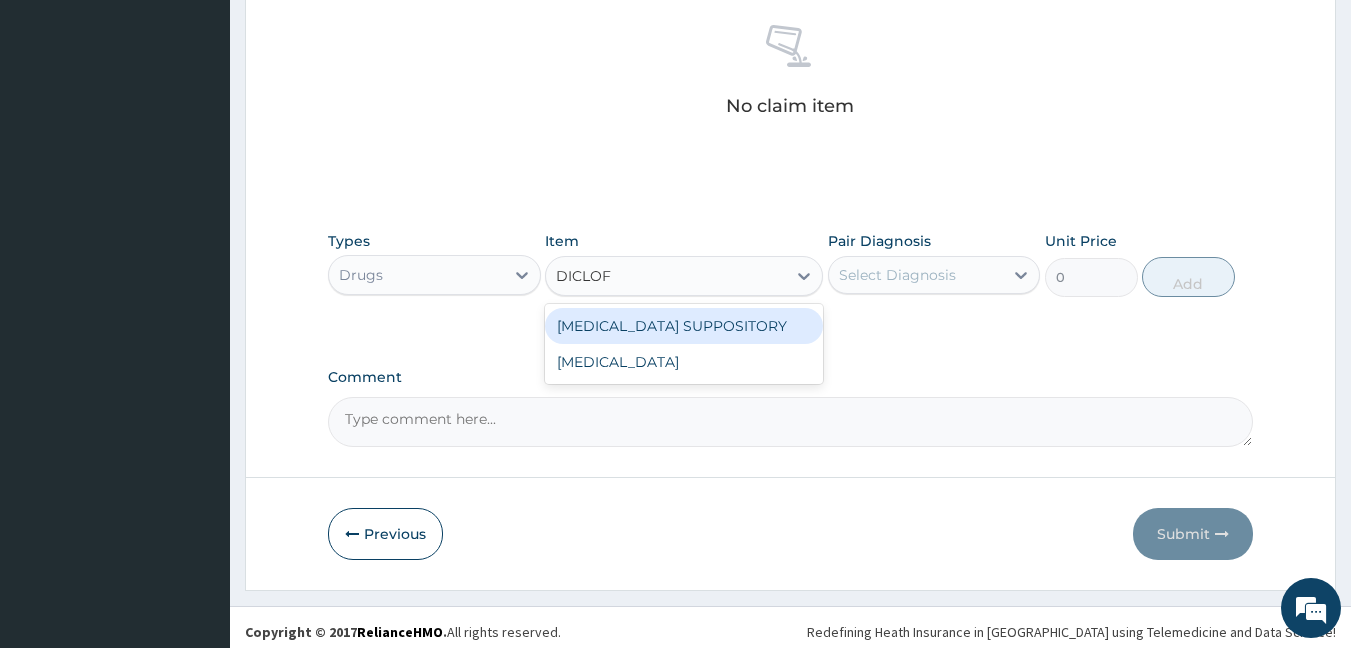 type on "DICLOFE" 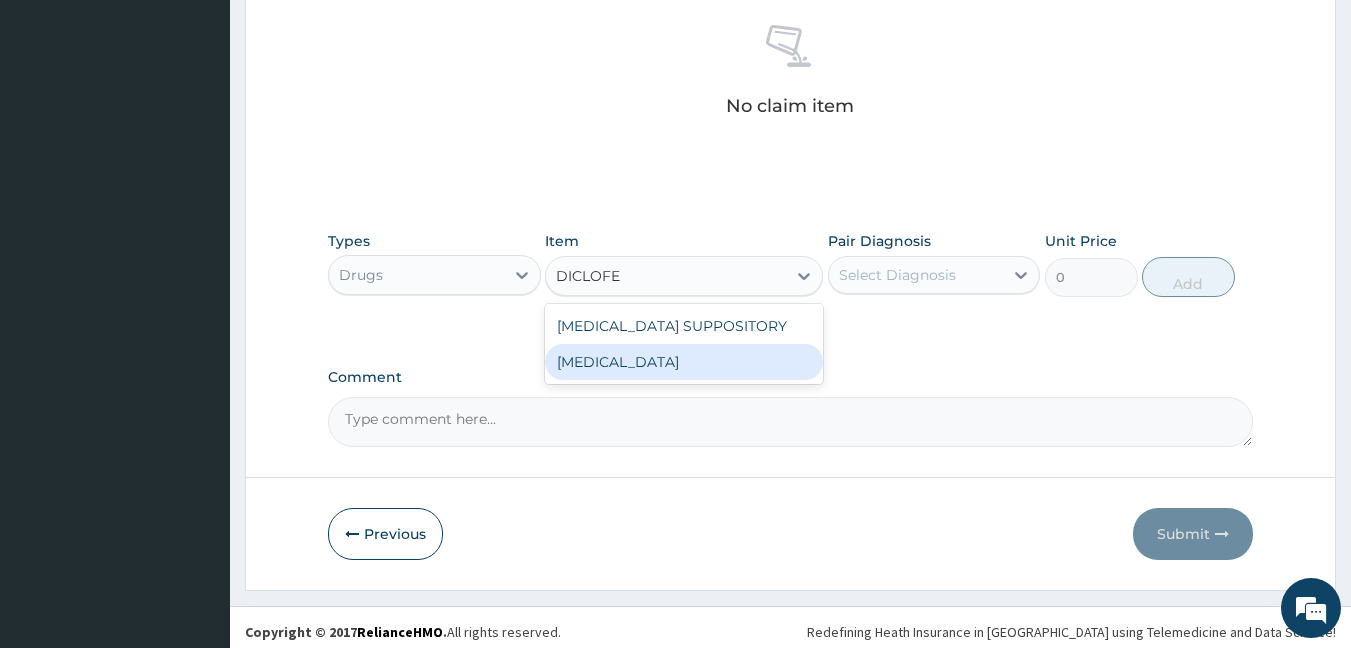 click on "DICLOFENAC" at bounding box center [684, 362] 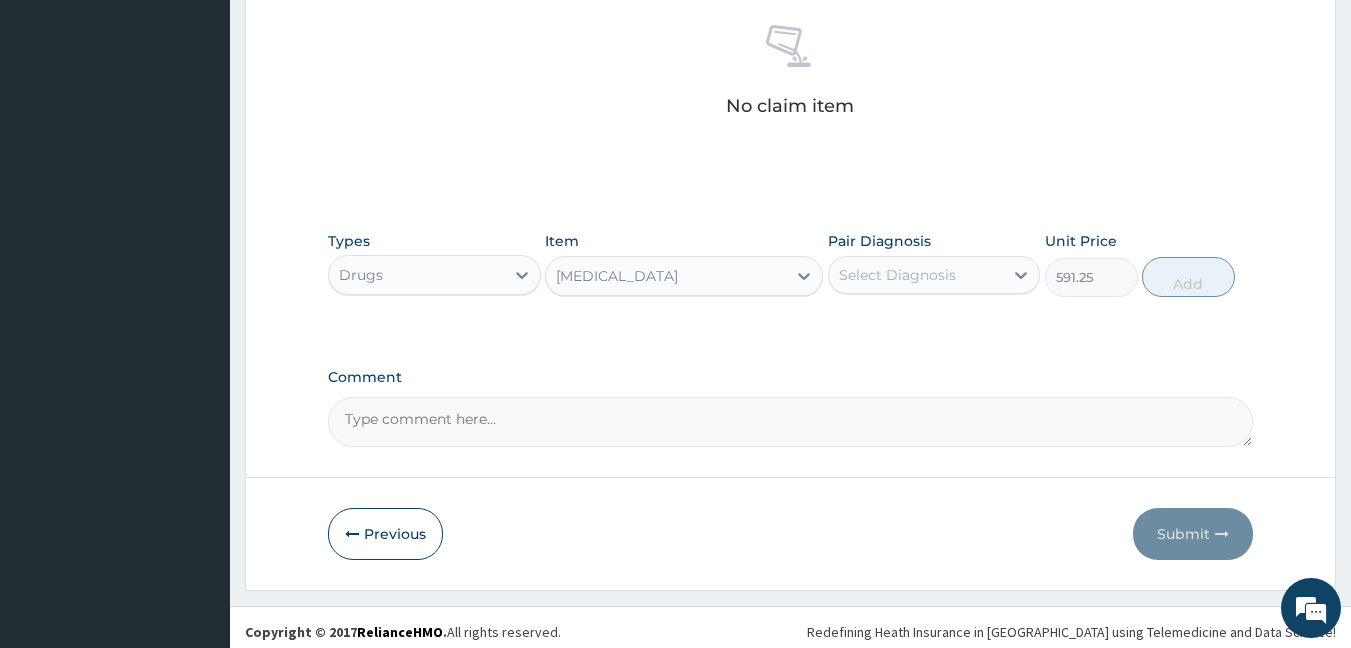 type 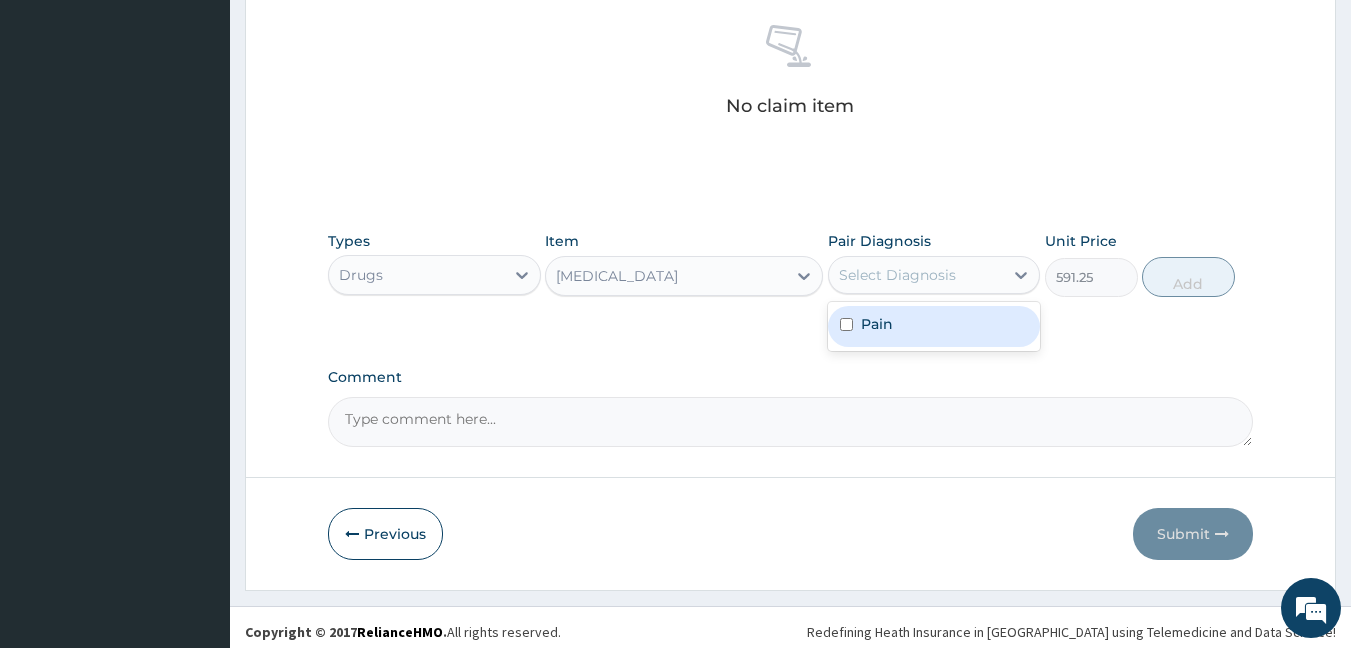 click on "Select Diagnosis" at bounding box center (897, 275) 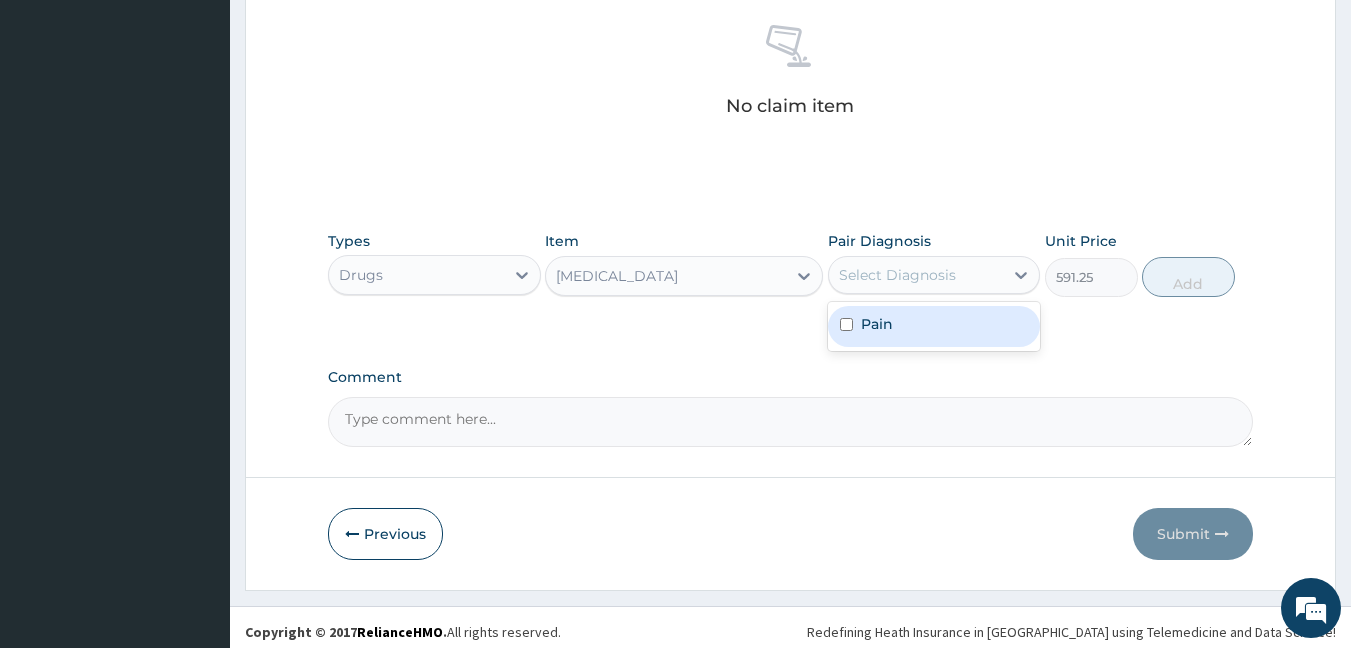 click on "Pain" at bounding box center (877, 324) 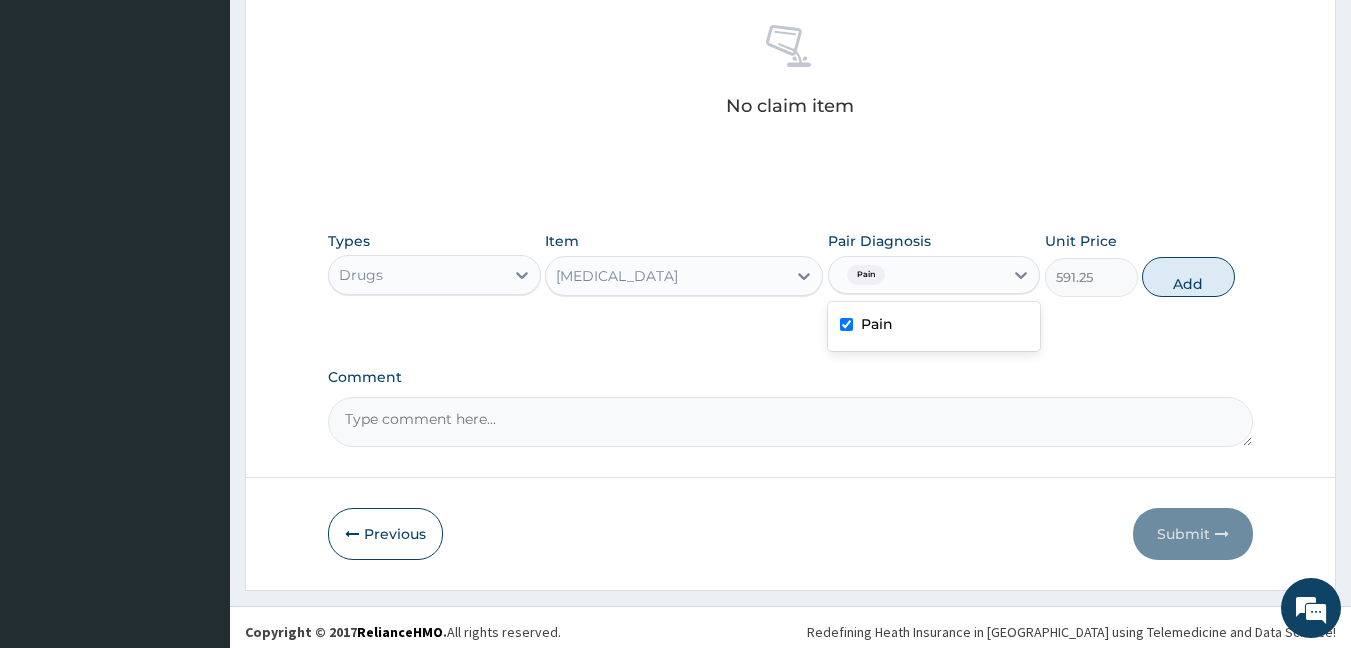 click on "Pain" at bounding box center [877, 324] 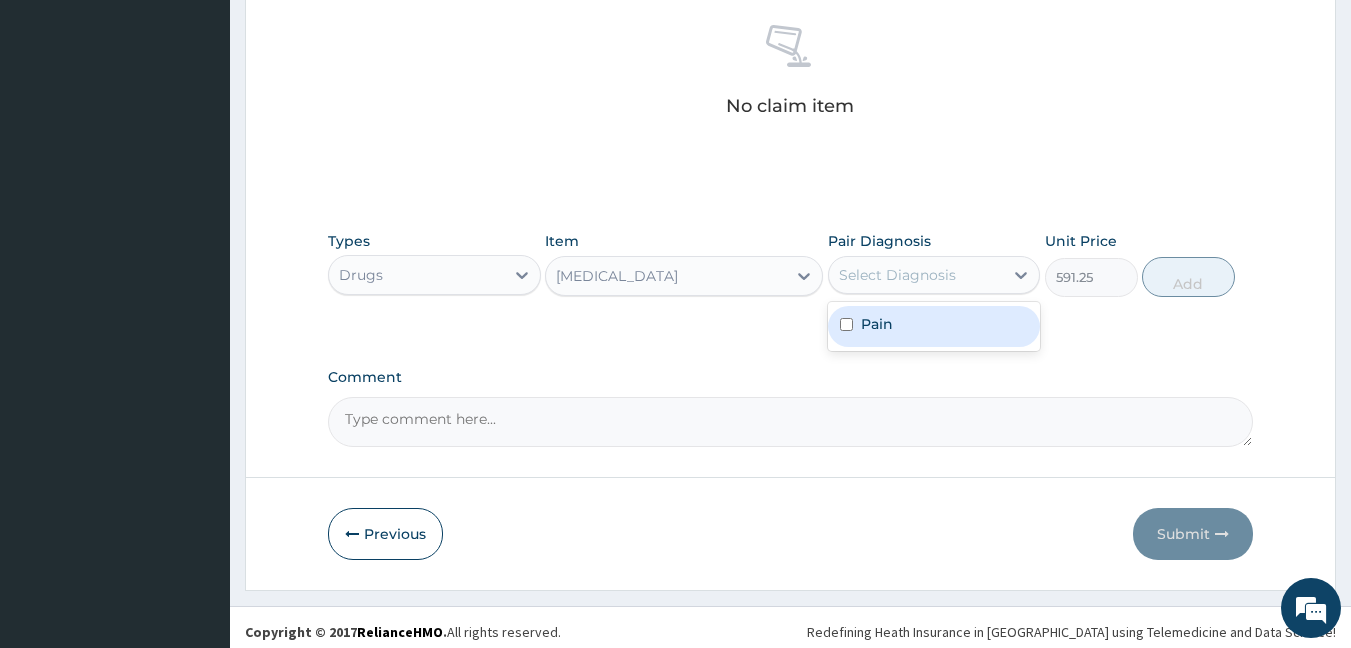 click on "Pain" at bounding box center (877, 324) 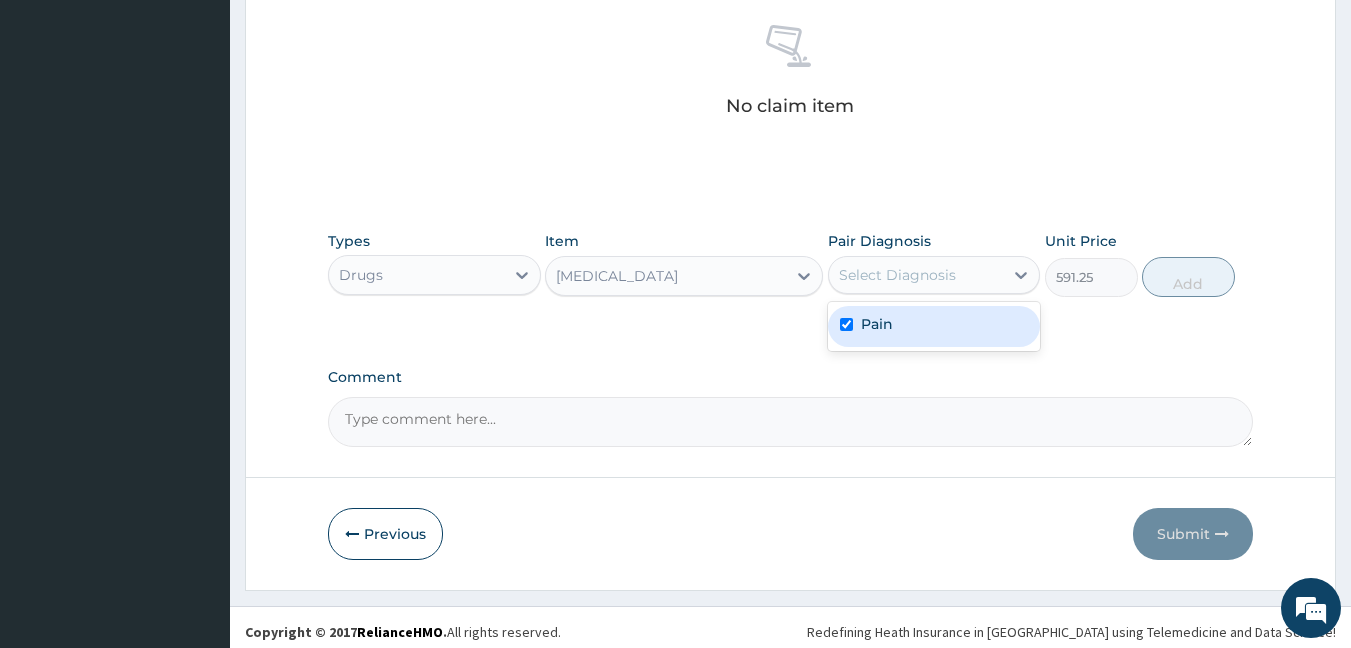 checkbox on "true" 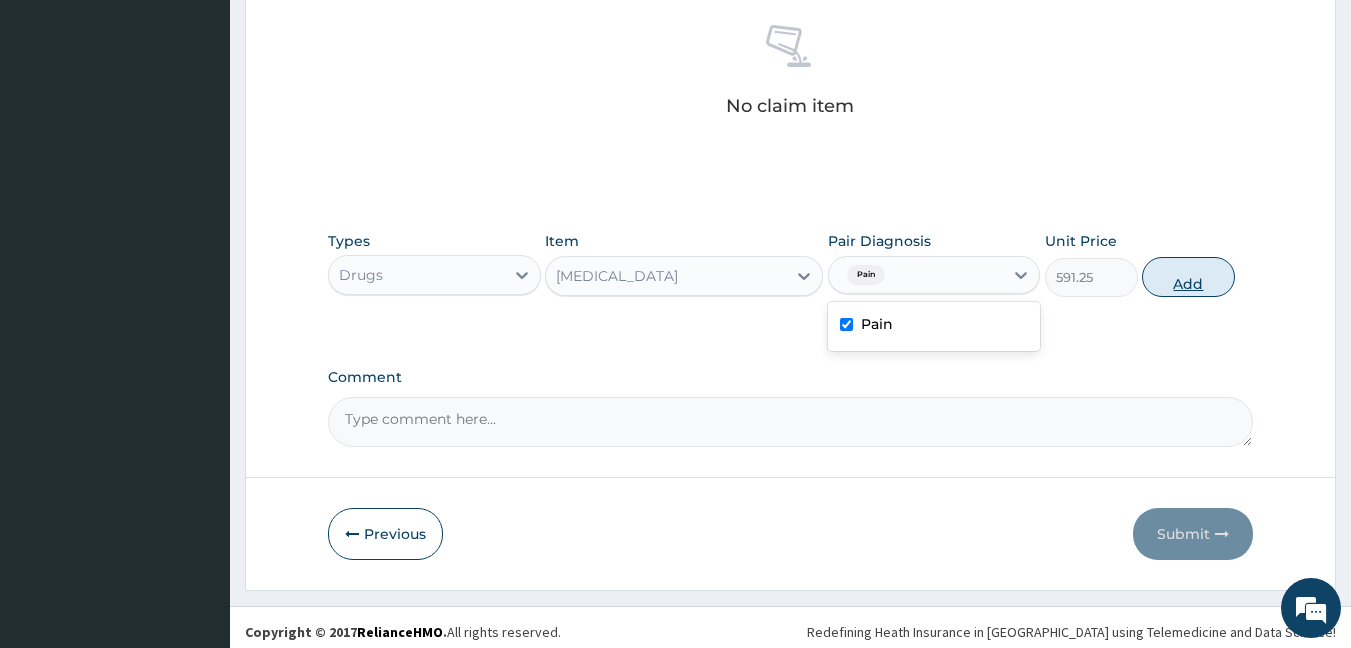 click on "Add" at bounding box center [1188, 277] 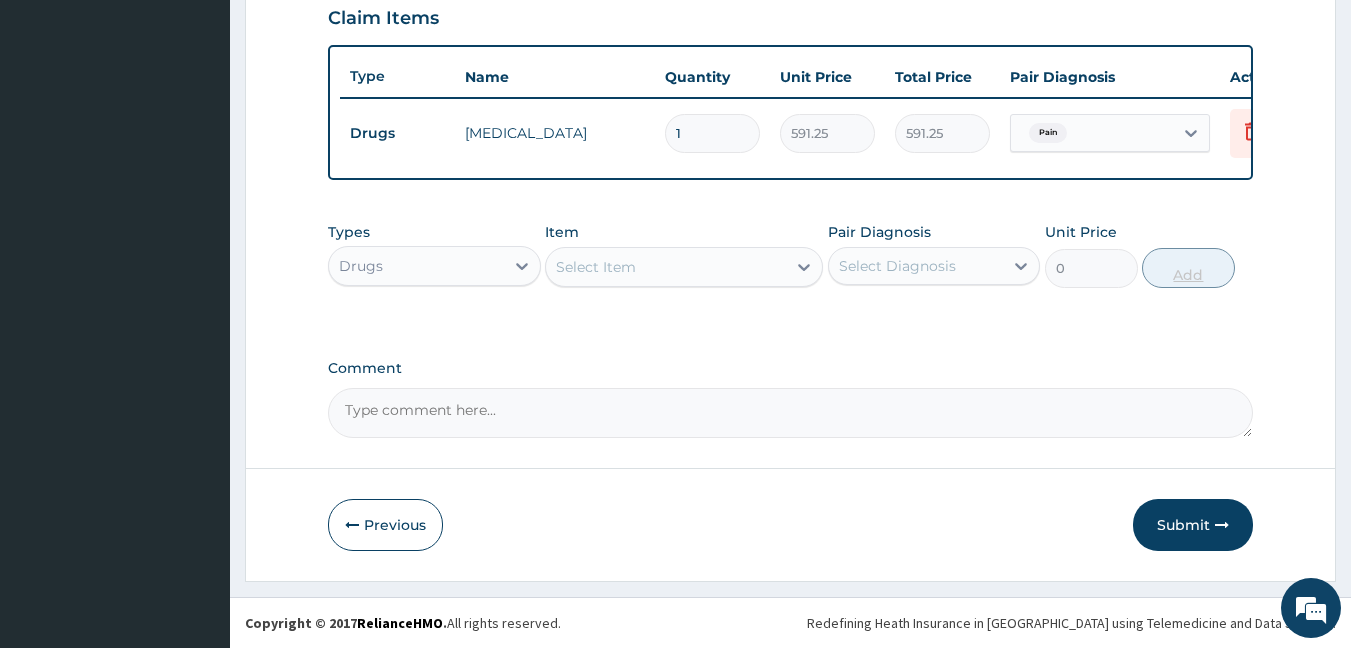 scroll, scrollTop: 714, scrollLeft: 0, axis: vertical 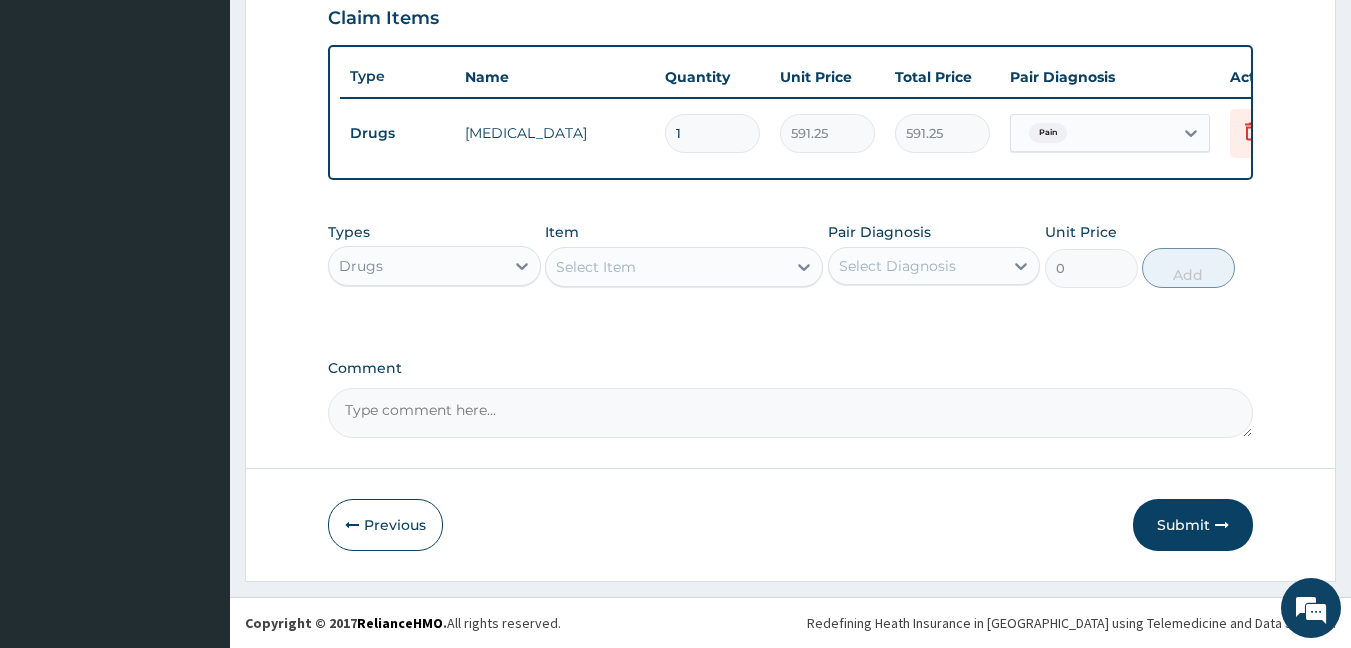 type 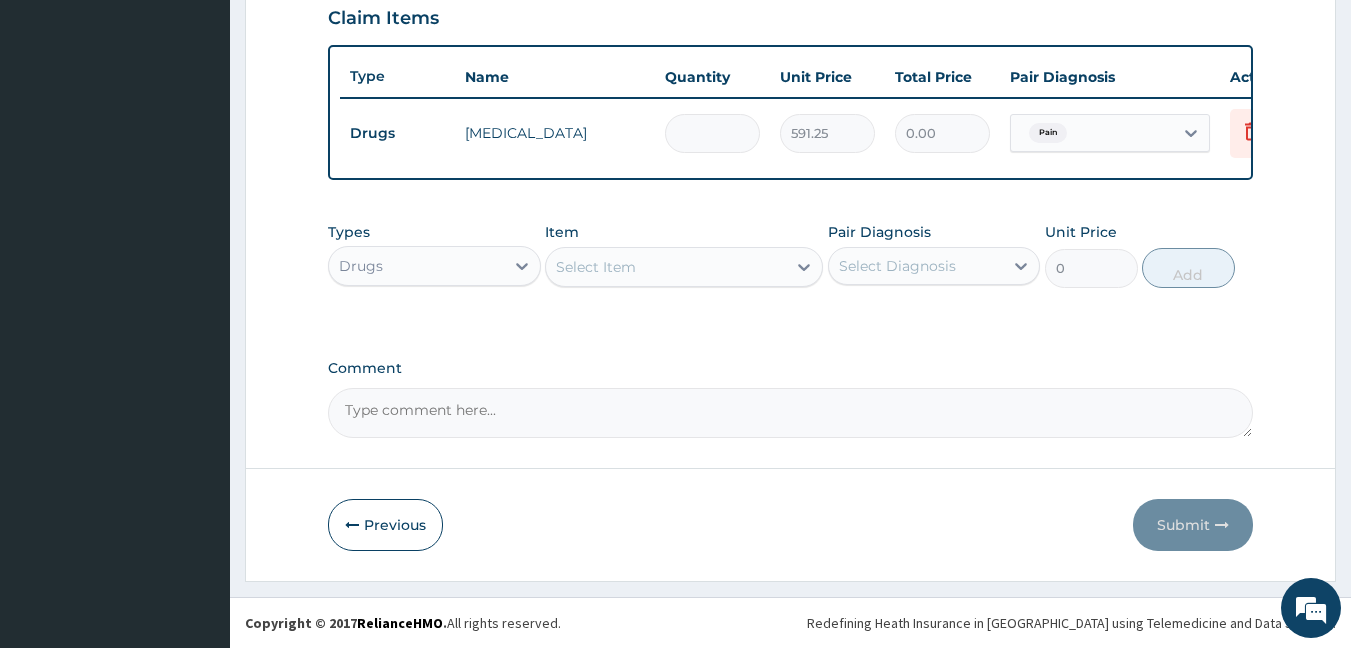 type on "8" 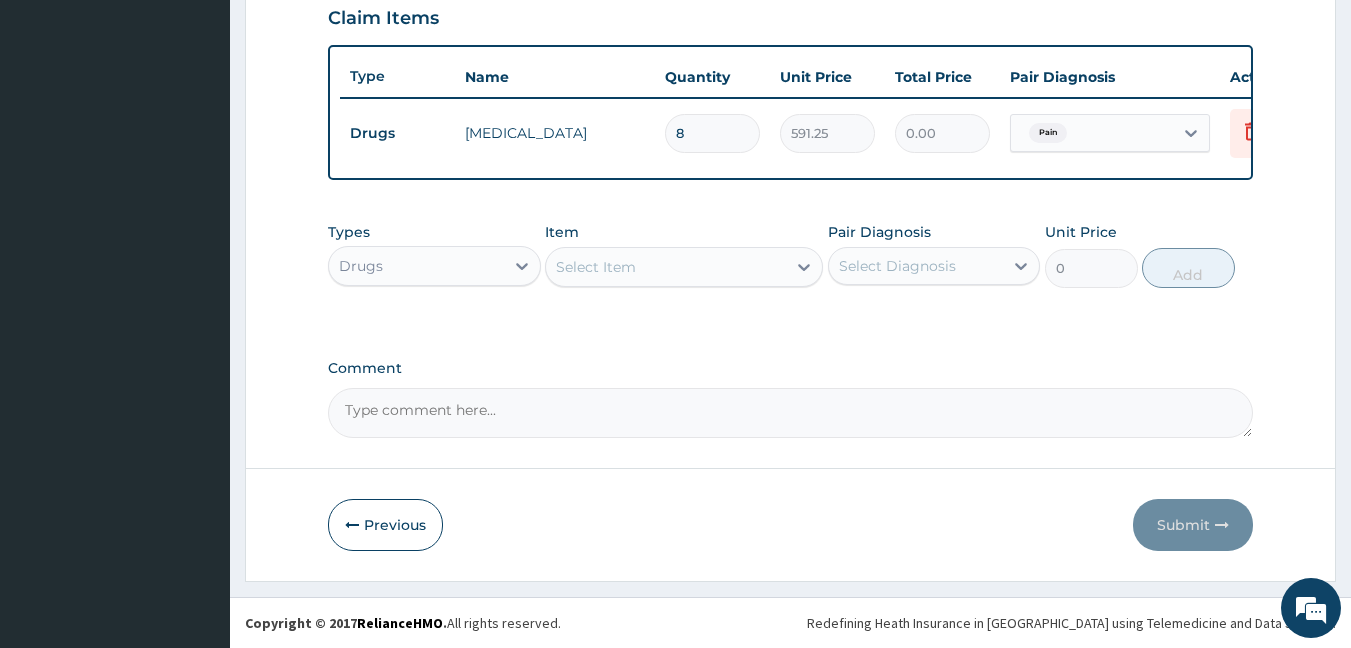 type on "4730.00" 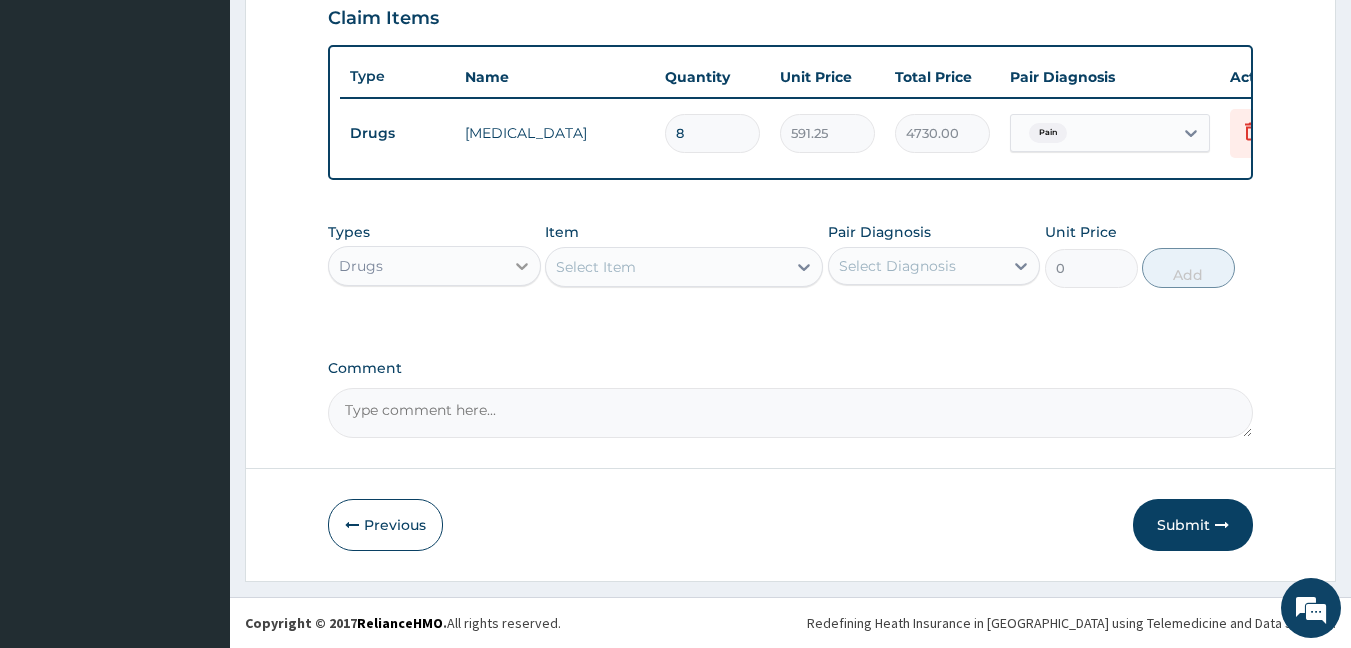 type on "8" 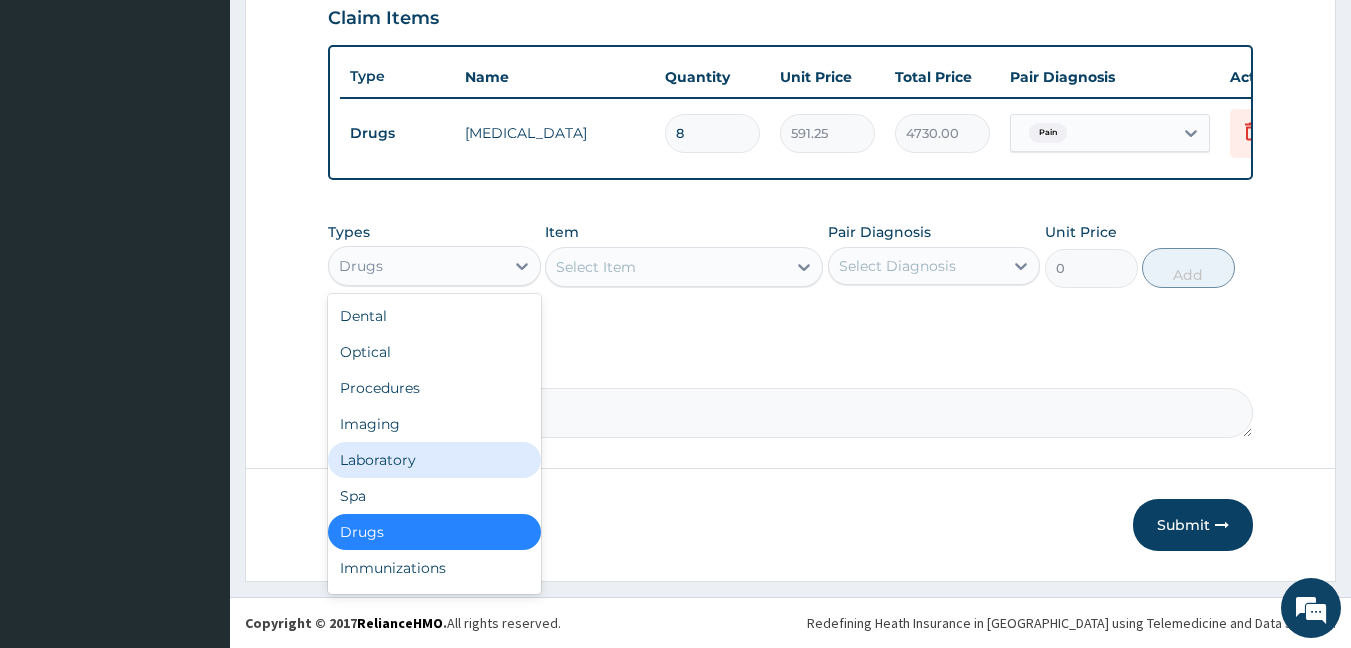 scroll, scrollTop: 68, scrollLeft: 0, axis: vertical 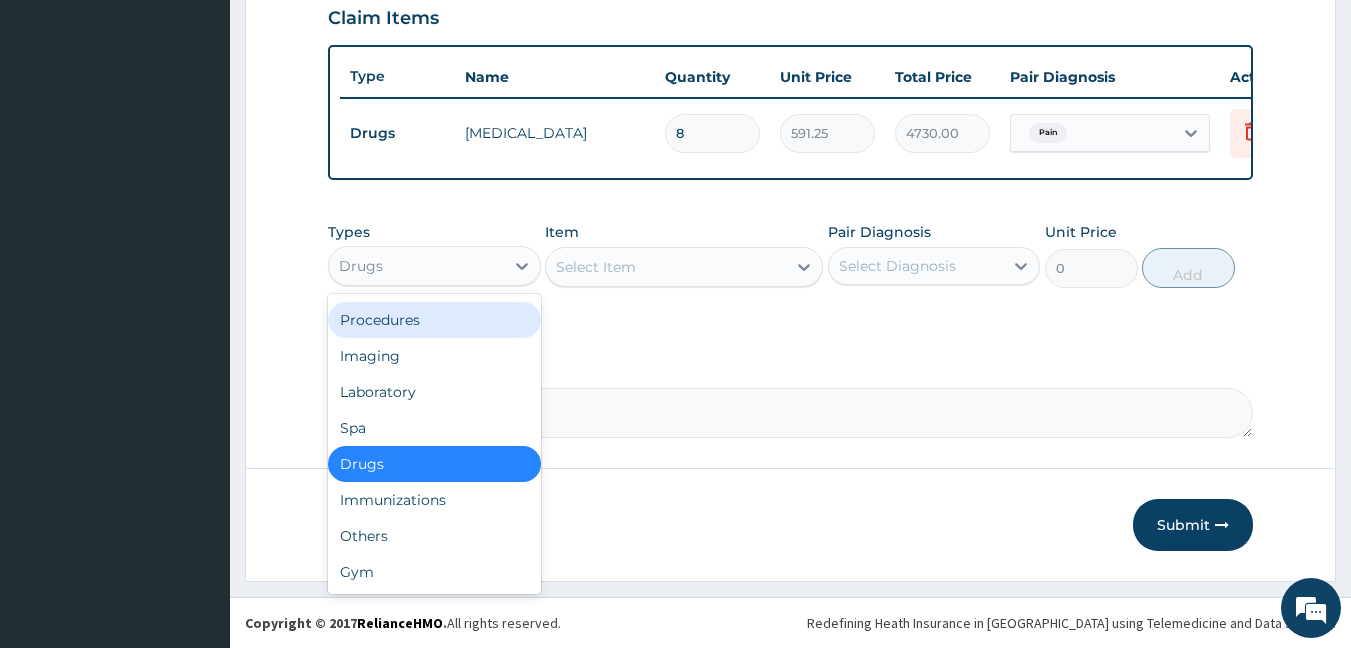 drag, startPoint x: 428, startPoint y: 326, endPoint x: 583, endPoint y: 295, distance: 158.06961 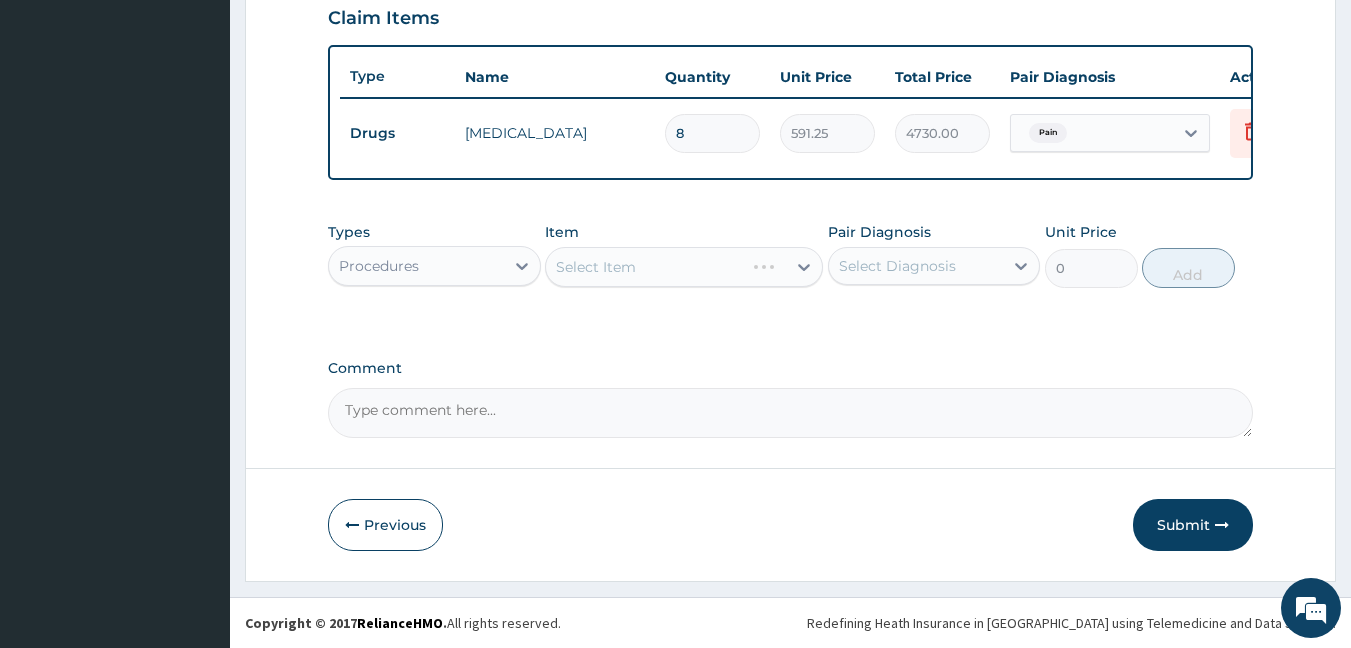 click on "Select Item" at bounding box center (684, 267) 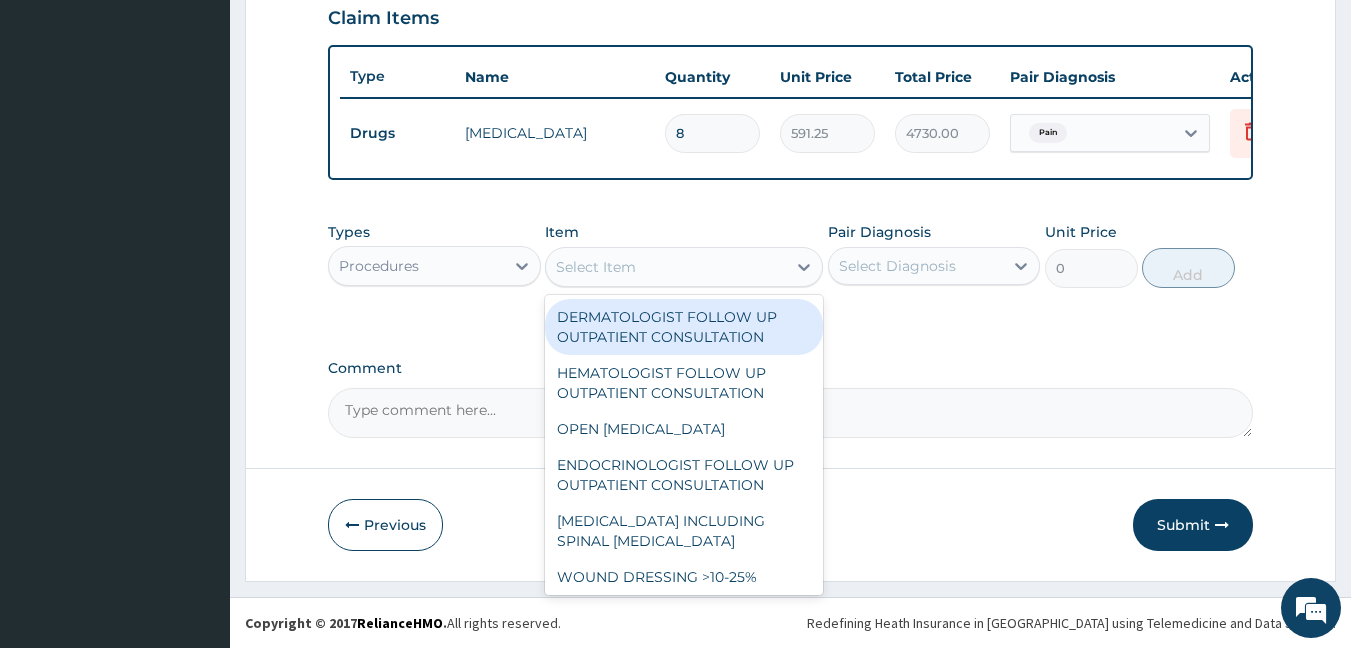 click on "Select Item" at bounding box center (666, 267) 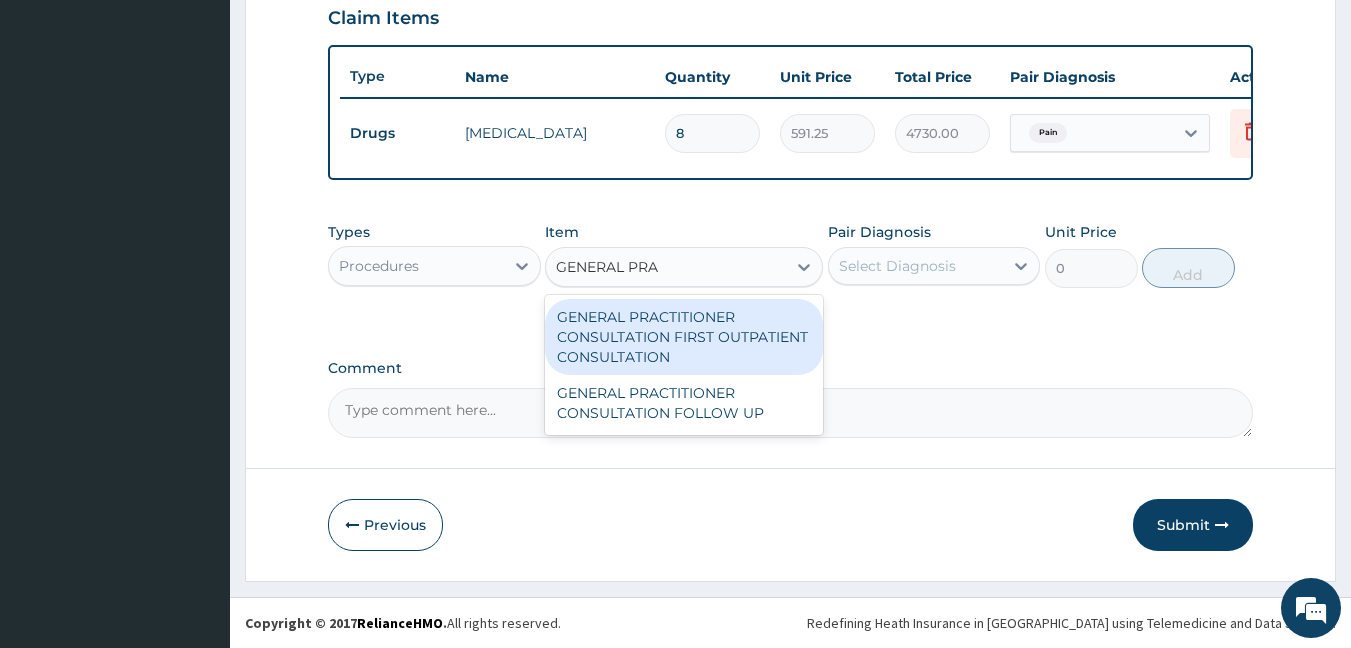 type on "GENERAL PRAC" 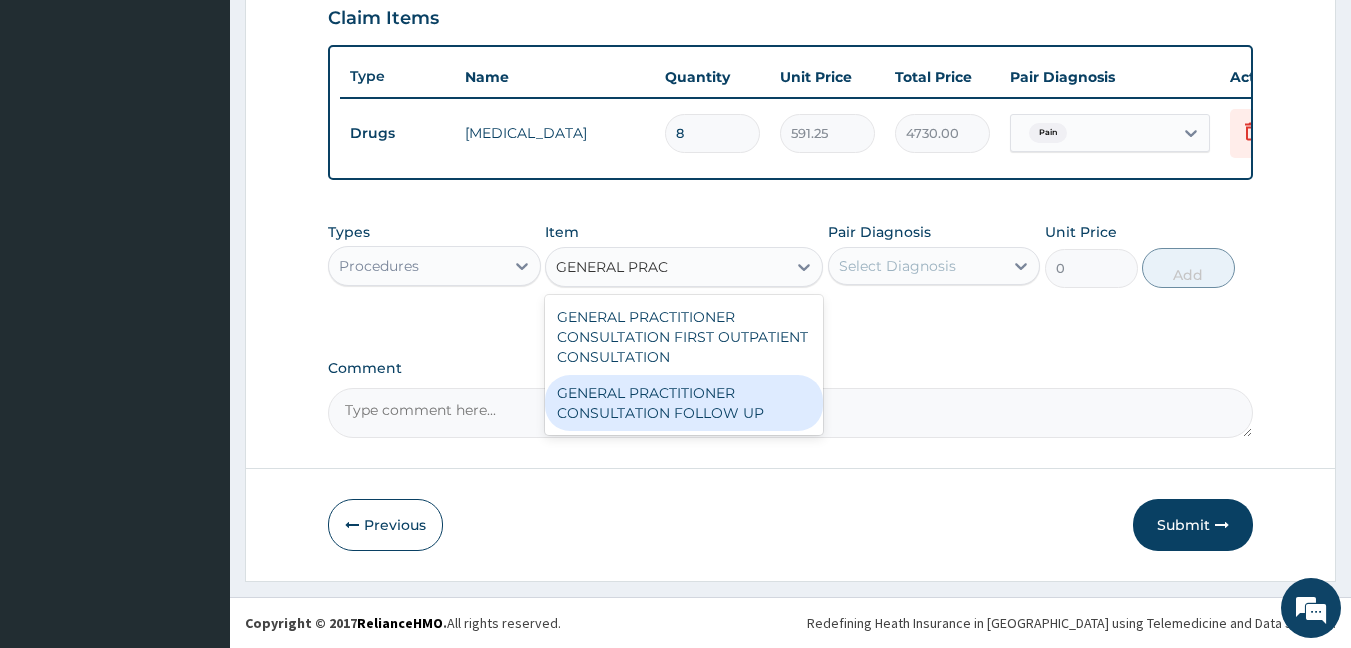 click on "GENERAL PRACTITIONER CONSULTATION FOLLOW UP" at bounding box center [684, 403] 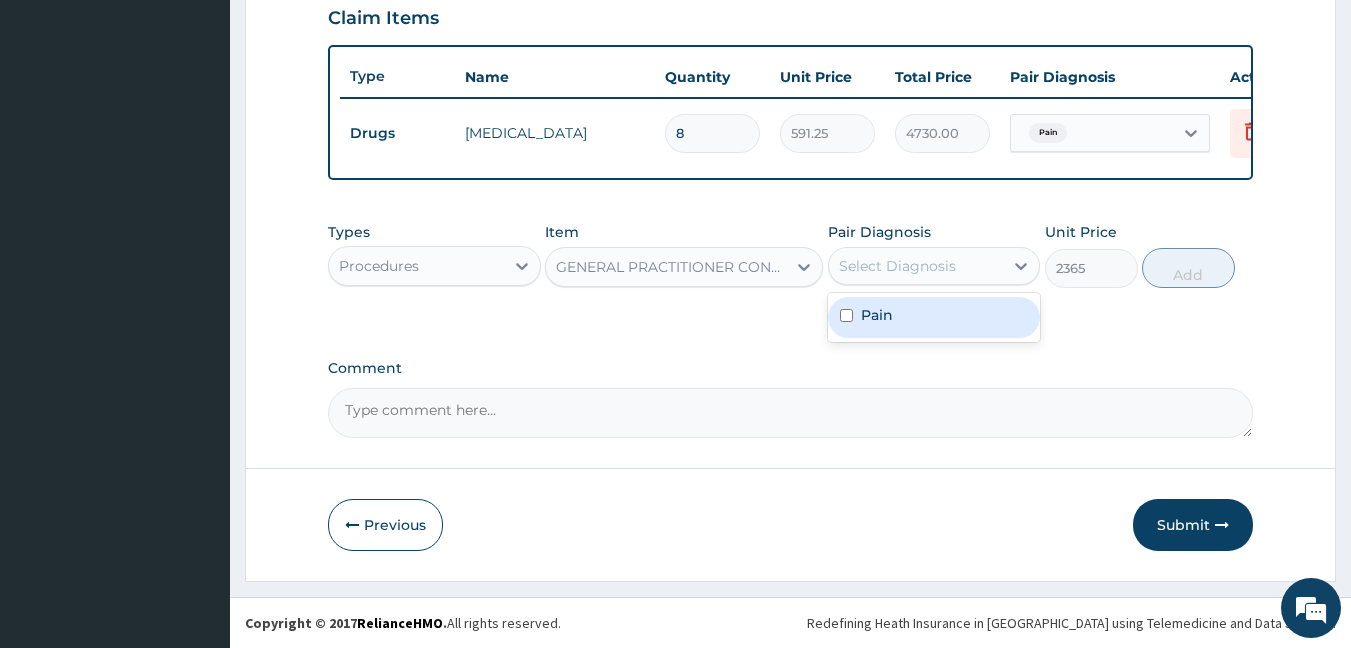 drag, startPoint x: 917, startPoint y: 276, endPoint x: 903, endPoint y: 286, distance: 17.20465 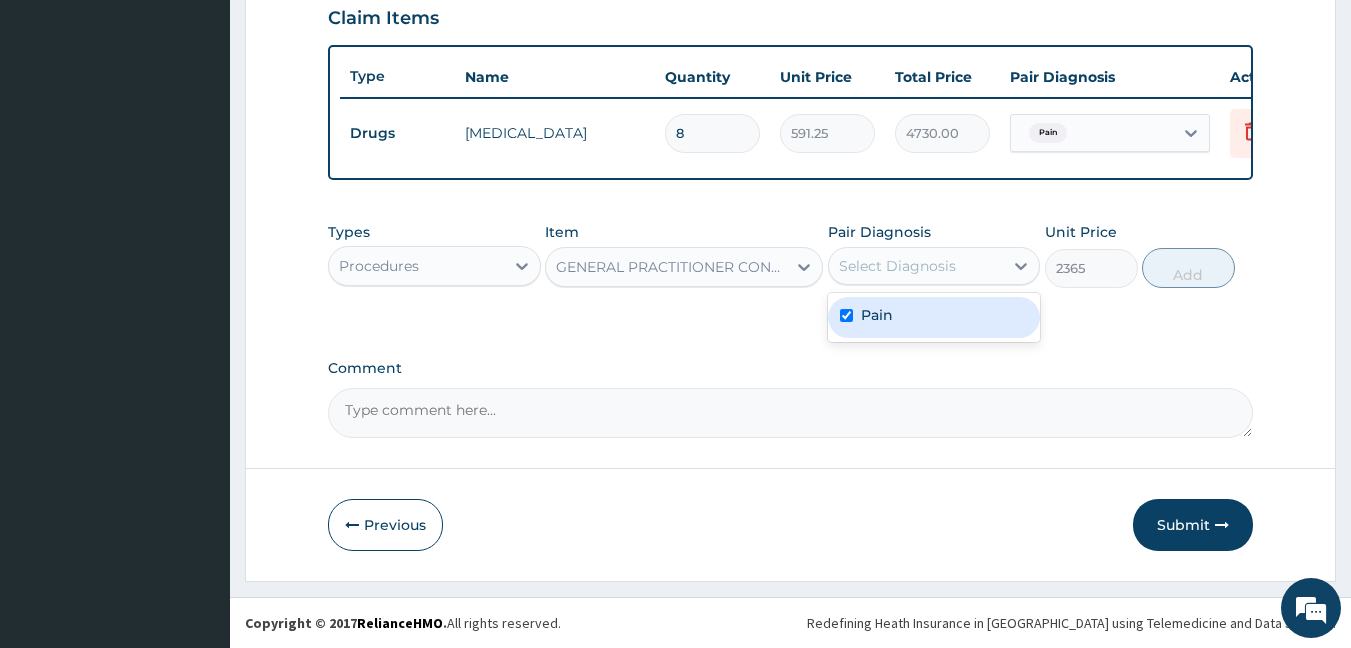 checkbox on "true" 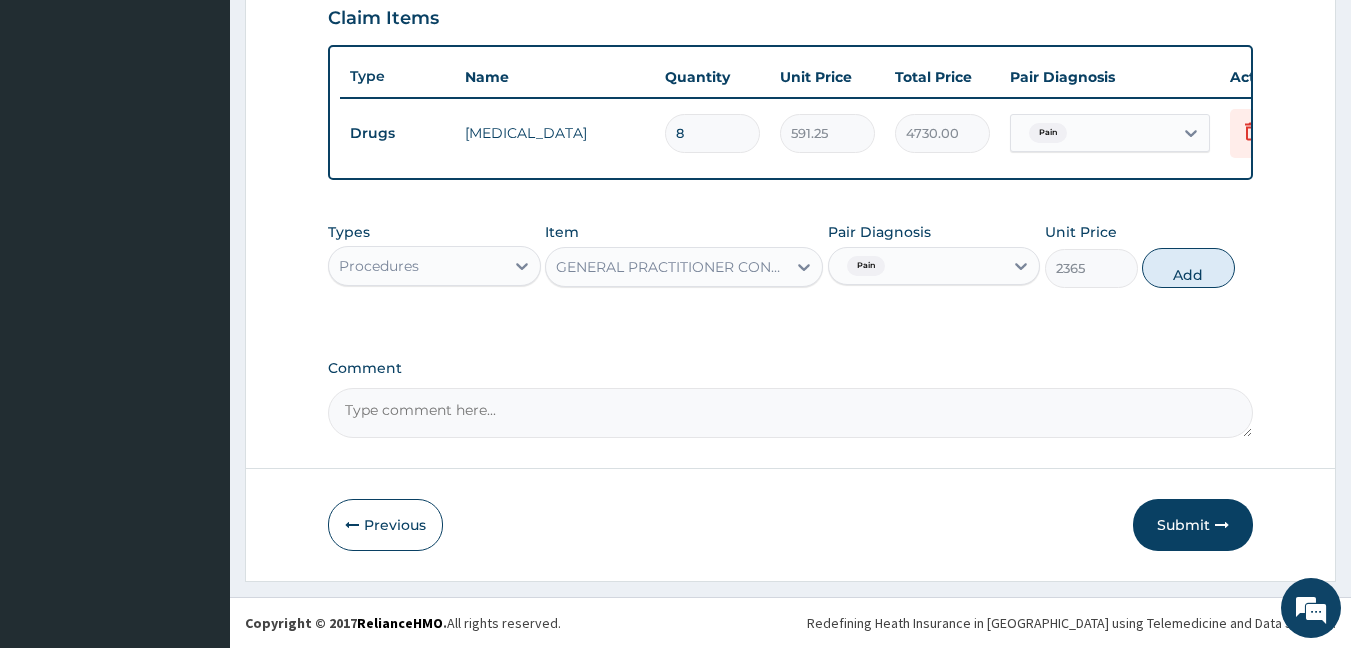 click on "Add" at bounding box center (1188, 268) 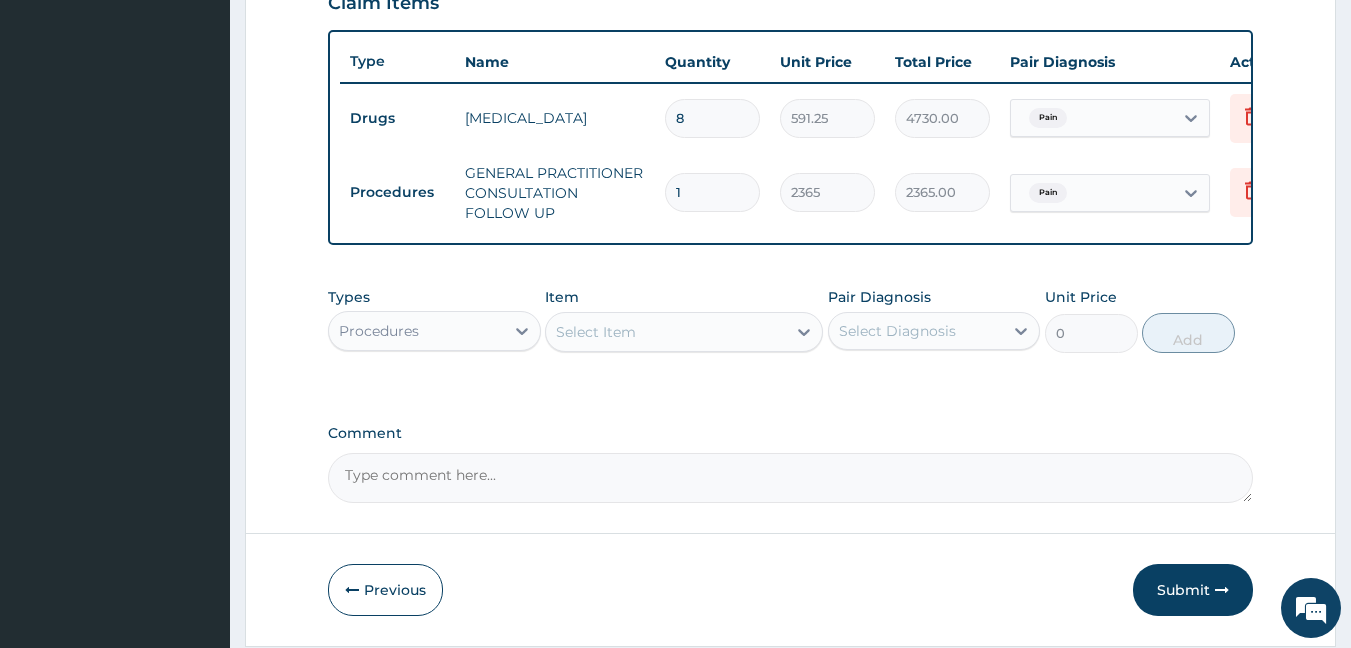click on "8" at bounding box center (712, 118) 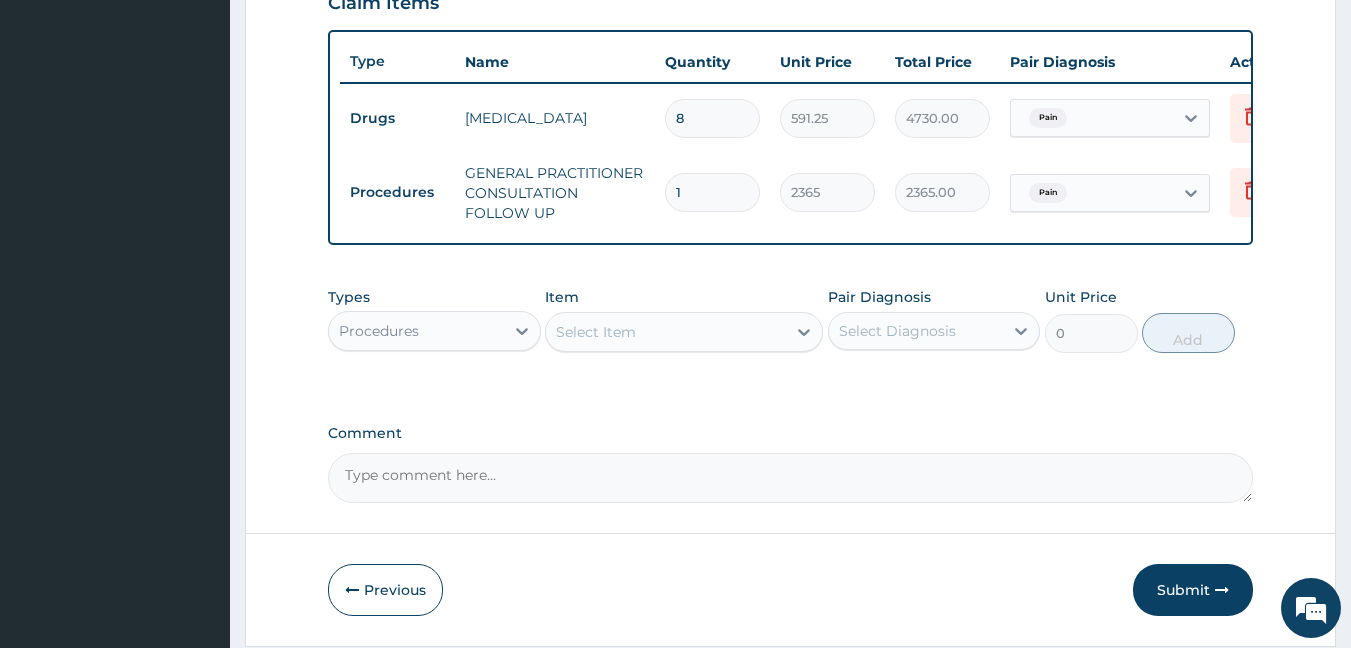 type 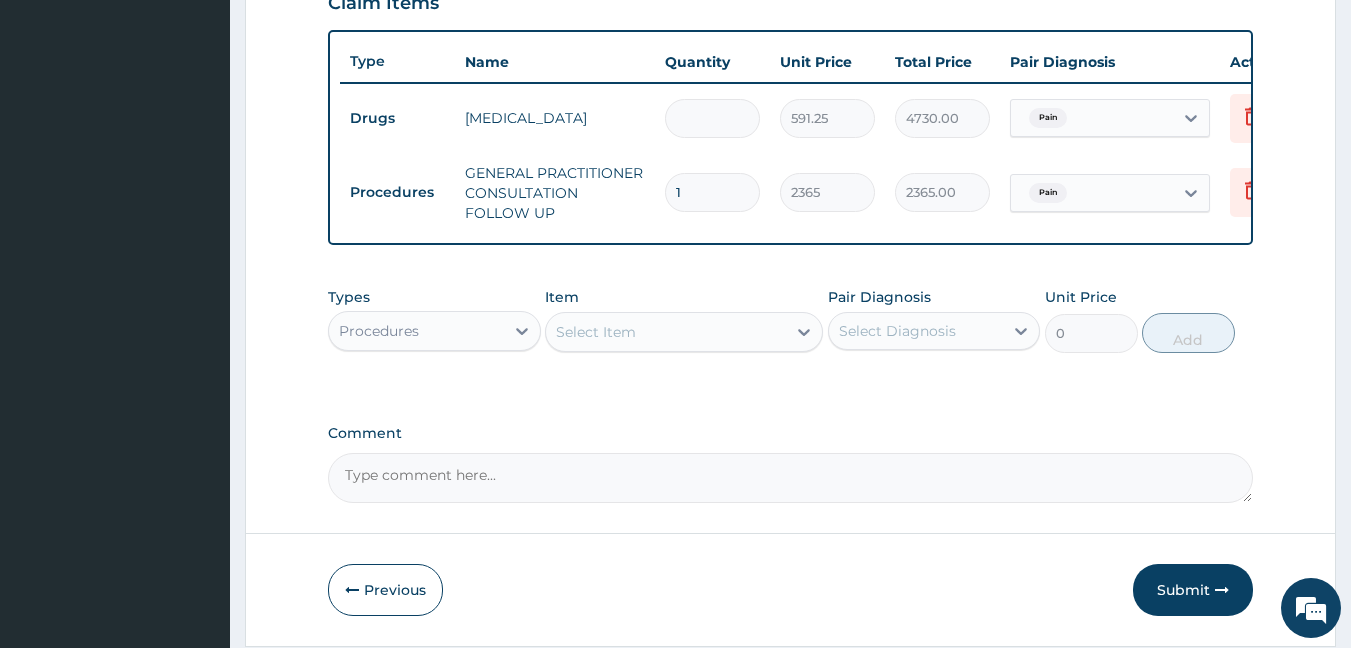 type on "0.00" 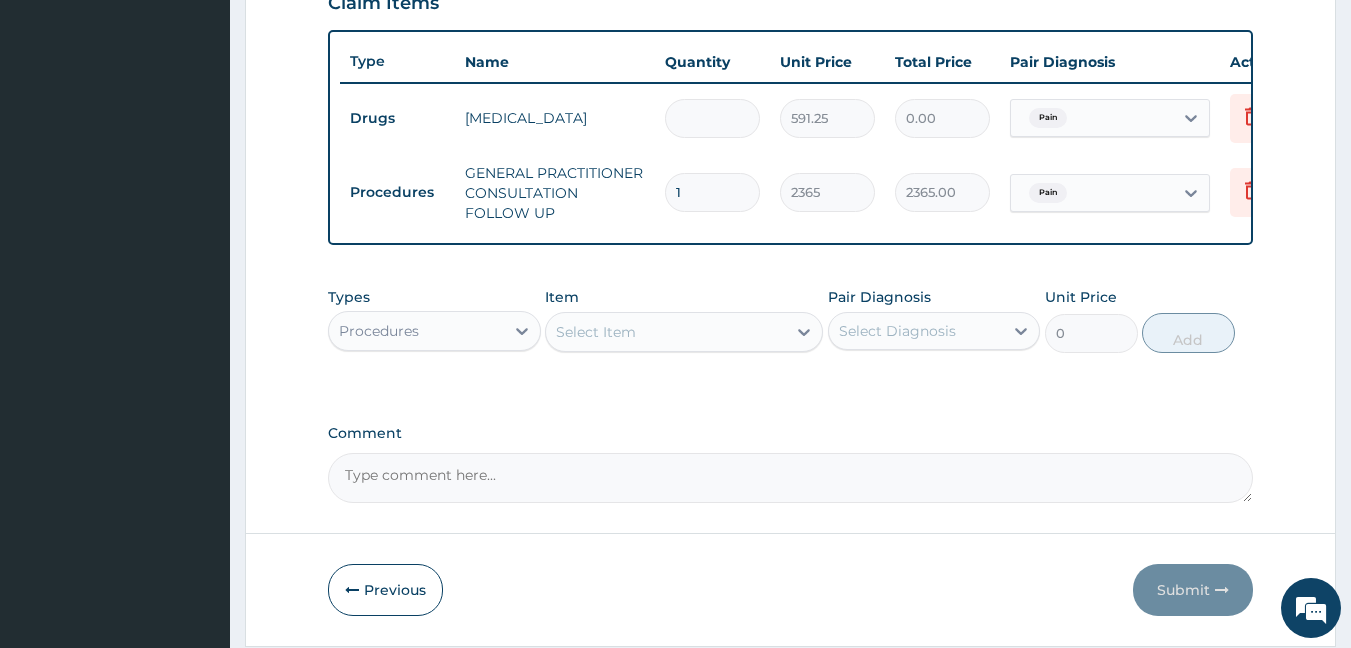 type on "1" 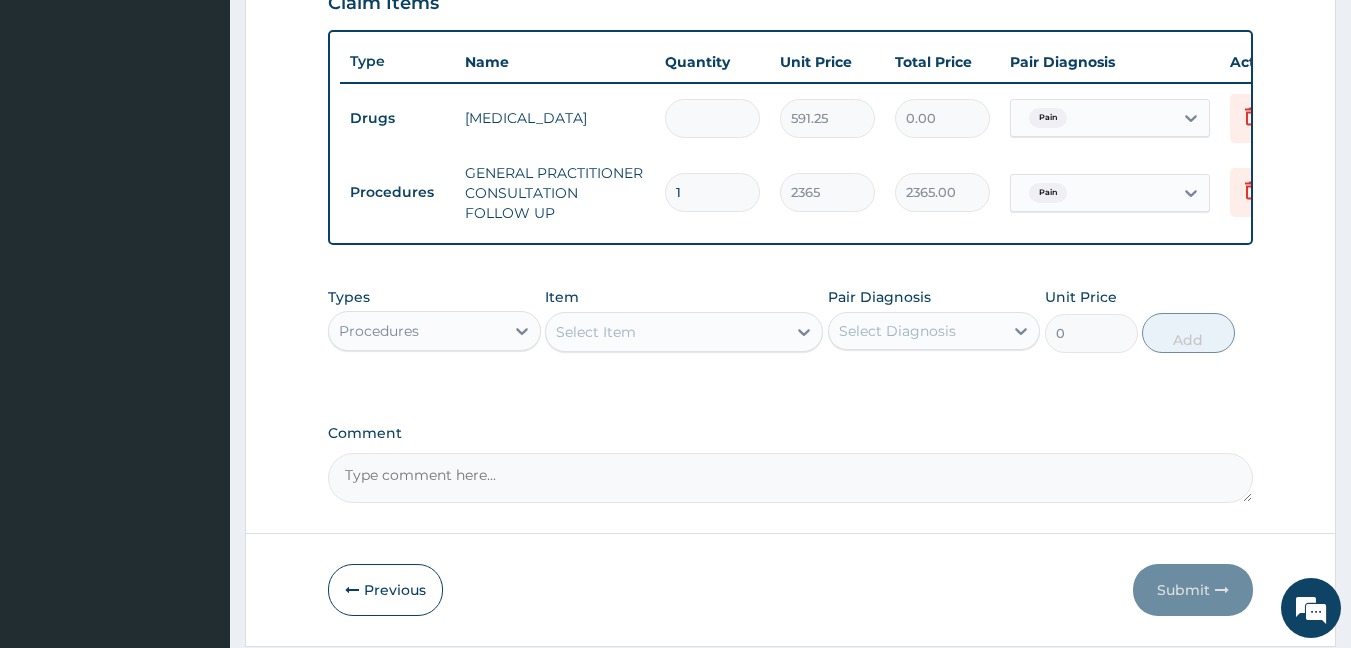 type on "591.25" 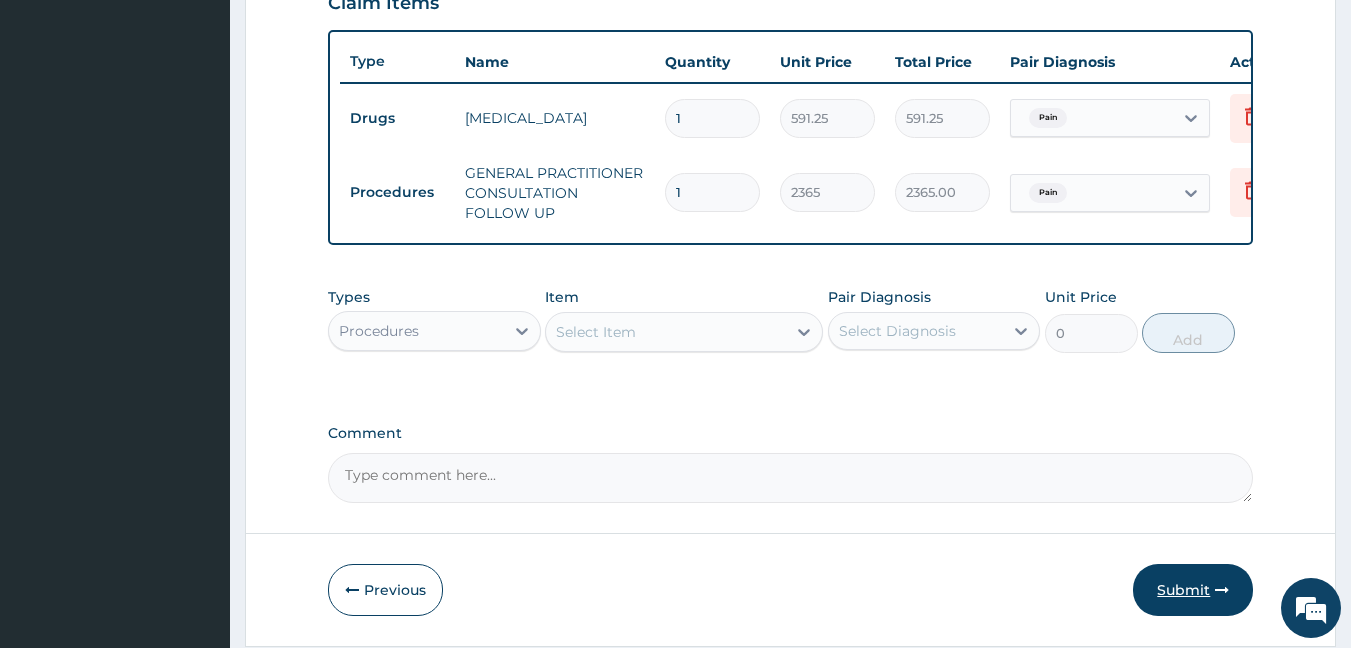 type on "1" 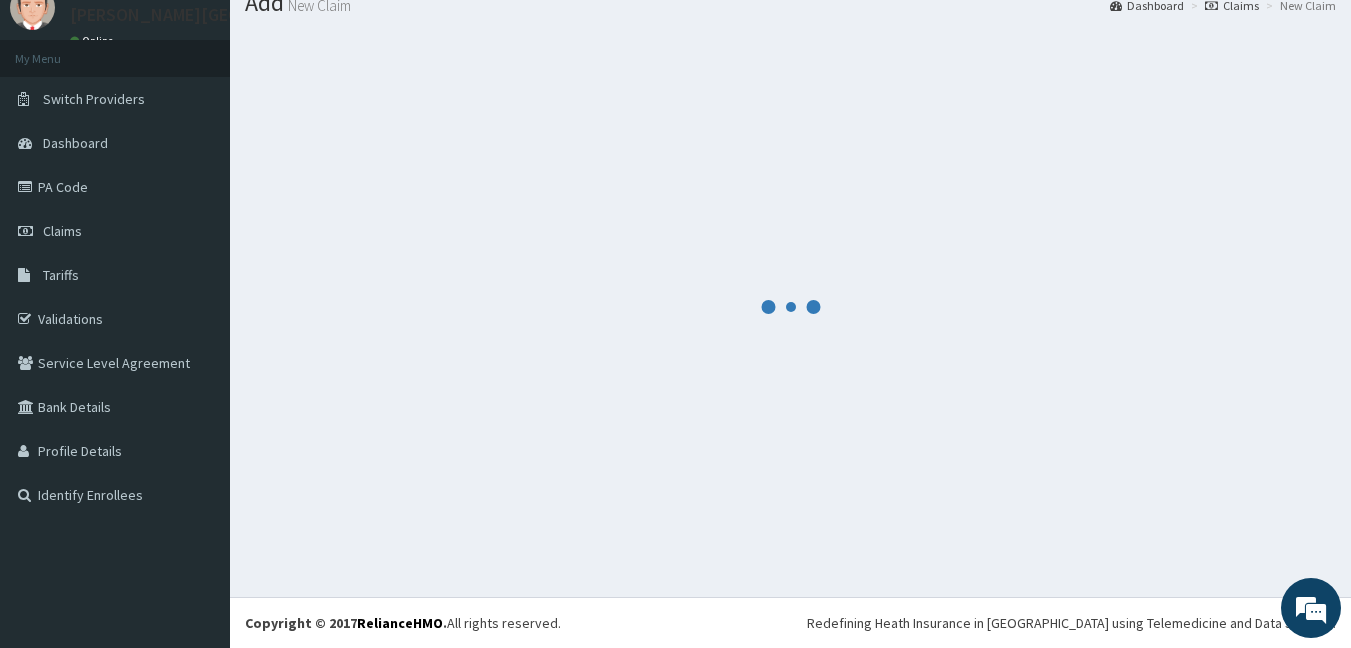 scroll, scrollTop: 714, scrollLeft: 0, axis: vertical 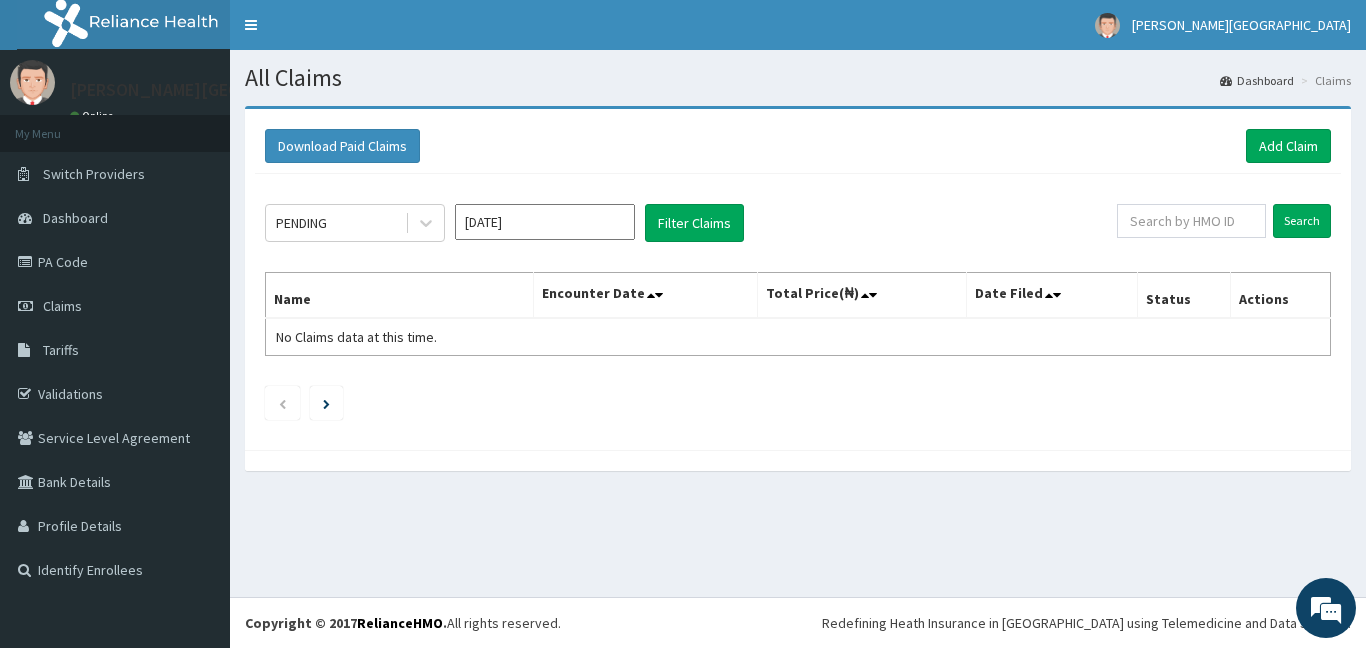 click on "[DATE]" at bounding box center [545, 222] 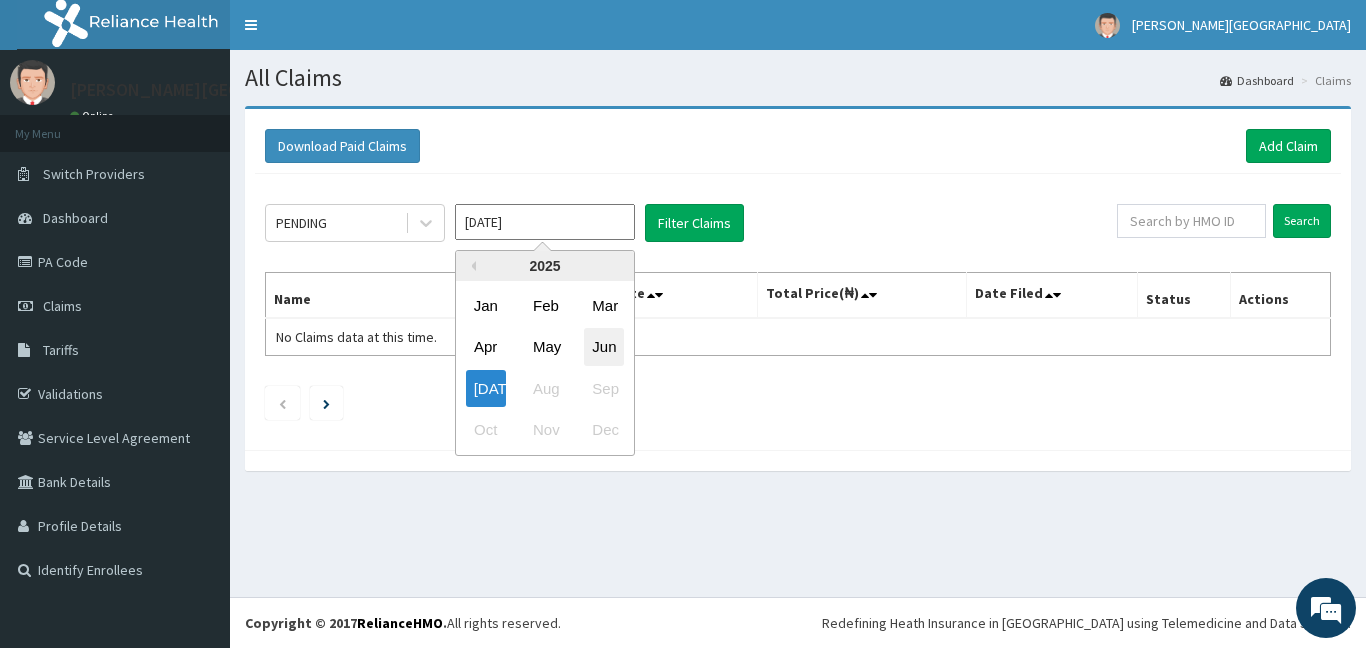 click on "Jun" at bounding box center (604, 347) 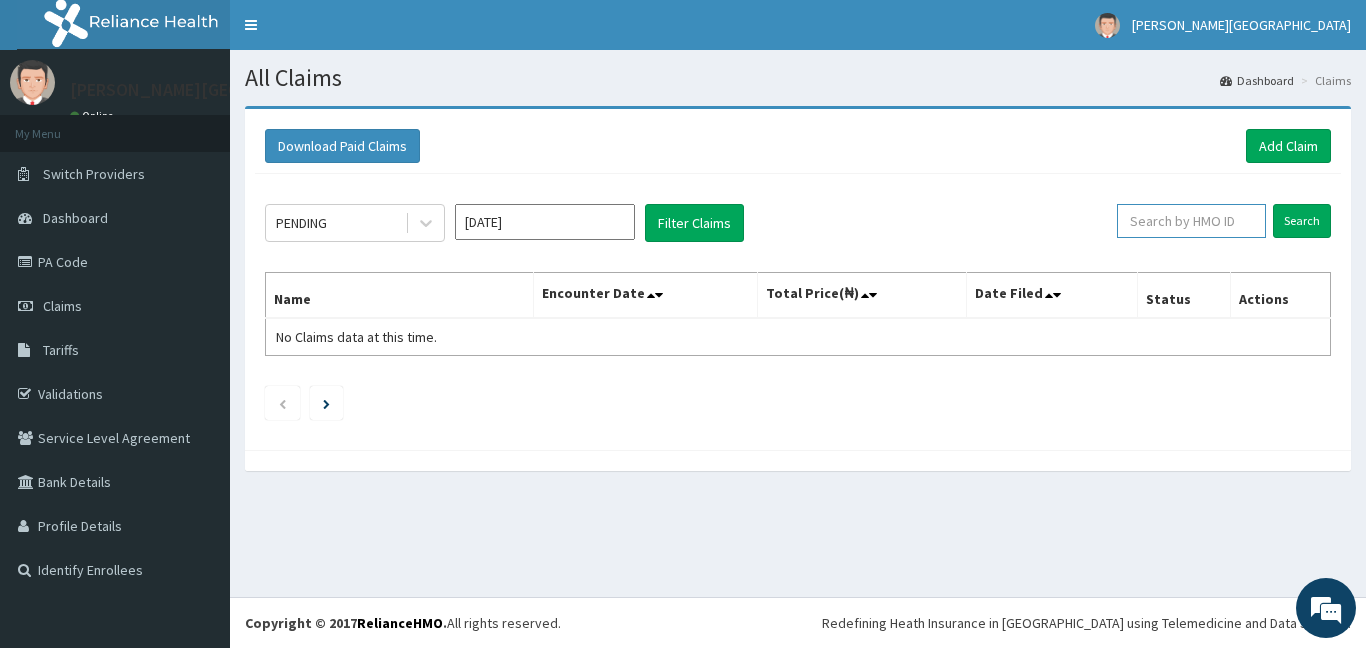 click at bounding box center [1191, 221] 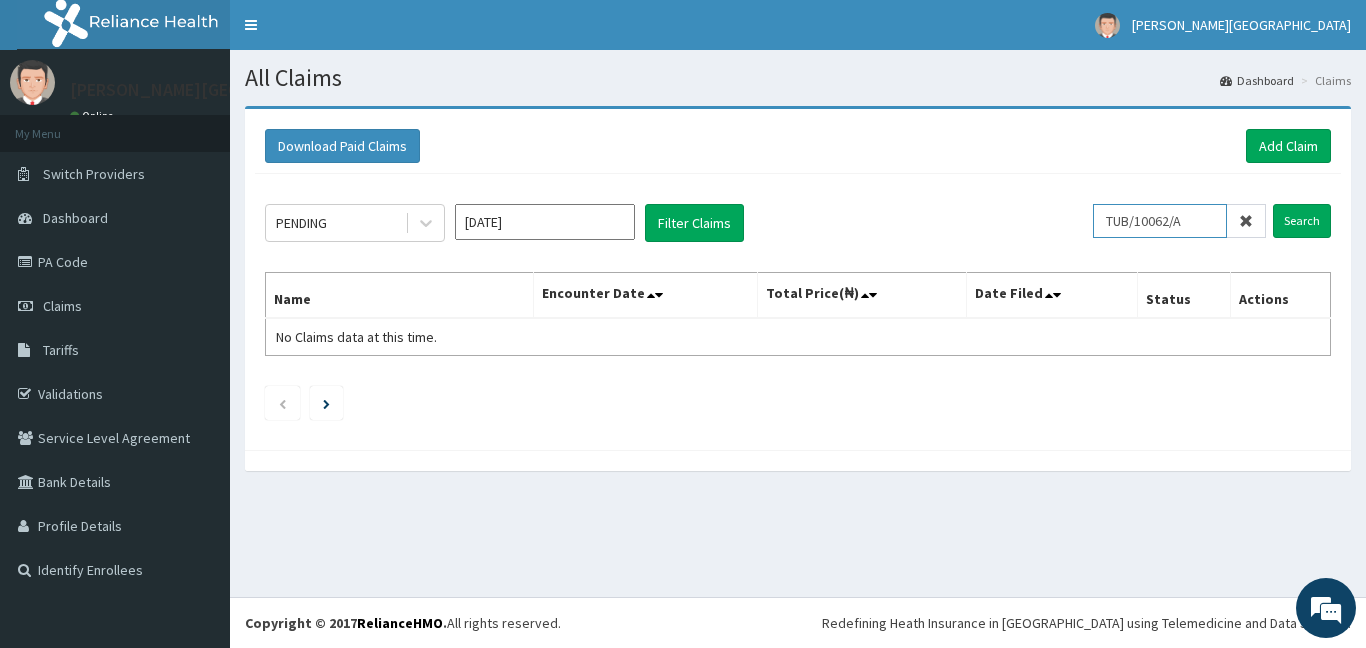 type on "TUB/10062/A" 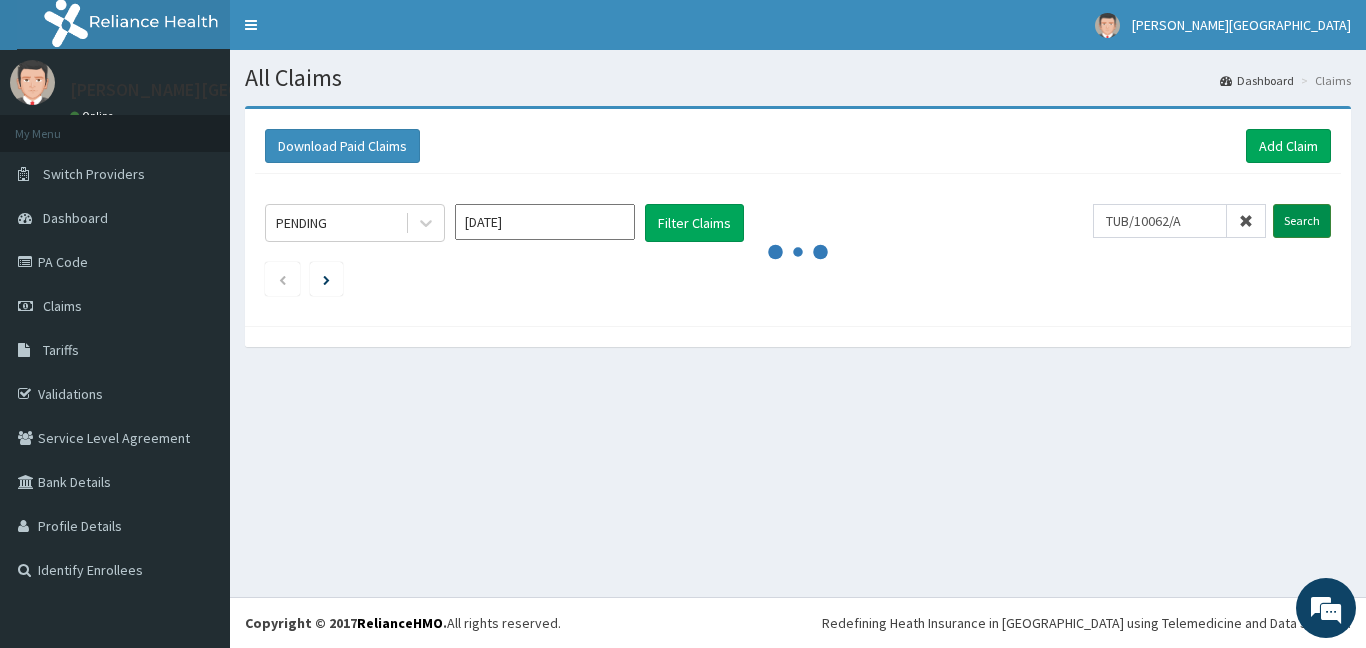 drag, startPoint x: 1297, startPoint y: 225, endPoint x: 1283, endPoint y: 226, distance: 14.035668 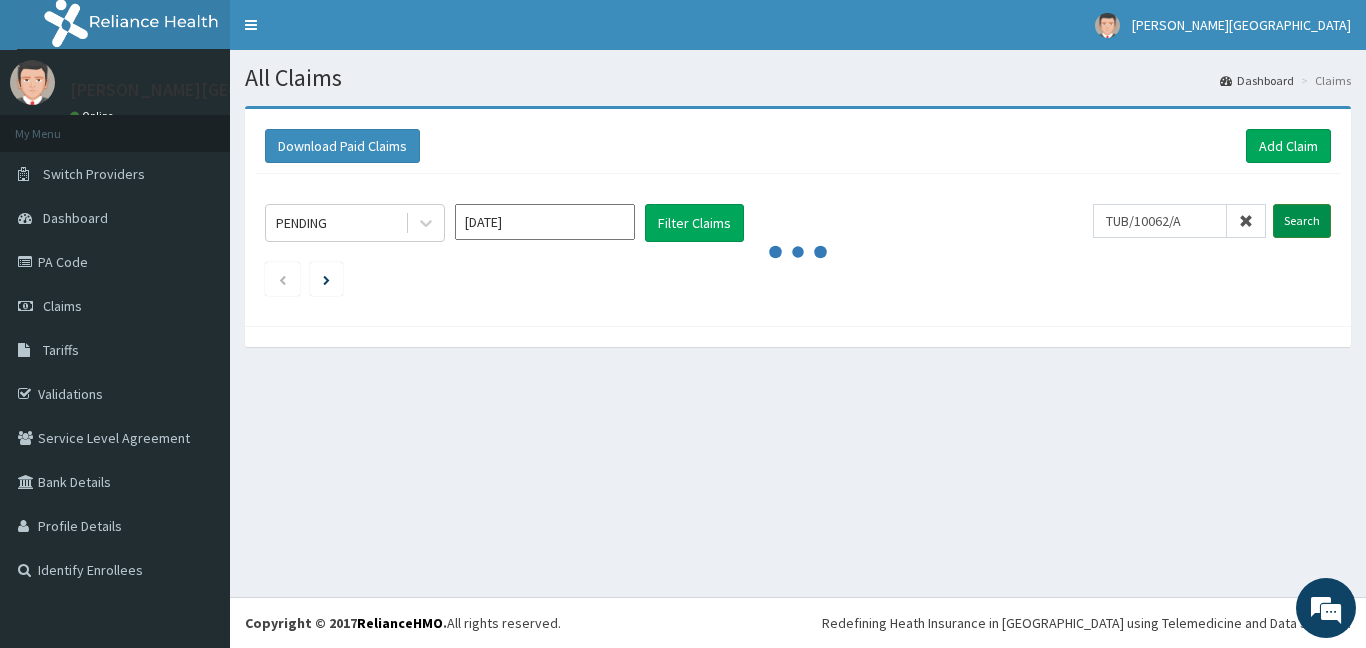 click on "Search" at bounding box center (1302, 221) 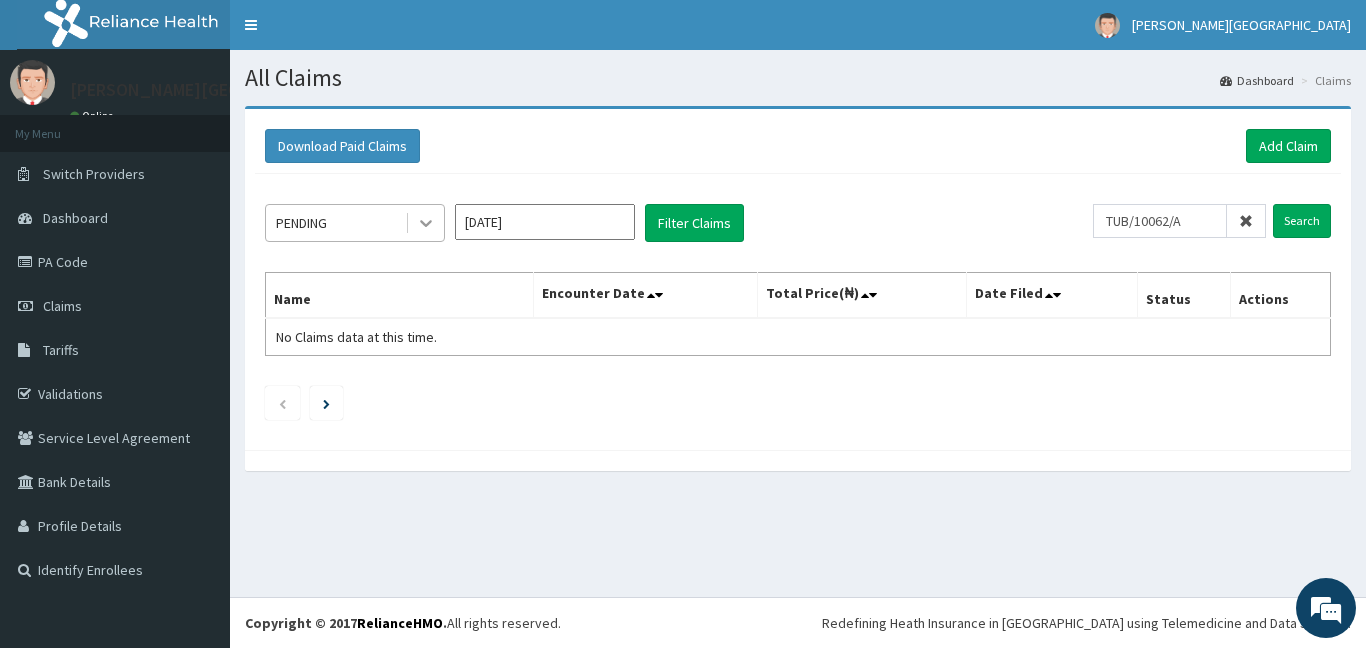 click 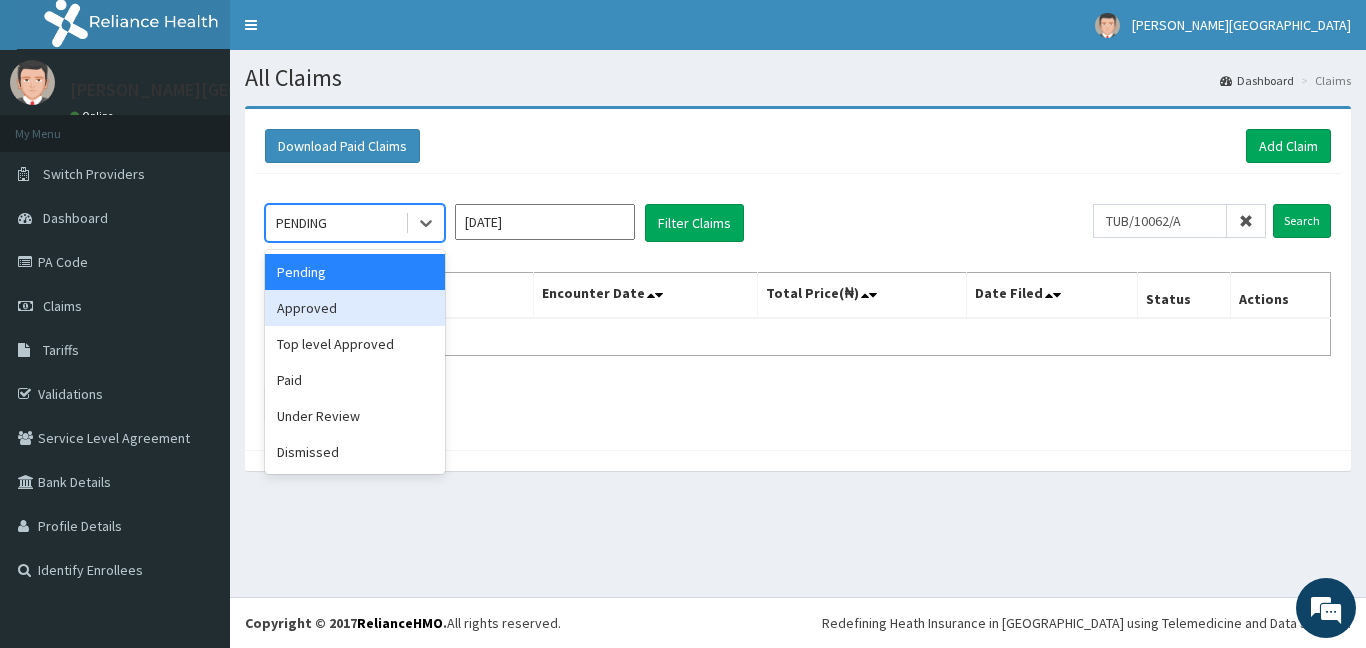 click on "Approved" at bounding box center [355, 308] 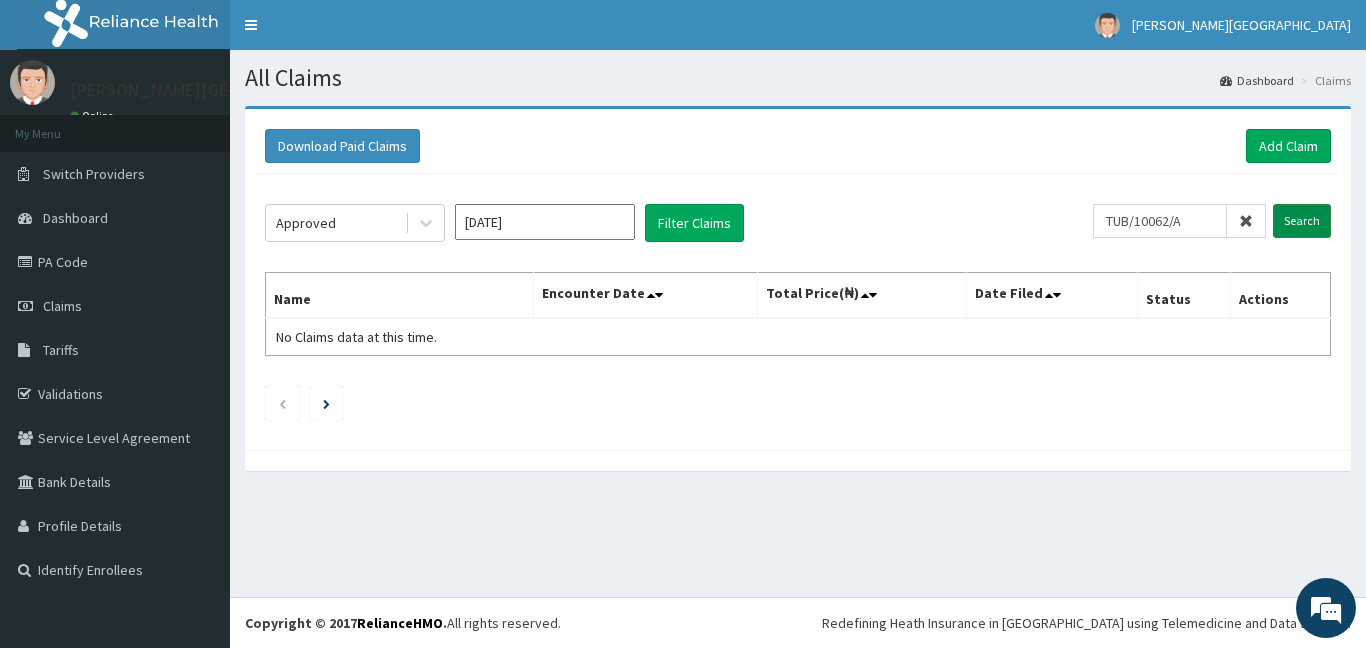 click on "Search" at bounding box center (1302, 221) 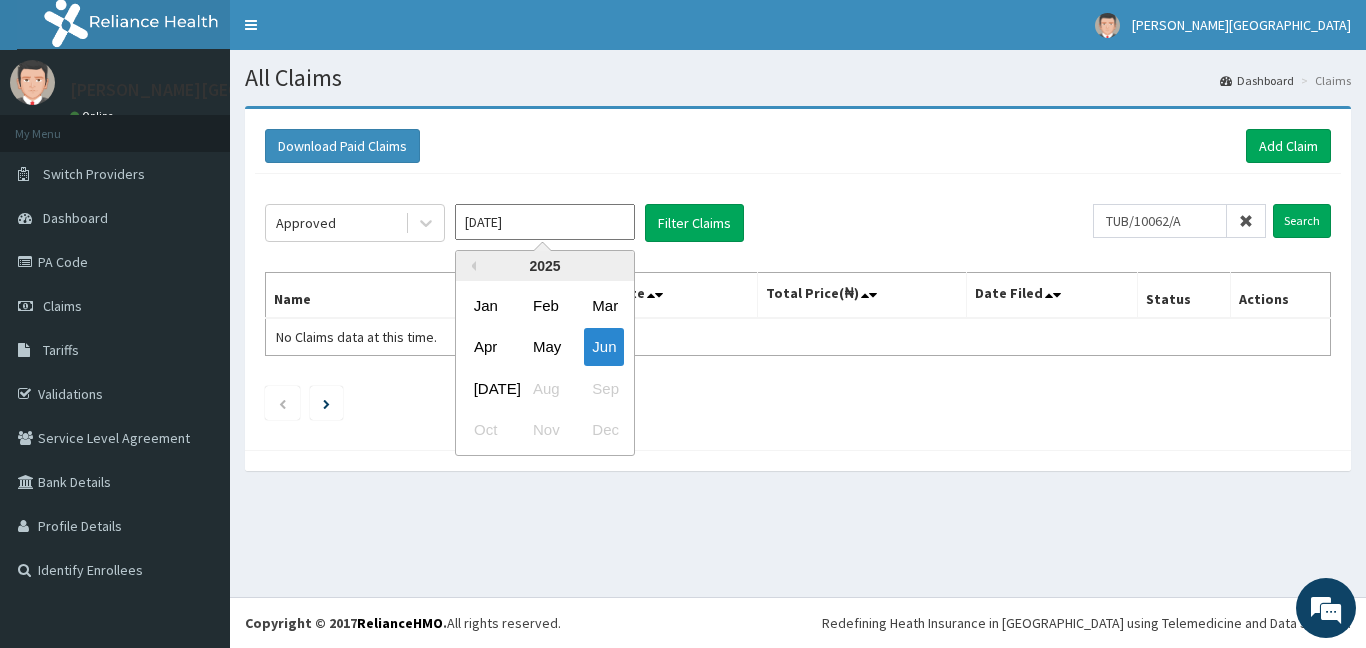 click on "Jun 2025" at bounding box center [545, 222] 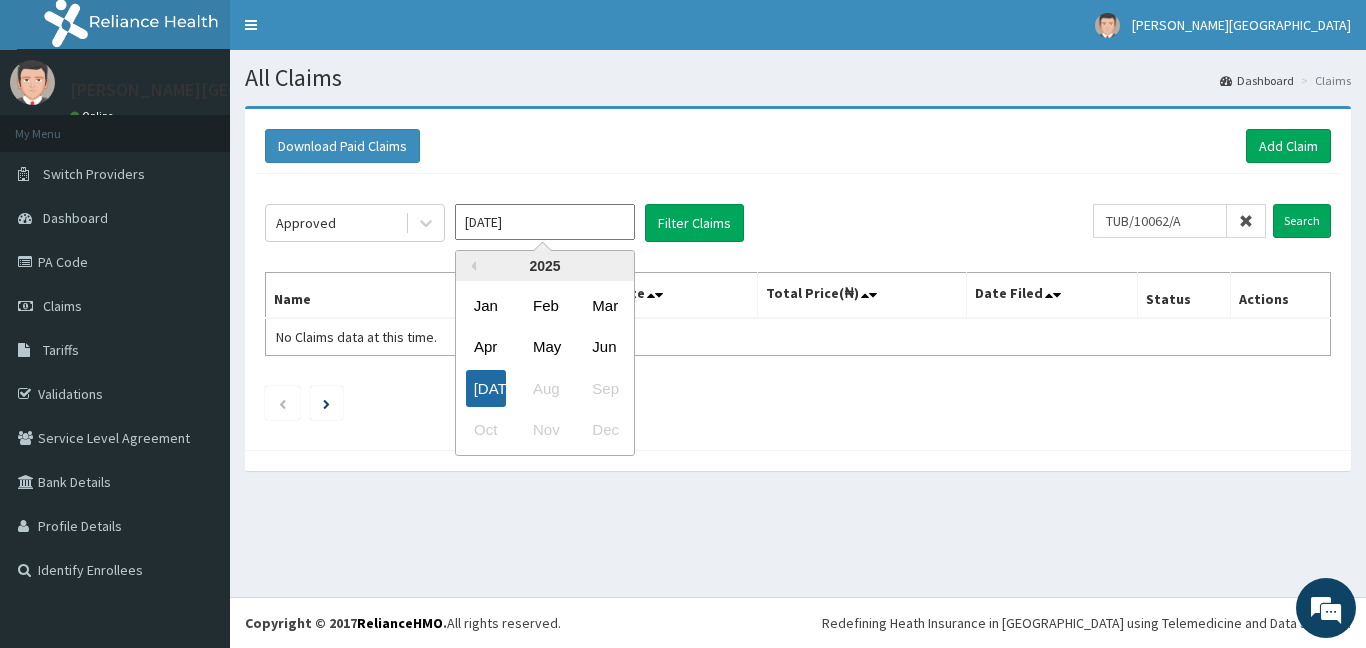 click on "Jul" at bounding box center (486, 388) 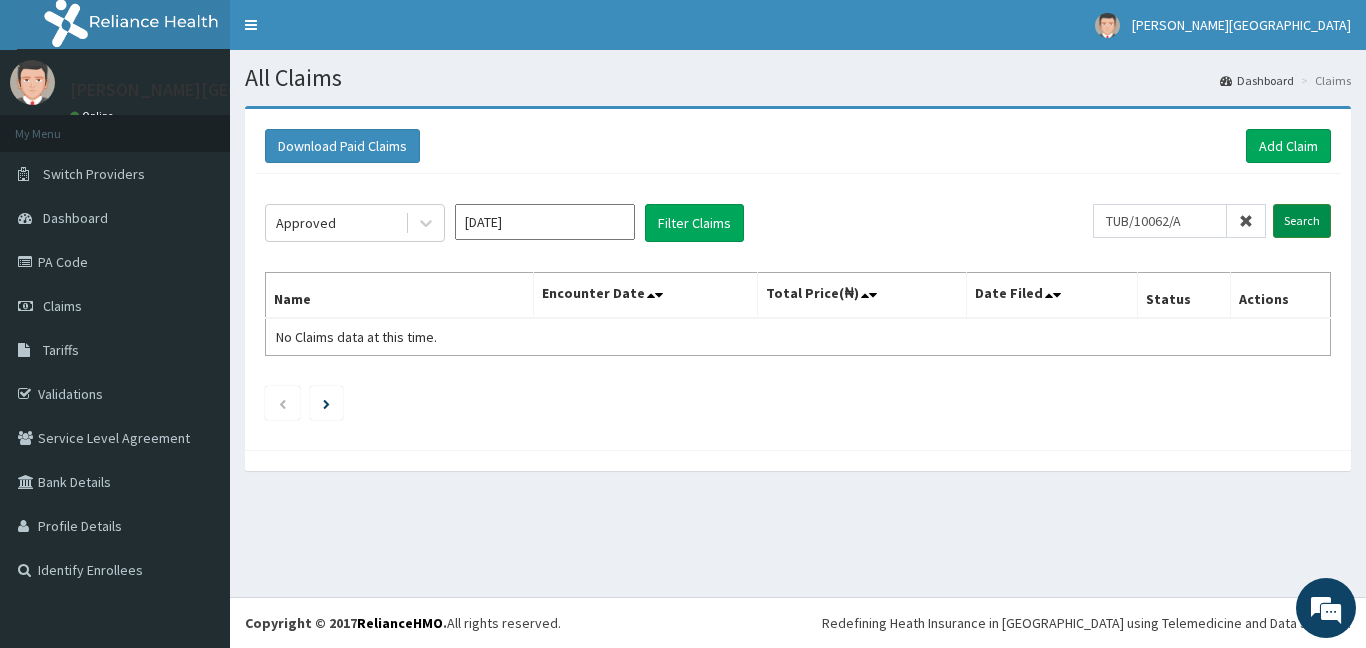 click on "Search" at bounding box center [1302, 221] 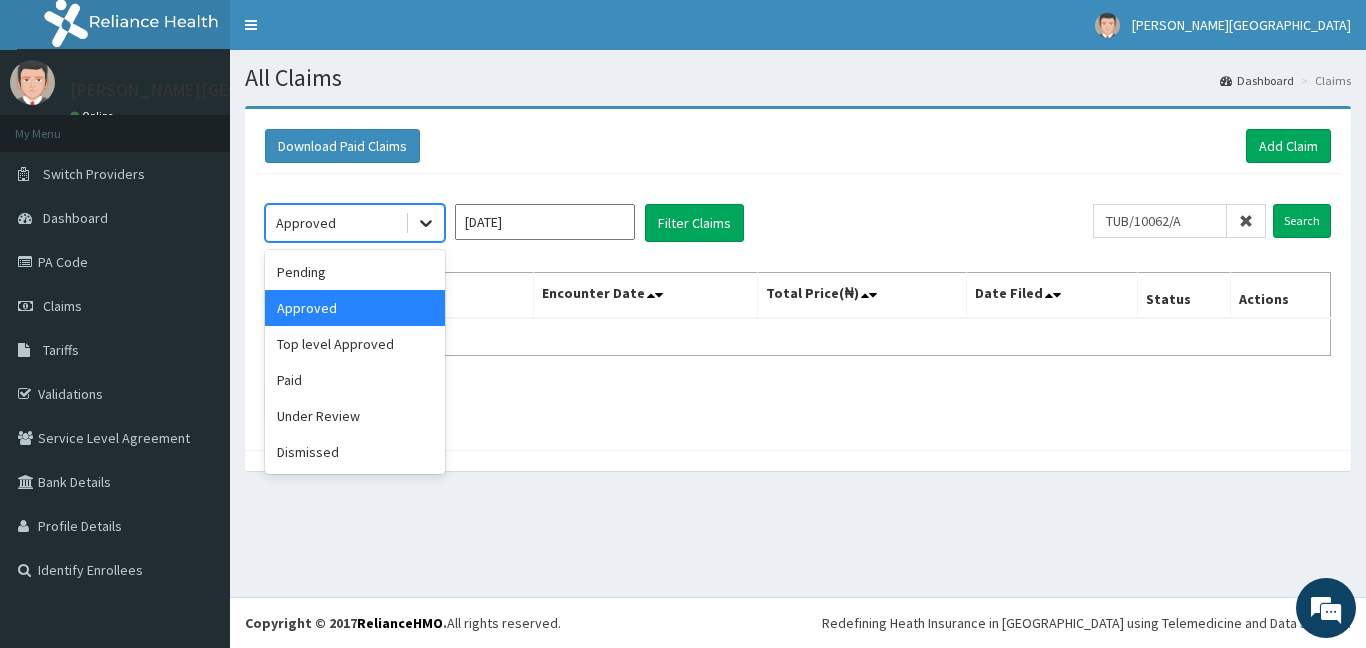 click 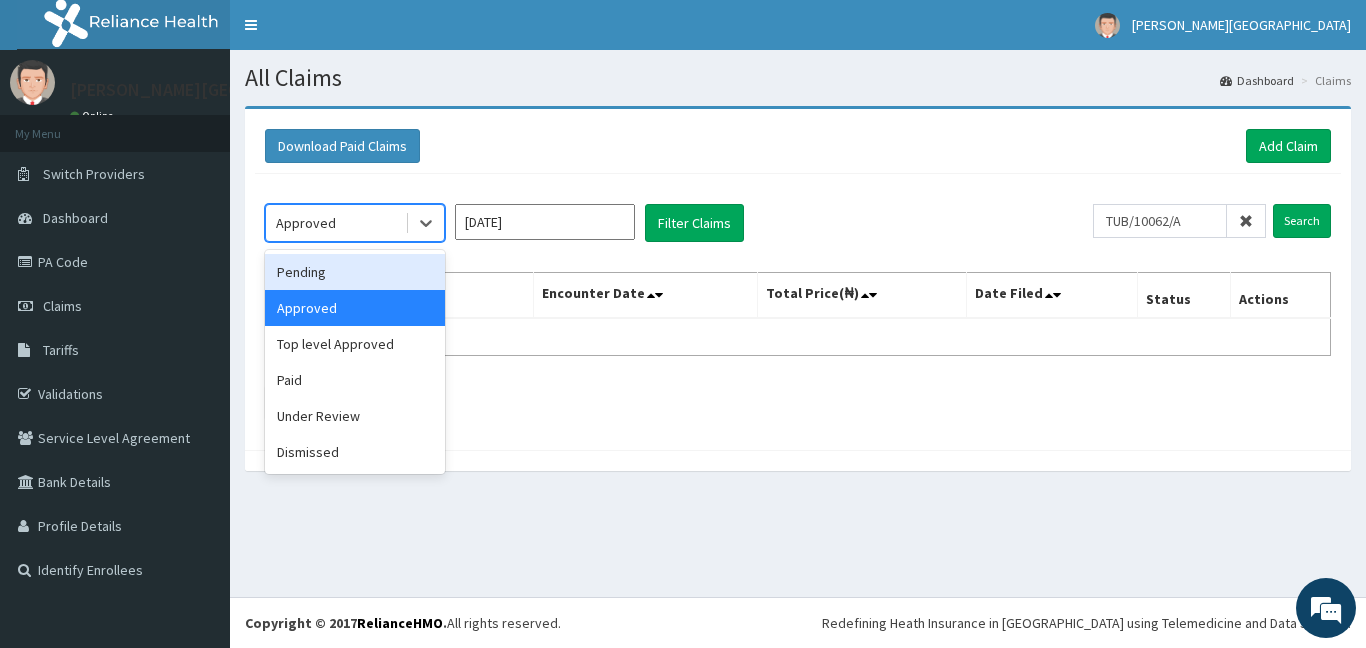 click on "Pending" at bounding box center (355, 272) 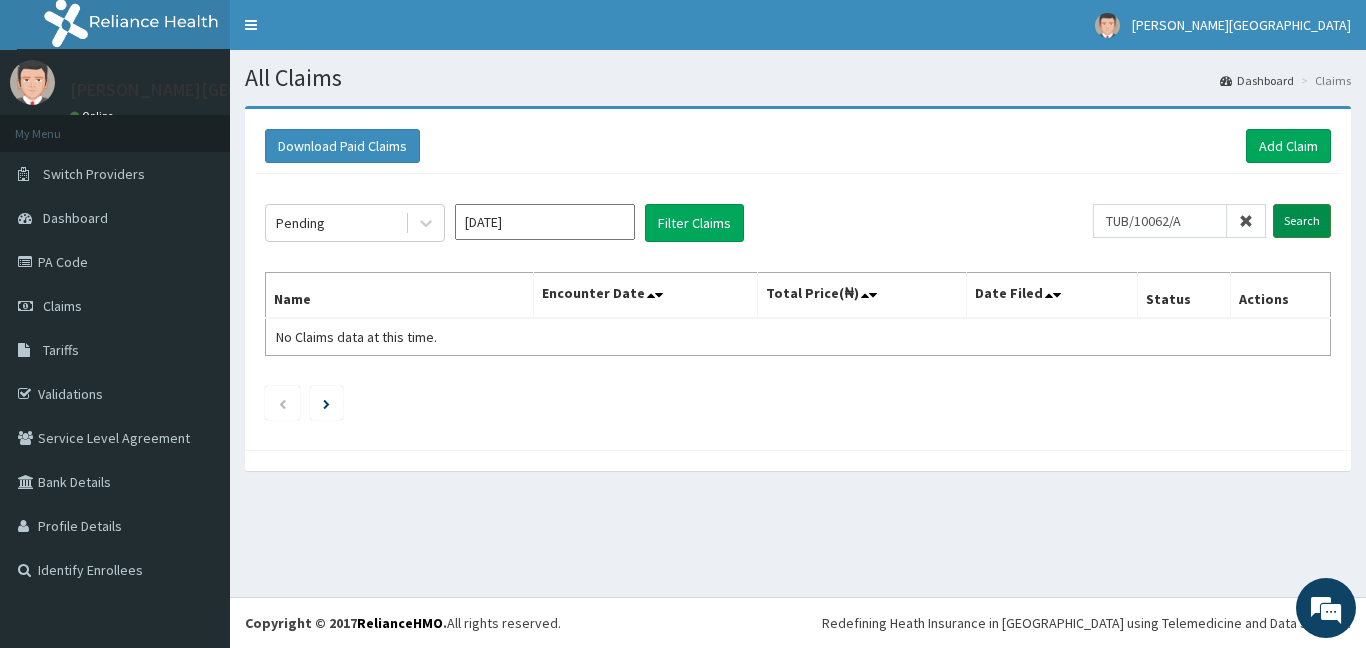 click on "Search" at bounding box center [1302, 221] 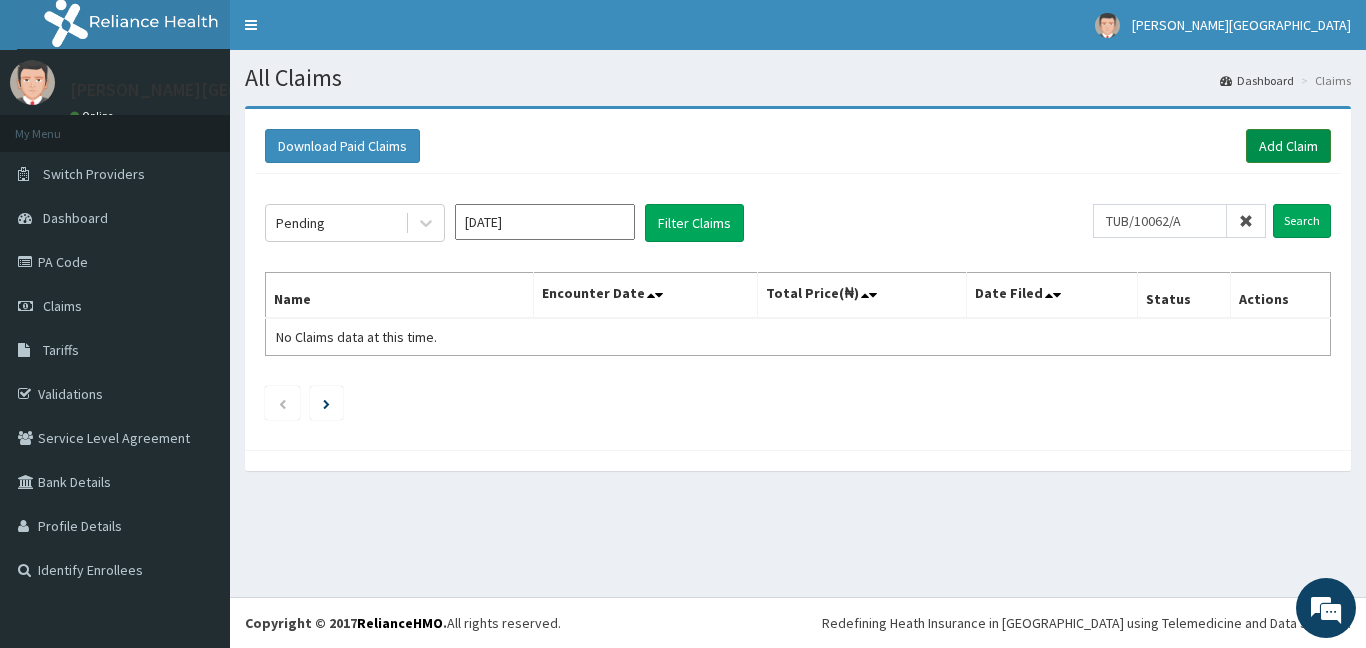 click on "Add Claim" at bounding box center [1288, 146] 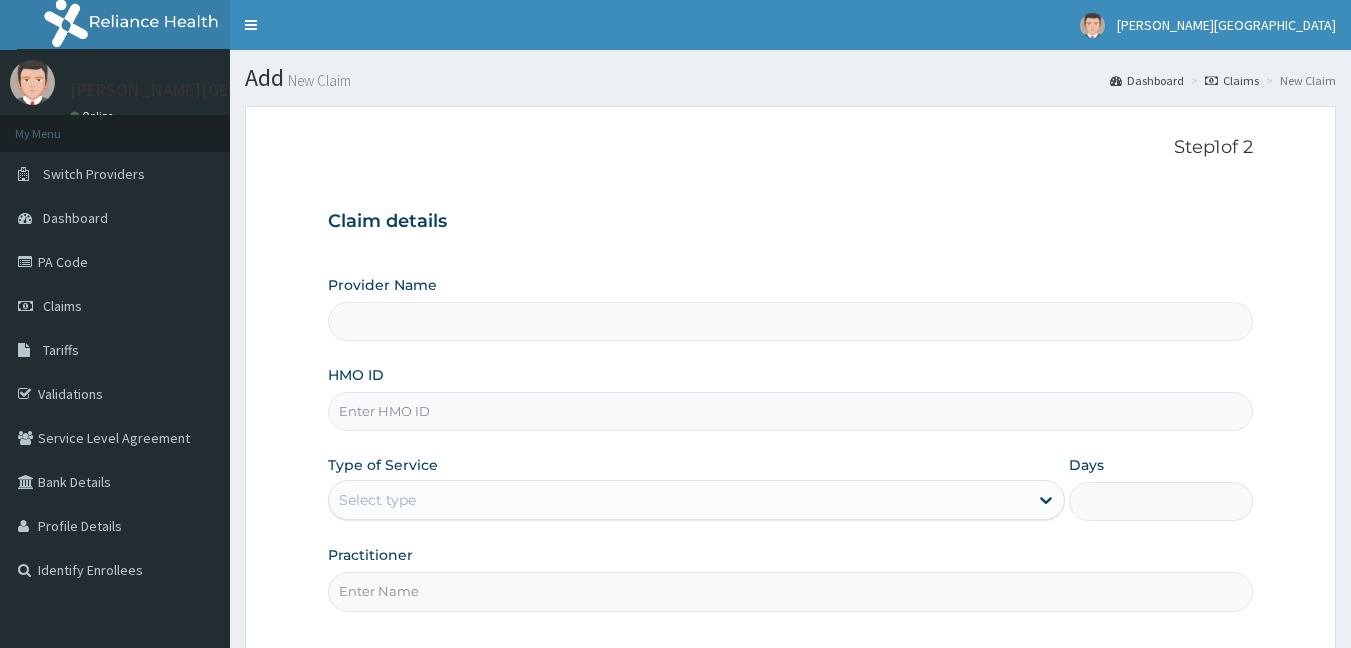 scroll, scrollTop: 0, scrollLeft: 0, axis: both 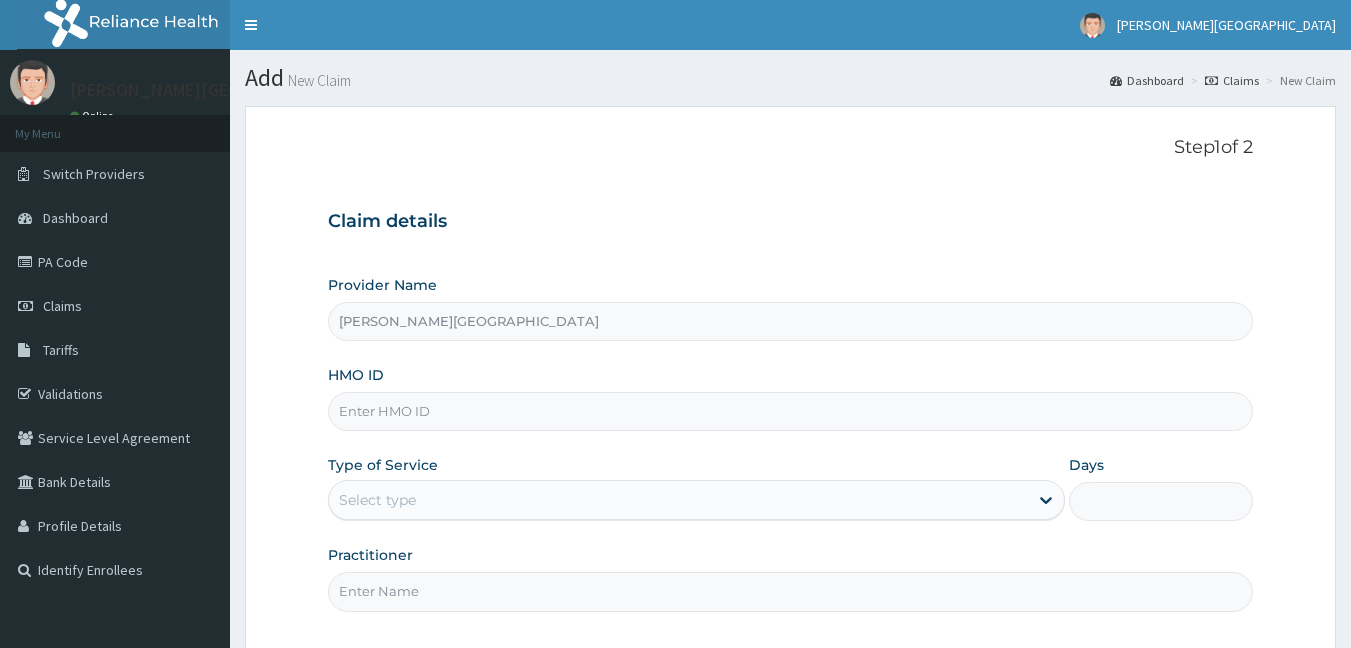 paste on "CHL/10393/A" 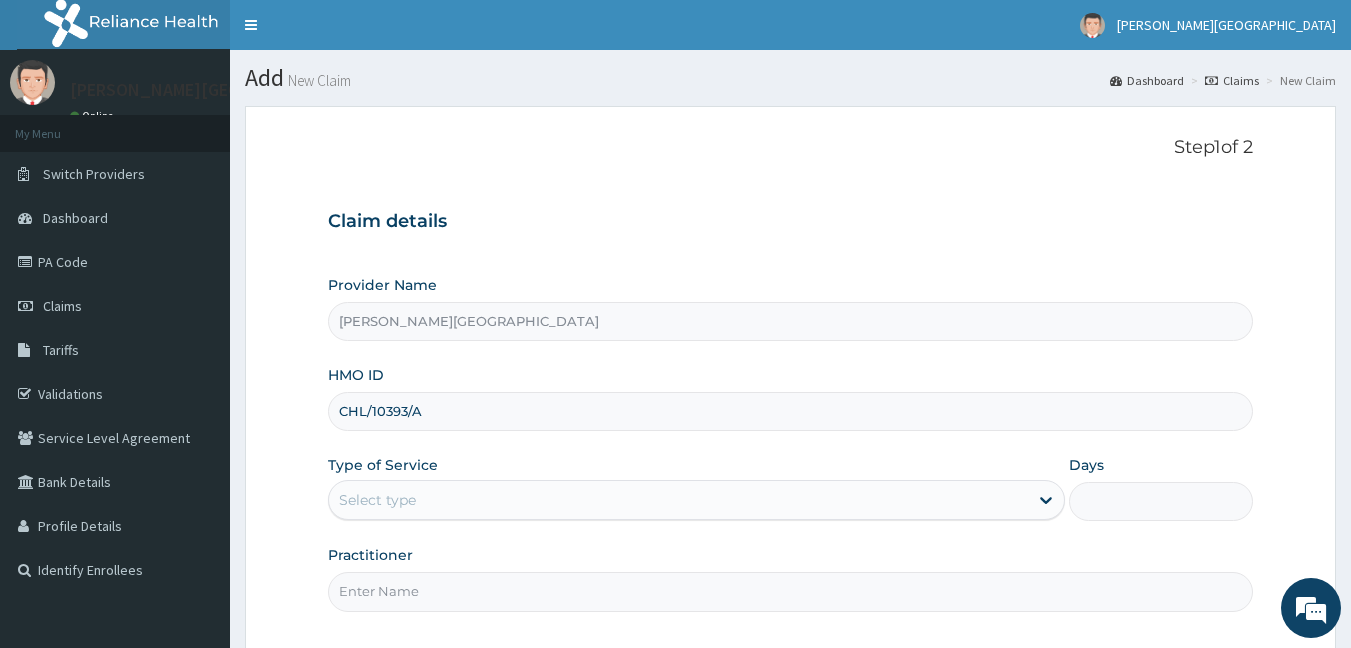 type on "CHL/10393/A" 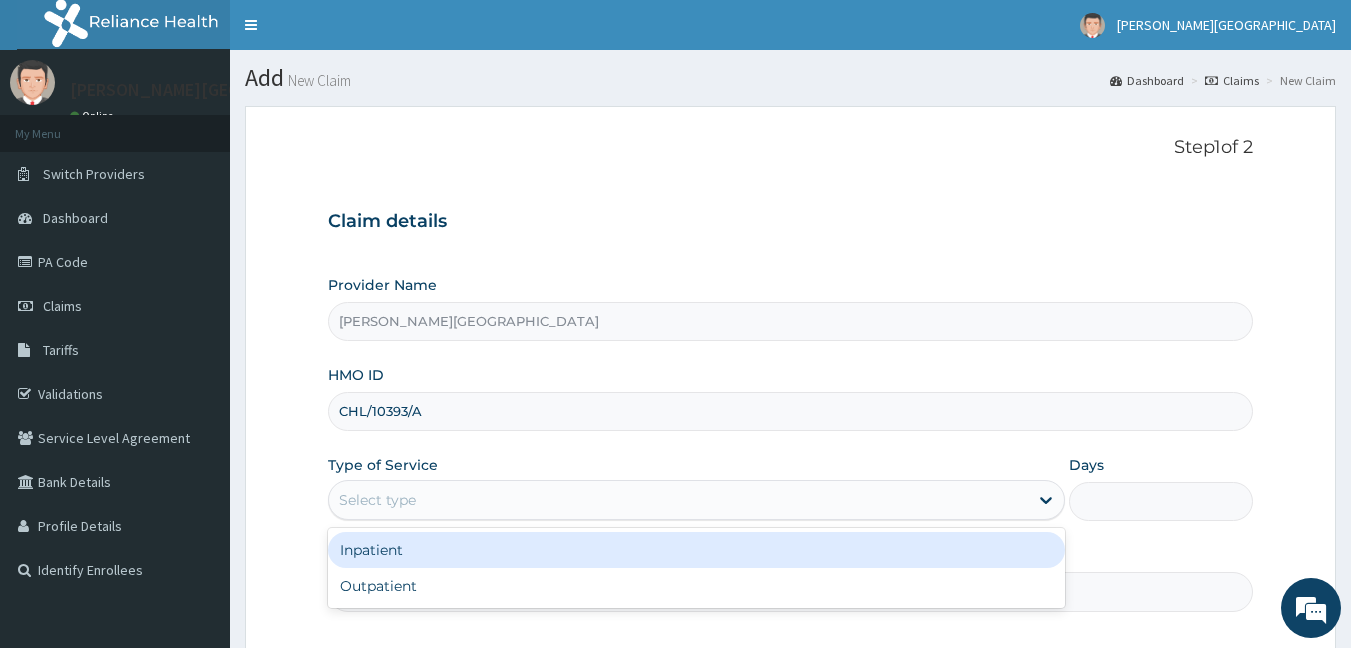 click on "Select type" at bounding box center (678, 500) 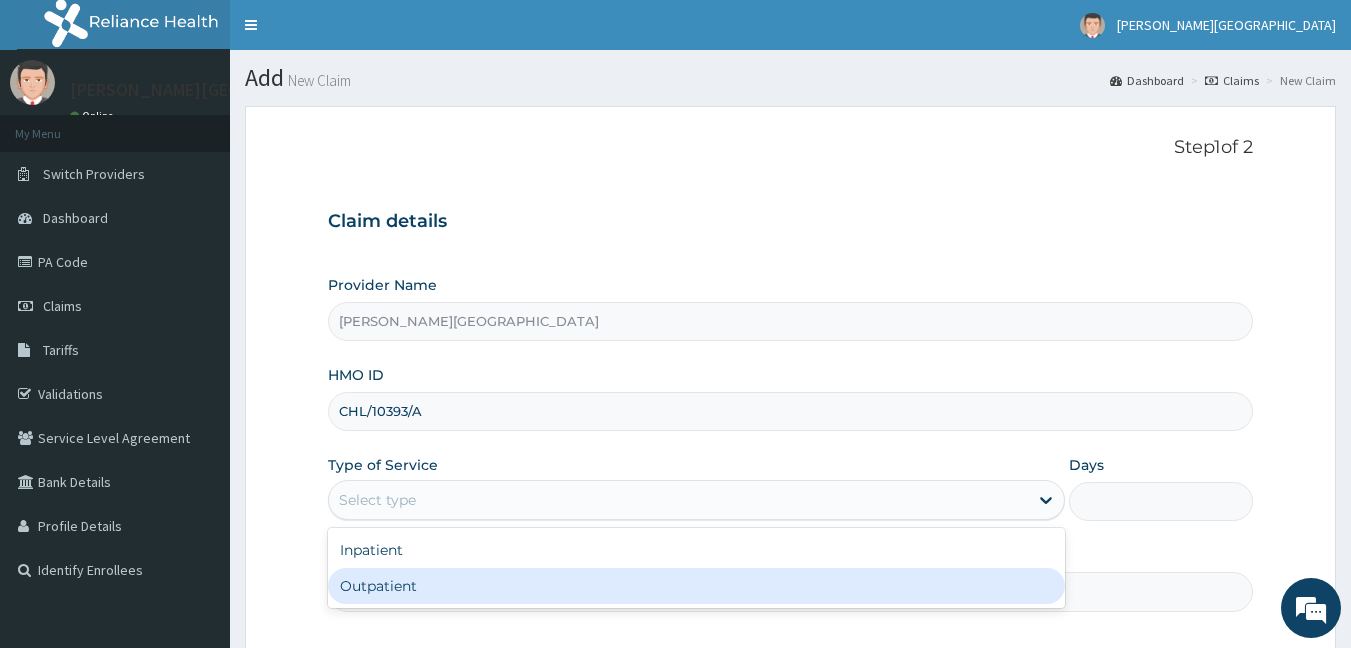 click on "Outpatient" at bounding box center [696, 586] 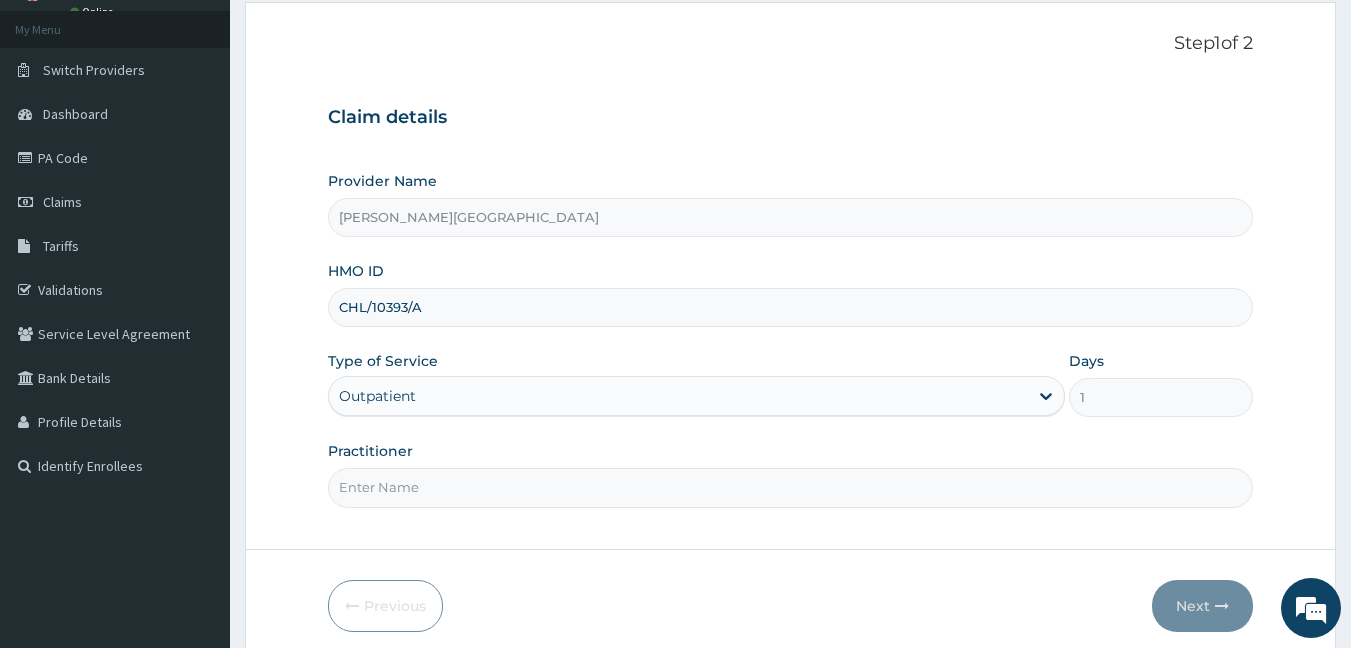 scroll, scrollTop: 185, scrollLeft: 0, axis: vertical 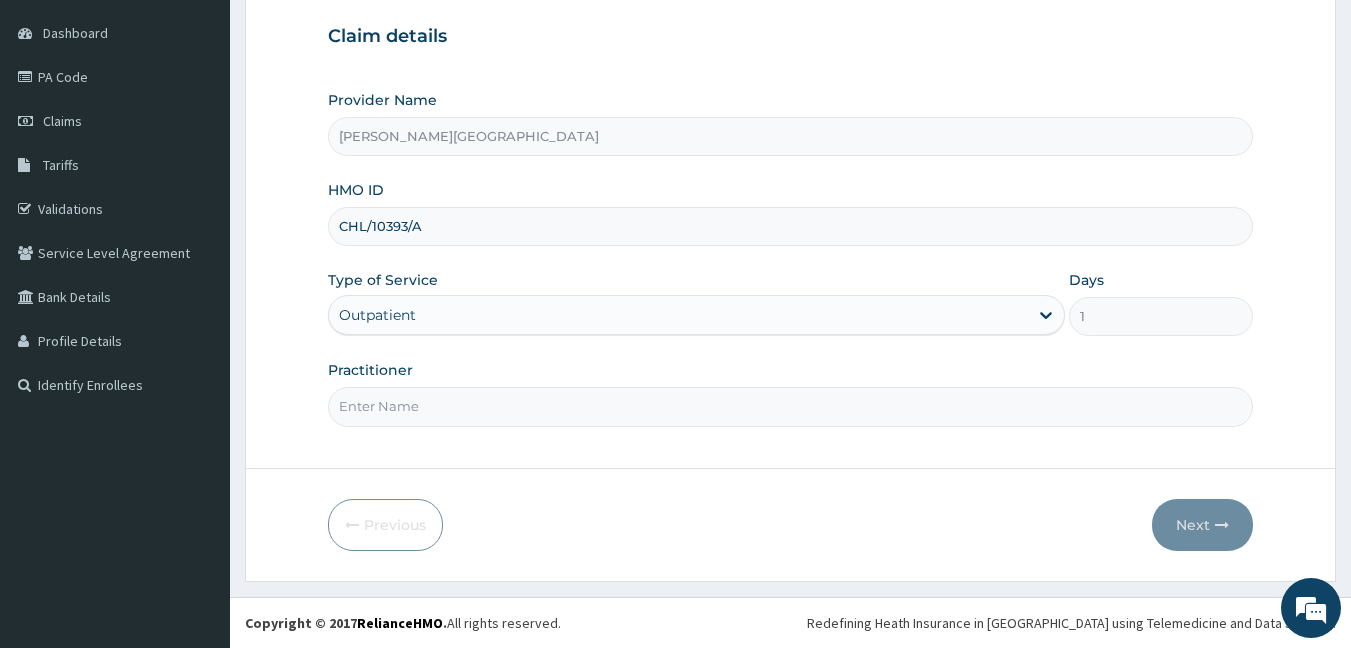 click on "Practitioner" at bounding box center (791, 406) 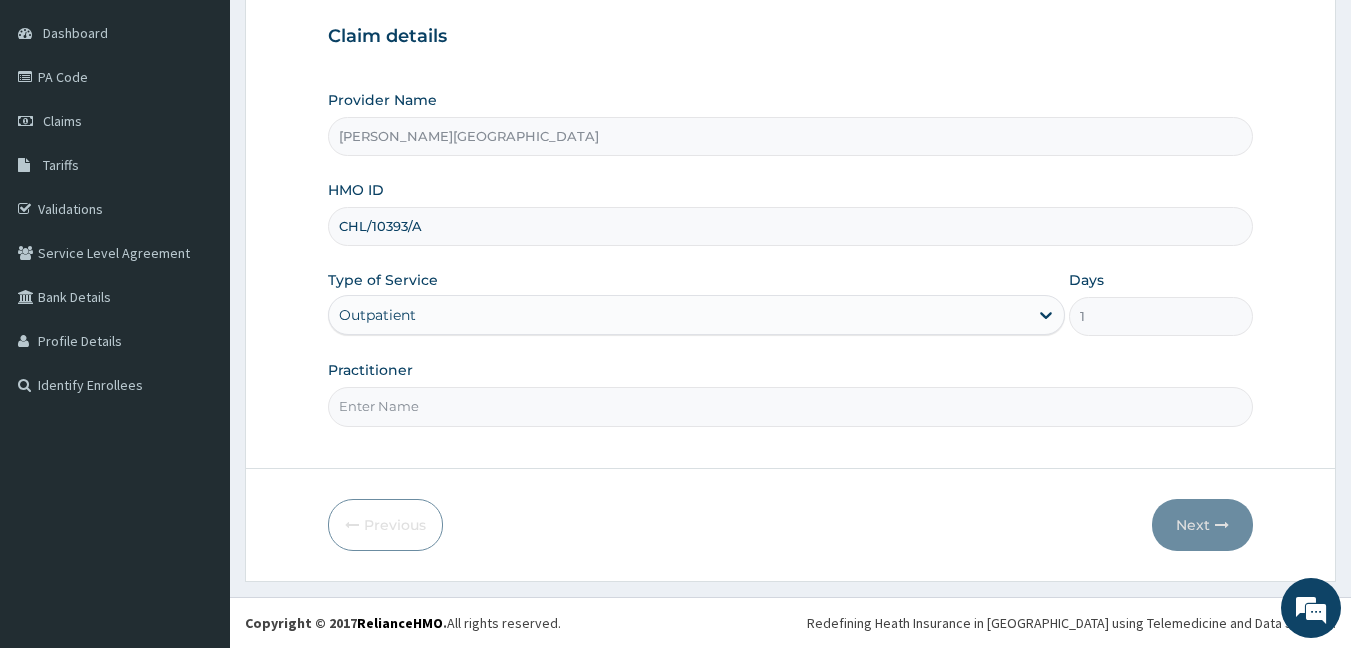 type on "DR. OPARA" 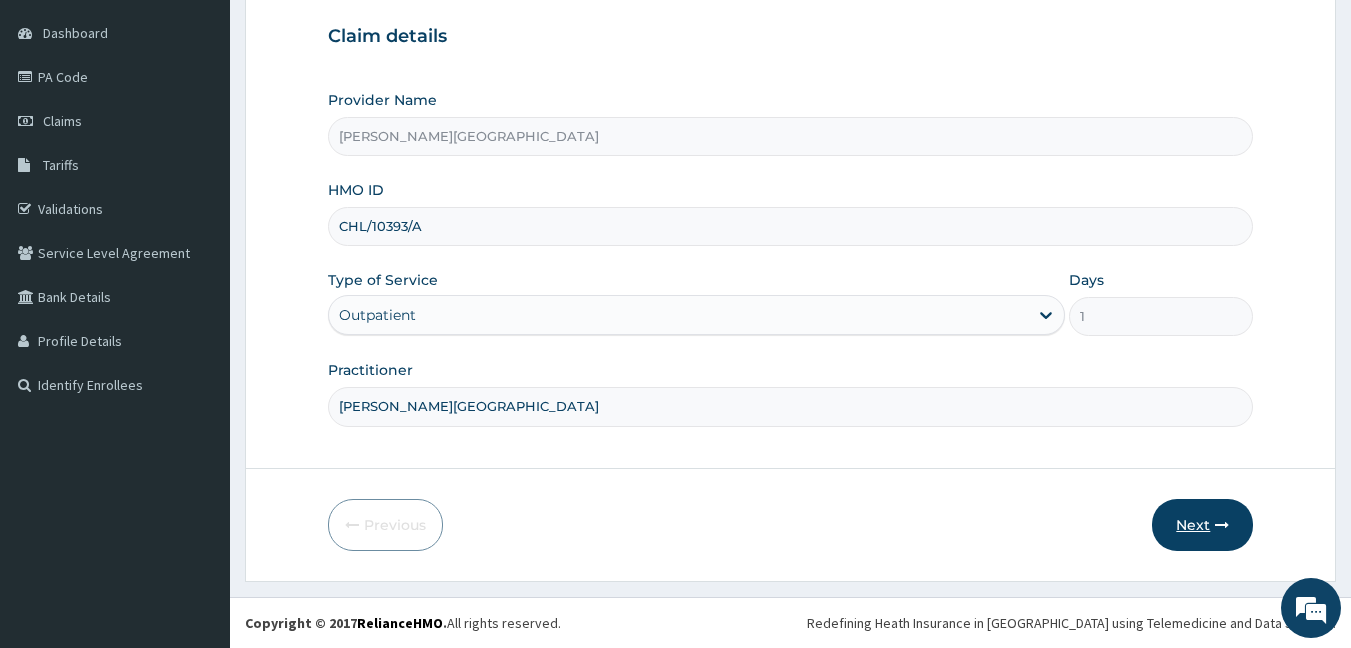 click on "Next" at bounding box center (1202, 525) 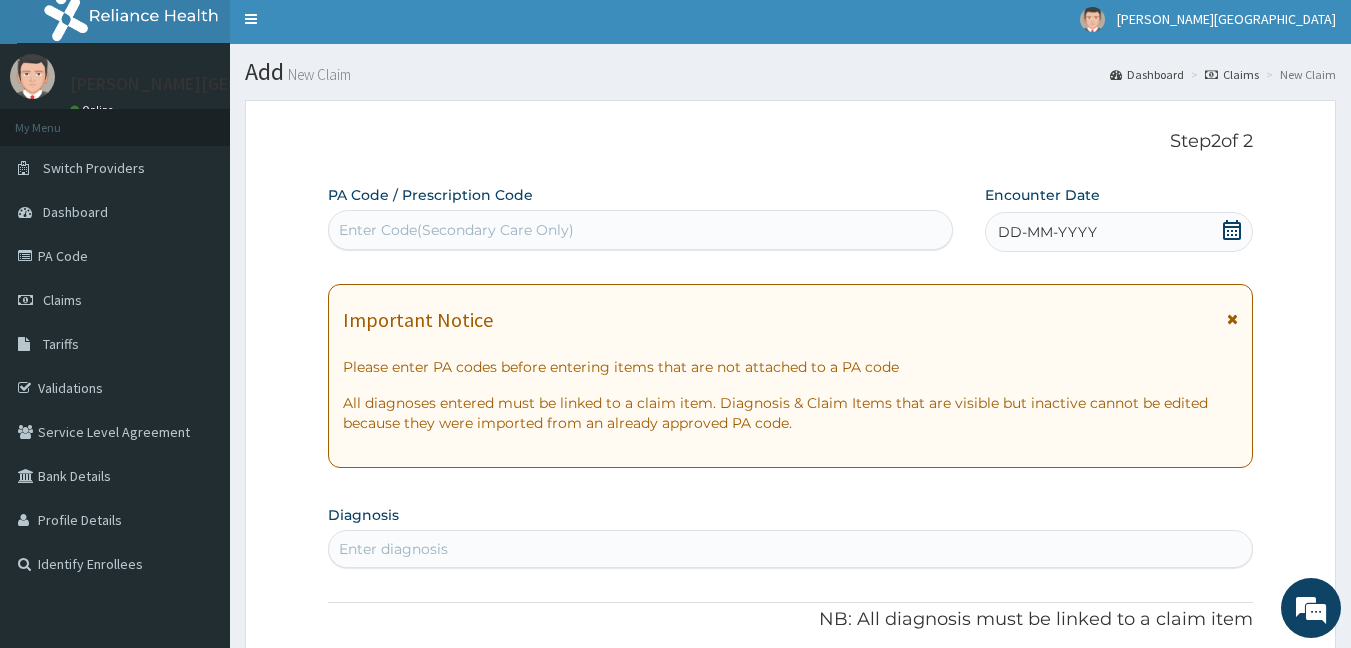 scroll, scrollTop: 0, scrollLeft: 0, axis: both 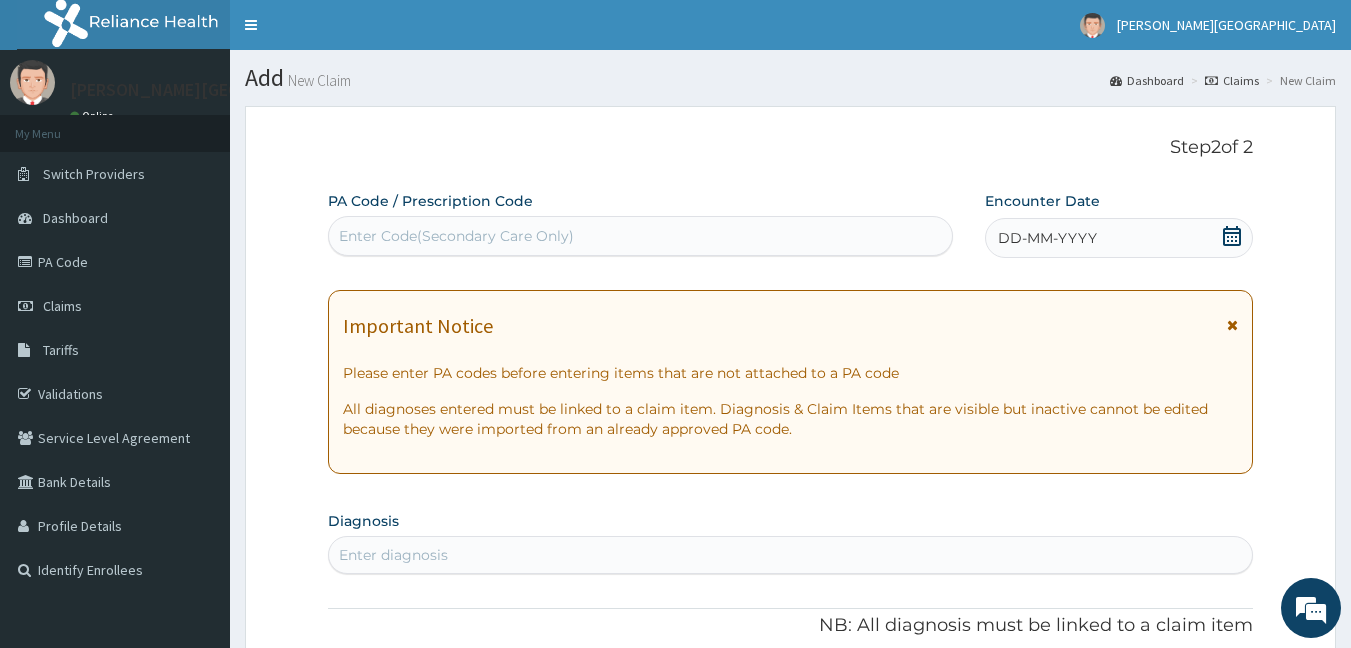 click on "Enter Code(Secondary Care Only)" at bounding box center [456, 236] 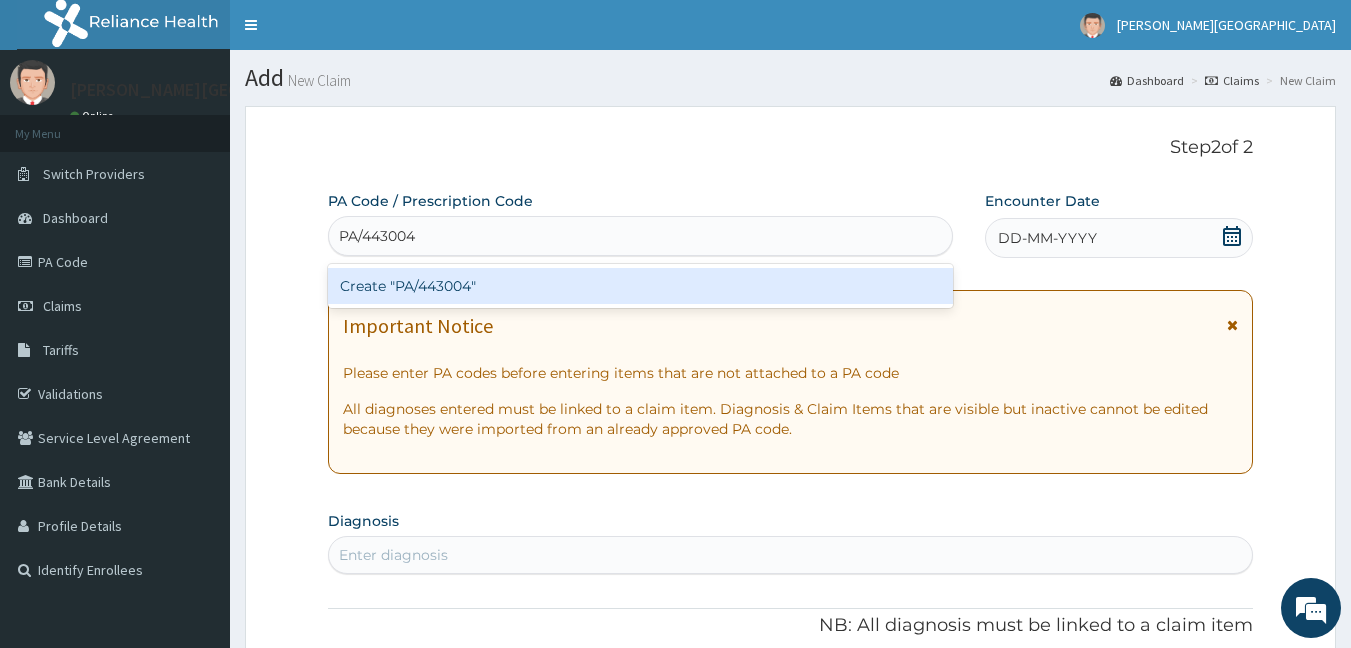 click on "Create "PA/443004"" at bounding box center (641, 286) 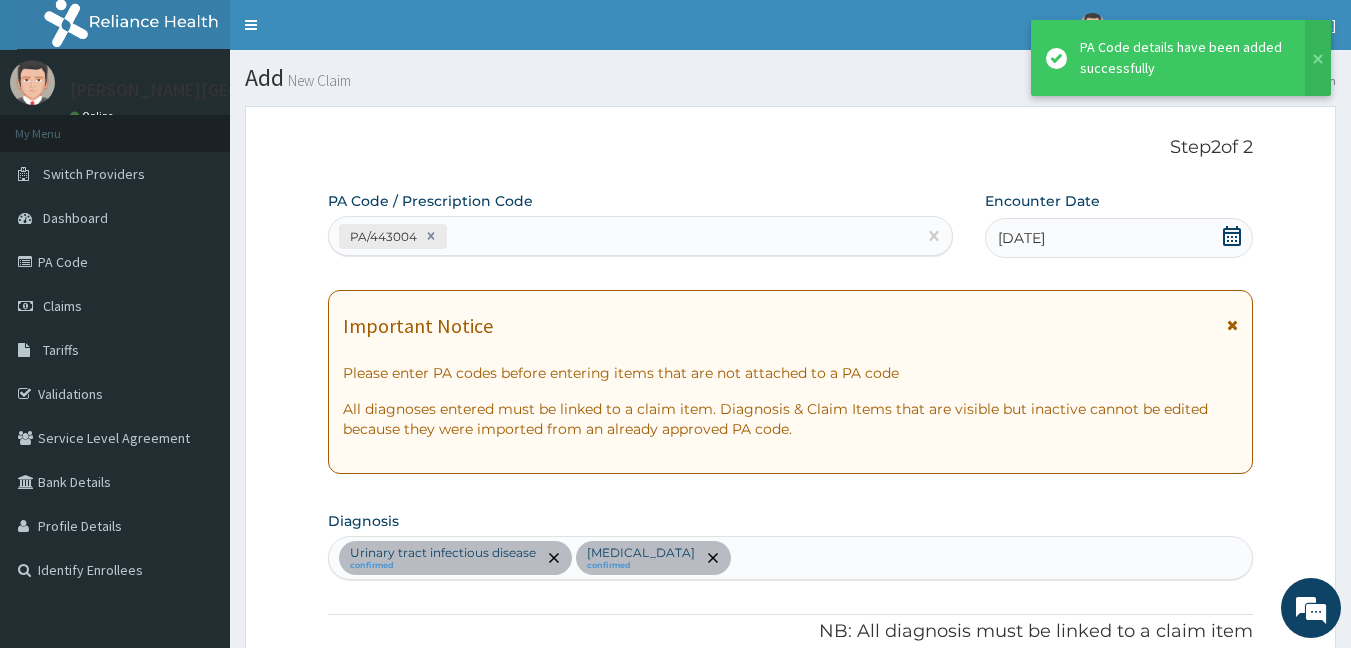 scroll, scrollTop: 646, scrollLeft: 0, axis: vertical 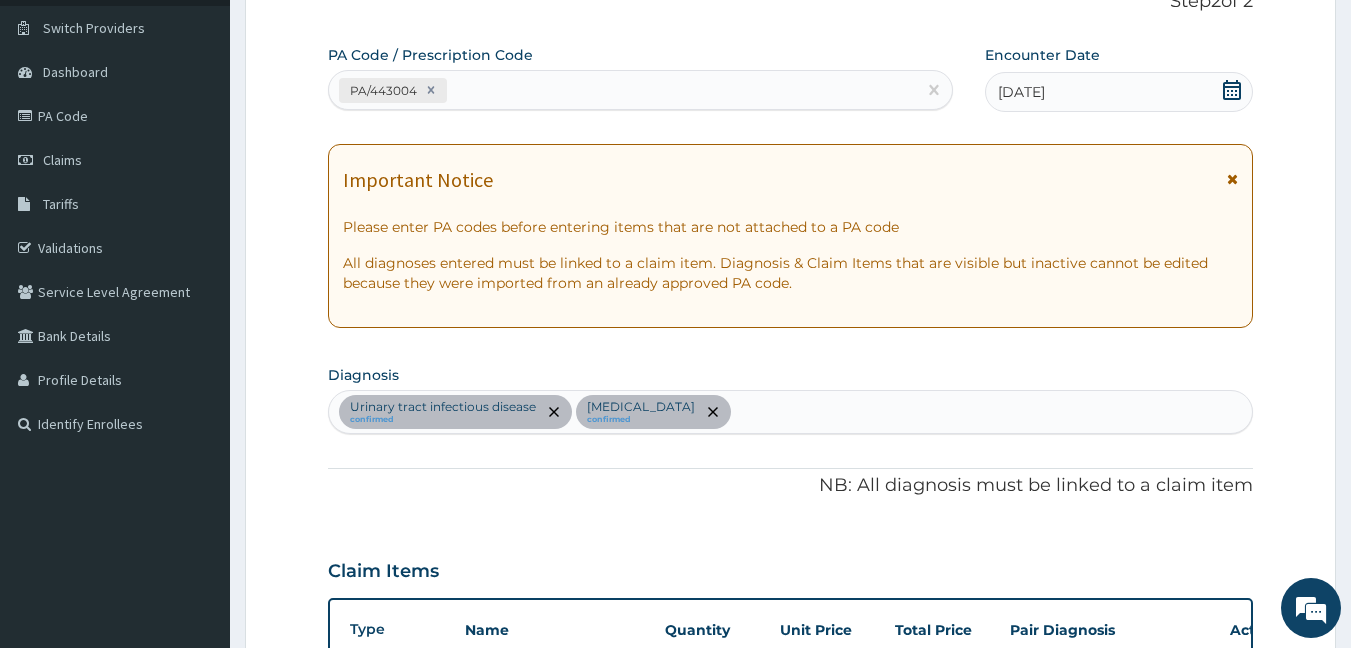 click on "PA/443004" at bounding box center [623, 90] 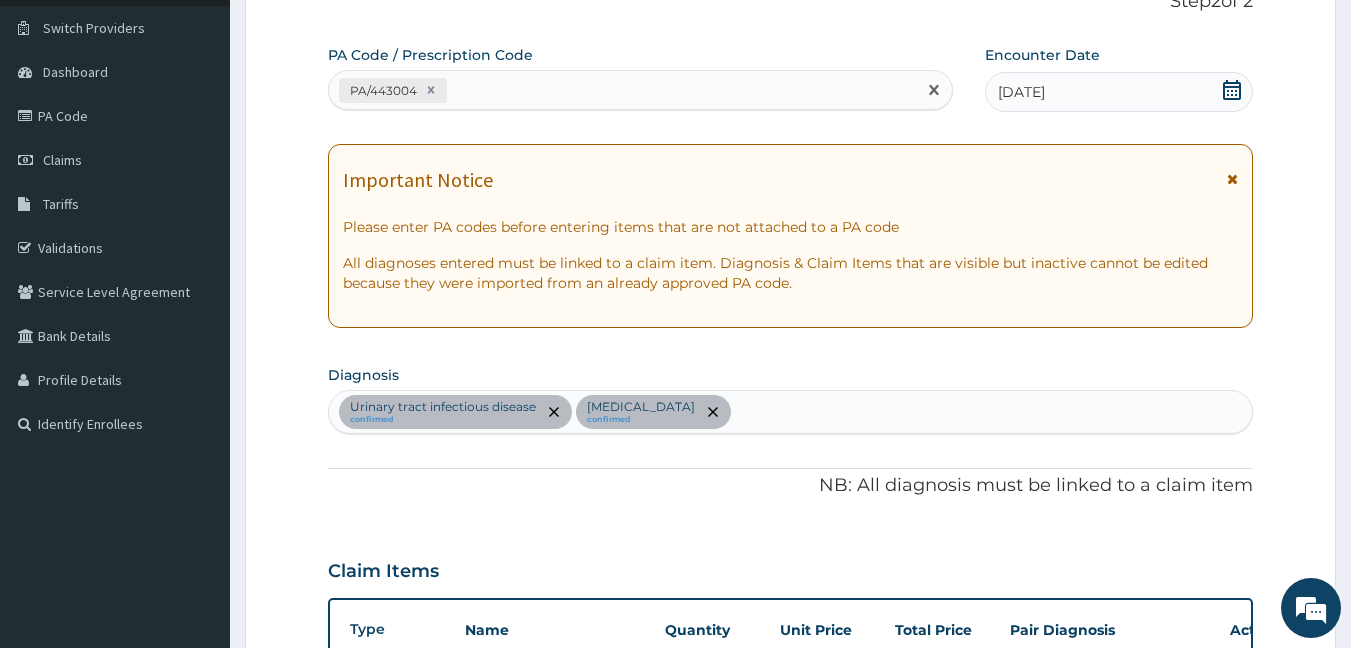 paste on "PA/C92B58" 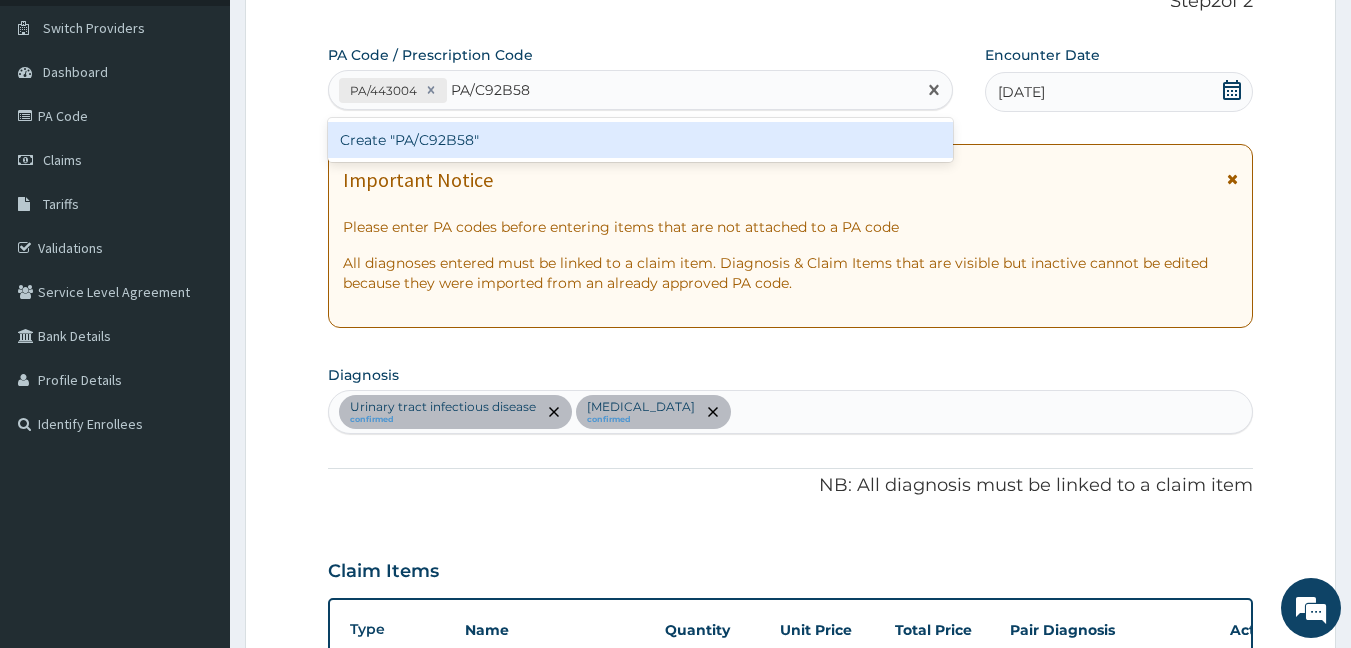 click on "Create "PA/C92B58"" at bounding box center [641, 140] 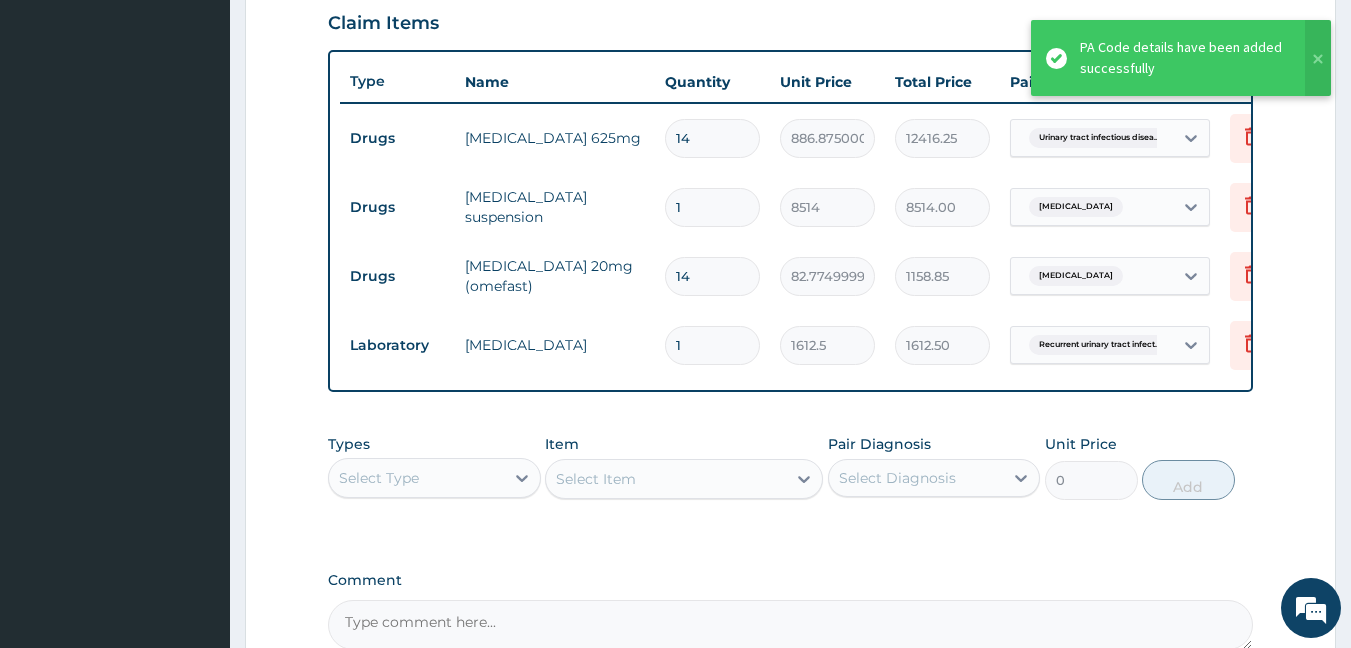 scroll, scrollTop: 715, scrollLeft: 0, axis: vertical 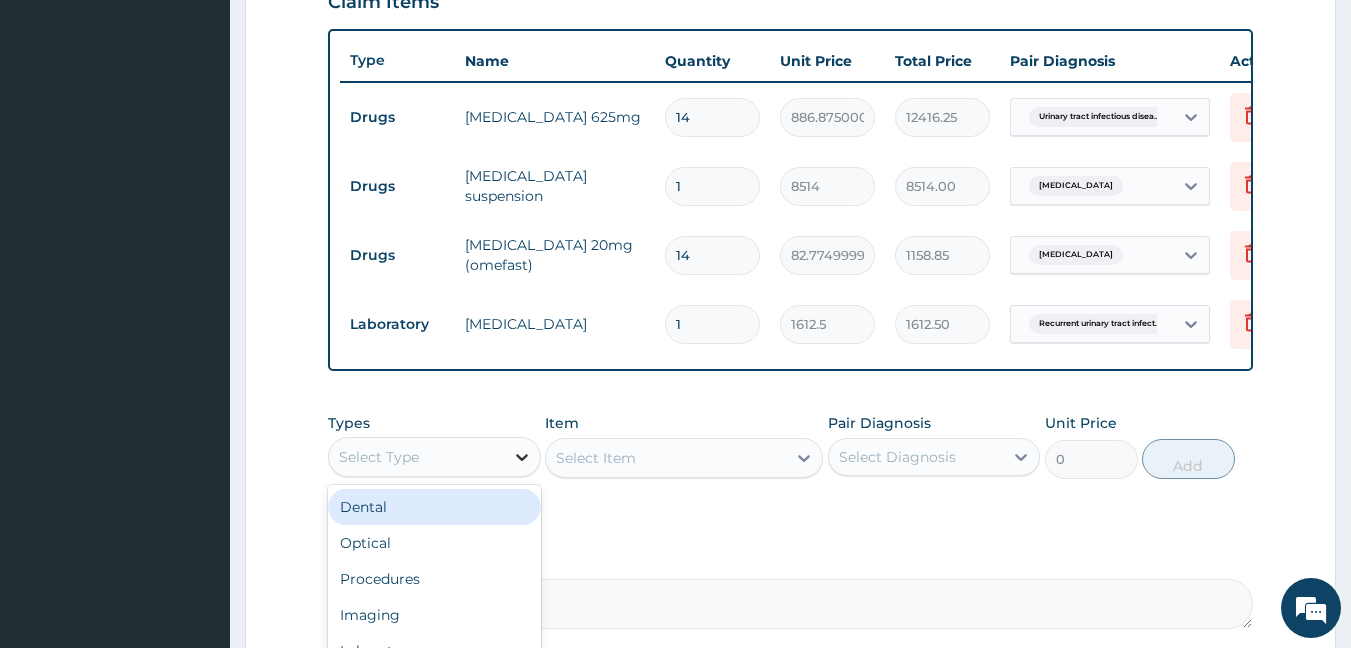 click 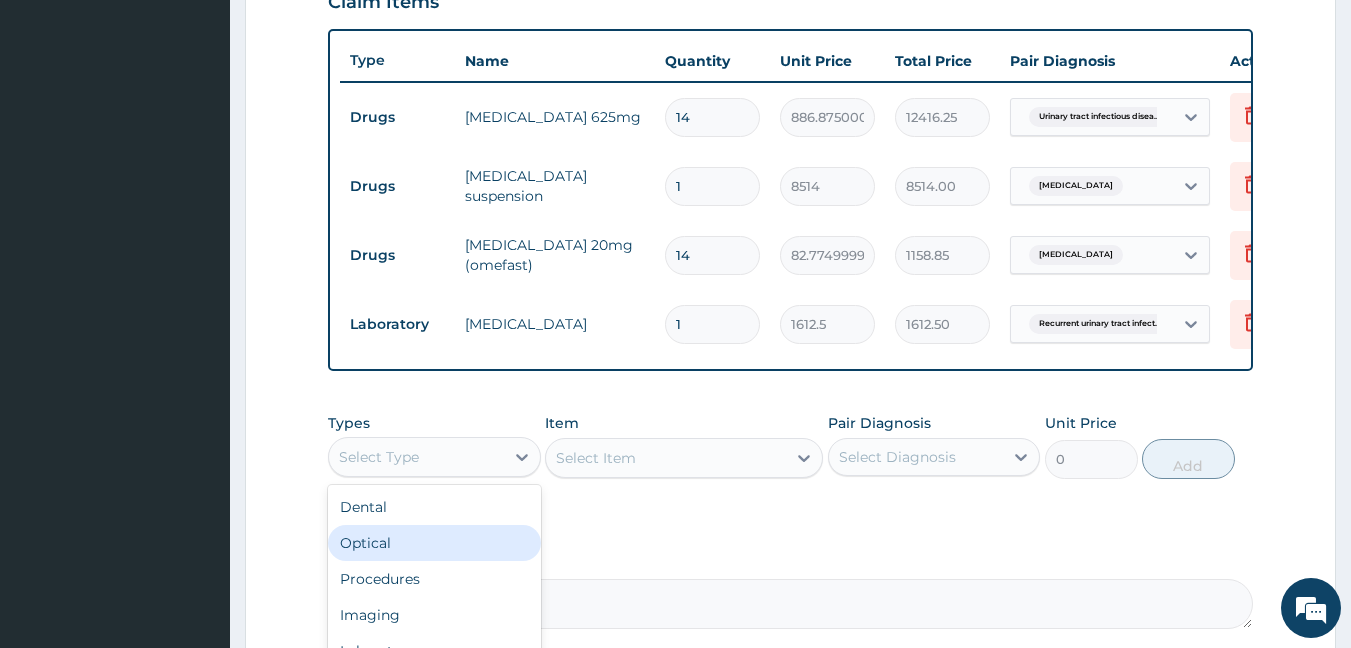 scroll, scrollTop: 68, scrollLeft: 0, axis: vertical 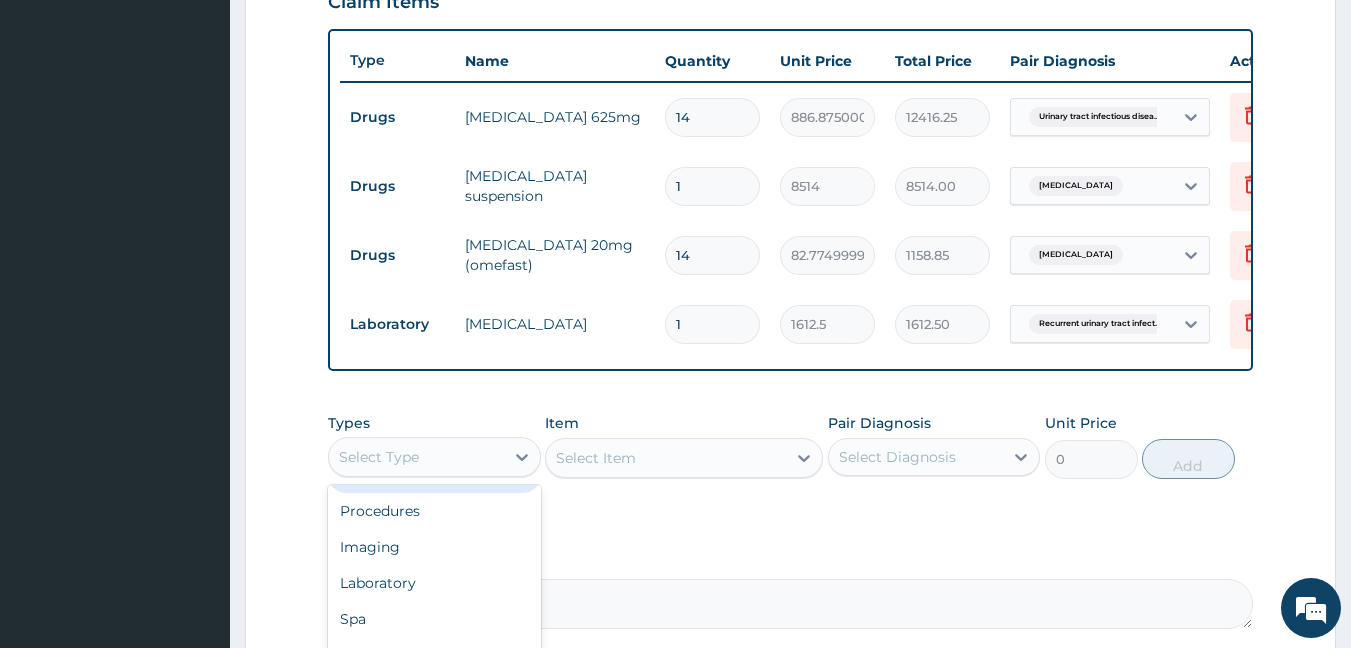 click on "PA Code / Prescription Code PA/443004 PA/C92B58 Encounter Date 21-06-2025 Important Notice Please enter PA codes before entering items that are not attached to a PA code   All diagnoses entered must be linked to a claim item. Diagnosis & Claim Items that are visible but inactive cannot be edited because they were imported from an already approved PA code. Diagnosis Urinary tract infectious disease confirmed Peptic ulcer confirmed Recurrent urinary tract infection query NB: All diagnosis must be linked to a claim item Claim Items Type Name Quantity Unit Price Total Price Pair Diagnosis Actions Drugs augmentin 625mg 14 886.8750000000001 12416.25 Urinary tract infectious disea... Delete Drugs gaviscon suspension 1 8514 8514.00 Peptic ulcer Delete Drugs omeprazole 20mg (omefast) 14 82.77499999999999 1158.85 Peptic ulcer Delete Laboratory urinalysis 1 1612.5 1612.50 Recurrent urinary tract infect... Delete Types Select Type Dental Optical Procedures Imaging Laboratory Spa Drugs Immunizations Others Gym Item 0 Add" at bounding box center [791, 52] 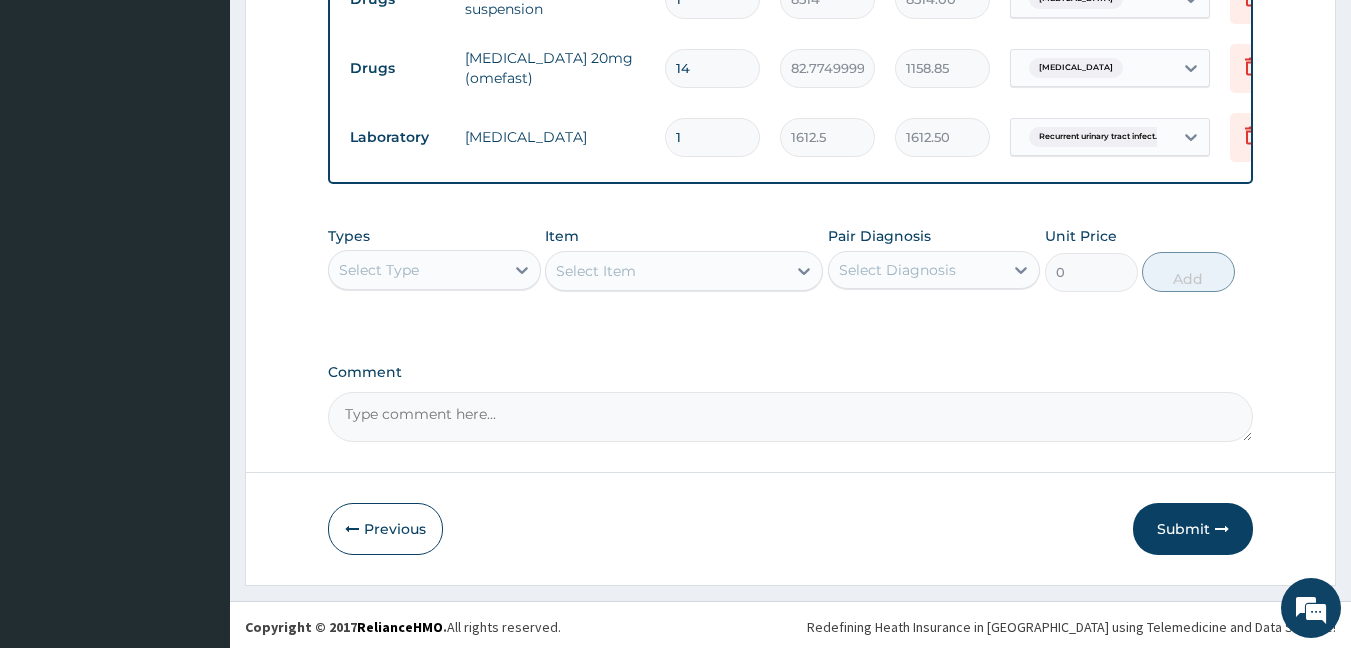 scroll, scrollTop: 921, scrollLeft: 0, axis: vertical 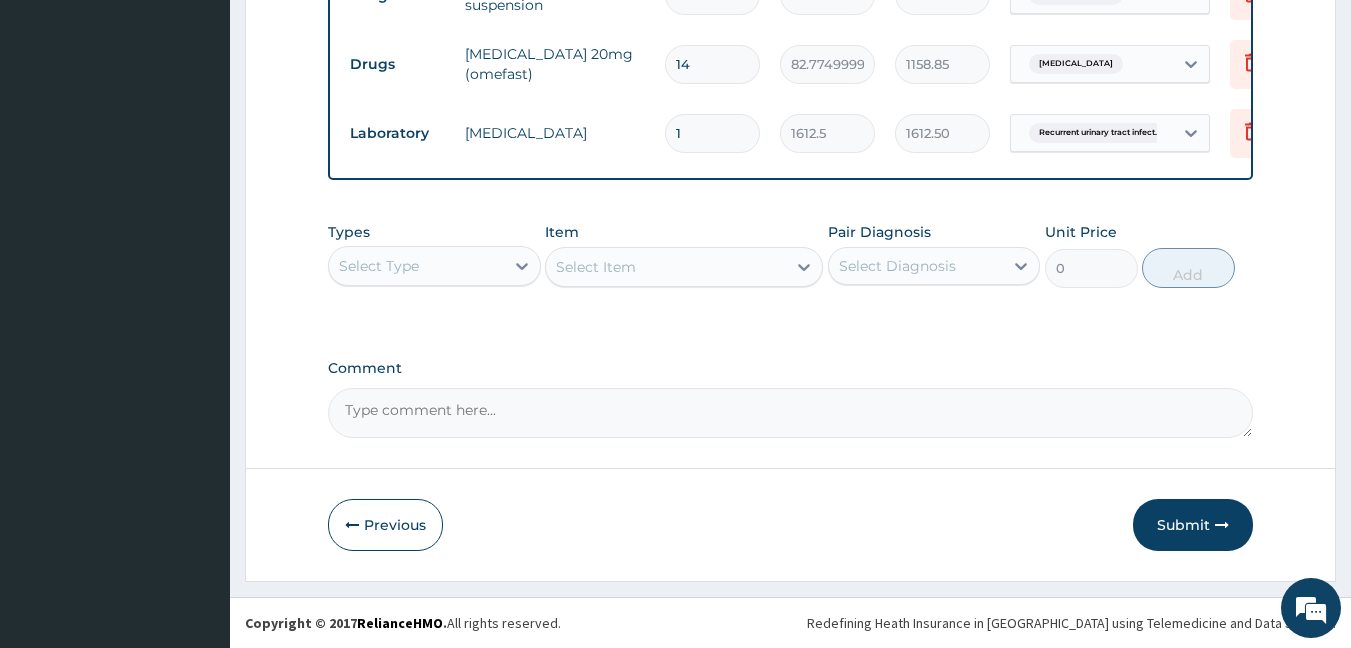click on "Select Type" at bounding box center (416, 266) 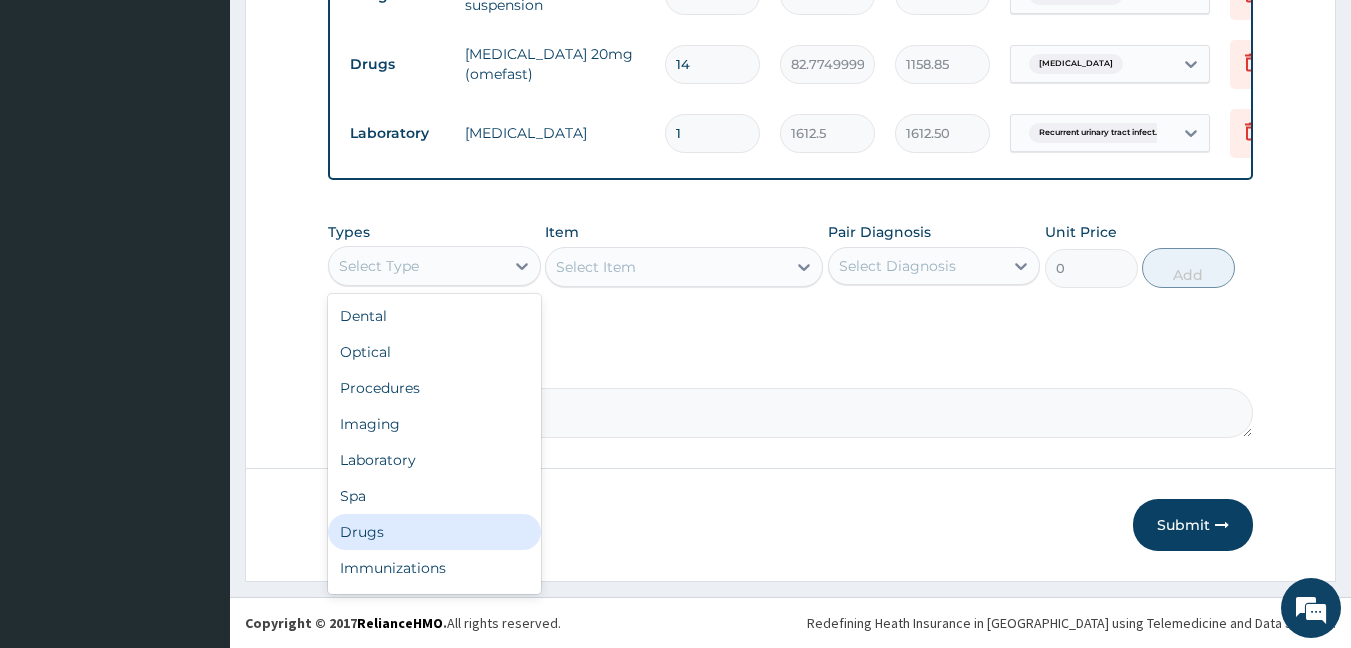 click on "Drugs" at bounding box center (434, 532) 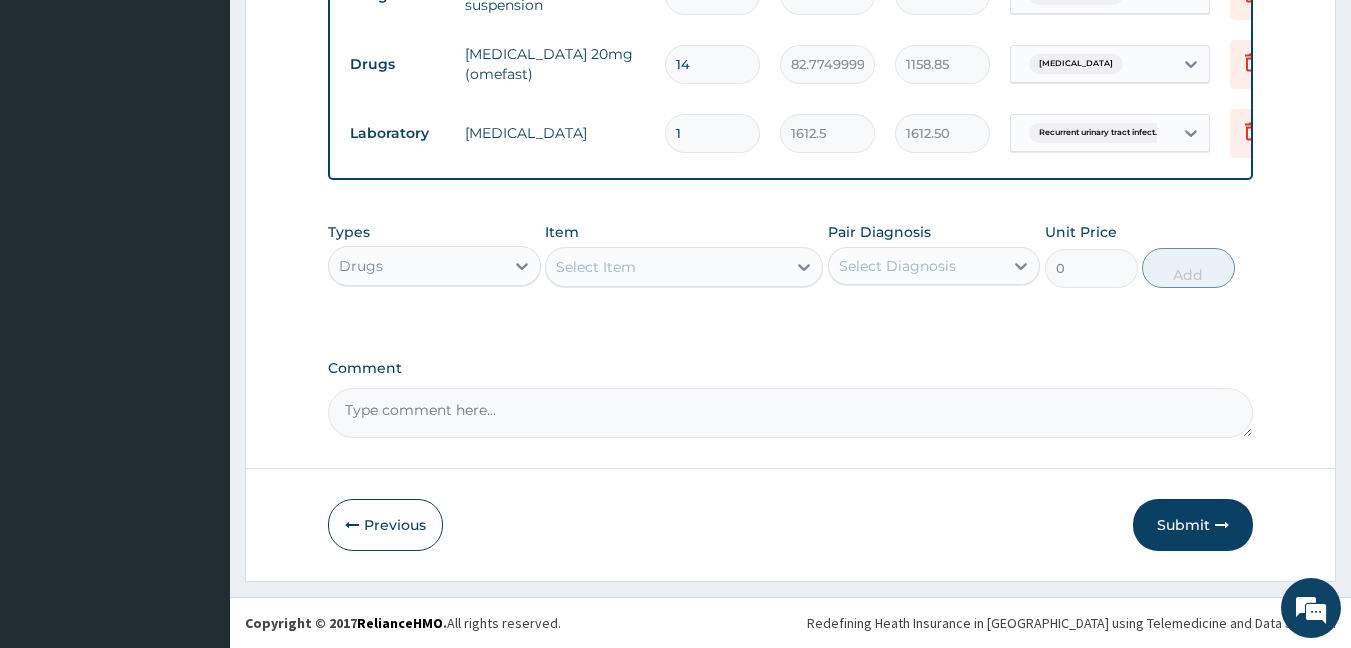 click on "Select Item" at bounding box center (666, 267) 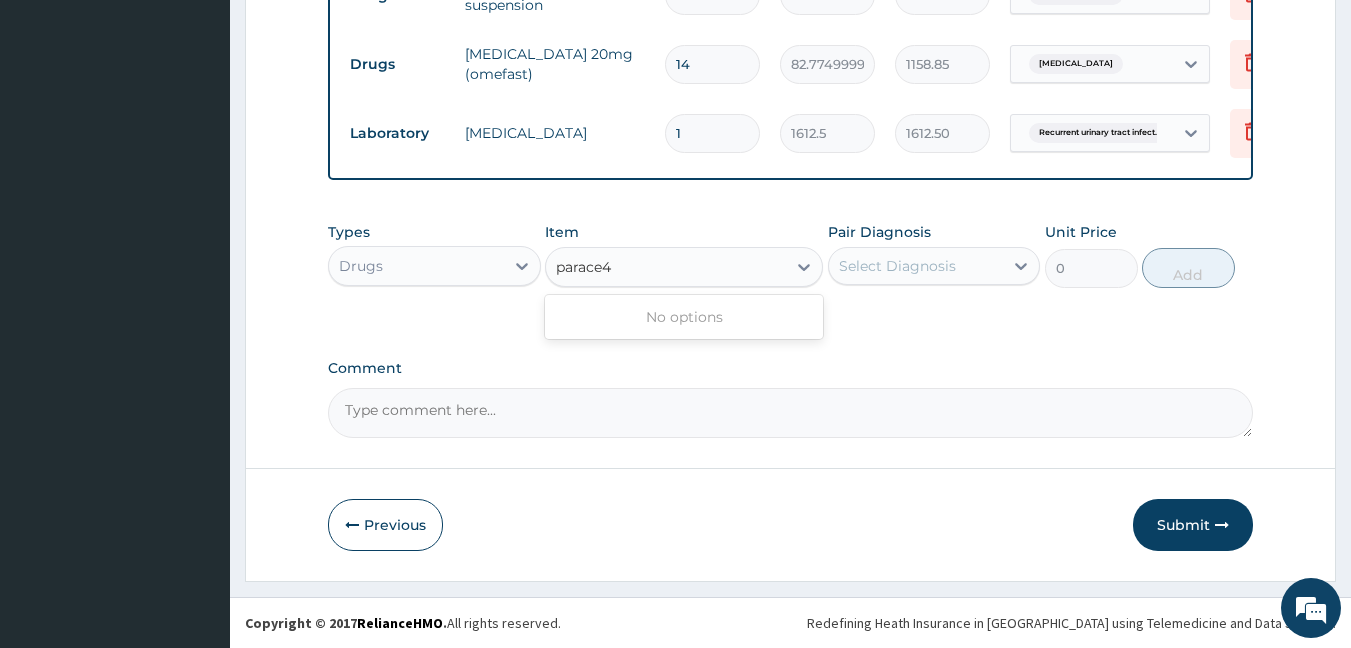 type on "parace" 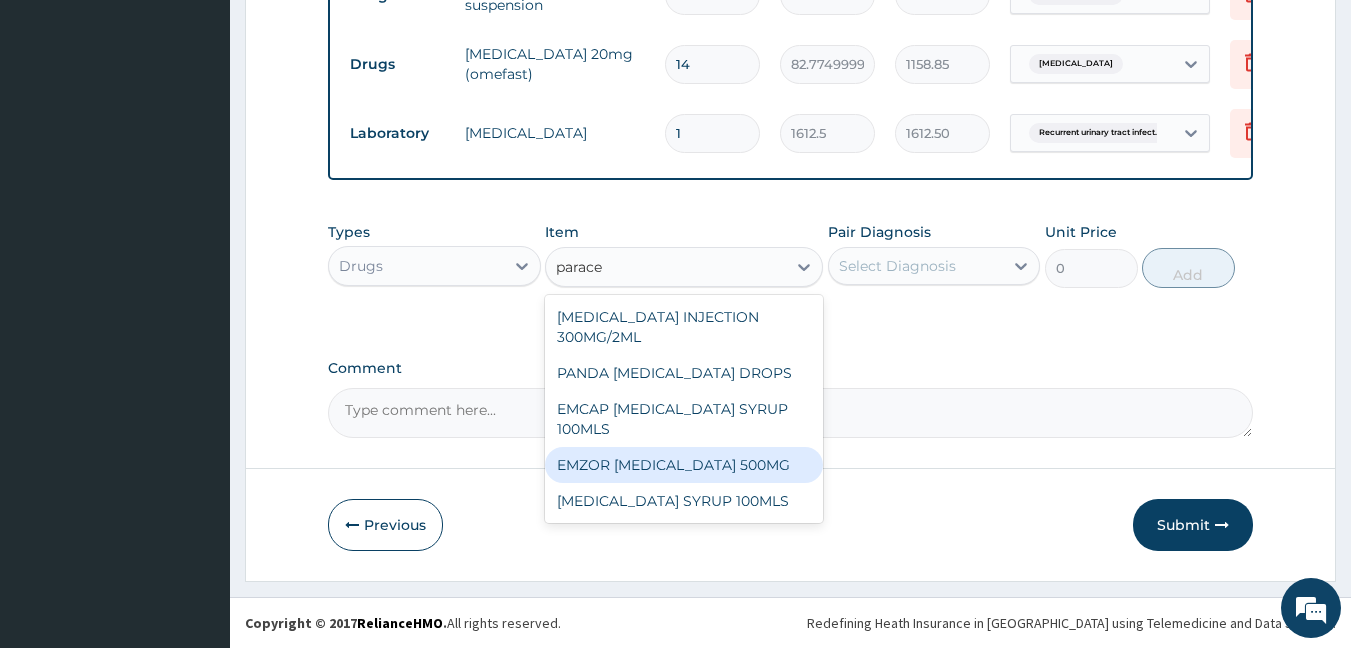 click on "EMZOR PARACETAMOL 500MG" at bounding box center [684, 465] 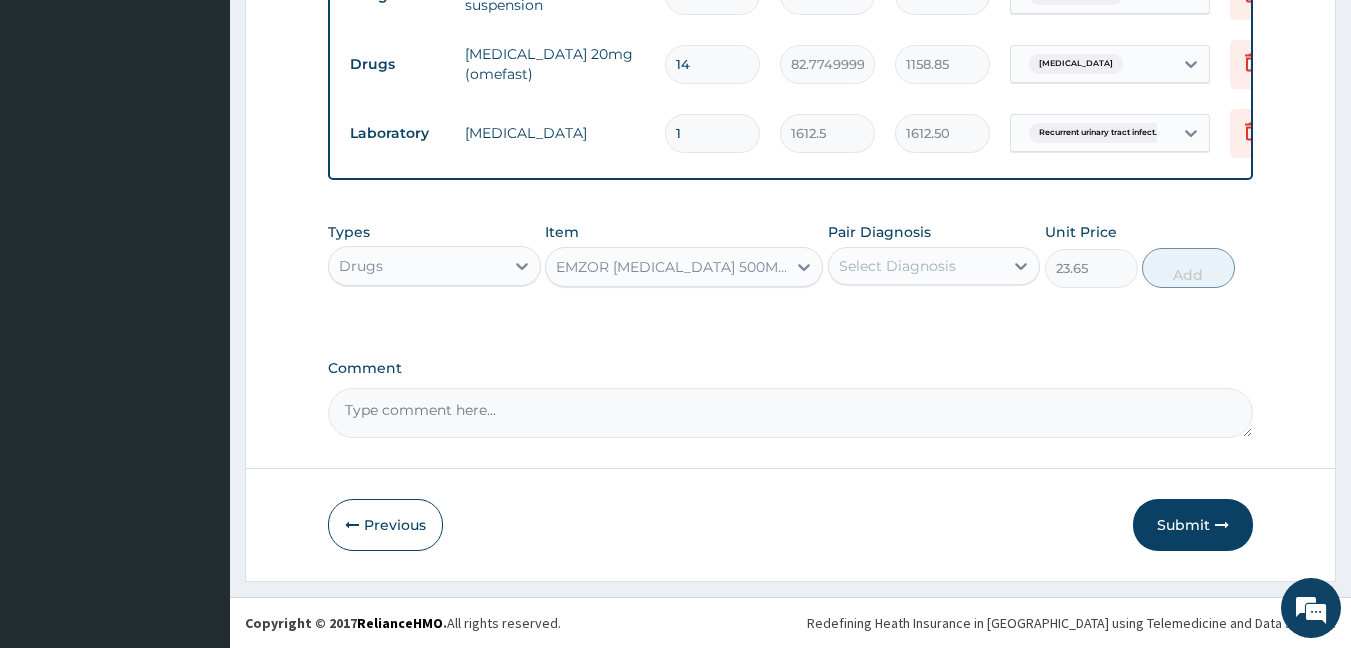 click on "Select Diagnosis" at bounding box center (897, 266) 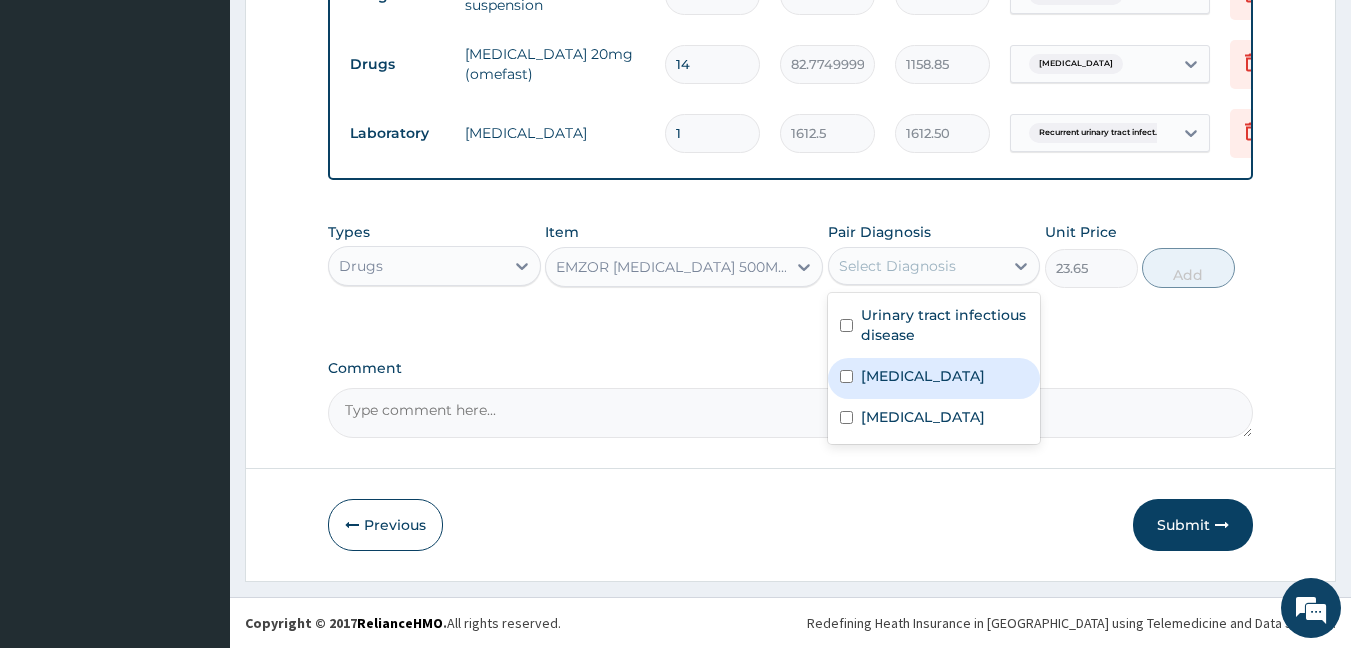 click on "Peptic ulcer" at bounding box center (934, 378) 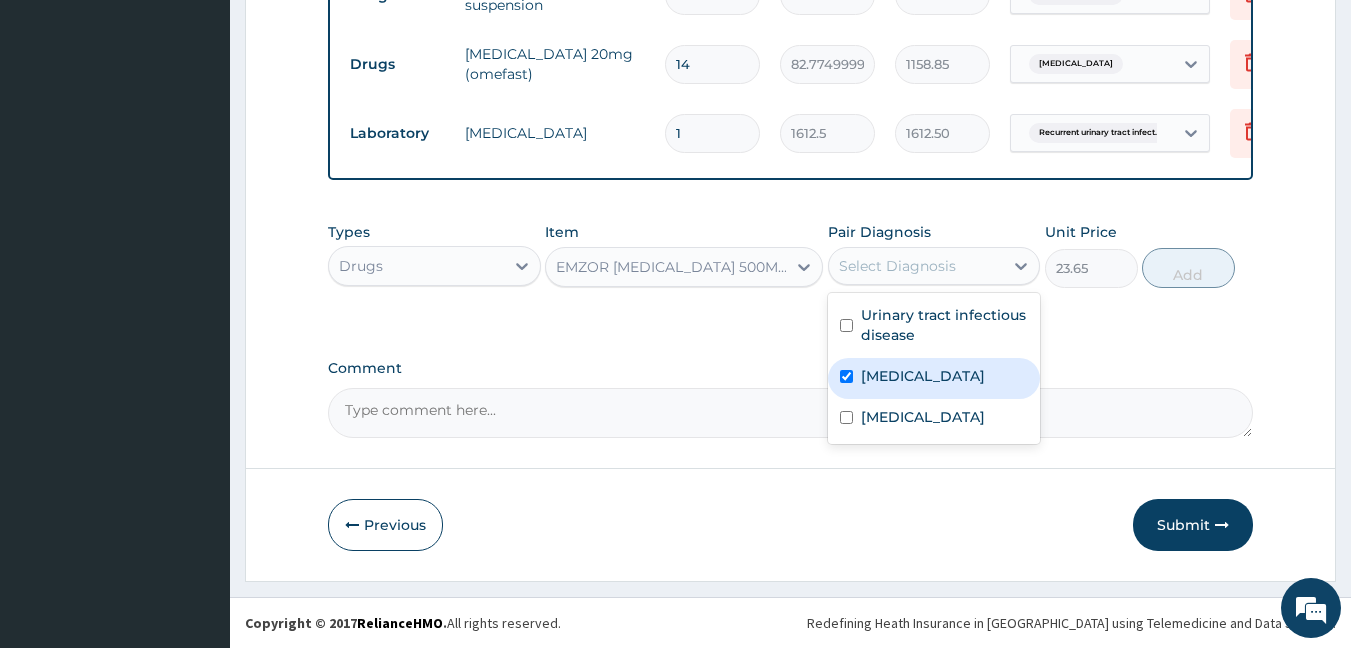 checkbox on "true" 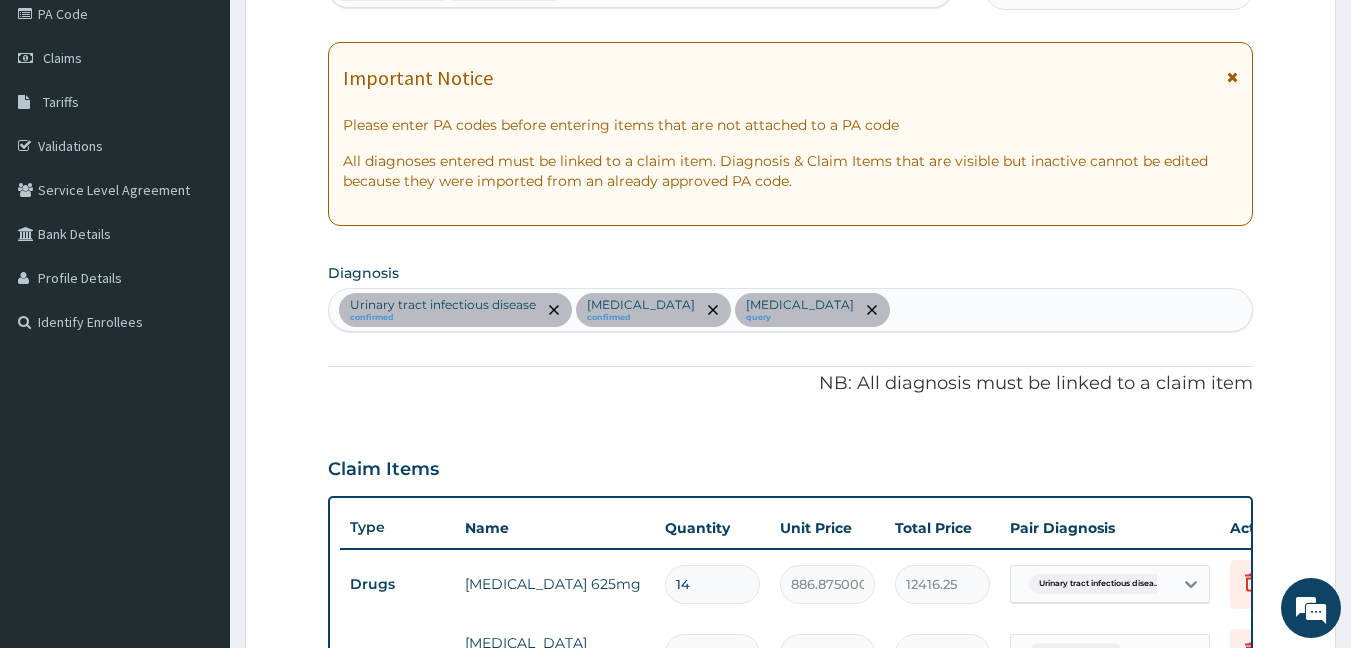 scroll, scrollTop: 221, scrollLeft: 0, axis: vertical 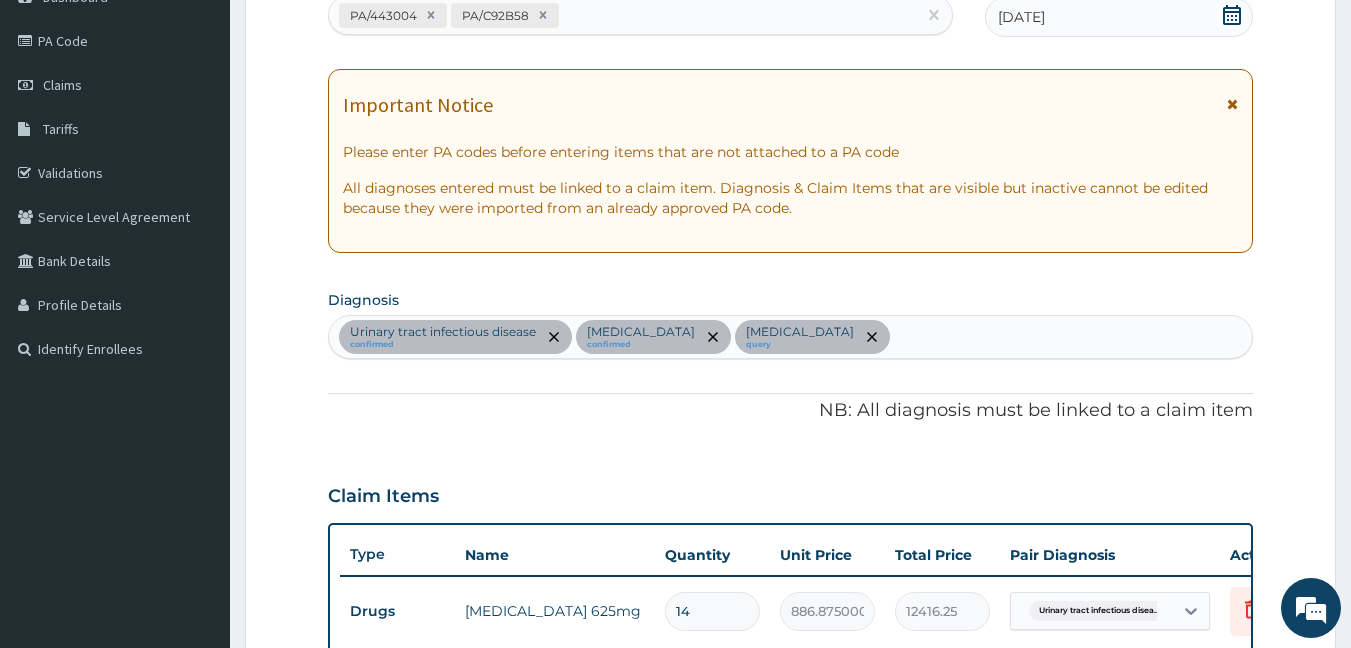 click on "Urinary tract infectious disease confirmed Peptic ulcer confirmed Recurrent urinary tract infection query" at bounding box center [791, 337] 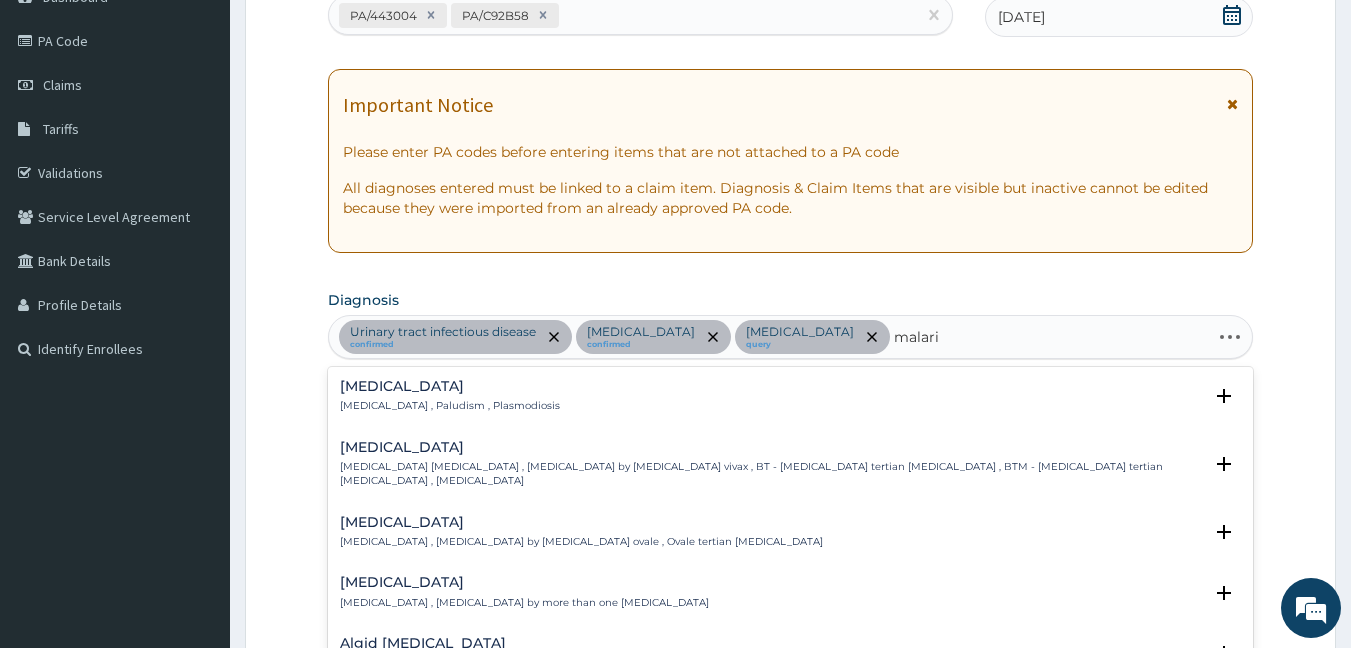 type on "malaria" 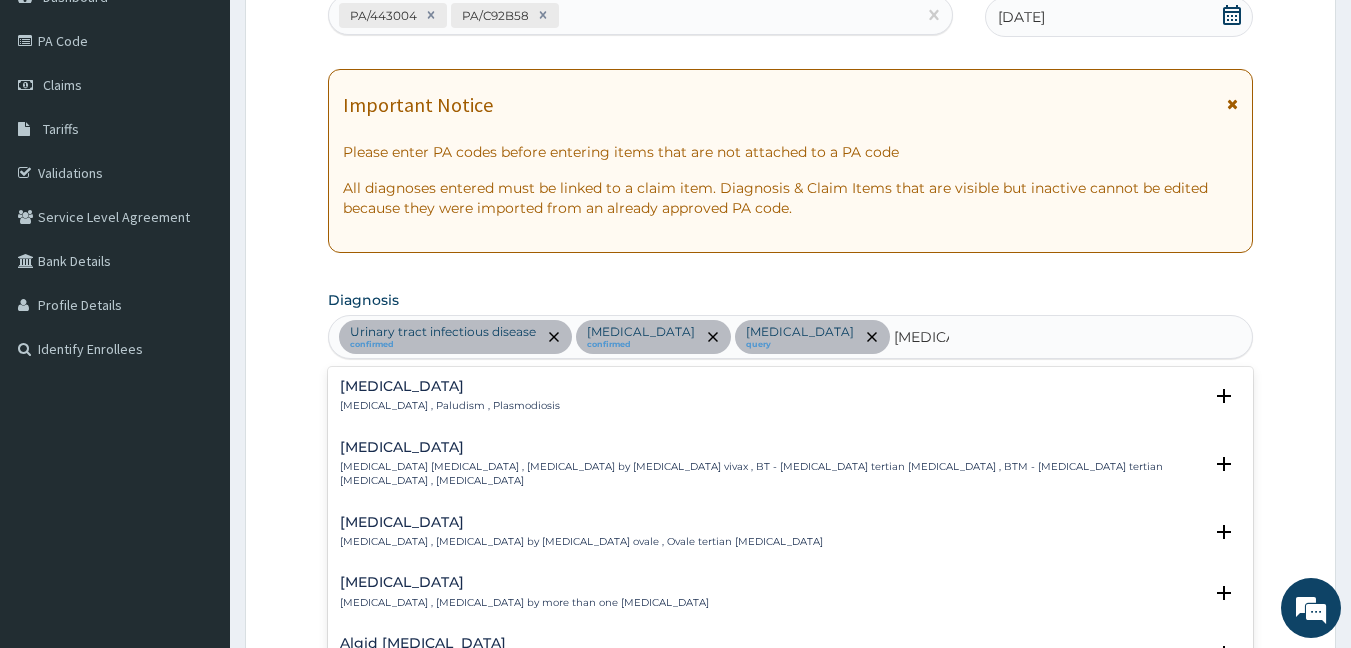 click on "Malaria Malaria , Paludism , Plasmodiosis" at bounding box center [450, 396] 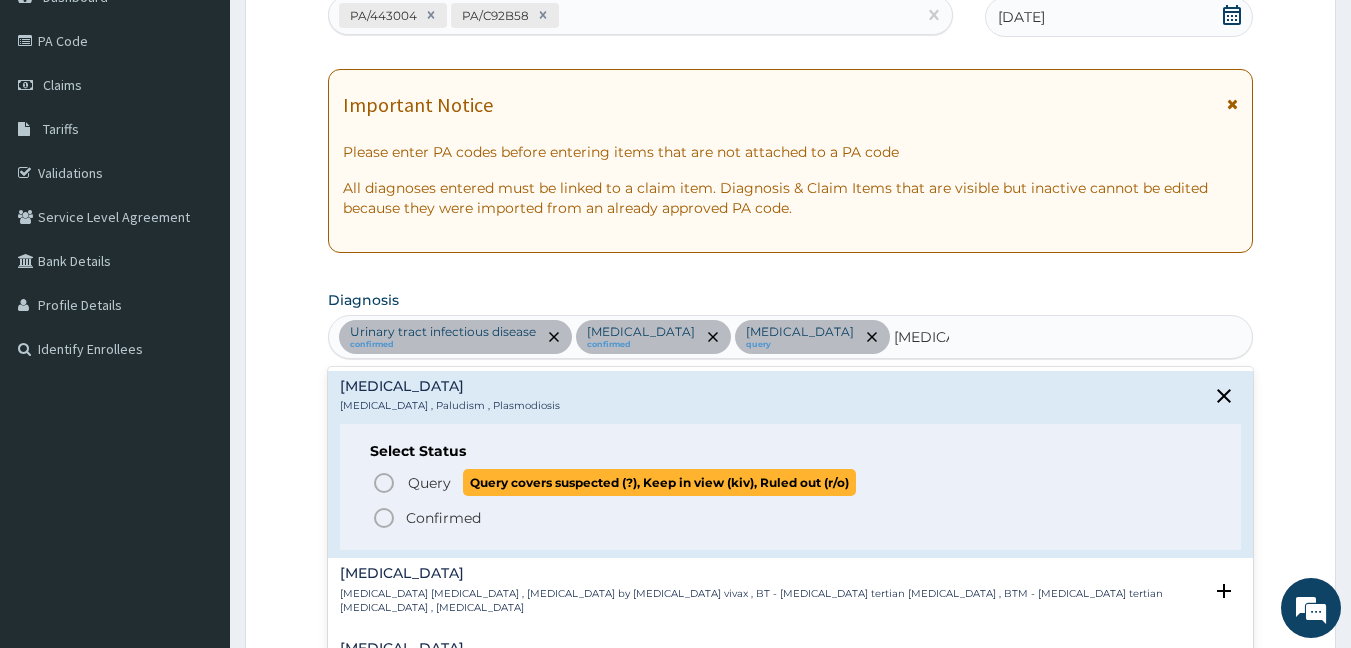 click 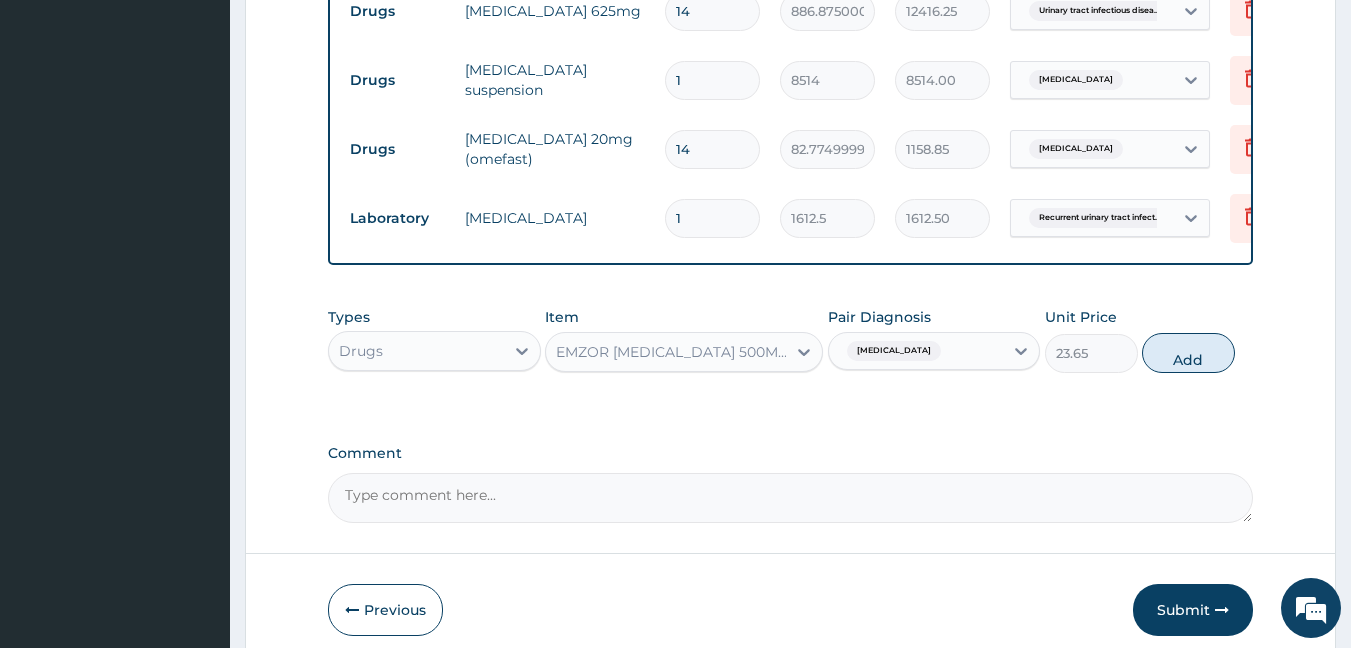 scroll, scrollTop: 921, scrollLeft: 0, axis: vertical 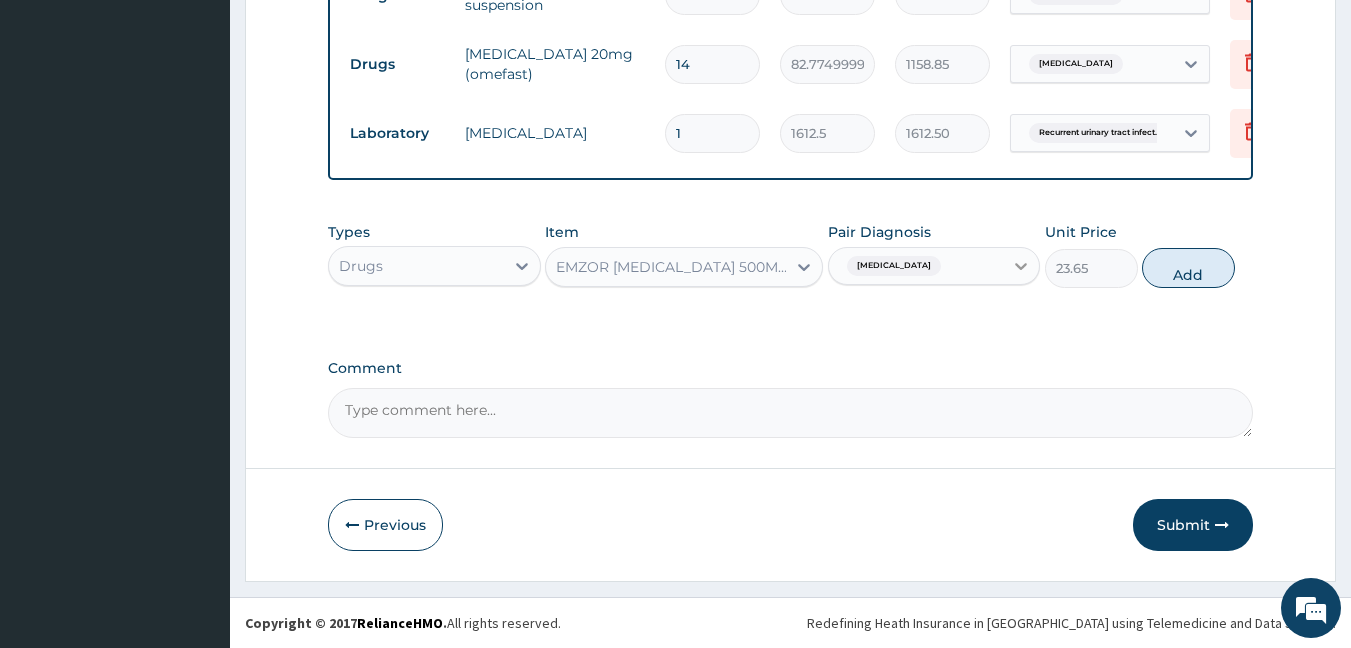click 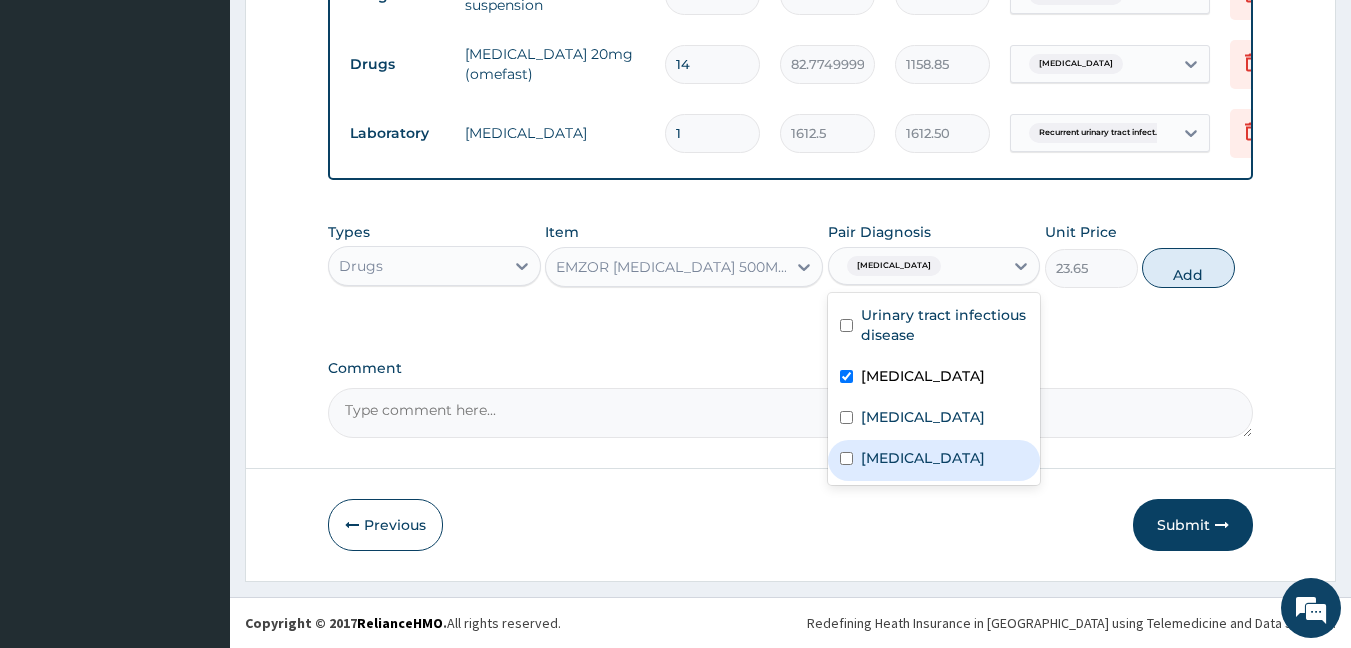 click on "Malaria" at bounding box center (923, 458) 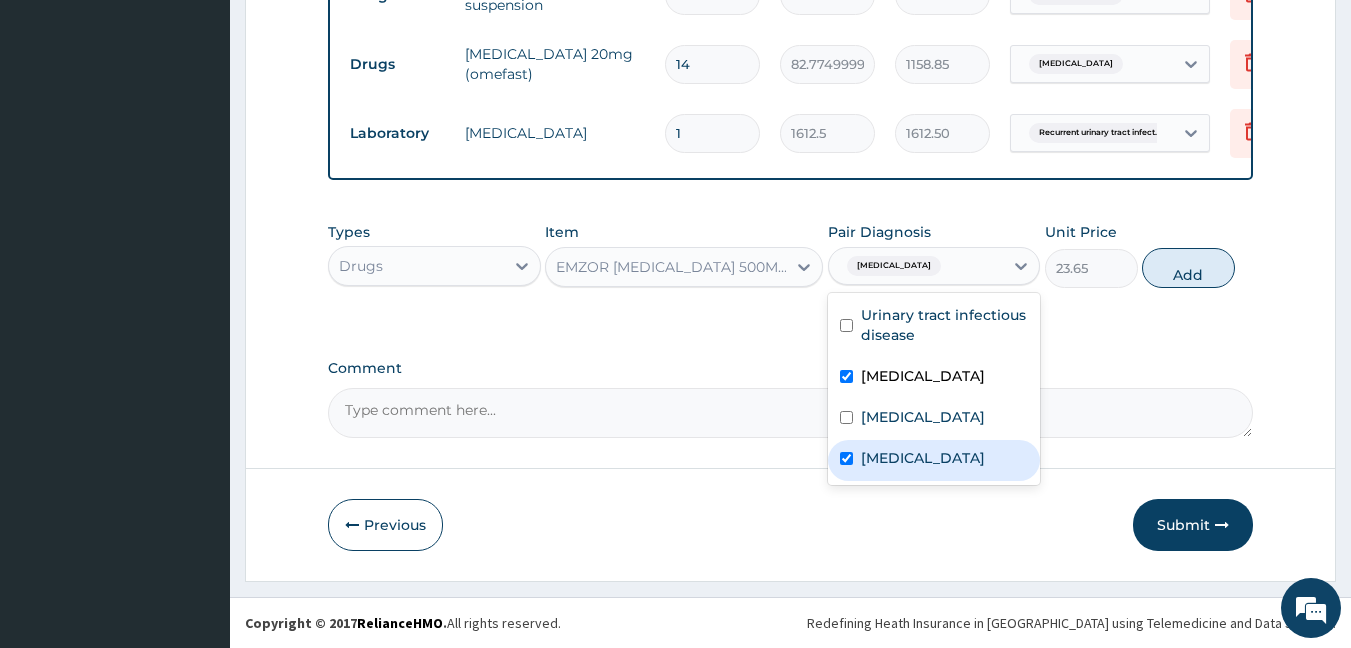 checkbox on "true" 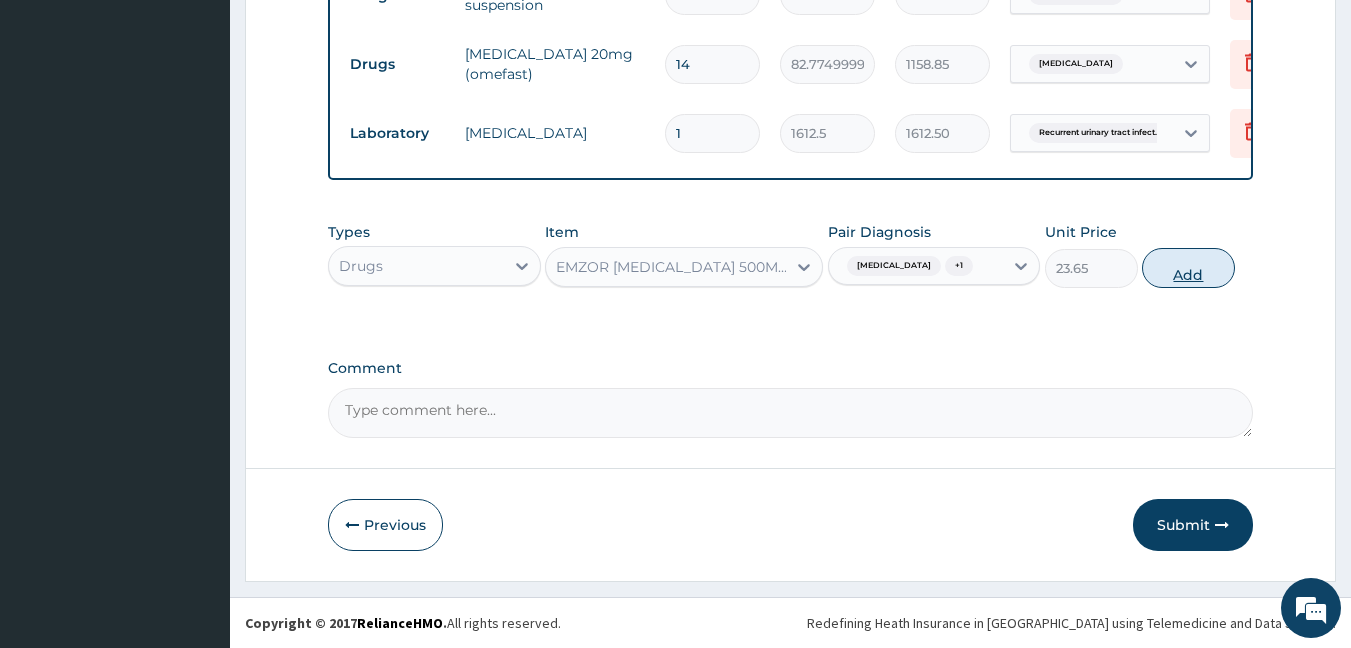 click on "Add" at bounding box center [1188, 268] 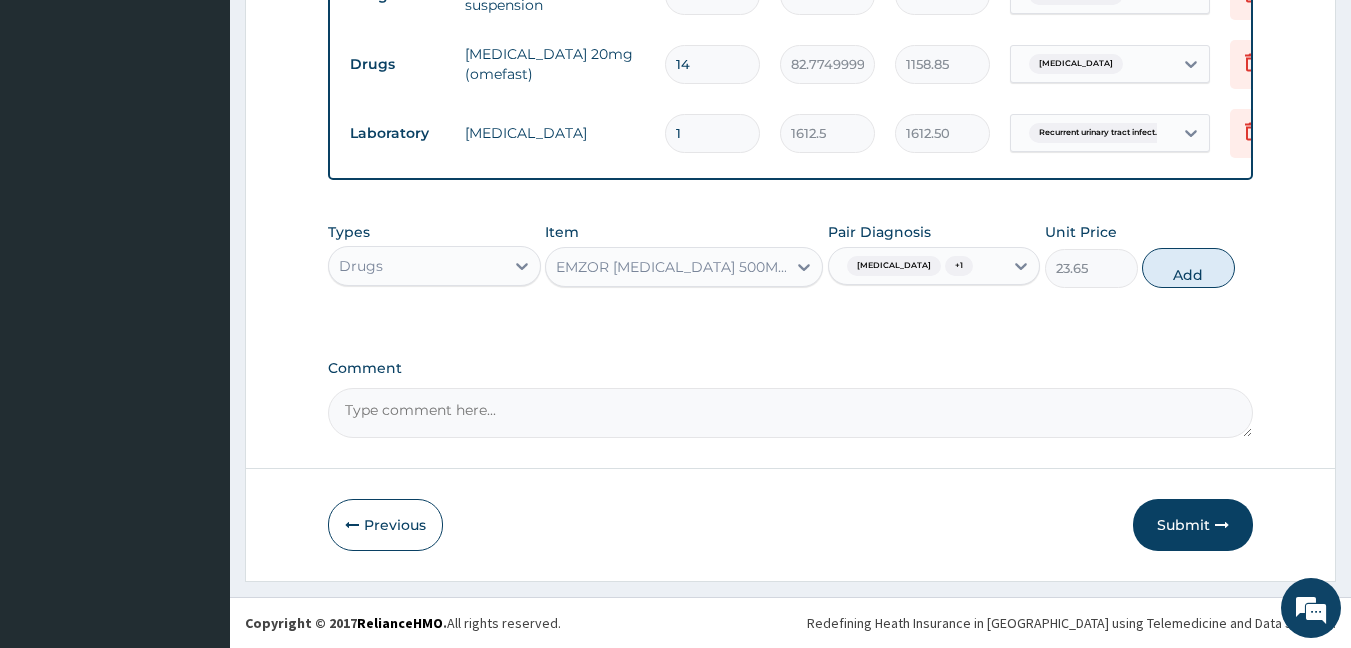 type on "0" 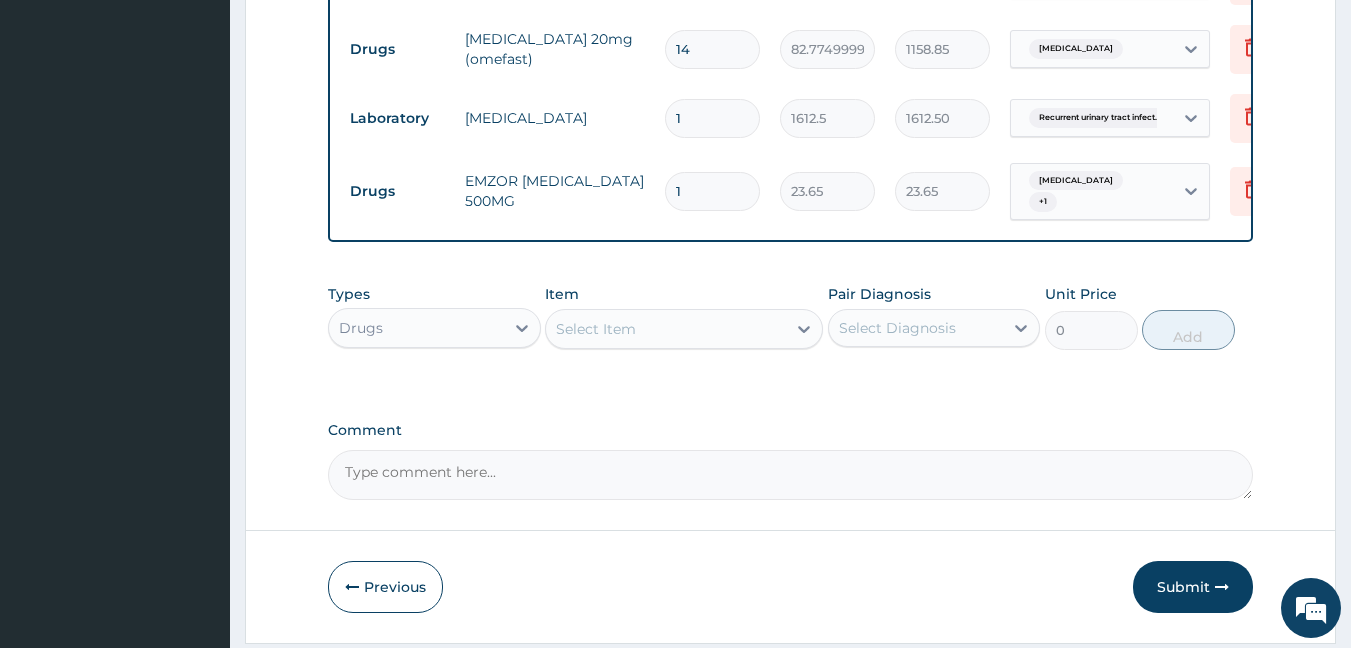 type on "18" 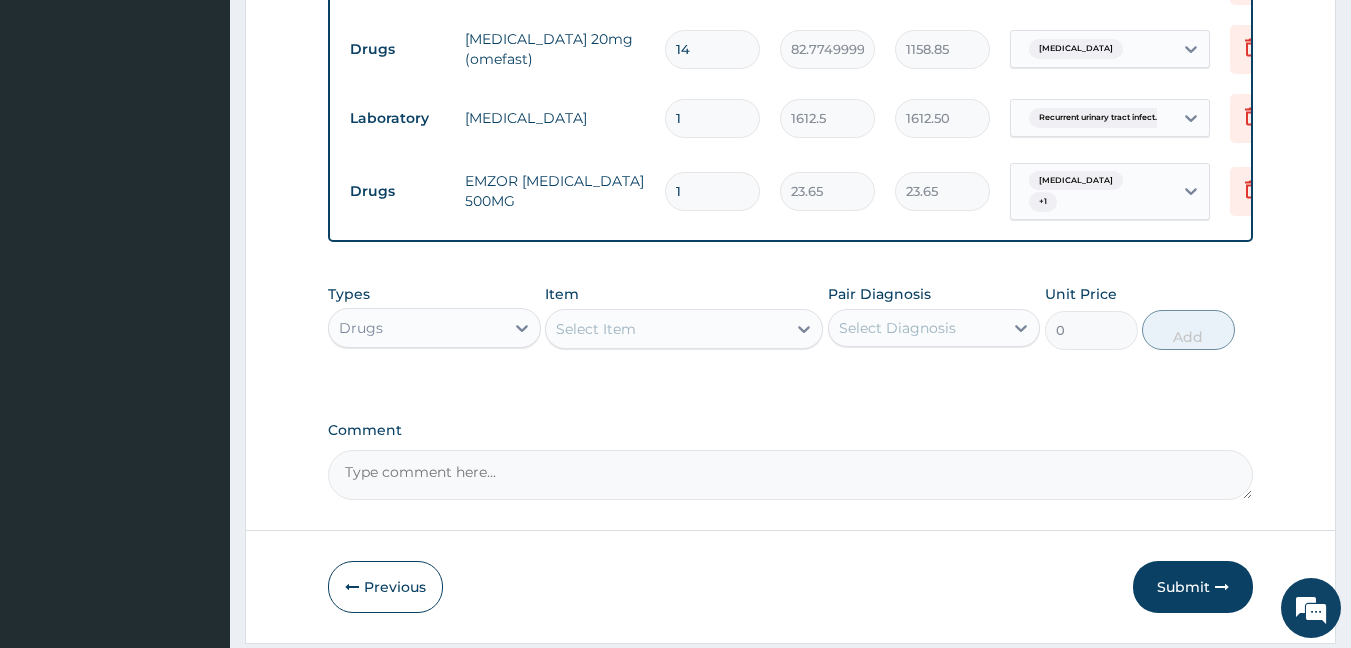 type on "425.70" 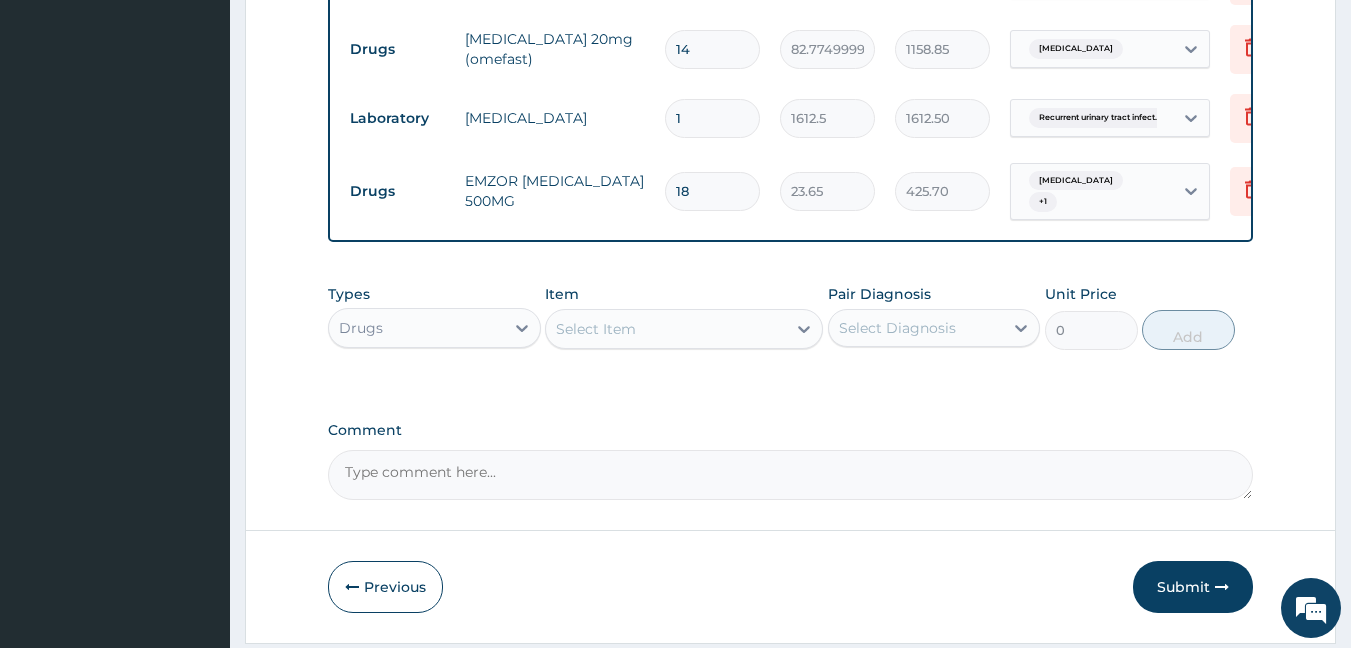 type on "18" 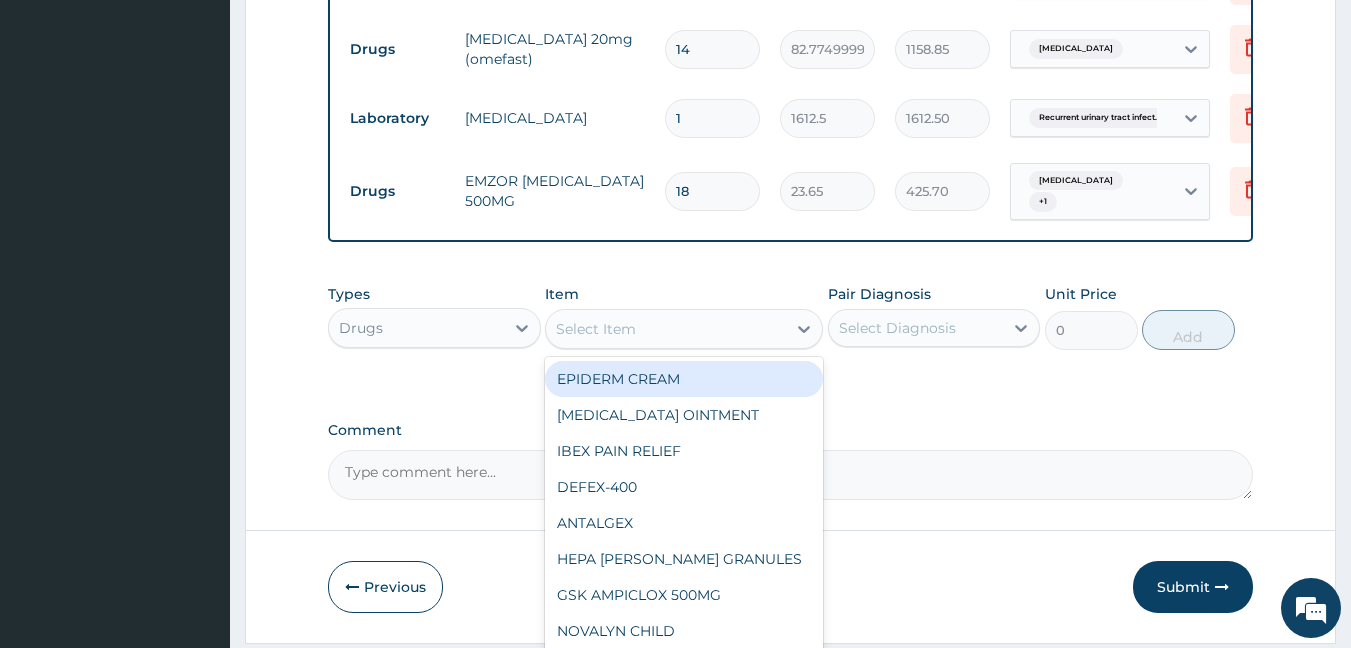 click on "Select Item" at bounding box center [596, 329] 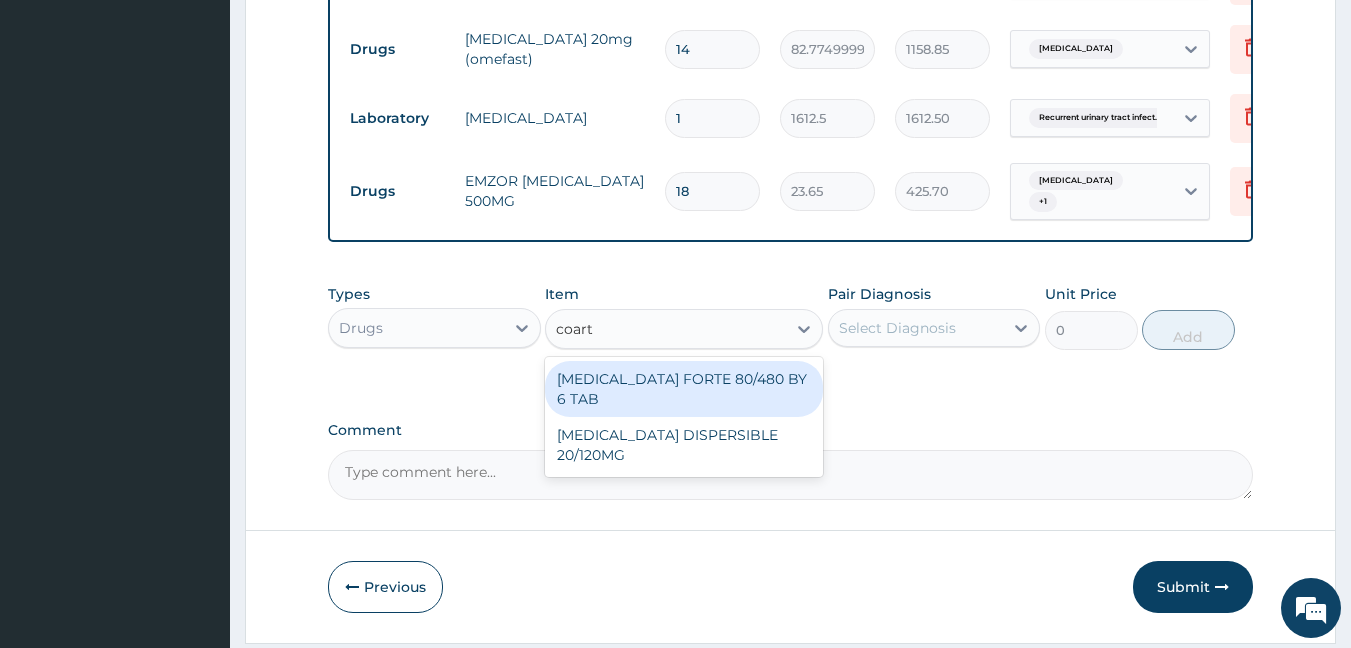 type on "coarte" 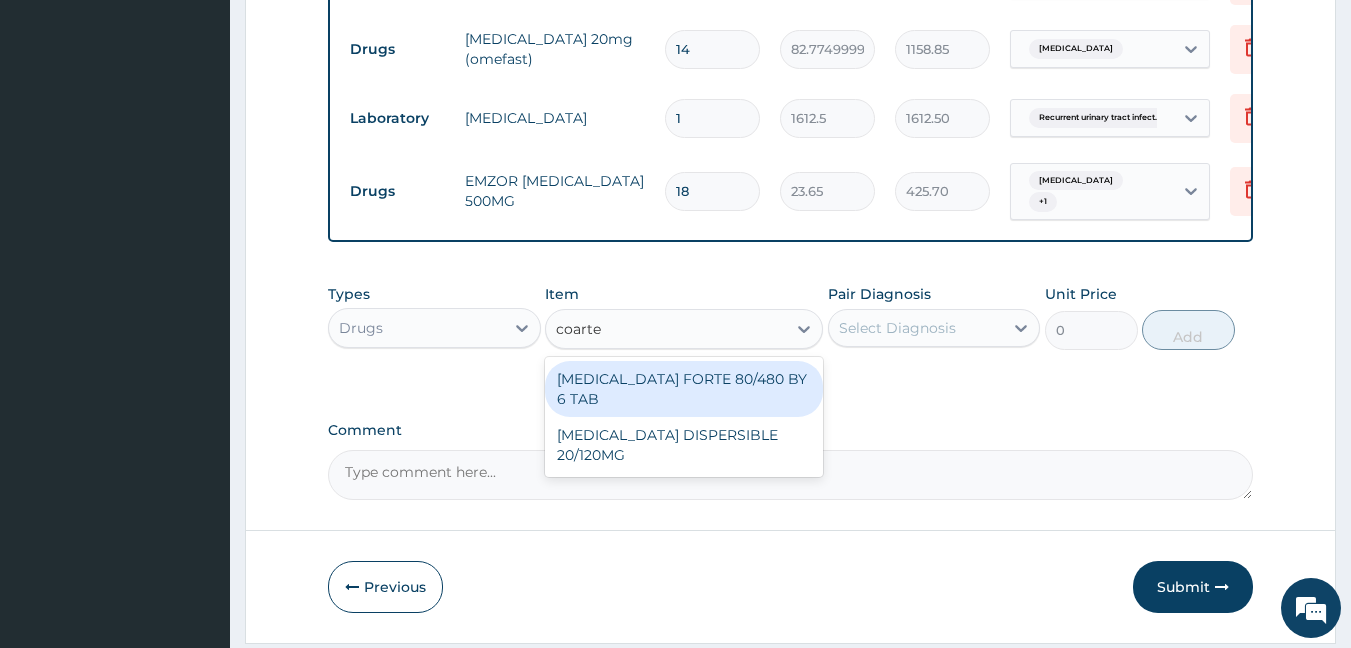 click on "COARTEM FORTE 80/480 BY 6 TAB" at bounding box center [684, 389] 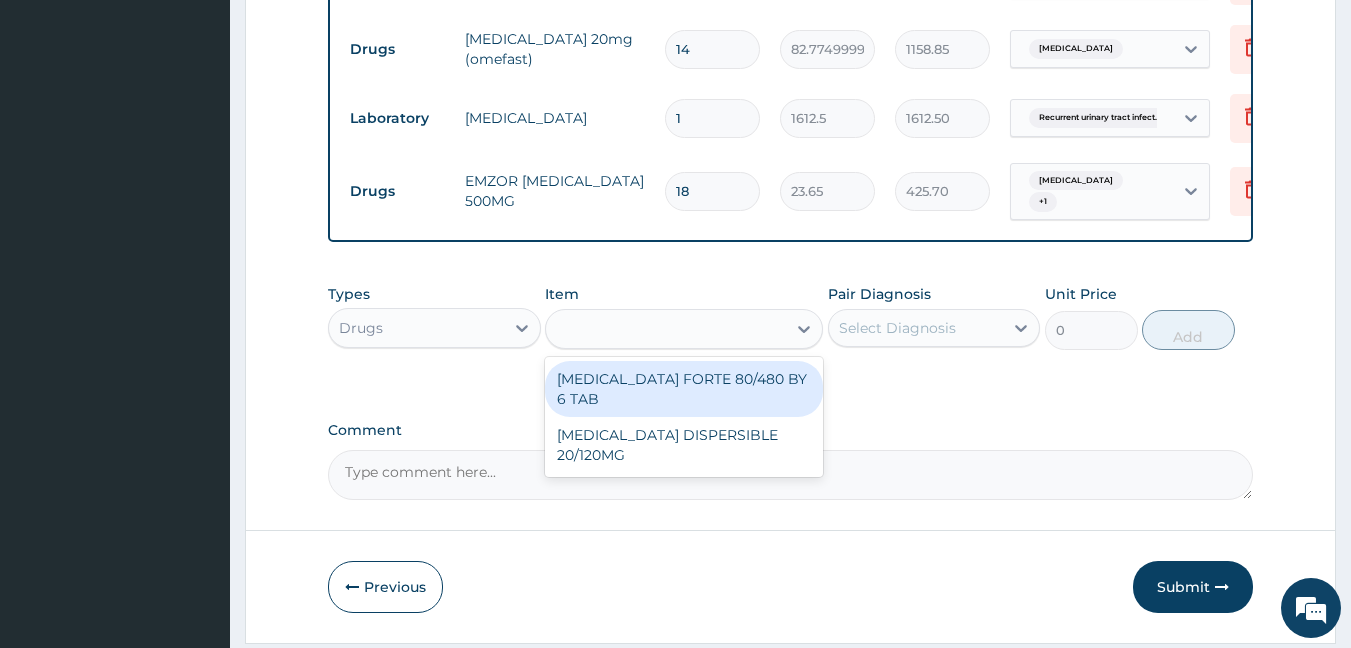 type on "449.35" 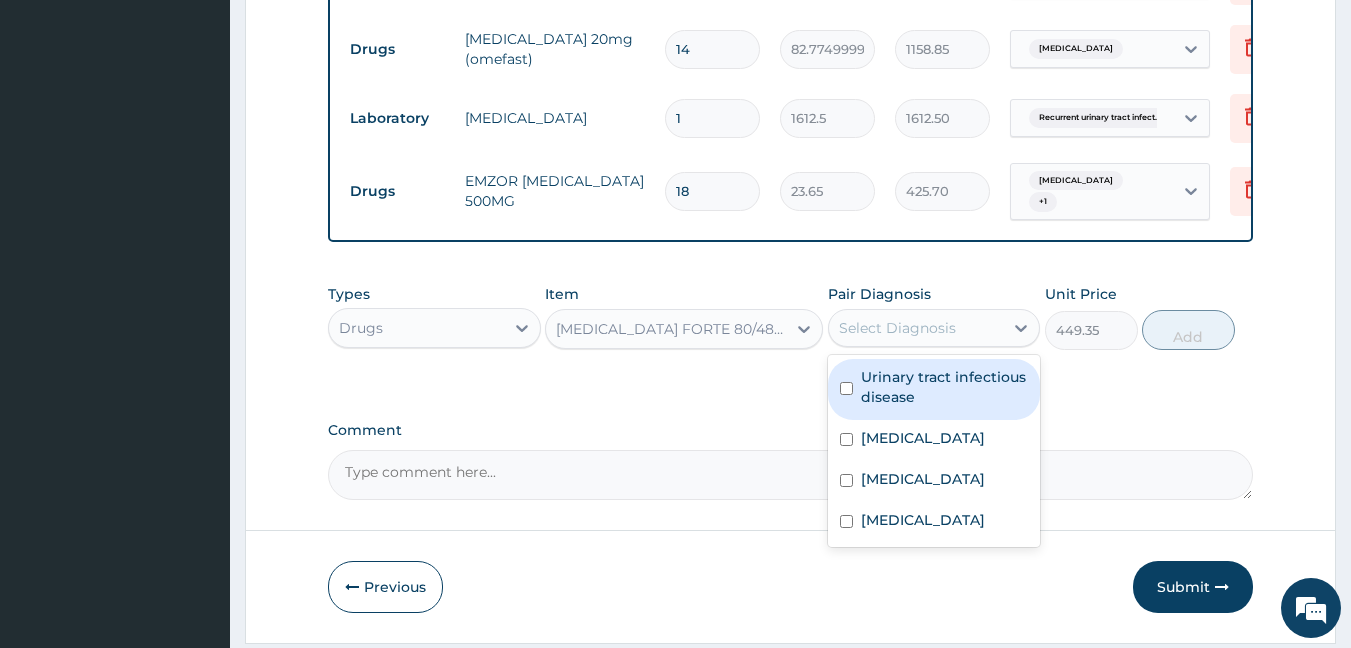 drag, startPoint x: 938, startPoint y: 330, endPoint x: 926, endPoint y: 348, distance: 21.633308 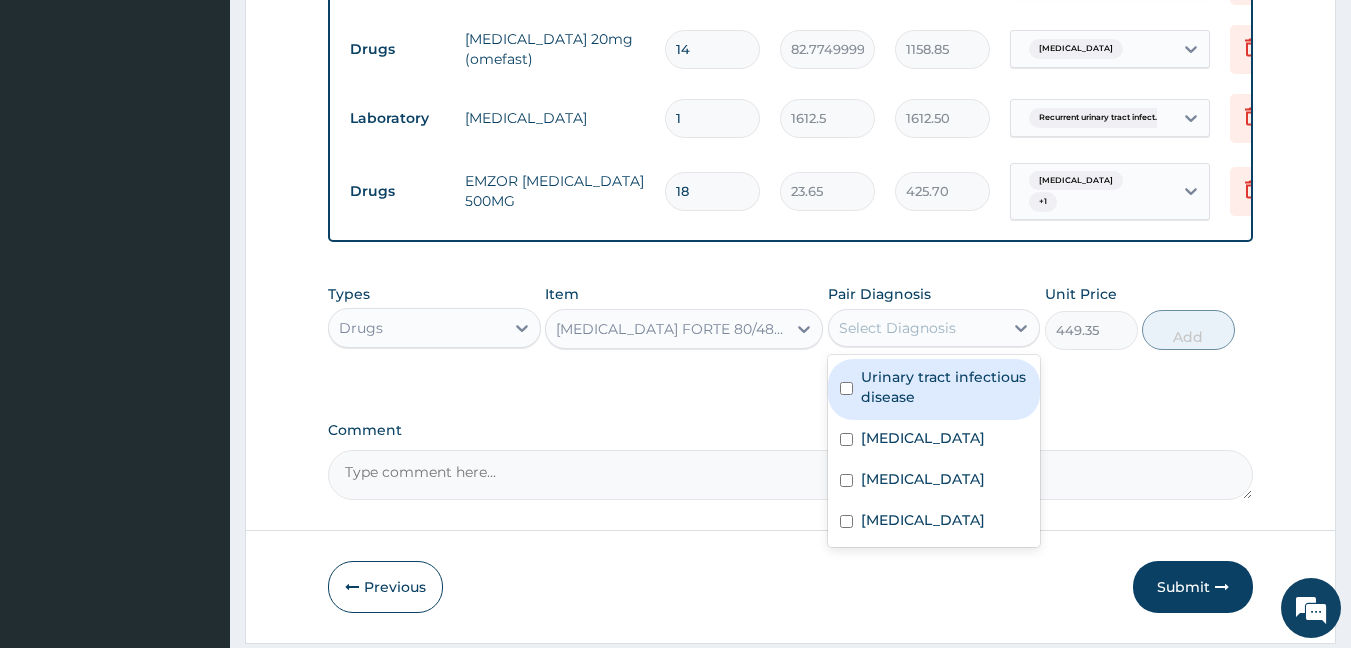 click on "Select Diagnosis" at bounding box center (897, 328) 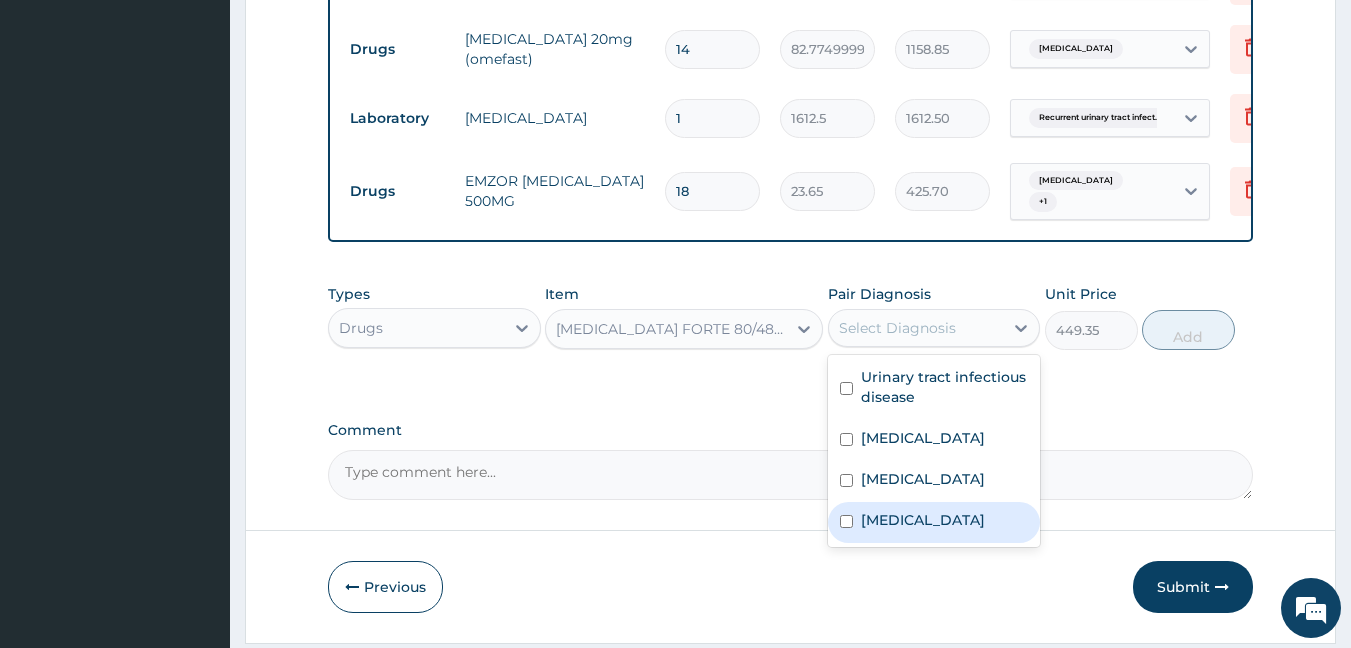 click on "Malaria" at bounding box center (923, 520) 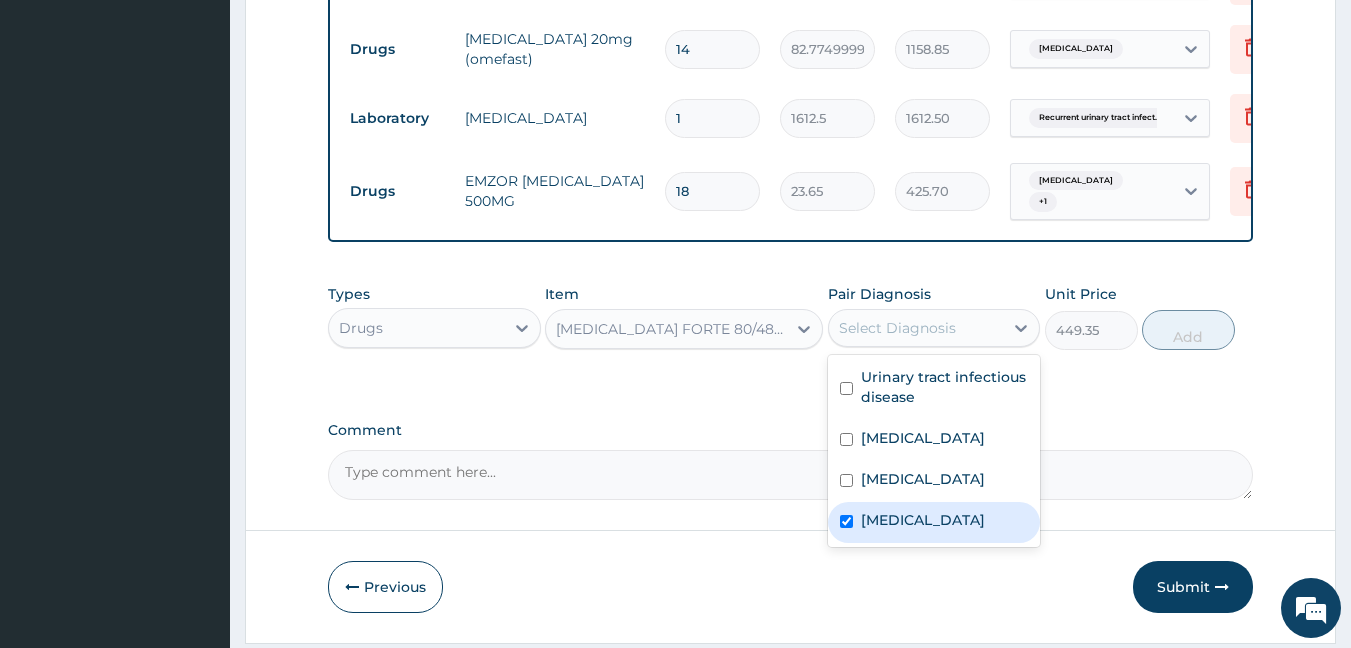 checkbox on "true" 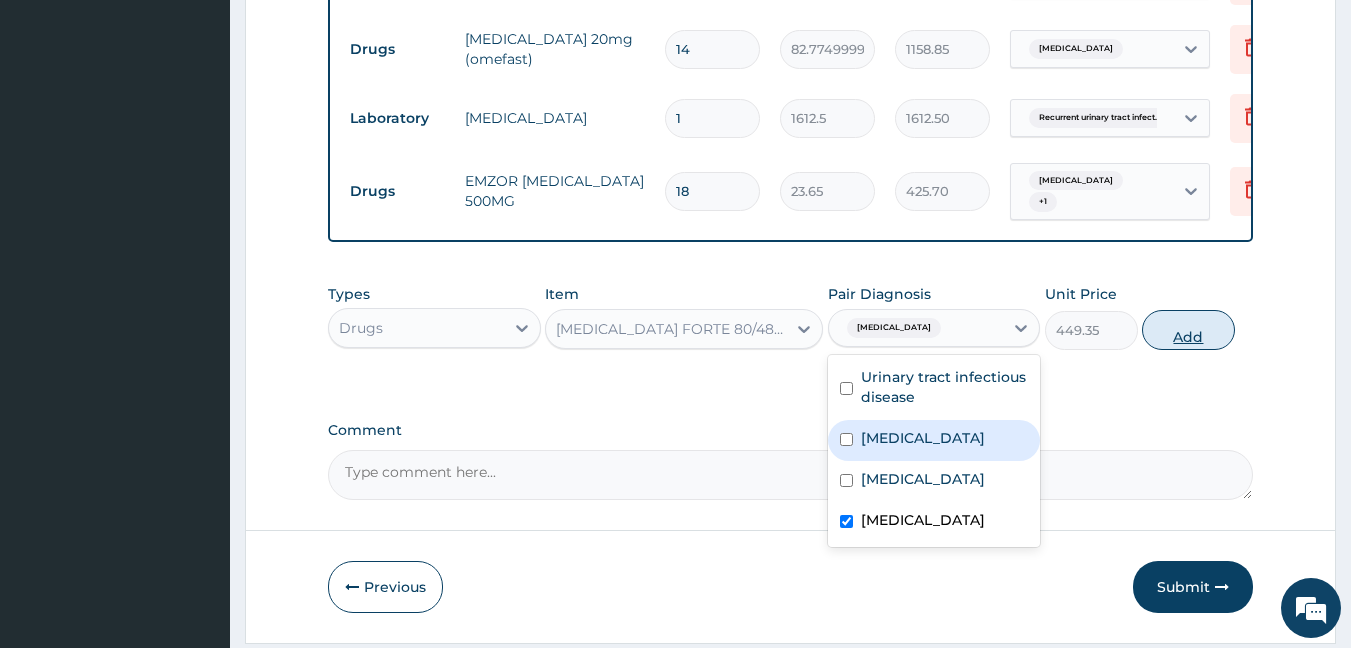 click on "Add" at bounding box center [1188, 330] 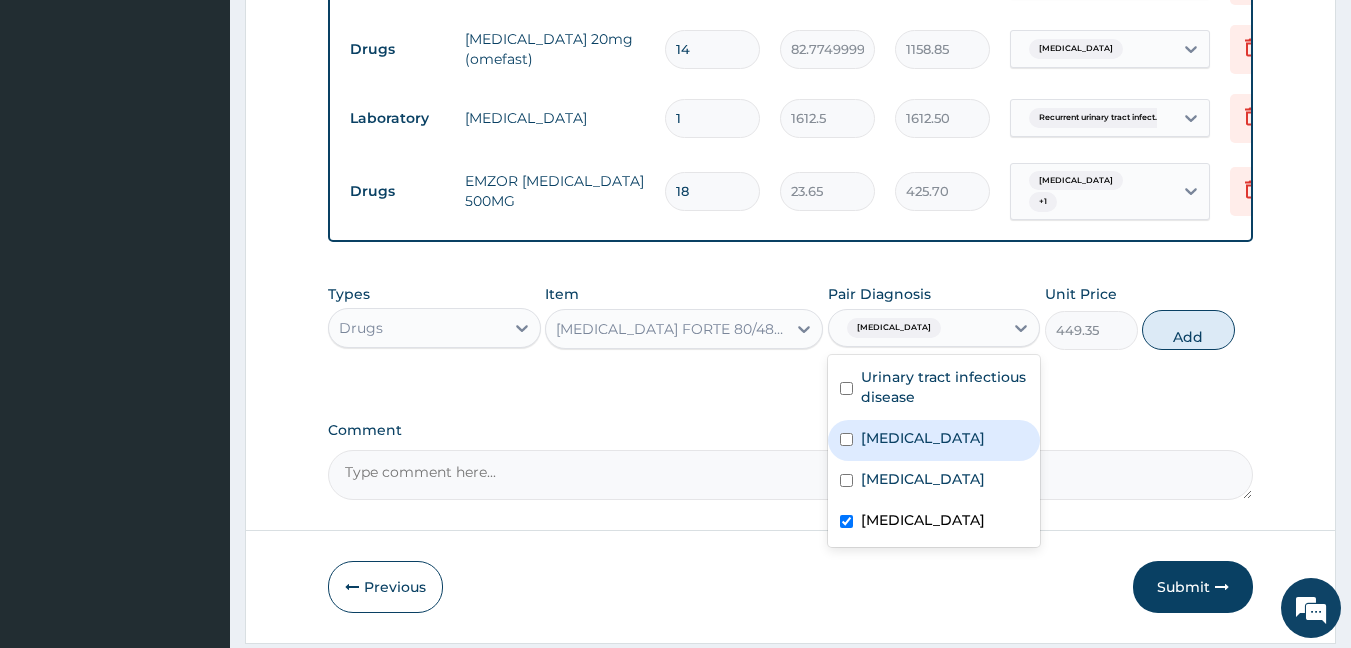 type on "0" 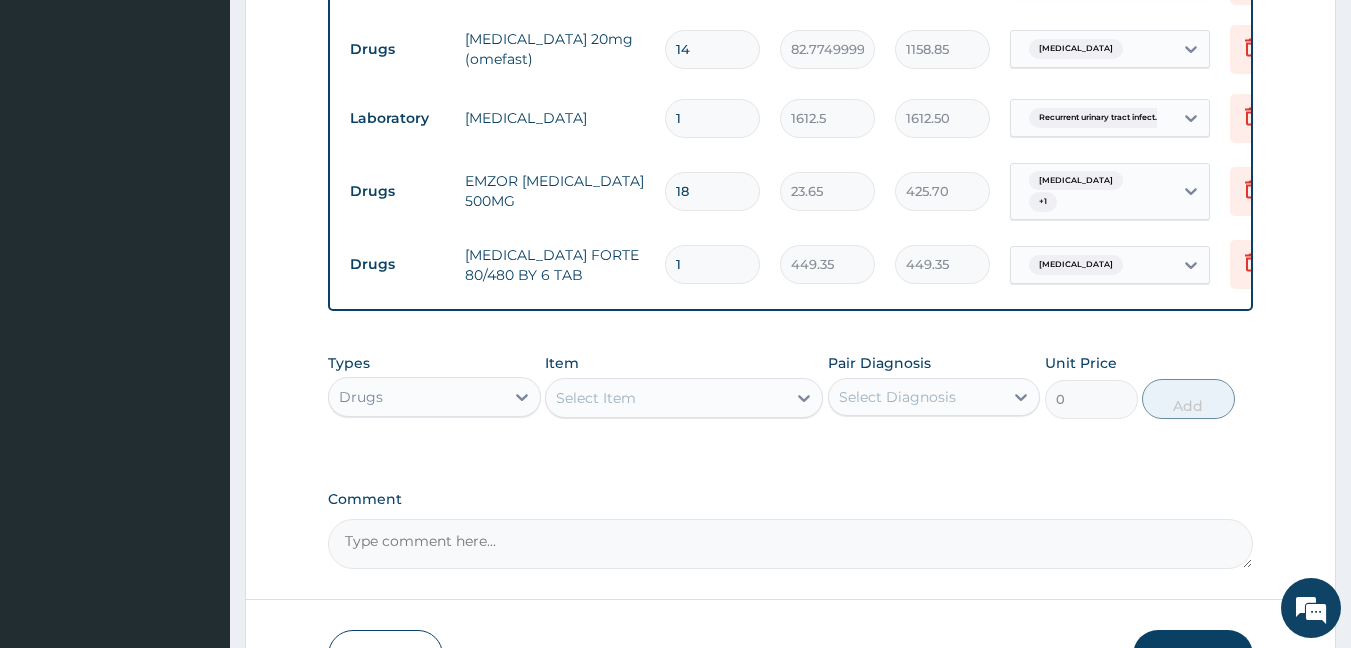 click on "1" at bounding box center (712, 264) 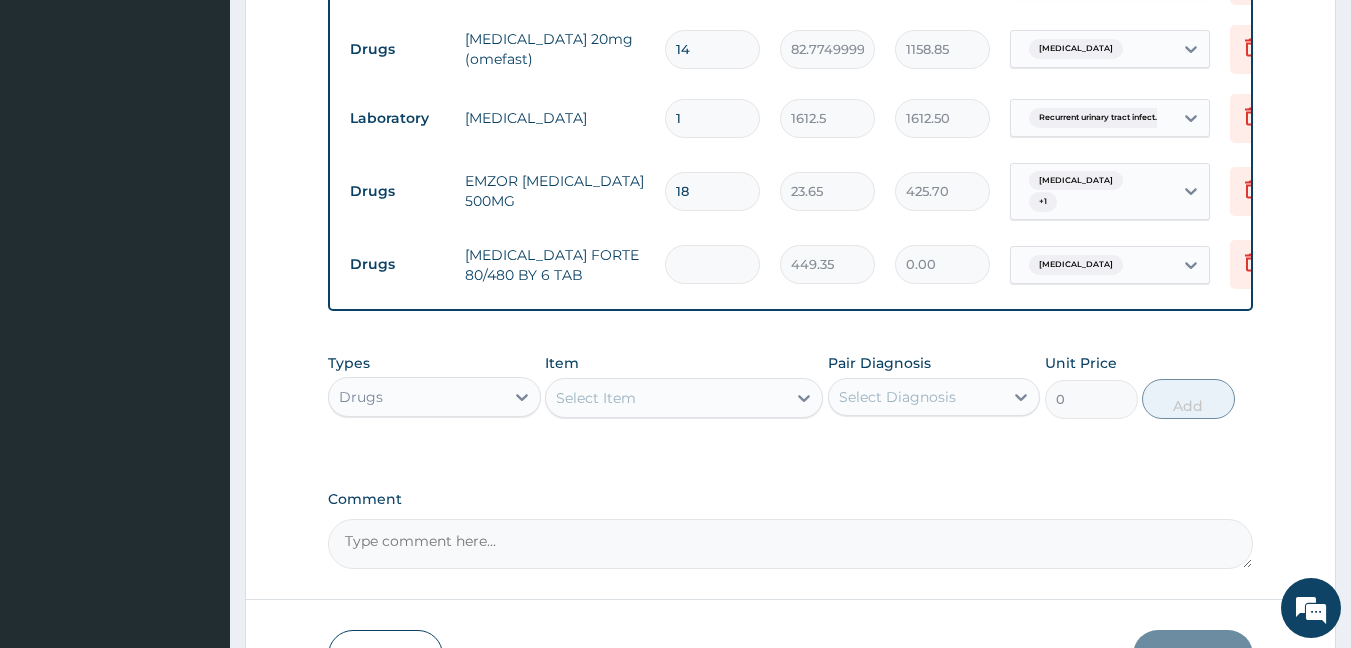 type on "6" 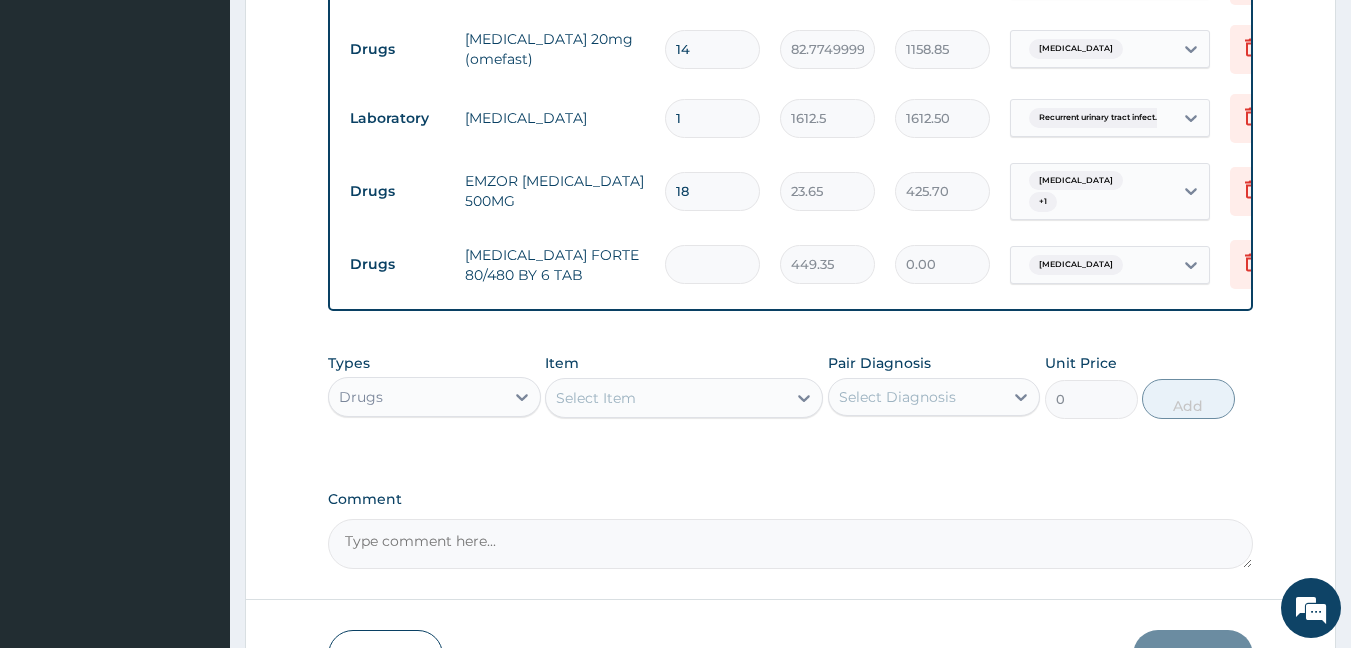 type on "2696.10" 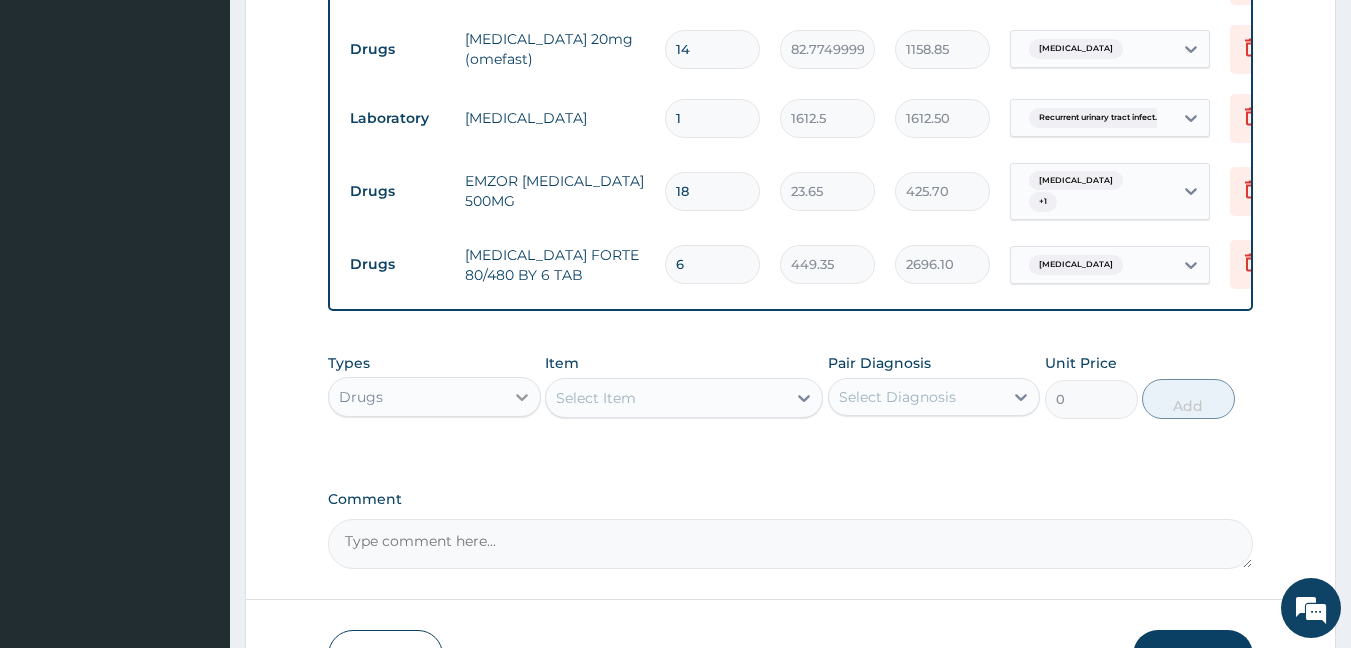 type on "6" 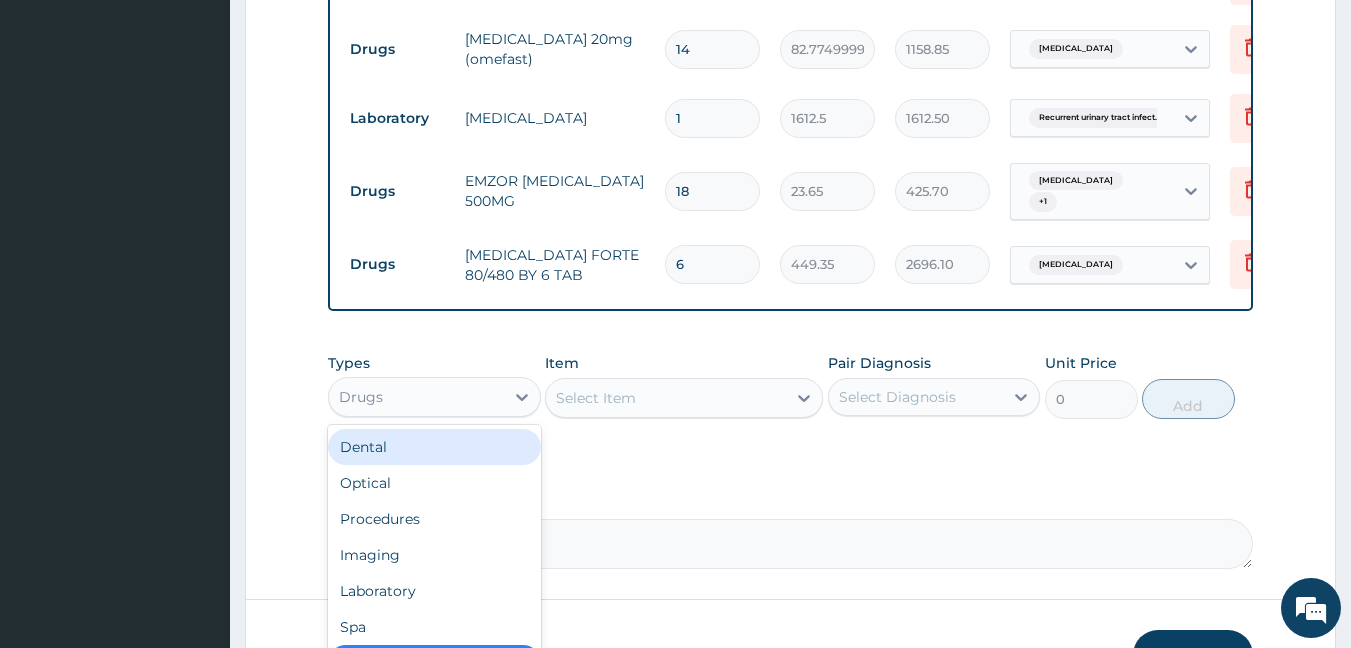 scroll, scrollTop: 68, scrollLeft: 0, axis: vertical 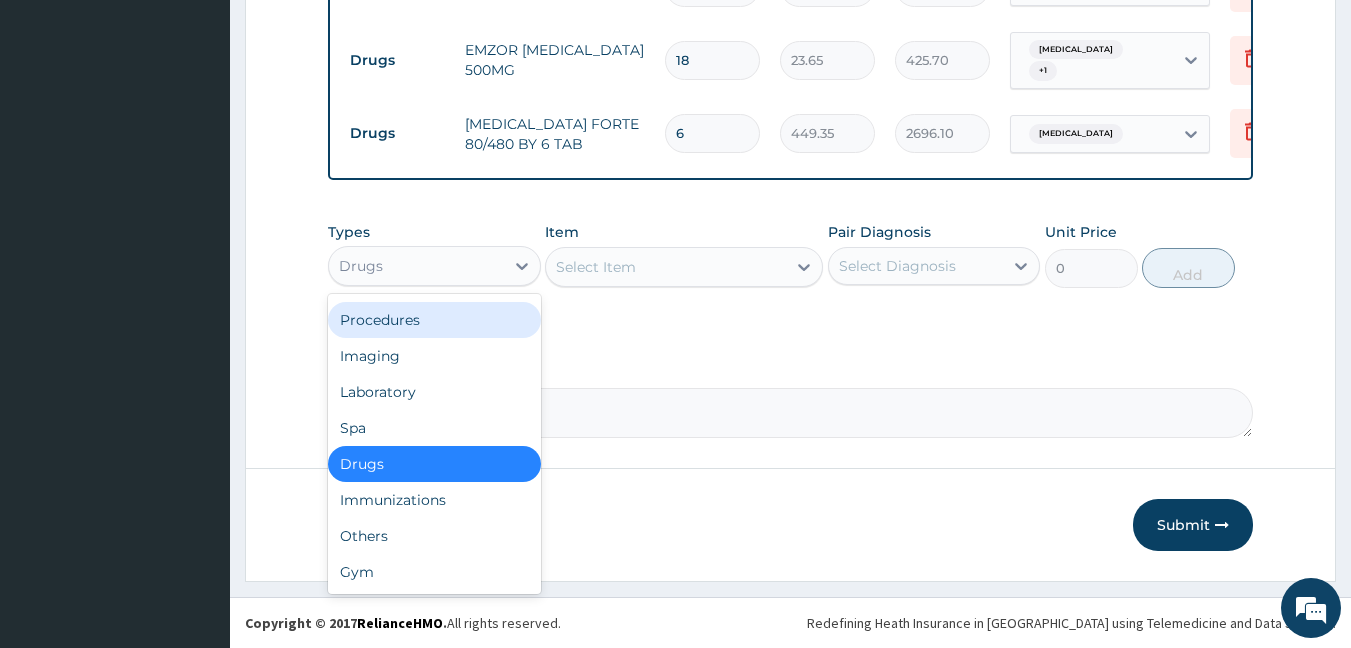 click on "Procedures" at bounding box center [434, 320] 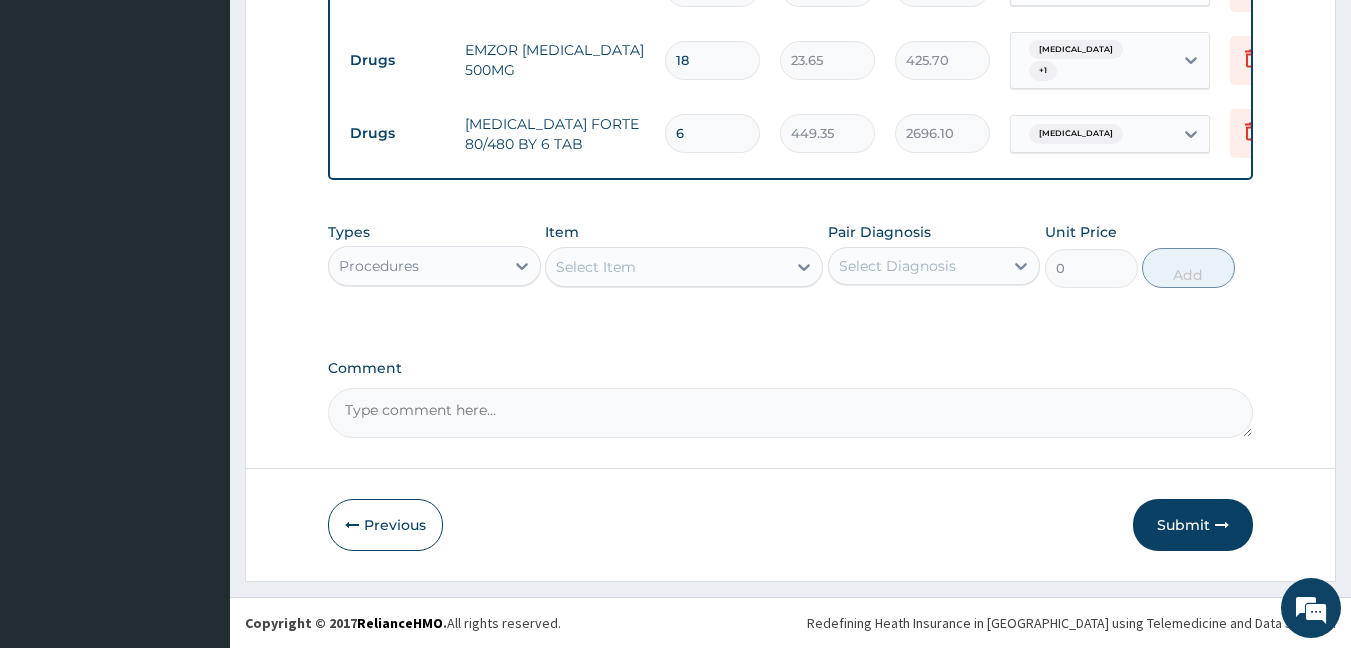 click on "Select Item" at bounding box center (666, 267) 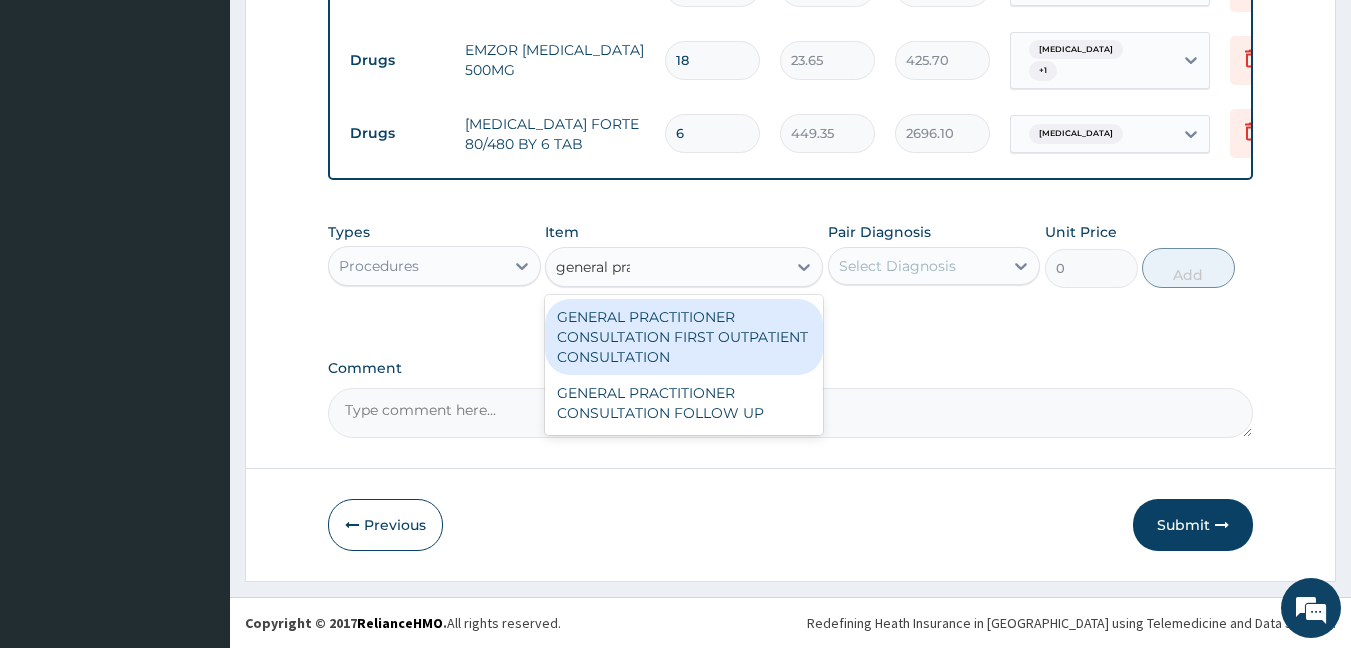 type on "general prac" 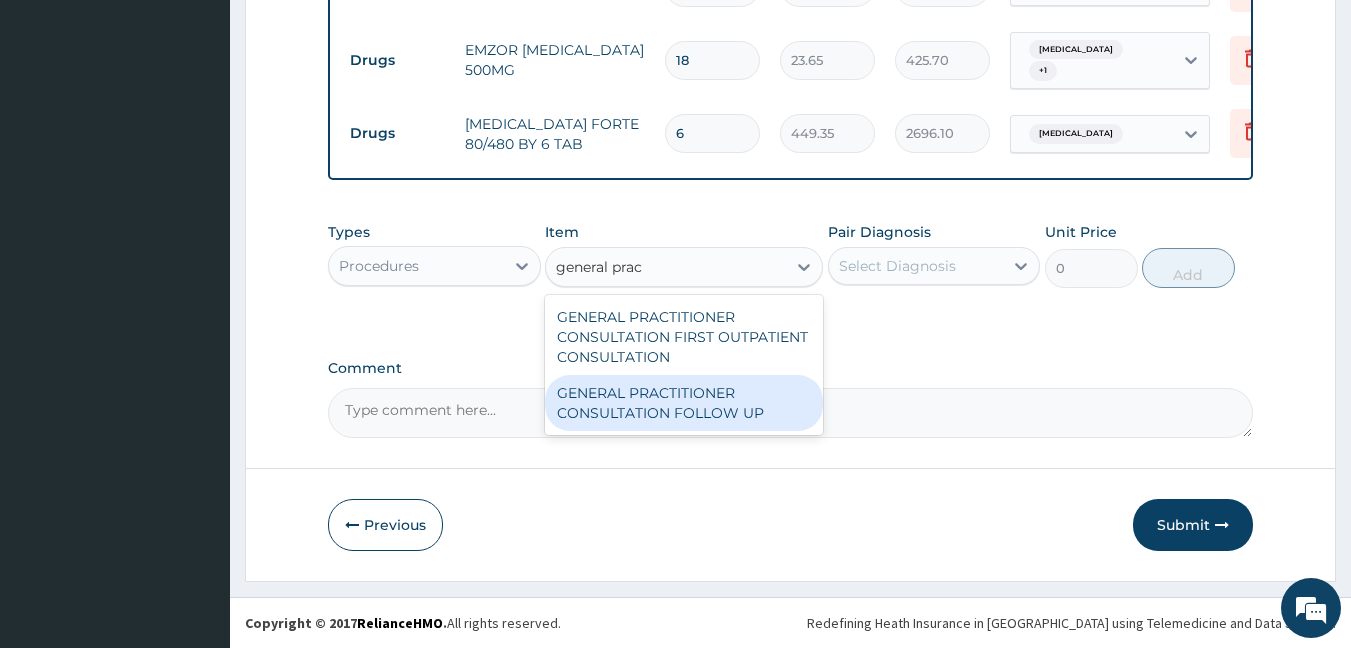 click on "GENERAL PRACTITIONER CONSULTATION FOLLOW UP" at bounding box center [684, 403] 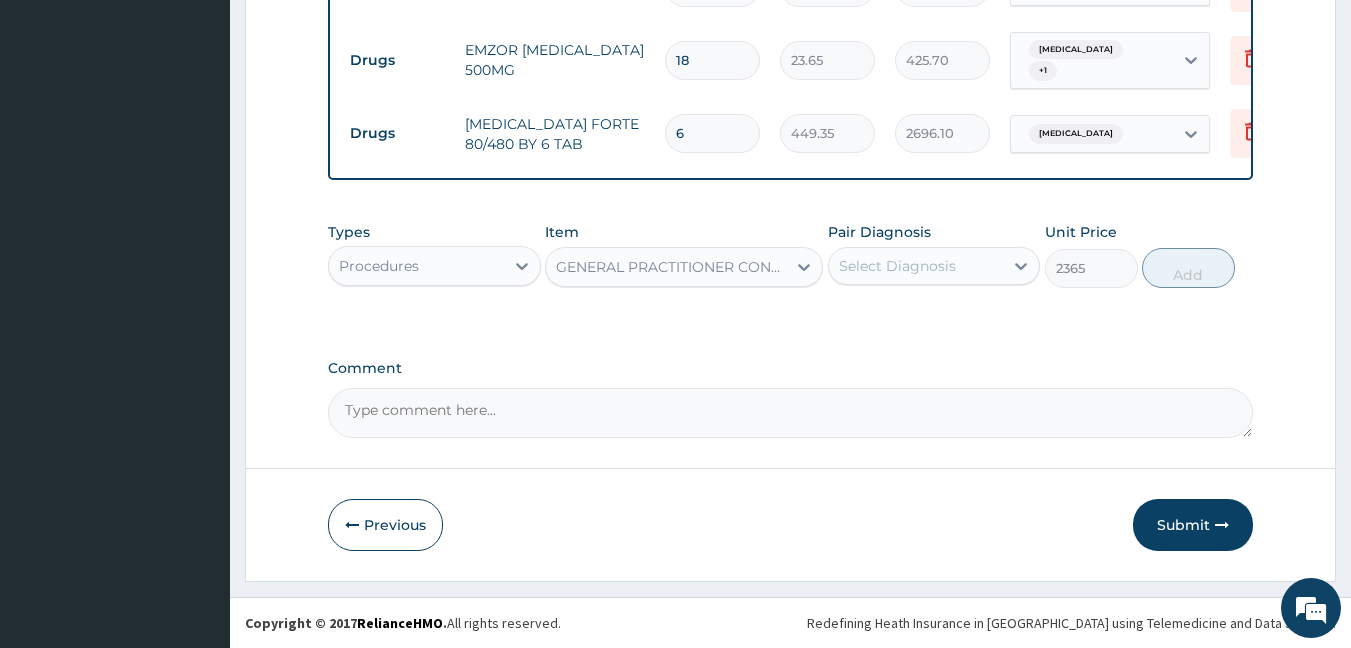 click on "Select Diagnosis" at bounding box center [897, 266] 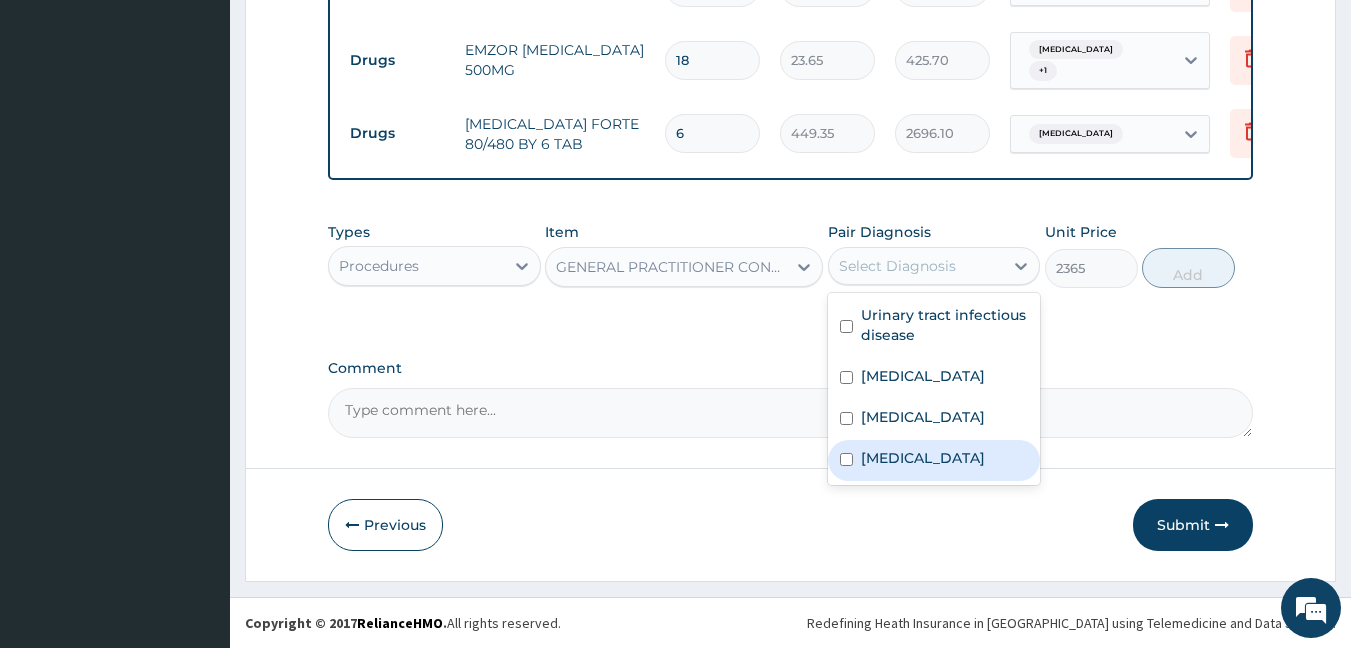 click on "Malaria" at bounding box center (923, 458) 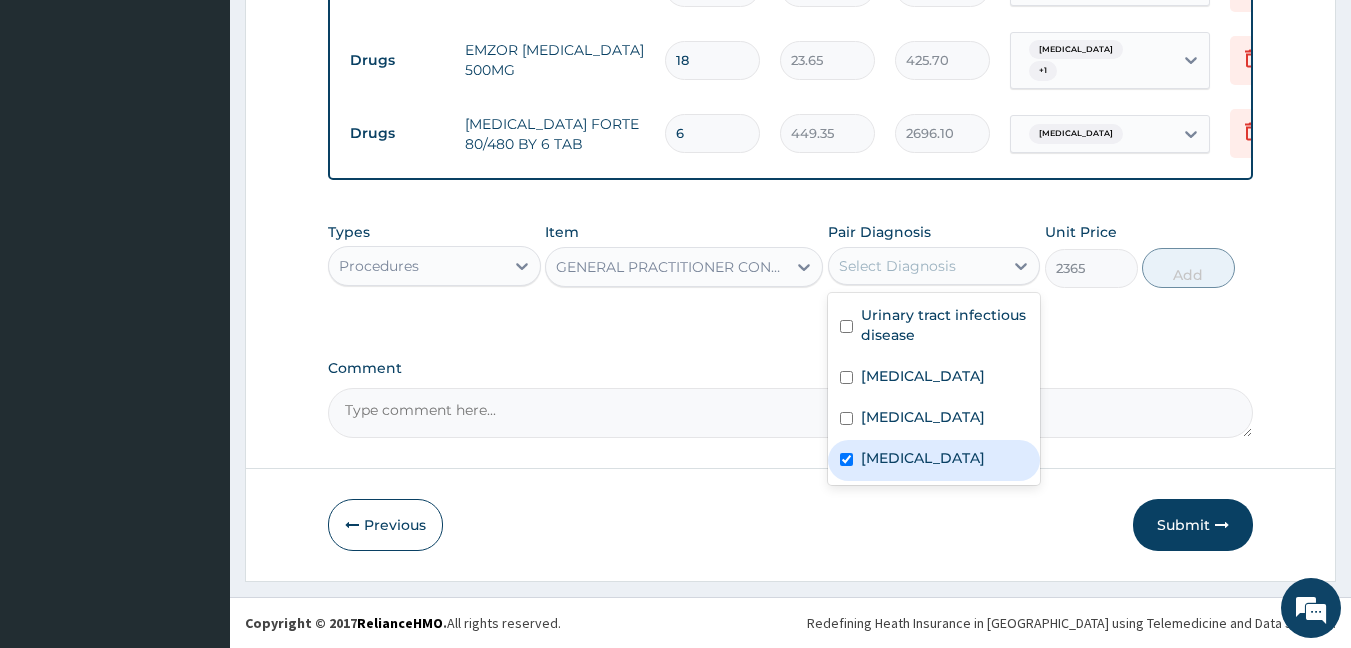 checkbox on "true" 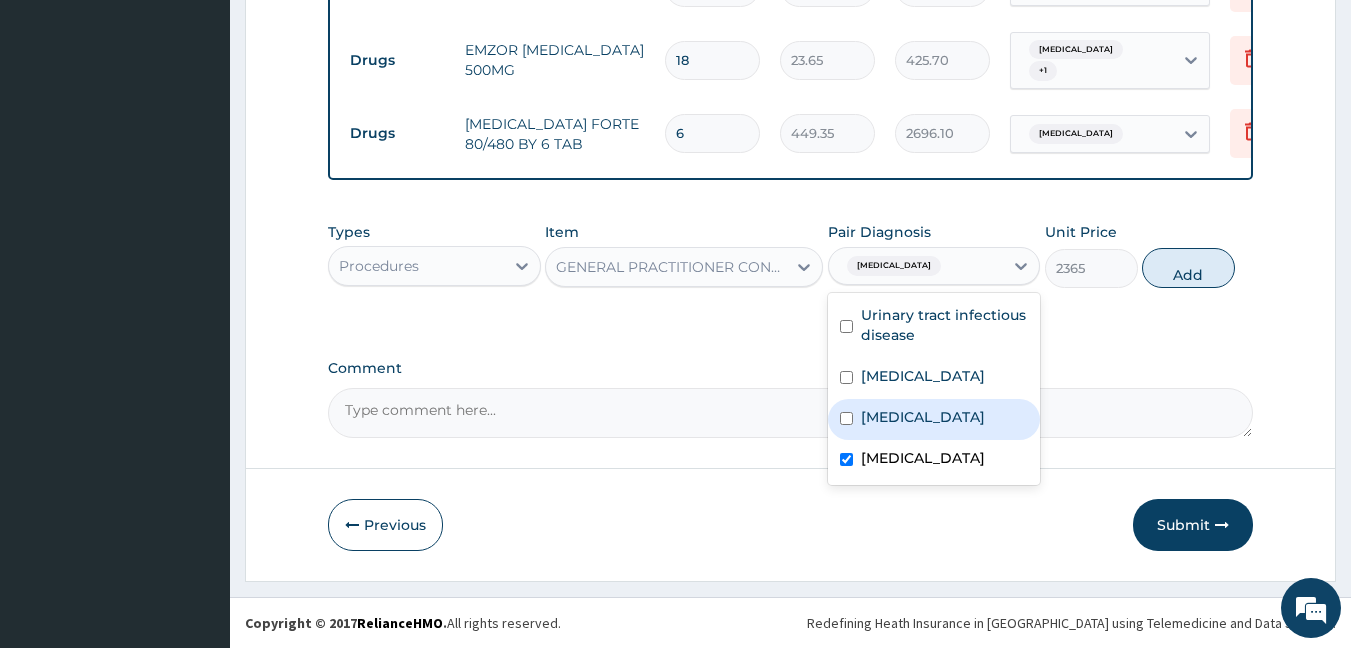 drag, startPoint x: 903, startPoint y: 439, endPoint x: 903, endPoint y: 403, distance: 36 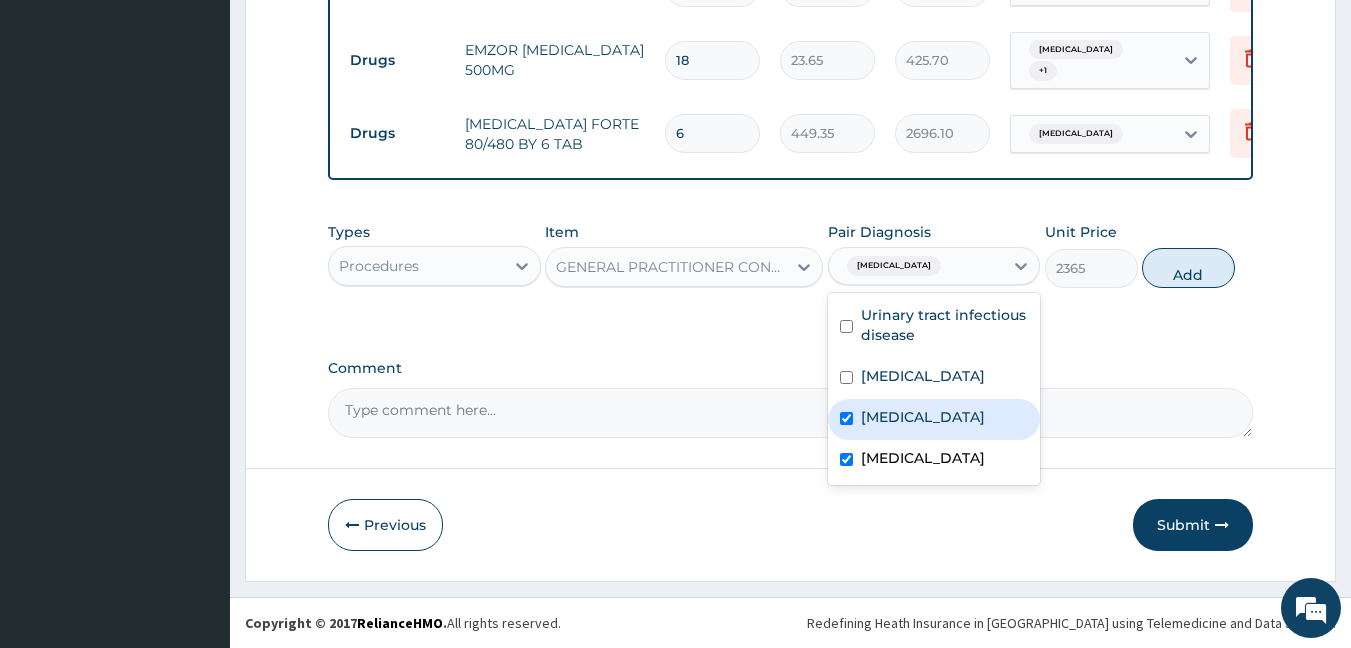 checkbox on "true" 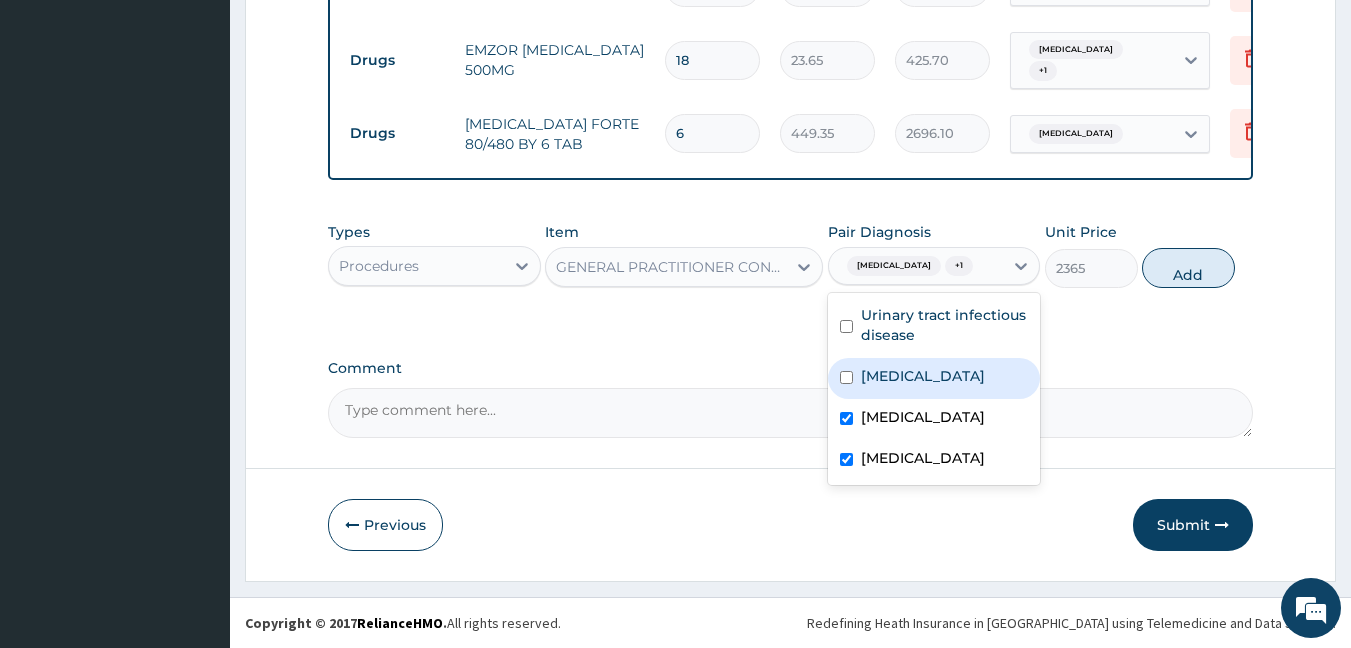 click on "Peptic ulcer" at bounding box center (934, 378) 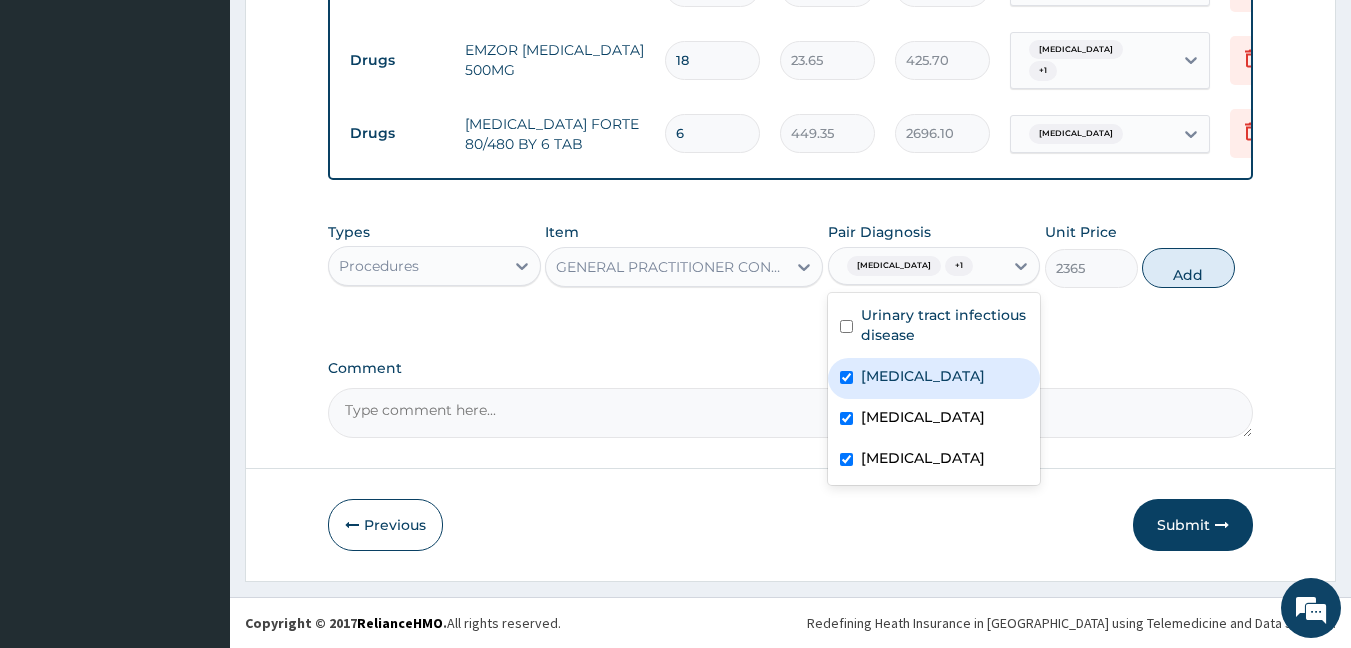 checkbox on "true" 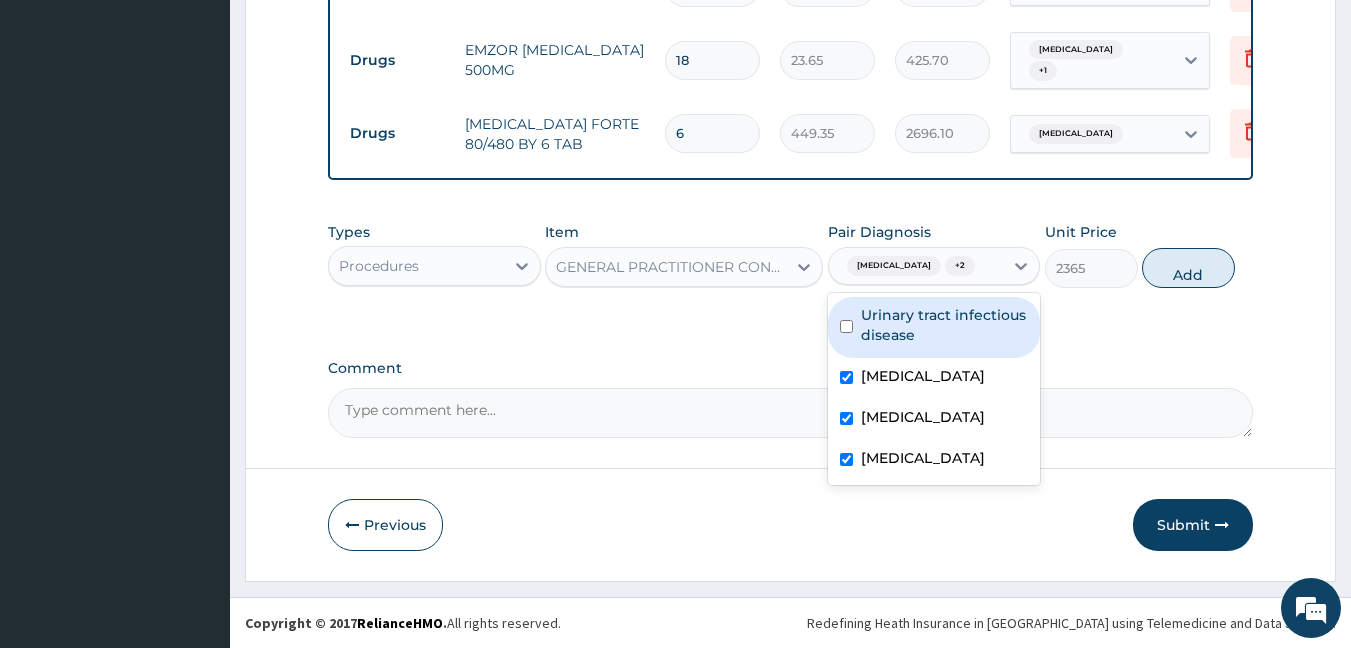click on "Urinary tract infectious disease" at bounding box center (945, 325) 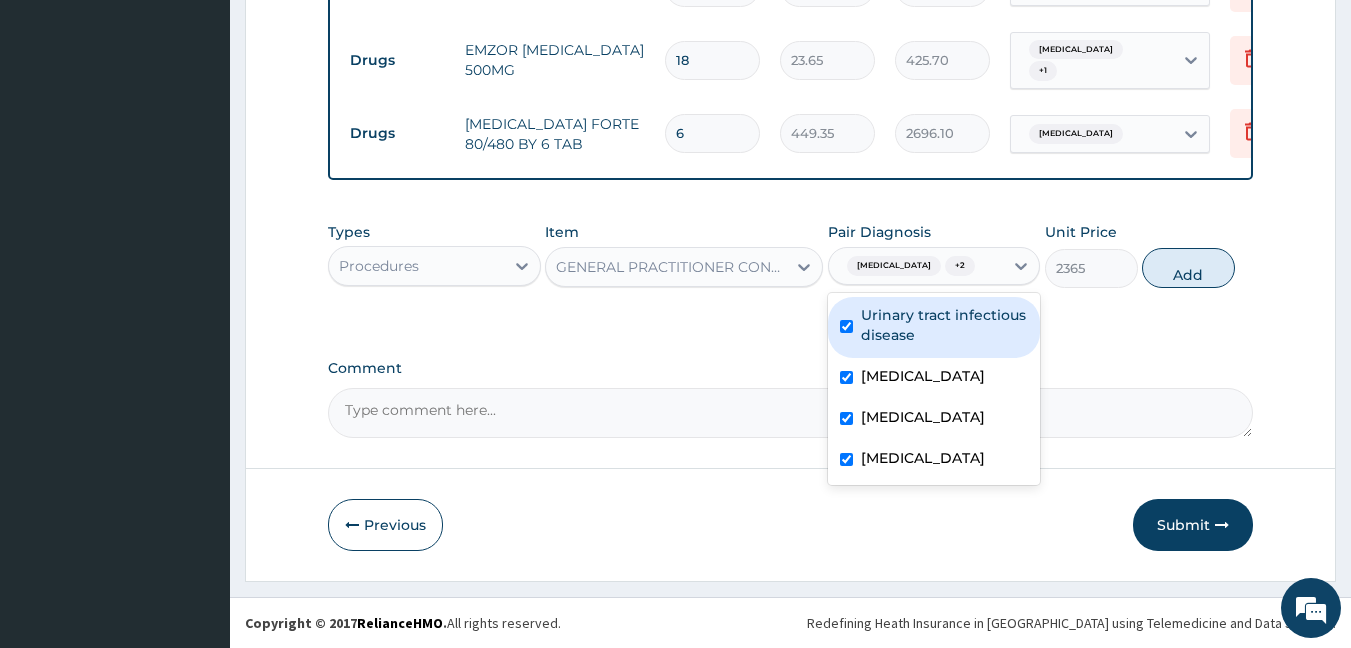checkbox on "true" 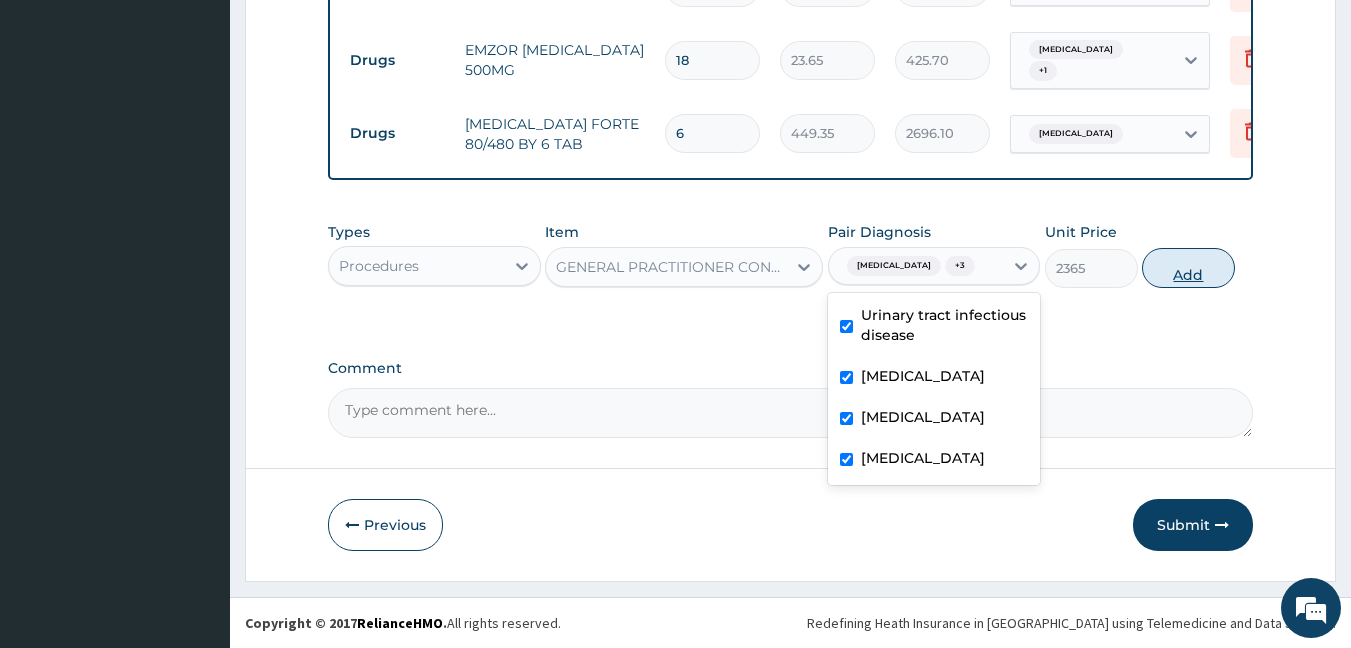 click on "Add" at bounding box center (1188, 268) 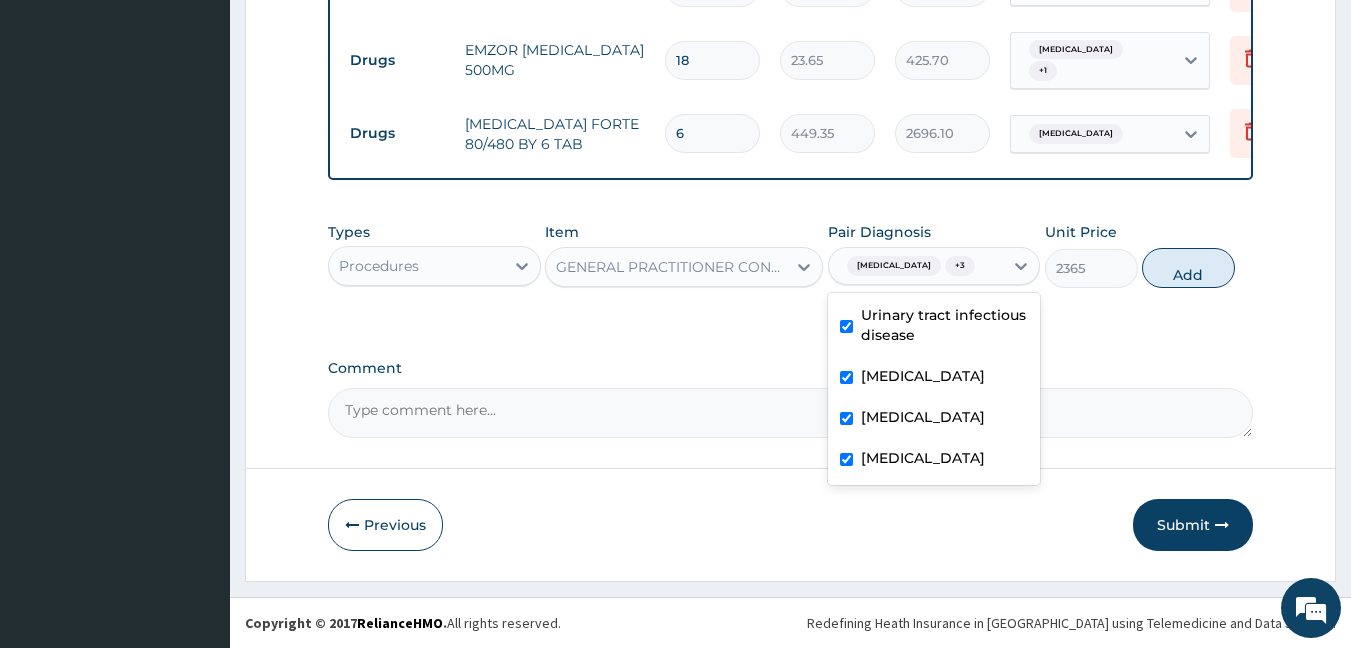 type on "0" 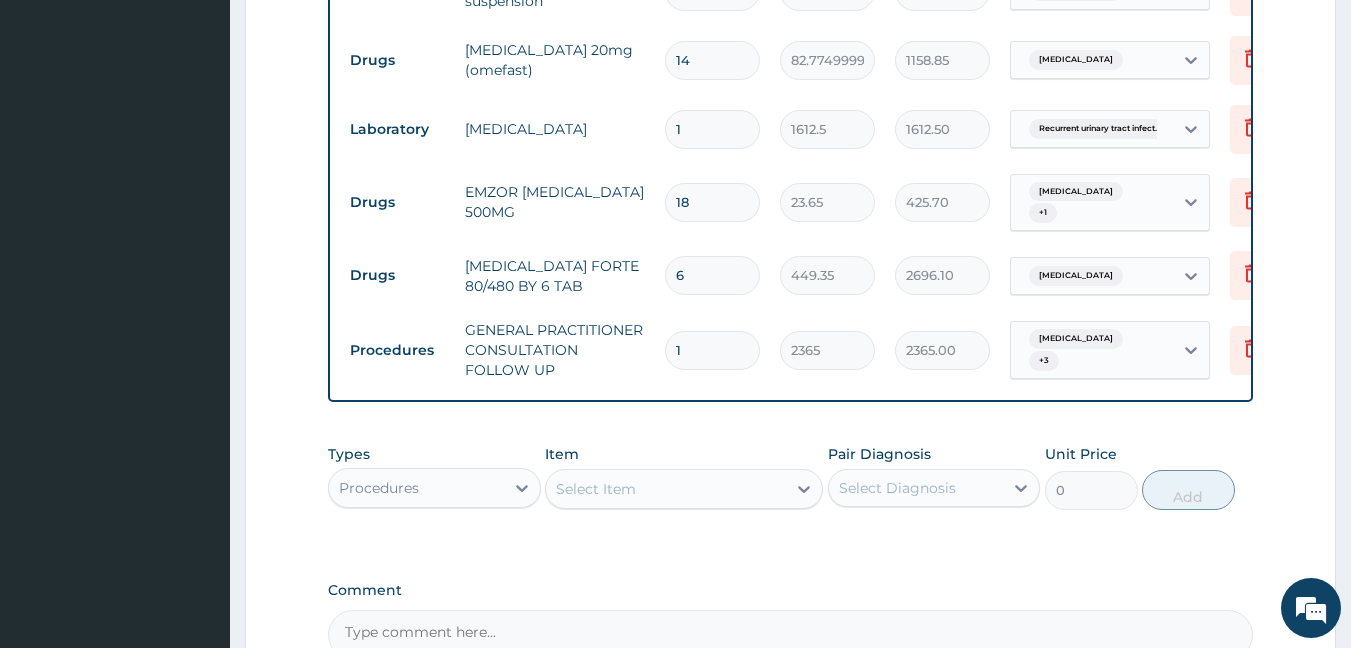 scroll, scrollTop: 959, scrollLeft: 0, axis: vertical 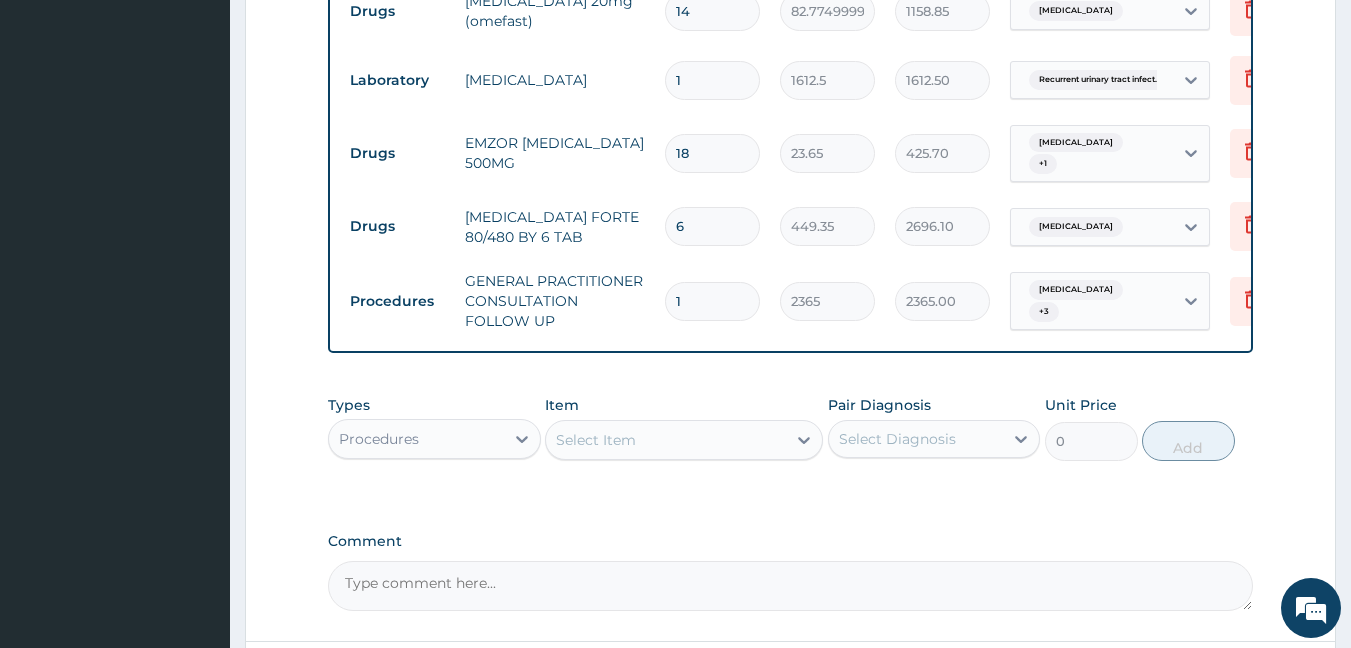 click on "Procedures" at bounding box center (416, 439) 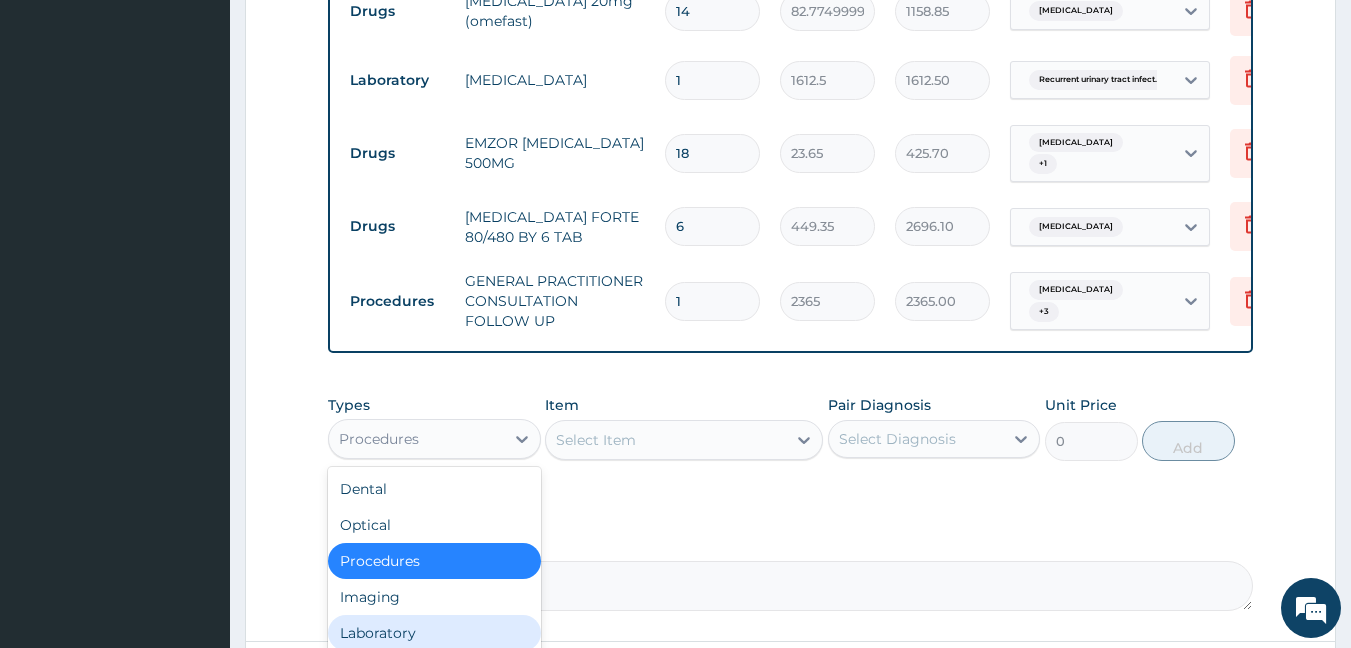 scroll, scrollTop: 68, scrollLeft: 0, axis: vertical 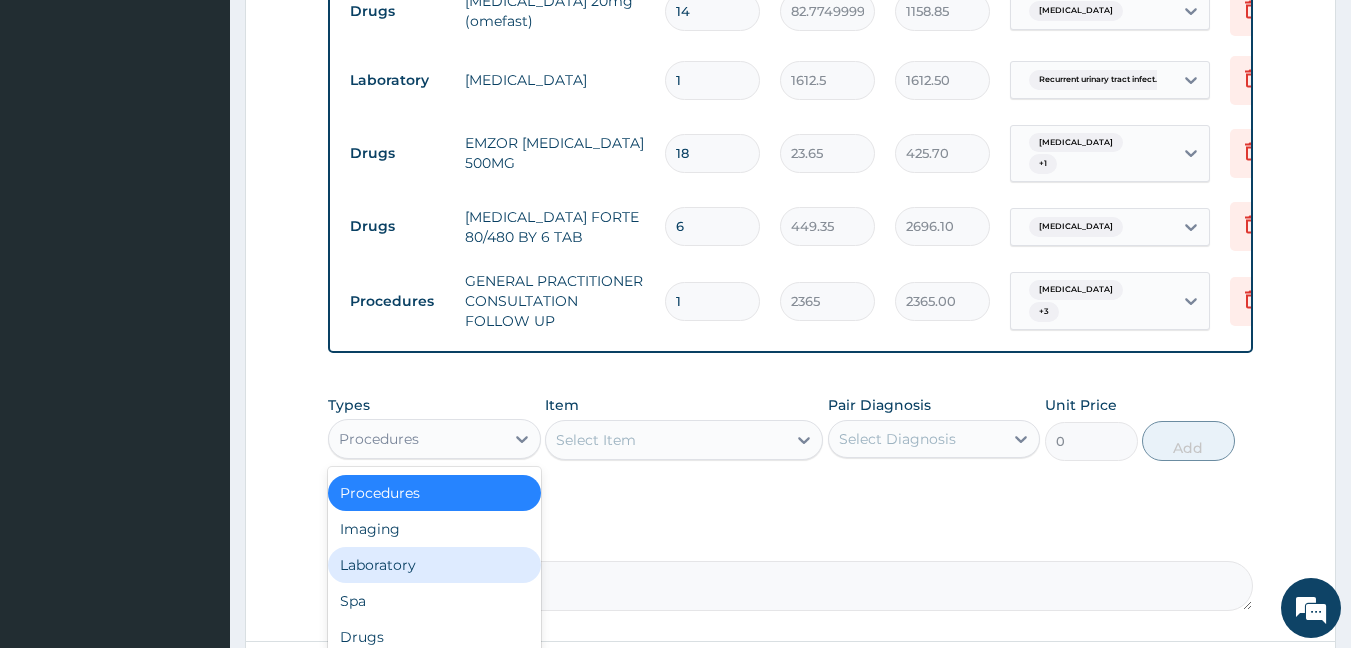 click on "Laboratory" at bounding box center (434, 565) 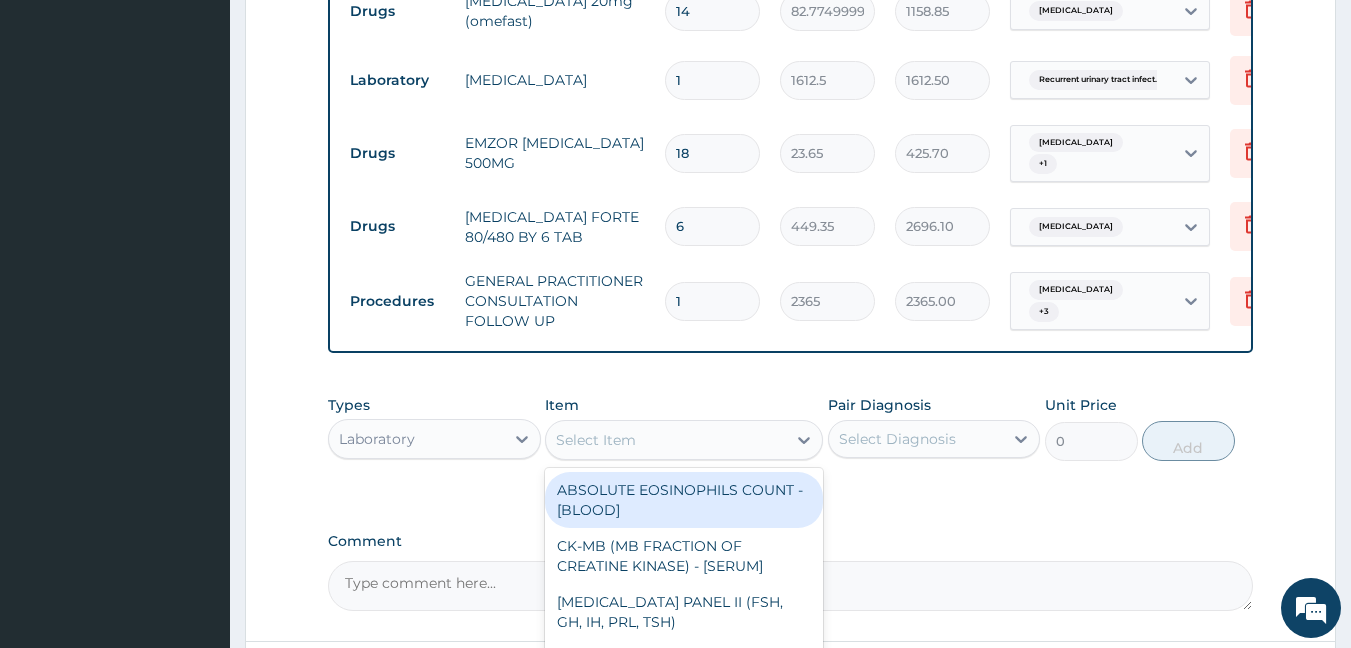 click on "Select Item" at bounding box center [666, 440] 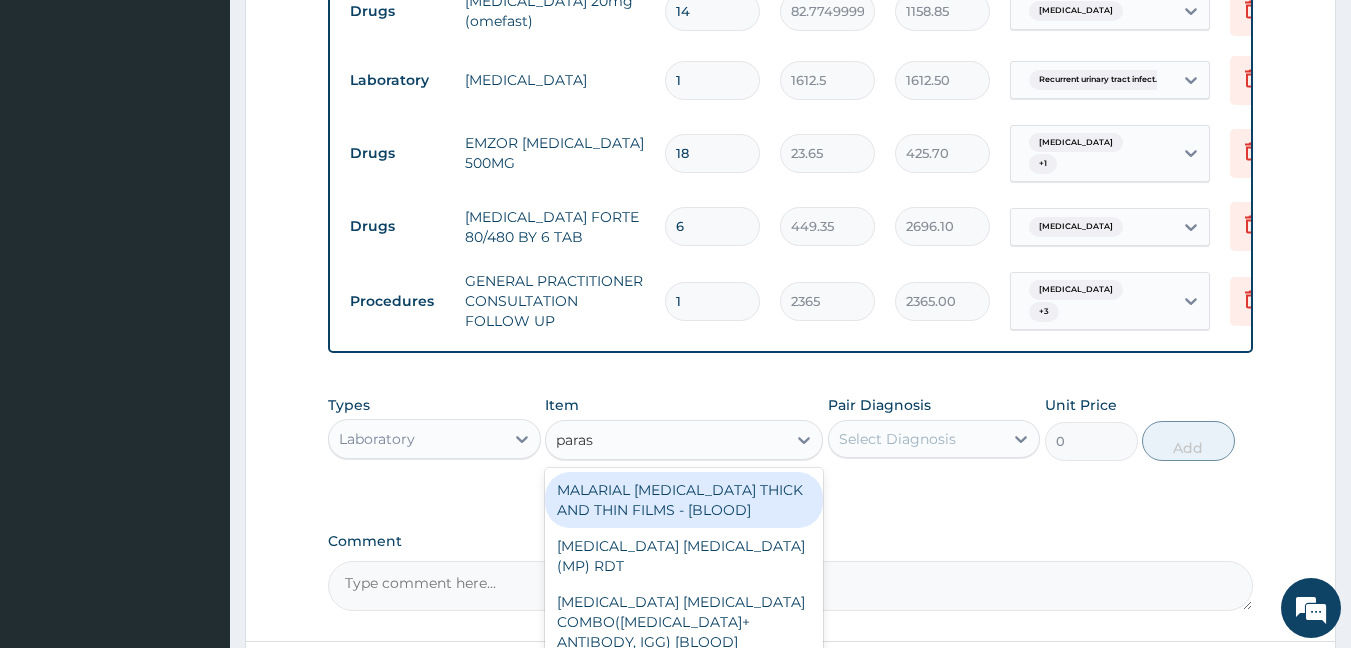 type on "parasi" 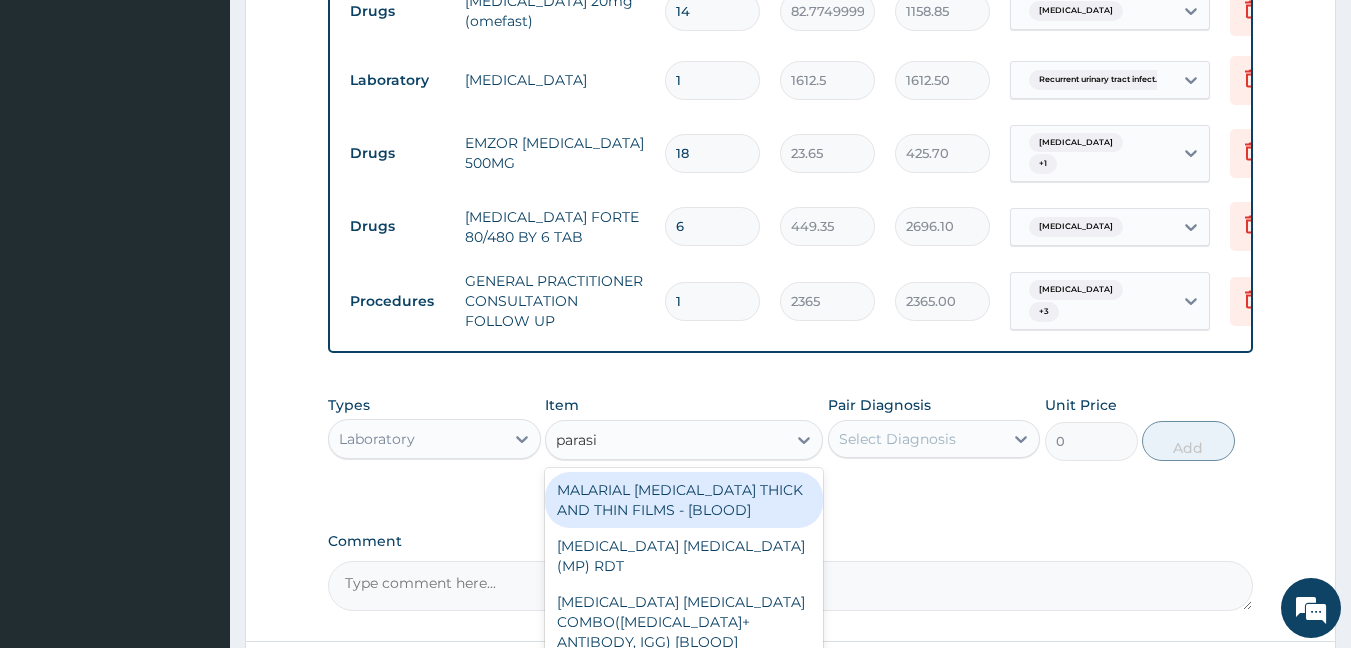 click on "MALARIAL PARASITE THICK AND THIN FILMS - [BLOOD]" at bounding box center (684, 500) 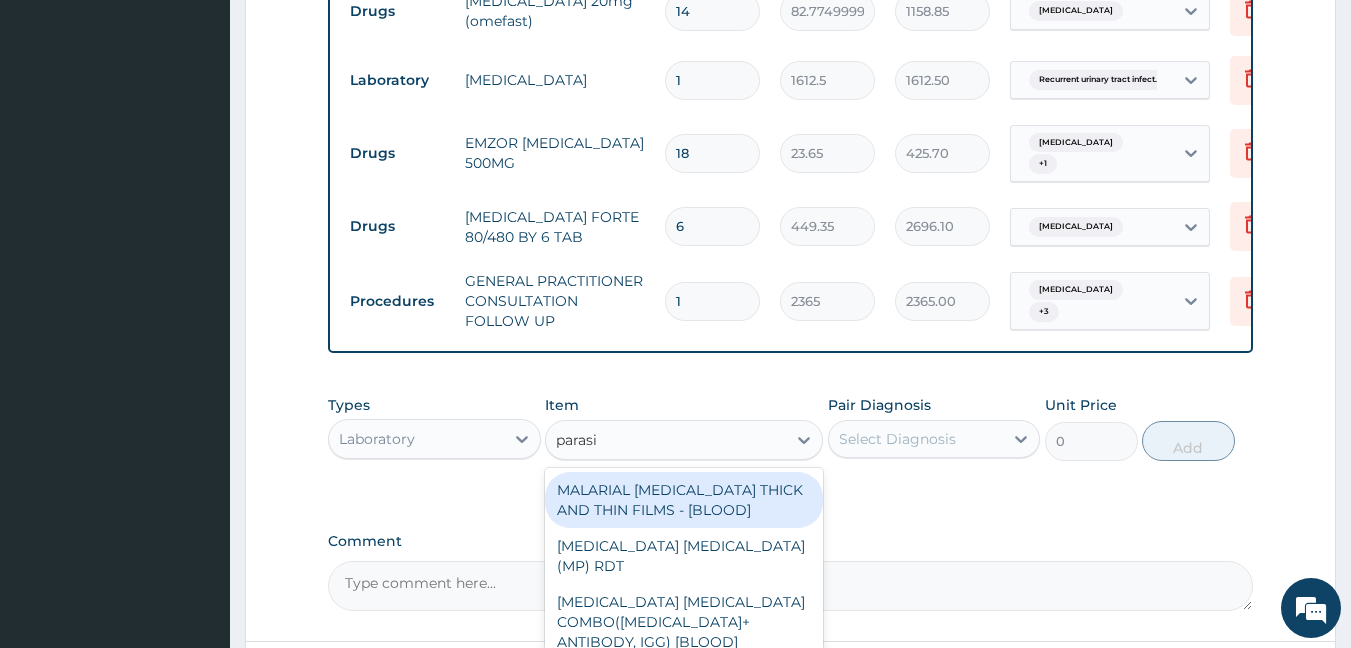 type 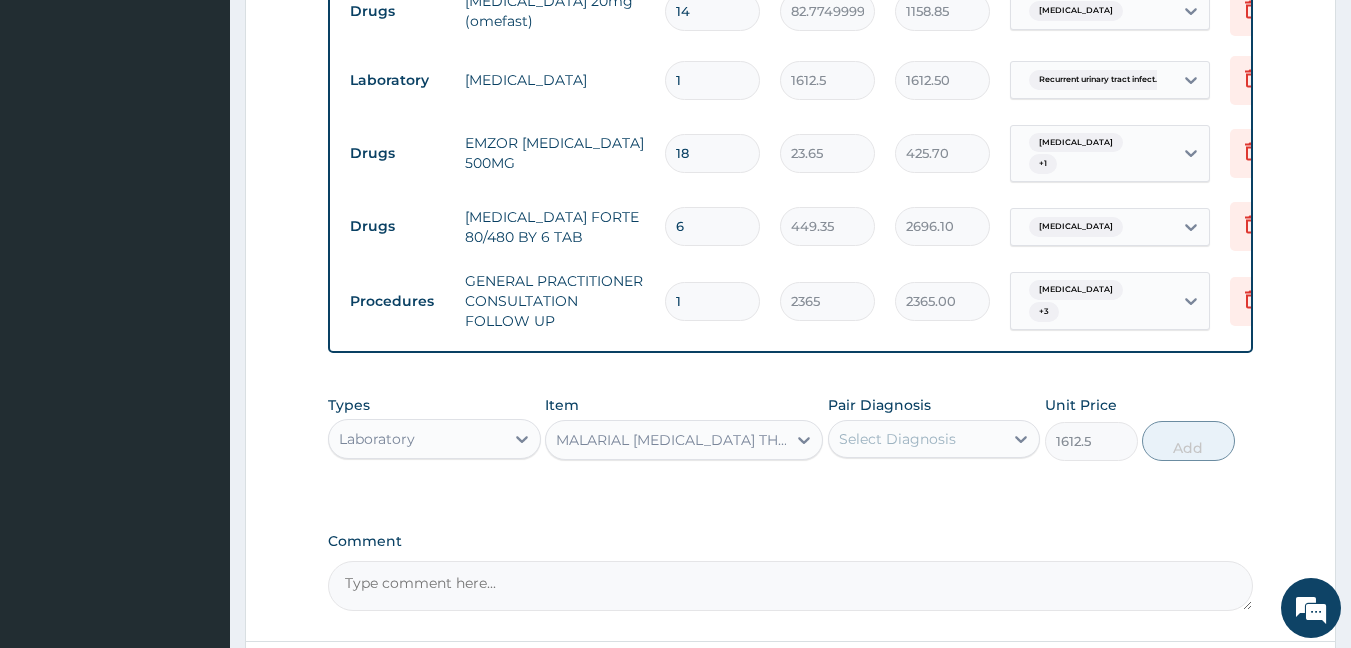 click on "Select Diagnosis" at bounding box center (897, 439) 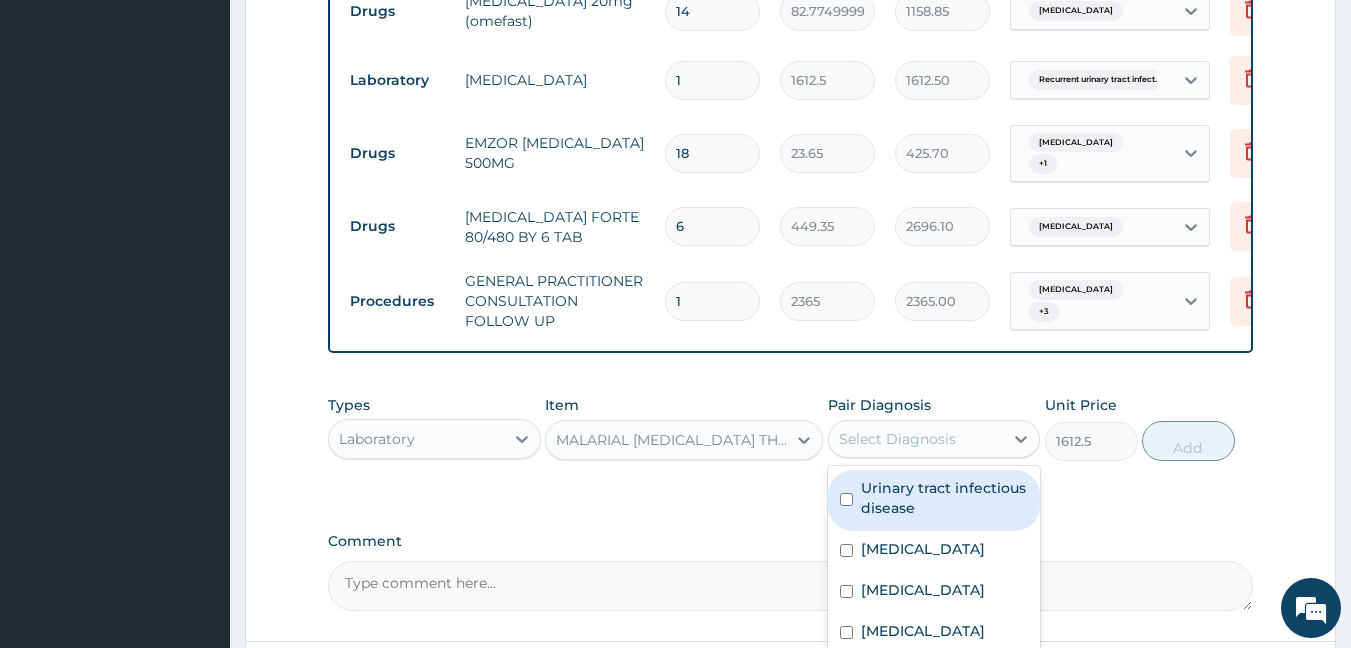 click on "Select Diagnosis" at bounding box center (897, 439) 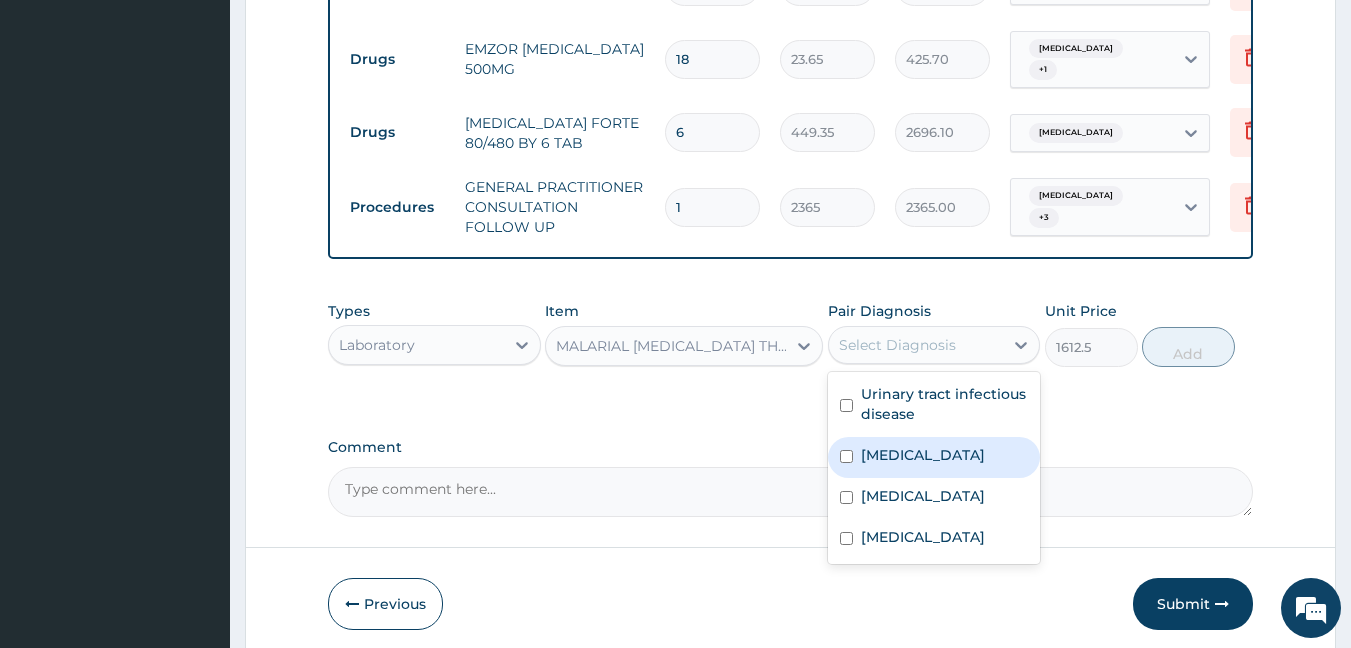 scroll, scrollTop: 1139, scrollLeft: 0, axis: vertical 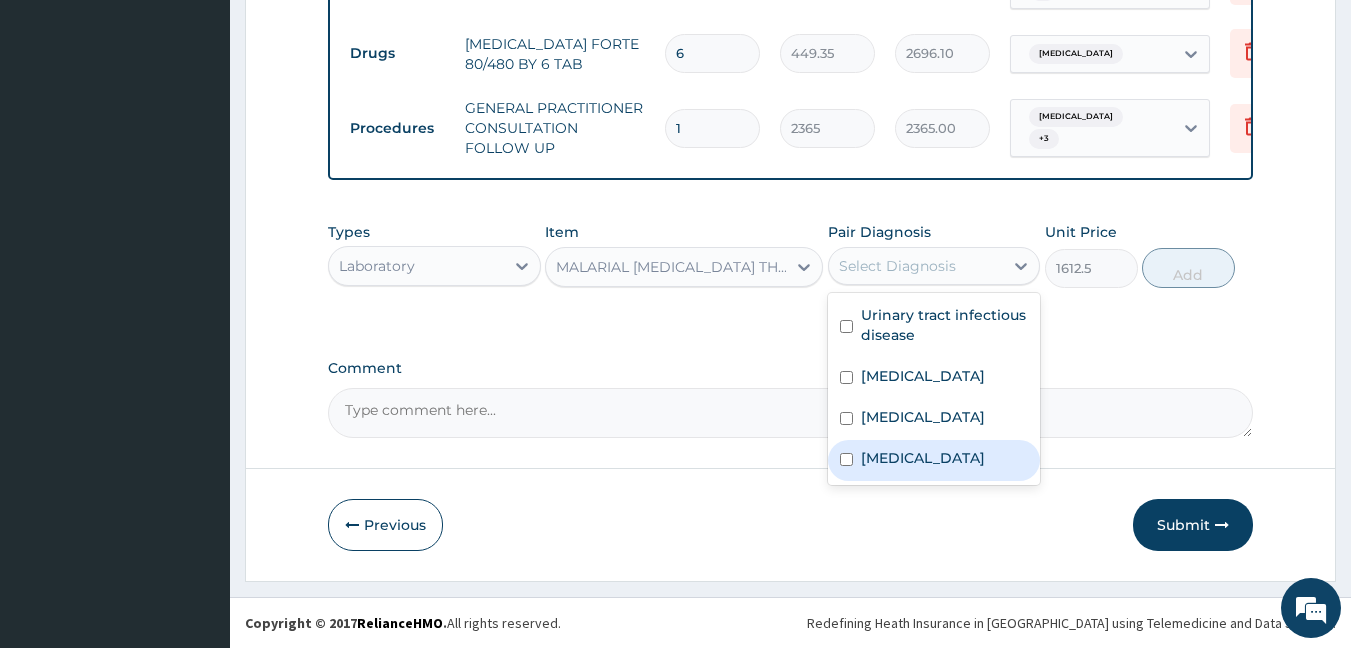 click on "Malaria" at bounding box center [934, 460] 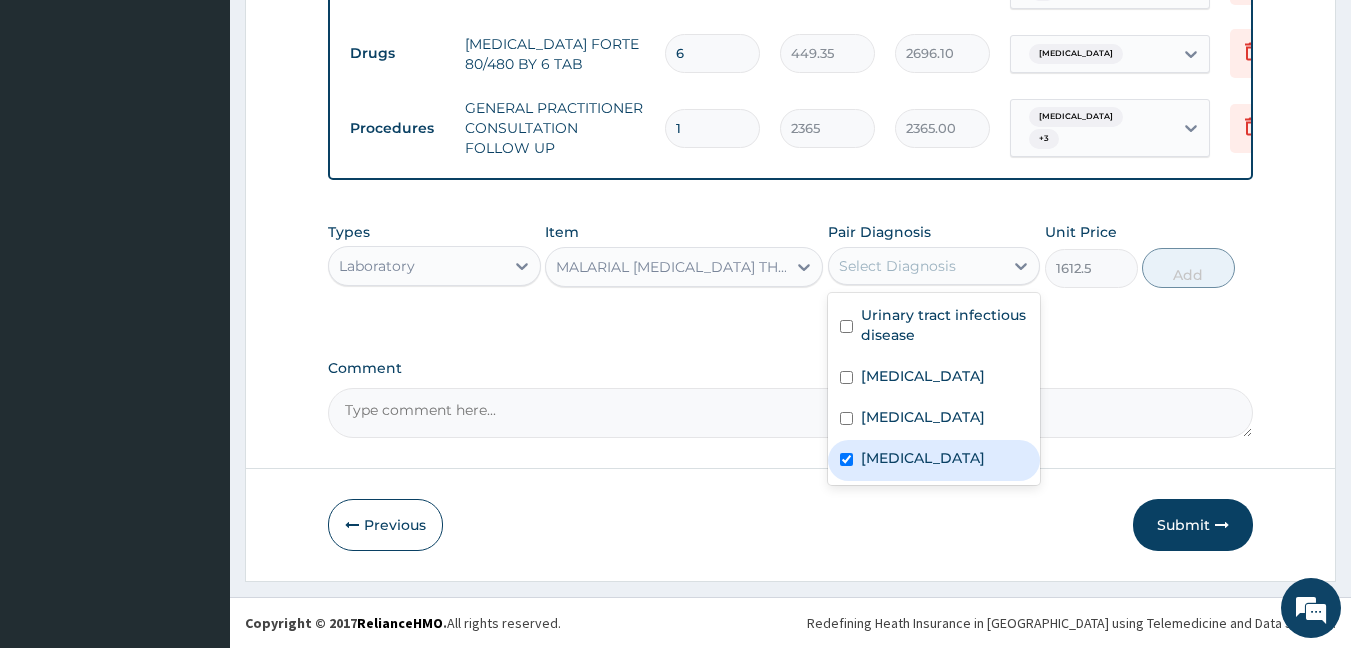 checkbox on "true" 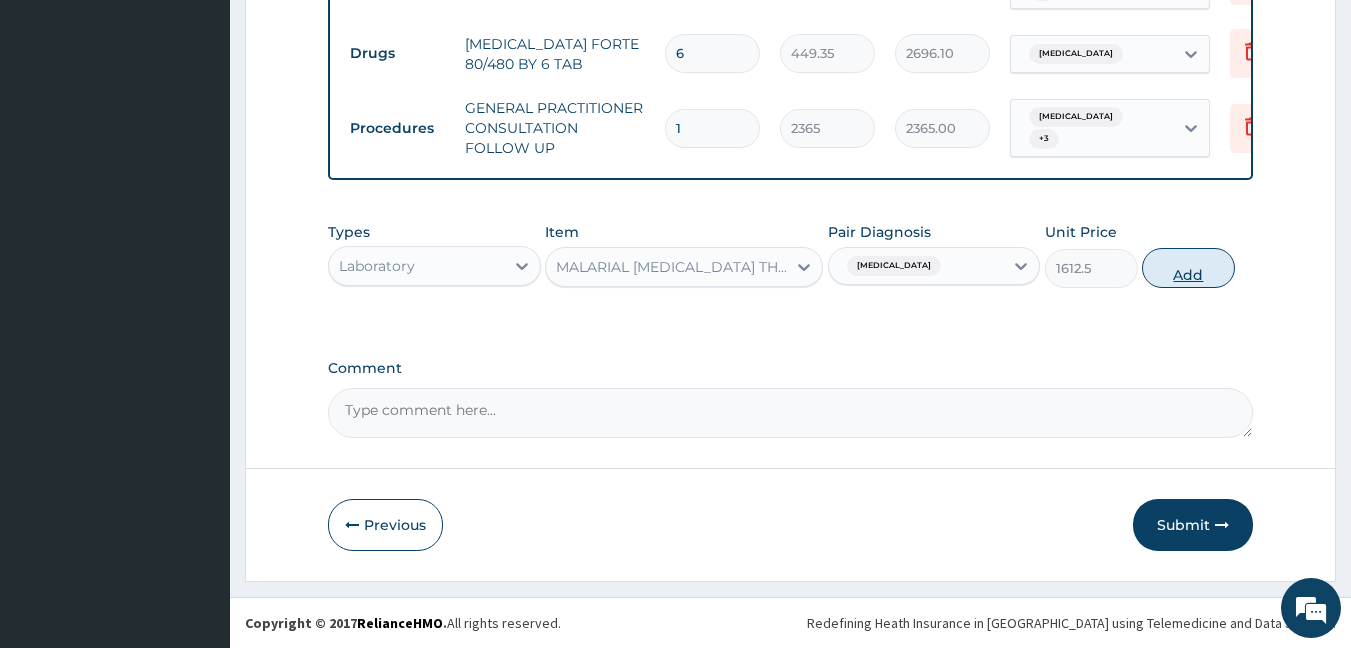 click on "Add" at bounding box center [1188, 268] 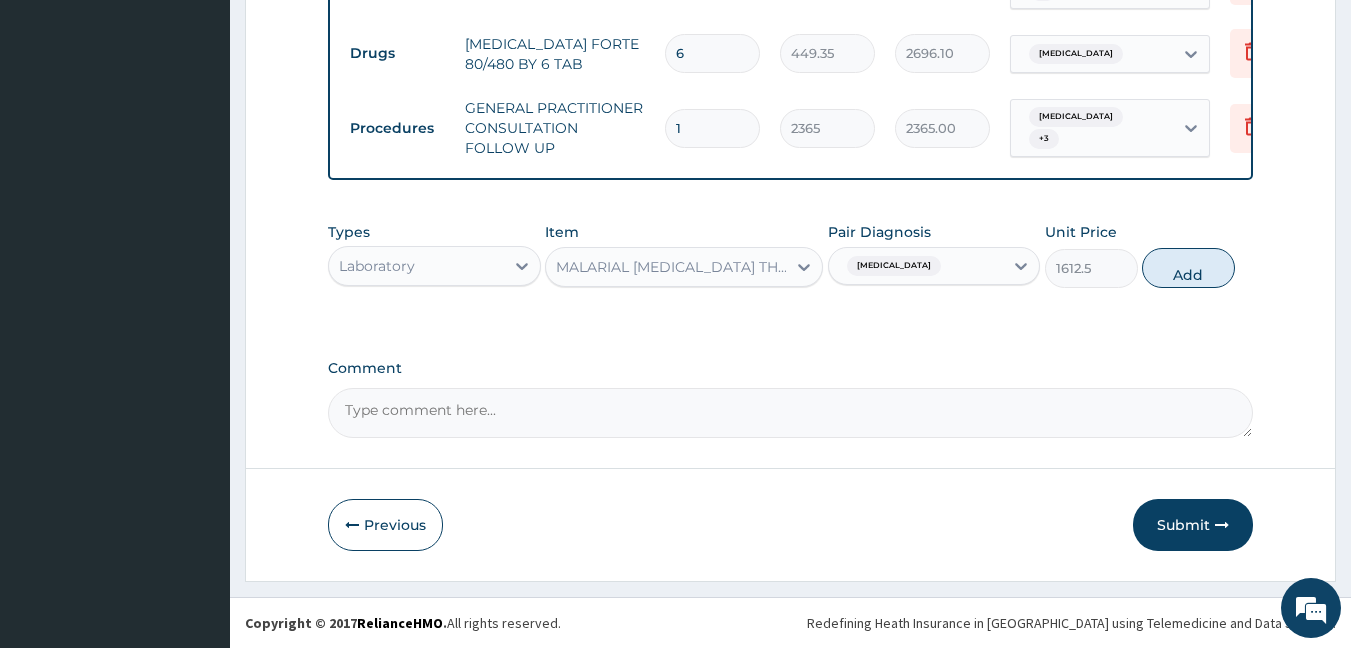 type on "0" 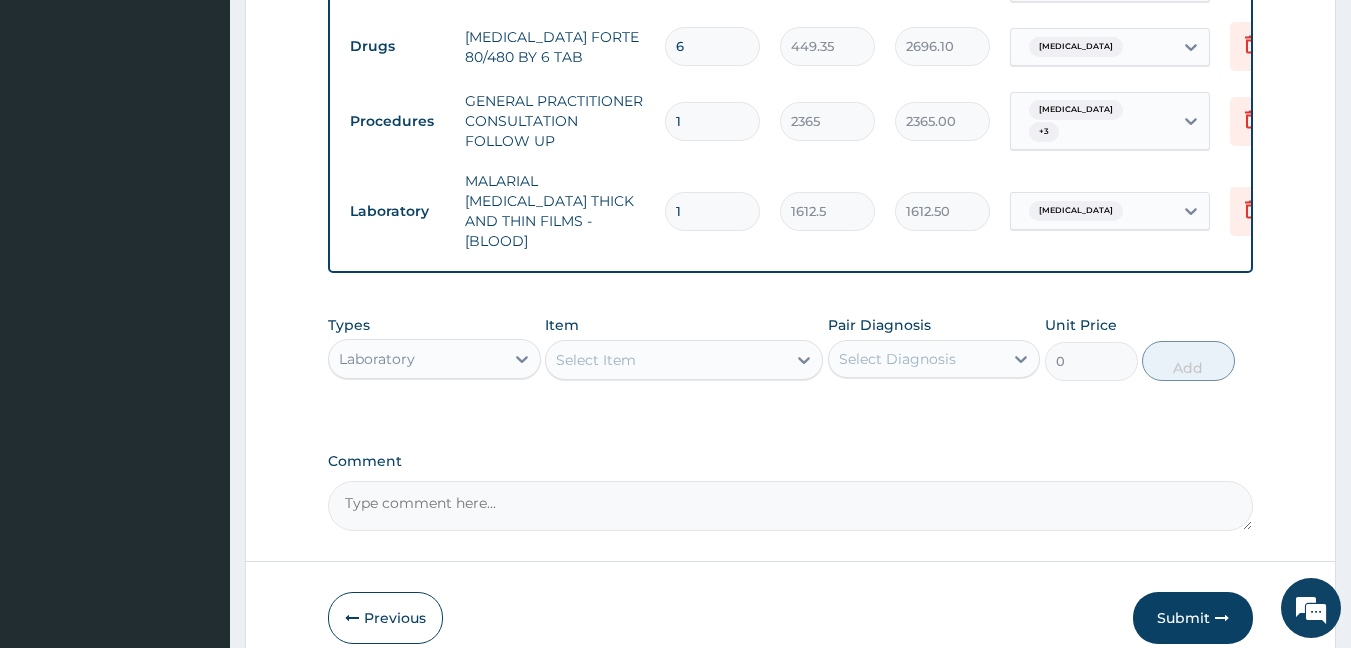 click on "Select Item" at bounding box center [596, 360] 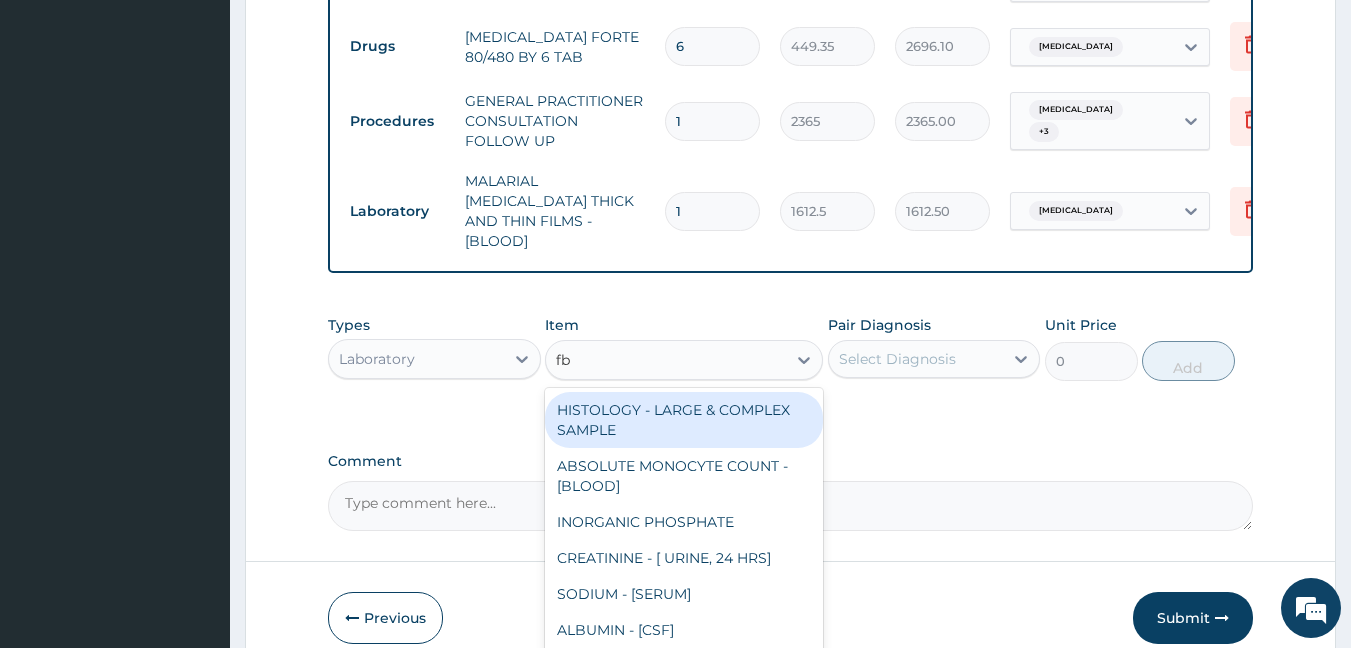 type on "fbc" 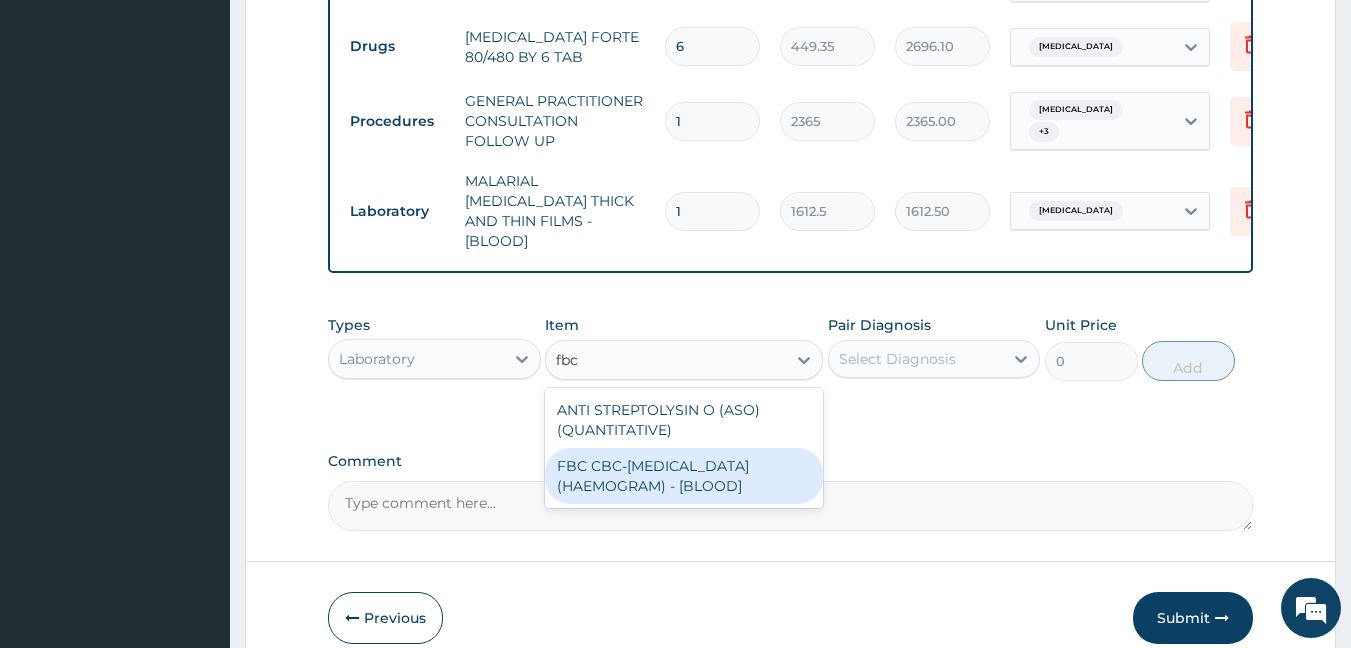 click on "FBC CBC-COMPLETE BLOOD COUNT (HAEMOGRAM) - [BLOOD]" at bounding box center (684, 476) 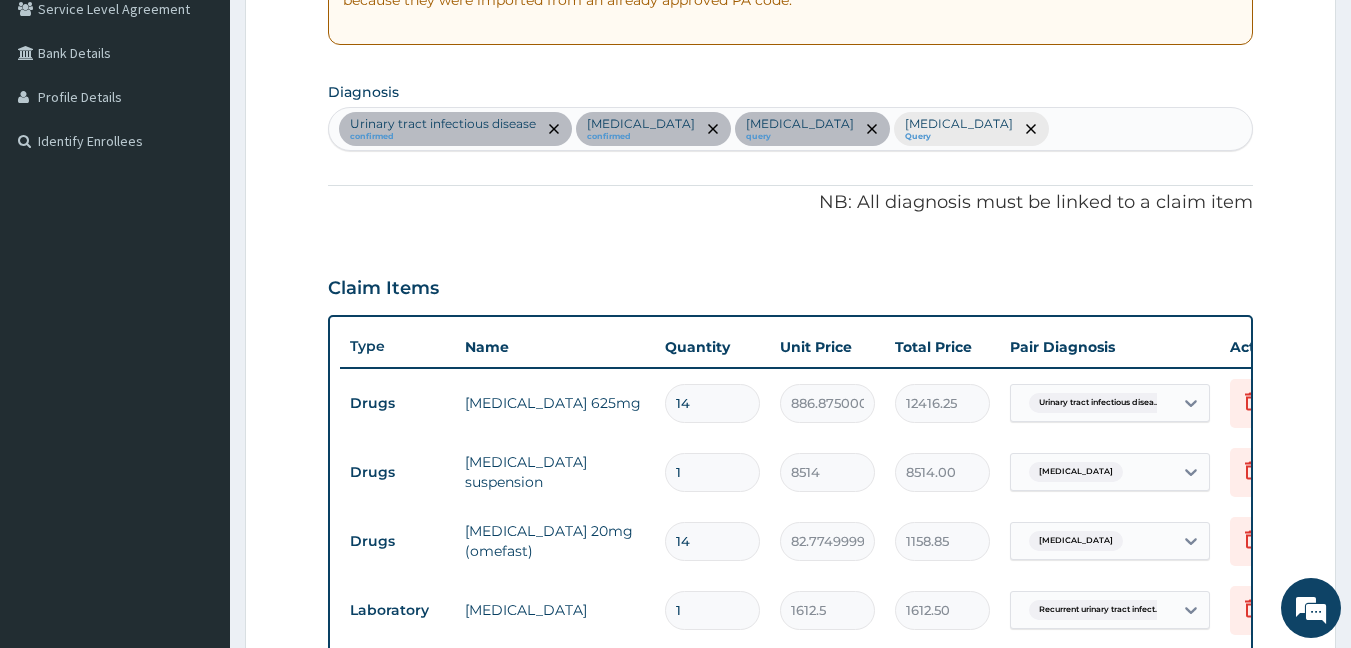 scroll, scrollTop: 239, scrollLeft: 0, axis: vertical 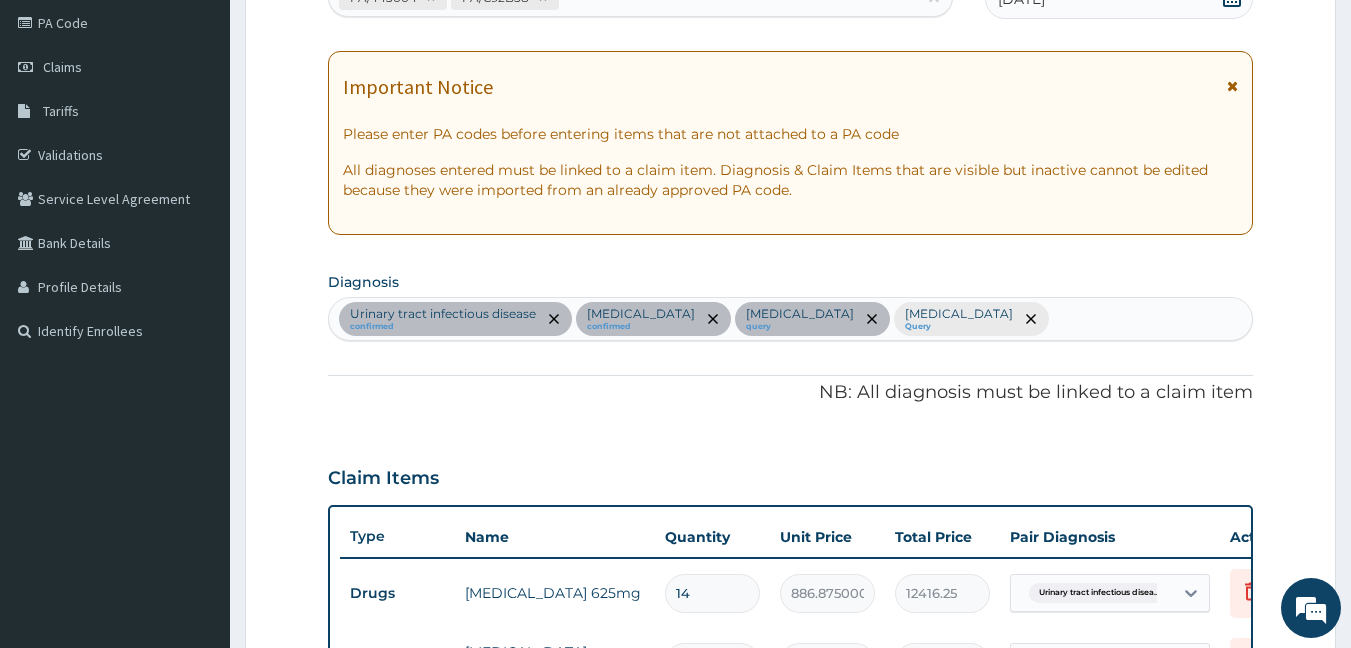 click on "Urinary tract infectious disease confirmed Peptic ulcer confirmed Recurrent urinary tract infection query Malaria Query" at bounding box center (791, 319) 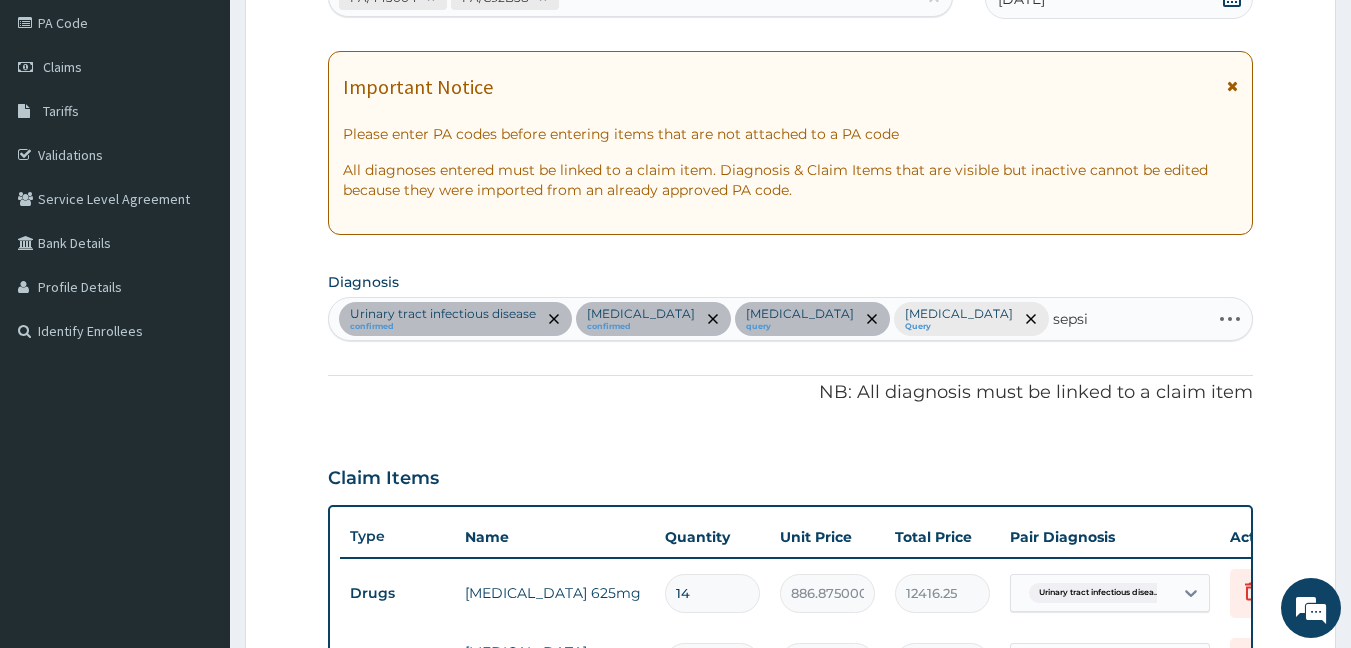 type on "sepsis" 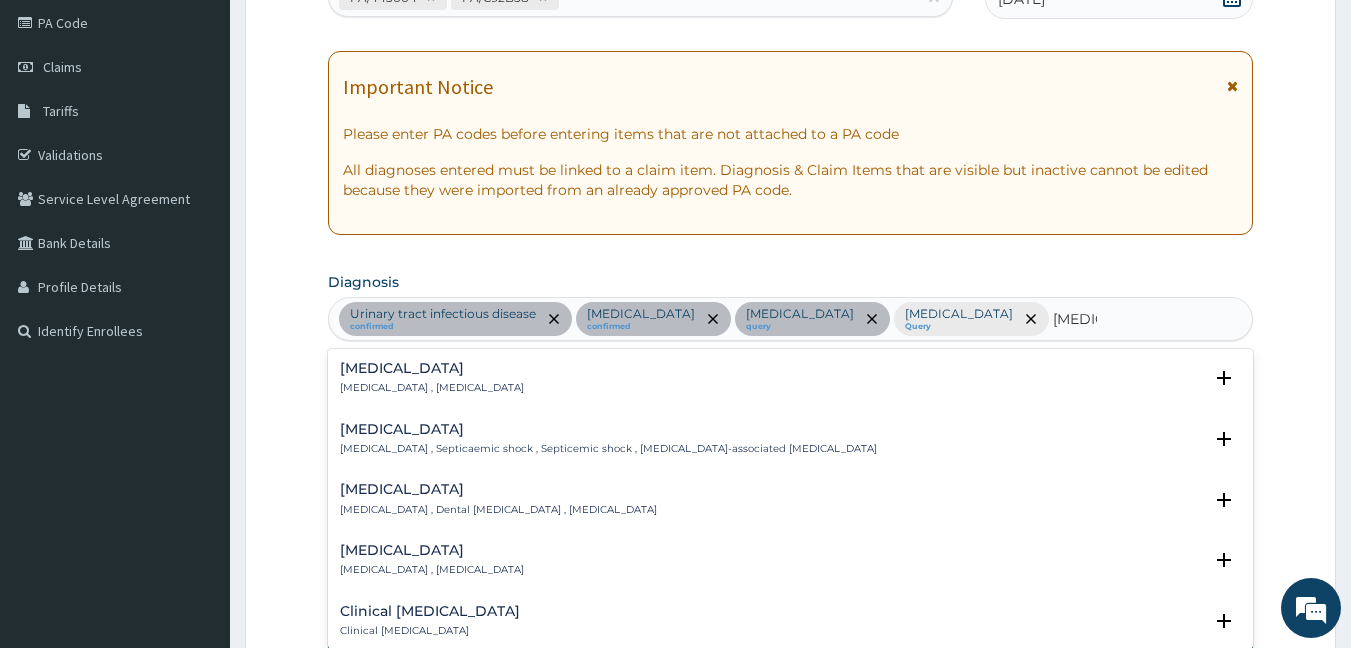 click on "Sepsis" at bounding box center [432, 368] 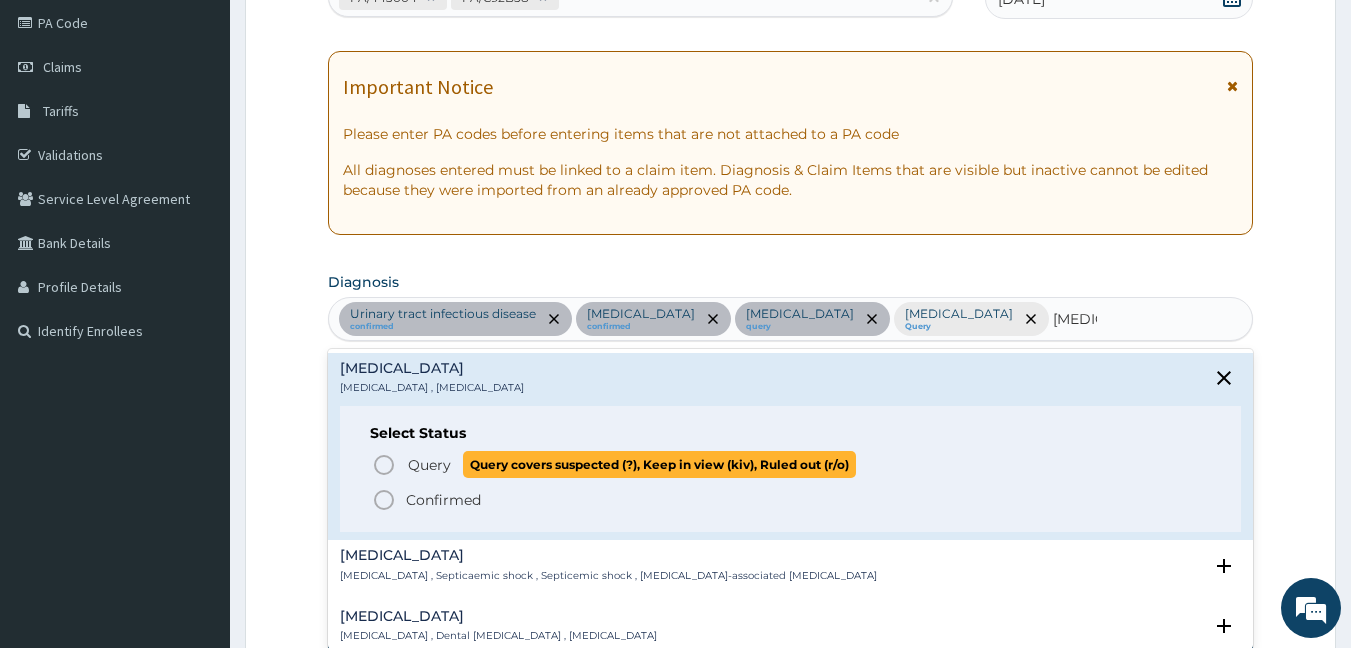 click 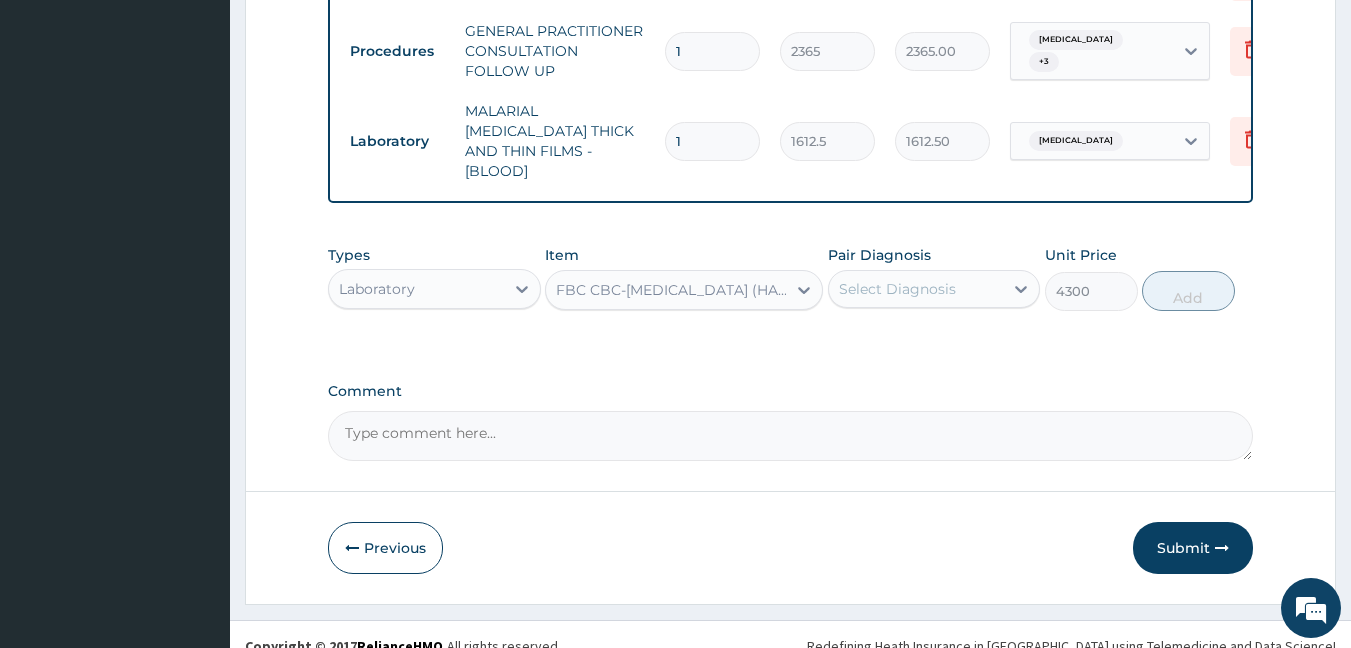 scroll, scrollTop: 1219, scrollLeft: 0, axis: vertical 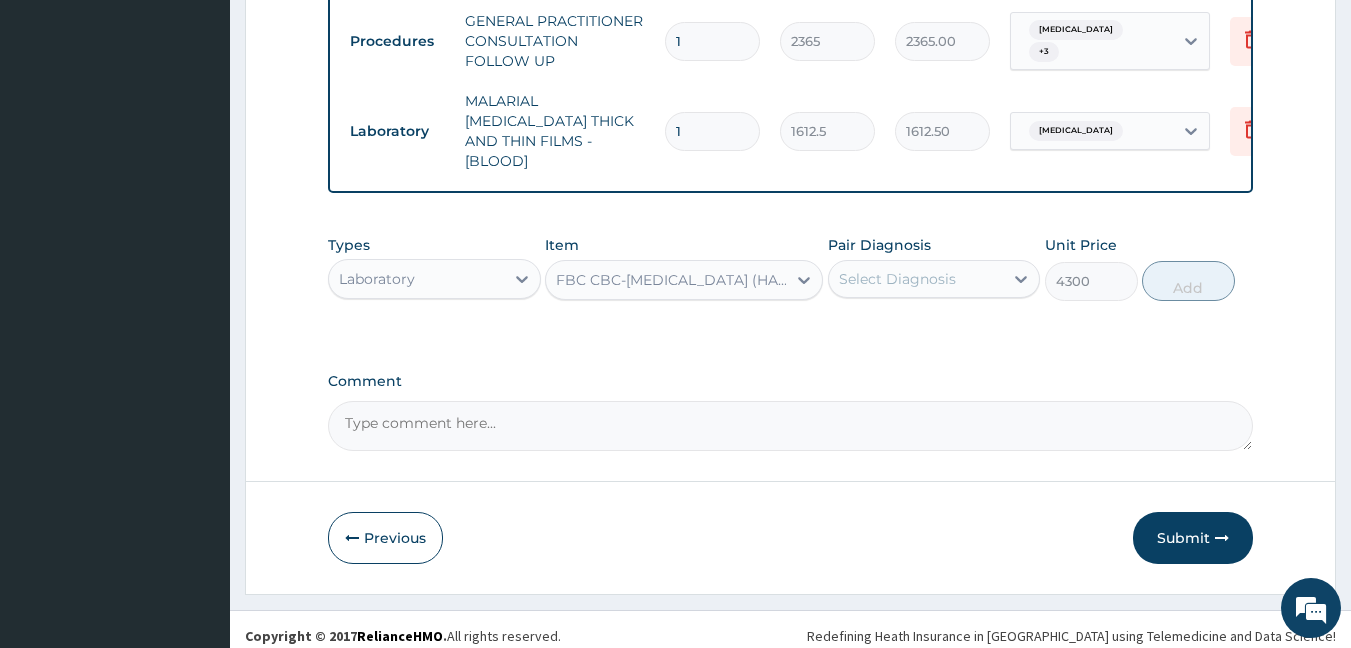 click on "Select Diagnosis" at bounding box center [916, 279] 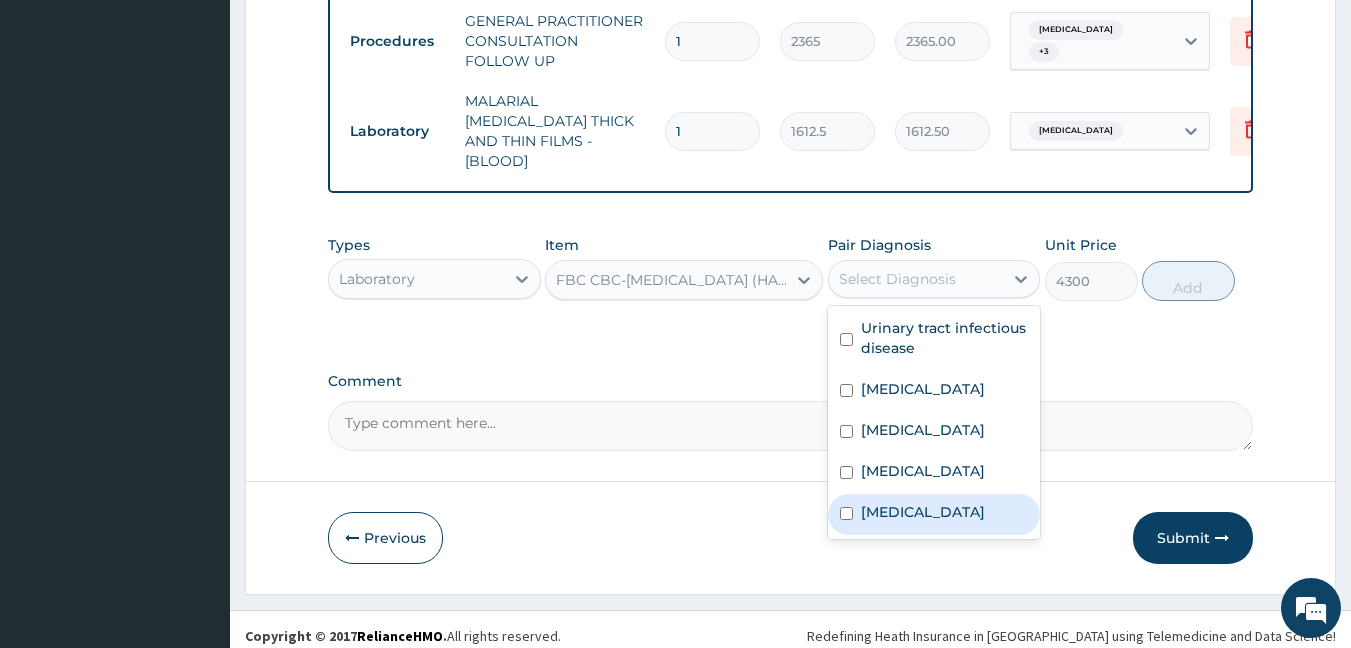 click on "Sepsis" at bounding box center (923, 512) 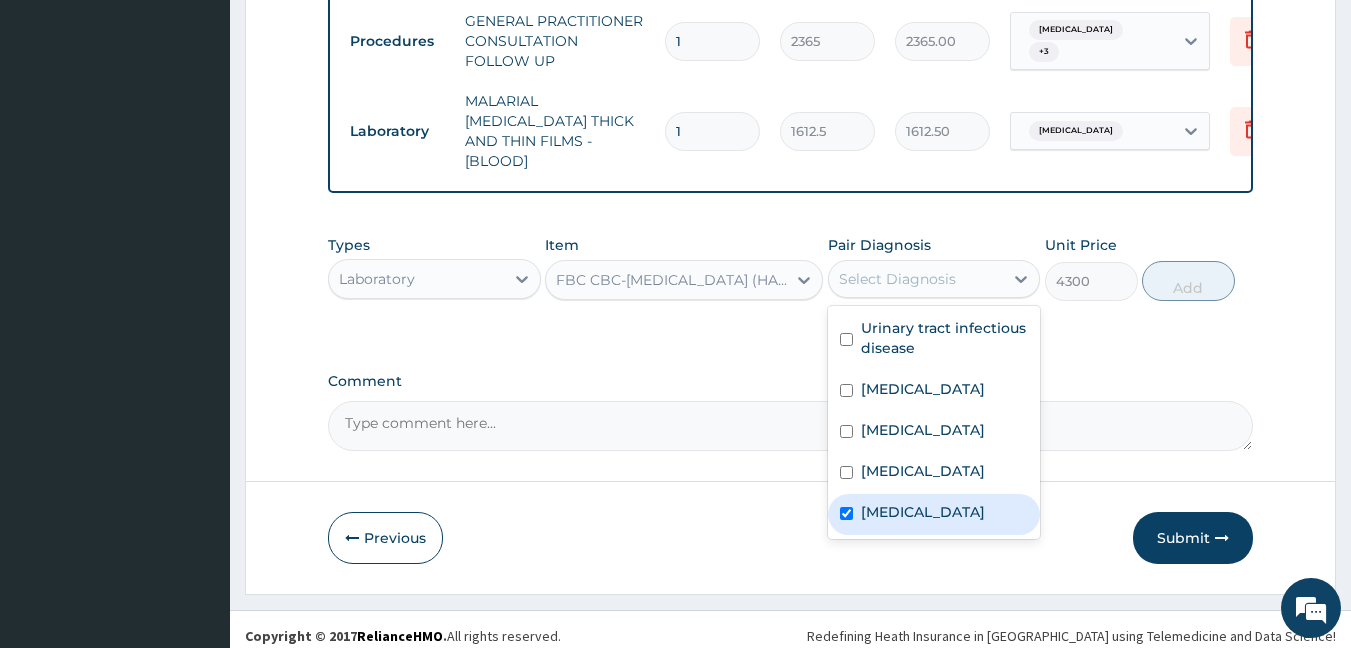 checkbox on "true" 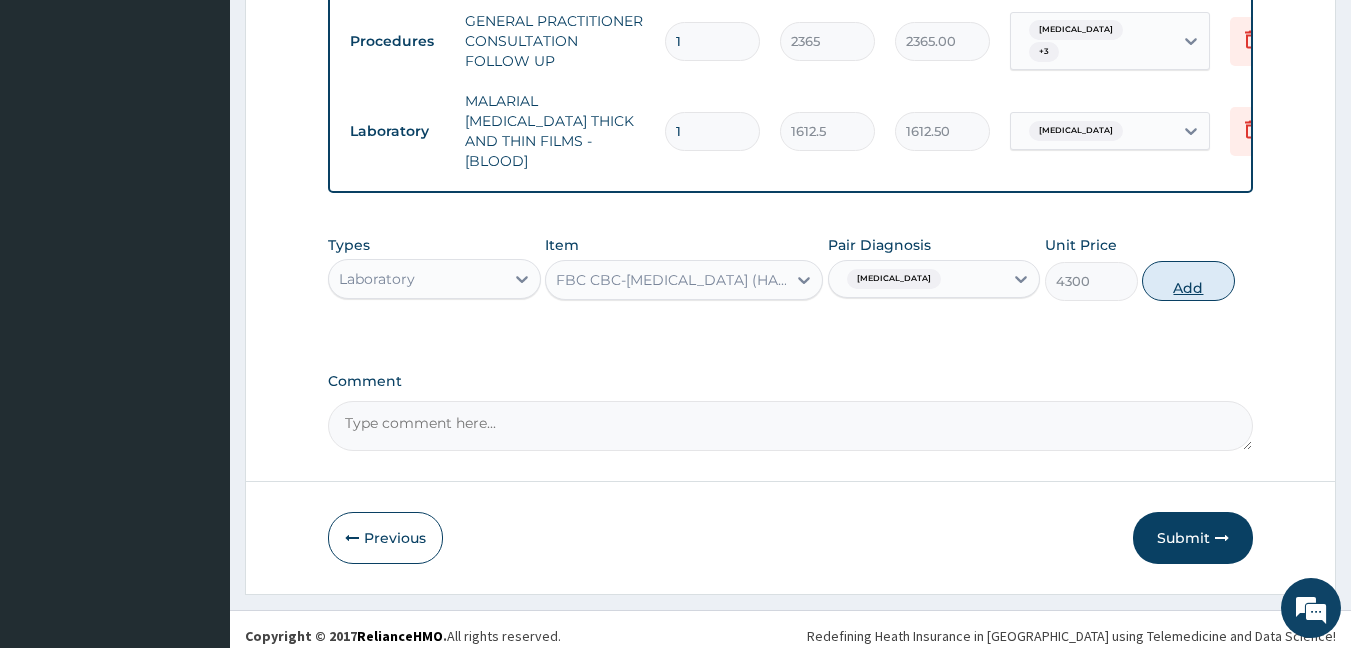 click on "Add" at bounding box center [1188, 281] 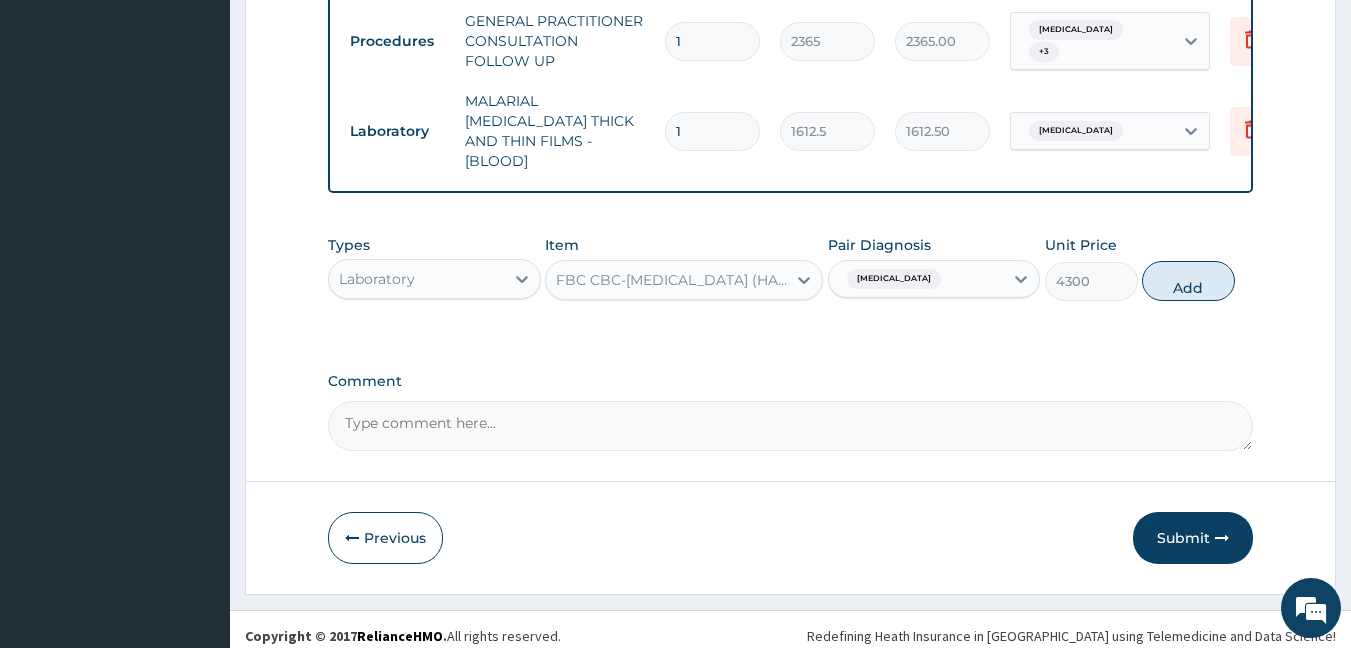 type on "0" 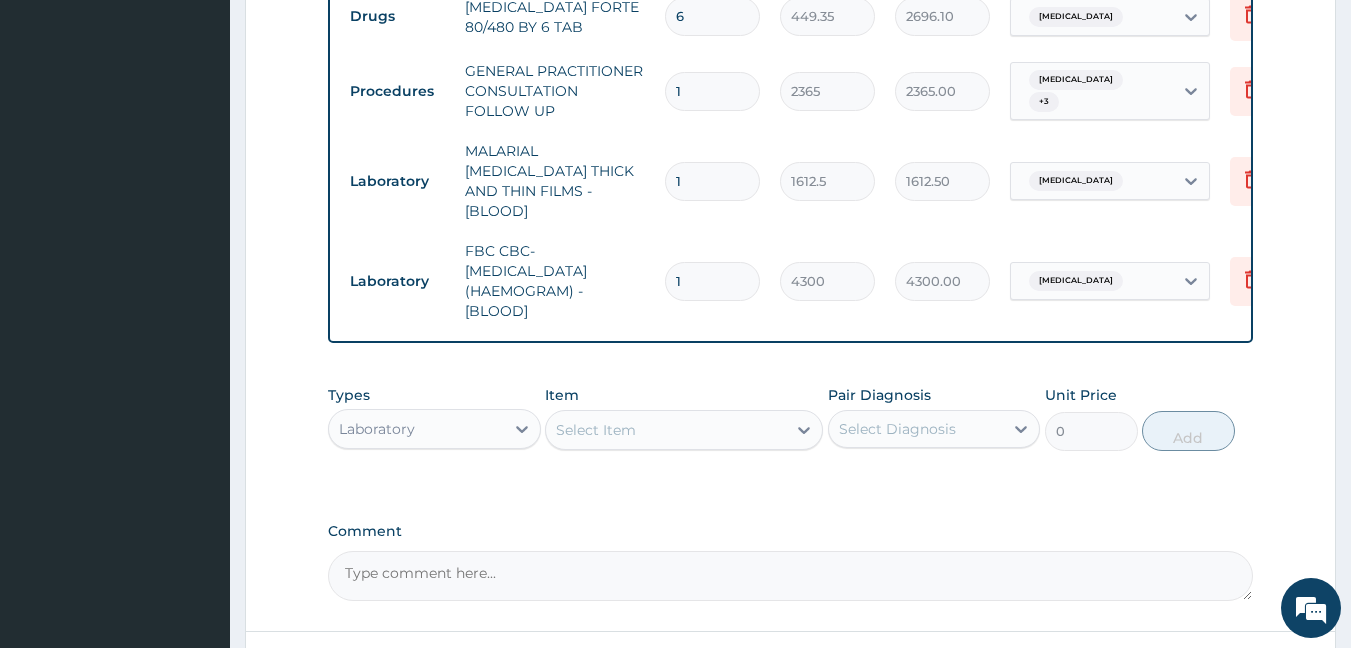 scroll, scrollTop: 1119, scrollLeft: 0, axis: vertical 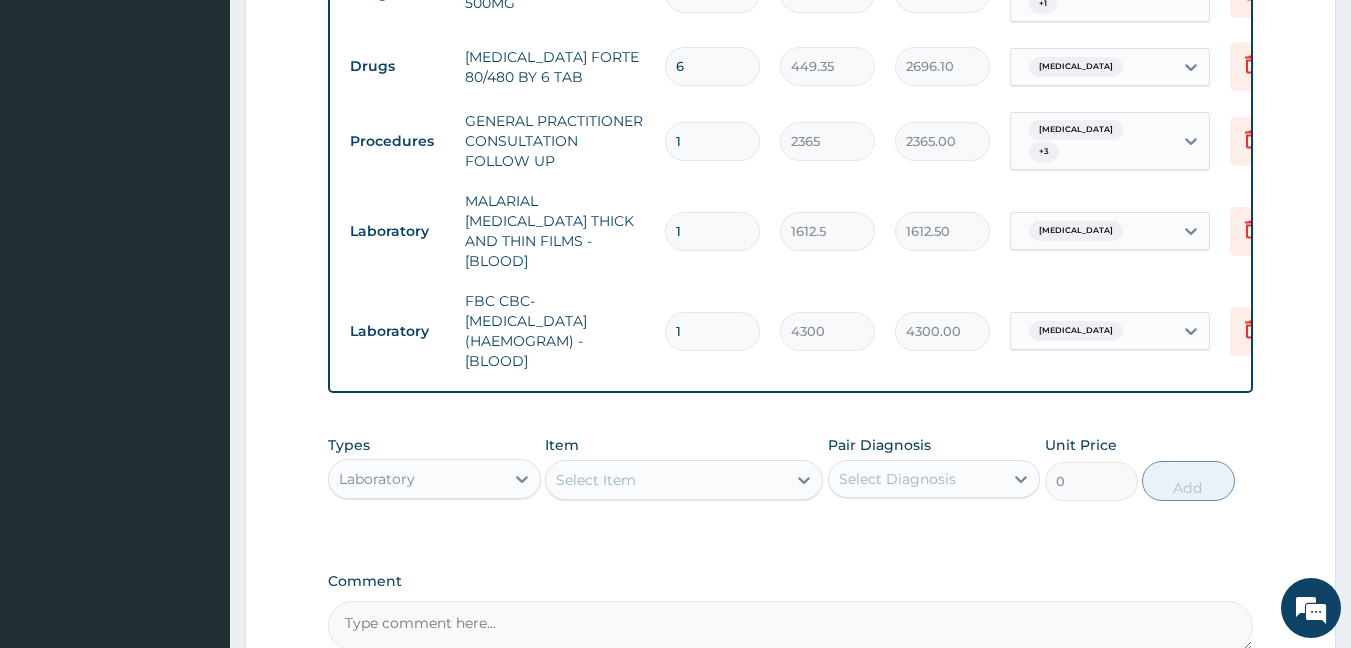 type on "0" 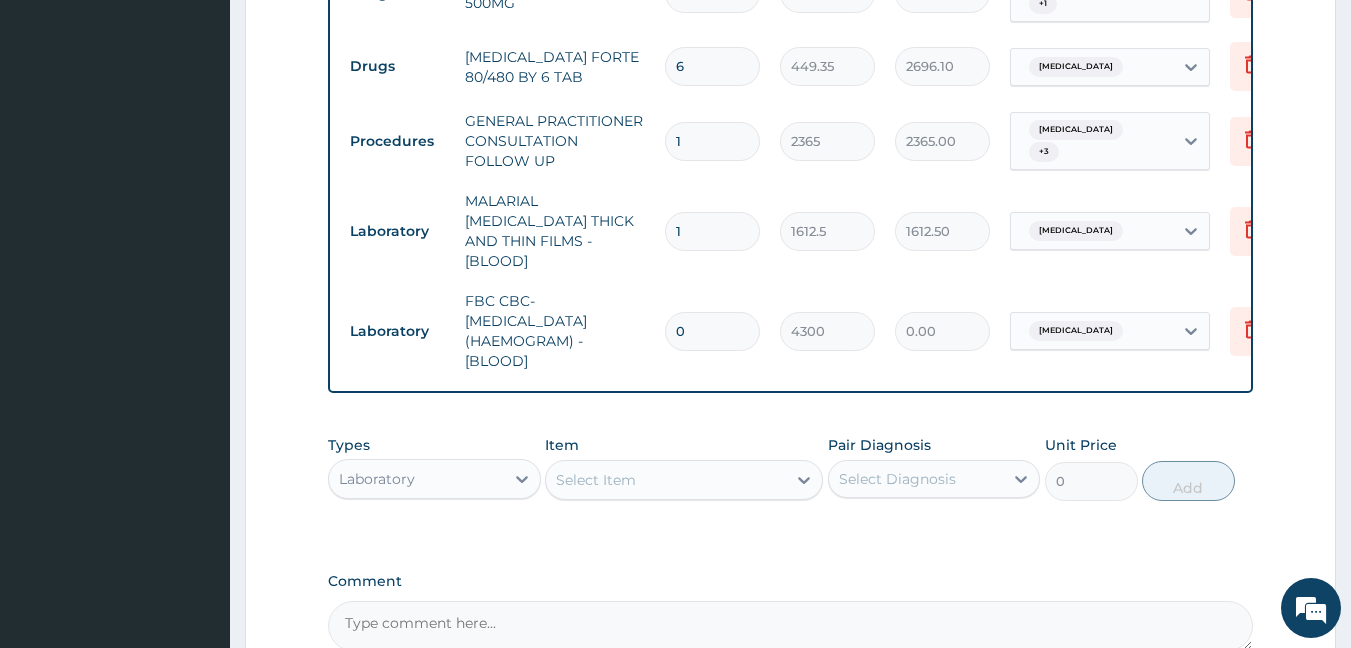 scroll, scrollTop: 1219, scrollLeft: 0, axis: vertical 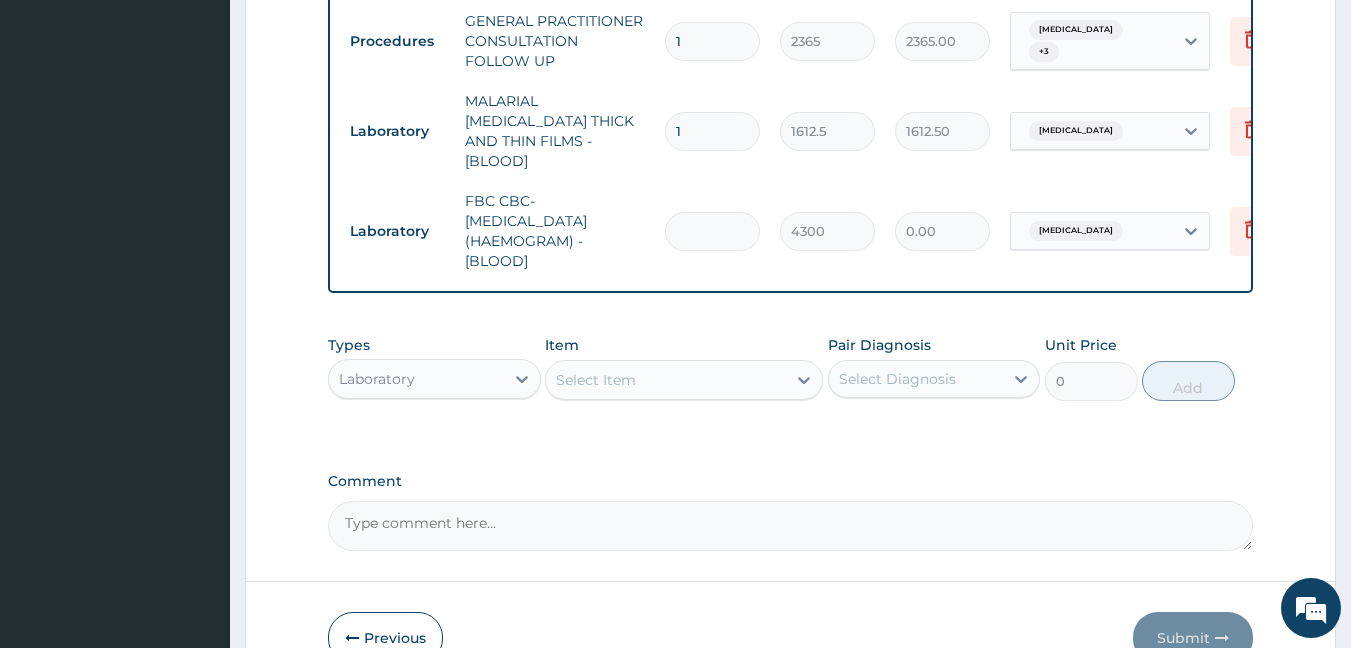 type on "1" 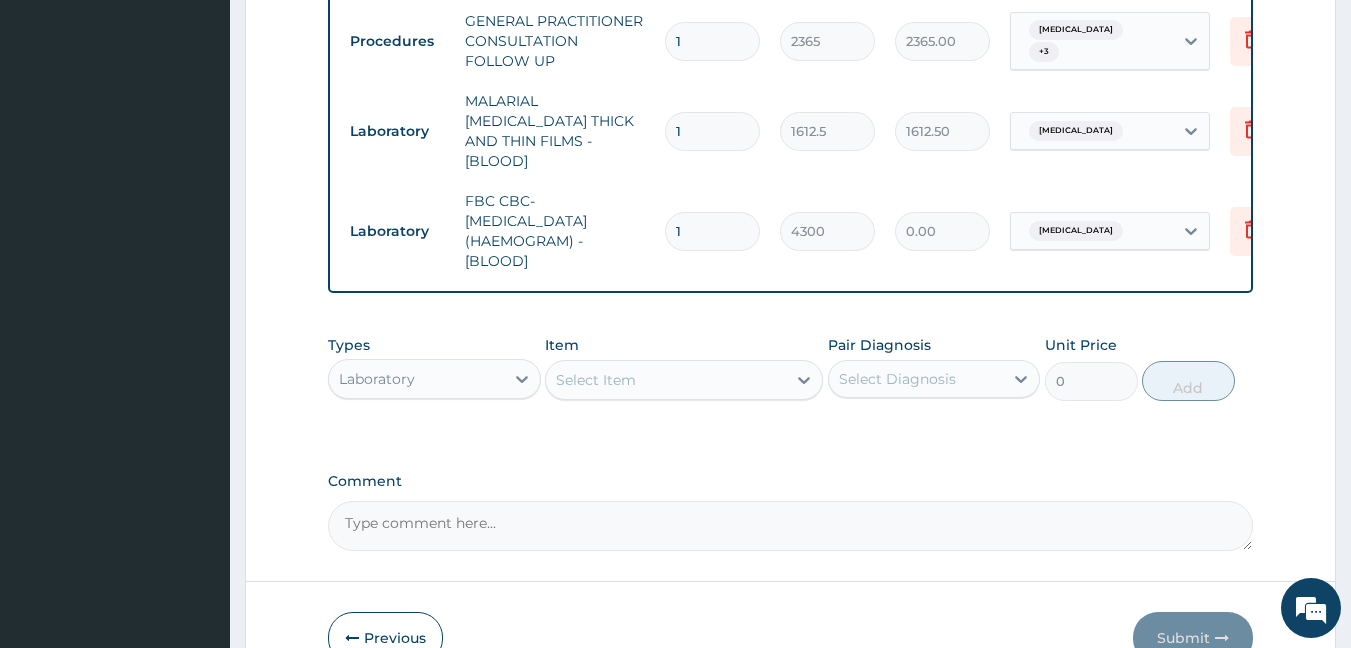 type on "4300.00" 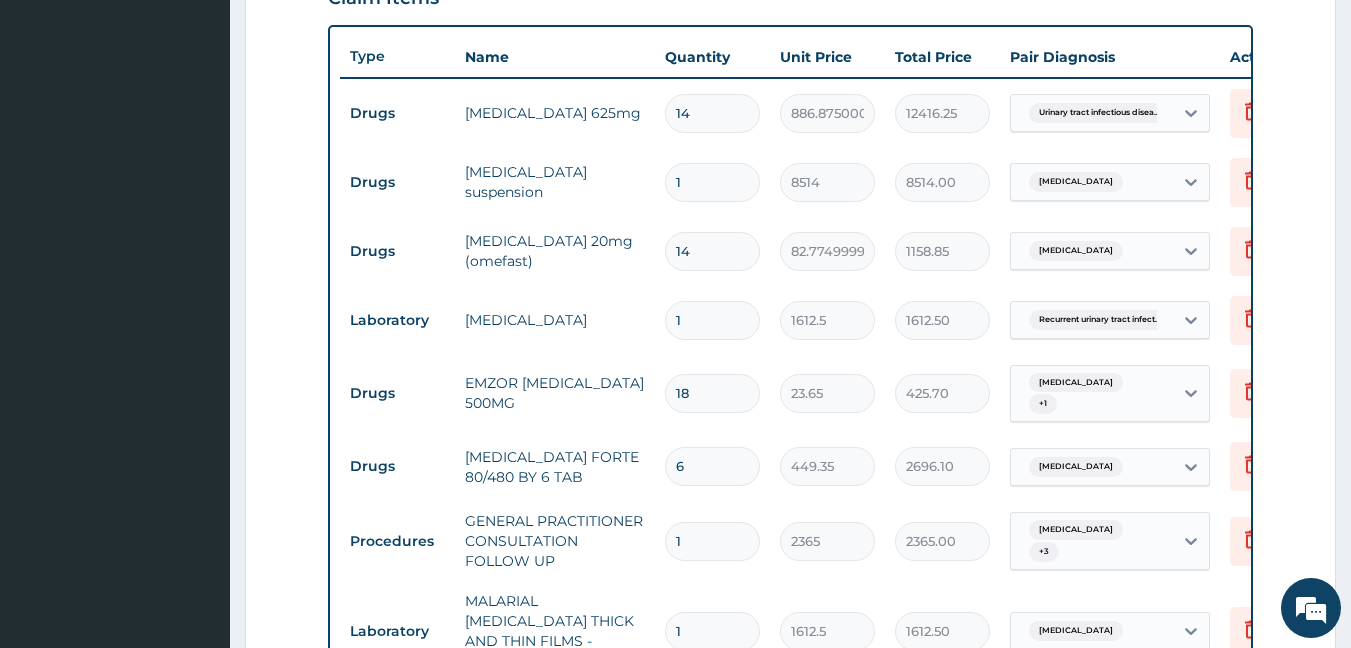 scroll, scrollTop: 619, scrollLeft: 0, axis: vertical 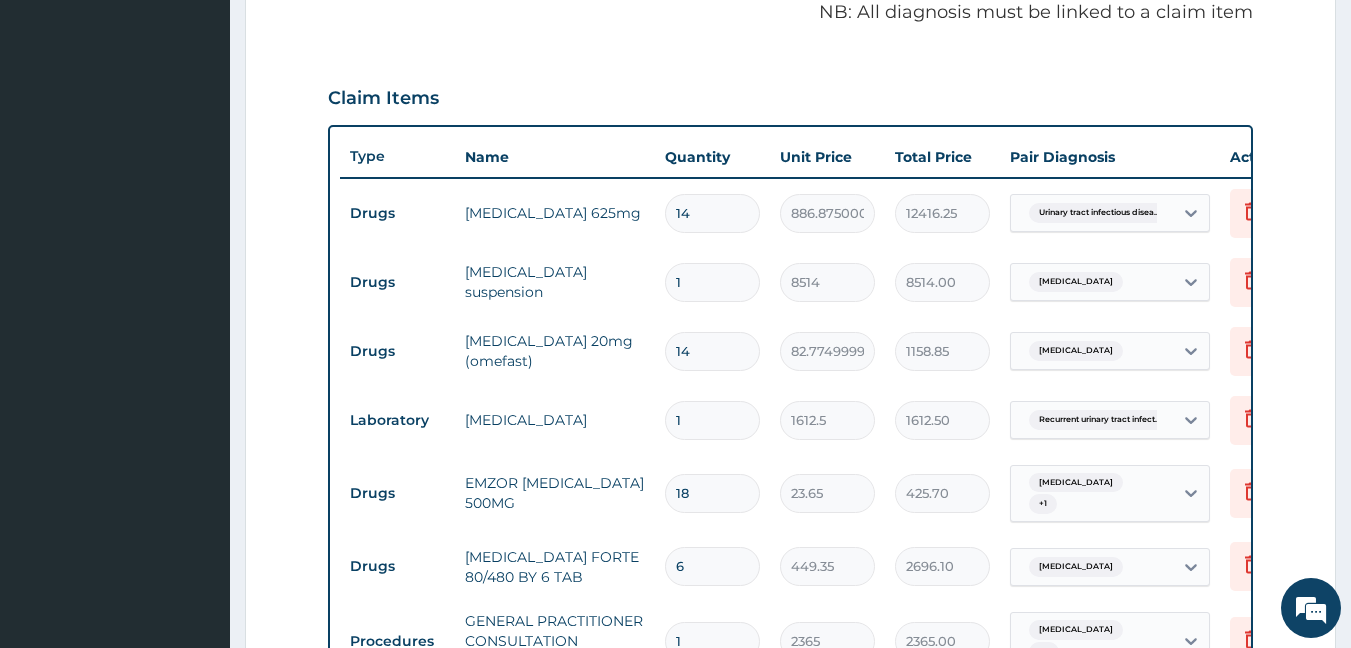 click on "14" at bounding box center [712, 213] 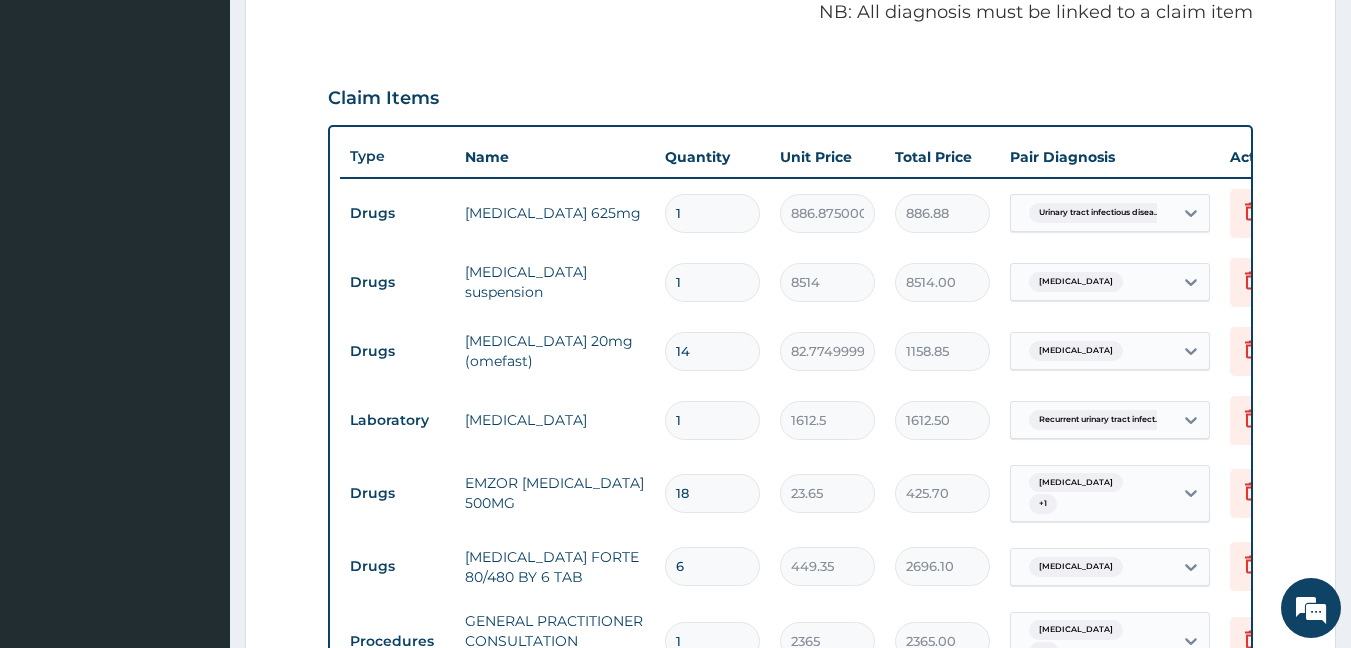 type 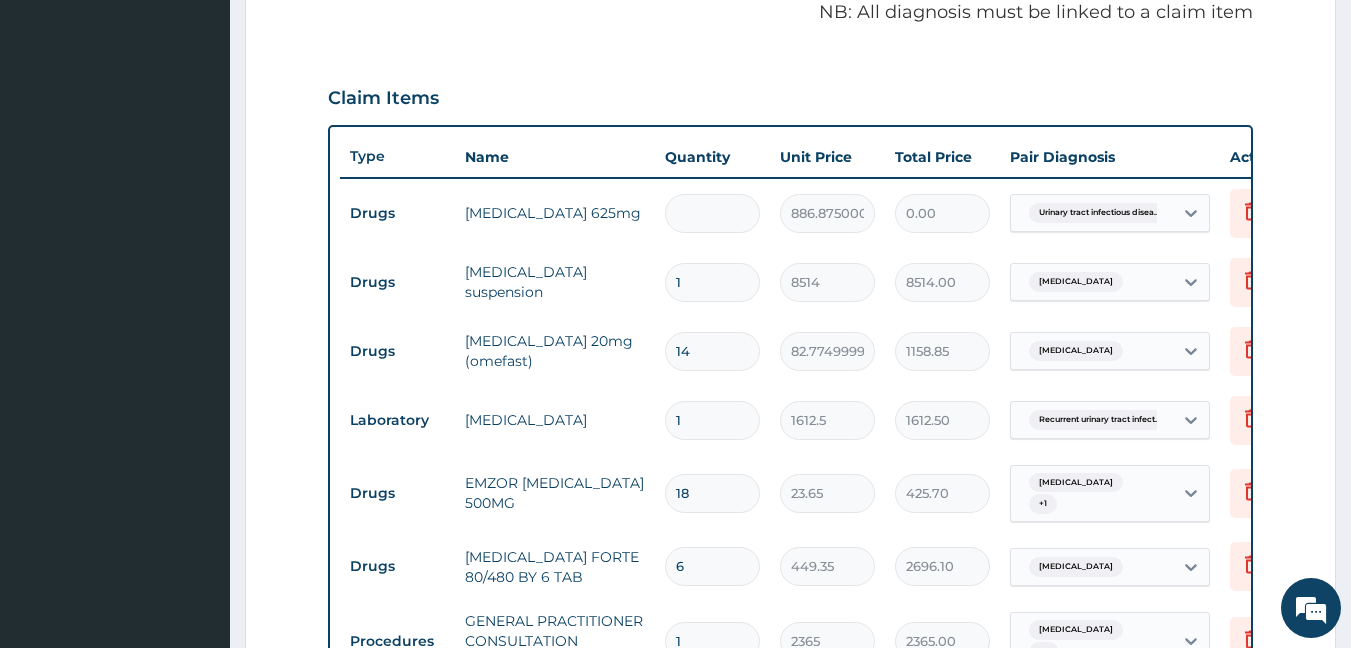 type on "2" 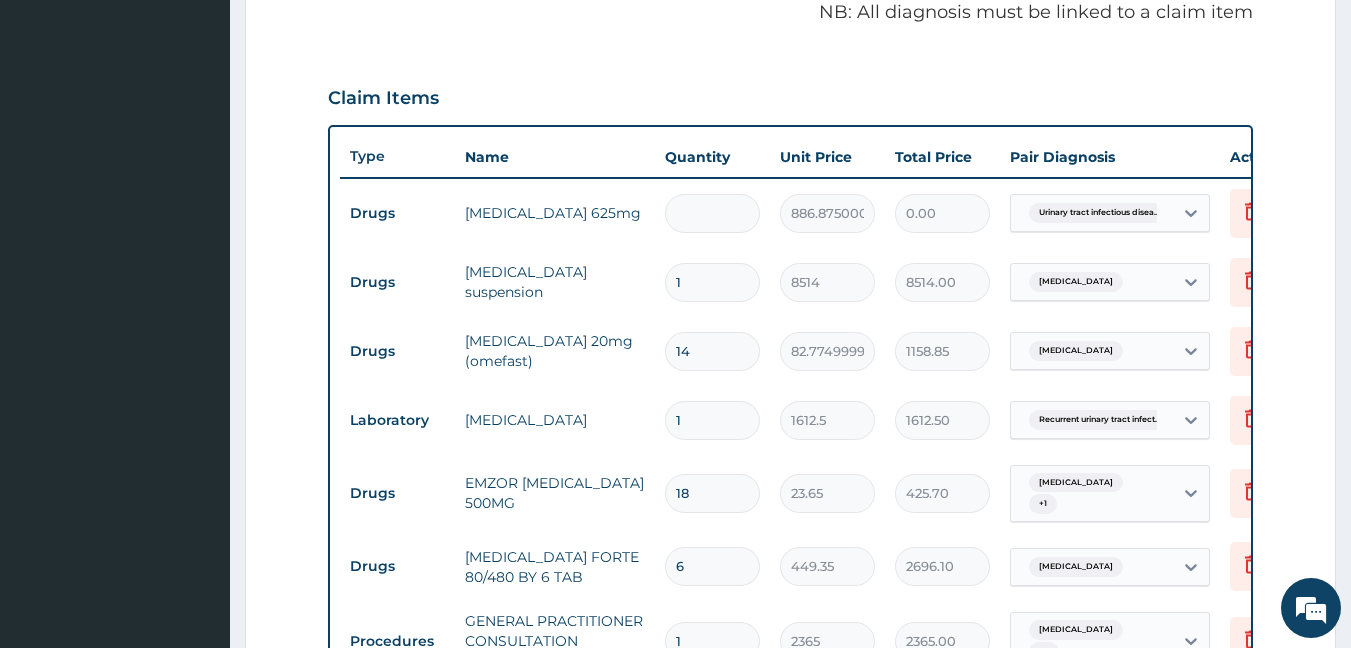 type on "1773.75" 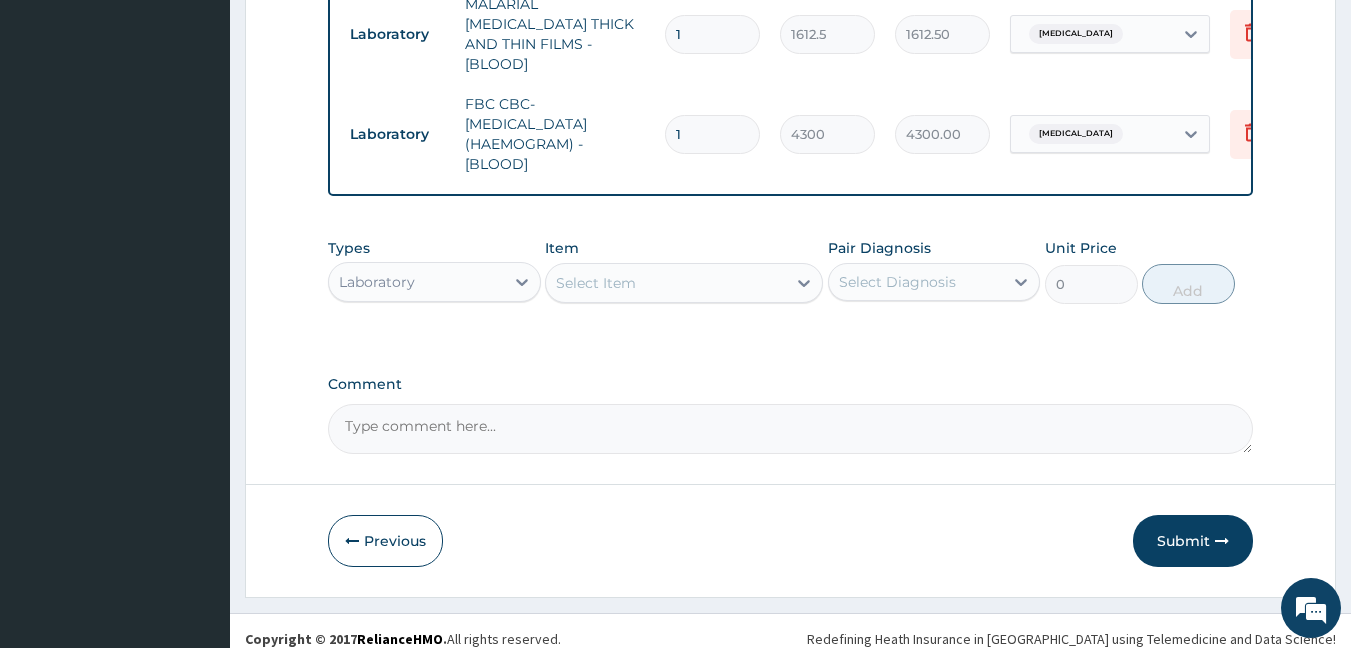 scroll, scrollTop: 1319, scrollLeft: 0, axis: vertical 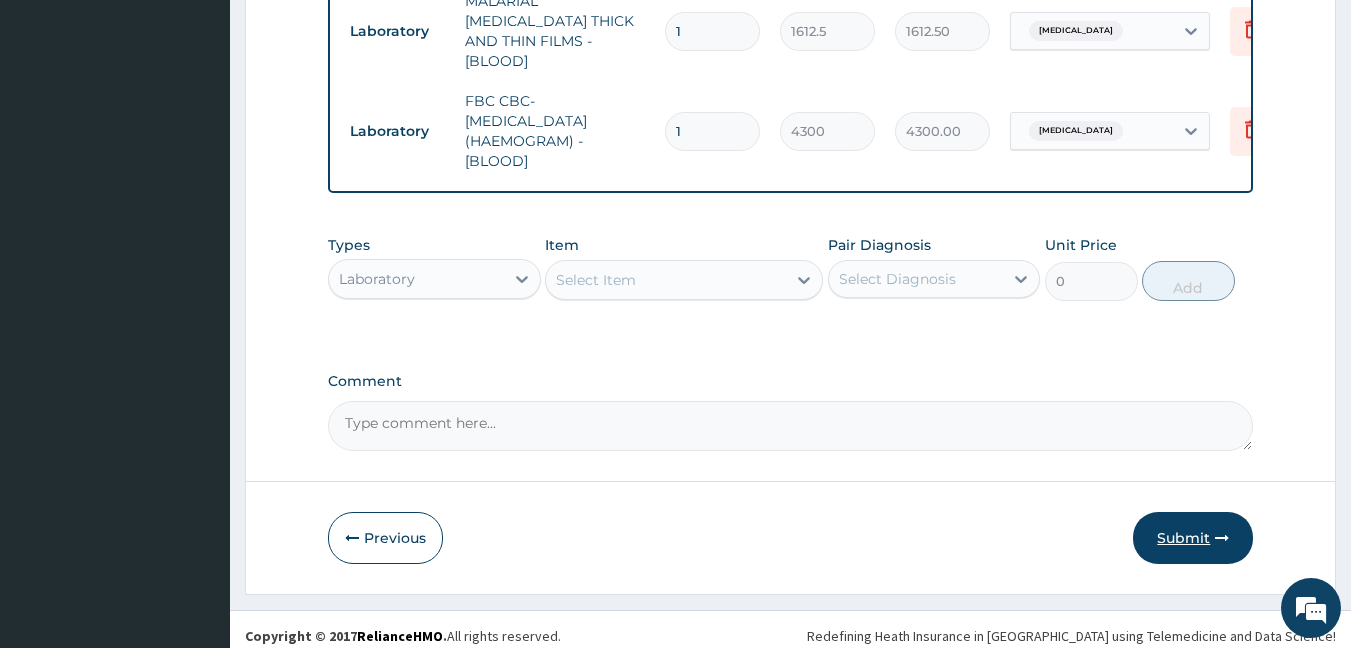 type on "2" 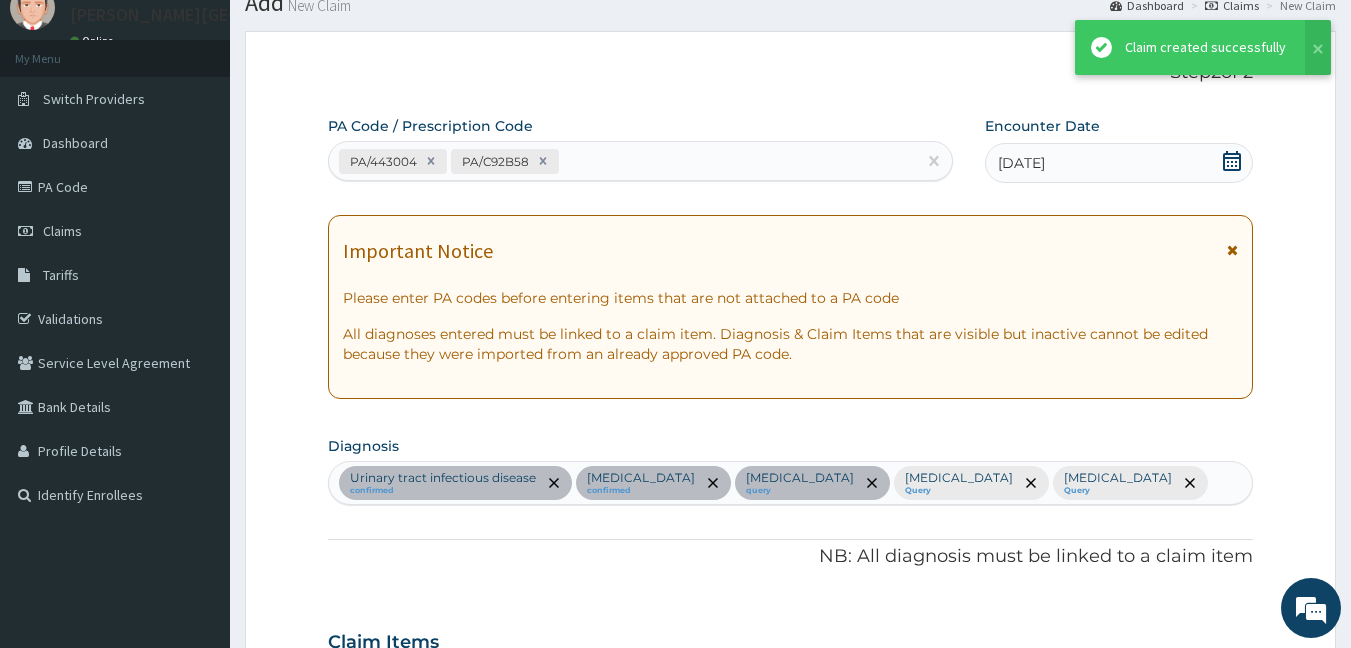 scroll, scrollTop: 1319, scrollLeft: 0, axis: vertical 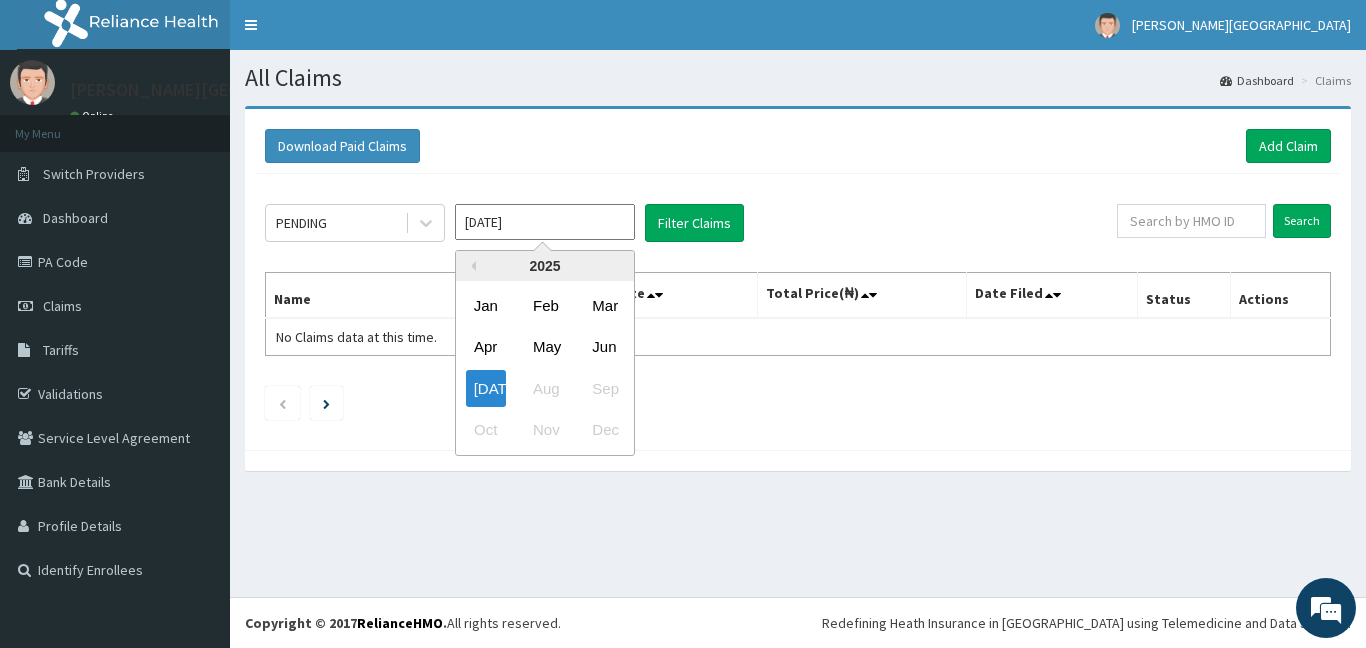 click on "[DATE]" at bounding box center (545, 222) 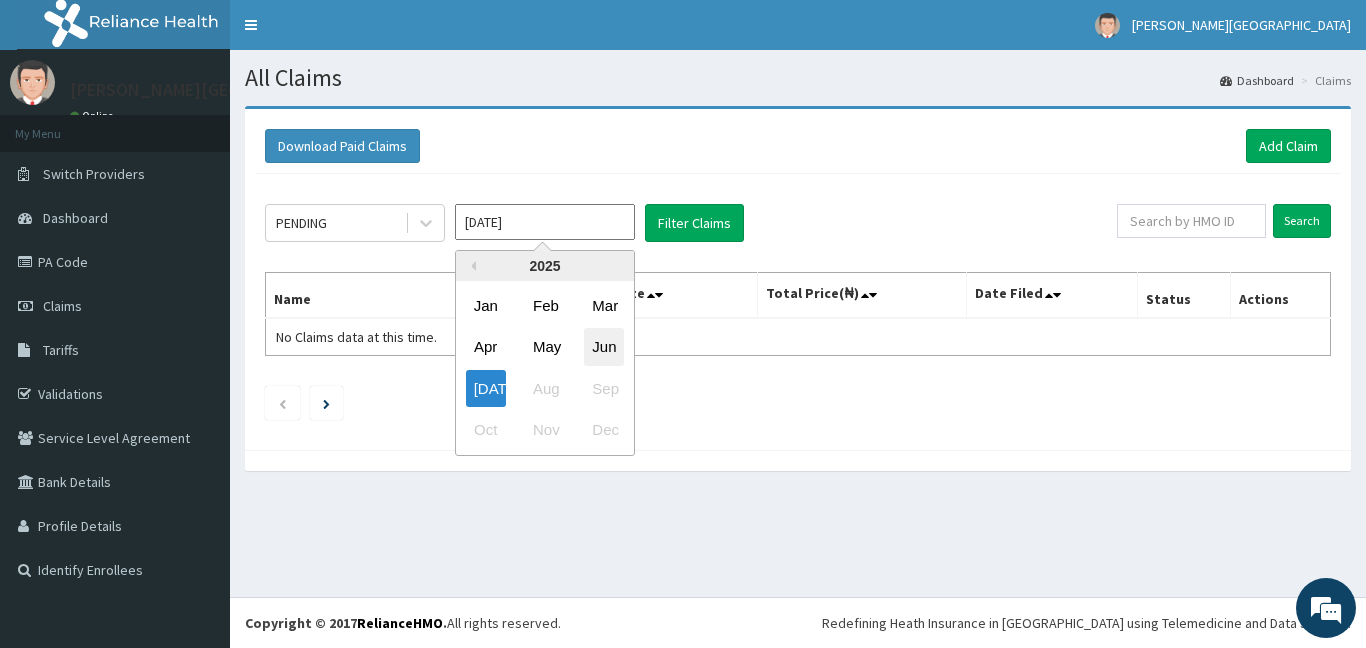 click on "Jun" at bounding box center [604, 347] 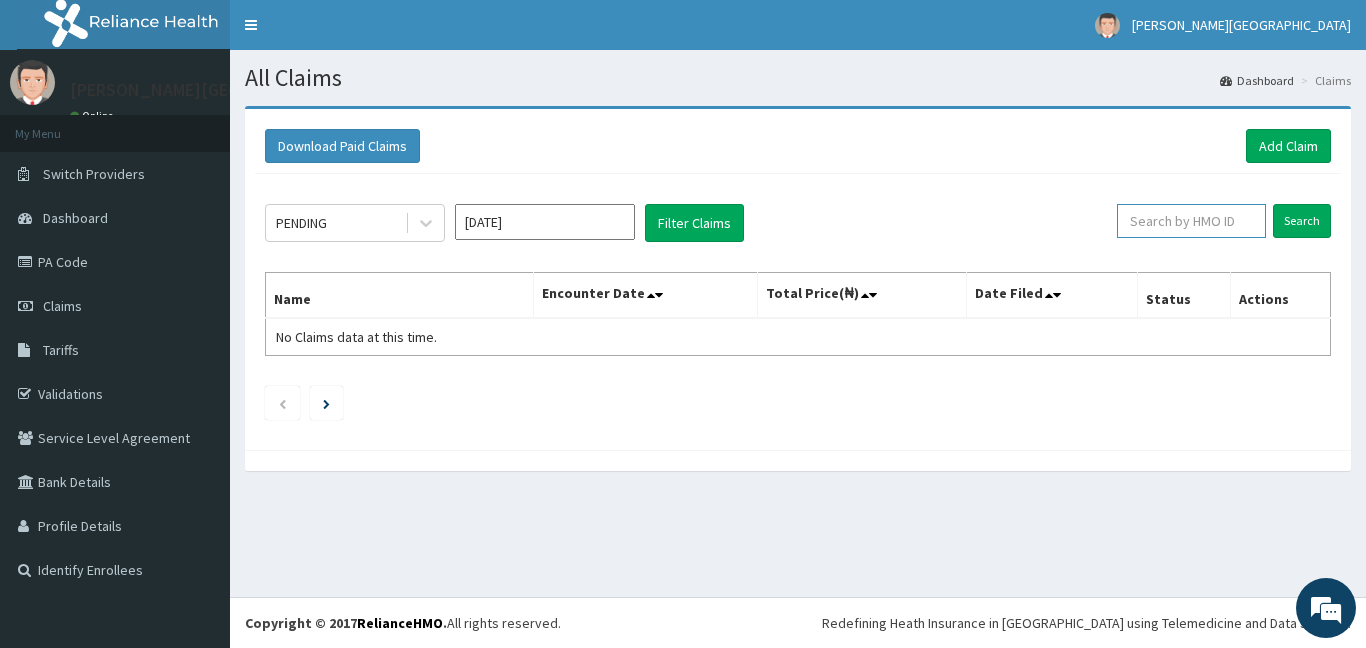 click at bounding box center [1191, 221] 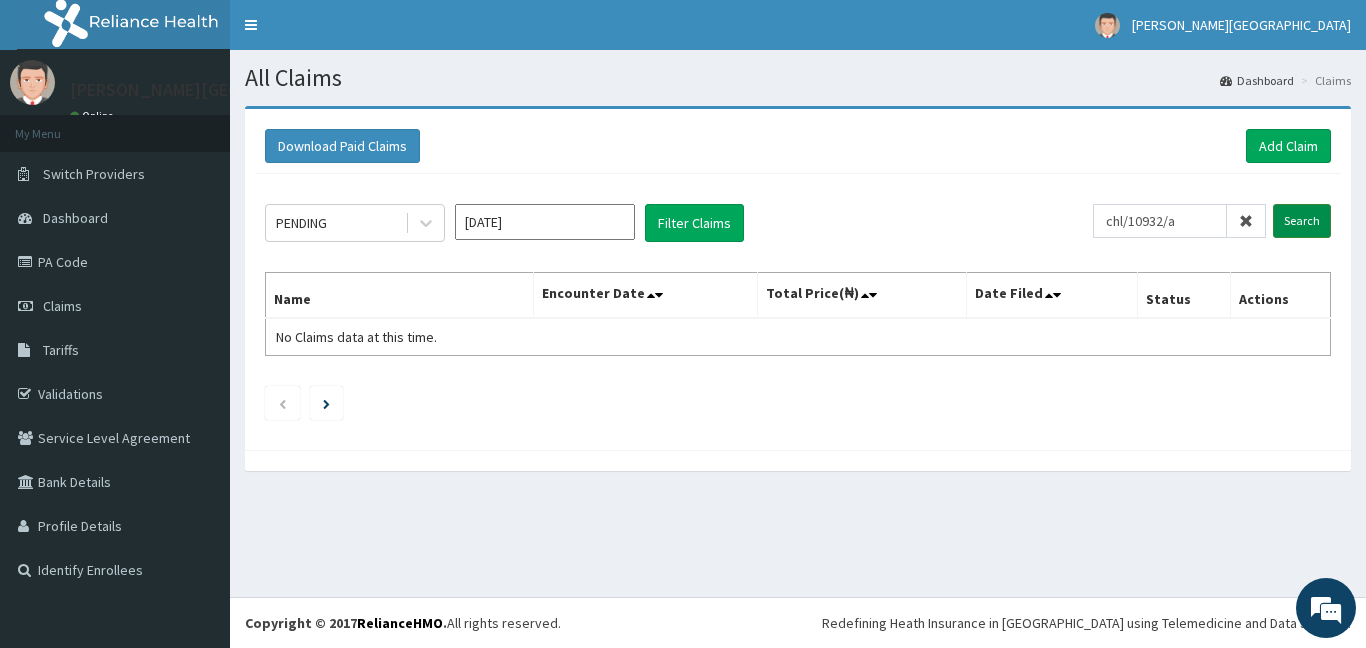 click on "Search" at bounding box center [1302, 221] 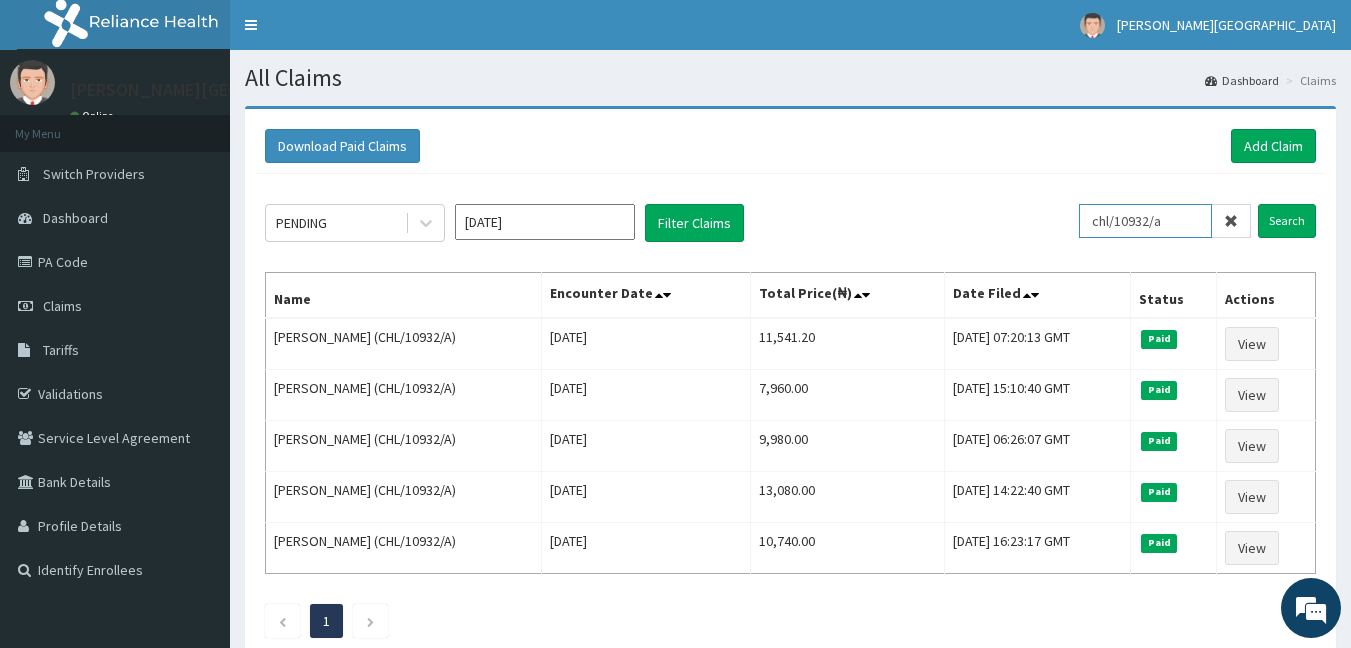 click on "chl/10932/a" at bounding box center [1145, 221] 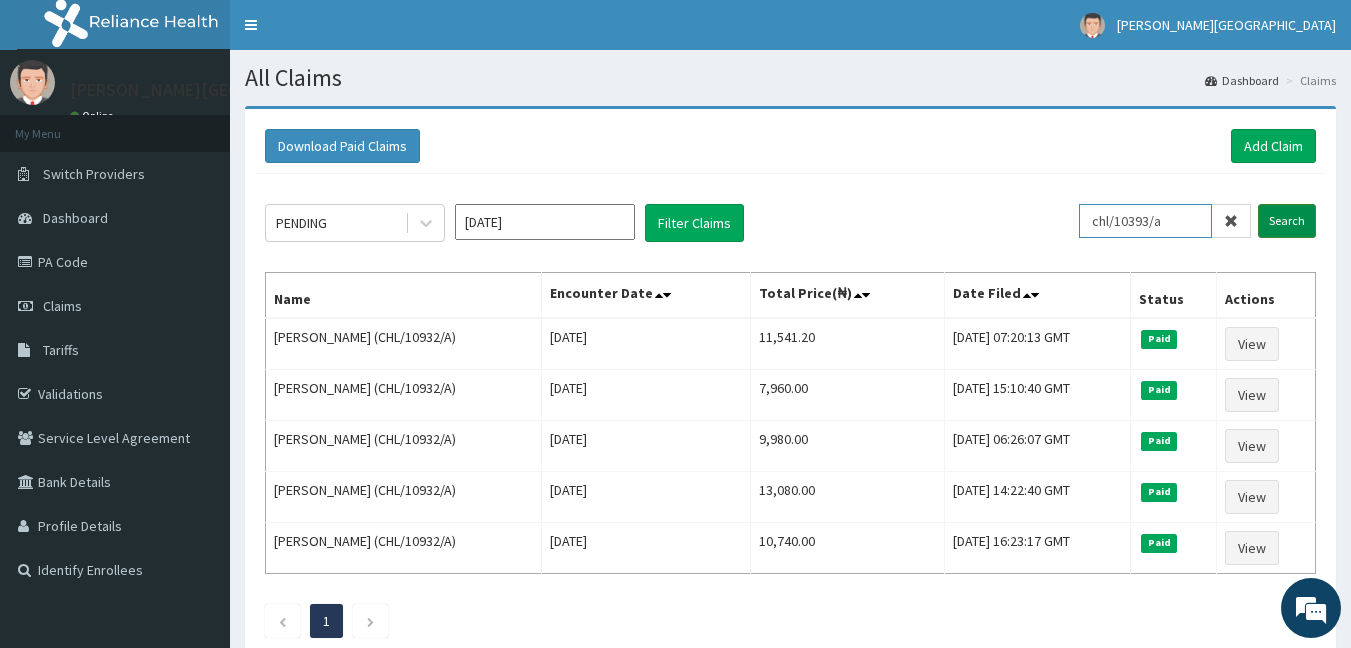 type on "chl/10393/a" 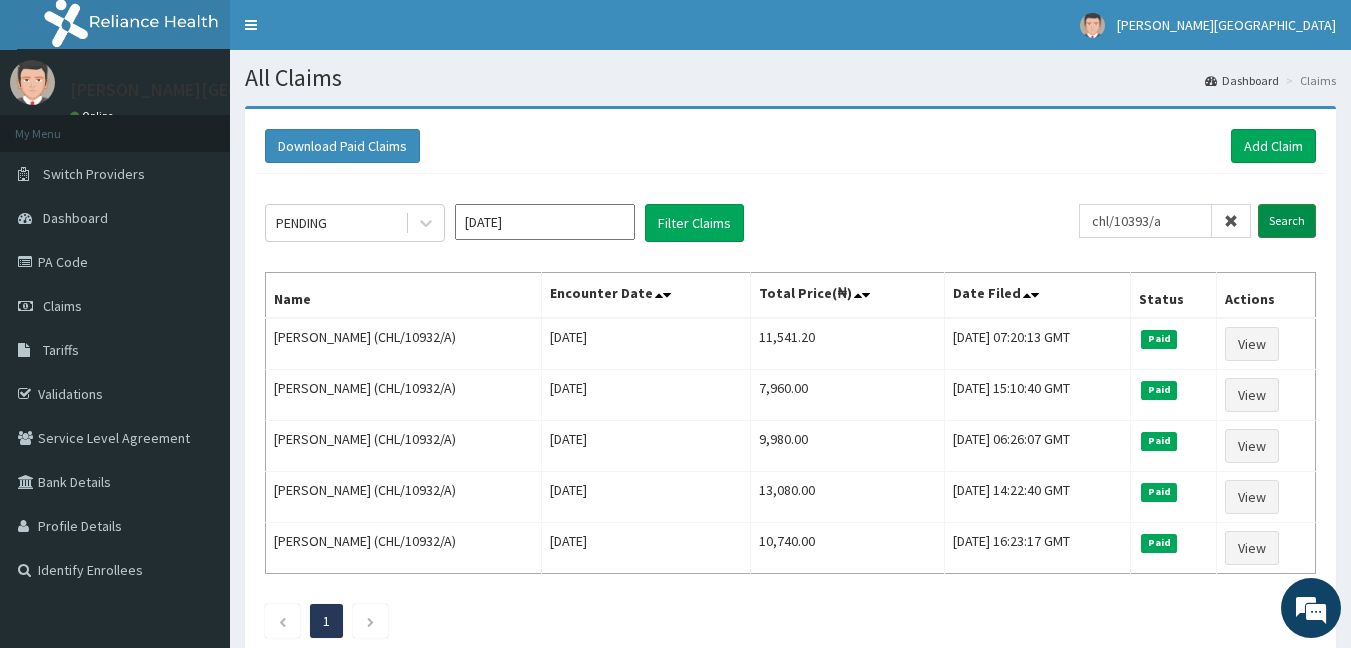 click on "Search" at bounding box center [1287, 221] 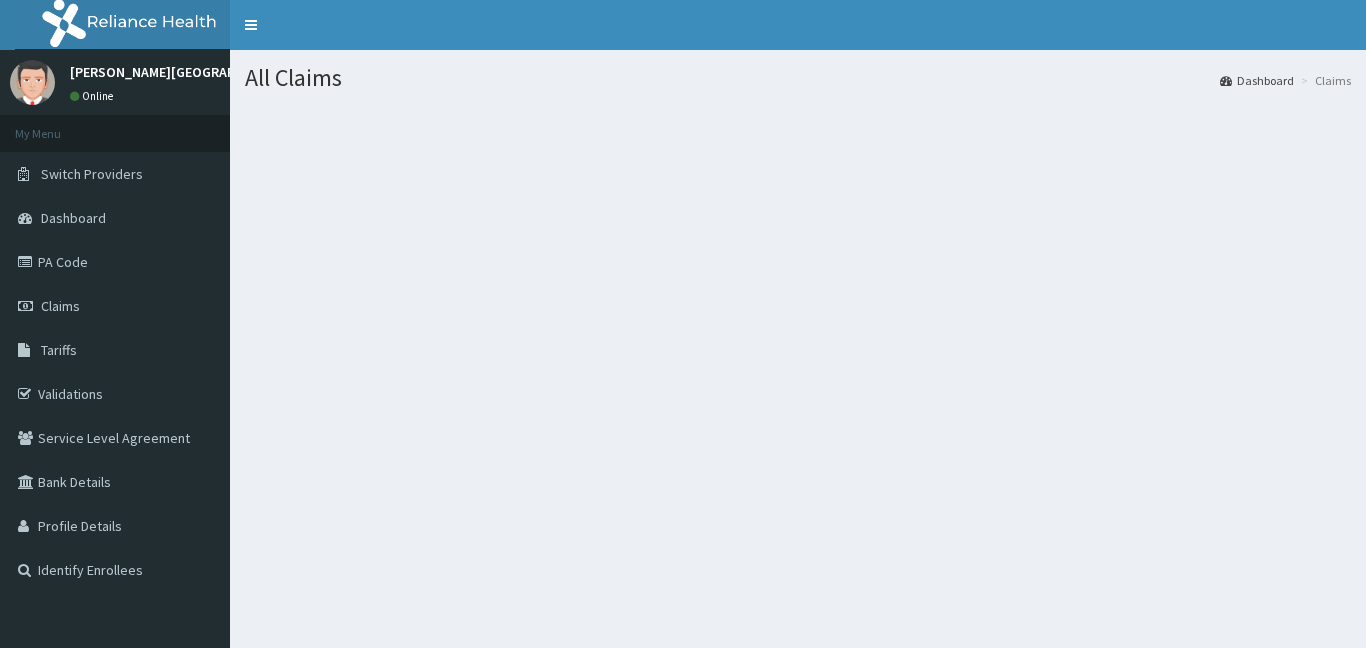 scroll, scrollTop: 0, scrollLeft: 0, axis: both 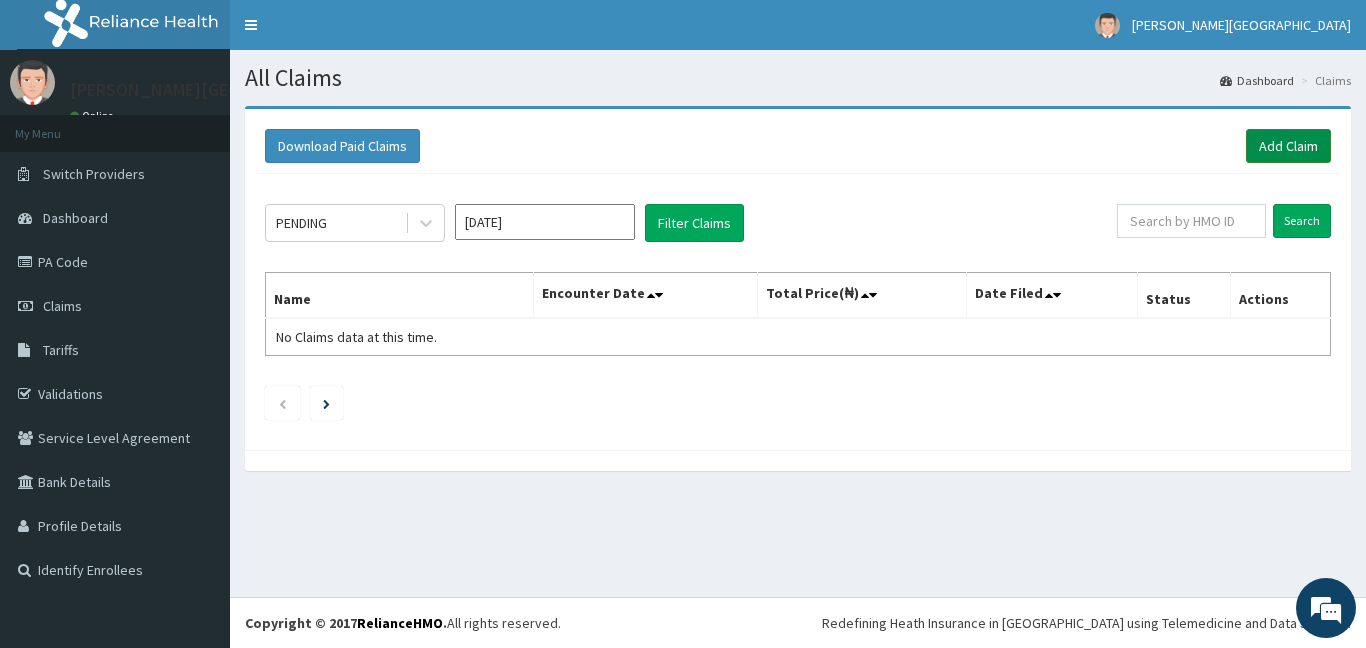 drag, startPoint x: 1288, startPoint y: 147, endPoint x: 1260, endPoint y: 155, distance: 29.12044 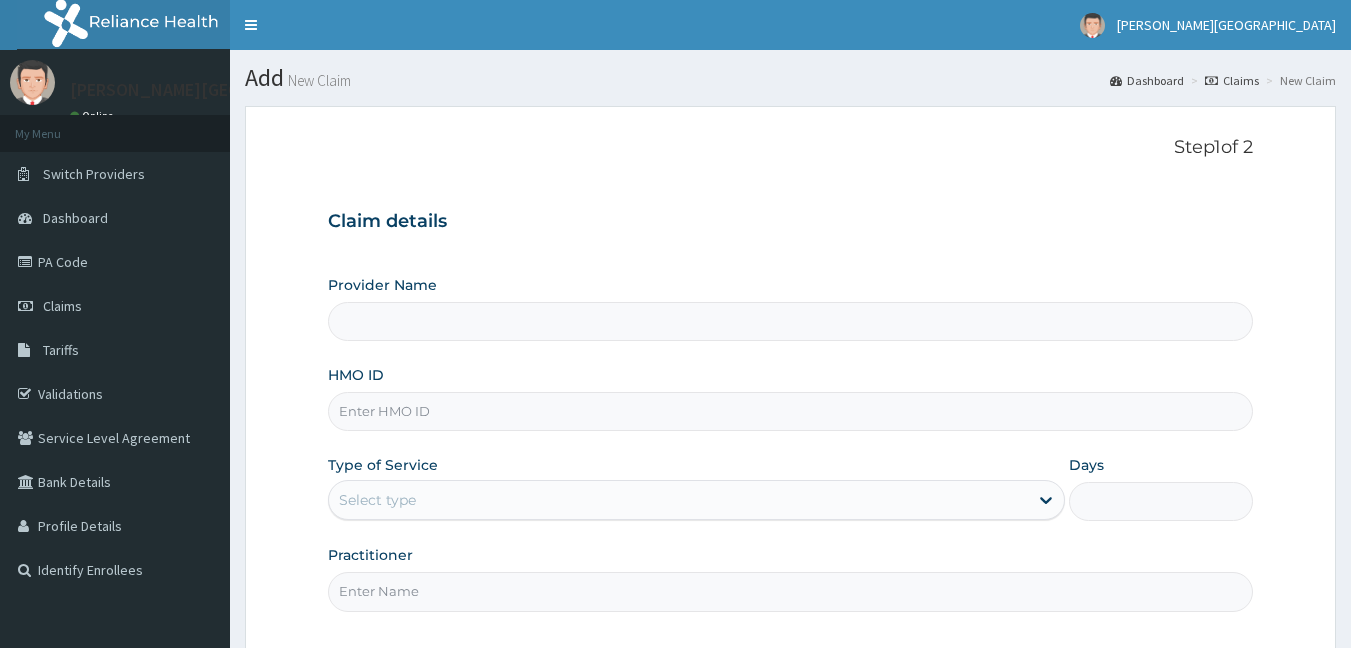 scroll, scrollTop: 0, scrollLeft: 0, axis: both 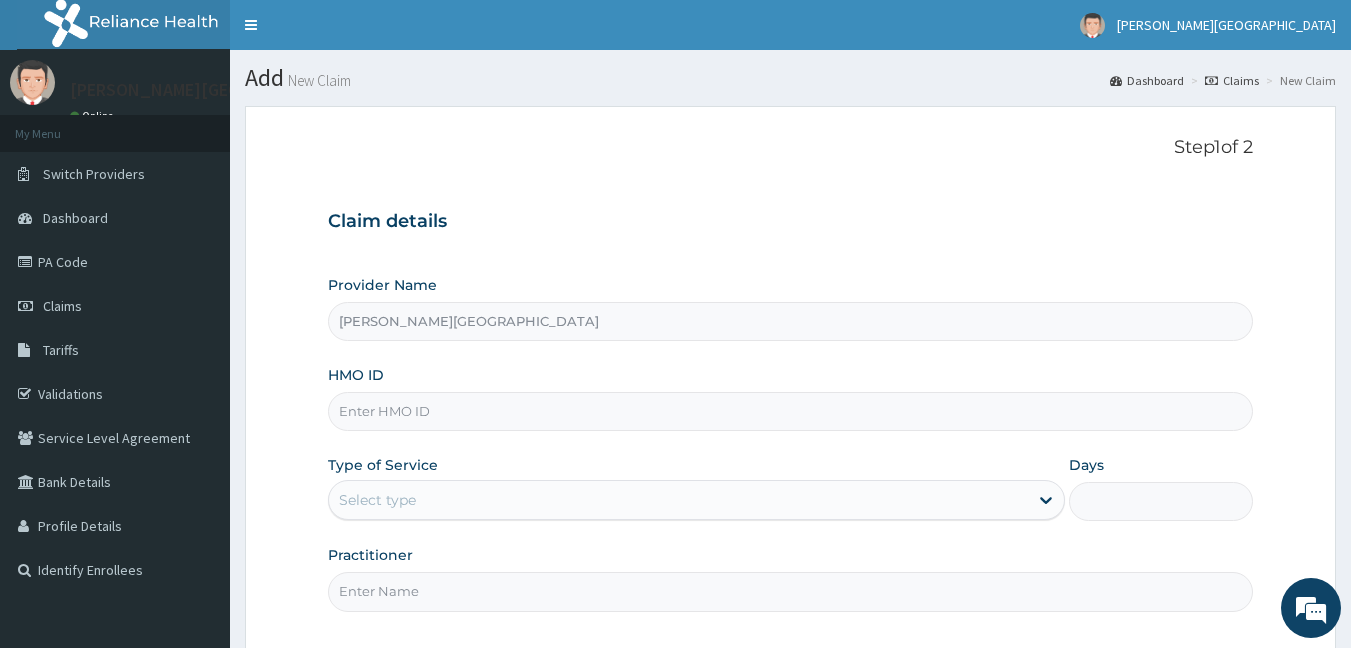 click on "HMO ID" at bounding box center (791, 411) 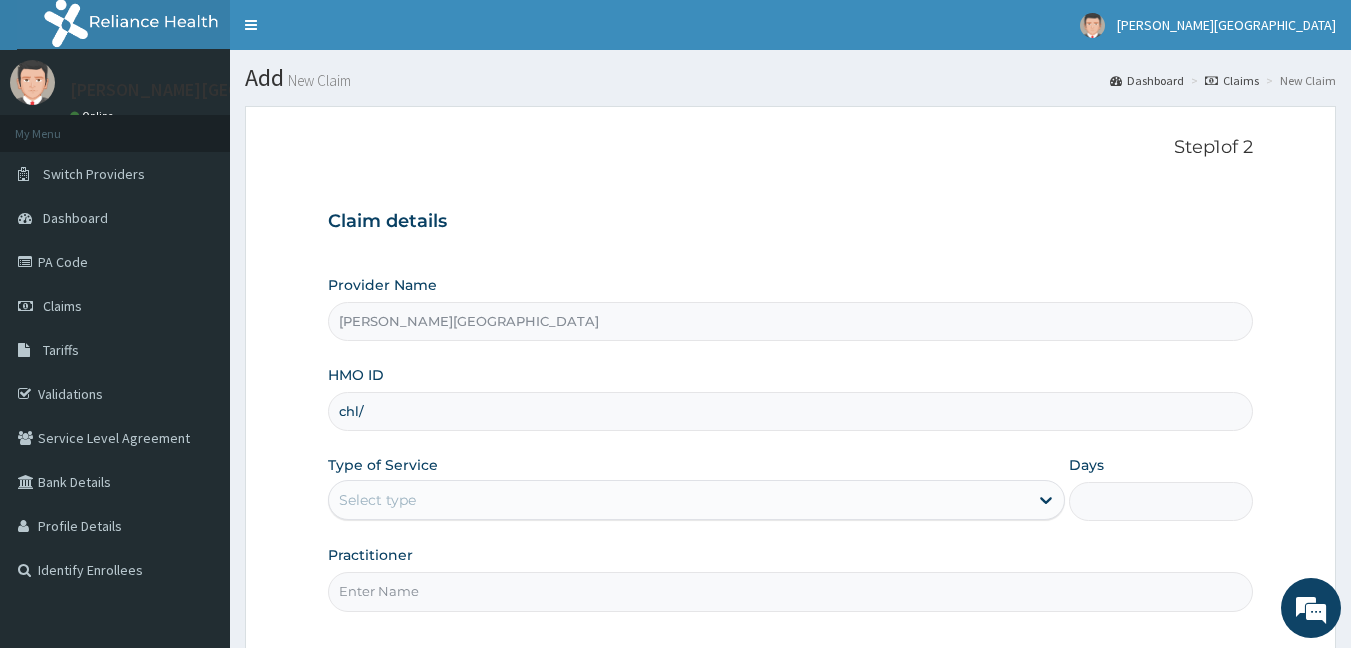 scroll, scrollTop: 0, scrollLeft: 0, axis: both 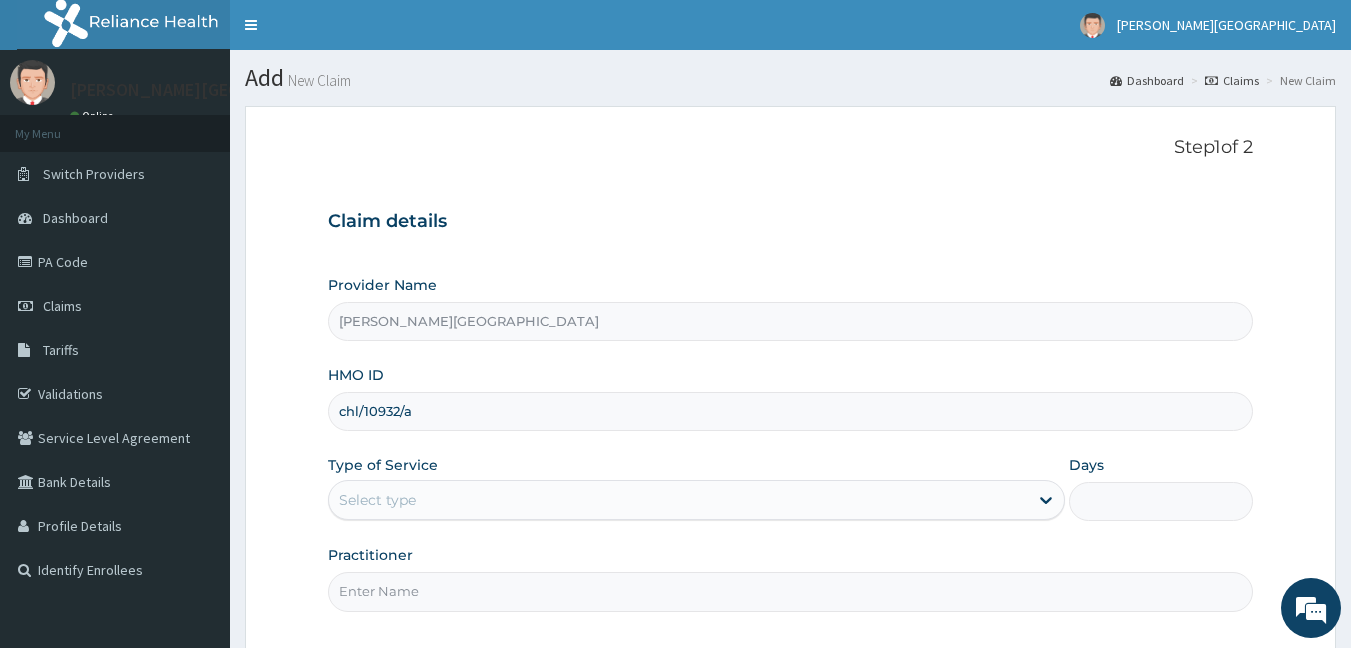 type on "CHL/10932/A" 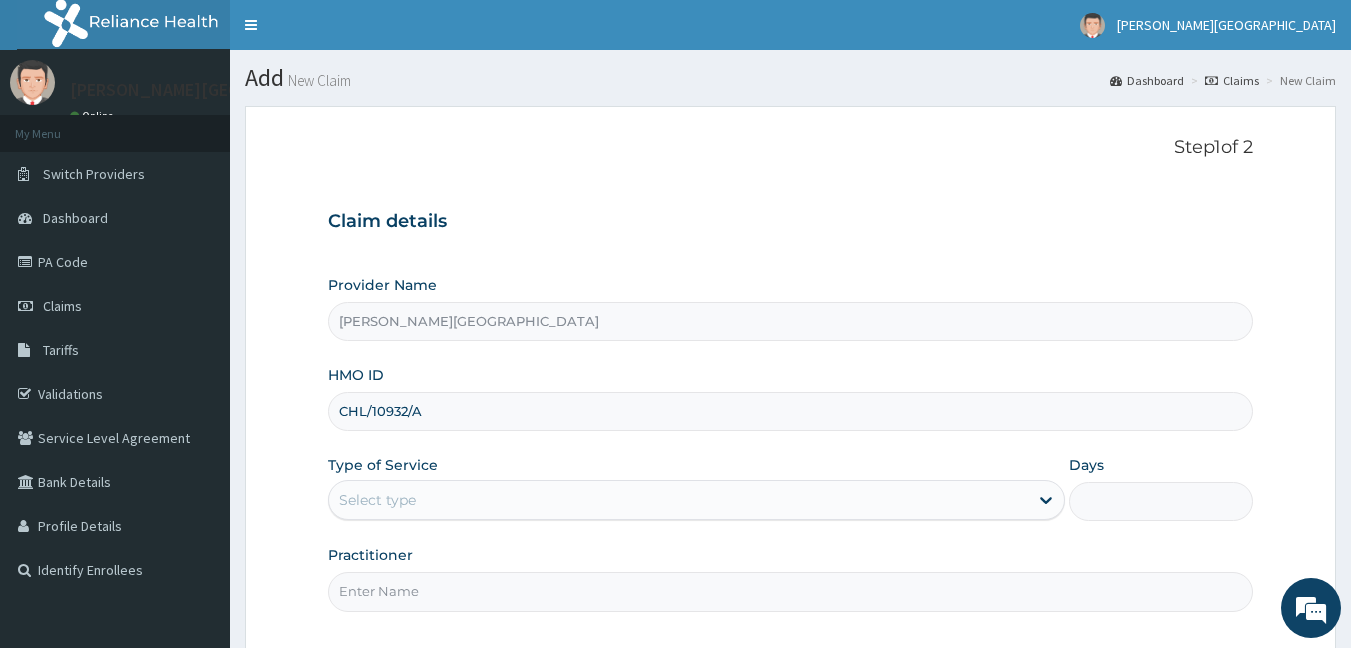 click on "Select type" at bounding box center (678, 500) 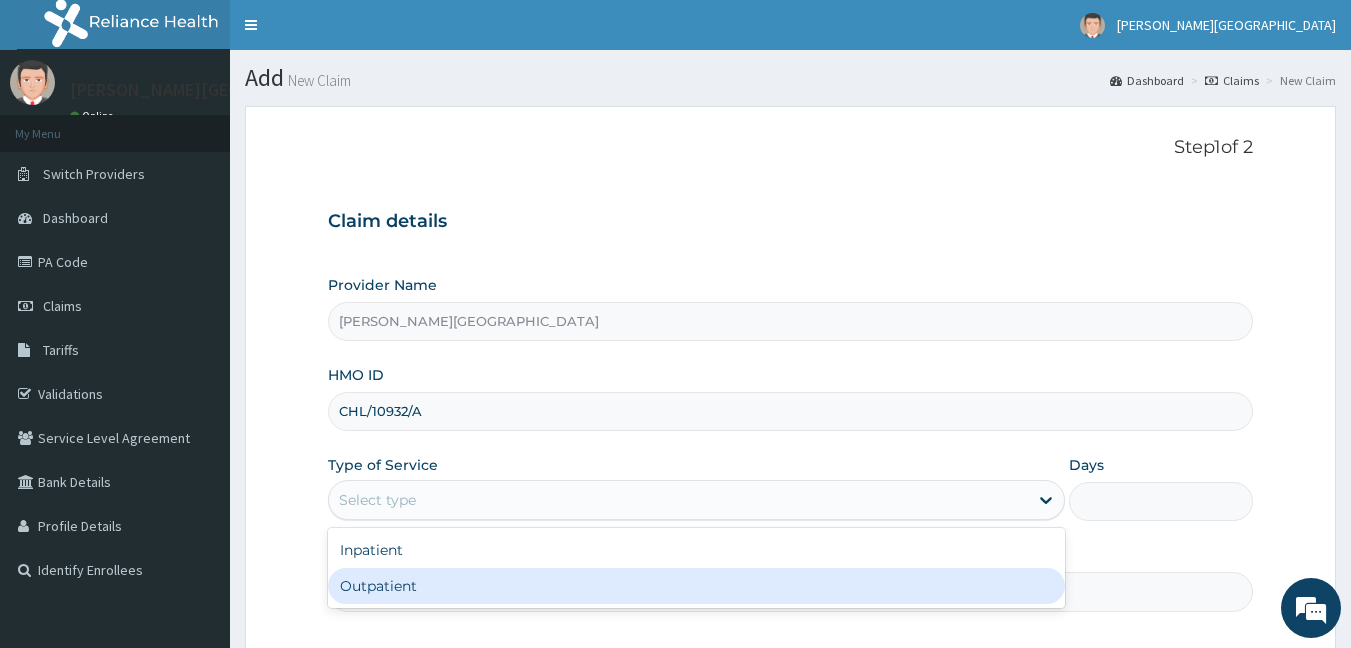 click on "Outpatient" at bounding box center [696, 586] 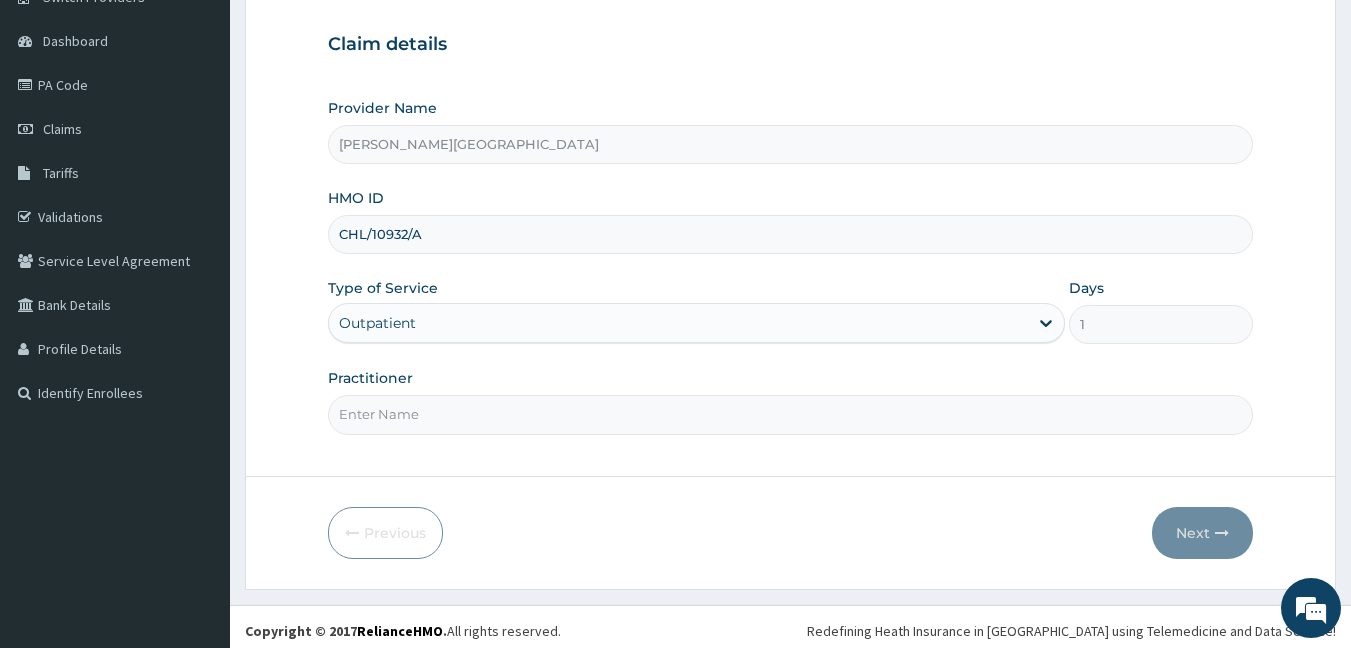 scroll, scrollTop: 185, scrollLeft: 0, axis: vertical 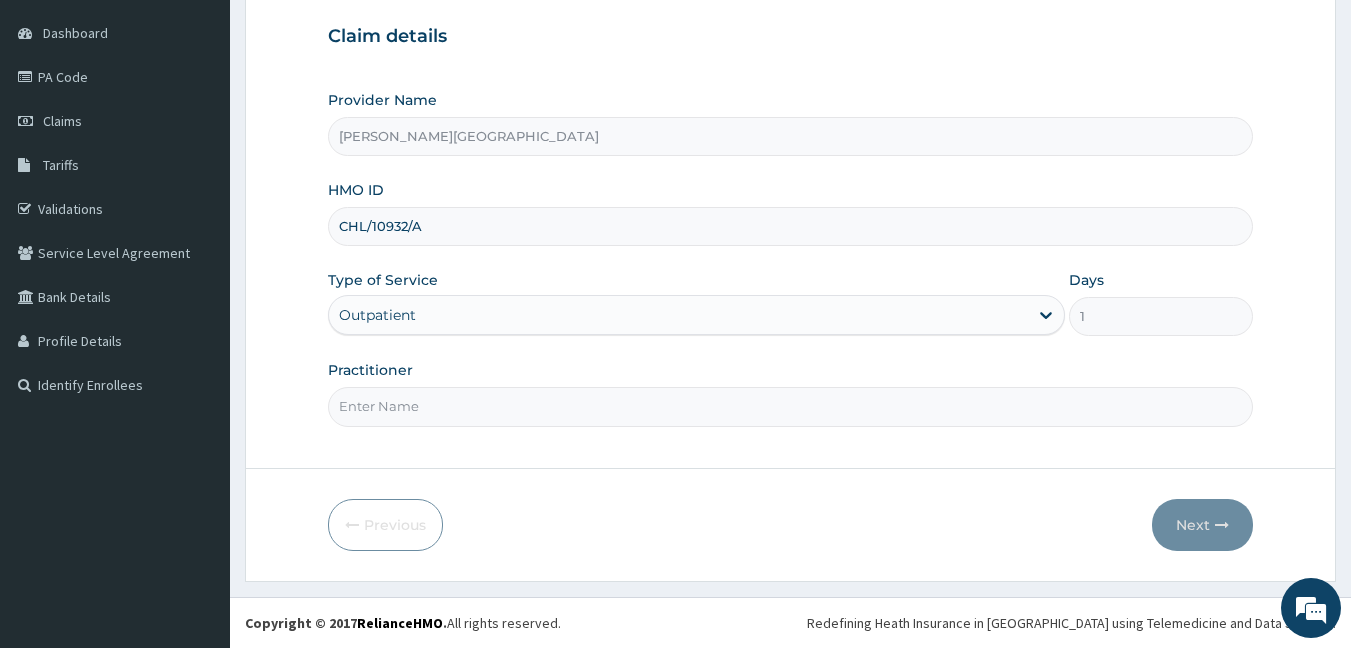 click on "Practitioner" at bounding box center [791, 406] 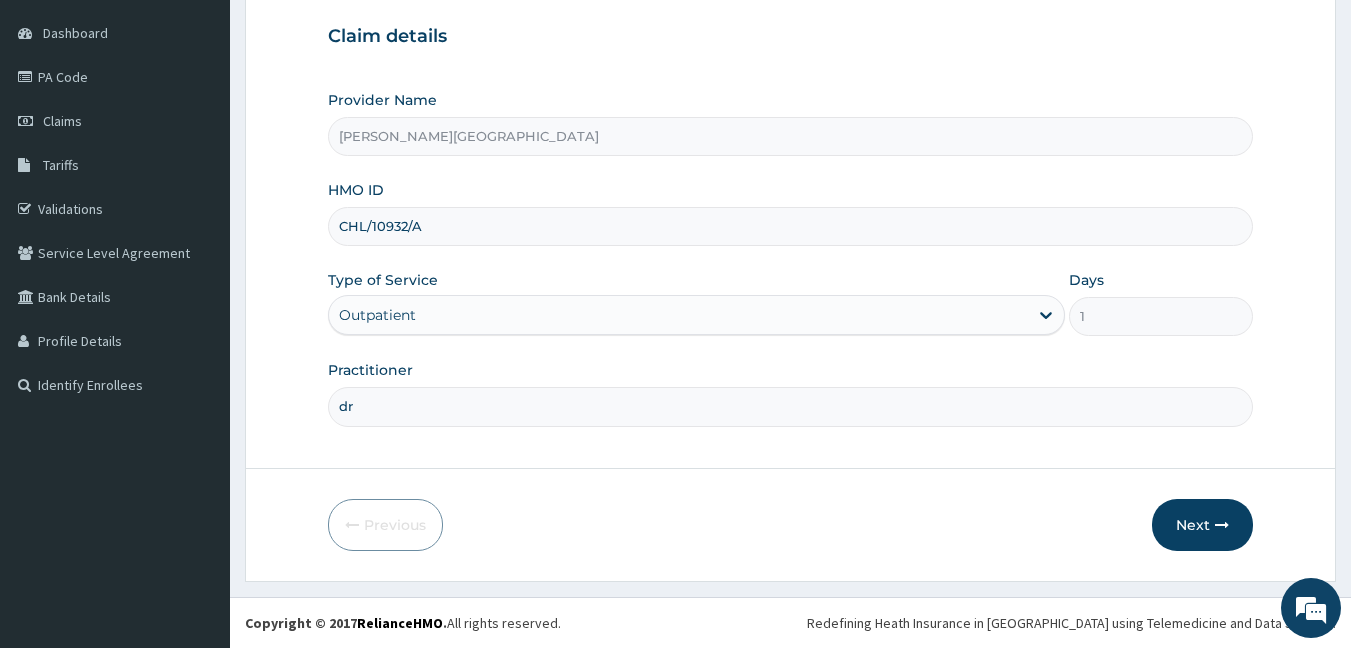 type on "d" 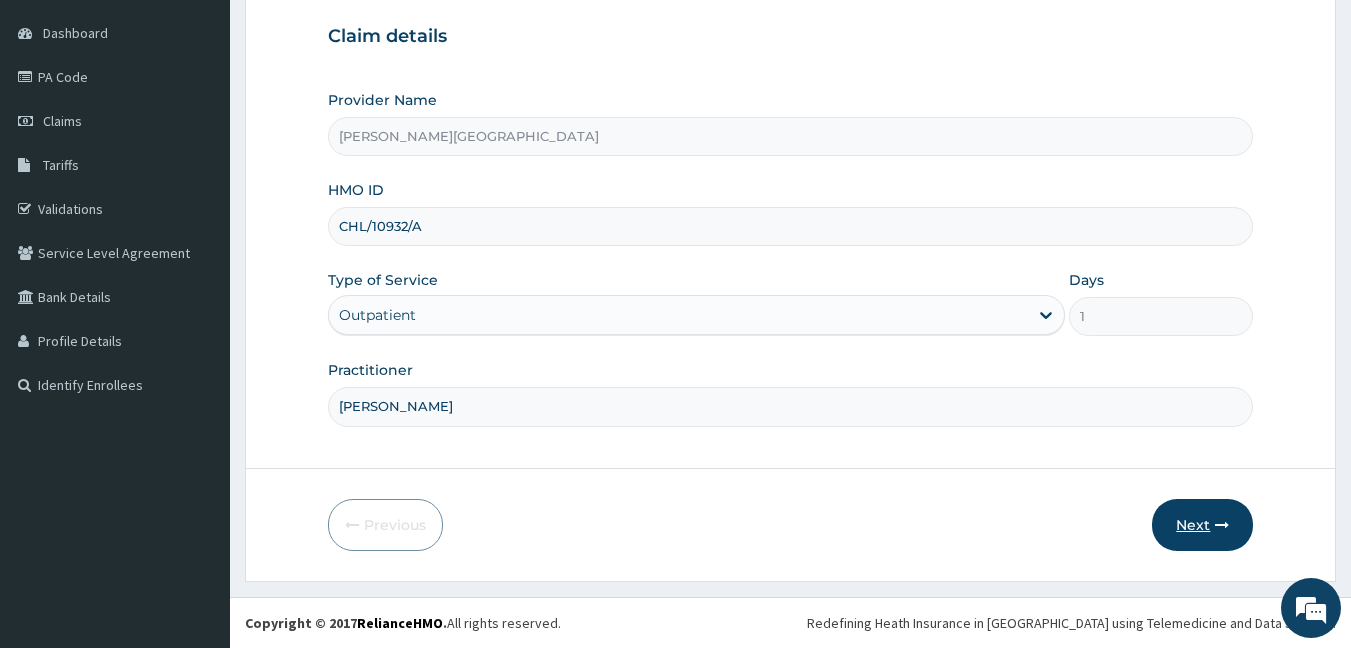 type on "[PERSON_NAME]" 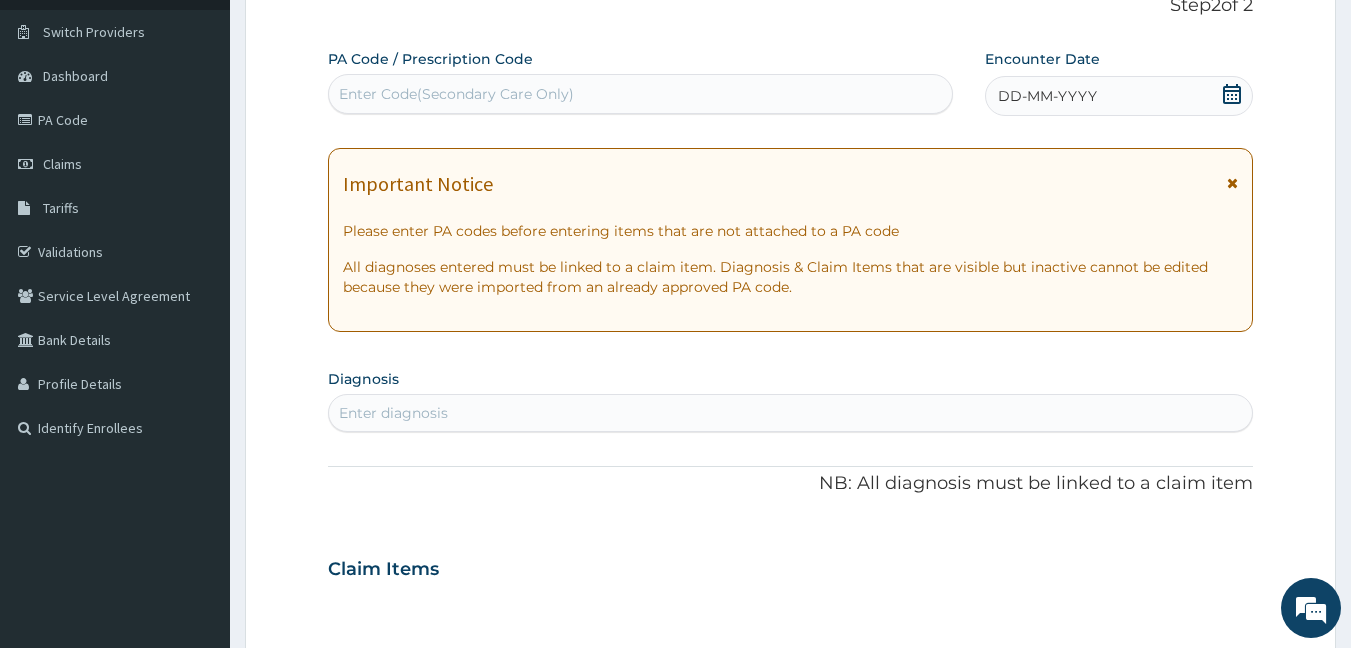 scroll, scrollTop: 0, scrollLeft: 0, axis: both 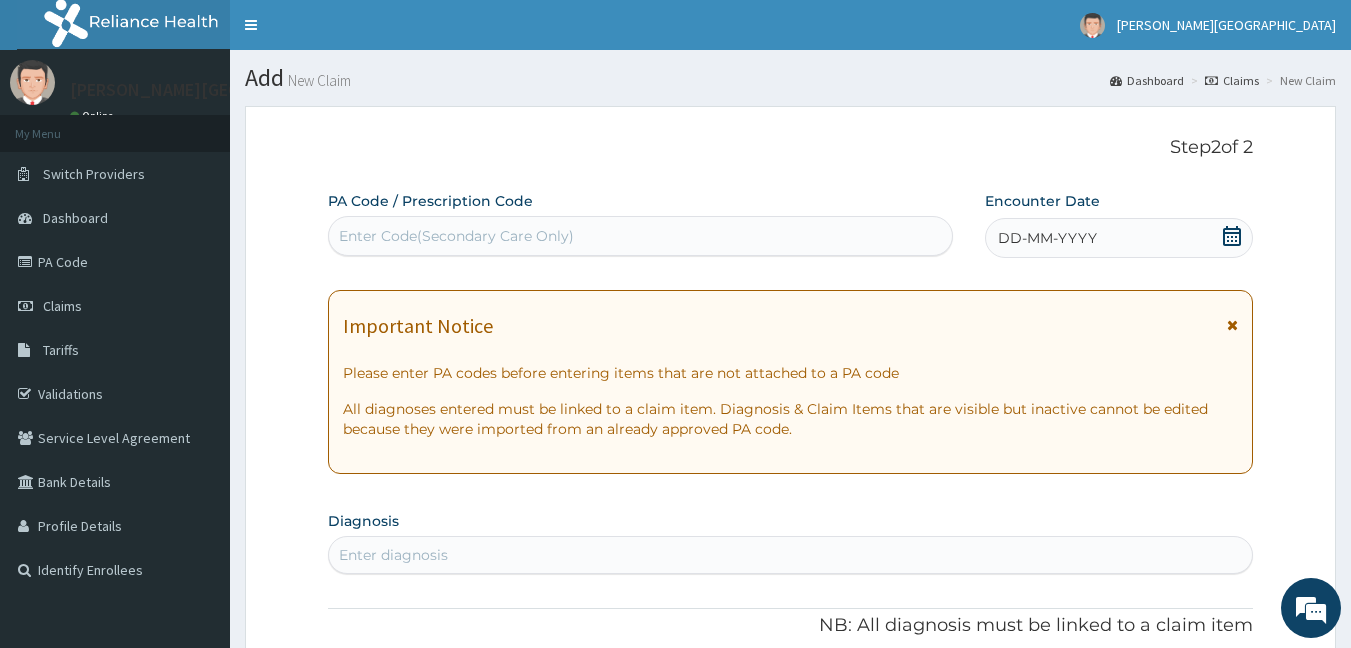 click on "Enter Code(Secondary Care Only)" at bounding box center (641, 236) 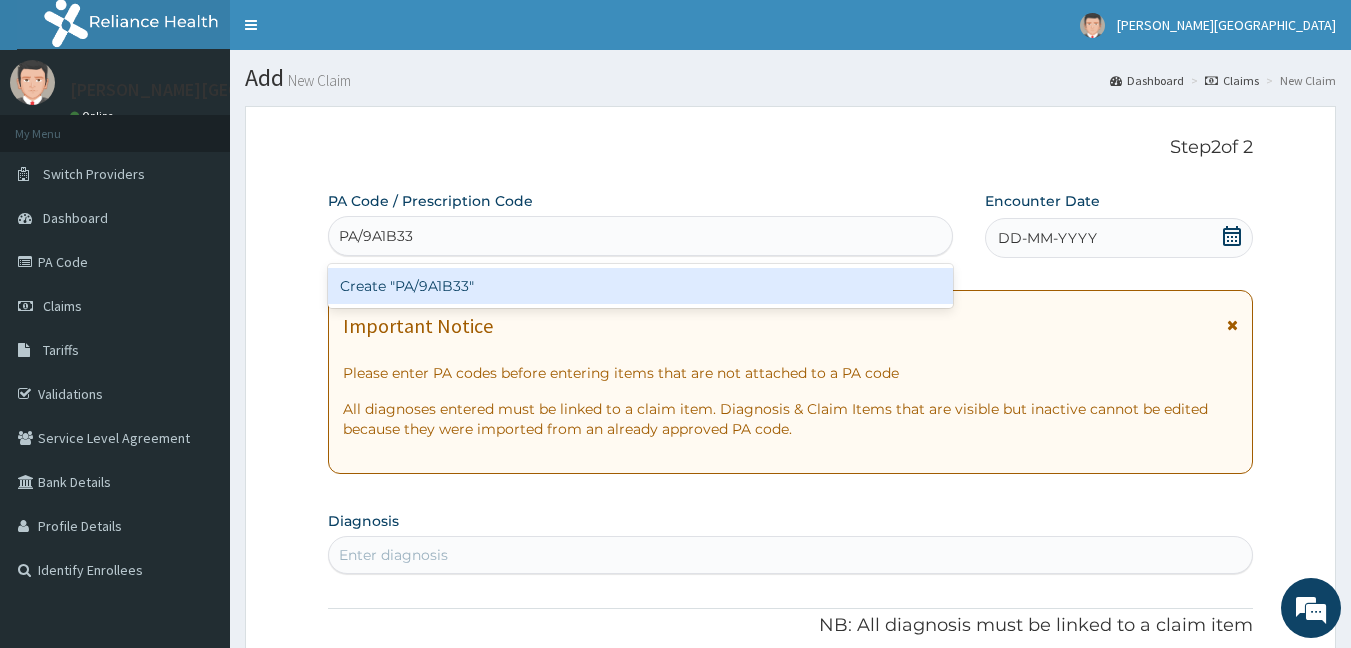 click on "Create "PA/9A1B33"" at bounding box center (641, 286) 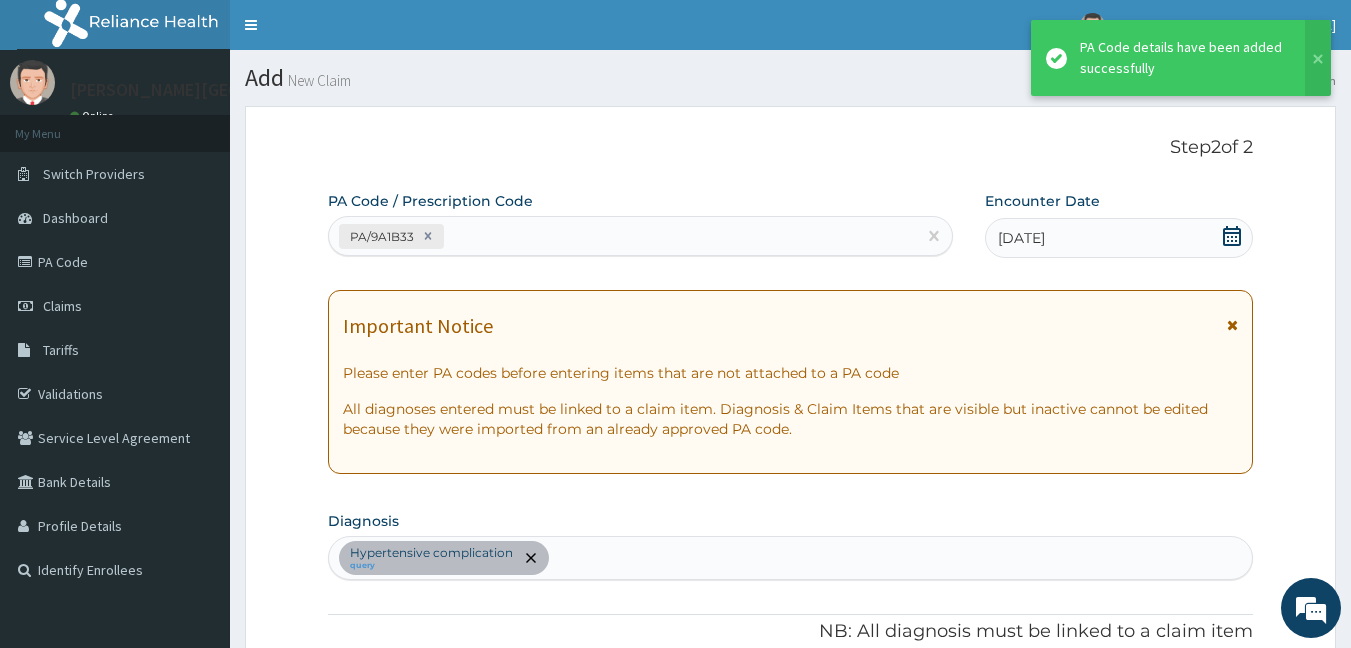 scroll, scrollTop: 646, scrollLeft: 0, axis: vertical 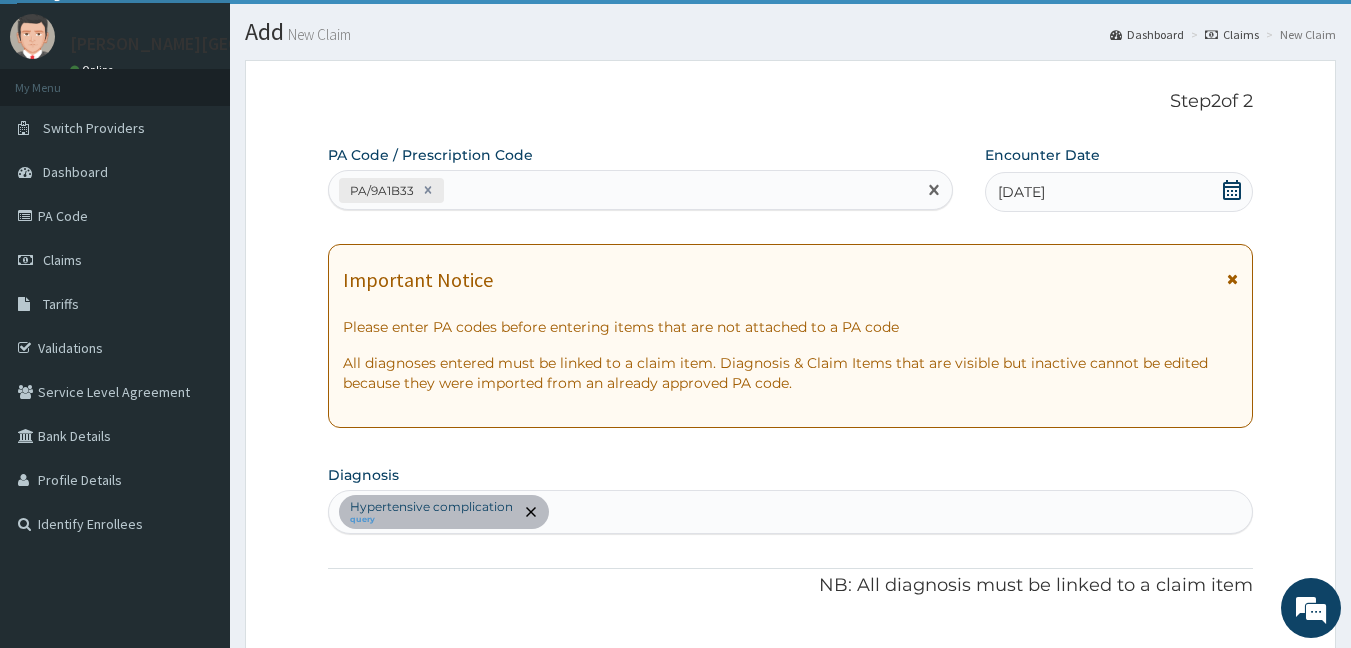 click on "PA/9A1B33" at bounding box center (623, 190) 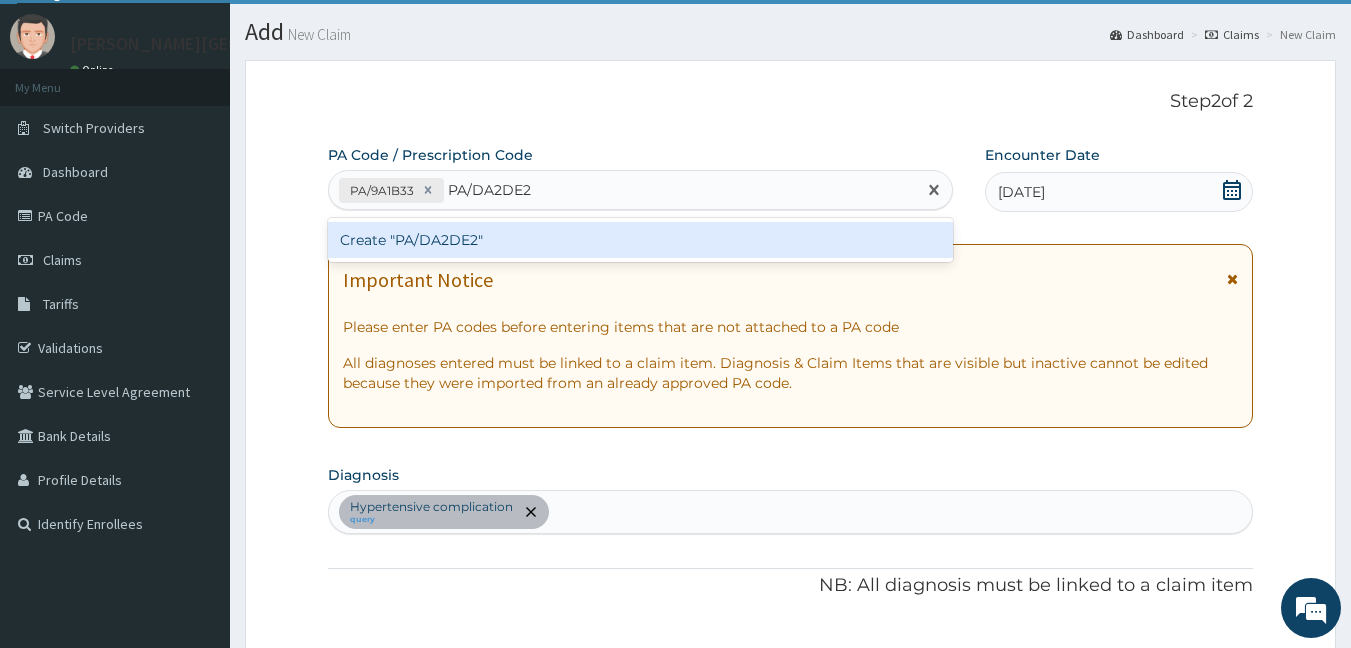 click on "Create "PA/DA2DE2"" at bounding box center [641, 240] 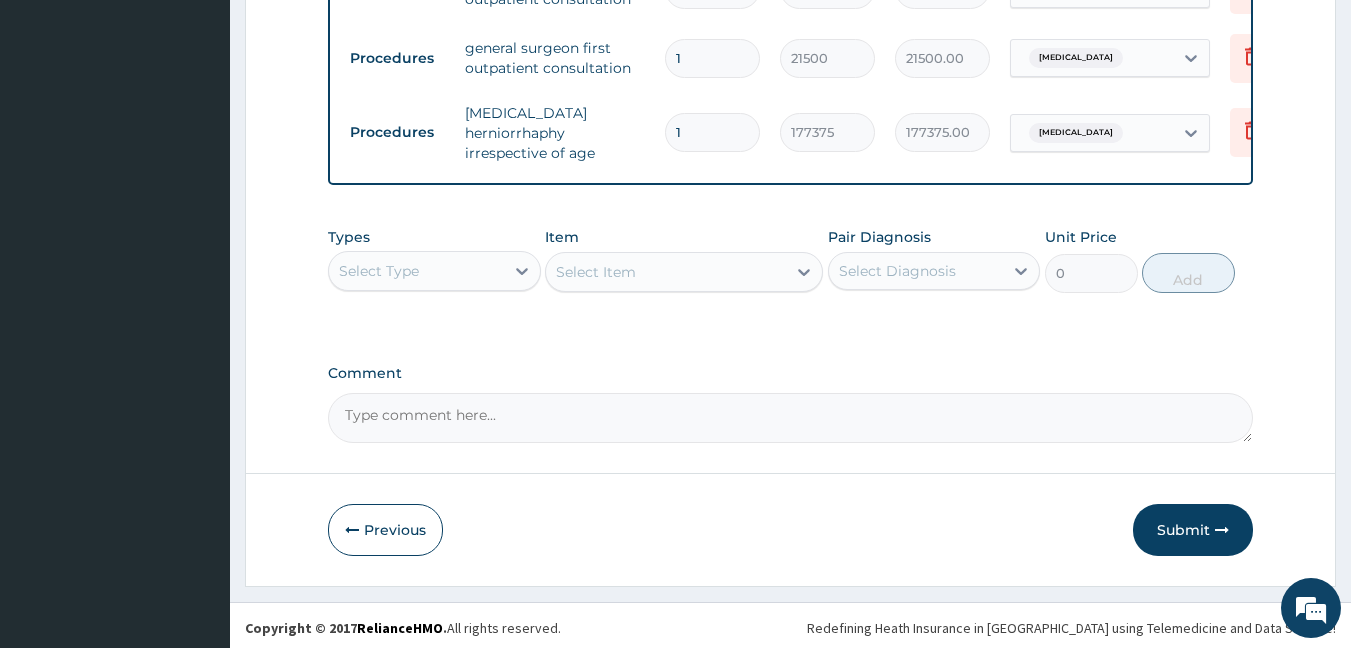 scroll, scrollTop: 1001, scrollLeft: 0, axis: vertical 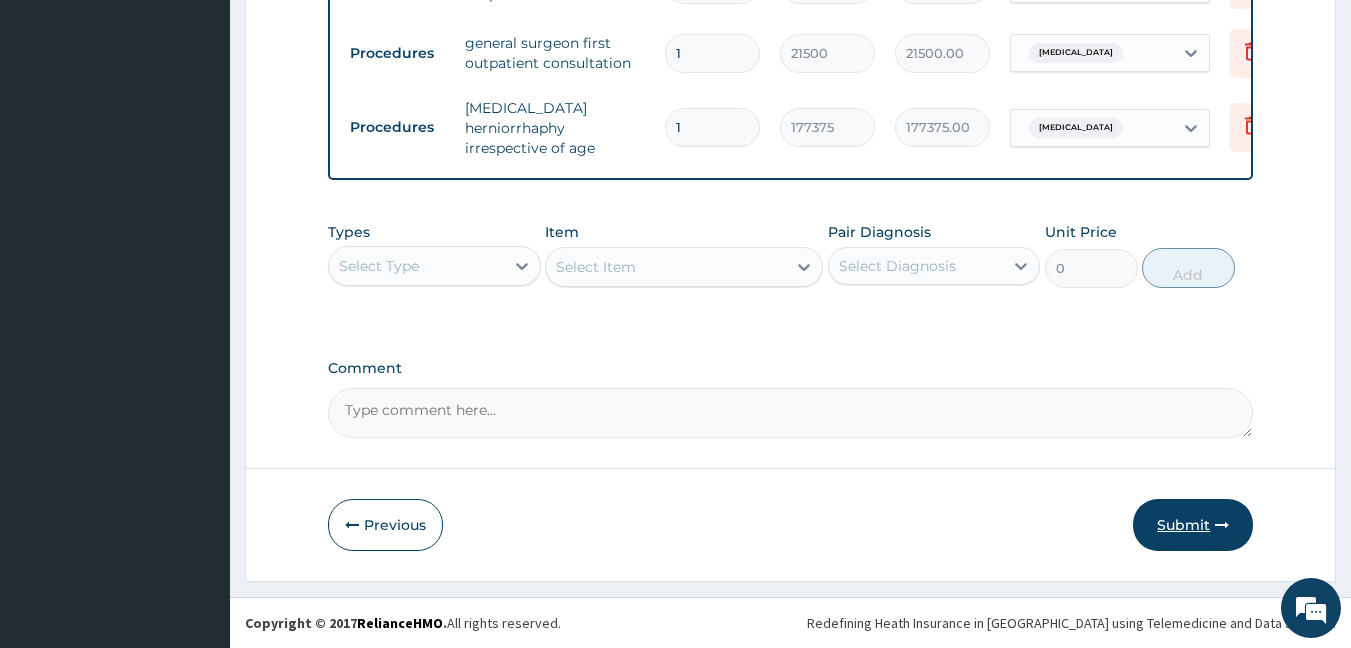 click on "Submit" at bounding box center [1193, 525] 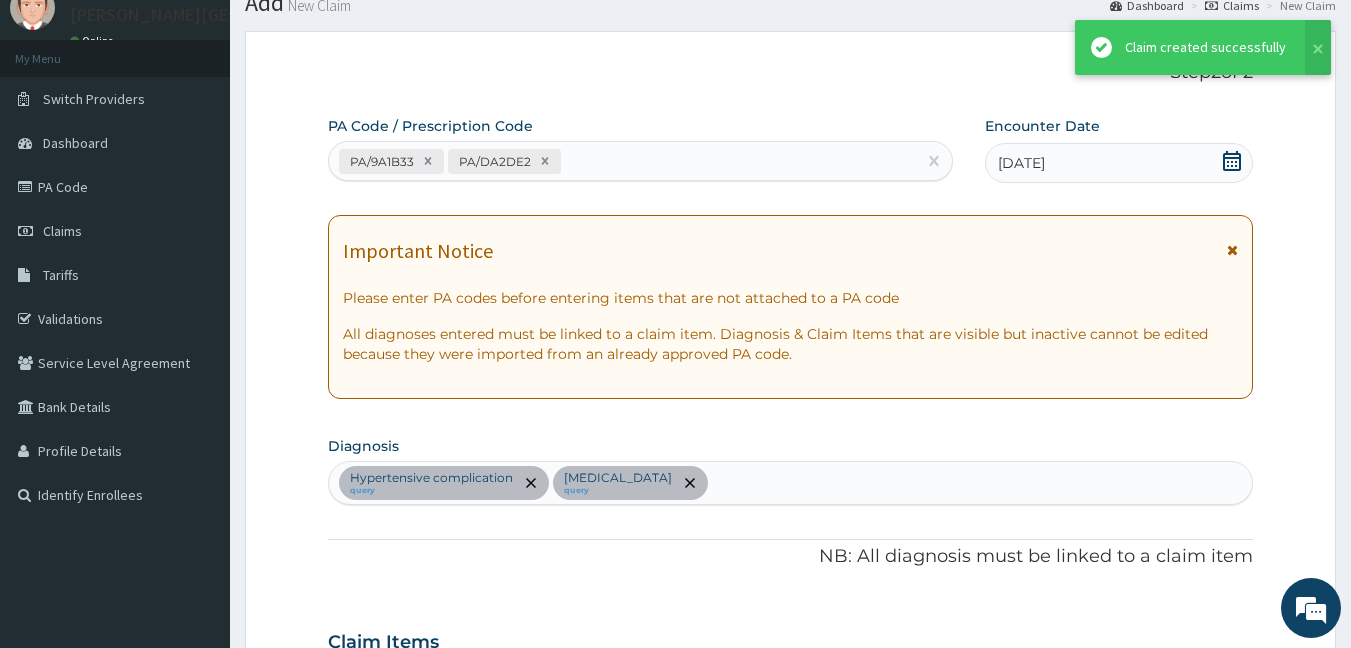 scroll, scrollTop: 1001, scrollLeft: 0, axis: vertical 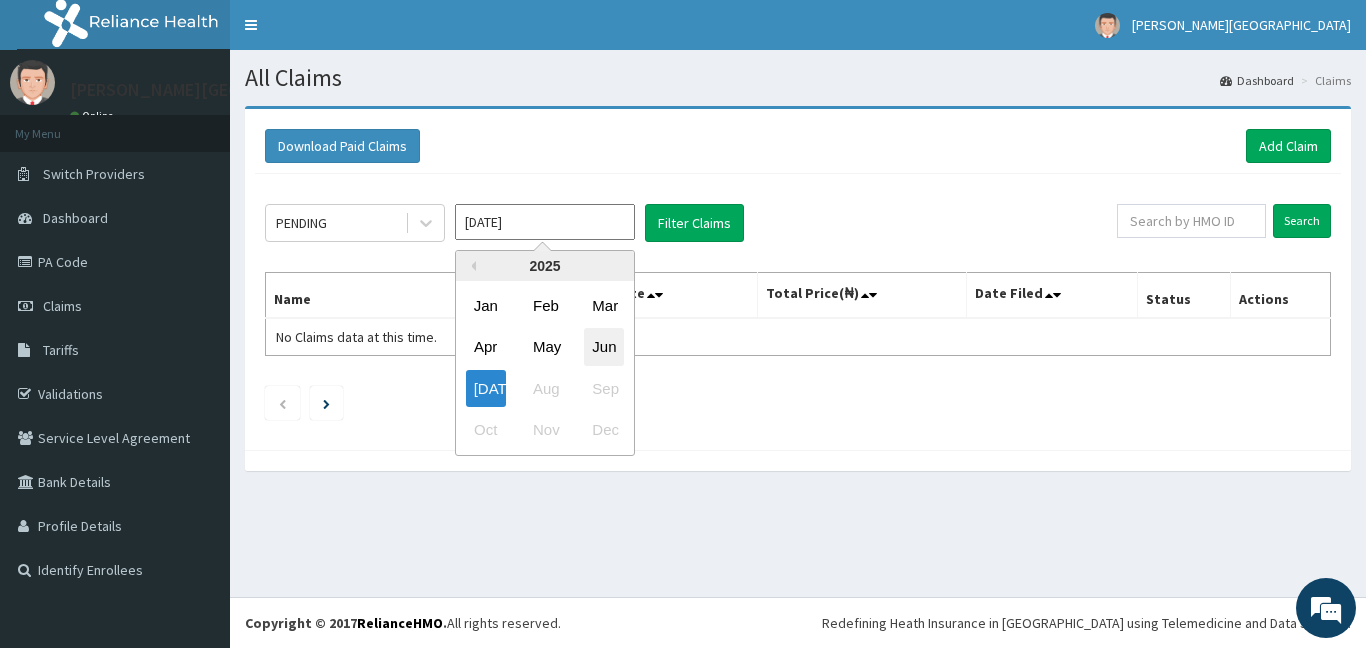 click on "Jun" at bounding box center (604, 347) 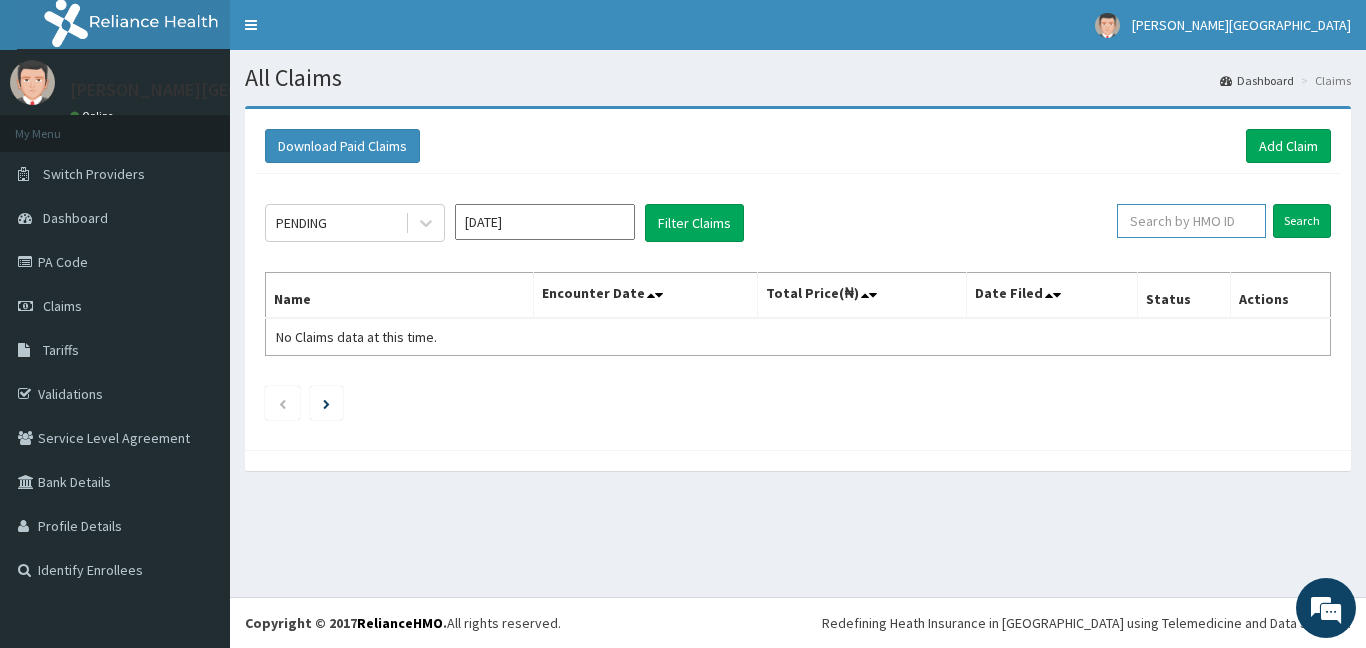 click at bounding box center [1191, 221] 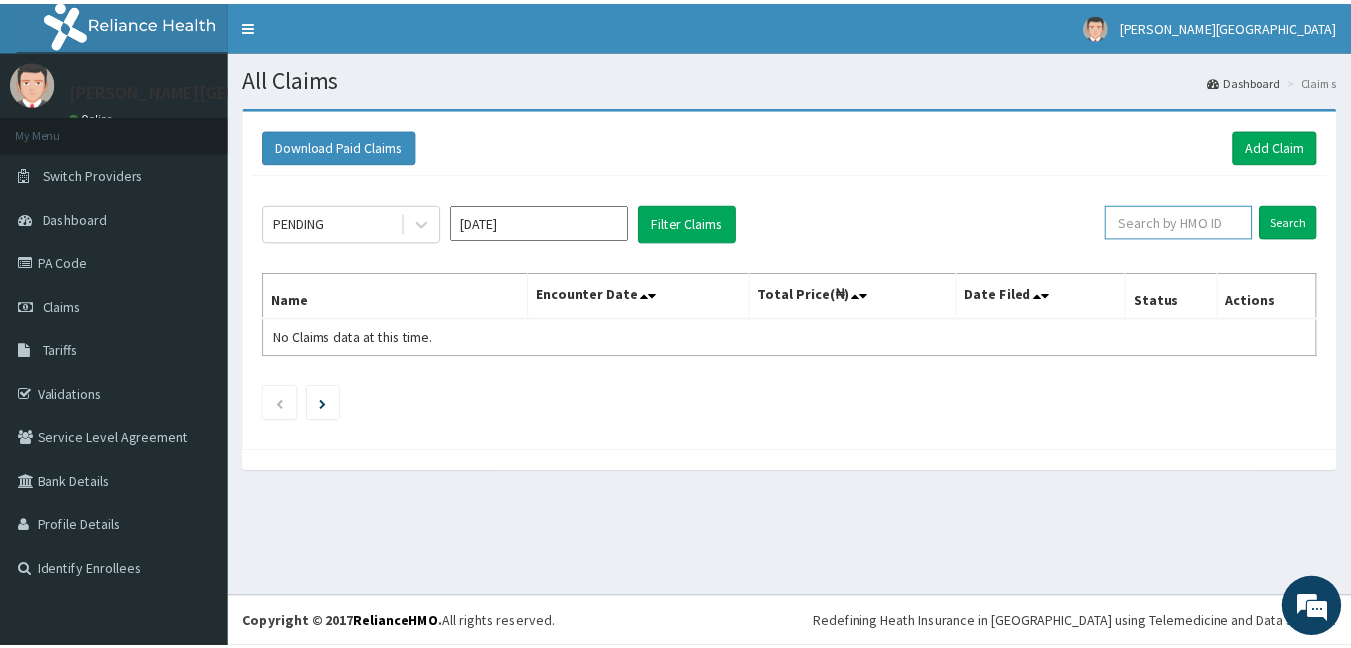 scroll, scrollTop: 0, scrollLeft: 0, axis: both 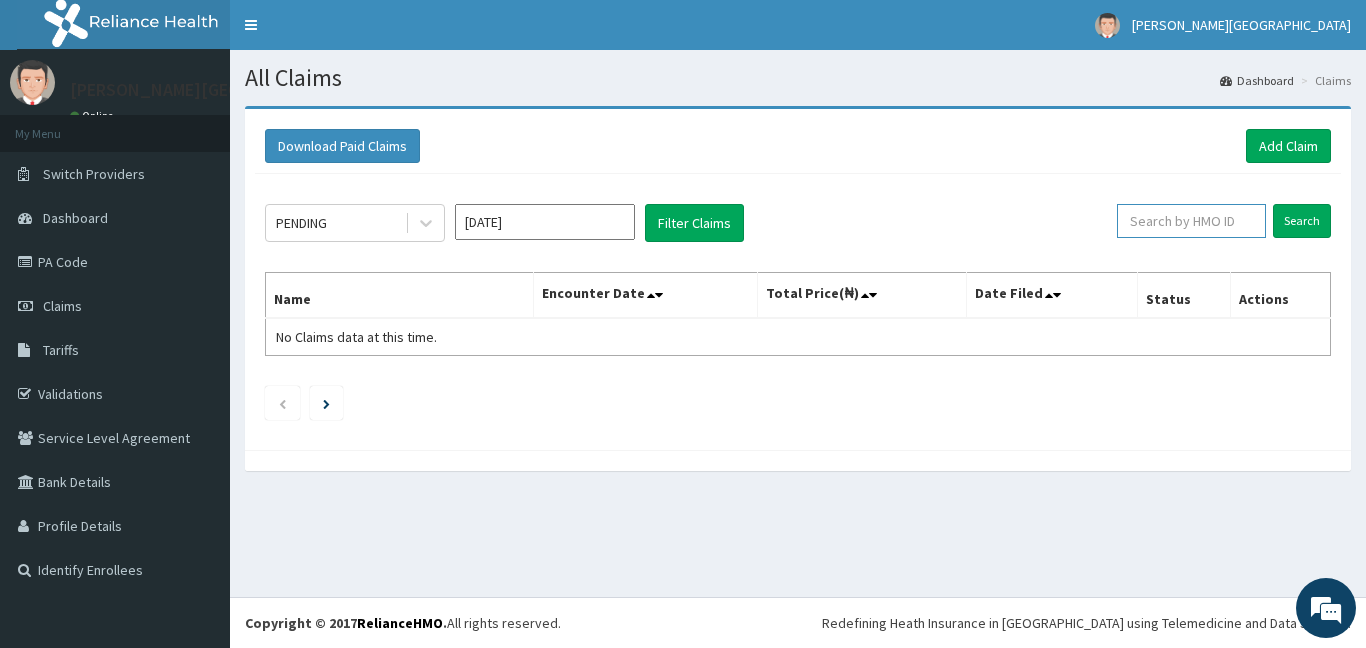 click at bounding box center [1191, 221] 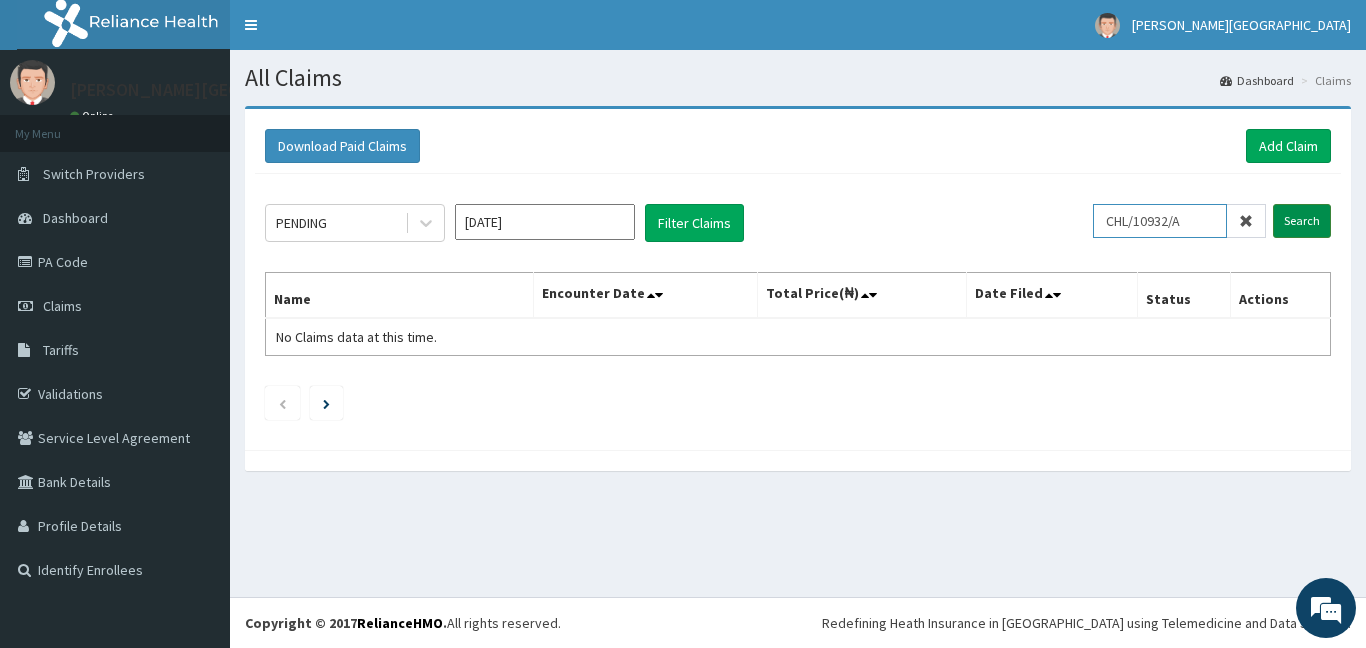 type on "CHL/10932/A" 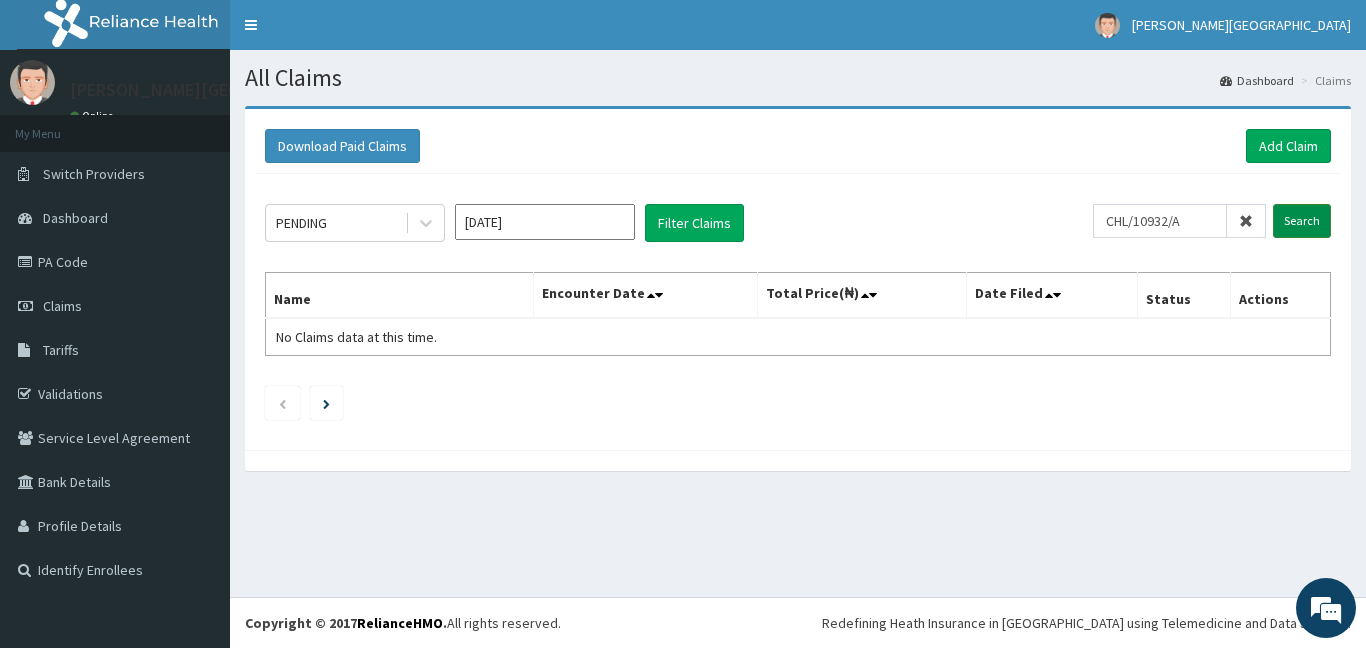 click on "Search" at bounding box center [1302, 221] 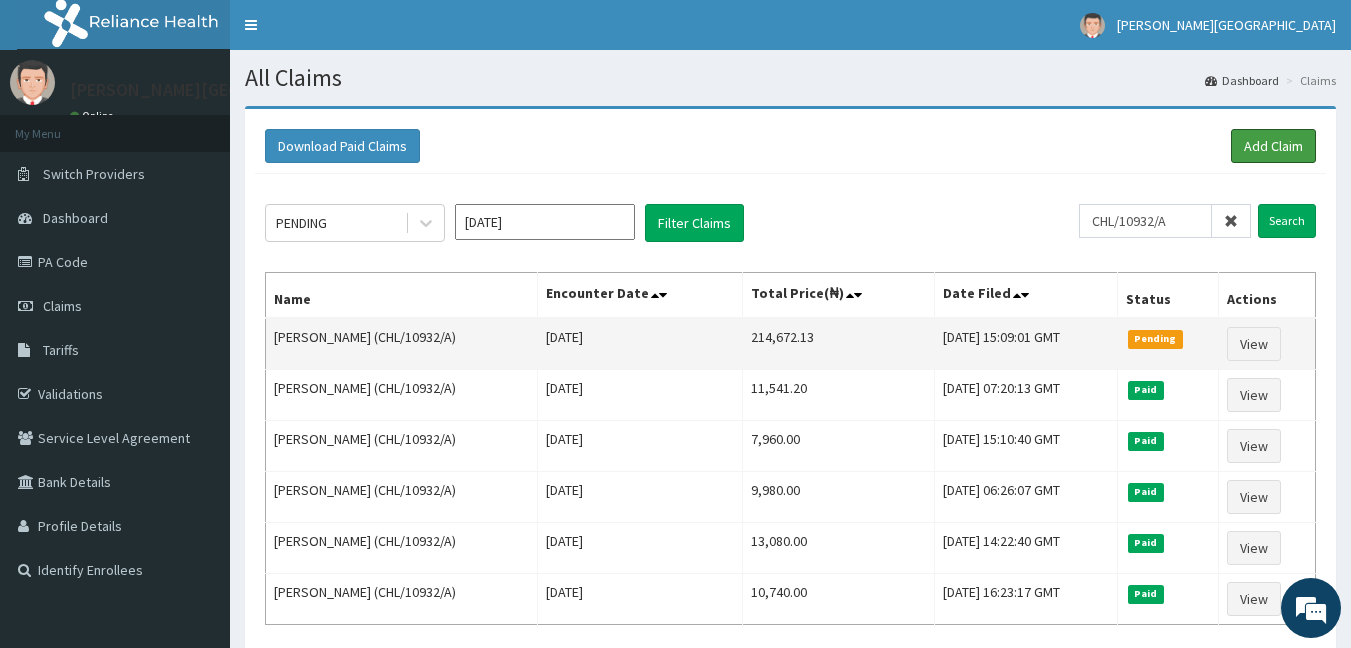 drag, startPoint x: 1276, startPoint y: 142, endPoint x: 793, endPoint y: 332, distance: 519.027 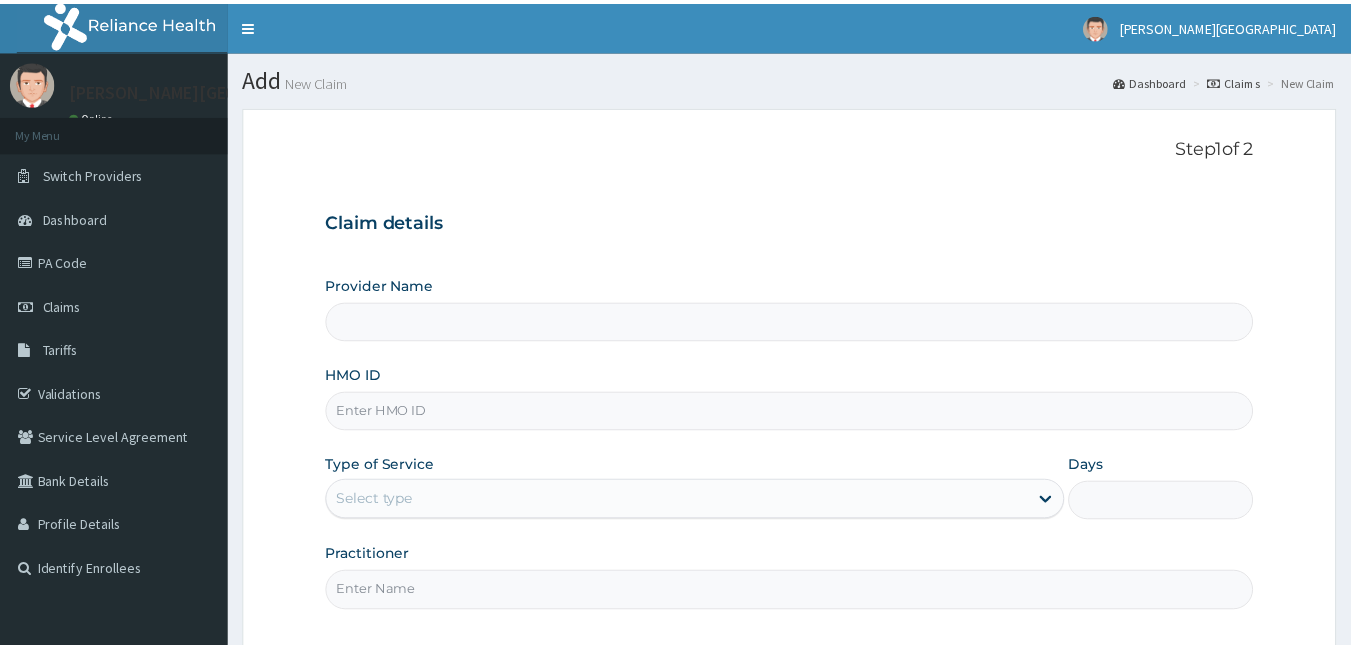 scroll, scrollTop: 0, scrollLeft: 0, axis: both 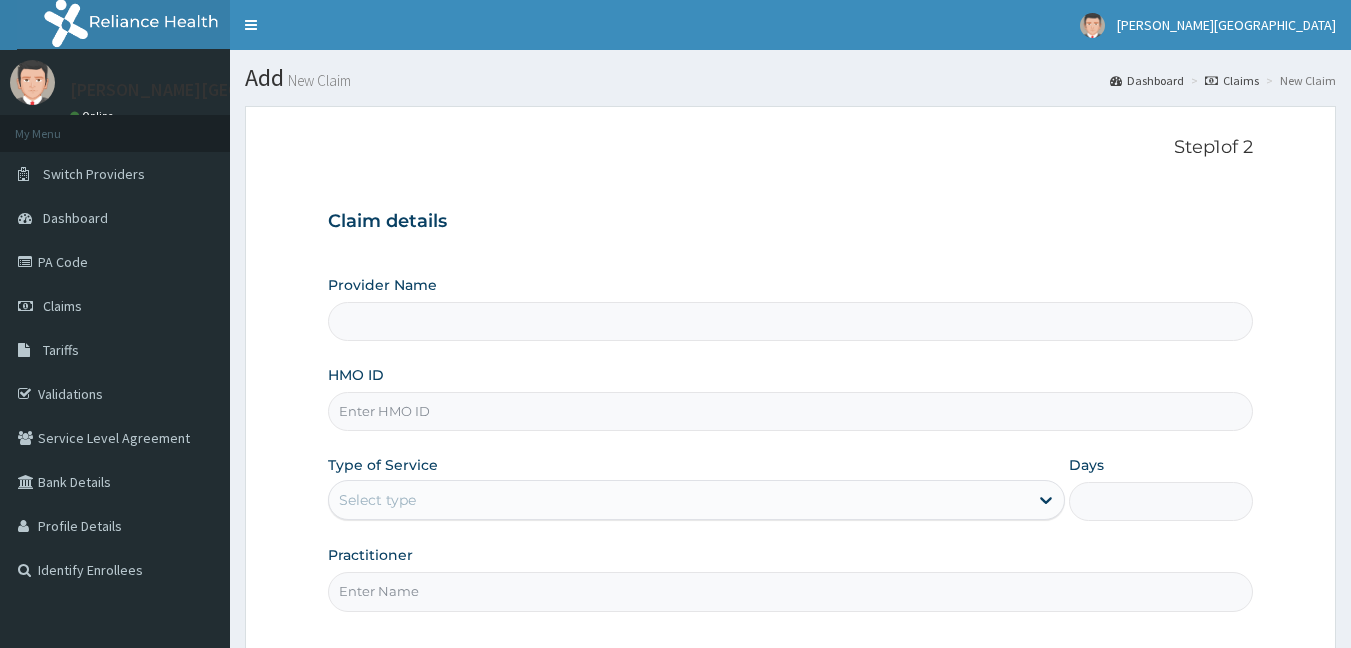 type on "[PERSON_NAME][GEOGRAPHIC_DATA]" 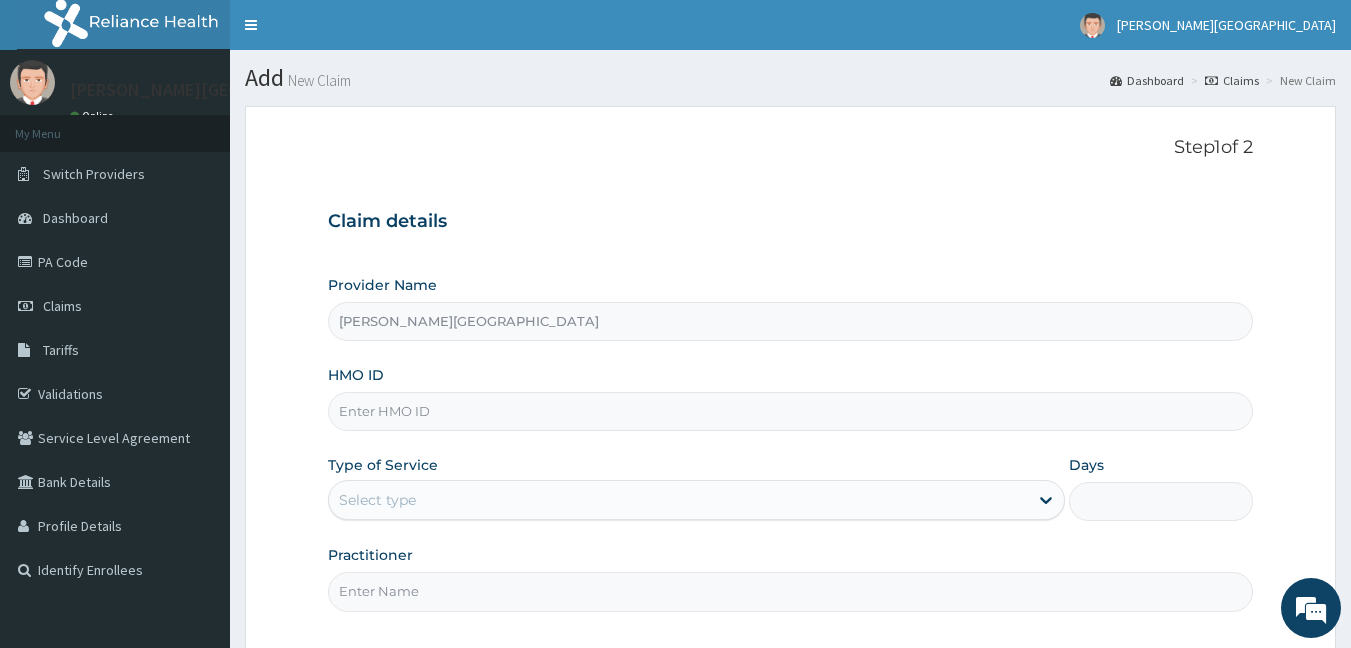 scroll, scrollTop: 0, scrollLeft: 0, axis: both 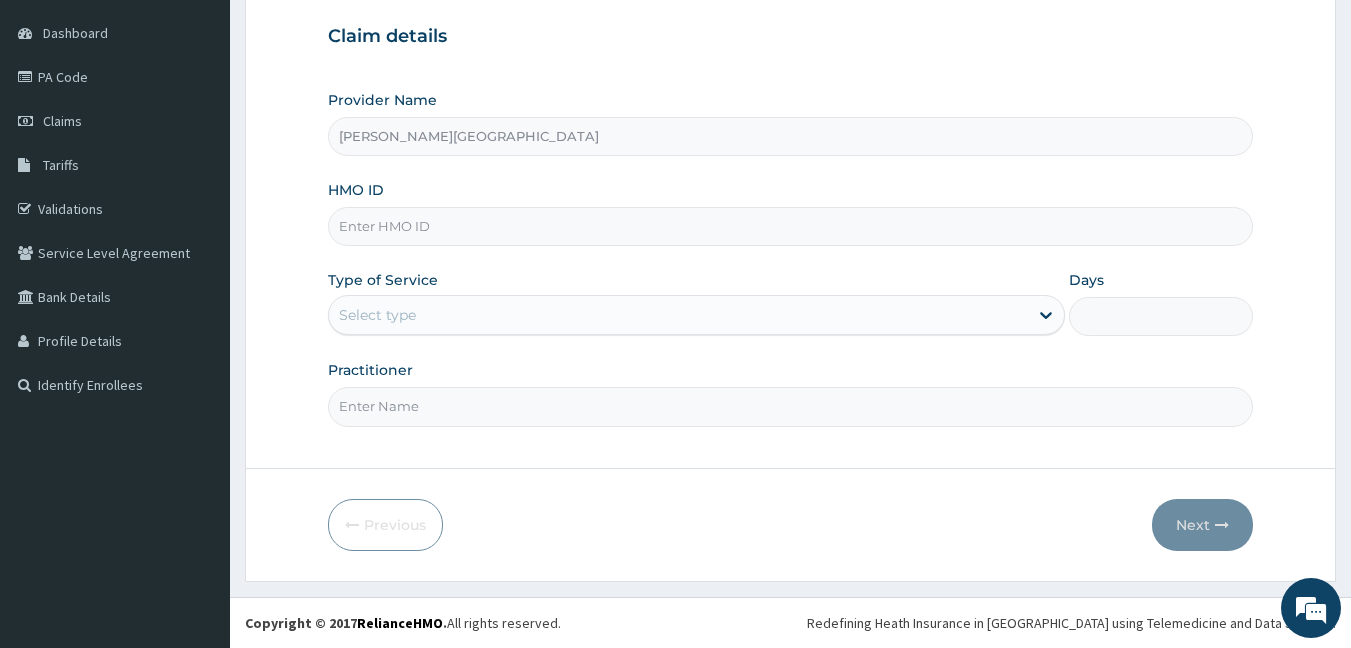 click on "HMO ID" at bounding box center [791, 226] 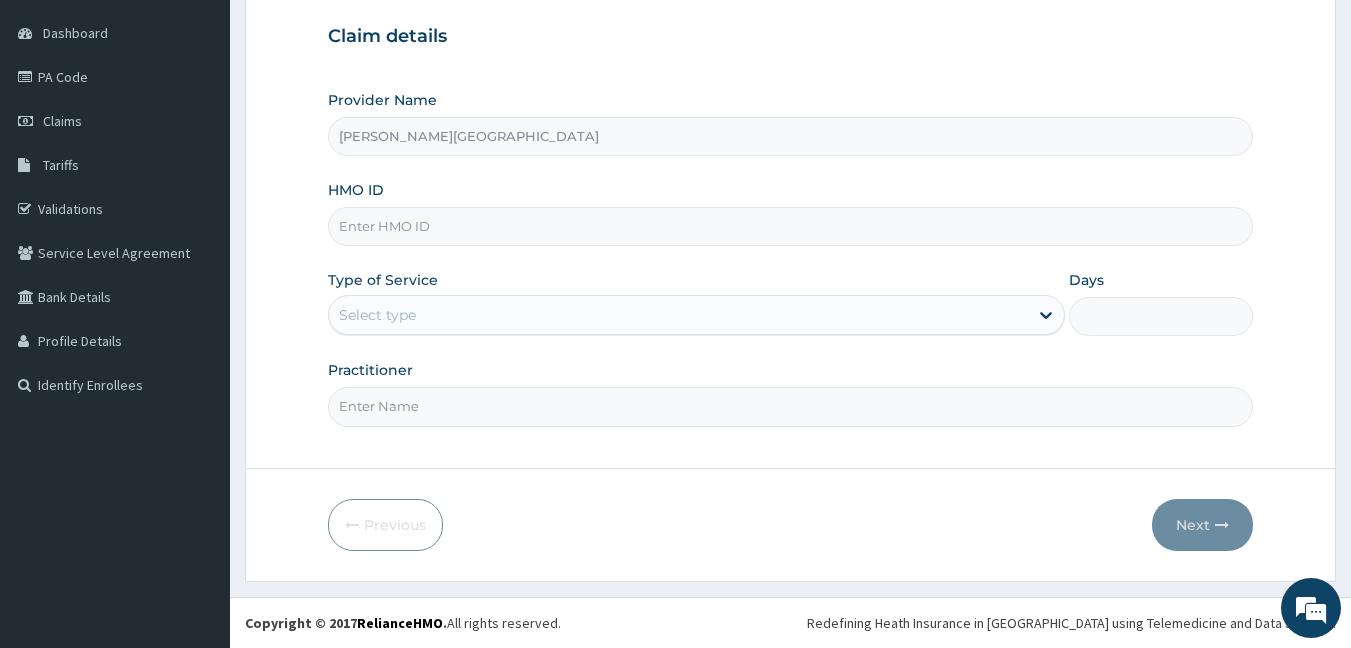 paste on "APG/10076/C" 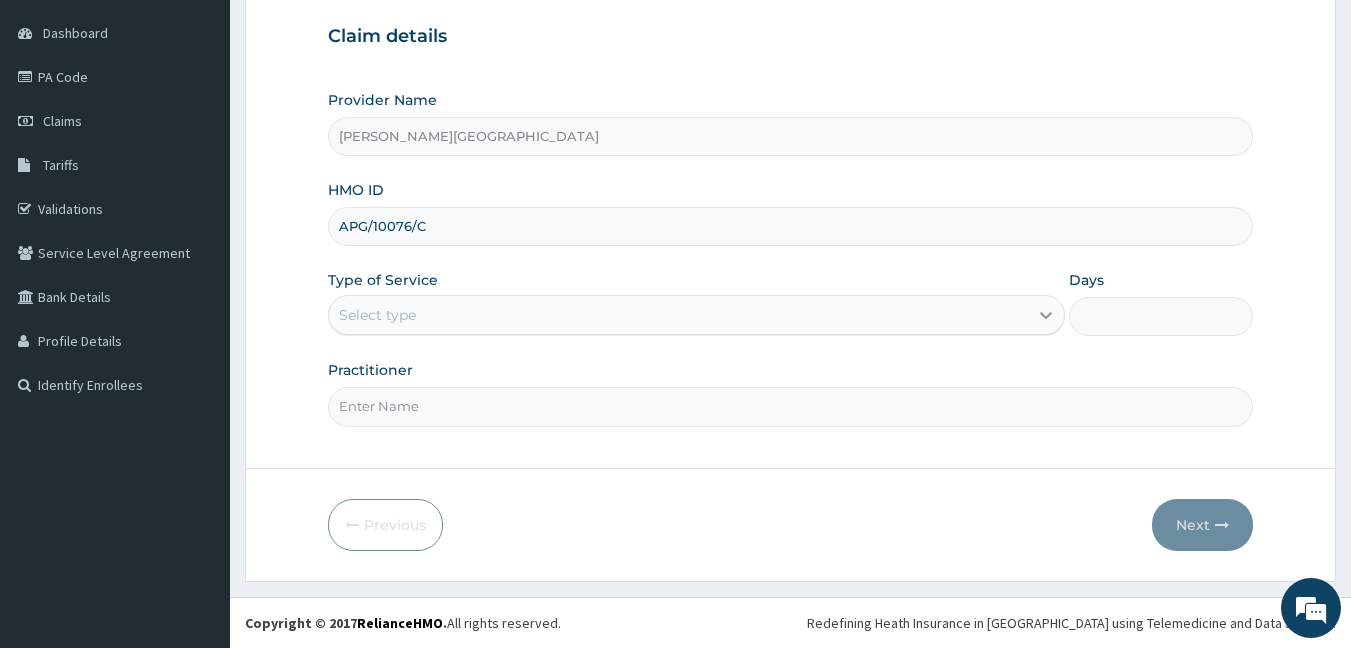 type on "APG/10076/C" 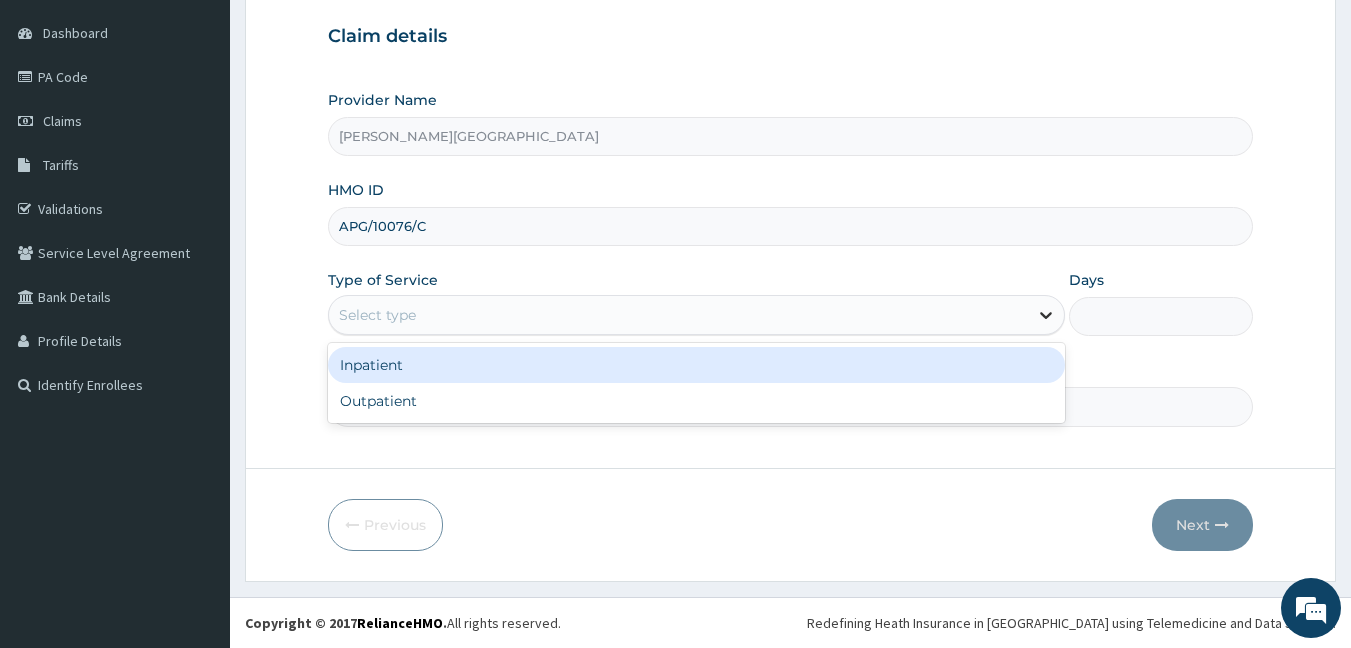 click 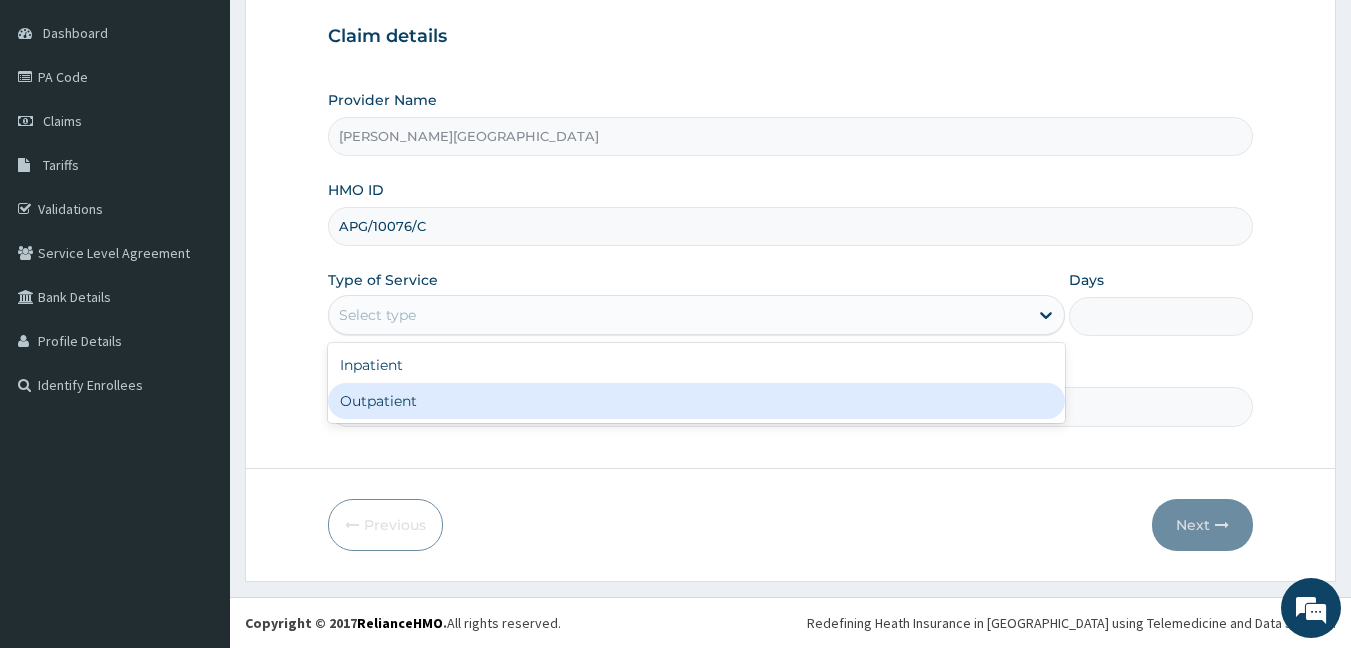click on "Outpatient" at bounding box center (696, 401) 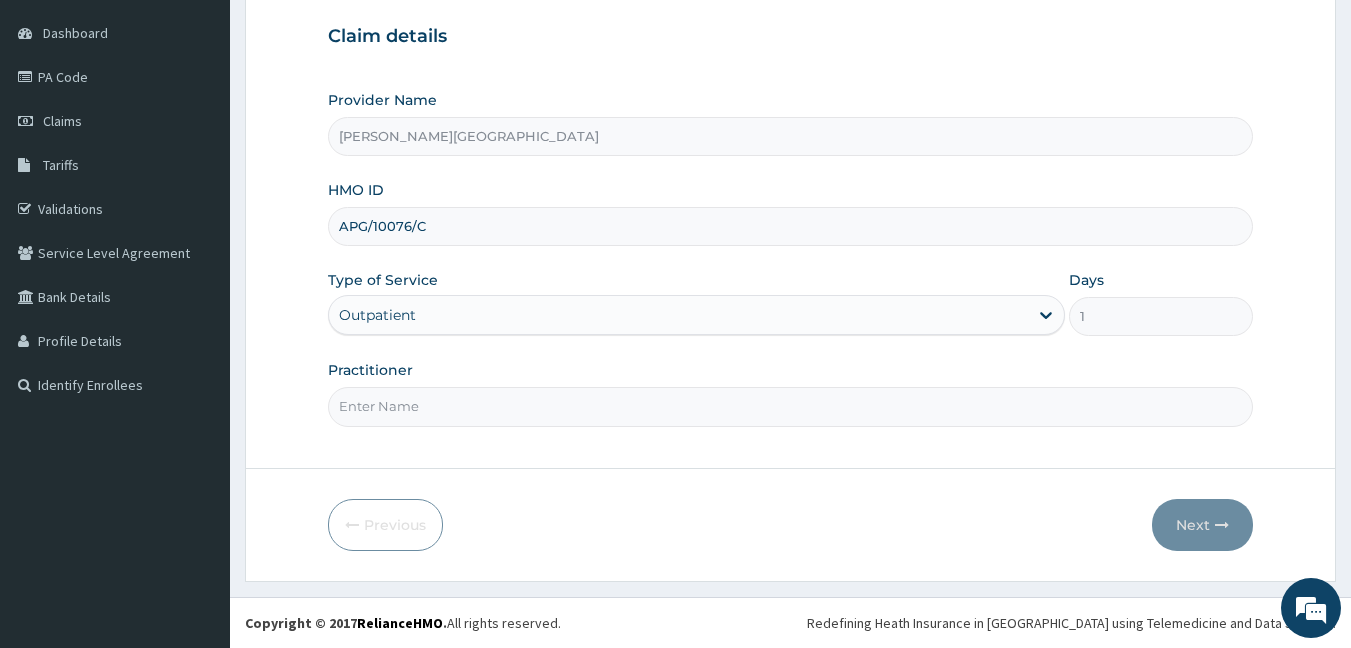 click on "Practitioner" at bounding box center [791, 406] 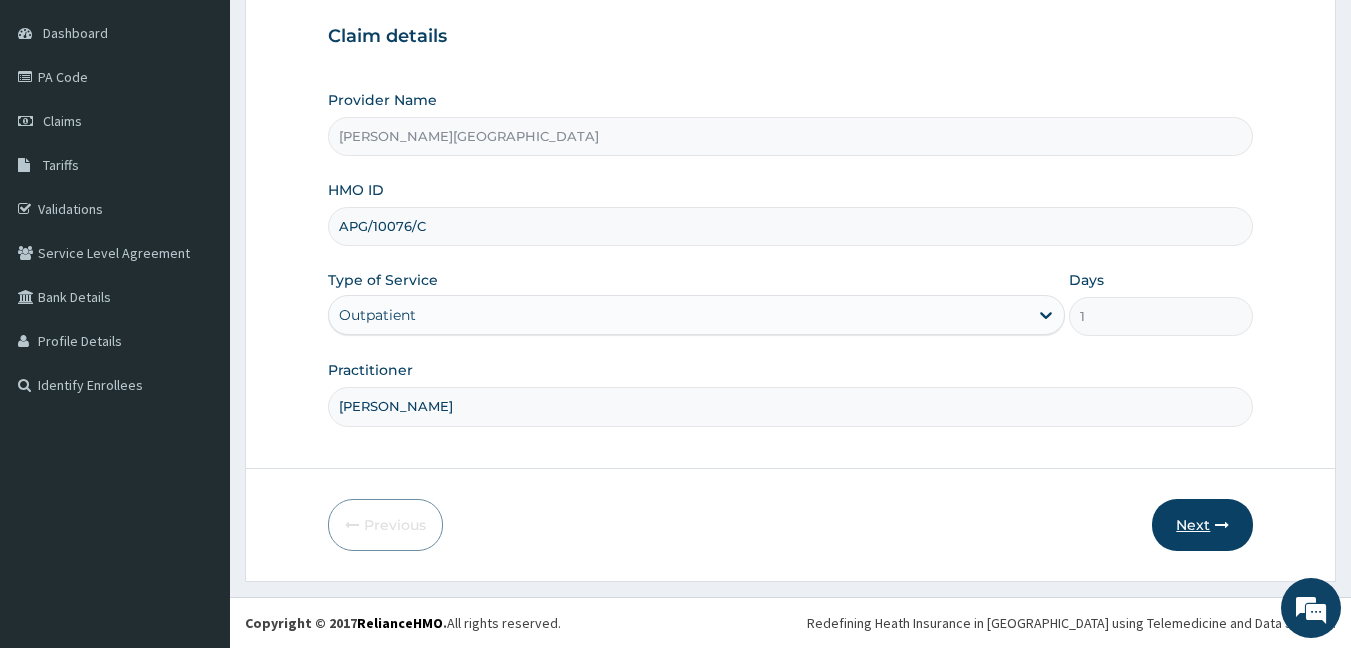type on "DR ADEYINKA" 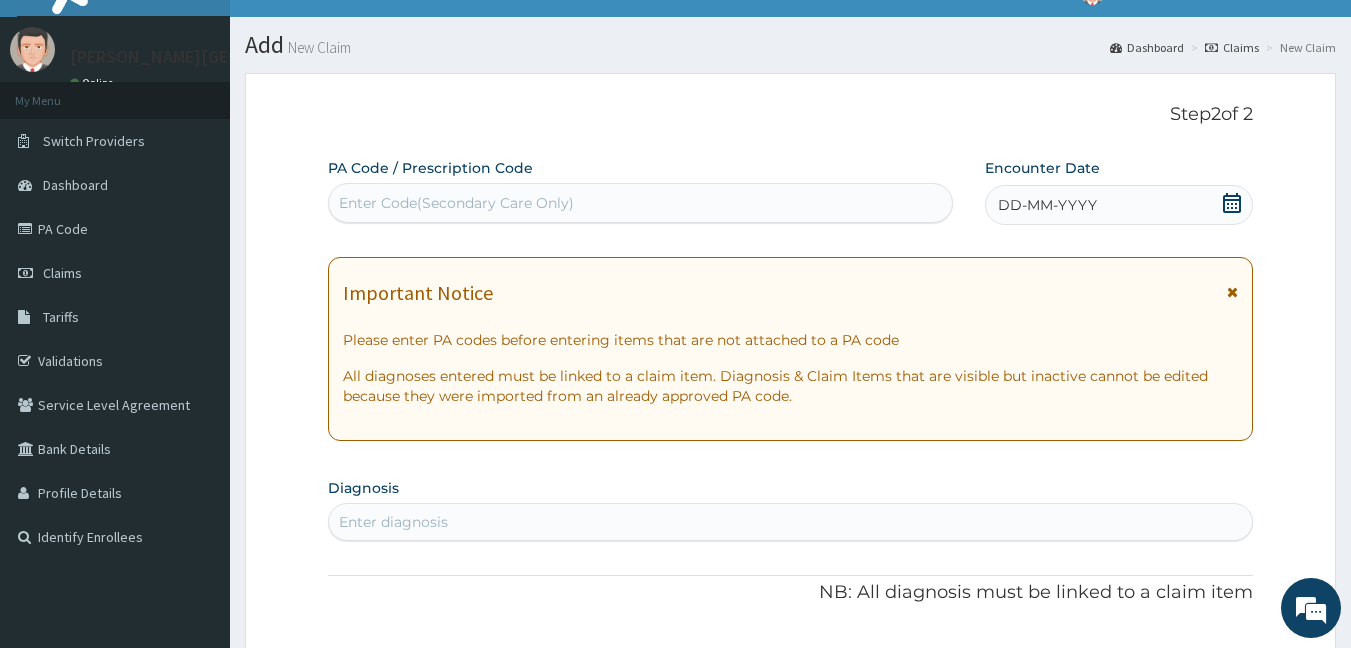 scroll, scrollTop: 0, scrollLeft: 0, axis: both 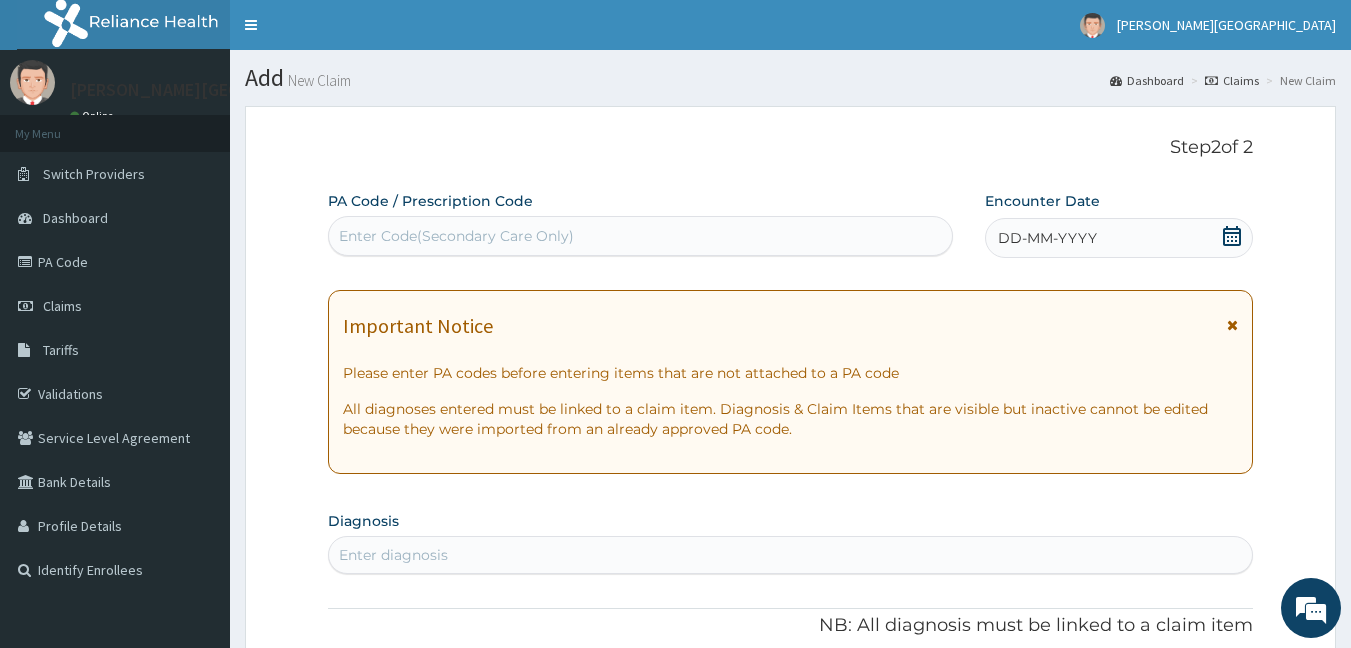 click on "Enter Code(Secondary Care Only)" at bounding box center (641, 236) 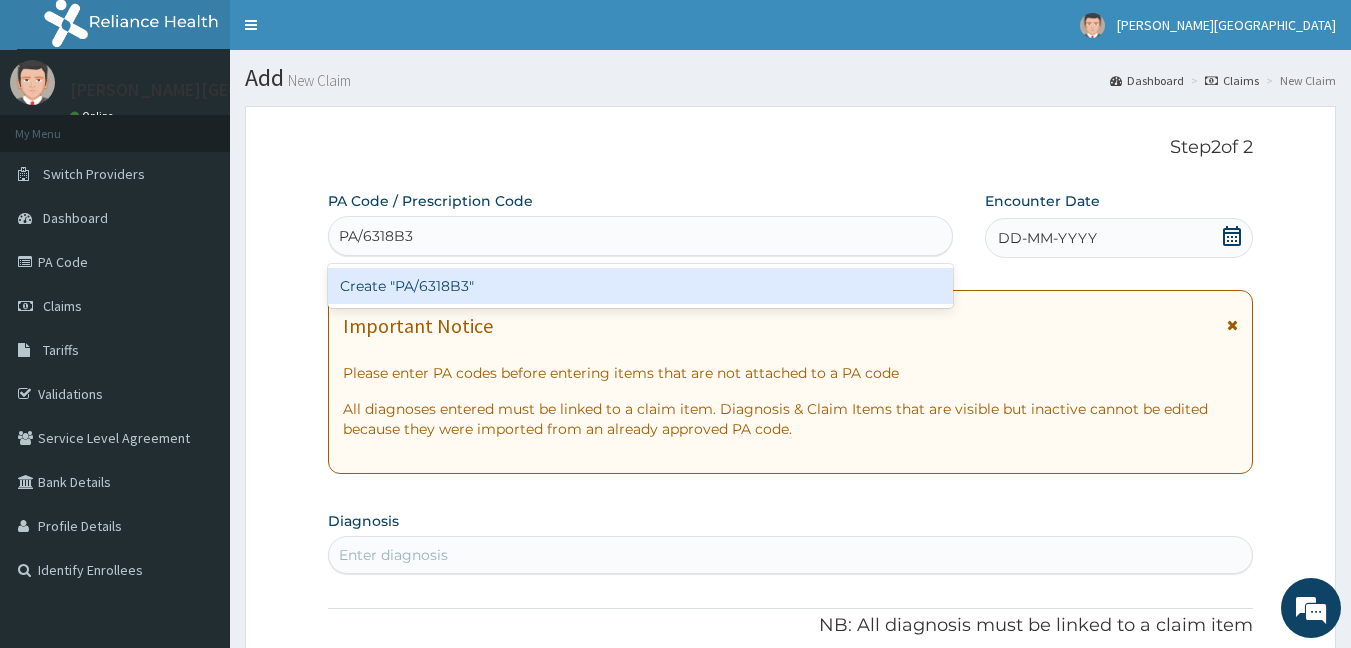 click on "Create "PA/6318B3"" at bounding box center (641, 286) 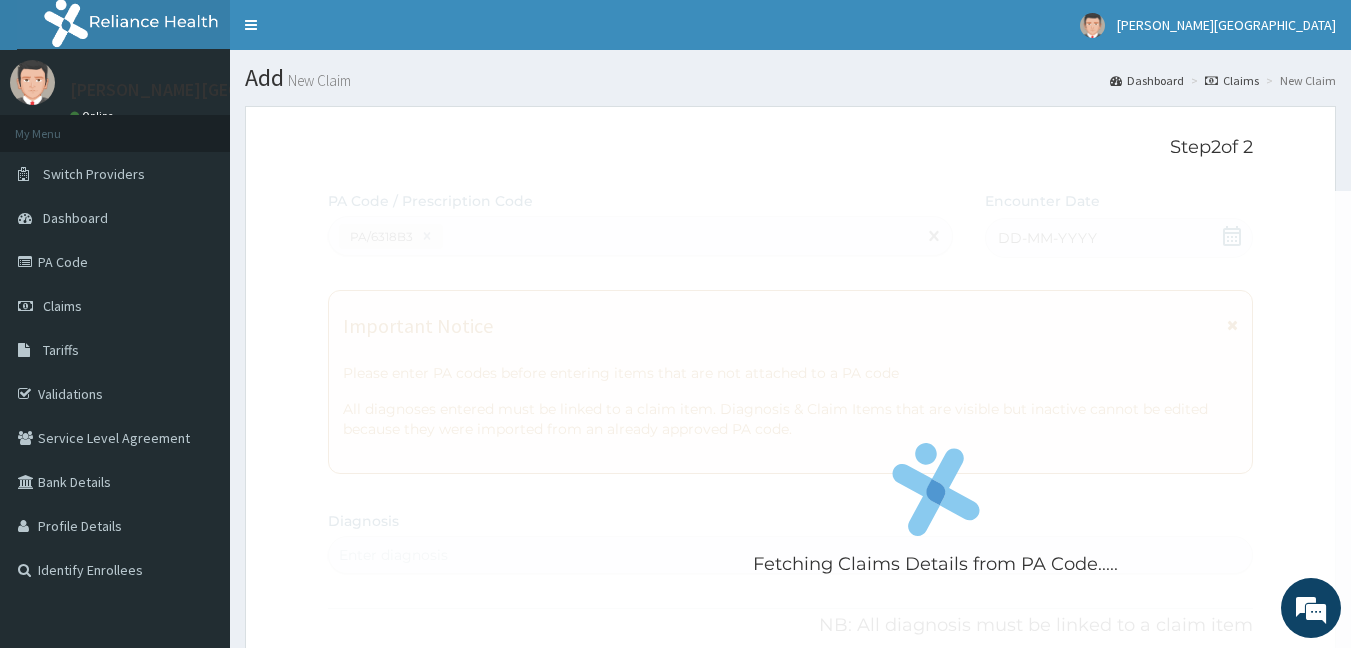 scroll, scrollTop: 577, scrollLeft: 0, axis: vertical 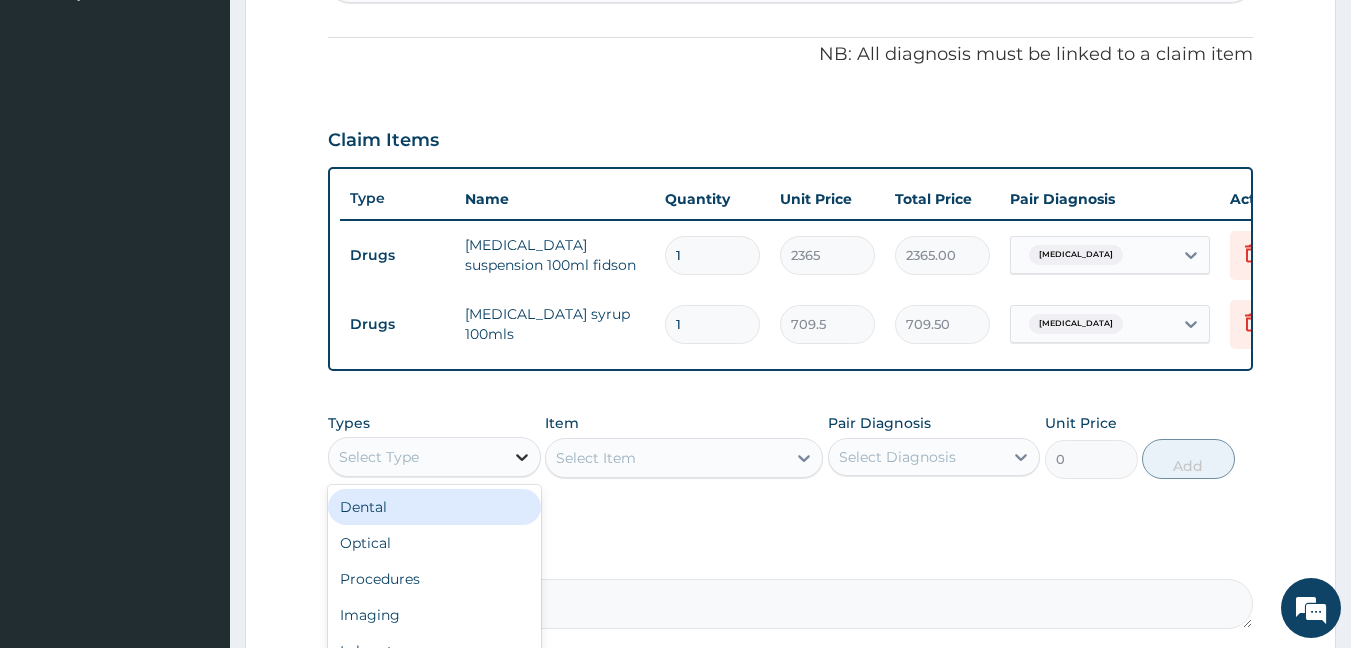 click 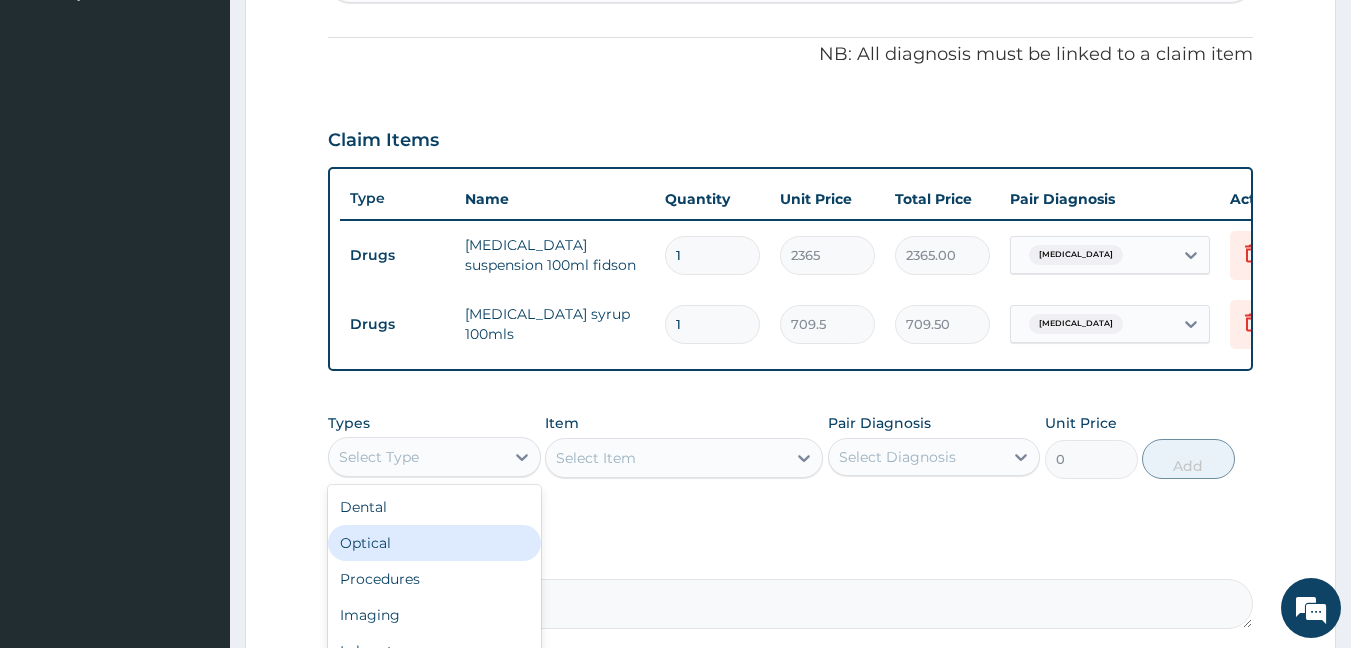 scroll, scrollTop: 68, scrollLeft: 0, axis: vertical 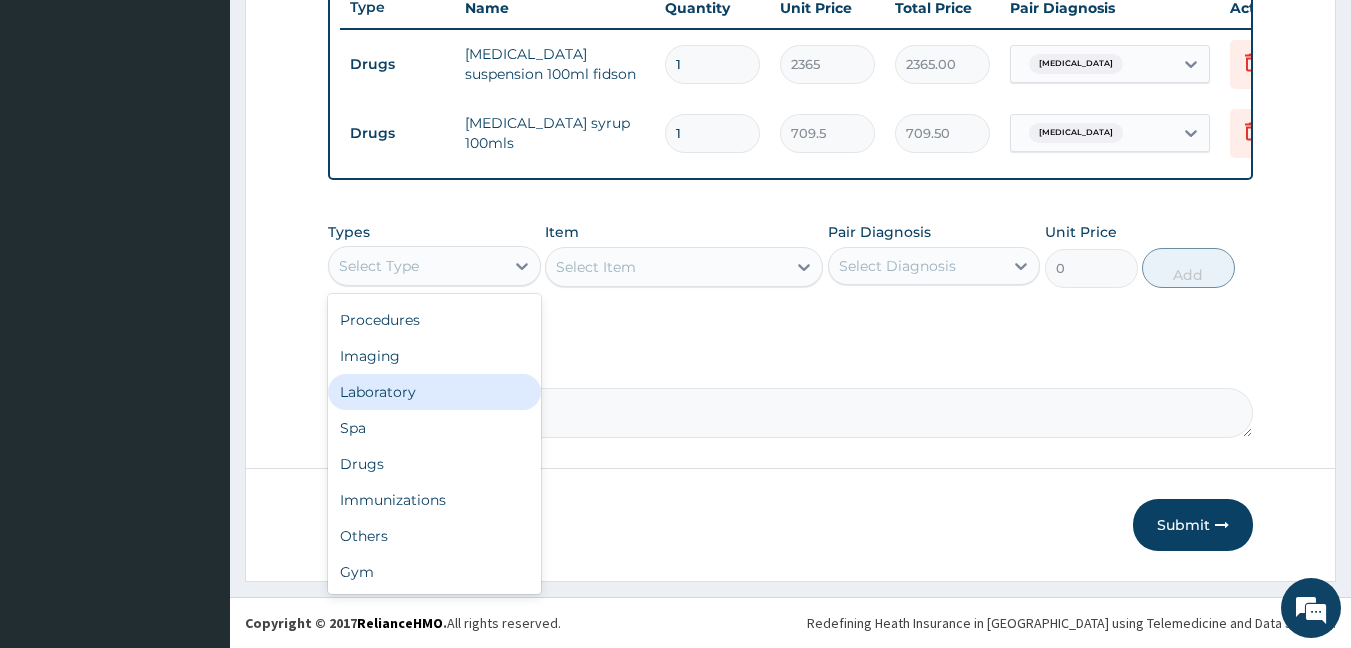 click on "Laboratory" at bounding box center (434, 392) 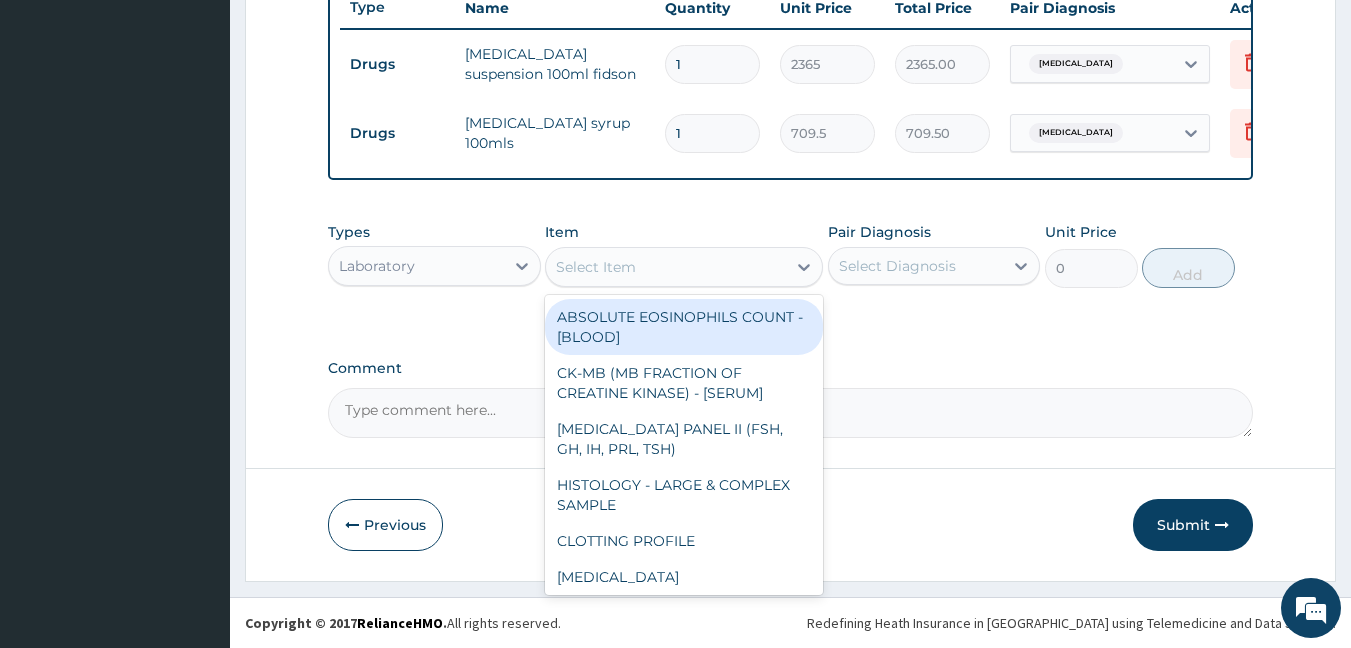 click on "Select Item" at bounding box center (666, 267) 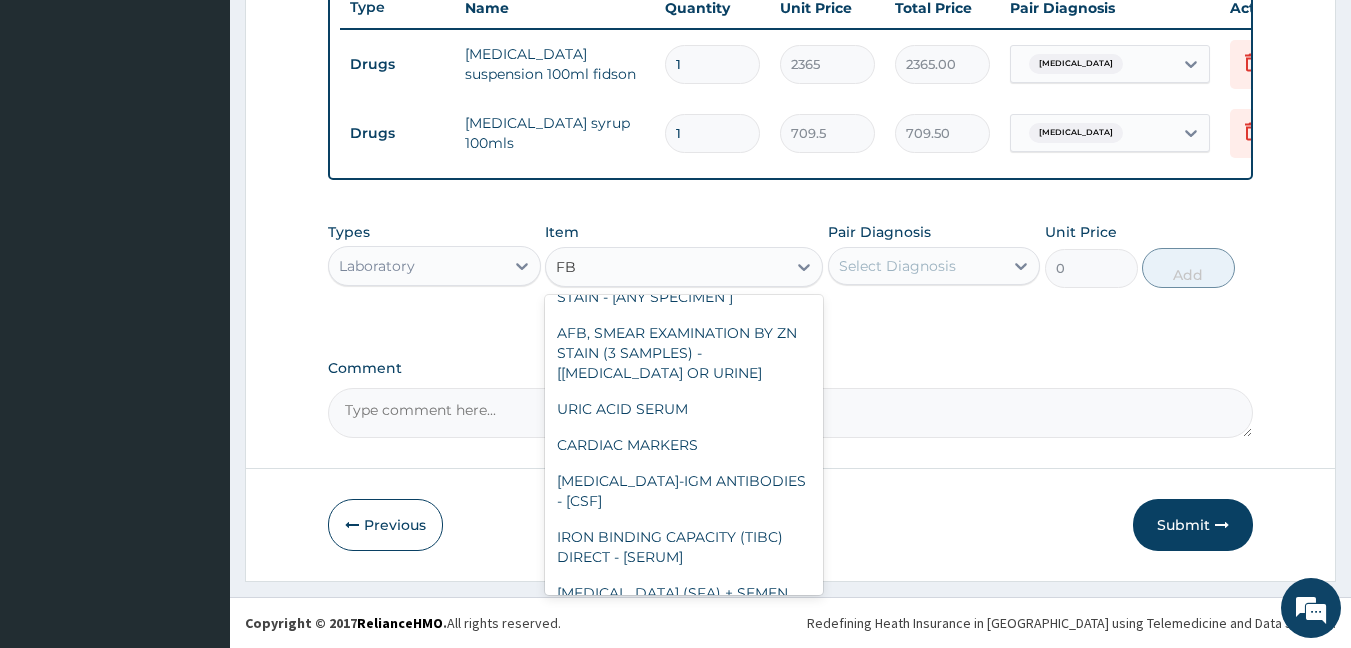 scroll, scrollTop: 0, scrollLeft: 0, axis: both 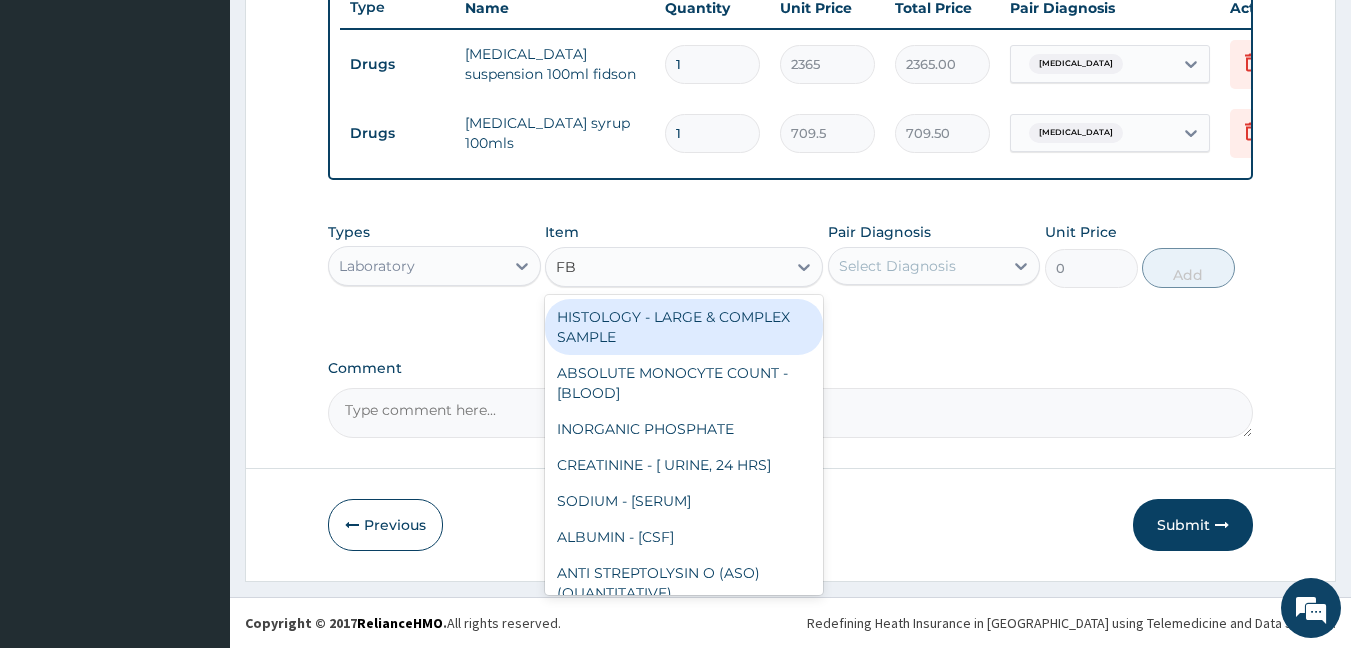 type on "FBC" 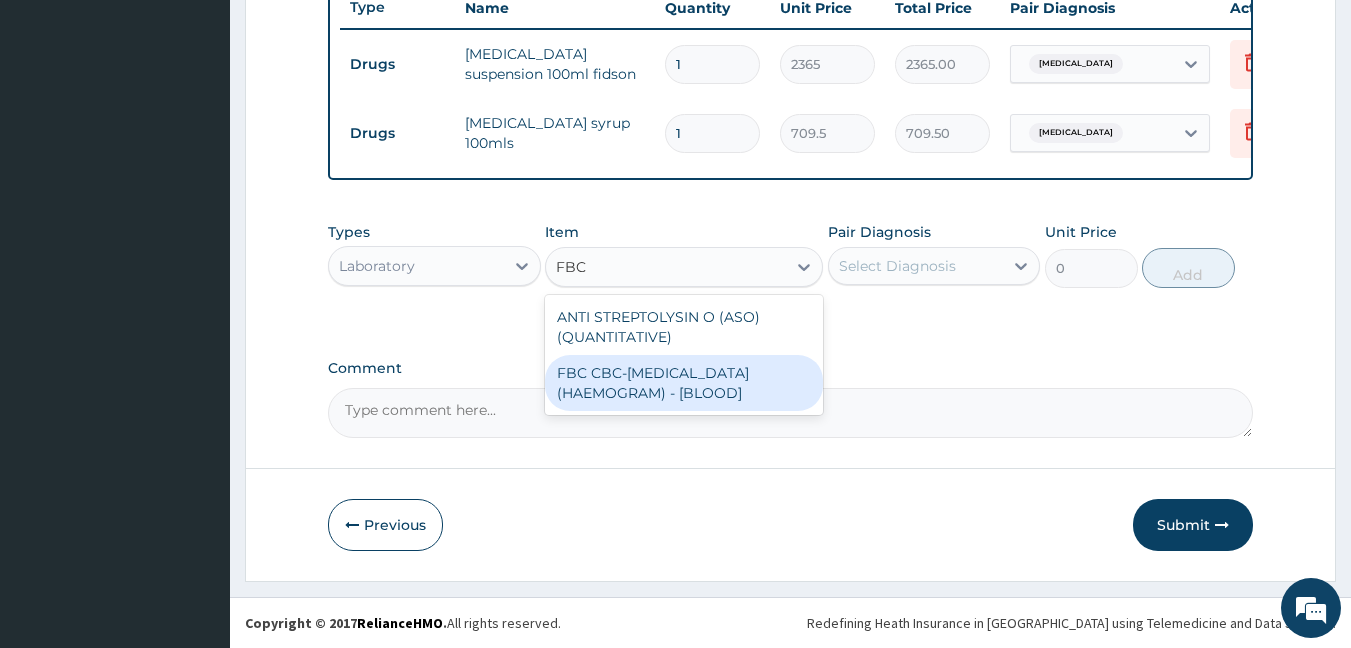 click on "FBC CBC-COMPLETE BLOOD COUNT (HAEMOGRAM) - [BLOOD]" at bounding box center (684, 383) 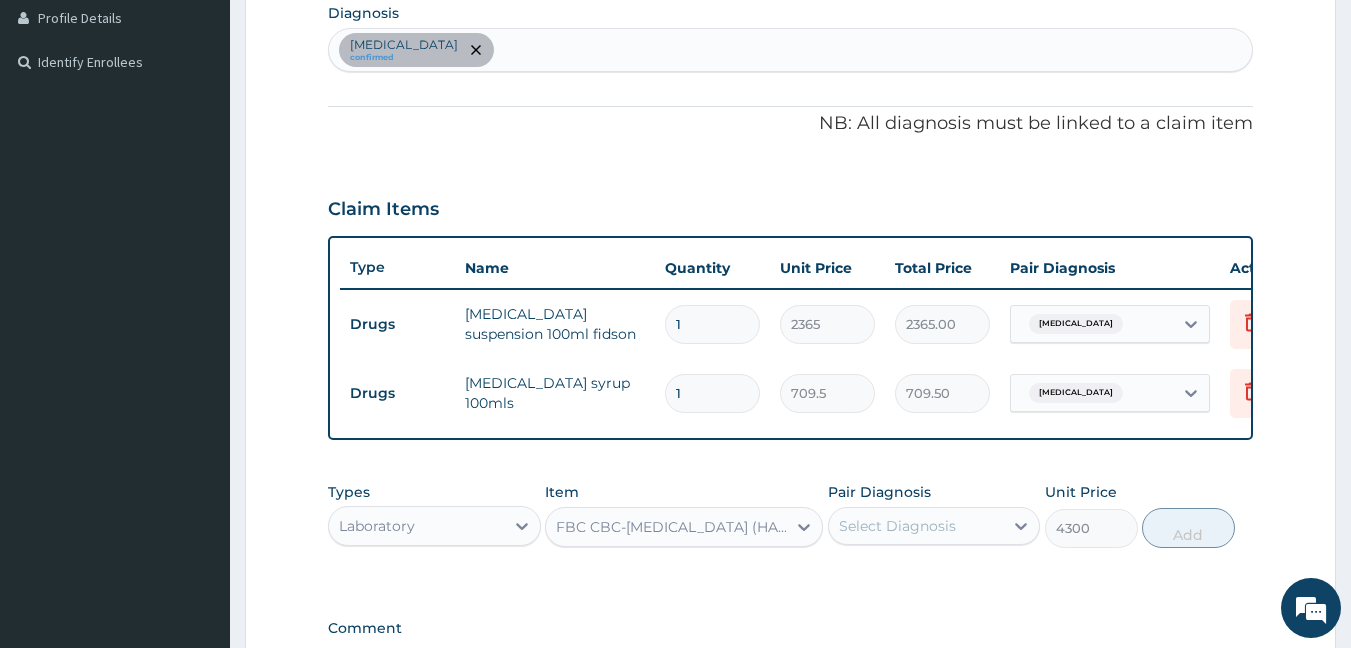 scroll, scrollTop: 783, scrollLeft: 0, axis: vertical 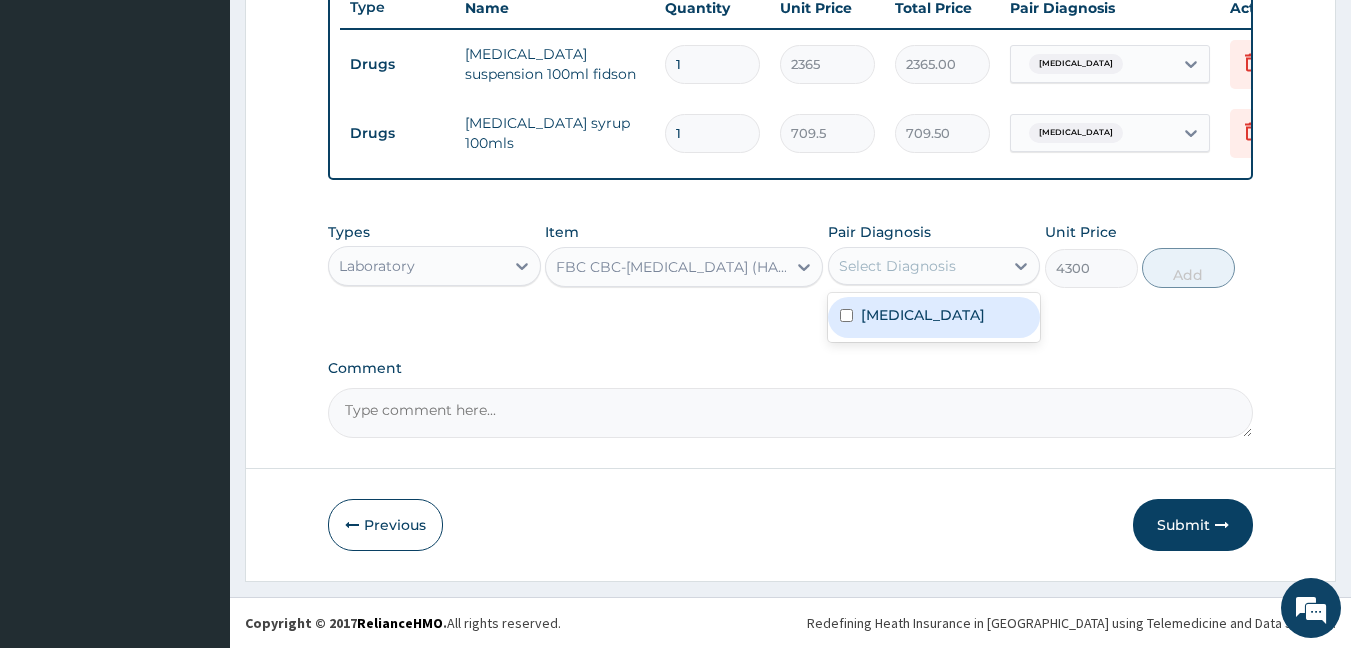 click on "Select Diagnosis" at bounding box center [897, 266] 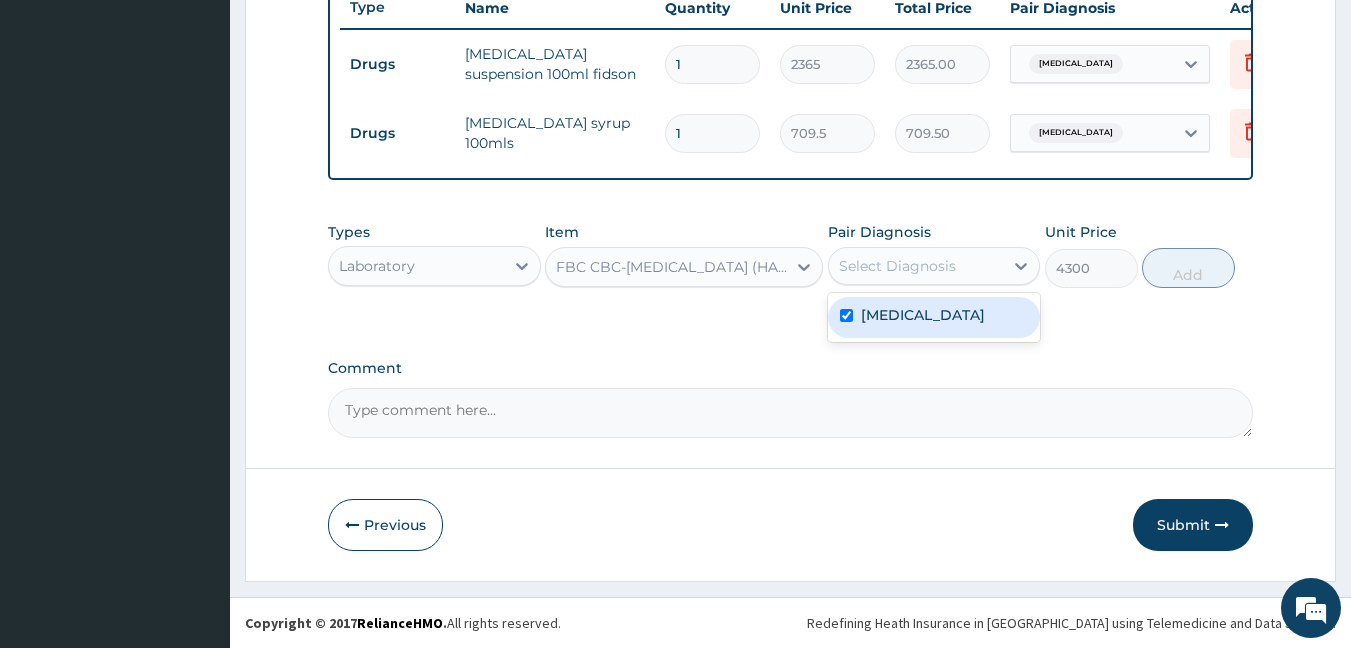 checkbox on "true" 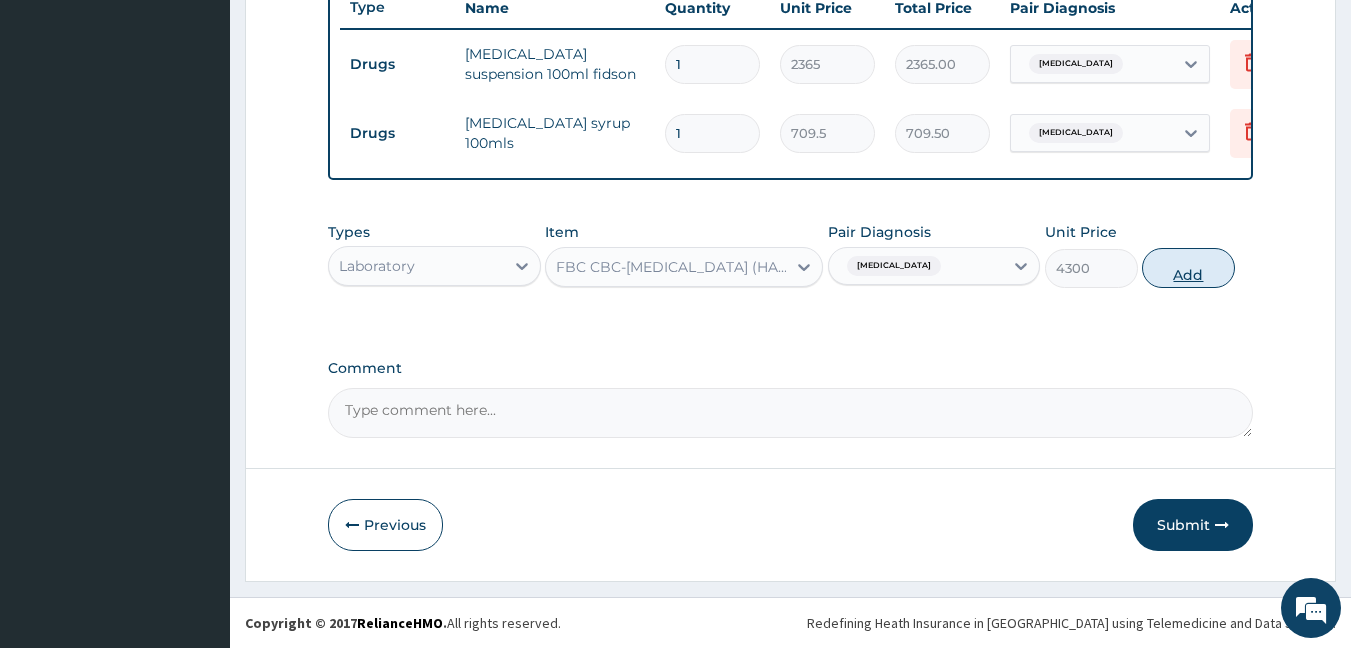 click on "Add" at bounding box center (1188, 268) 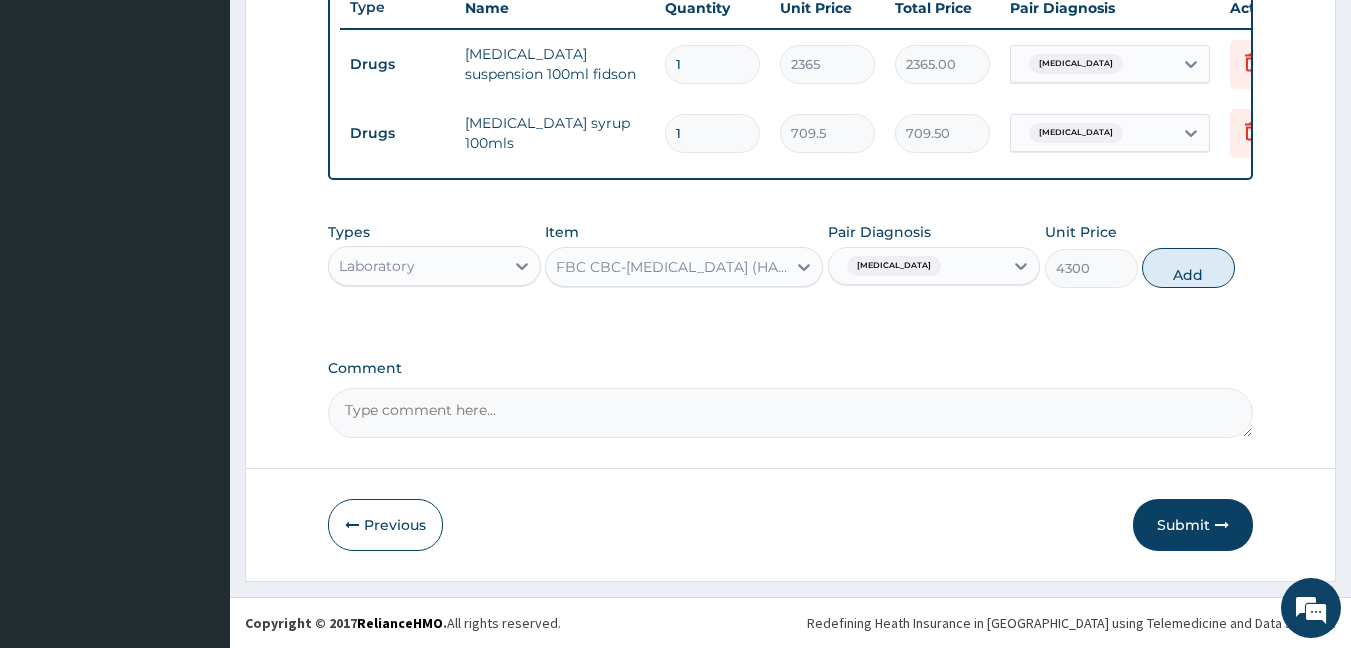 type on "0" 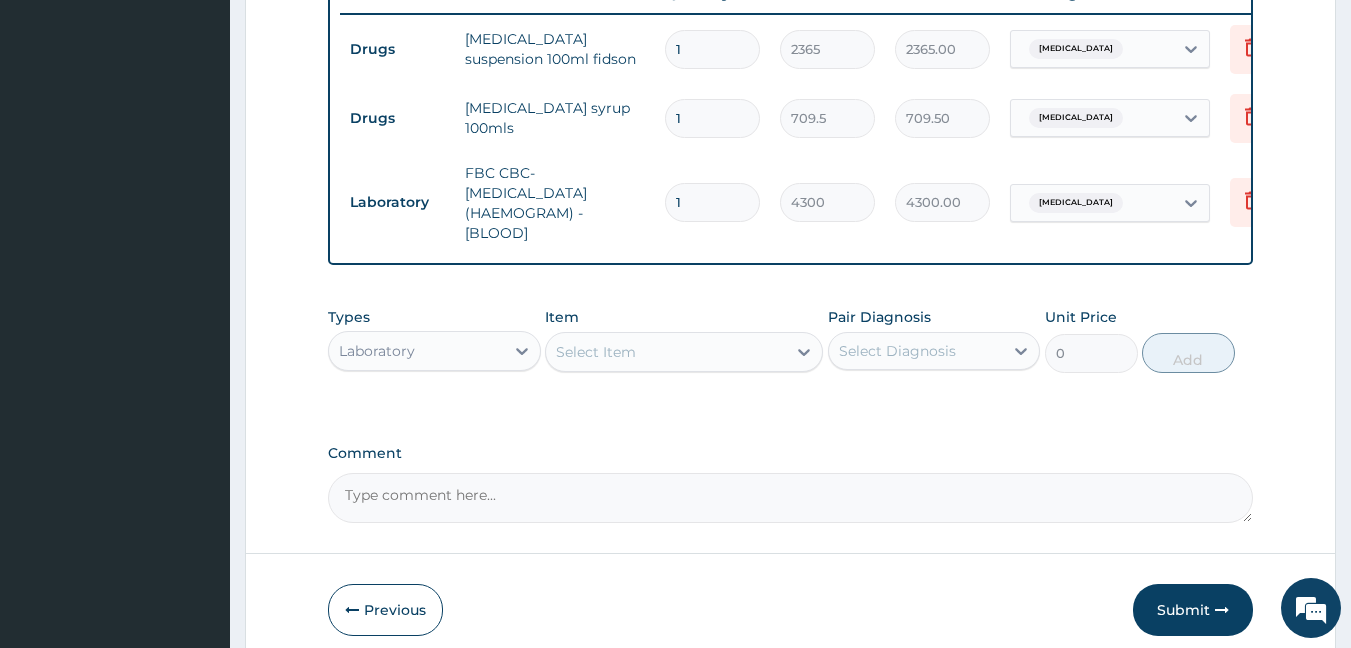 click on "Select Item" at bounding box center [666, 352] 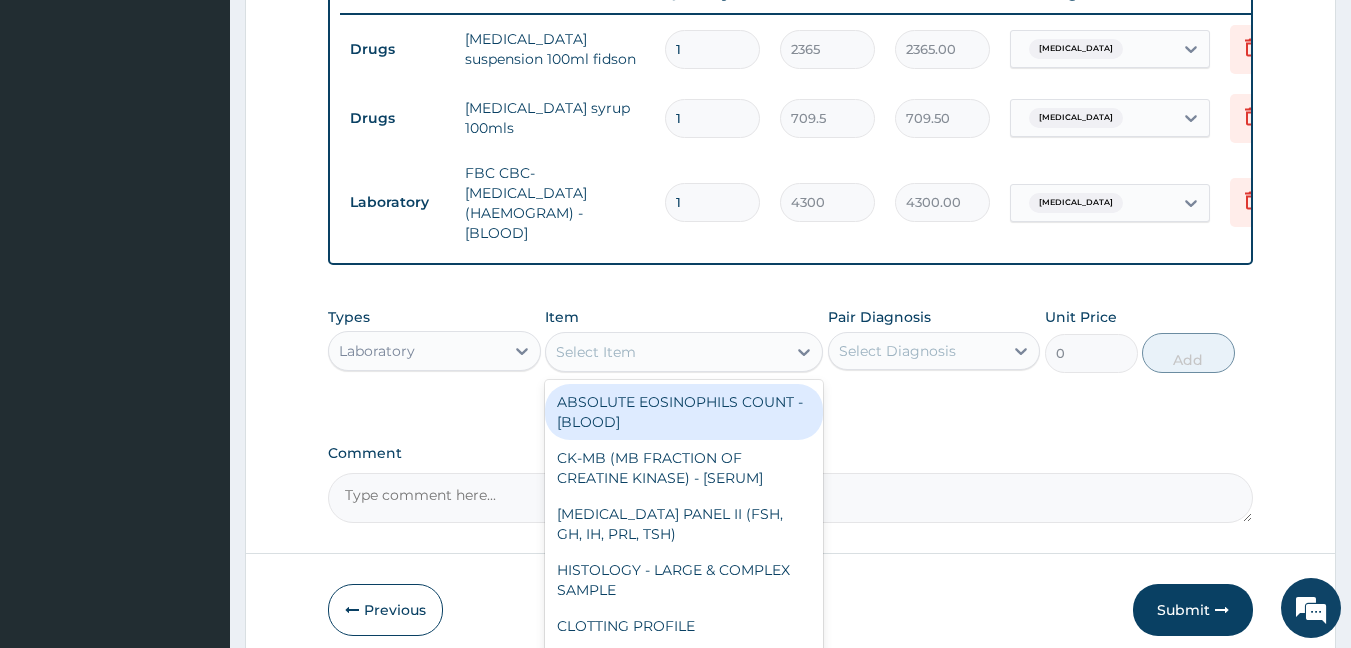 click on "Comment" at bounding box center [791, 453] 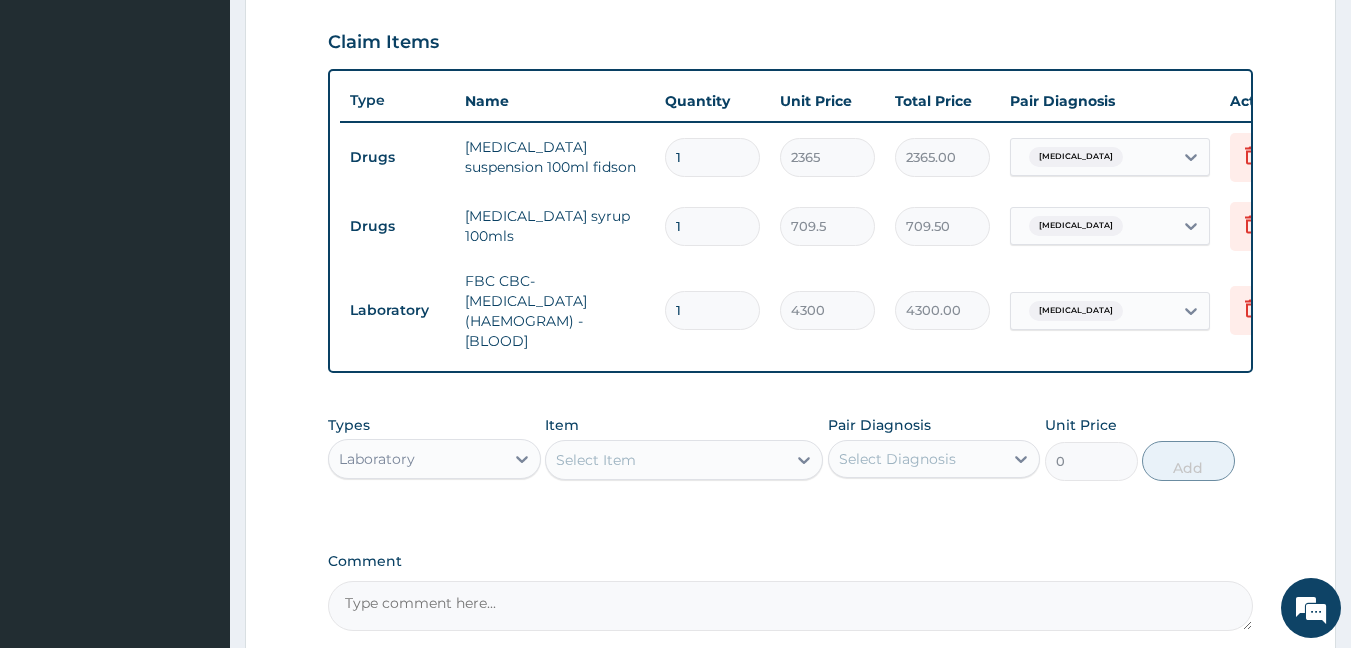 scroll, scrollTop: 883, scrollLeft: 0, axis: vertical 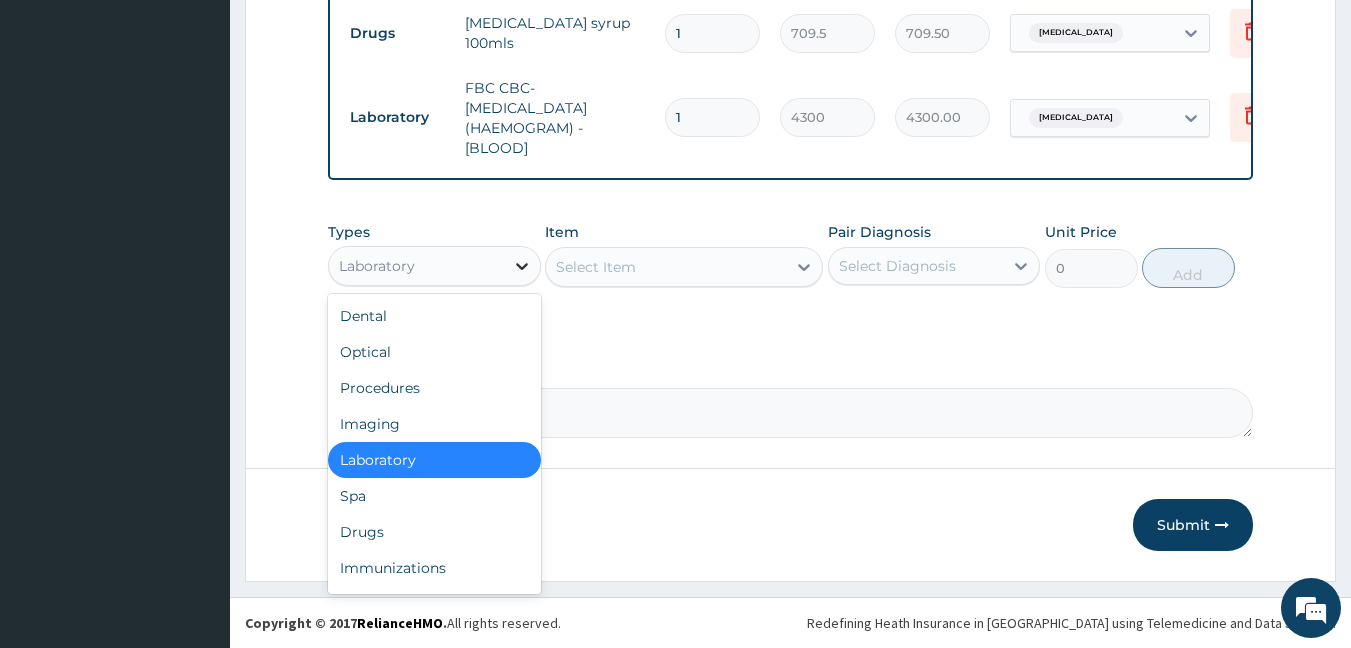 click 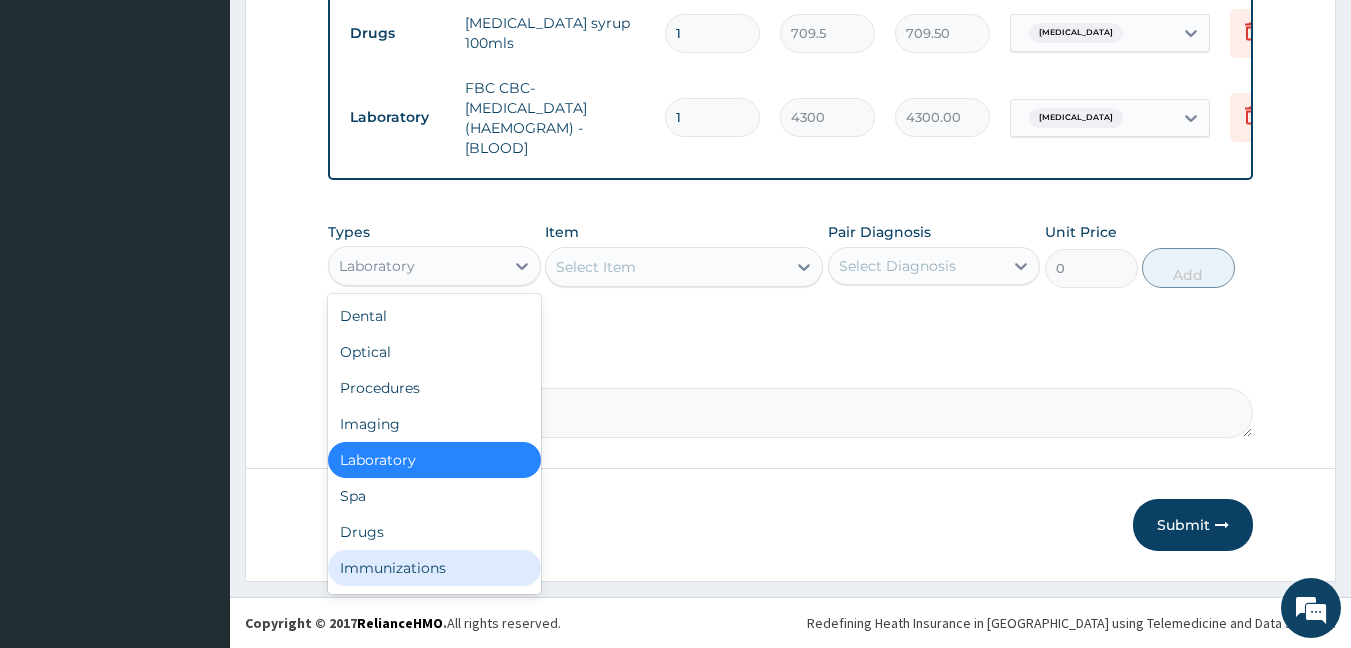 scroll, scrollTop: 68, scrollLeft: 0, axis: vertical 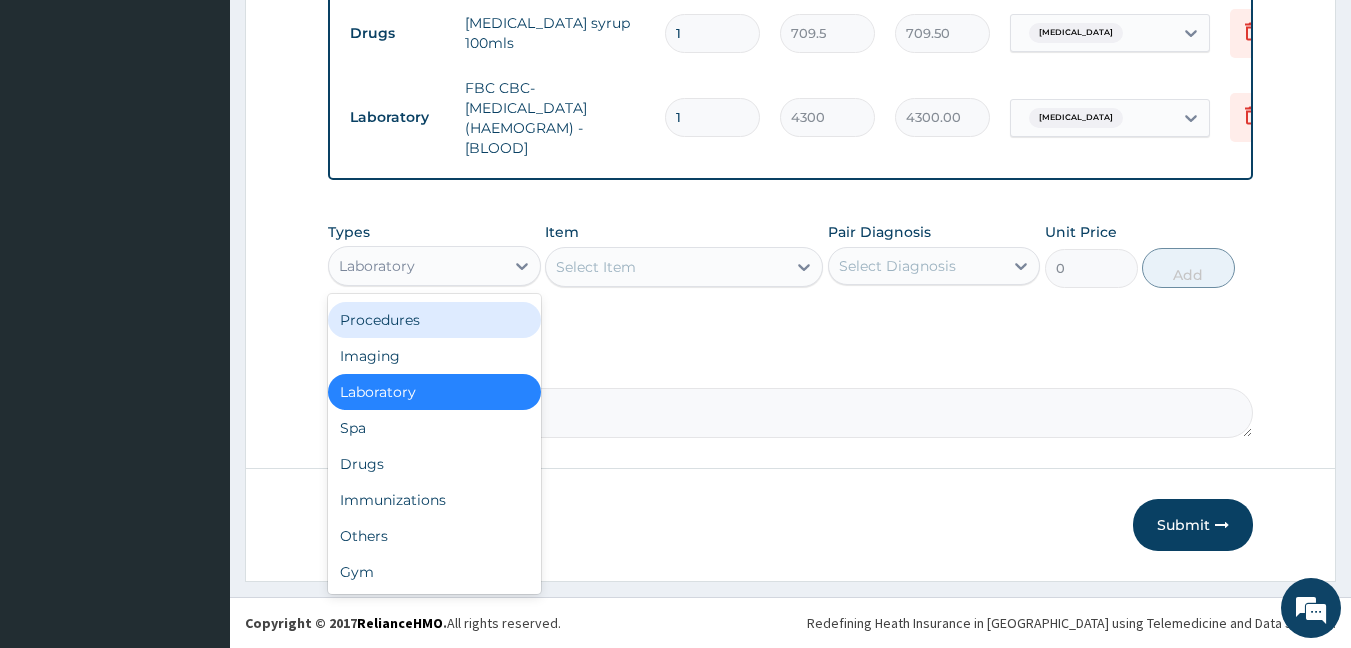 click on "Procedures" at bounding box center [434, 320] 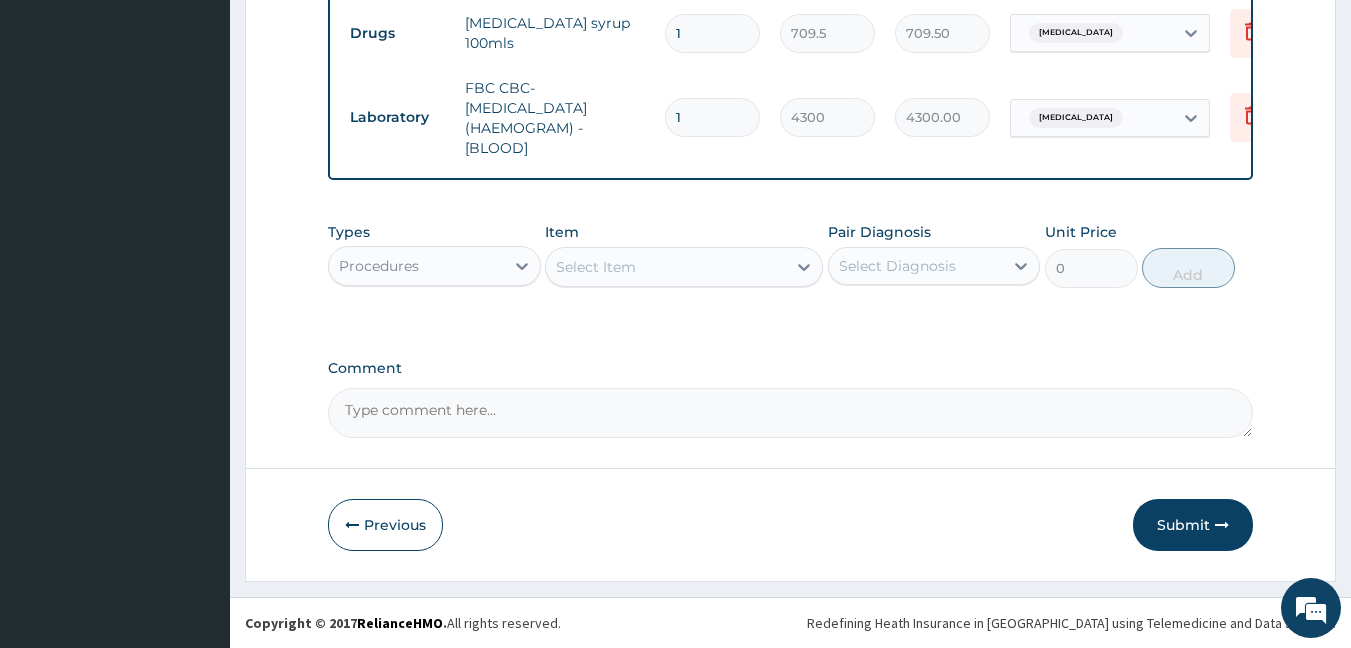 click on "Select Item" at bounding box center [666, 267] 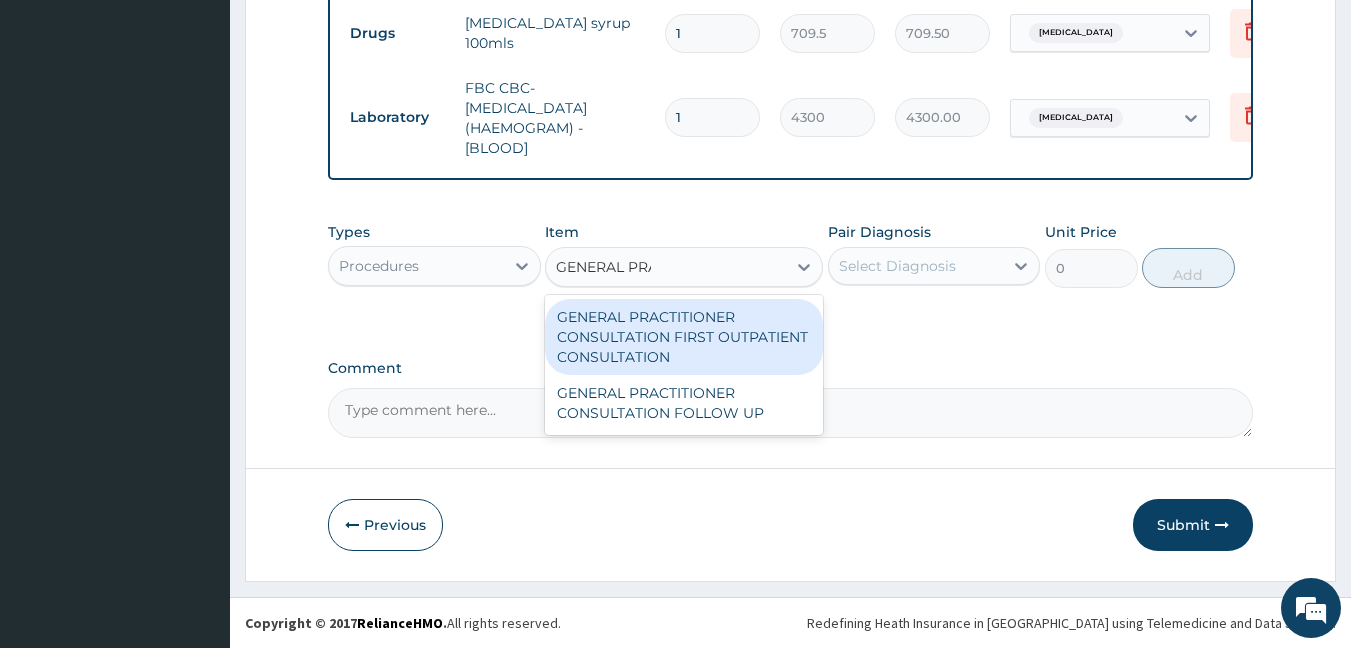 type on "GENERAL PRAC" 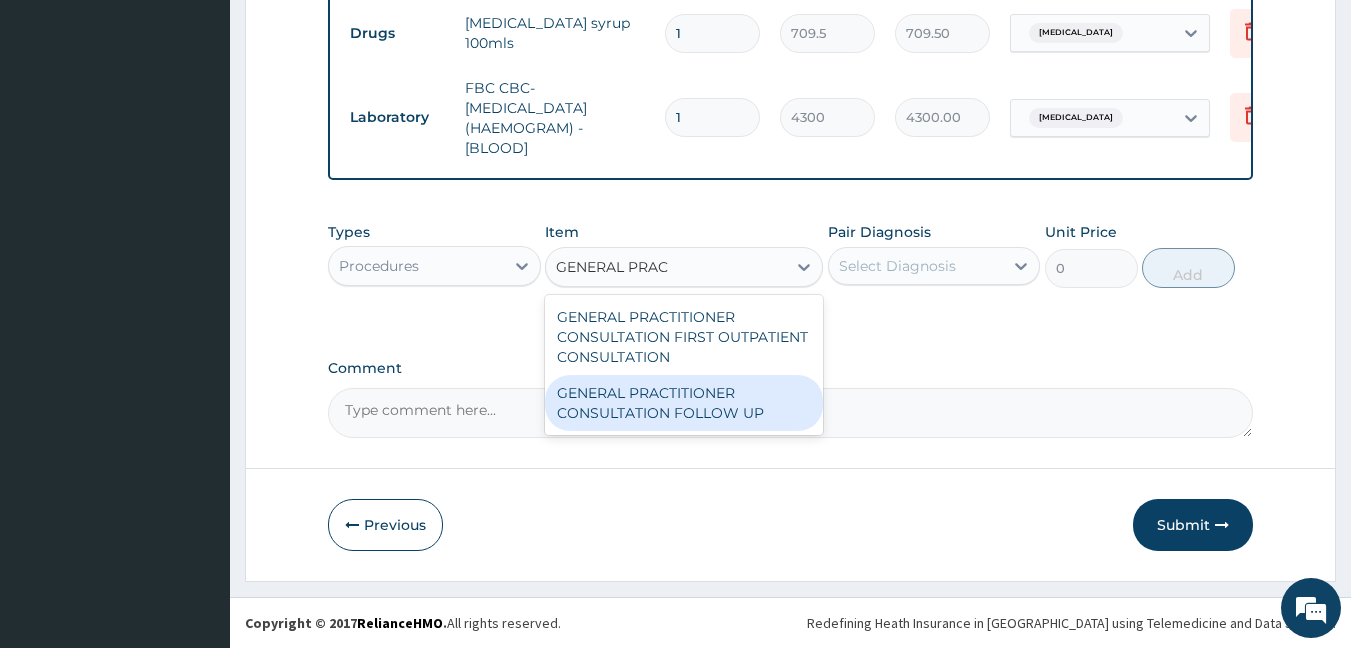 click on "GENERAL PRACTITIONER CONSULTATION FOLLOW UP" at bounding box center (684, 403) 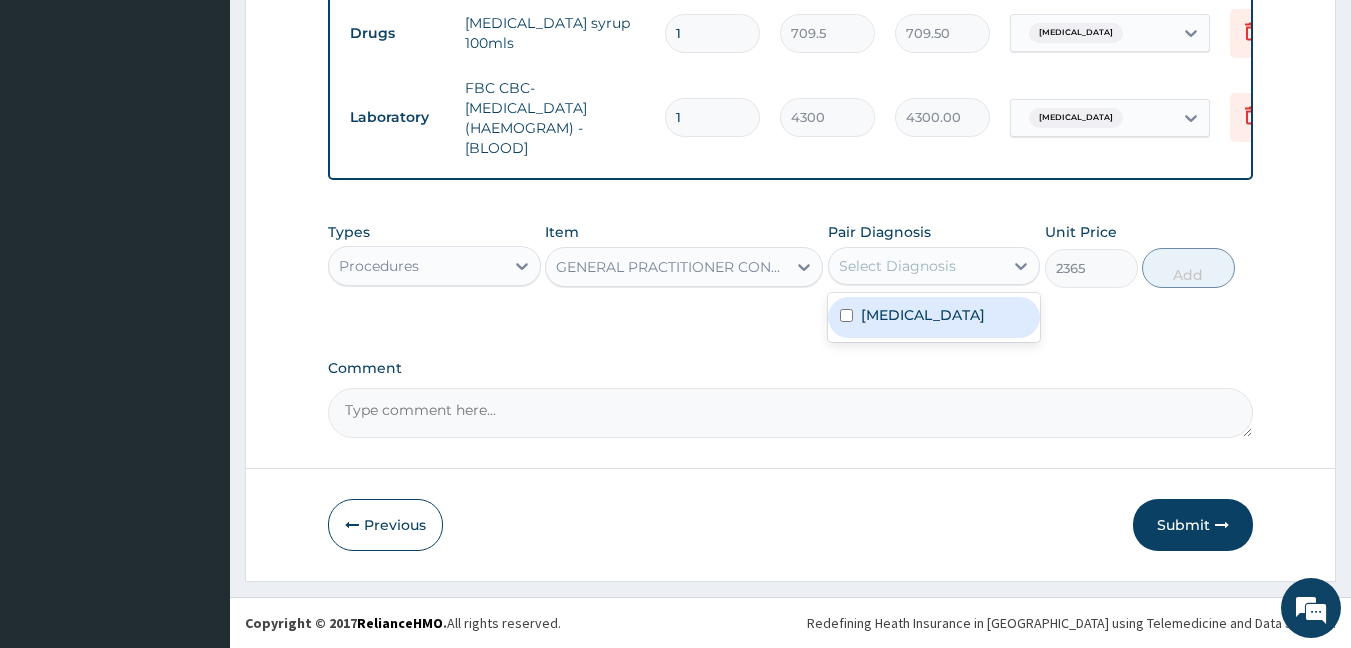 click on "Select Diagnosis" at bounding box center [897, 266] 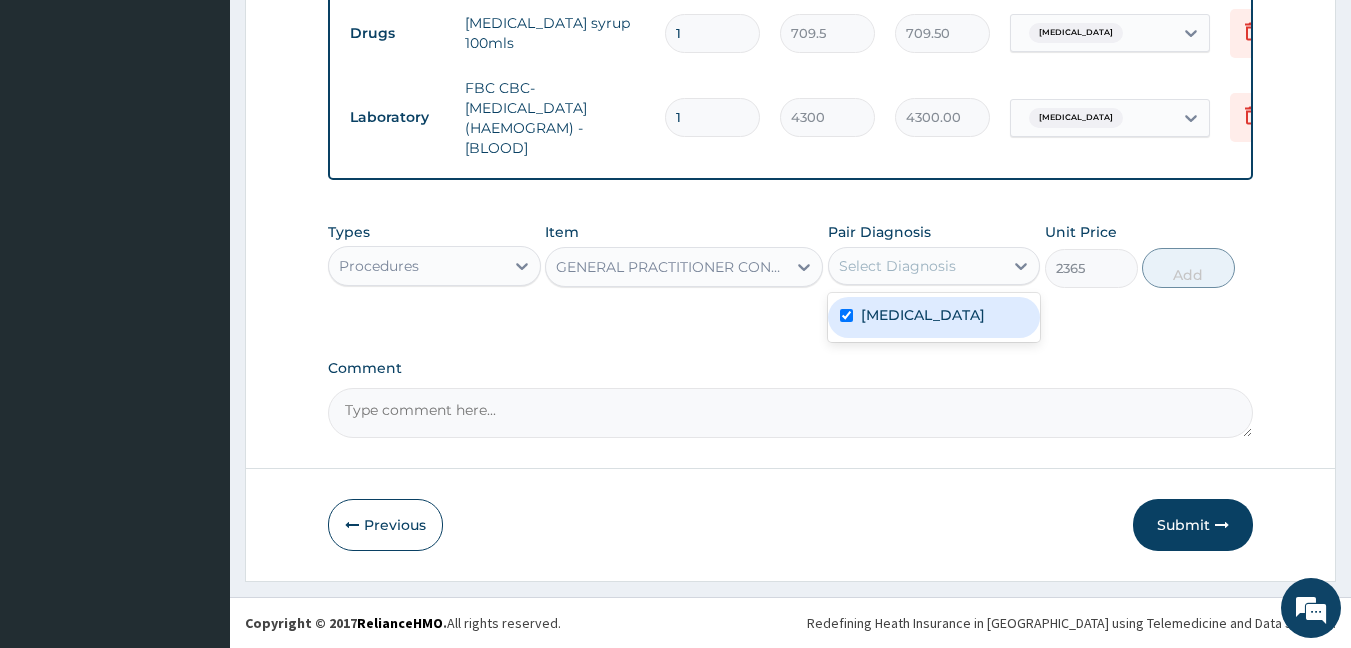 checkbox on "true" 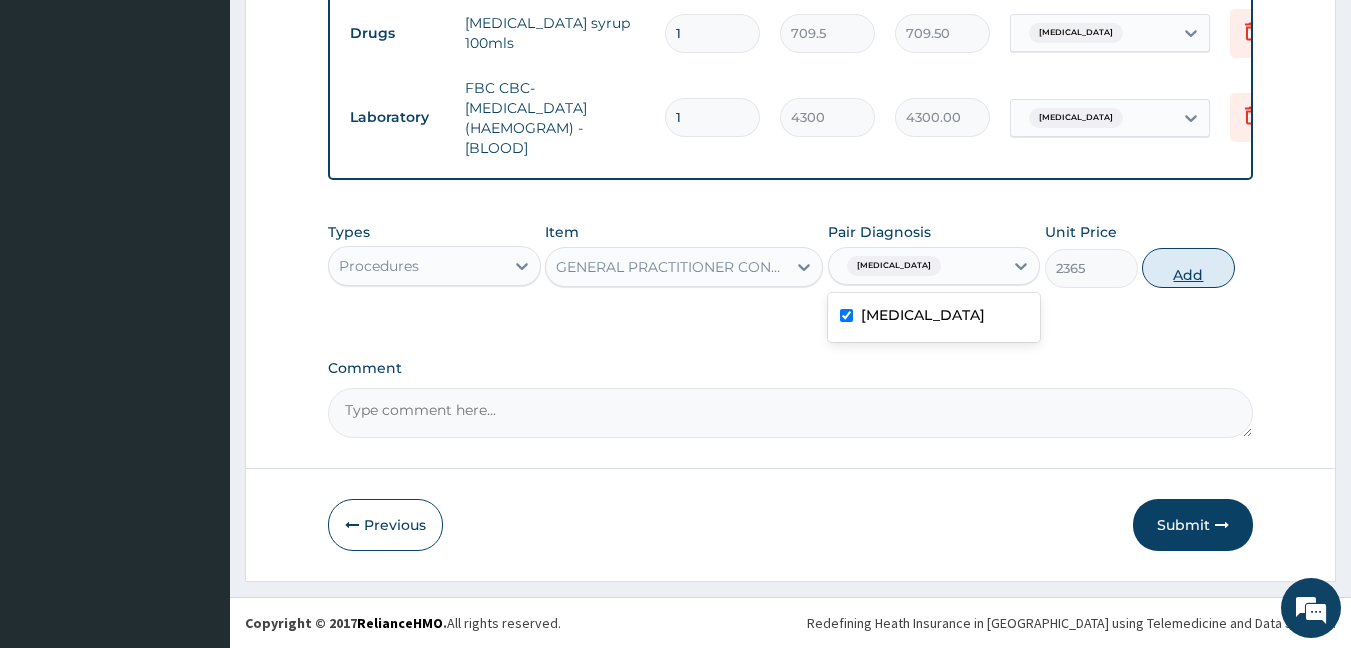click on "Add" at bounding box center (1188, 268) 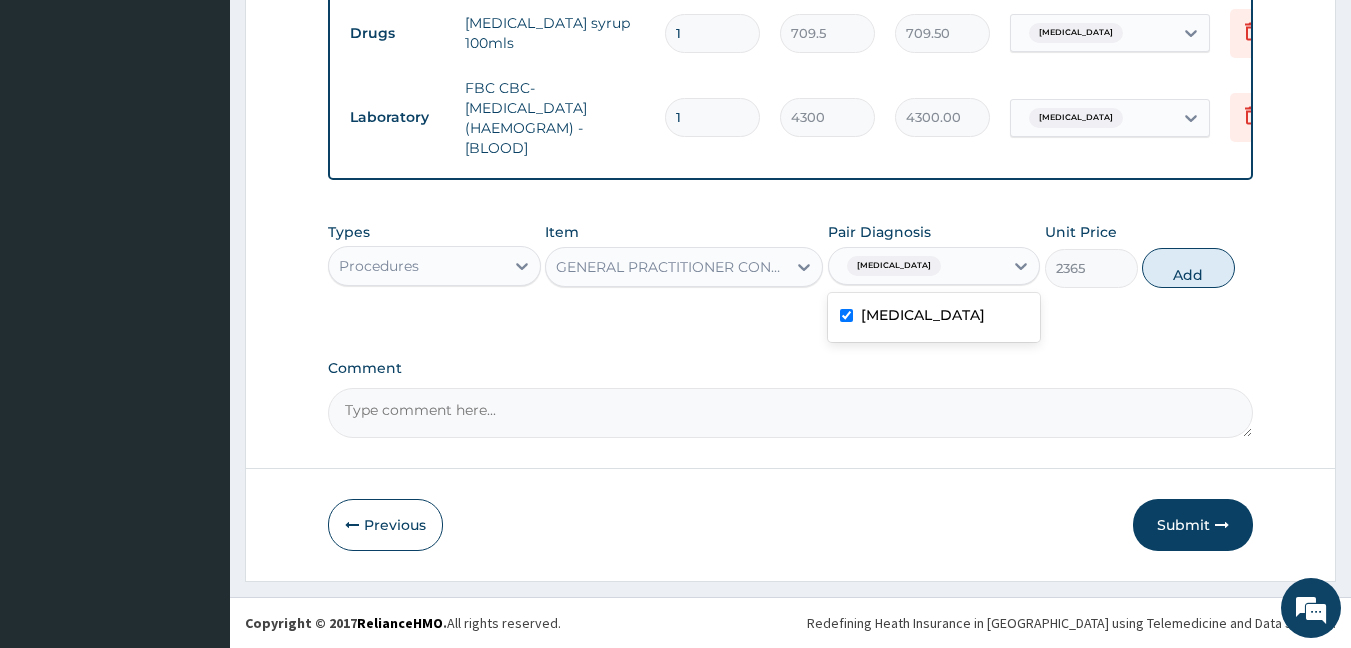 type on "0" 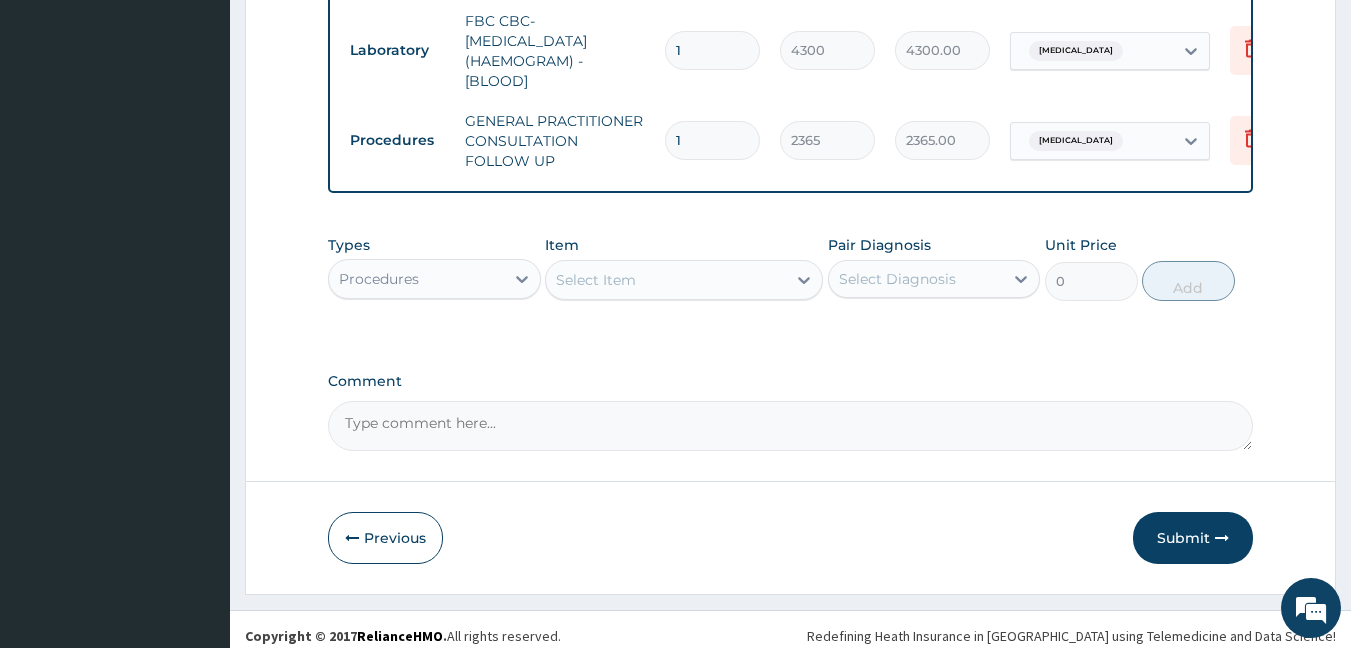 scroll, scrollTop: 963, scrollLeft: 0, axis: vertical 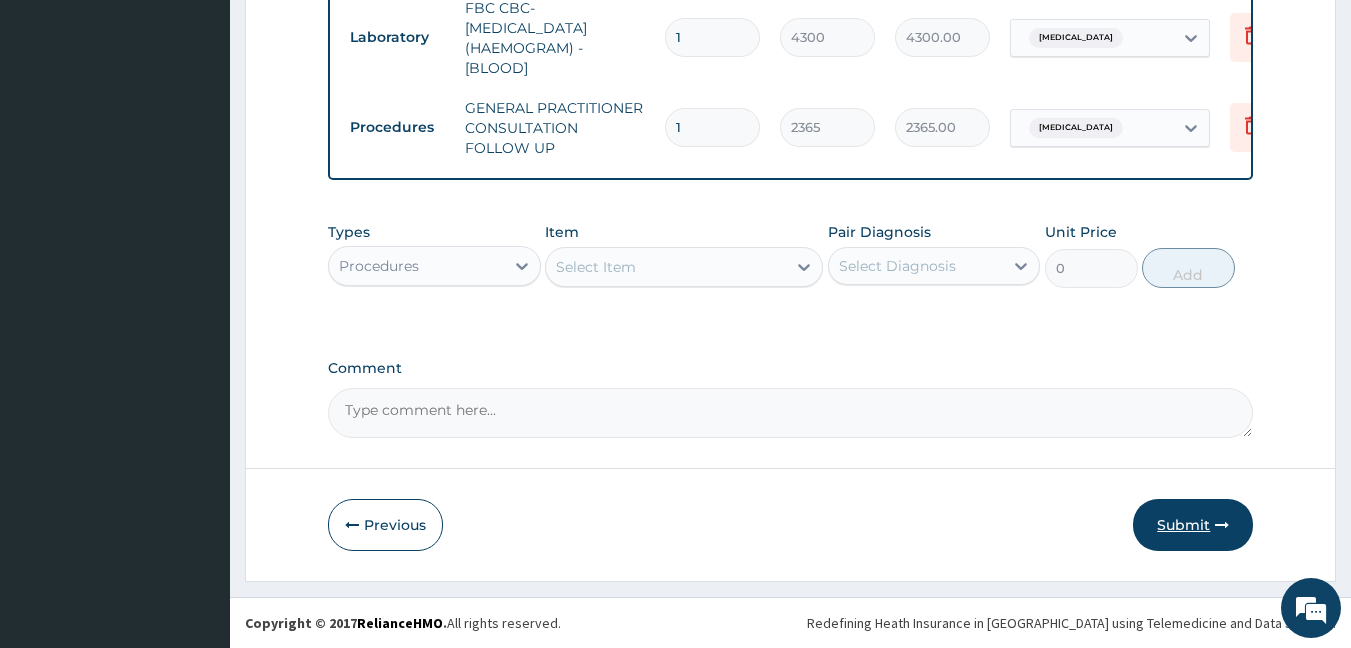 click on "Submit" at bounding box center [1193, 525] 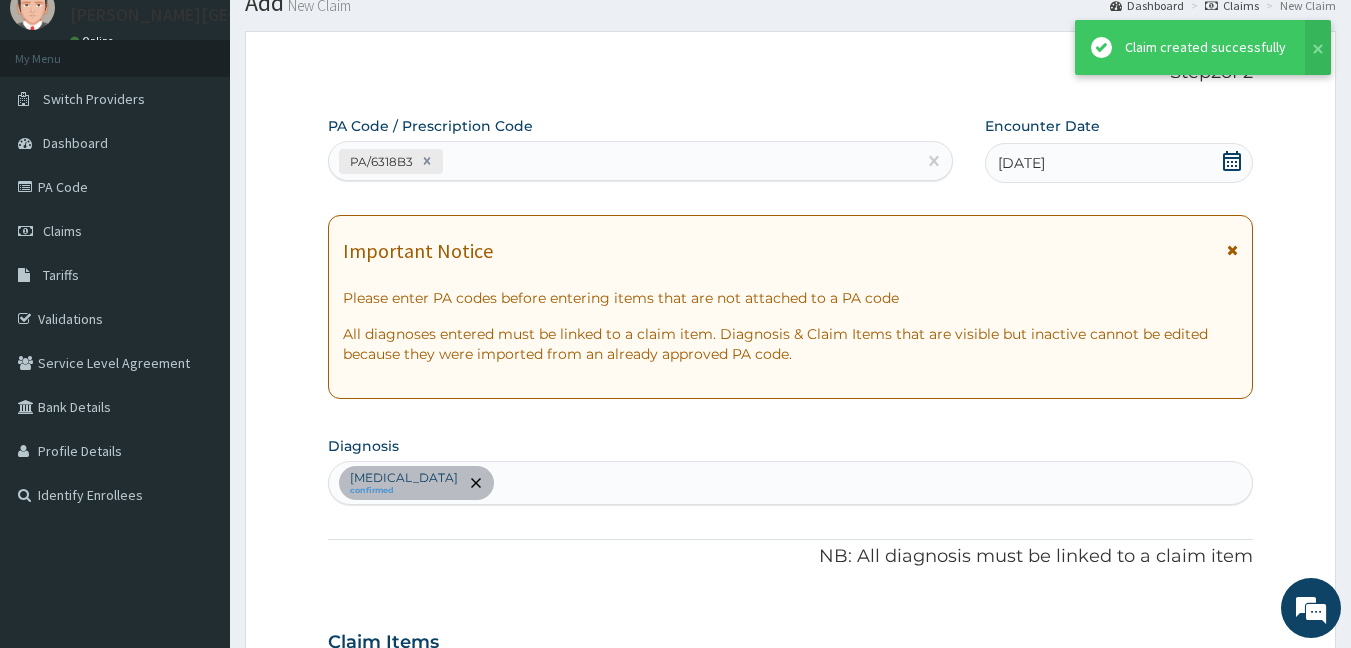 scroll, scrollTop: 963, scrollLeft: 0, axis: vertical 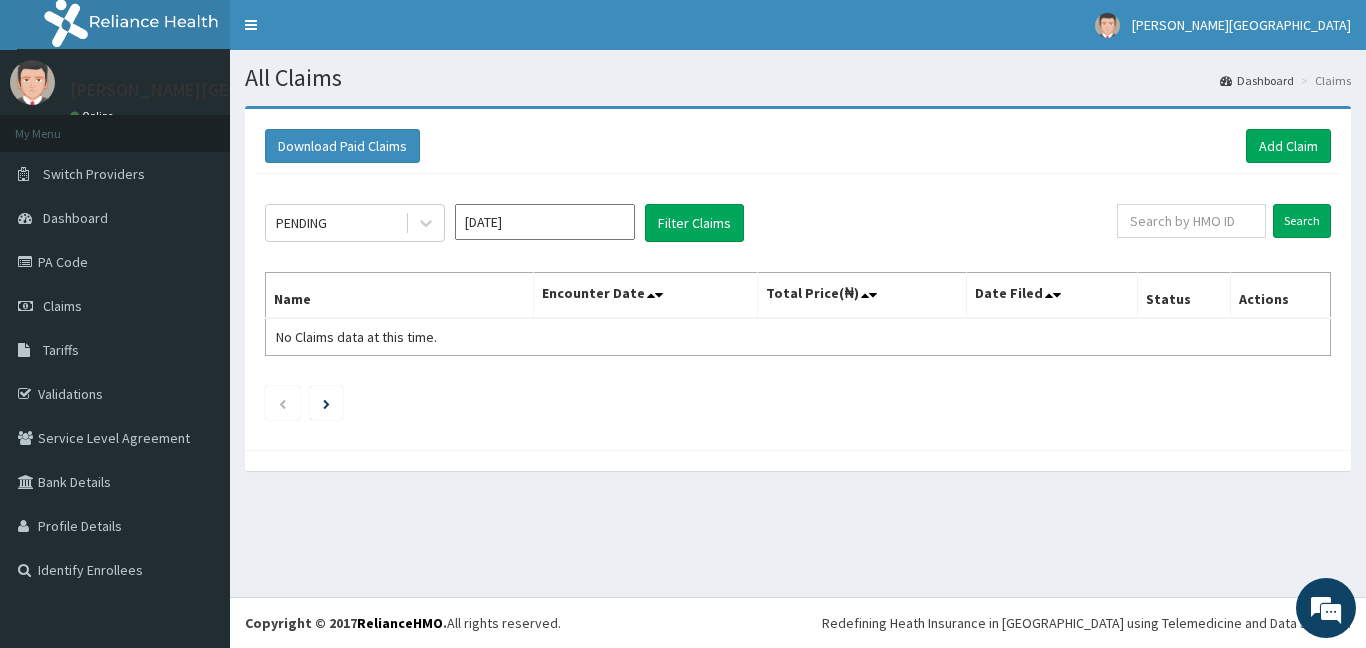 click on "[DATE]" at bounding box center (545, 222) 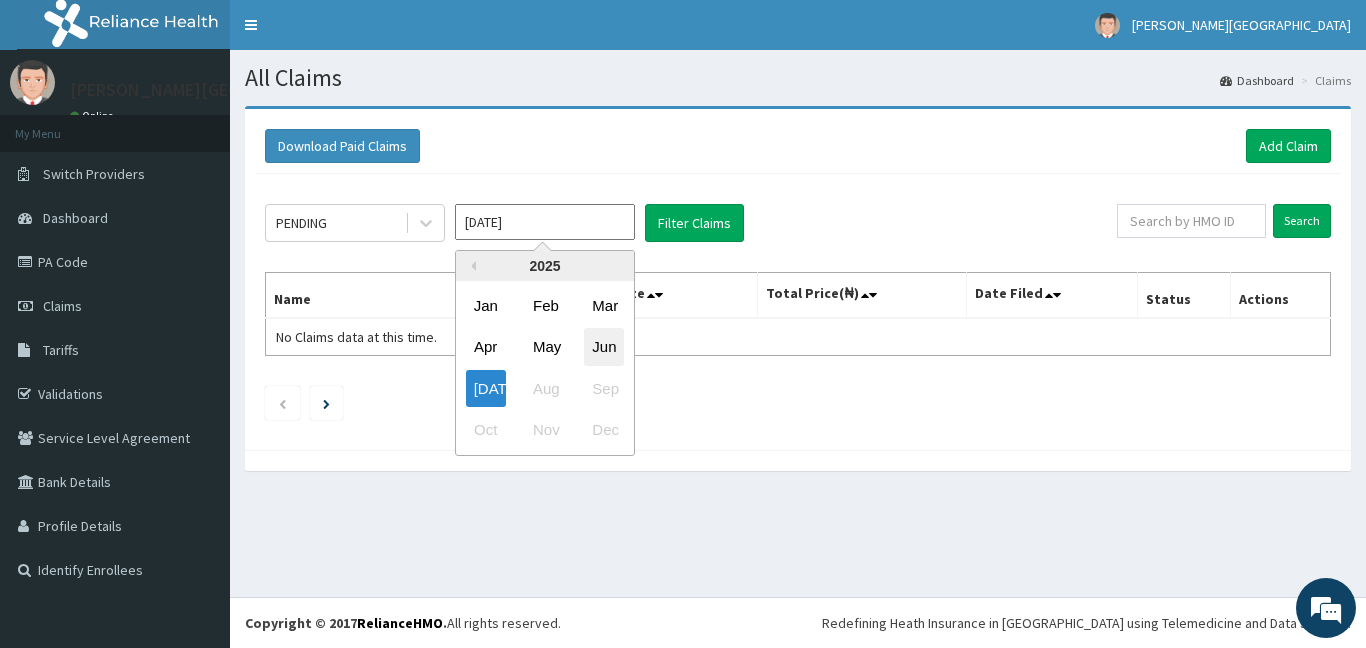 click on "Jun" at bounding box center (604, 347) 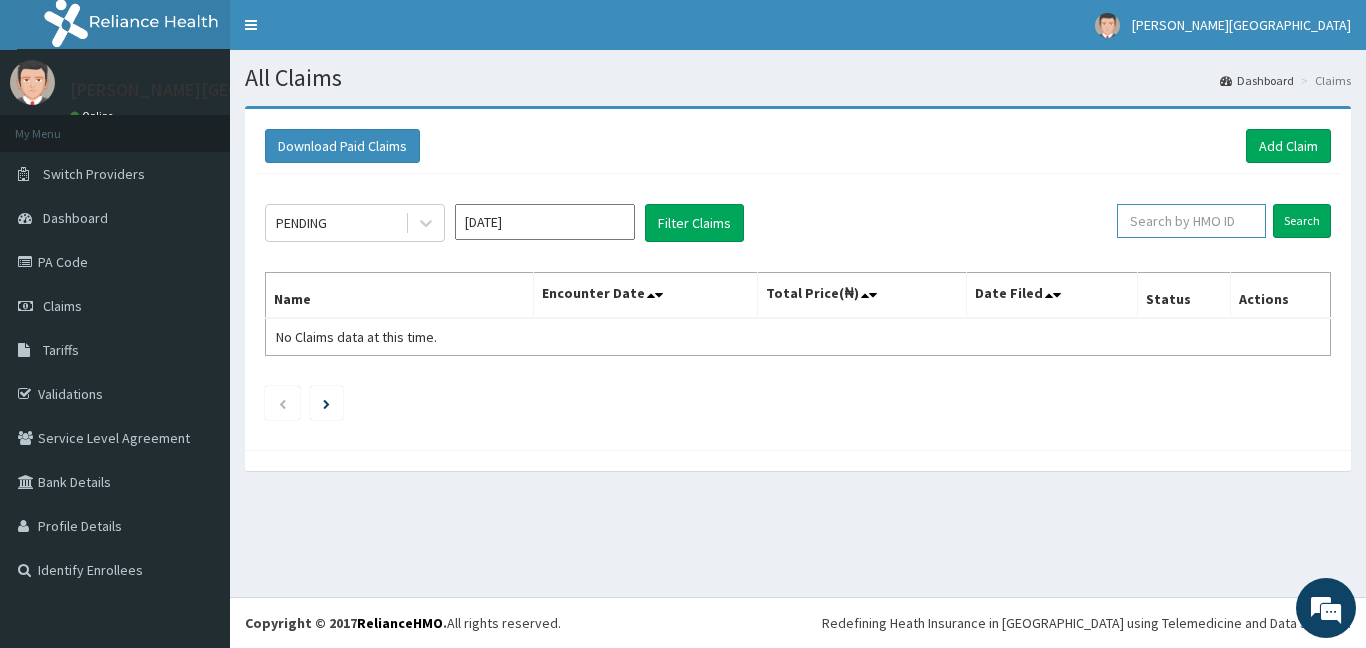 click at bounding box center [1191, 221] 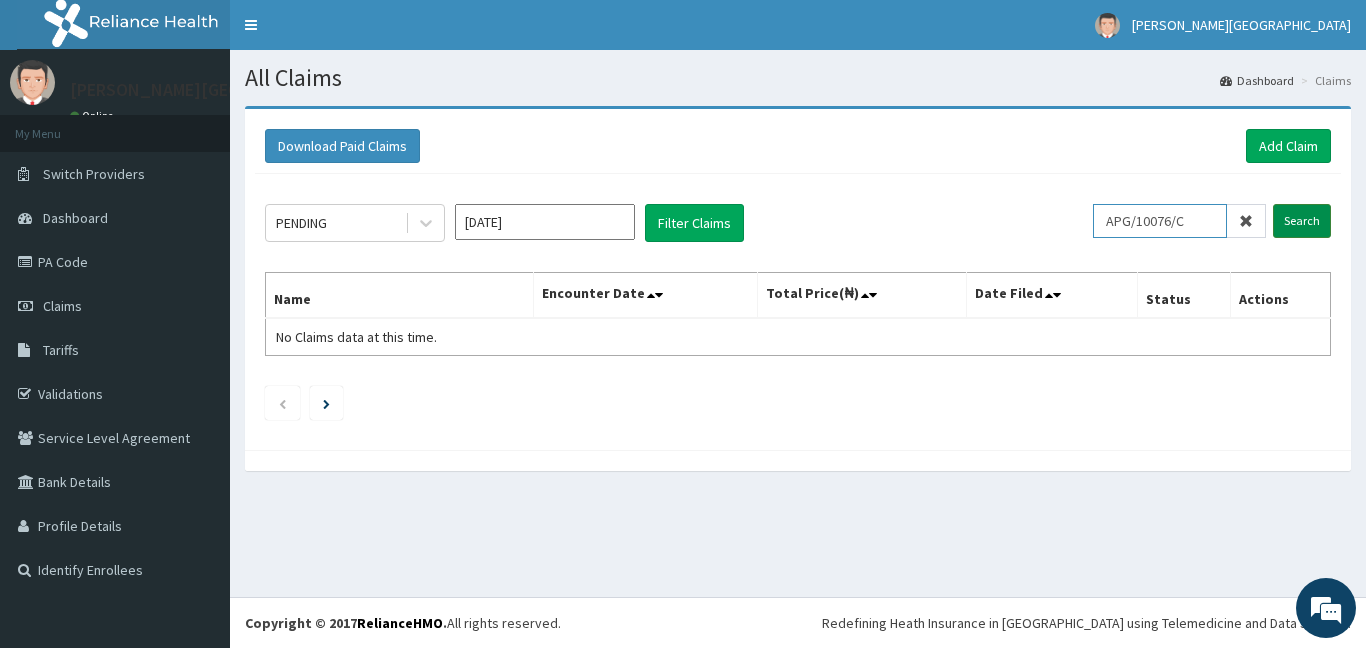 type on "APG/10076/C" 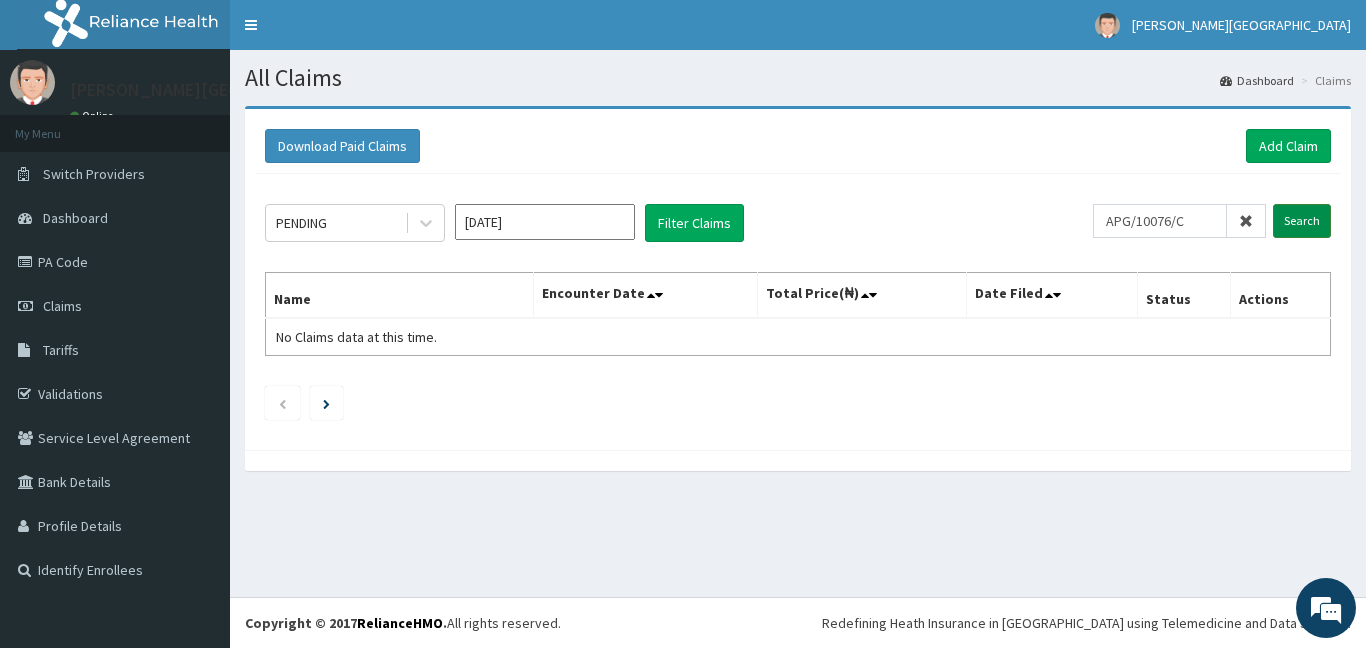 click on "Search" at bounding box center (1302, 221) 